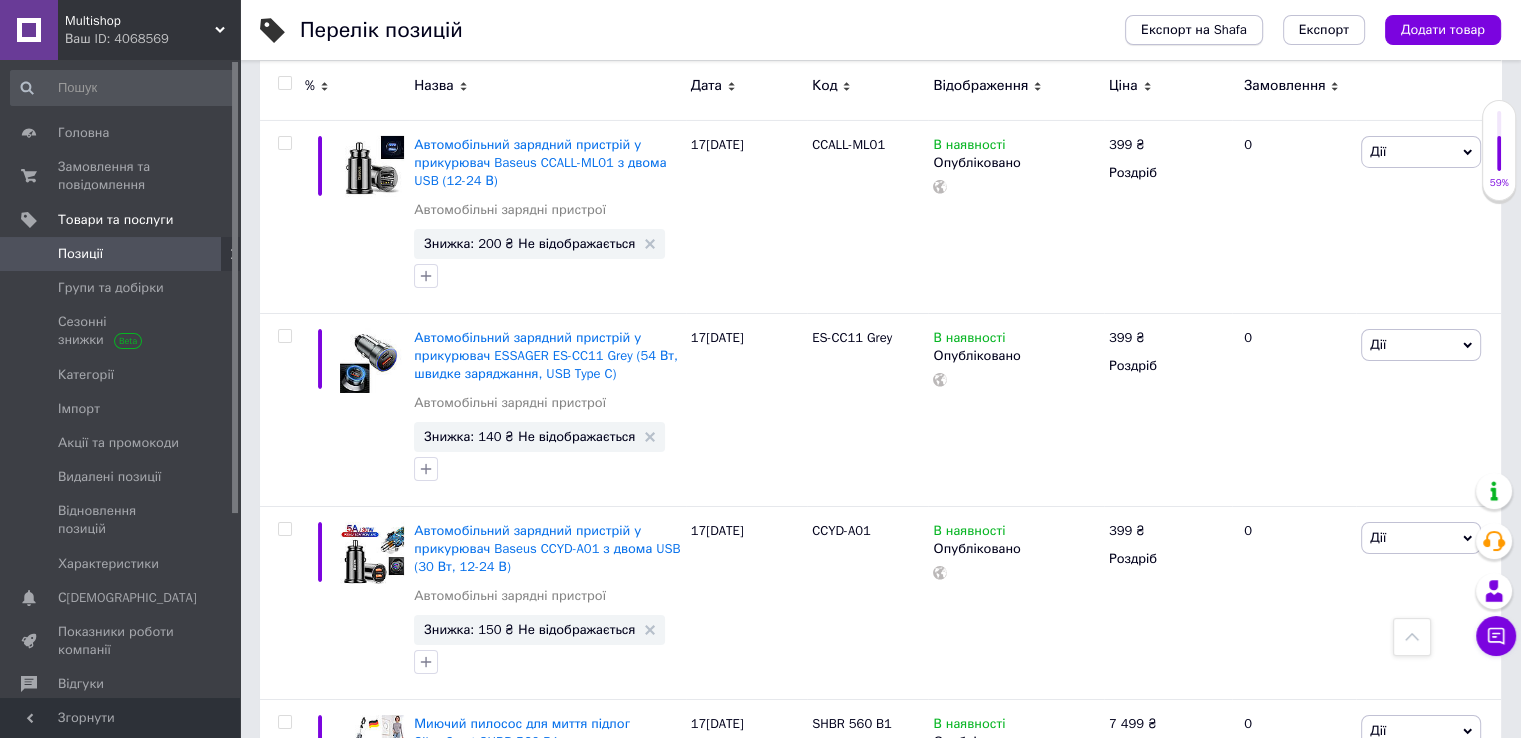 scroll, scrollTop: 7061, scrollLeft: 0, axis: vertical 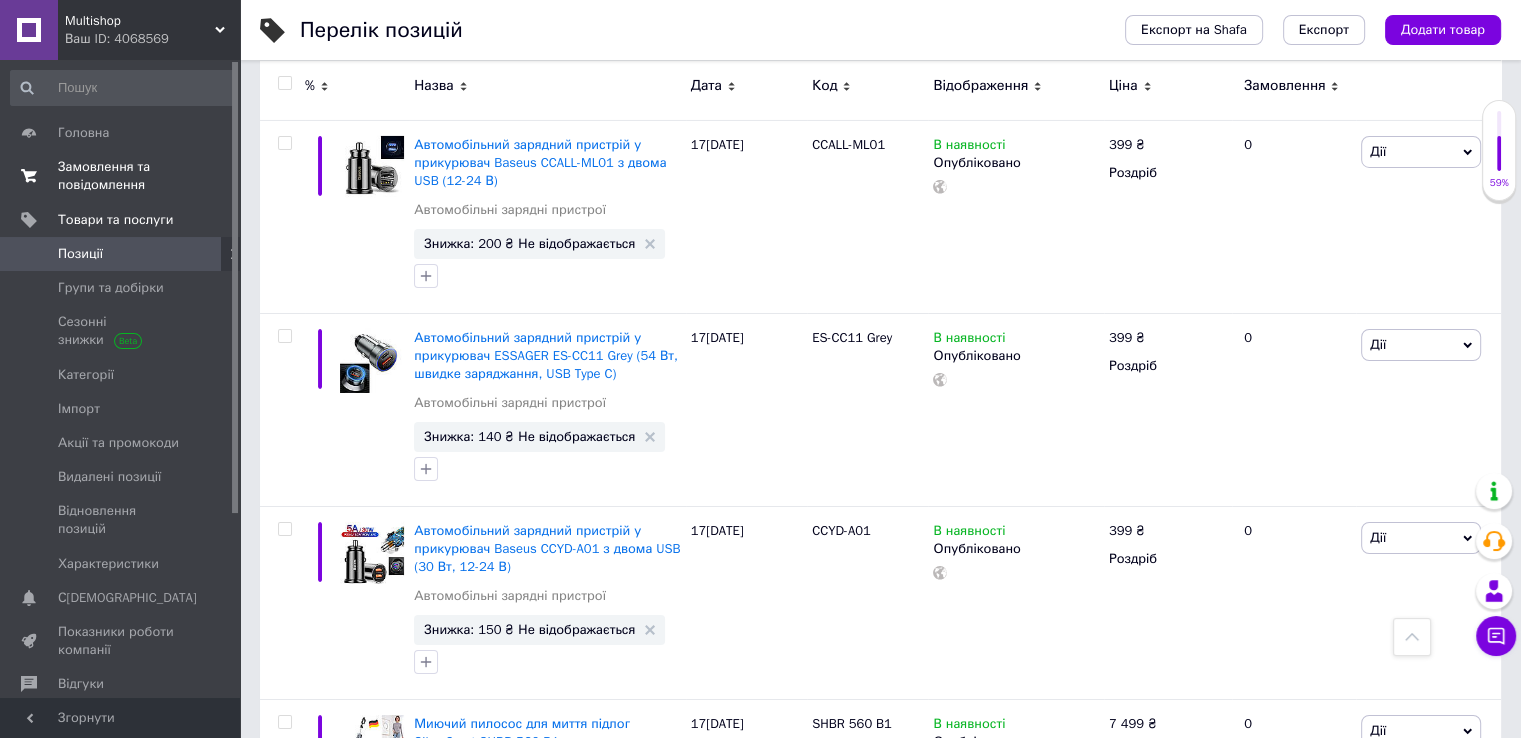 click on "Замовлення та повідомлення" at bounding box center [121, 176] 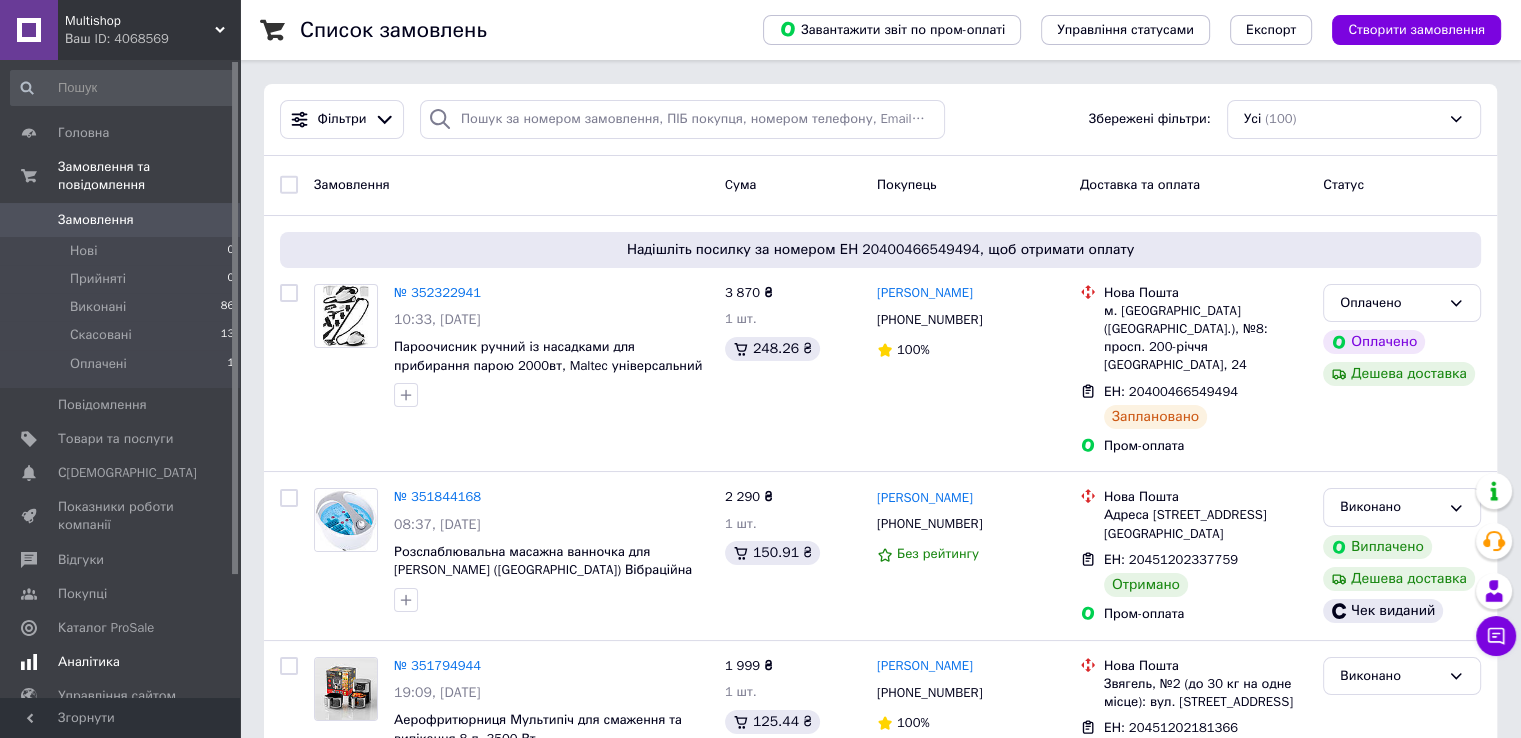 click on "Аналітика" at bounding box center (89, 662) 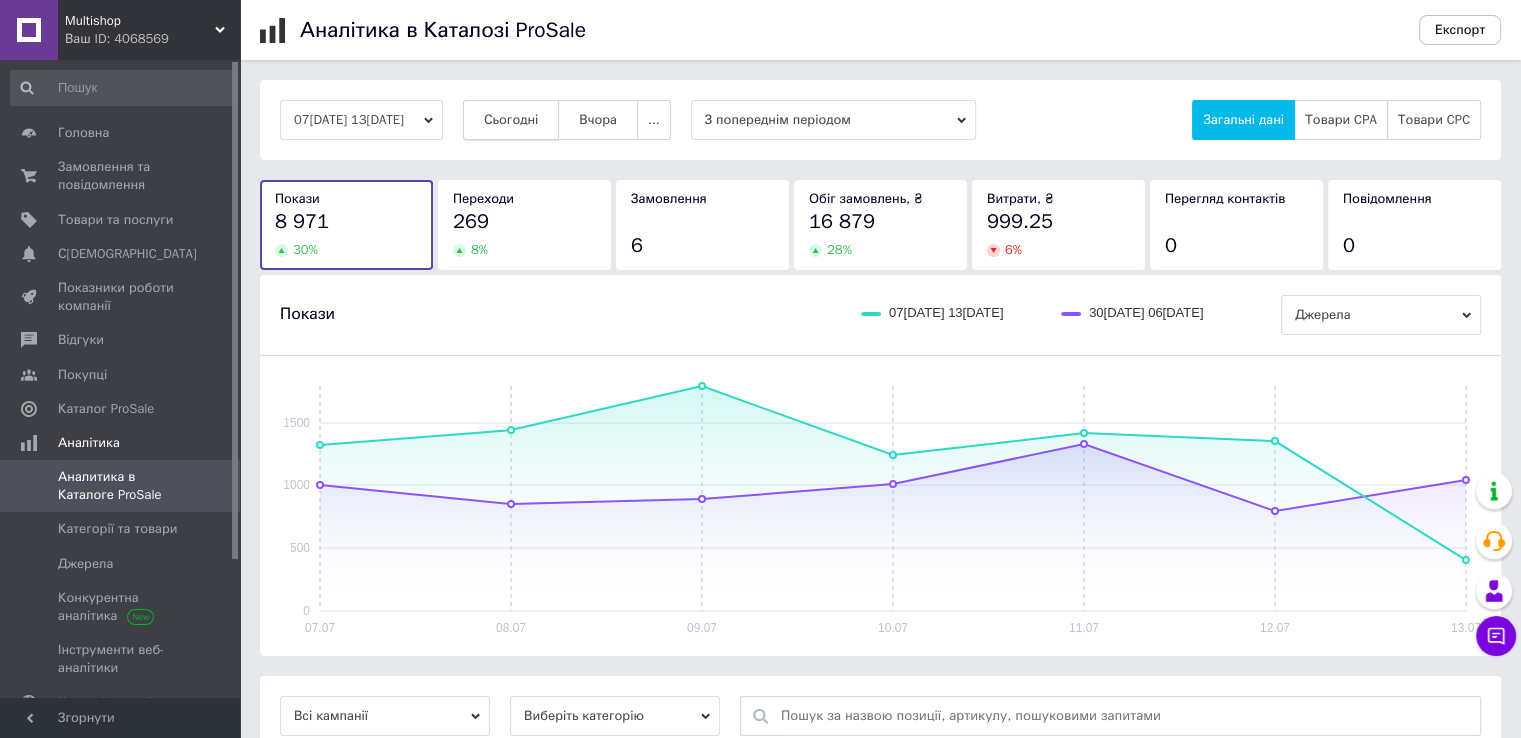 click on "Сьогодні" at bounding box center [511, 120] 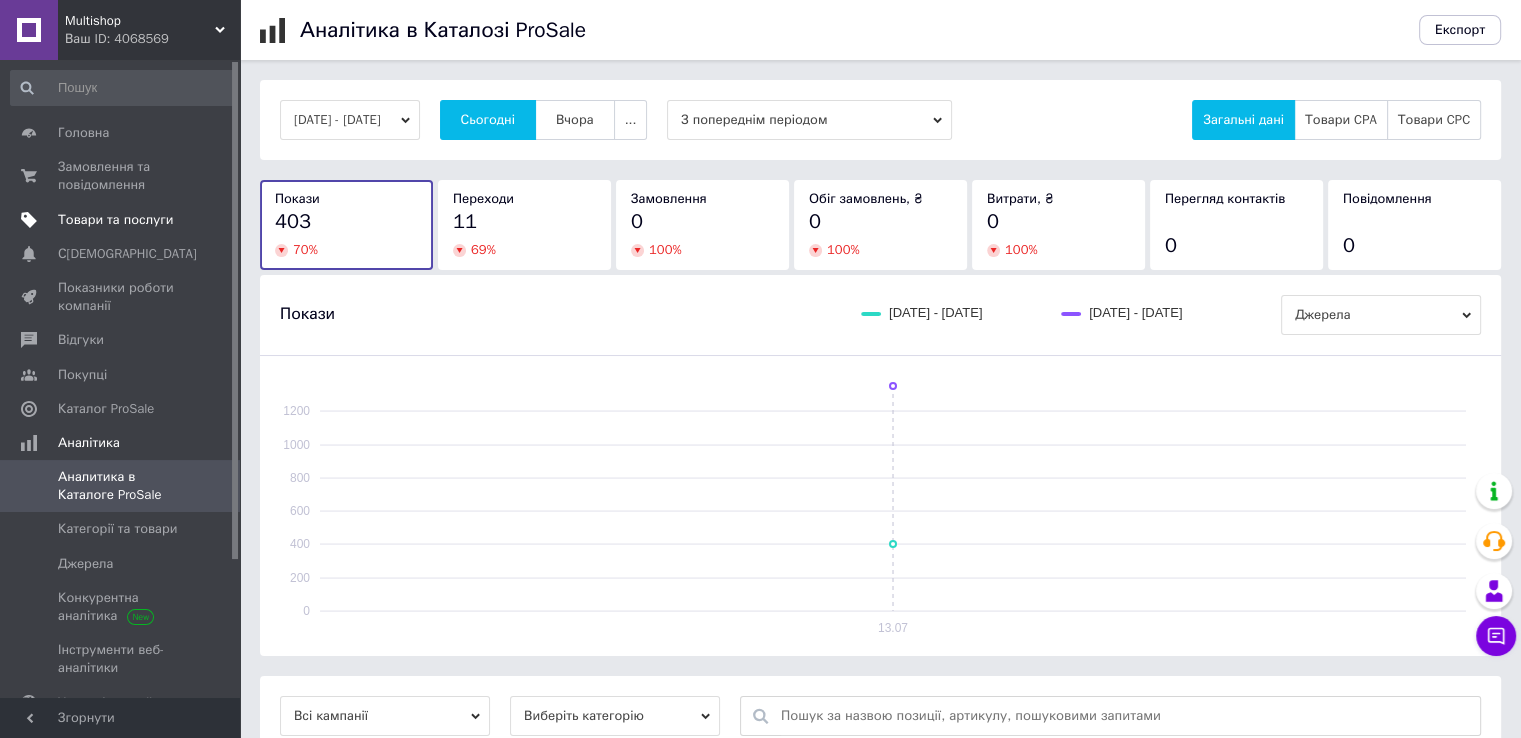 click on "Товари та послуги" at bounding box center [115, 220] 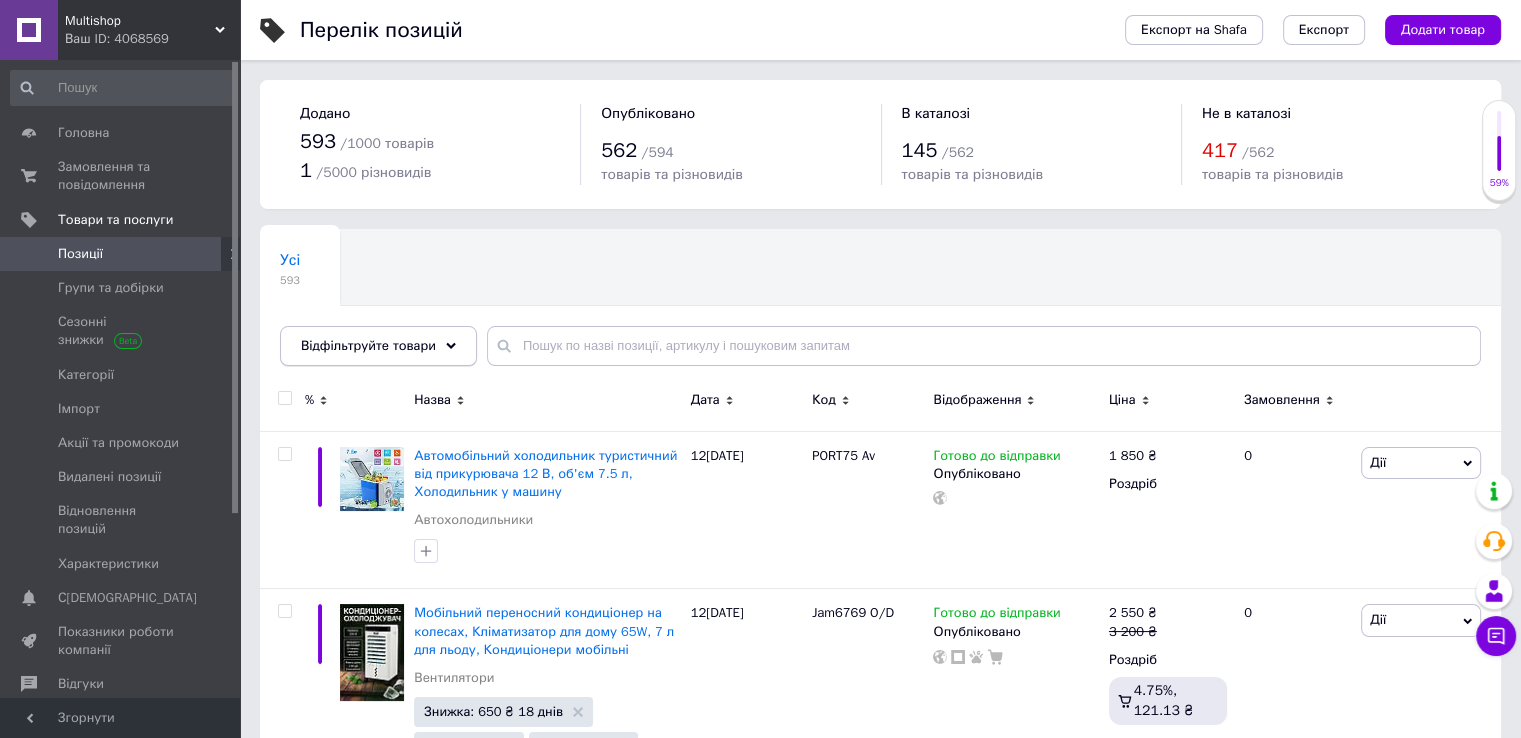 click on "Відфільтруйте товари" at bounding box center [368, 345] 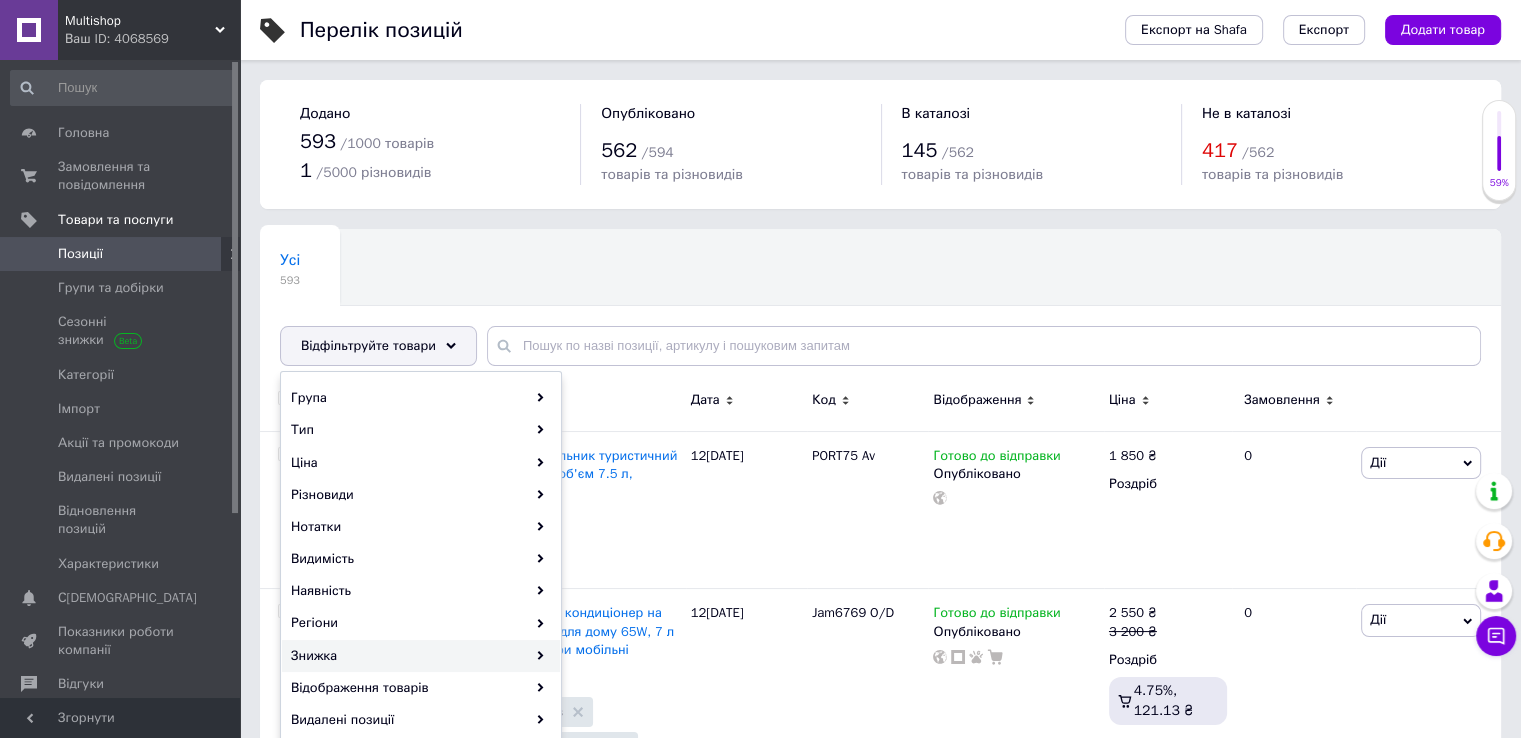click on "Знижка" at bounding box center [421, 656] 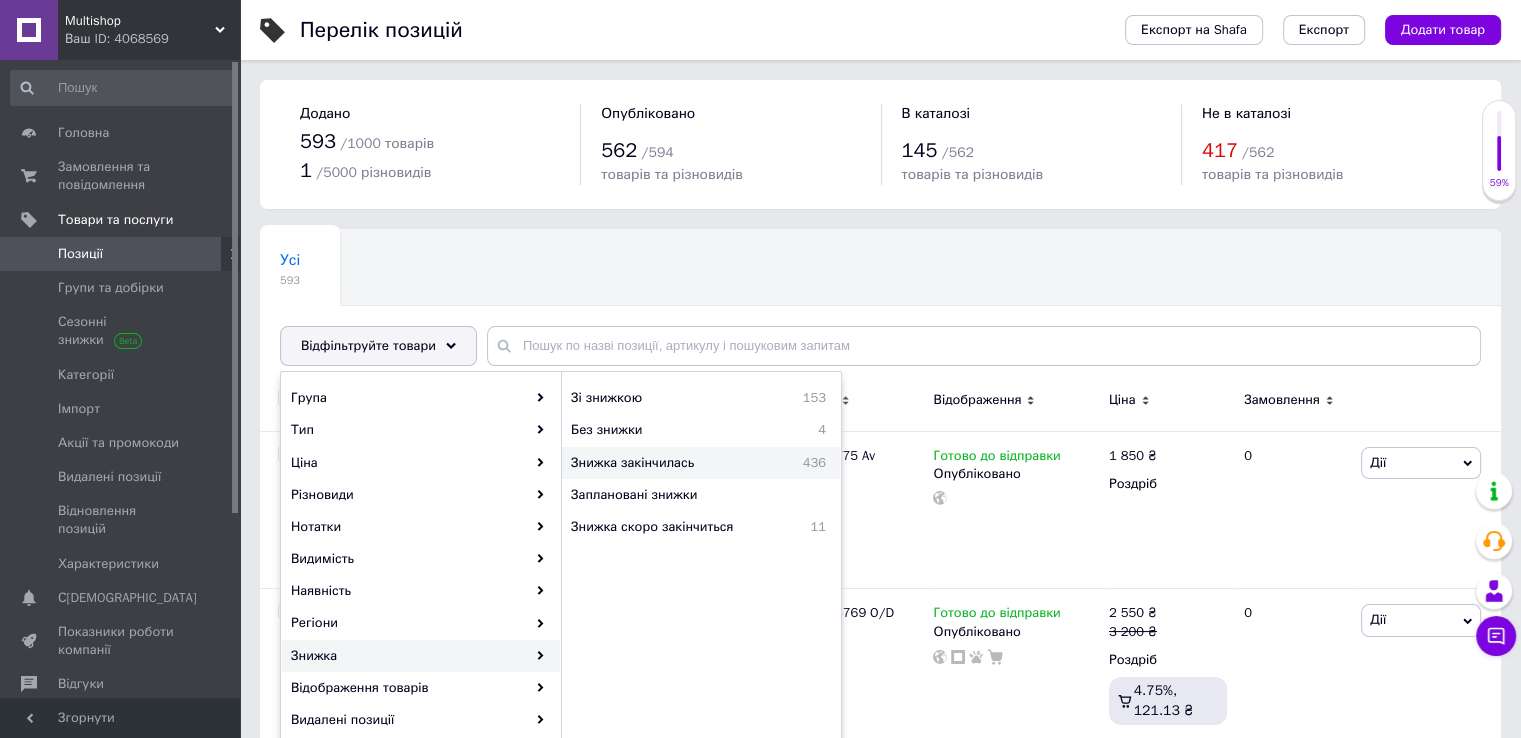 click on "Знижка закінчилась" at bounding box center [671, 463] 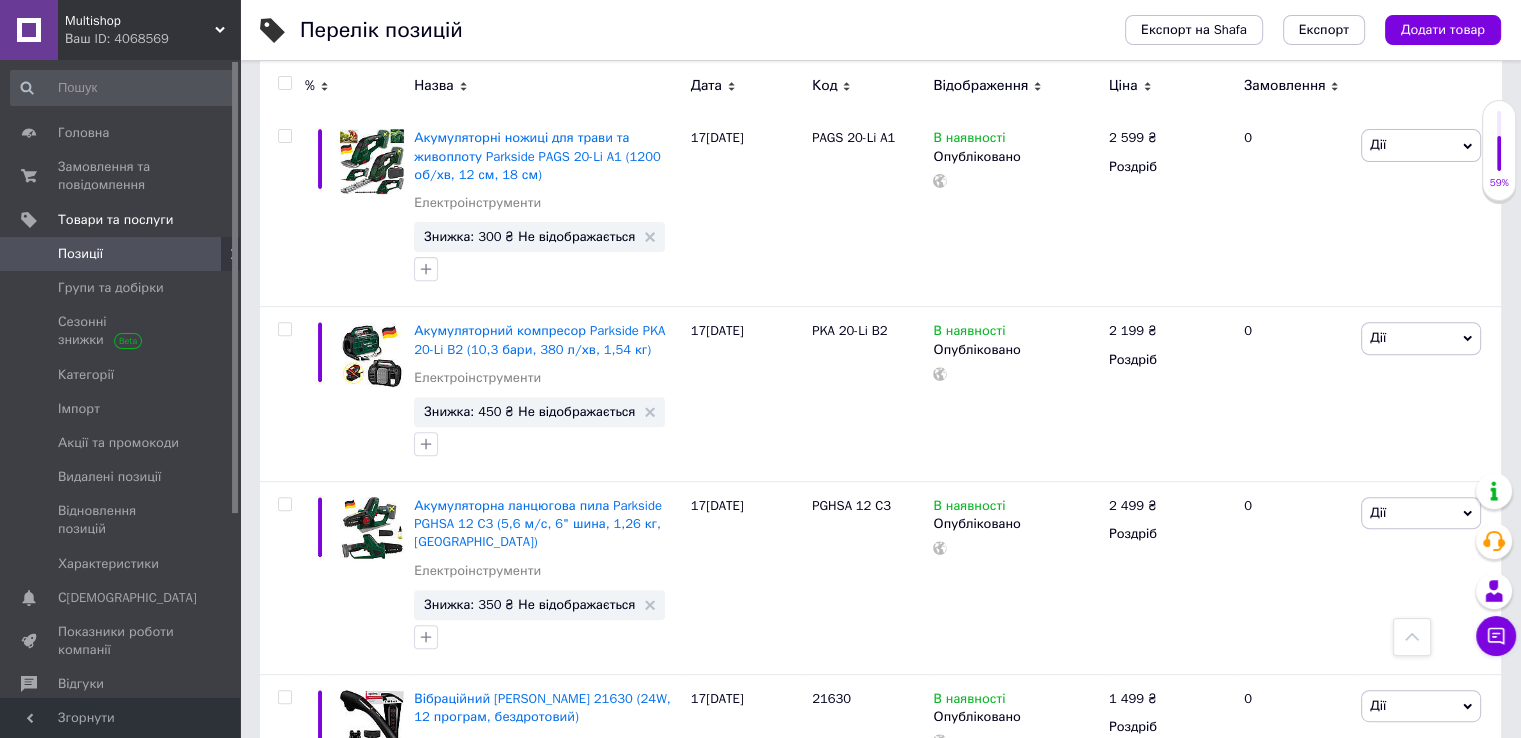 scroll, scrollTop: 16600, scrollLeft: 0, axis: vertical 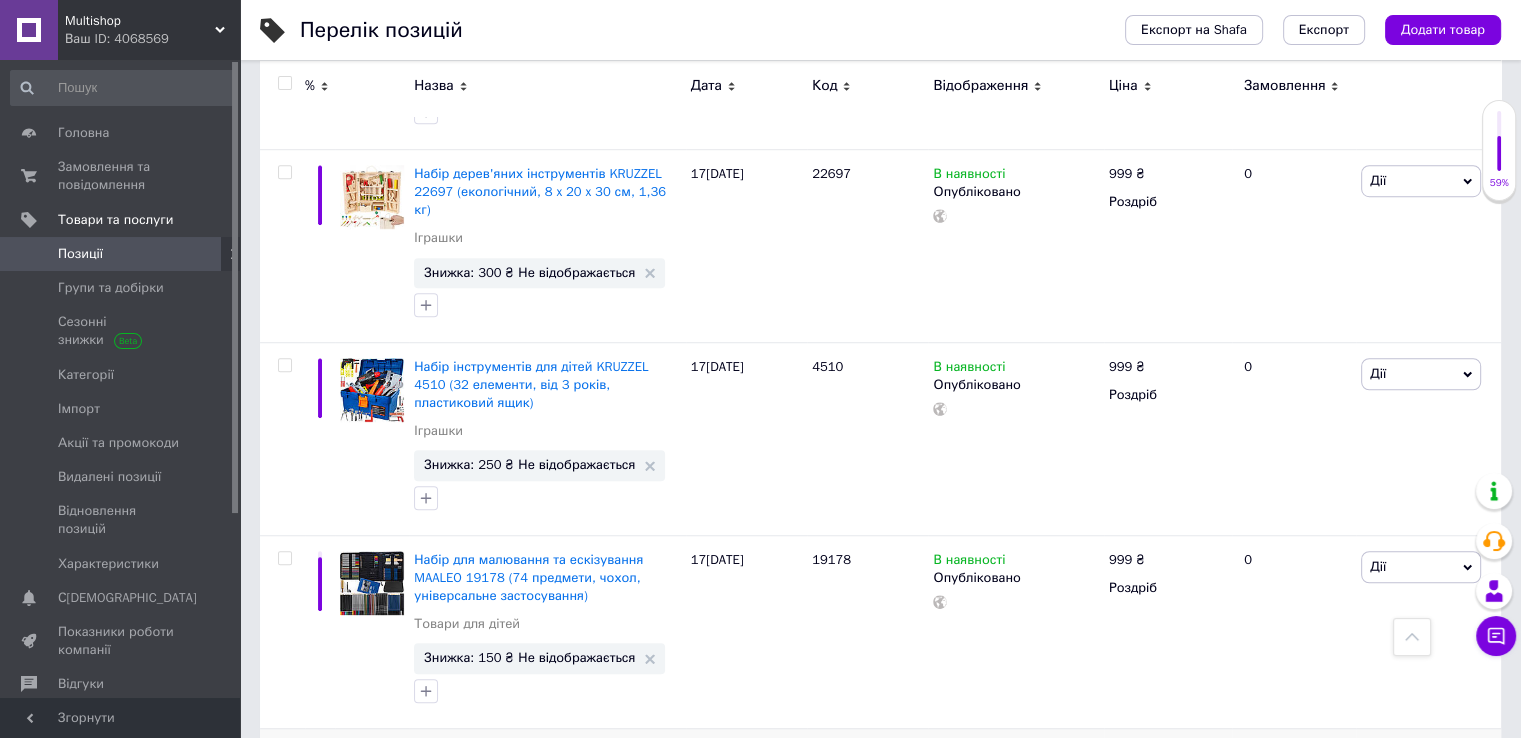 click on "В наявності Опубліковано" at bounding box center [1015, 824] 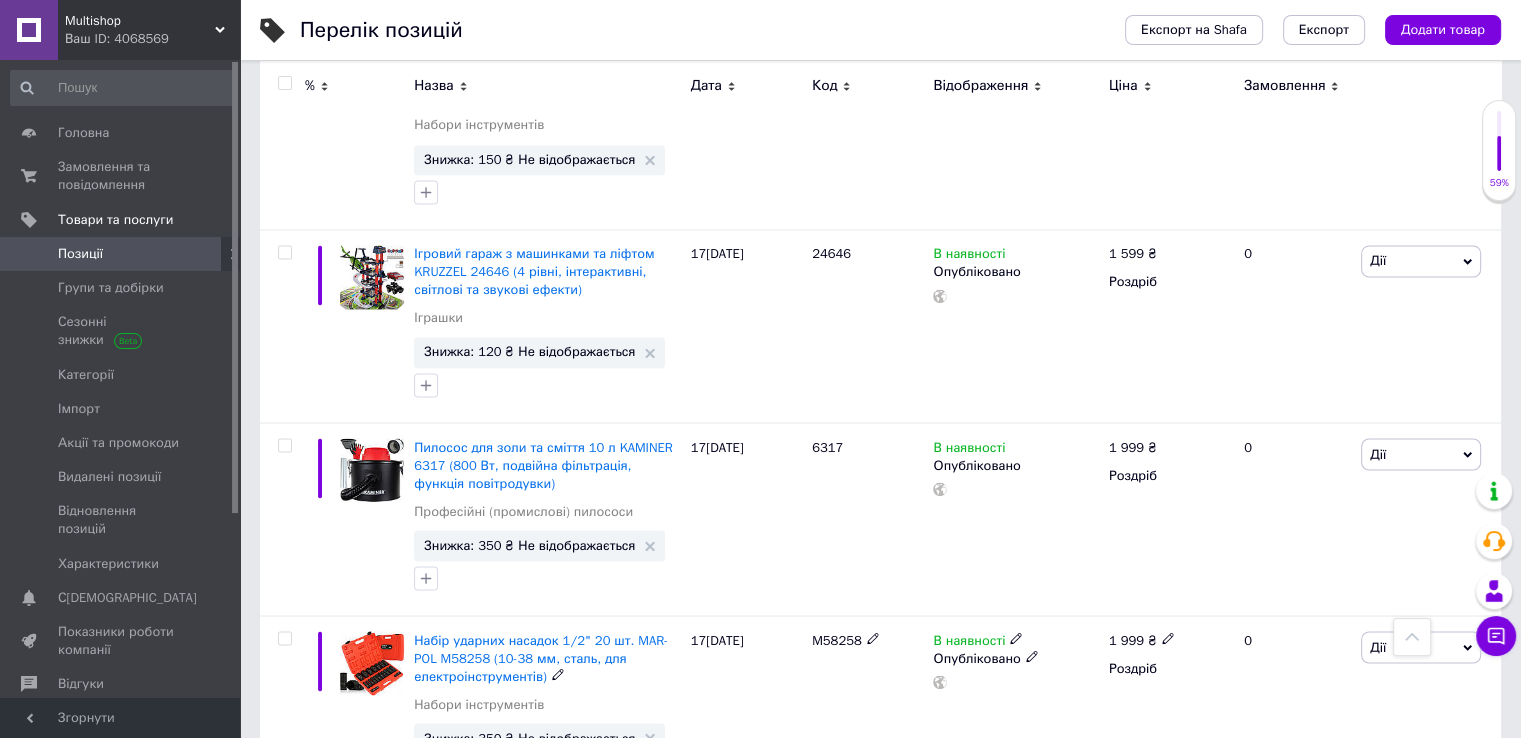 scroll, scrollTop: 18765, scrollLeft: 0, axis: vertical 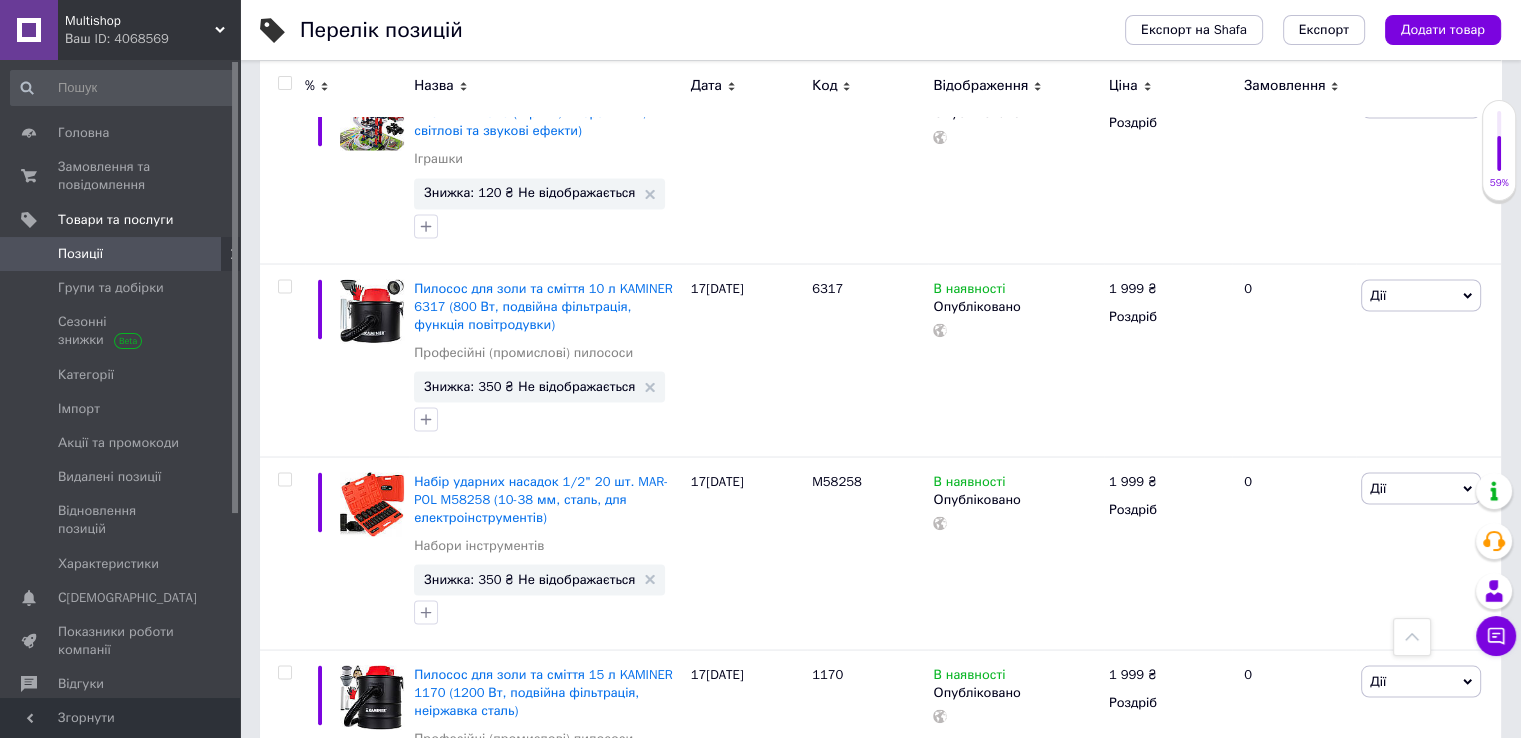 click on "5" at bounding box center [461, 1057] 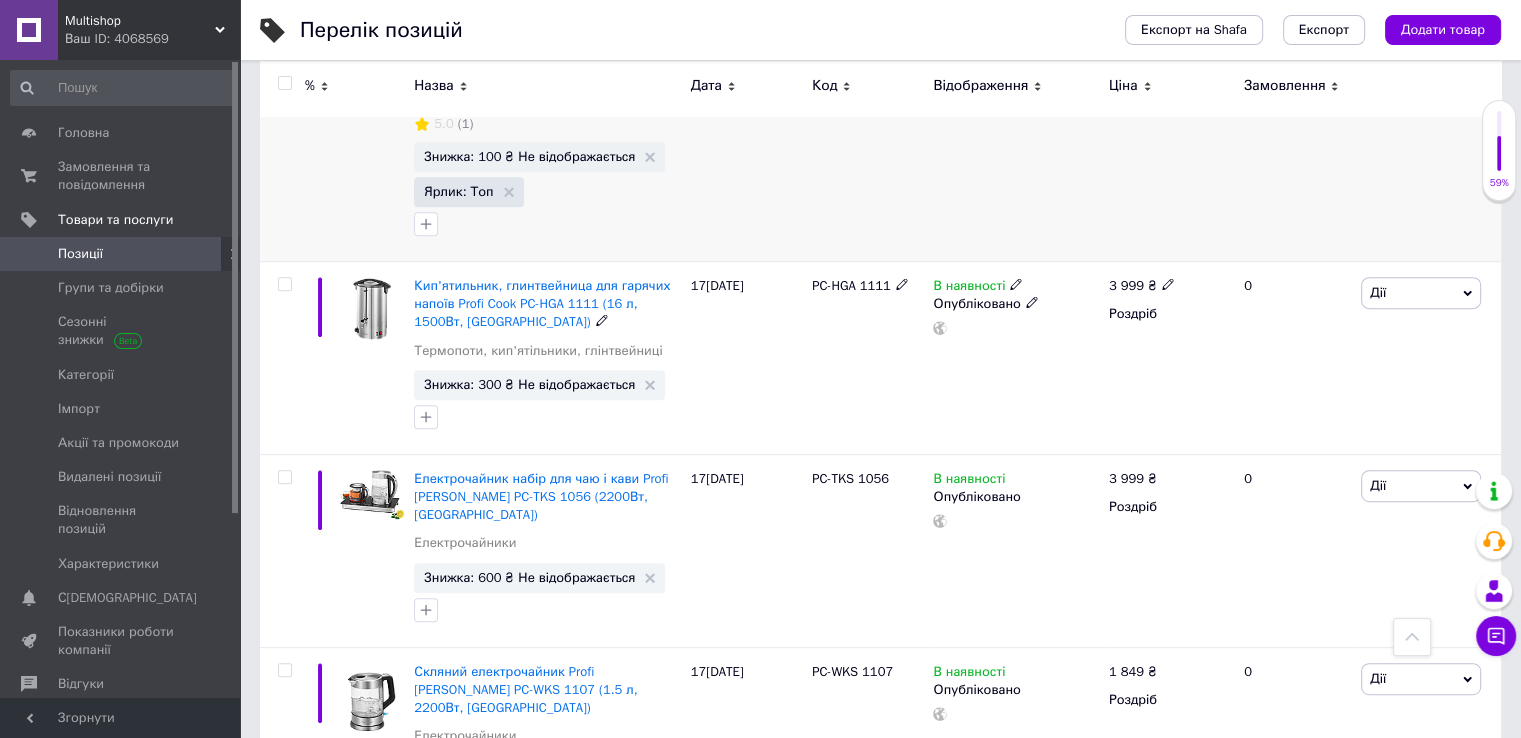 scroll, scrollTop: 500, scrollLeft: 0, axis: vertical 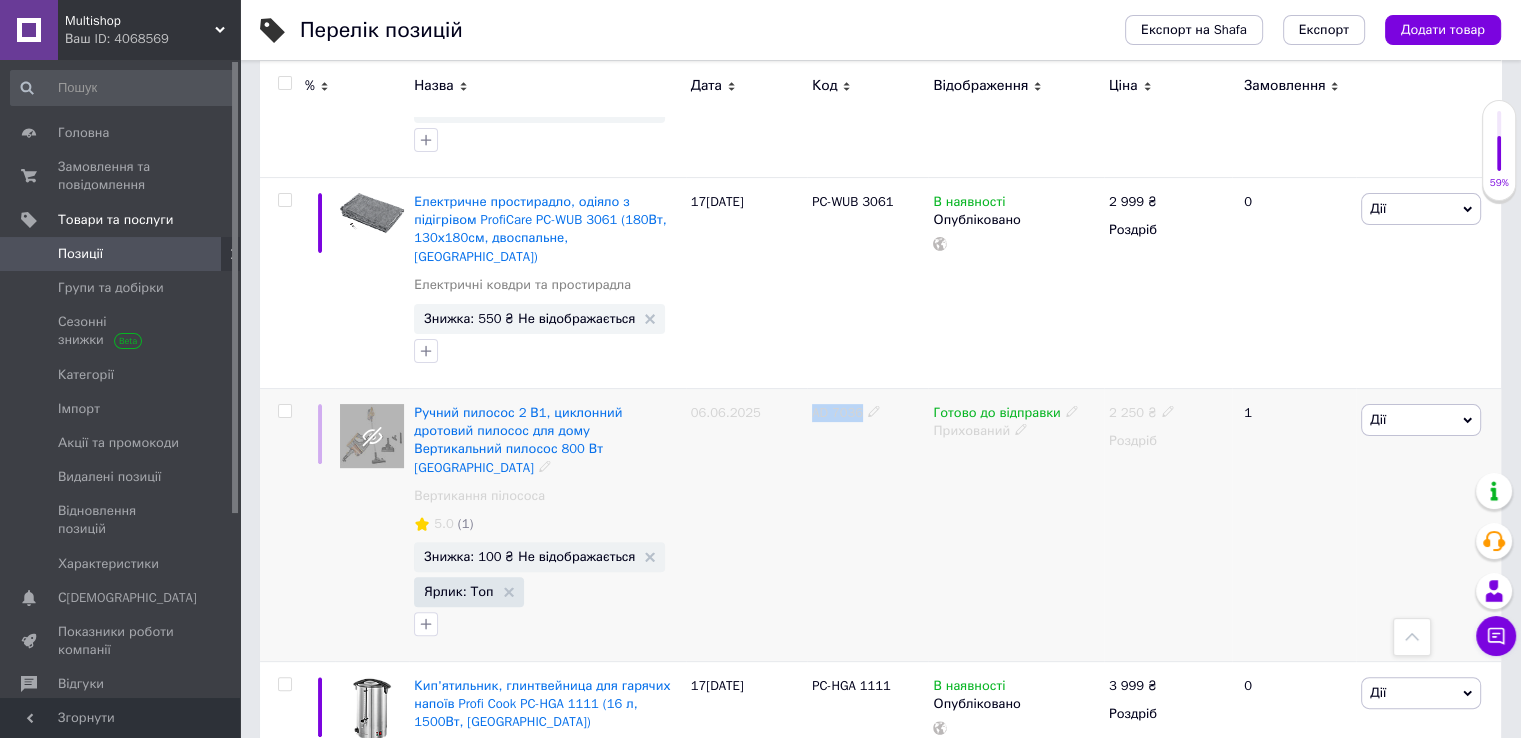 drag, startPoint x: 812, startPoint y: 379, endPoint x: 865, endPoint y: 381, distance: 53.037724 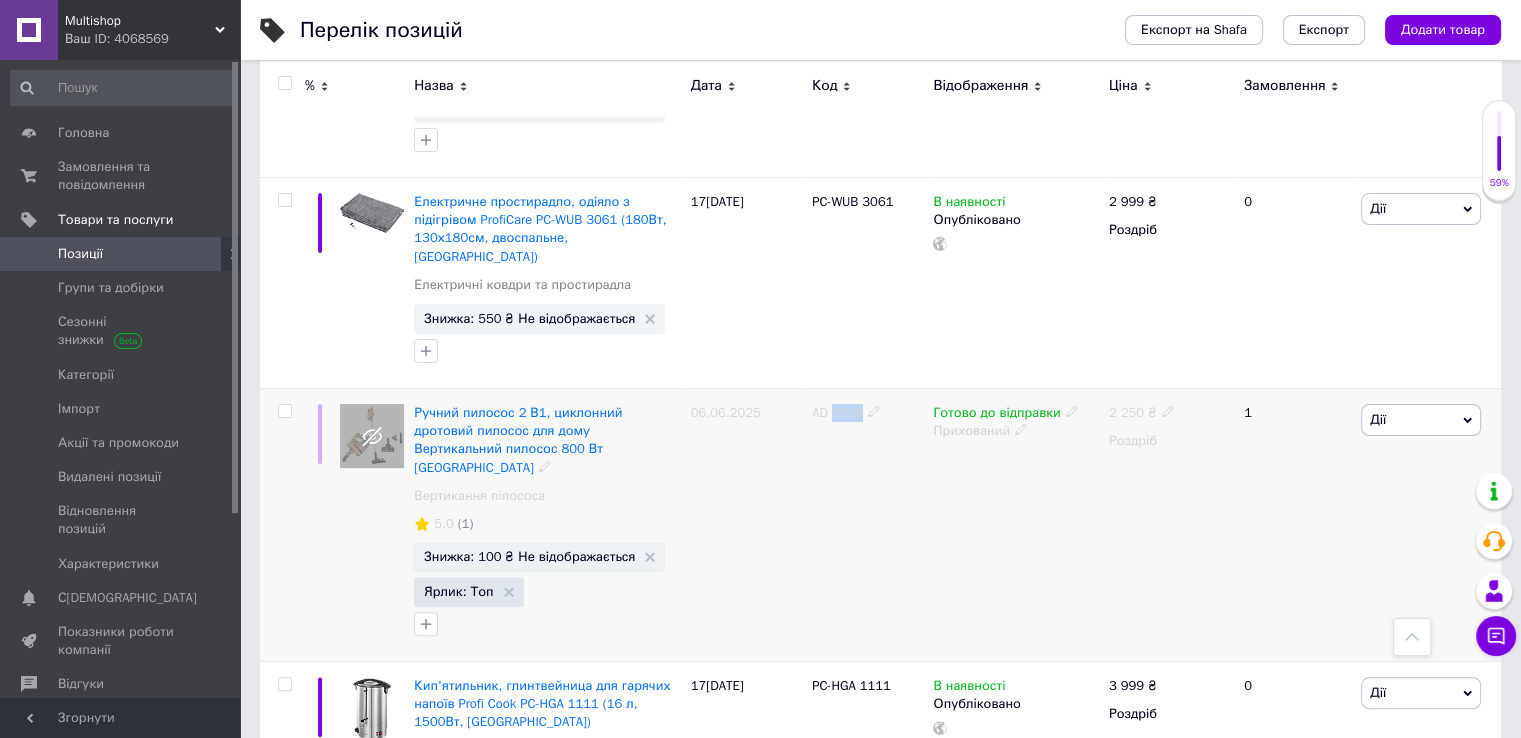click on "AD 7036" at bounding box center (837, 412) 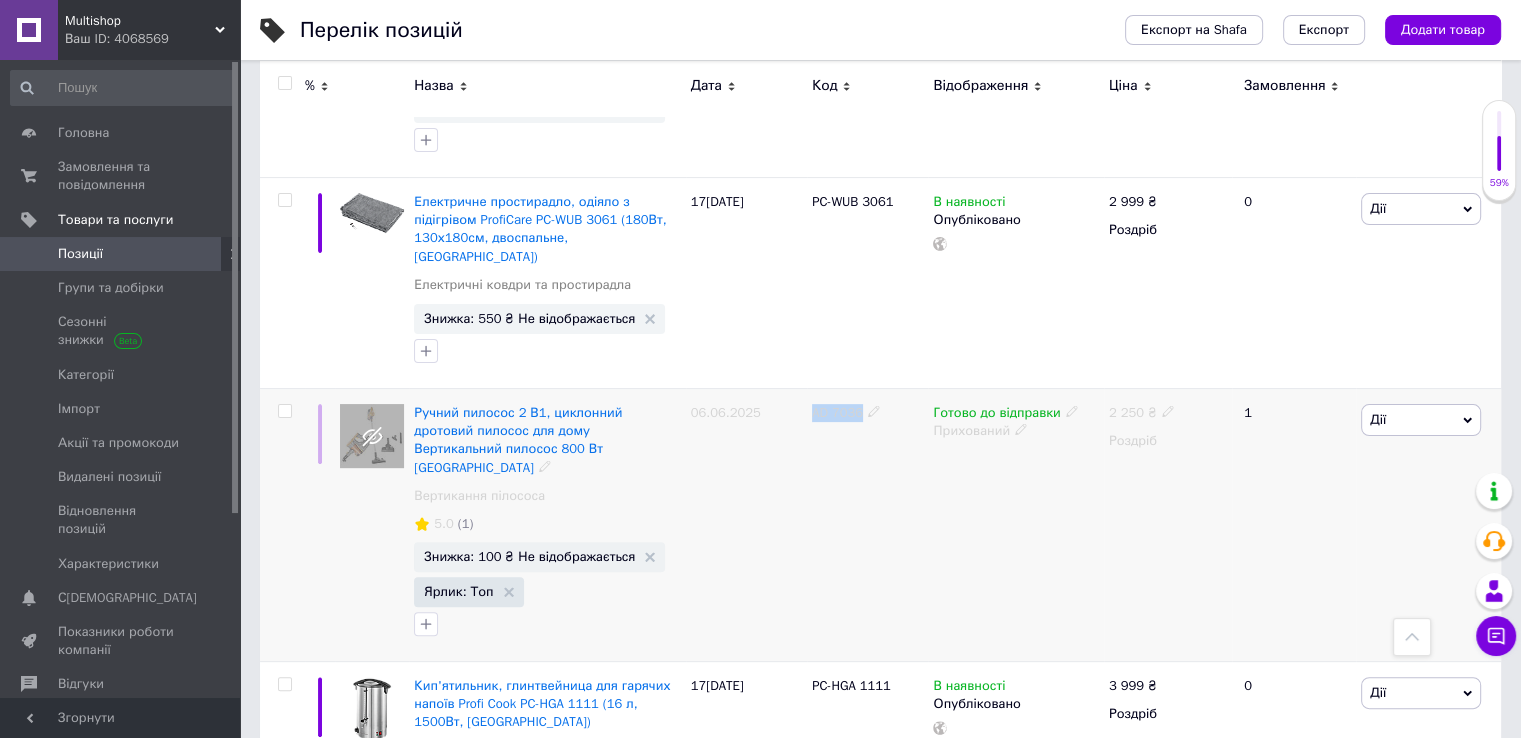 click on "AD 7036" at bounding box center [837, 412] 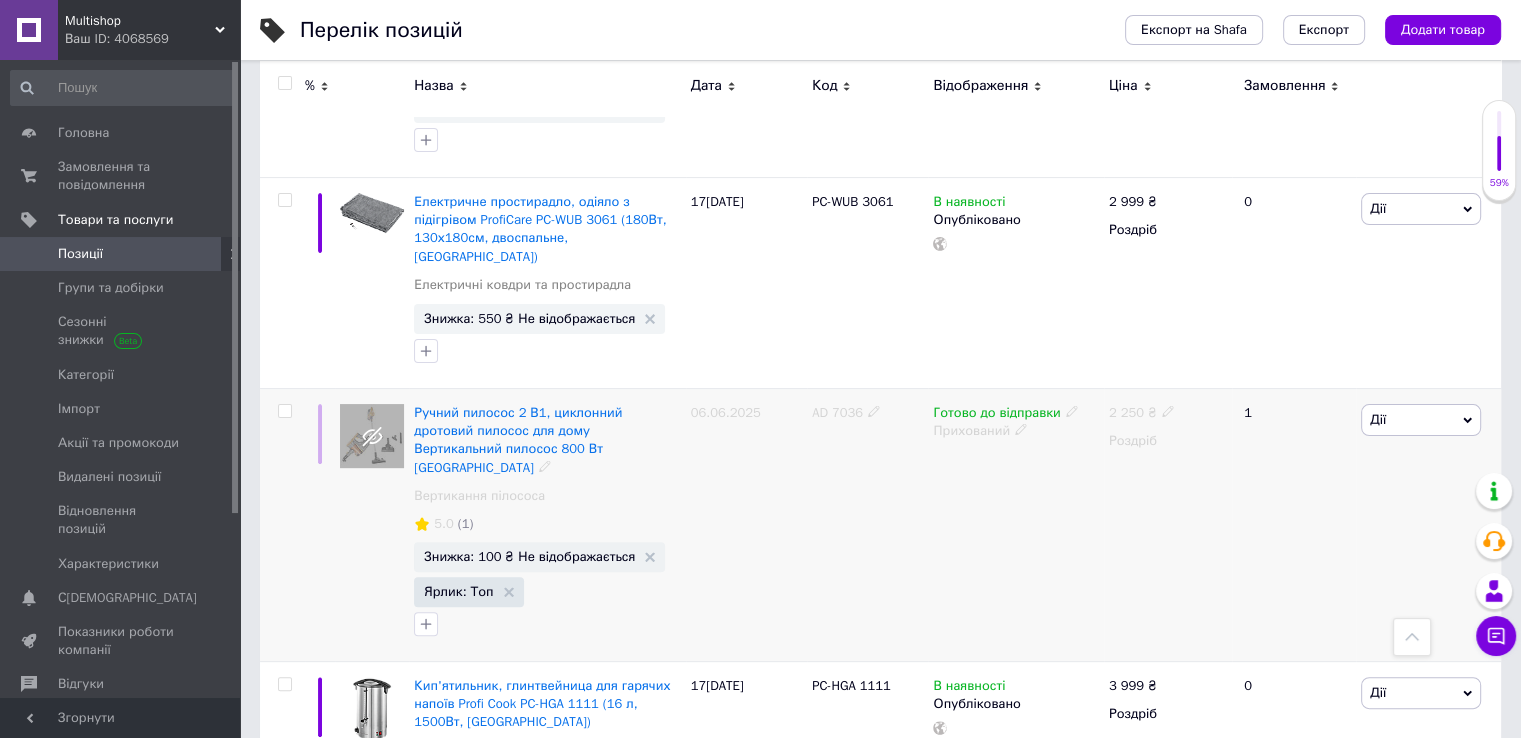 click 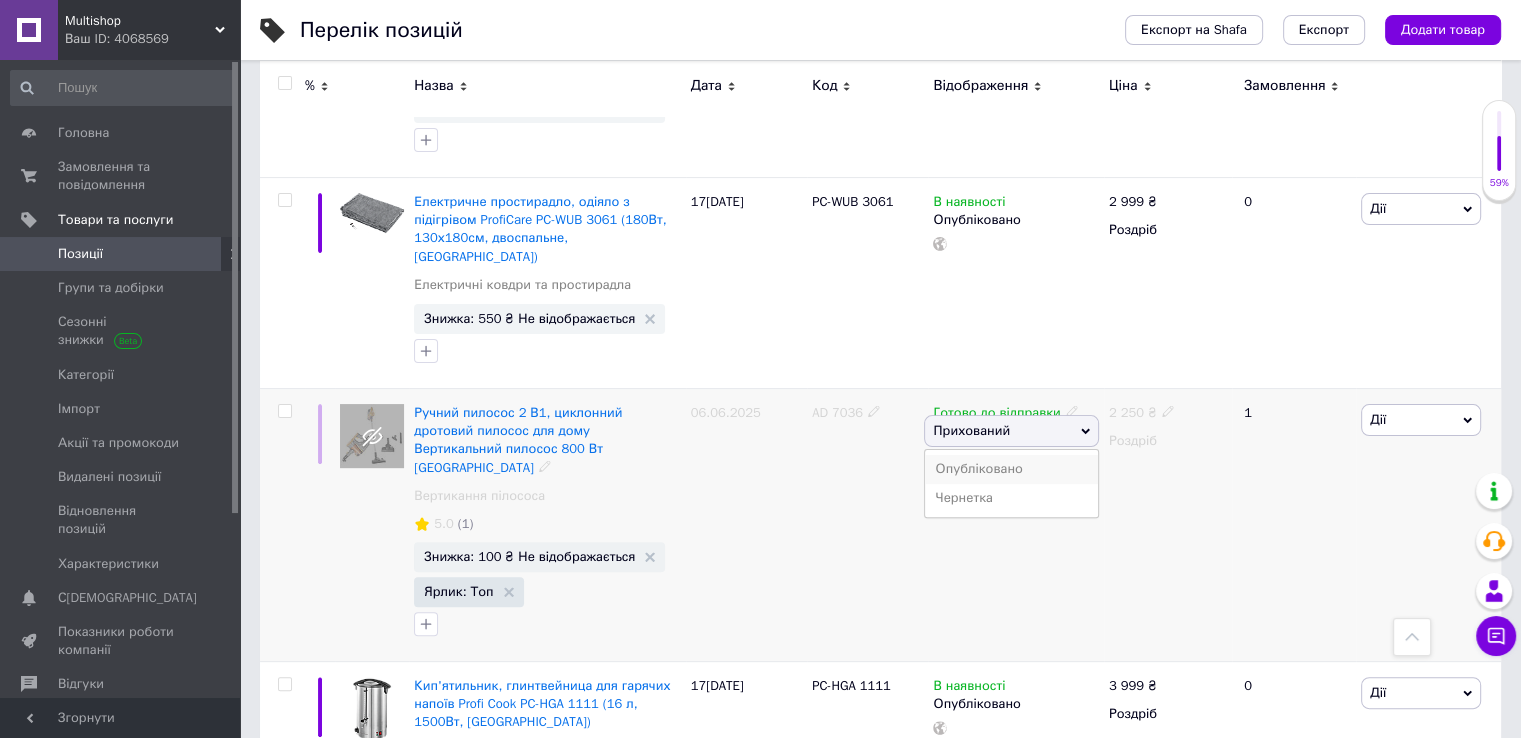 click on "Опубліковано" at bounding box center (1011, 469) 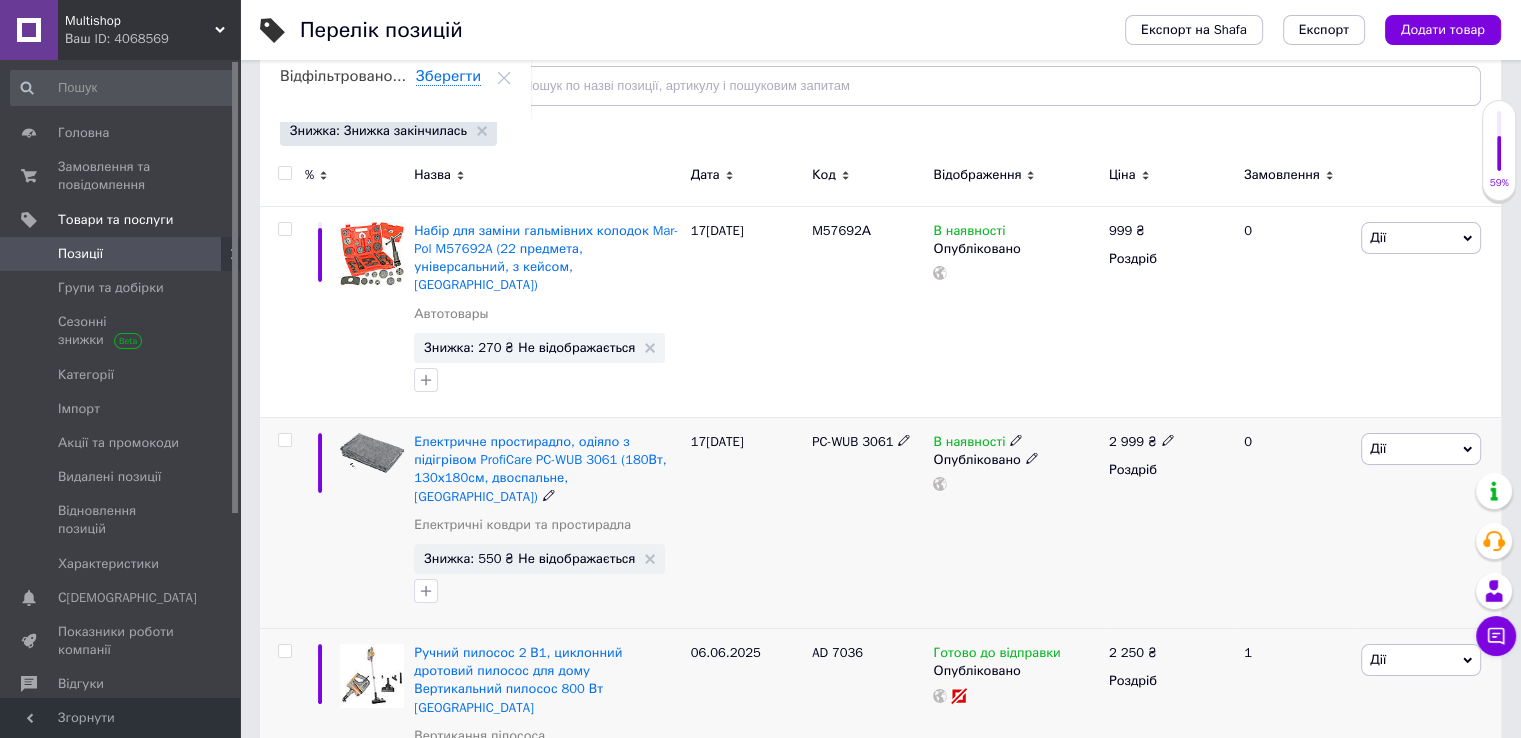 scroll, scrollTop: 500, scrollLeft: 0, axis: vertical 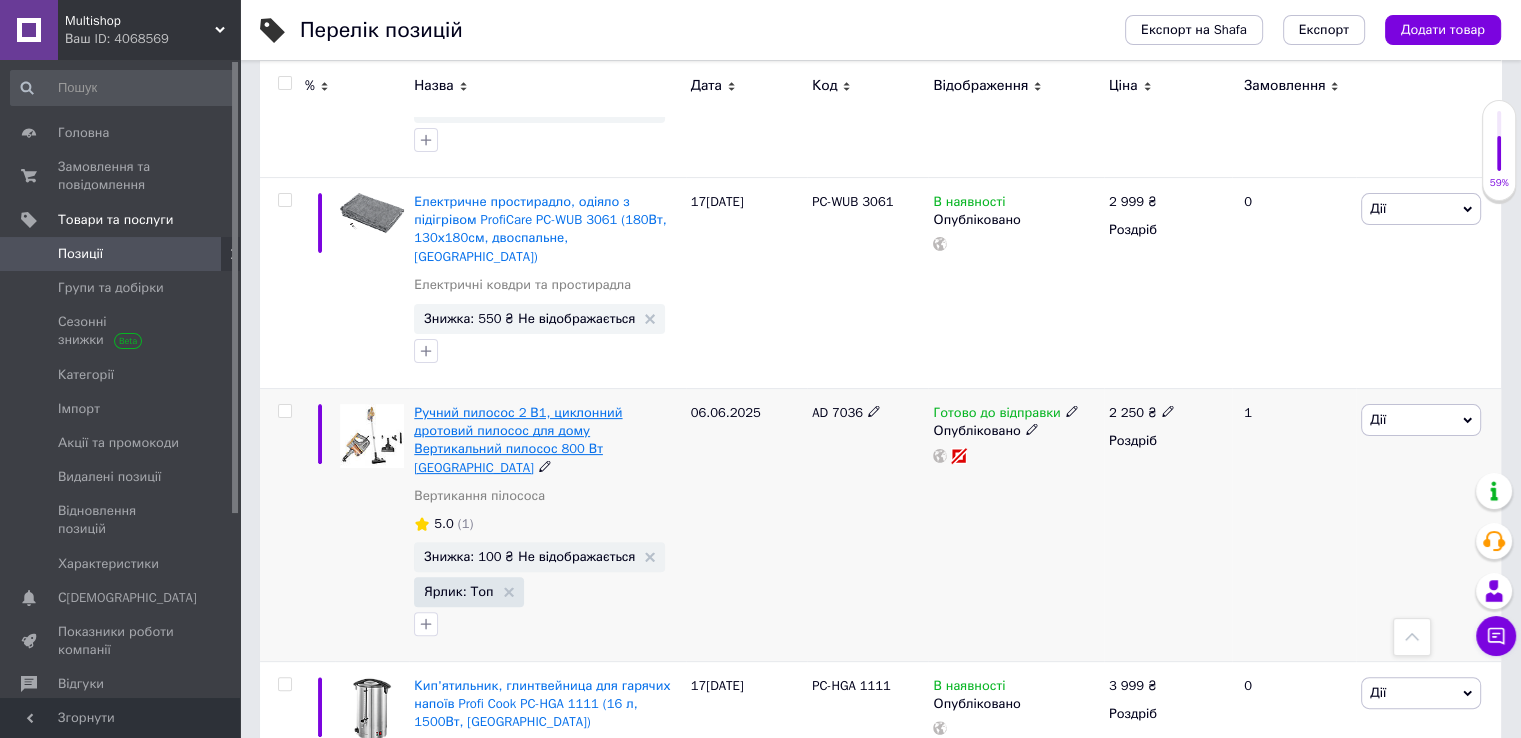 click on "Ручний пилосос 2 В1, циклонний дротовий пилосос для дому Вертикальний пилосос 800 Вт [GEOGRAPHIC_DATA]" at bounding box center (518, 440) 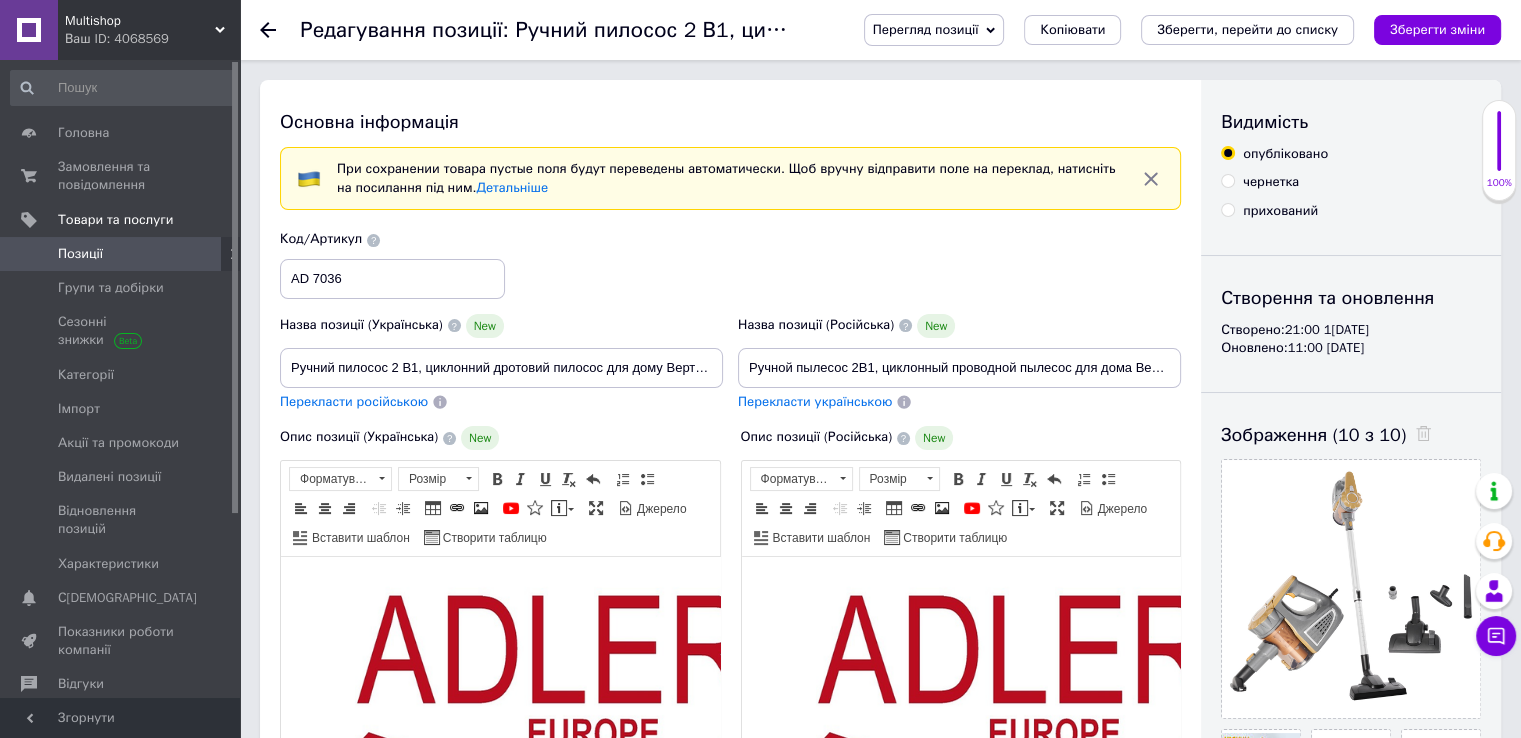 scroll, scrollTop: 0, scrollLeft: 0, axis: both 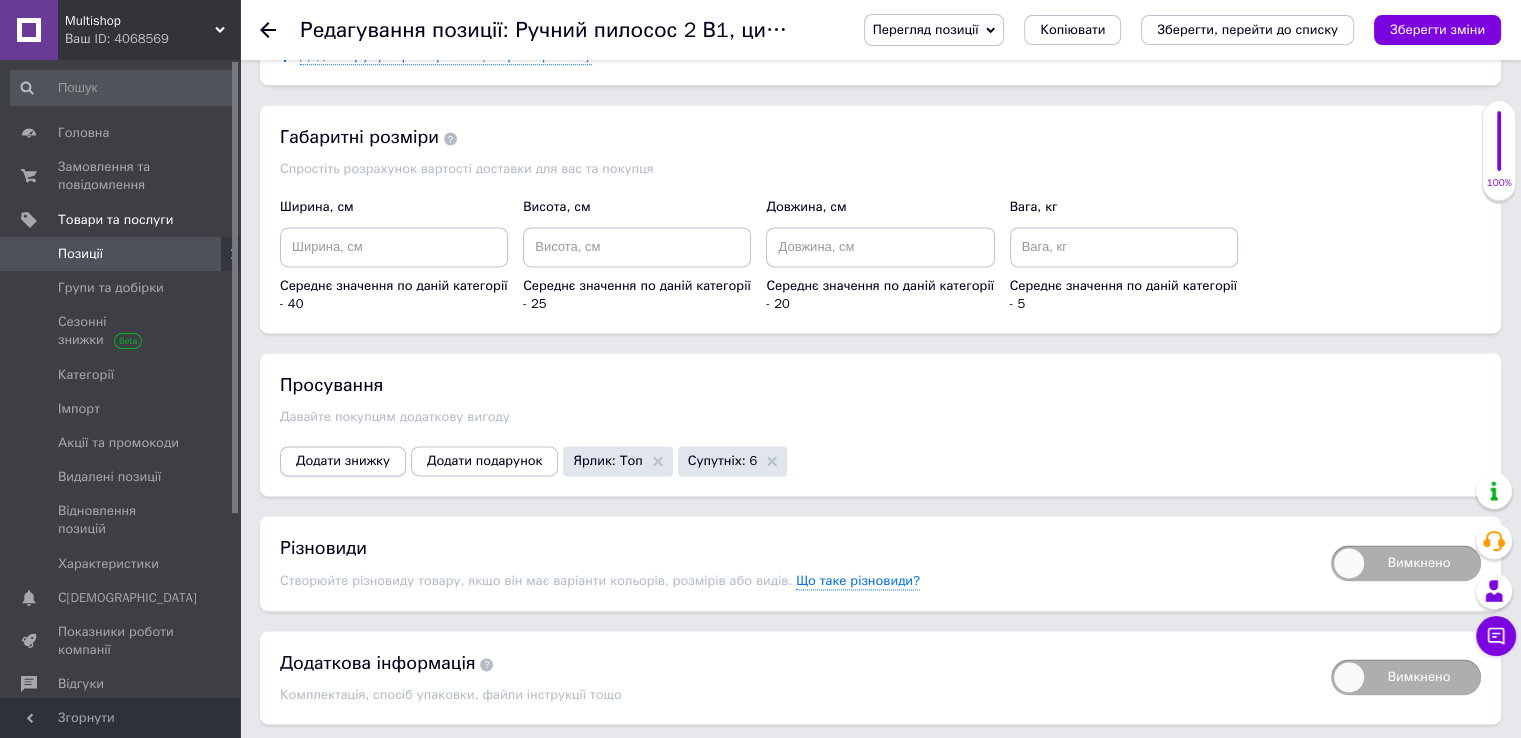 click on "Додати знижку" at bounding box center [343, 461] 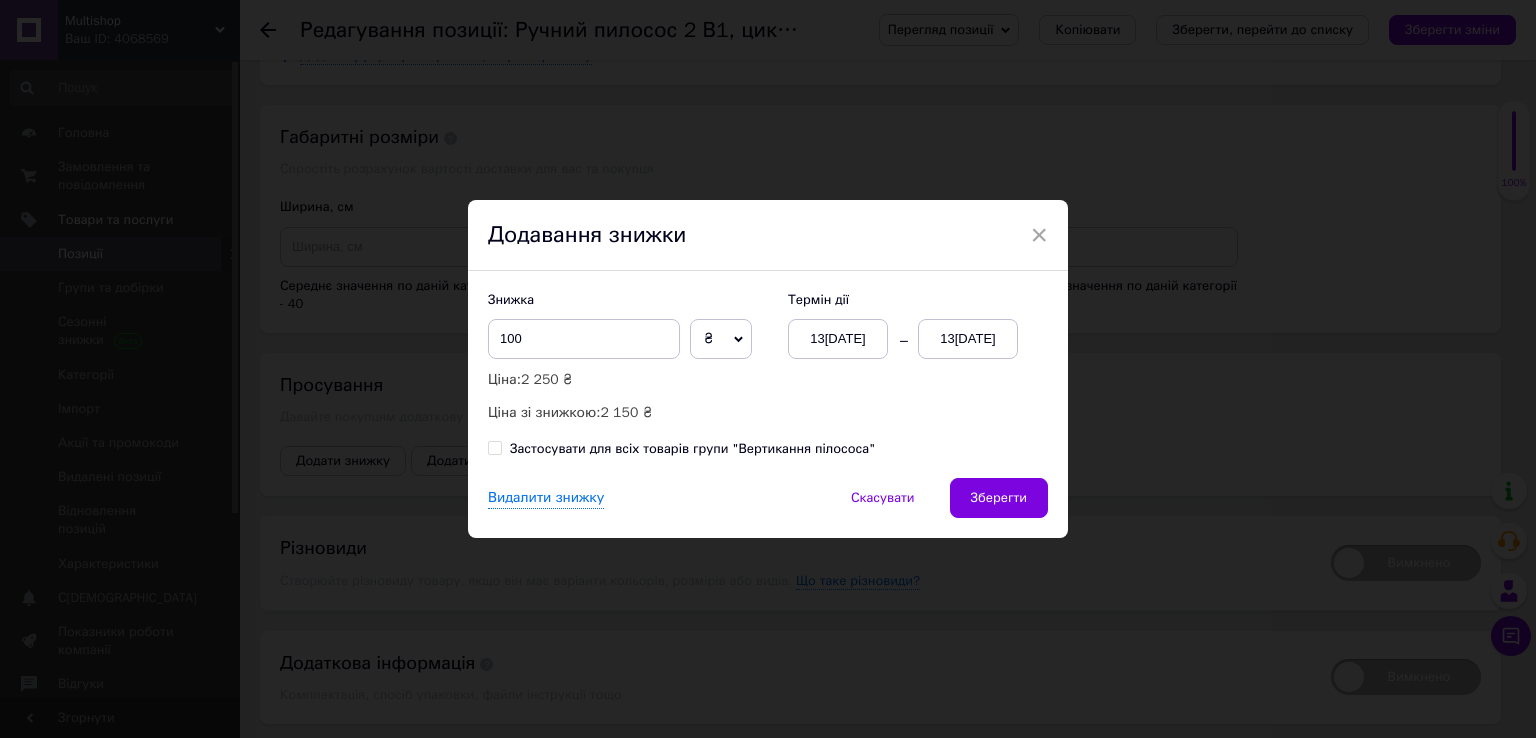 click on "₴" at bounding box center (721, 339) 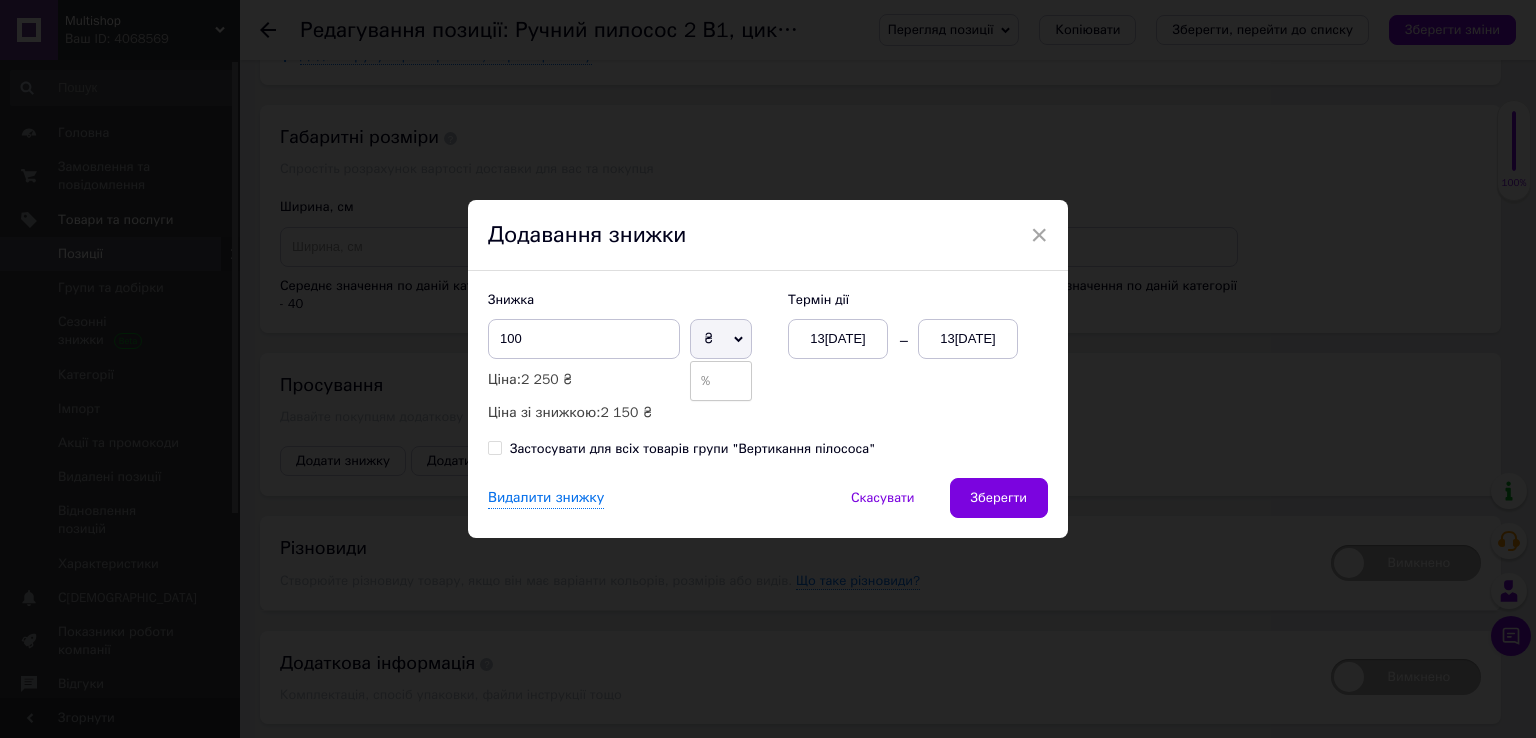 click on "₴" at bounding box center (721, 339) 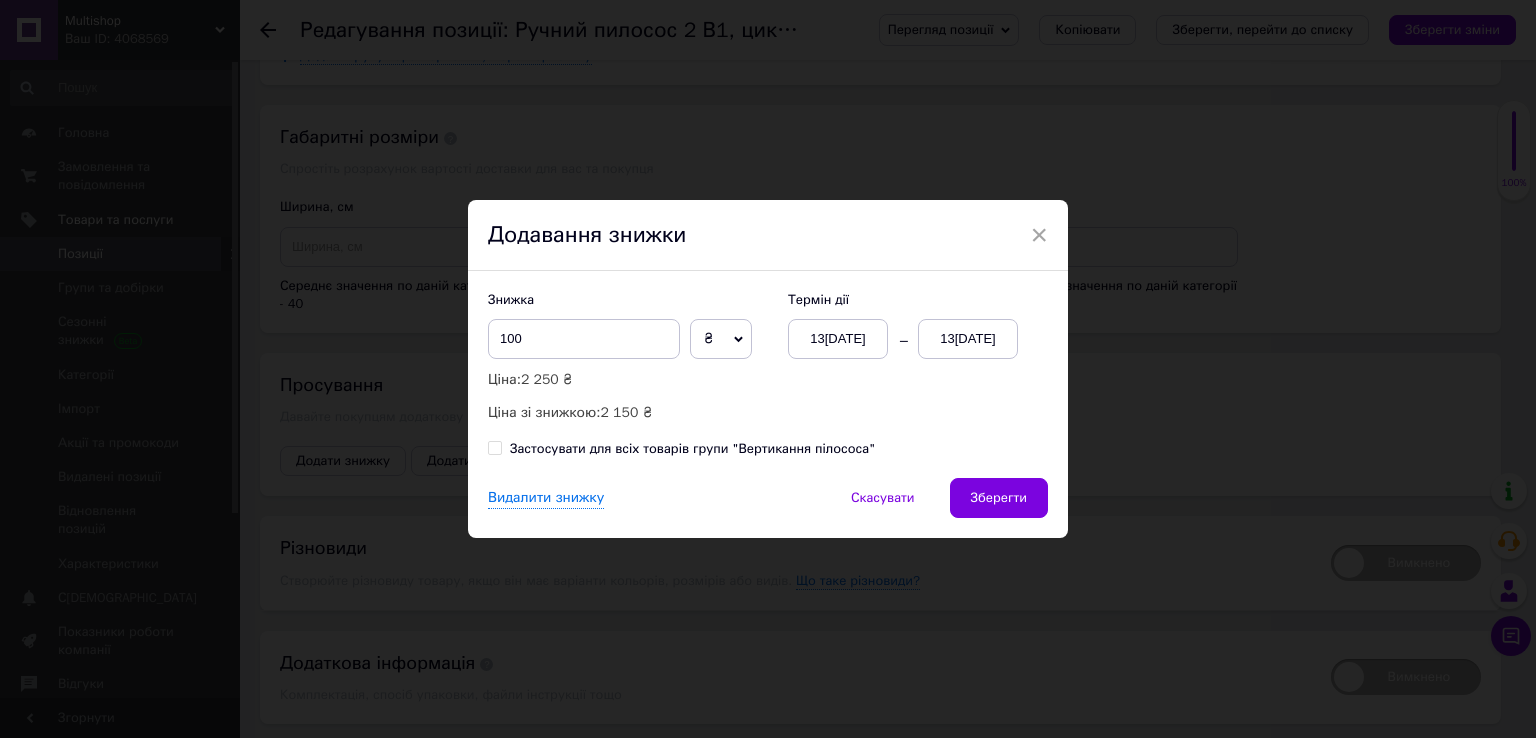 click on "13[DATE]" at bounding box center (968, 339) 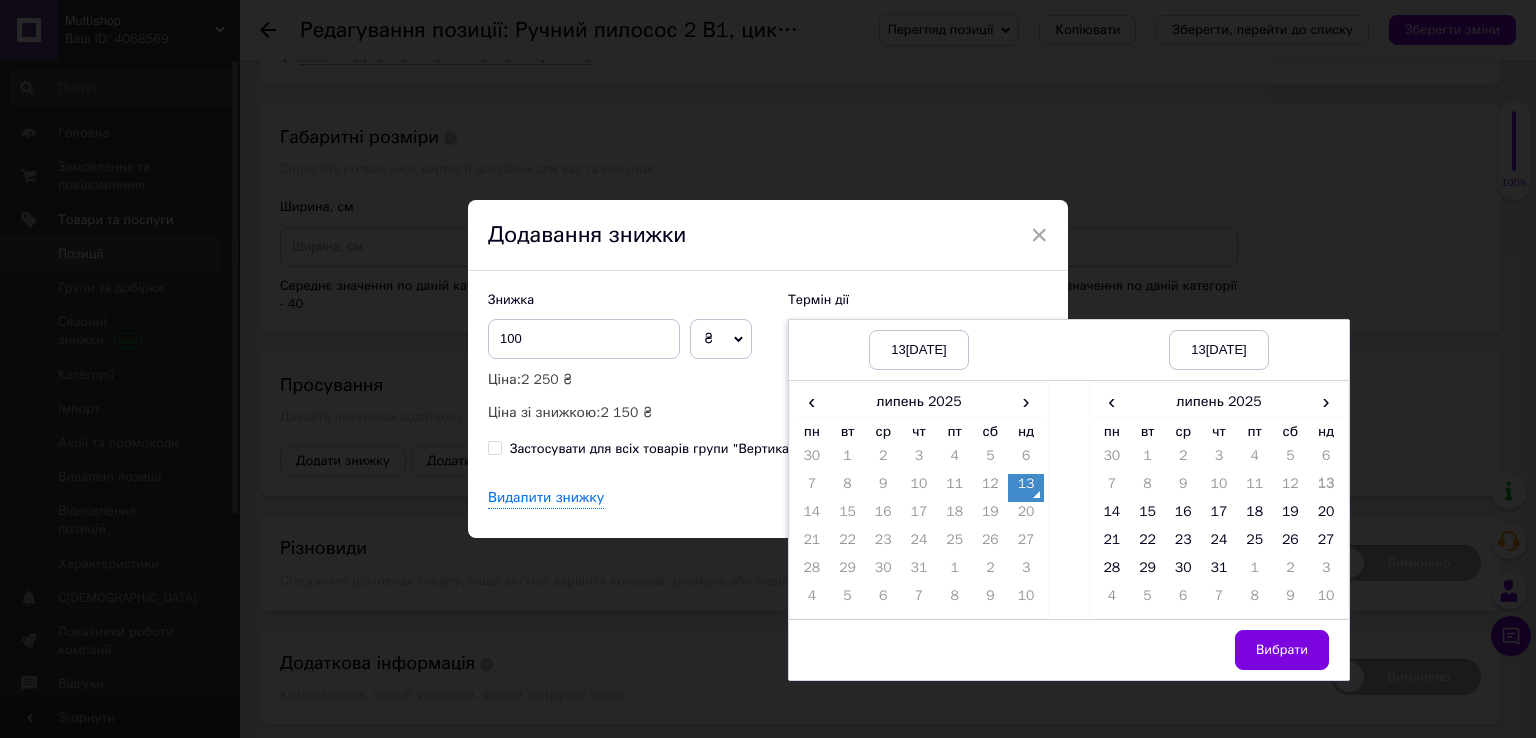 click on "13[DATE]" at bounding box center [919, 350] 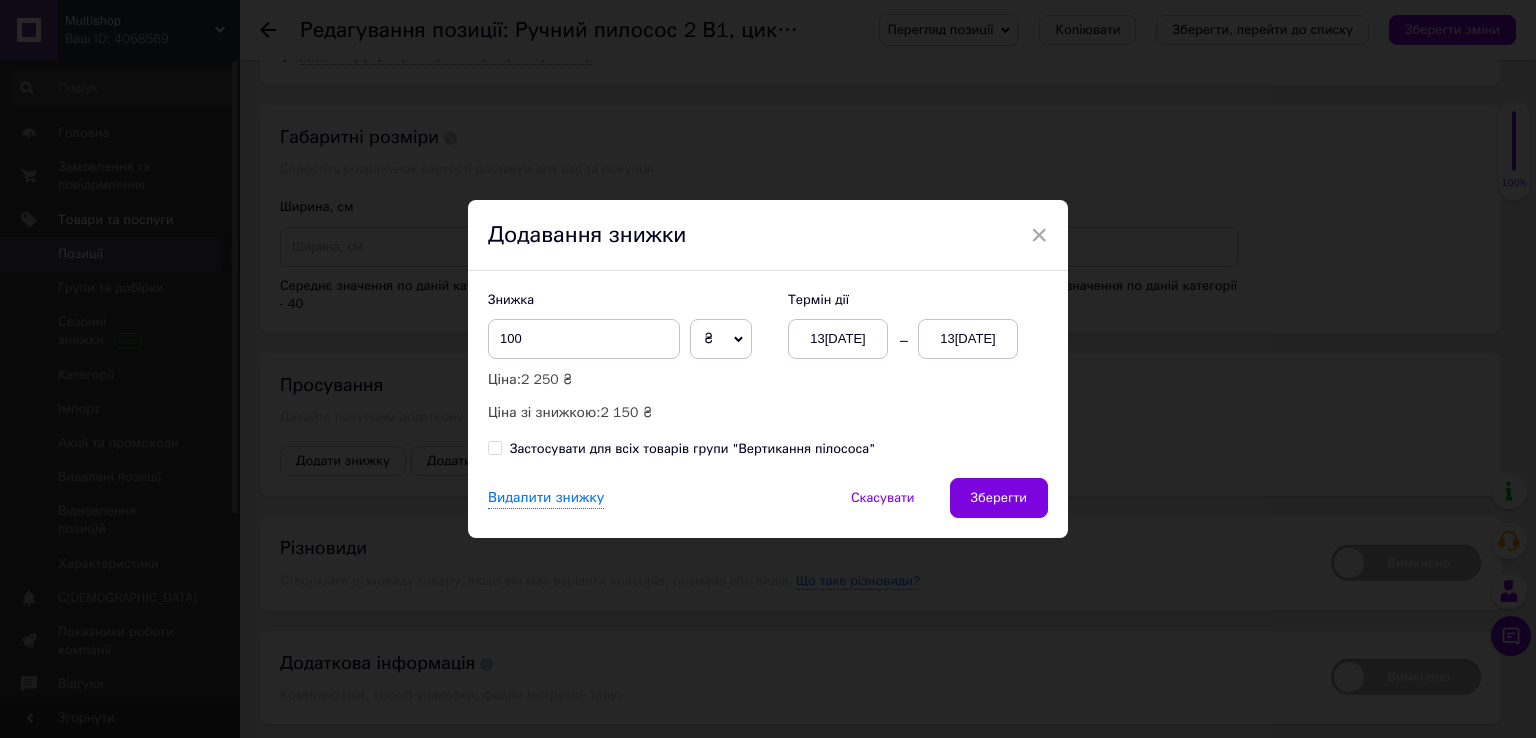 click on "Знижка 100 ₴ % Ціна:  2 250   ₴ Ціна зі знижкою:  2 150   ₴ Термін дії [DATE] [DATE] Застосувати для всіх товарів групи "Вертикання пілососа"" at bounding box center [768, 374] 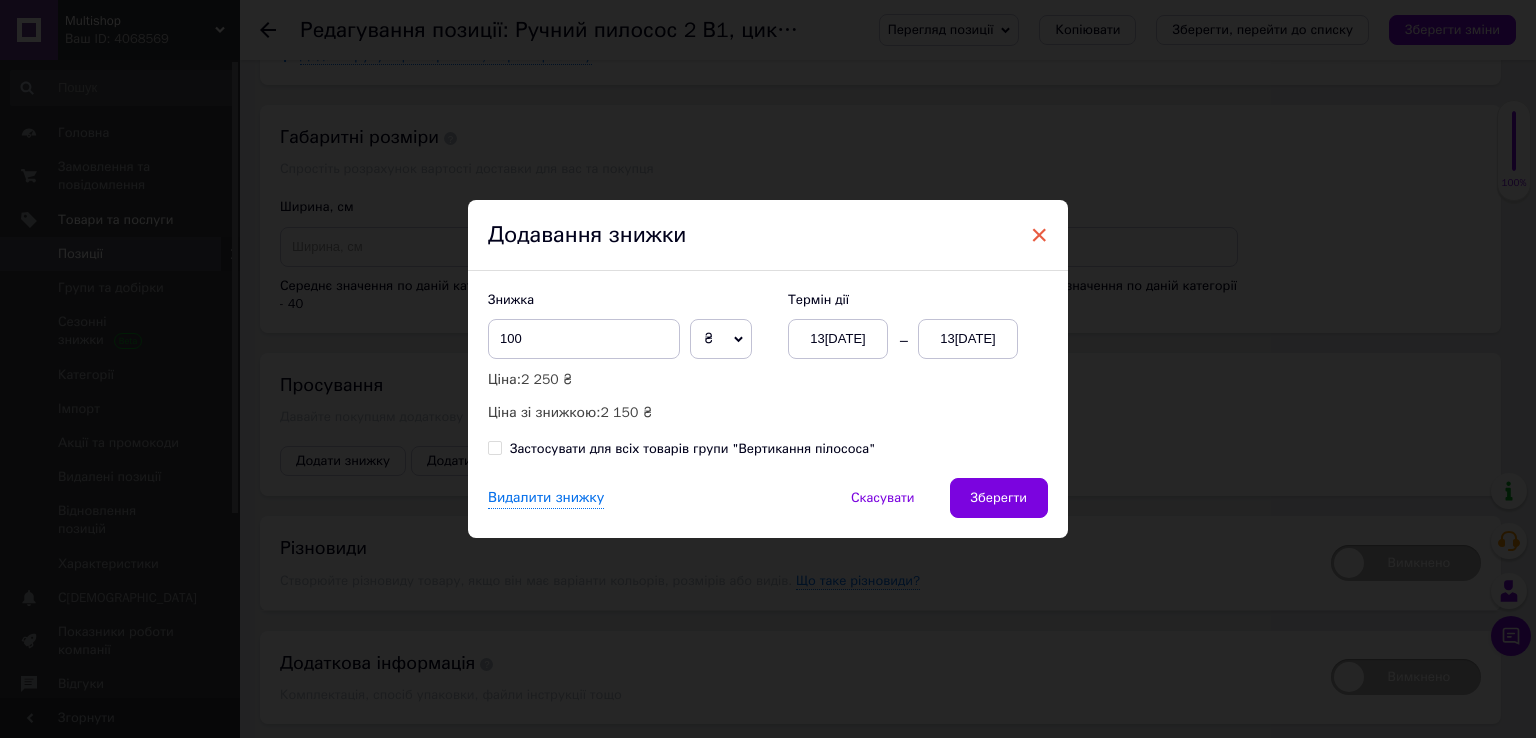 click on "× Додавання знижки Знижка 100 ₴ % Ціна:  2 250   ₴ Ціна зі знижкою:  2 150   ₴ Термін дії [DATE] [DATE] Застосувати для всіх товарів групи "Вертикання пілососа" Видалити знижку   Скасувати   Зберегти" at bounding box center (768, 369) 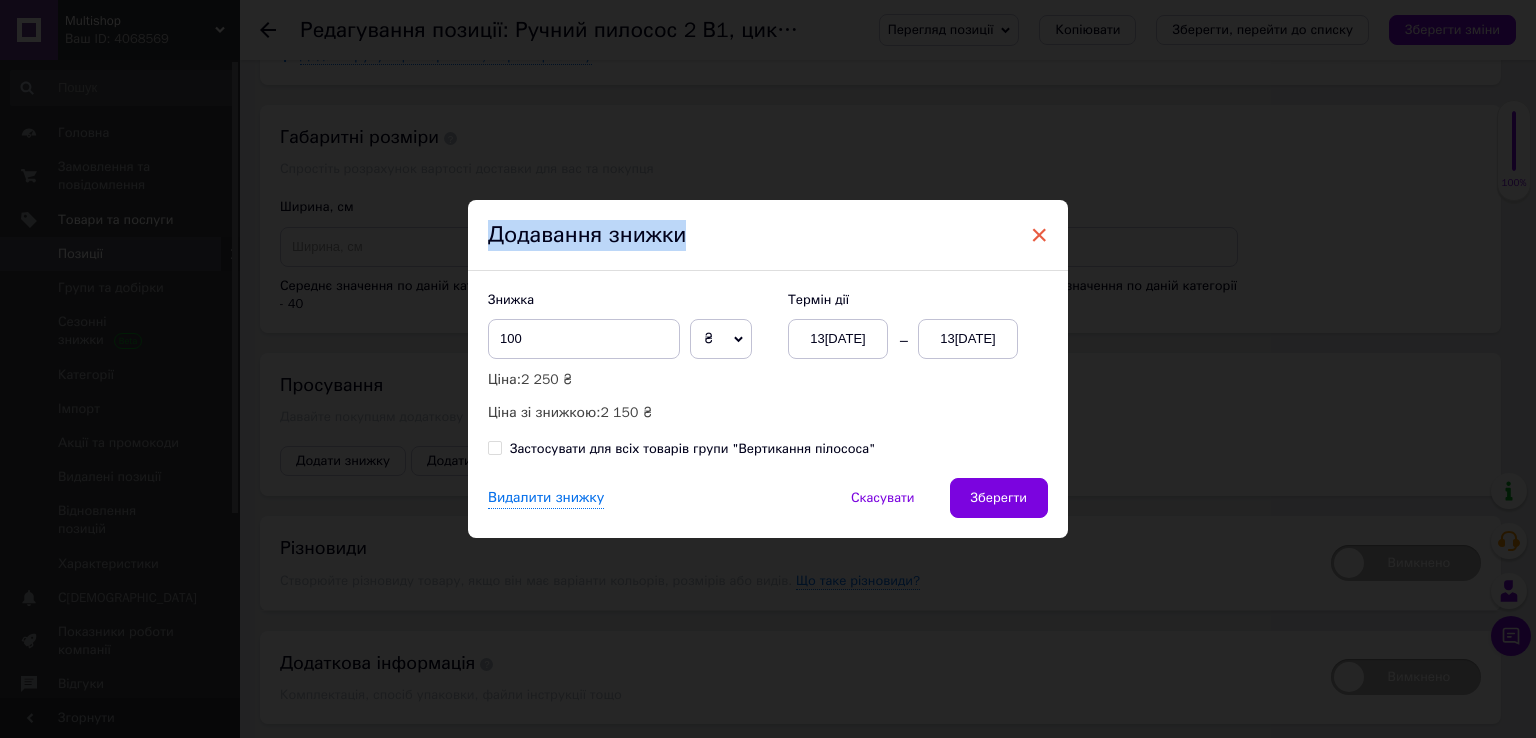 click on "×" at bounding box center [1039, 235] 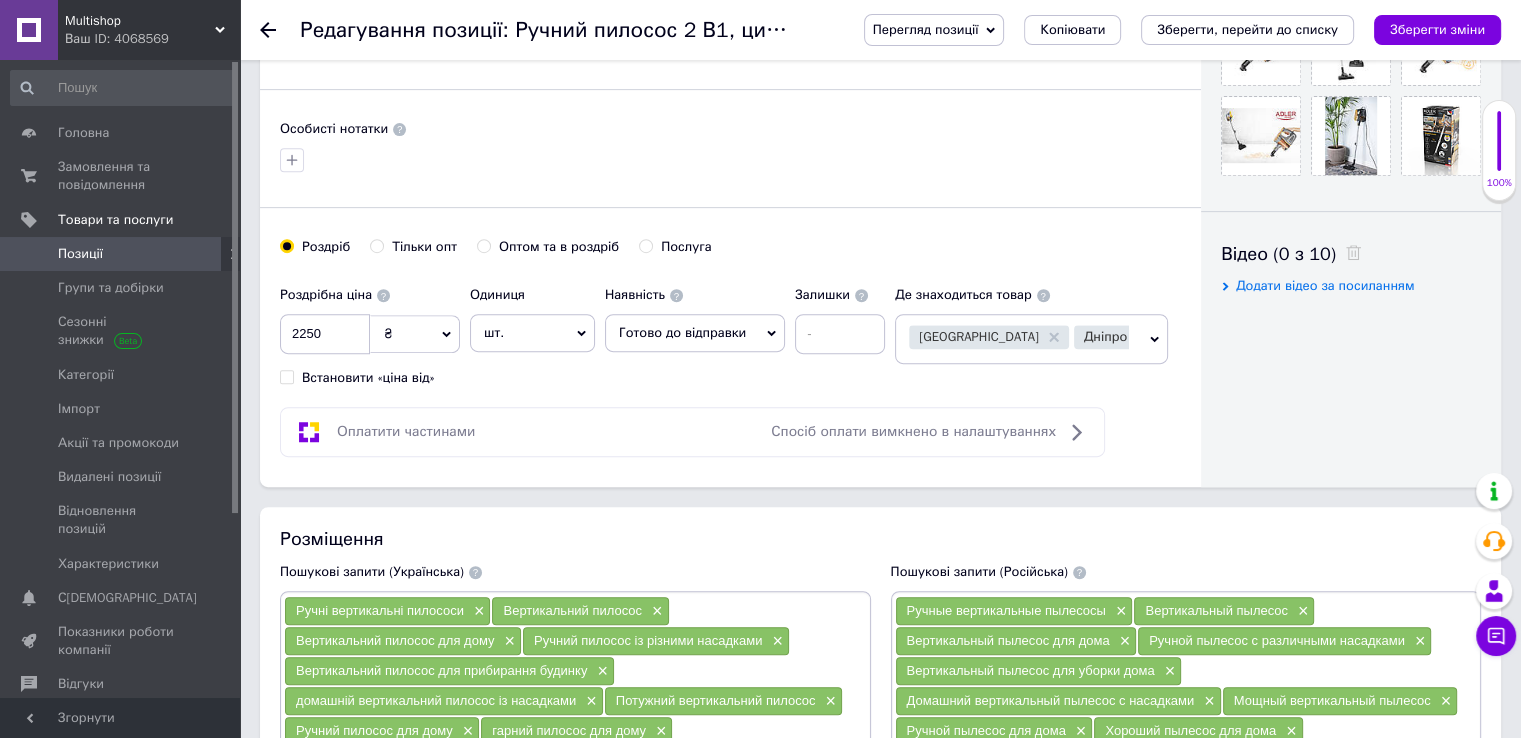 scroll, scrollTop: 900, scrollLeft: 0, axis: vertical 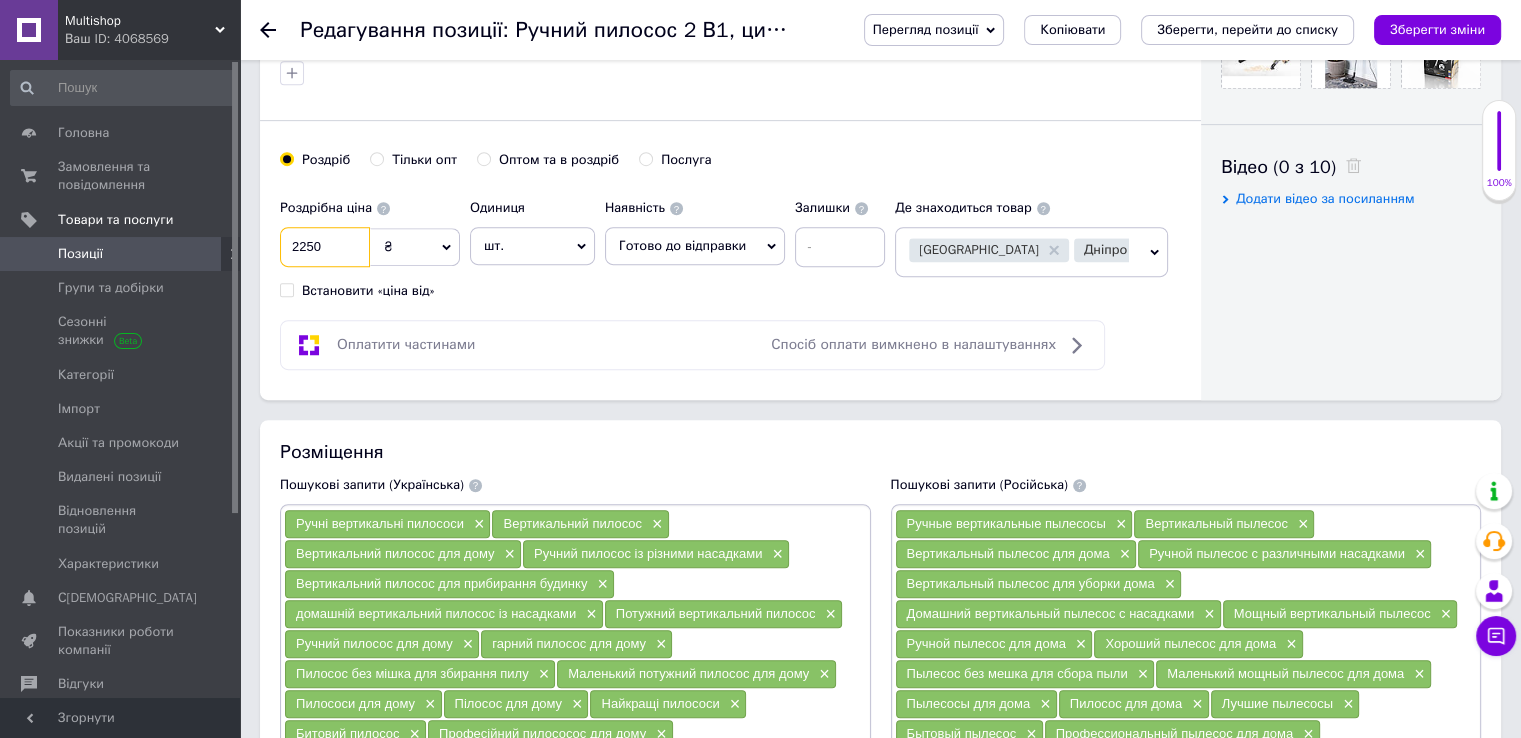 click on "2250" at bounding box center [325, 247] 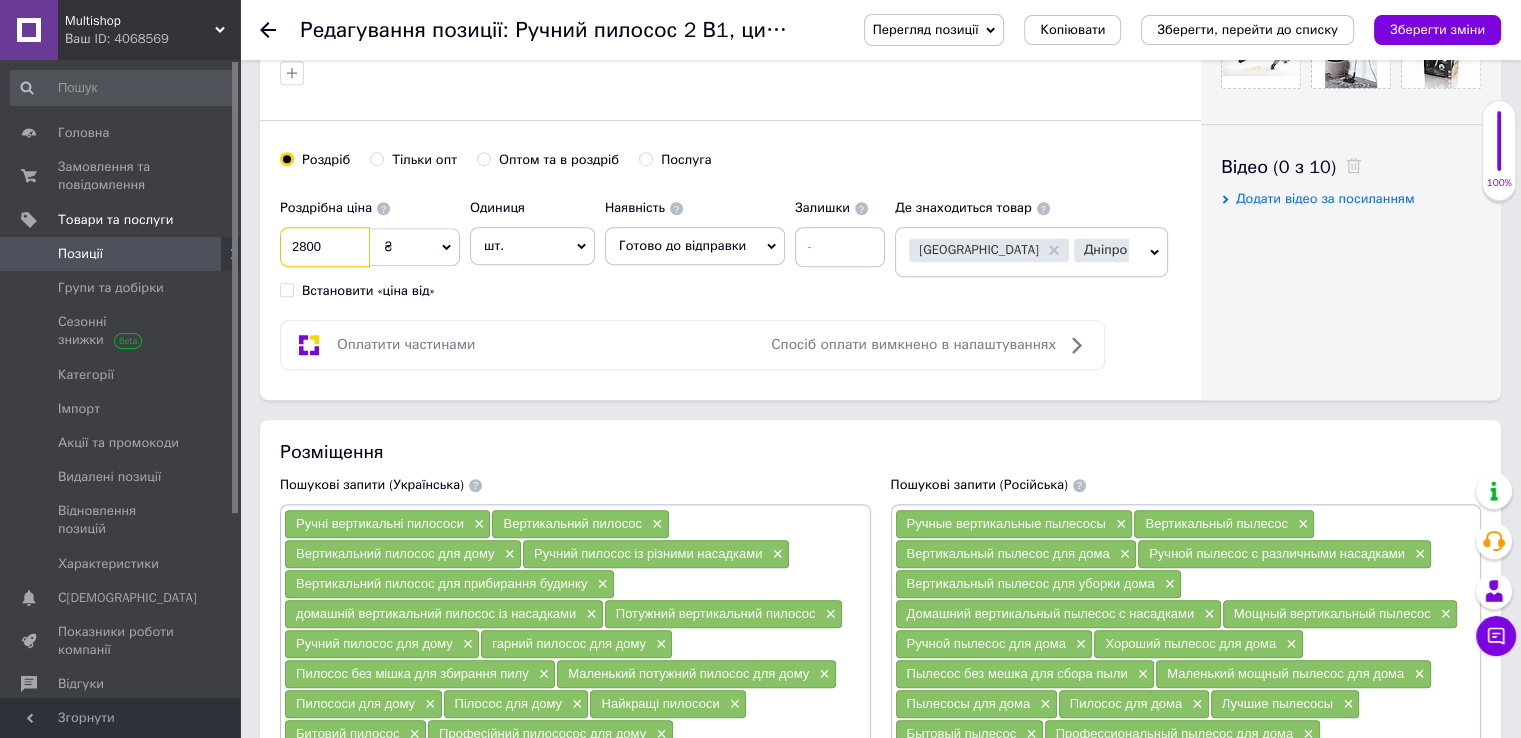 type on "2800" 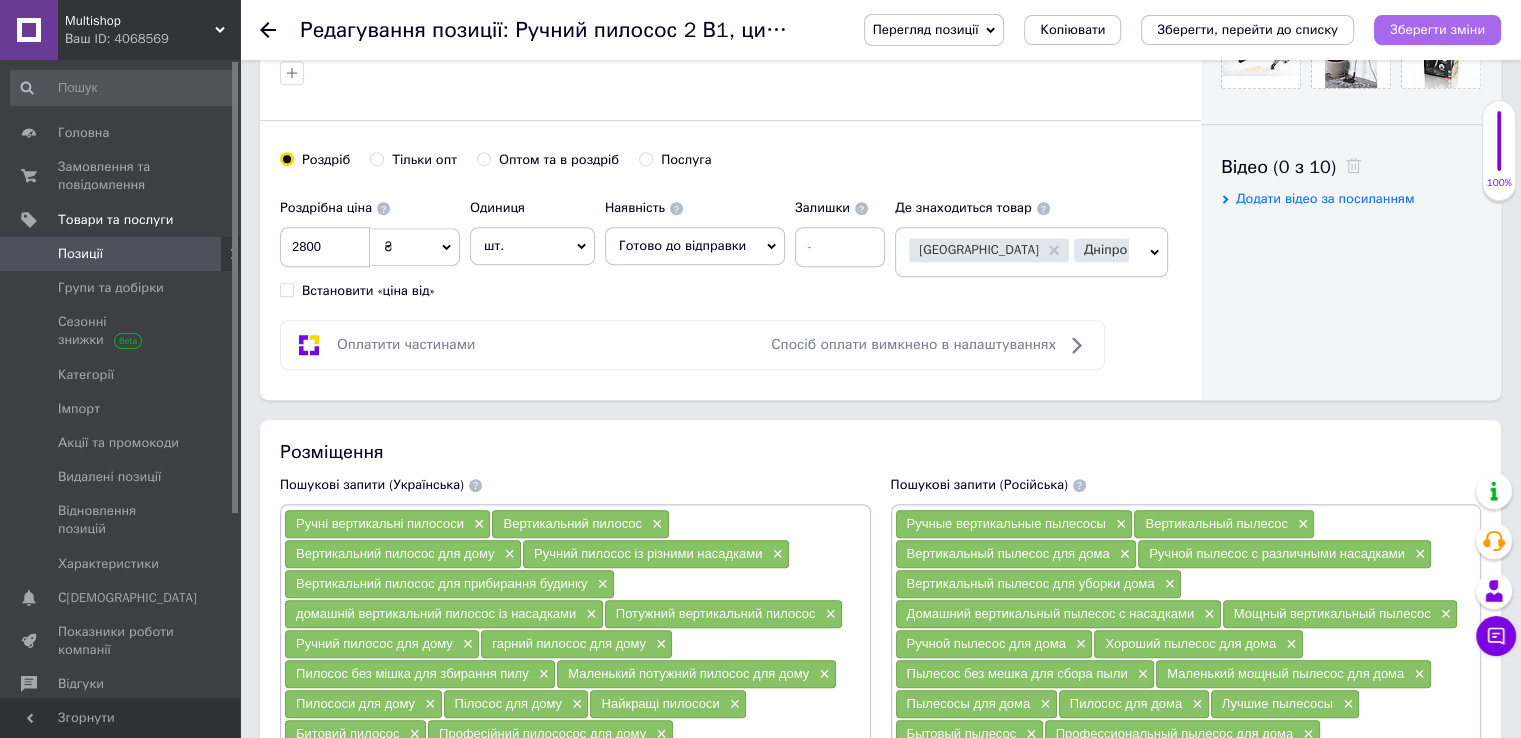 drag, startPoint x: 1483, startPoint y: 9, endPoint x: 1474, endPoint y: 25, distance: 18.35756 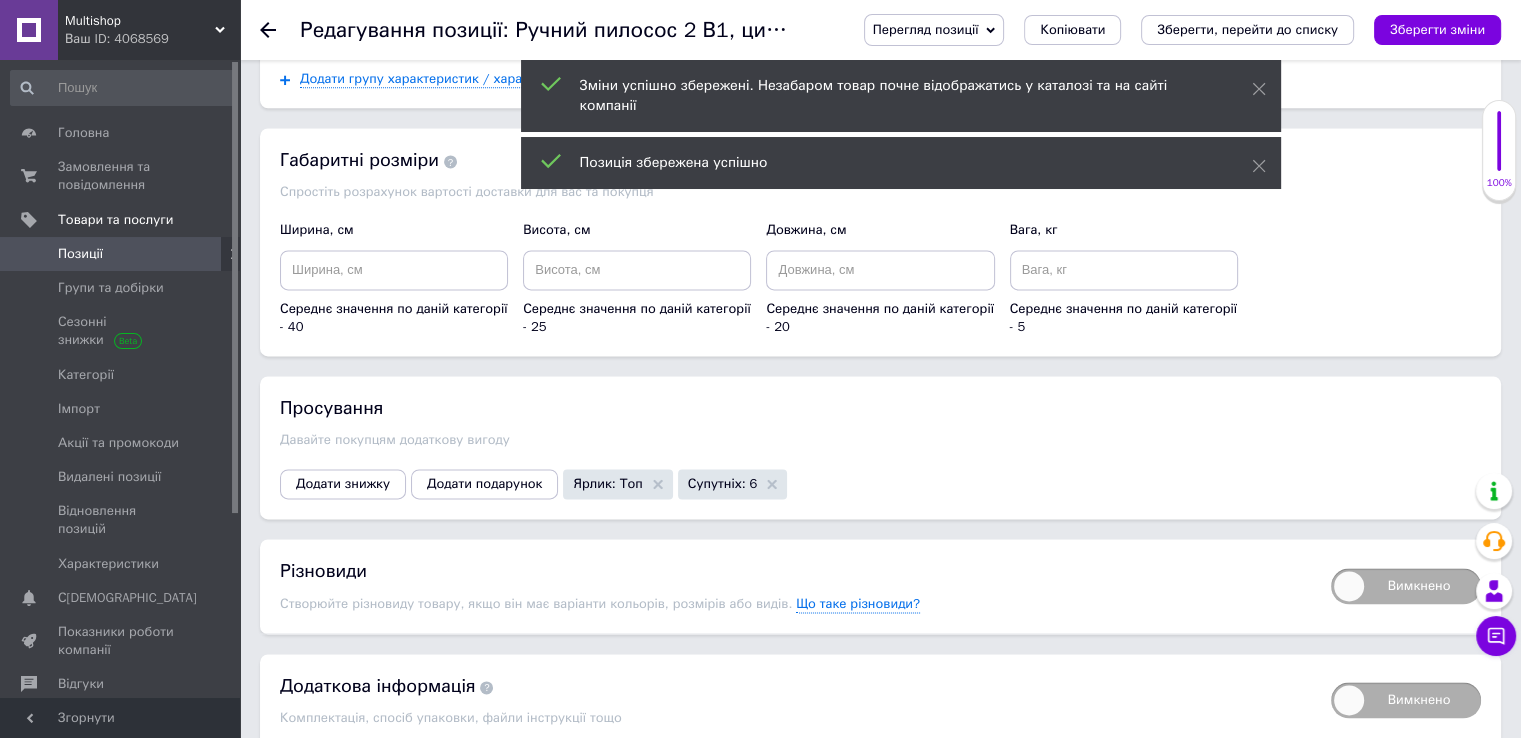 scroll, scrollTop: 2810, scrollLeft: 0, axis: vertical 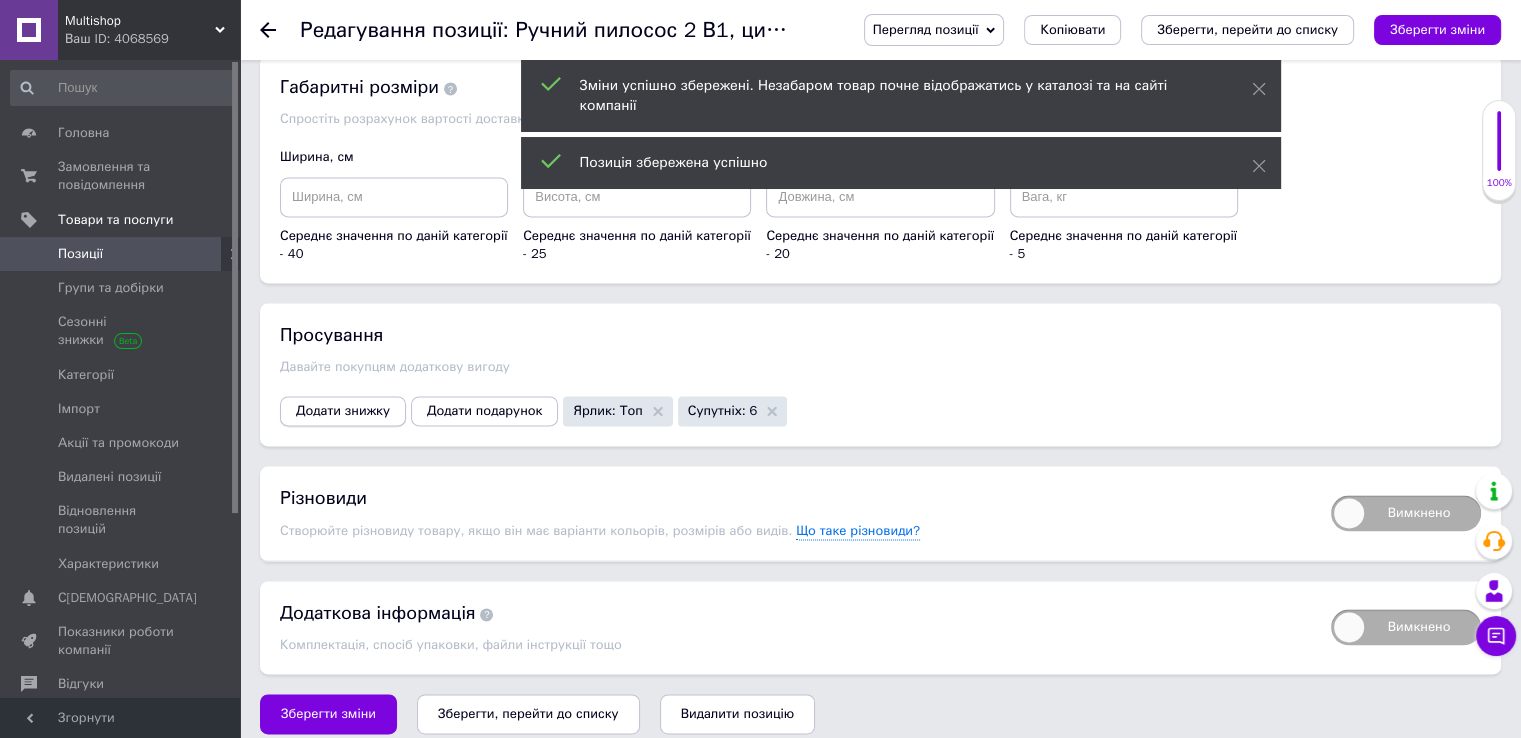 click on "Додати знижку" at bounding box center (343, 411) 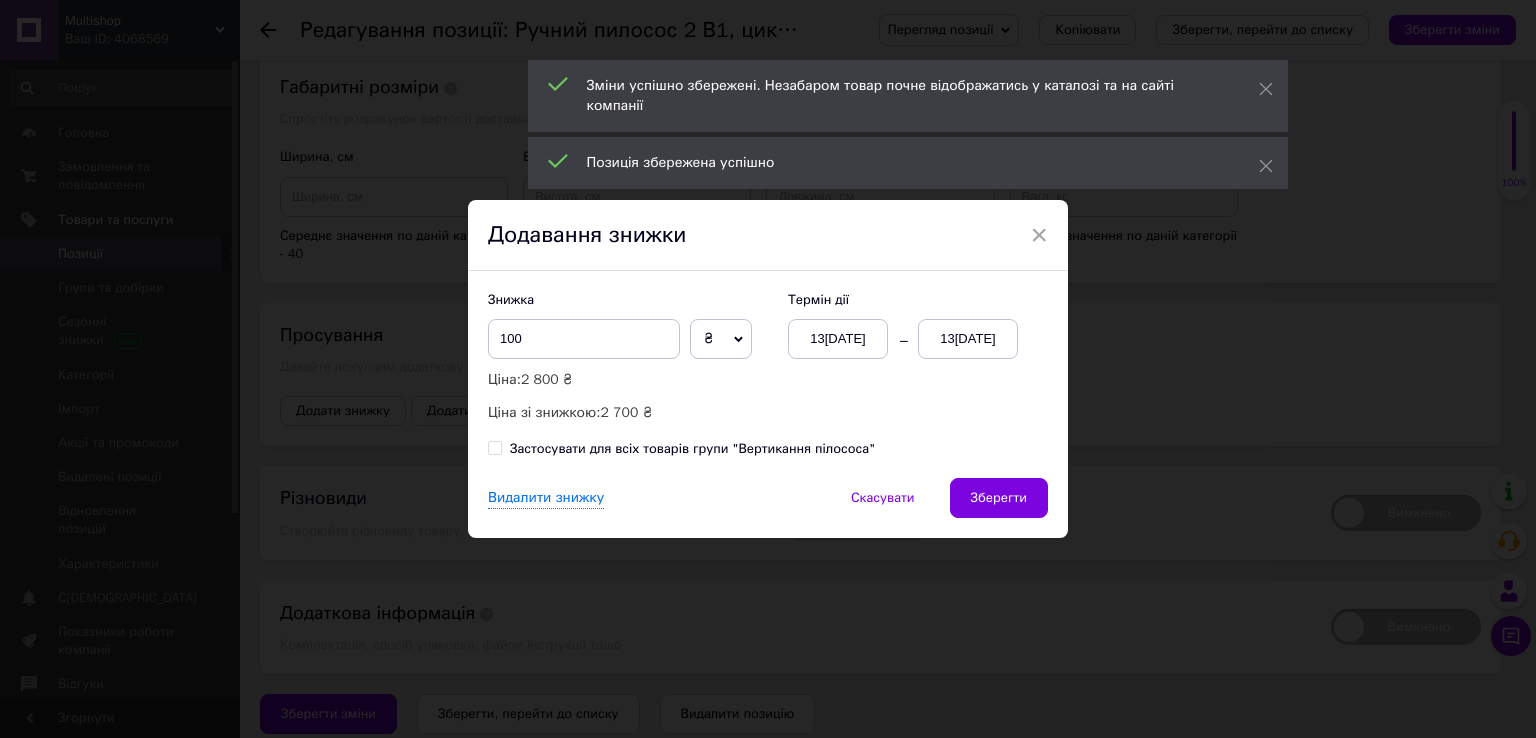 click on "₴" at bounding box center [721, 339] 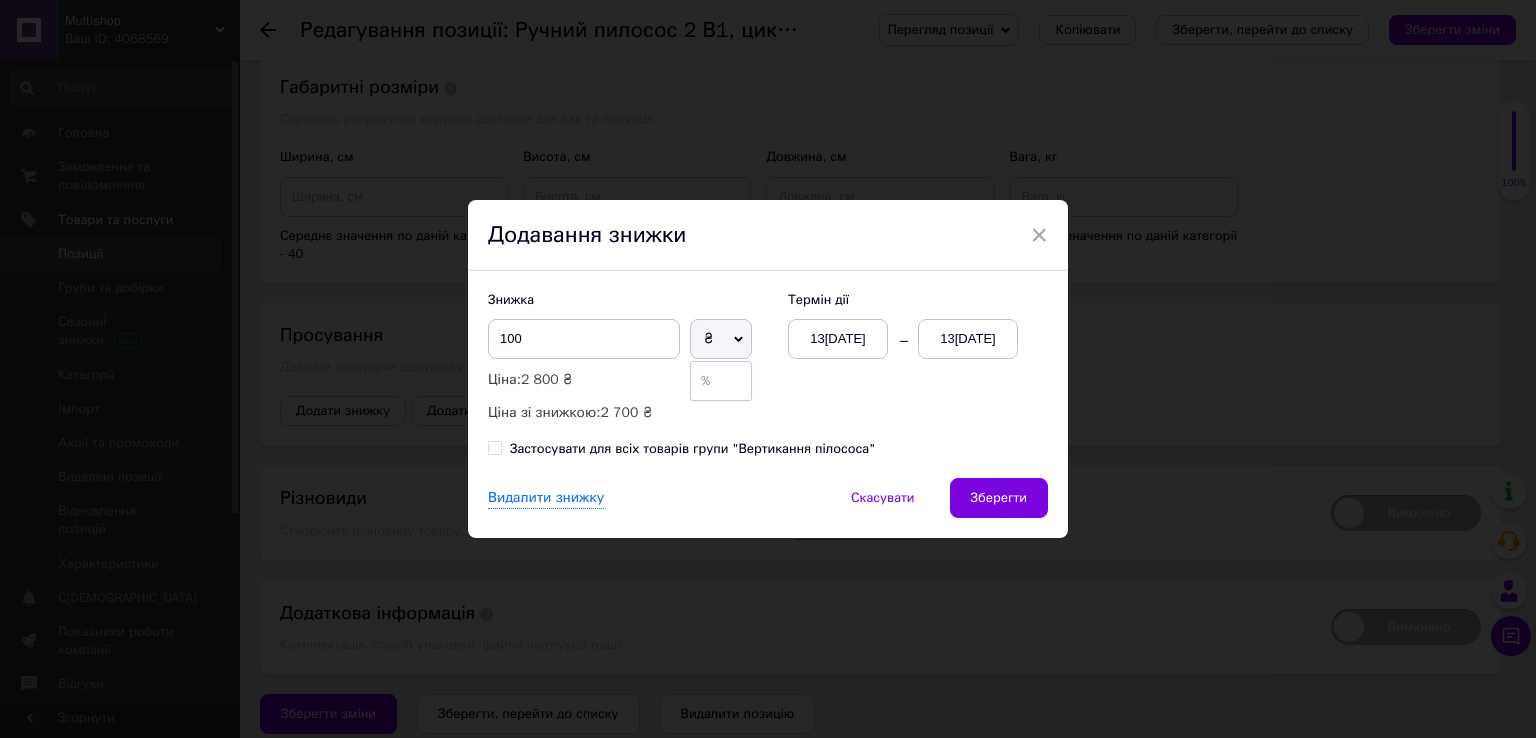click on "₴" at bounding box center [721, 339] 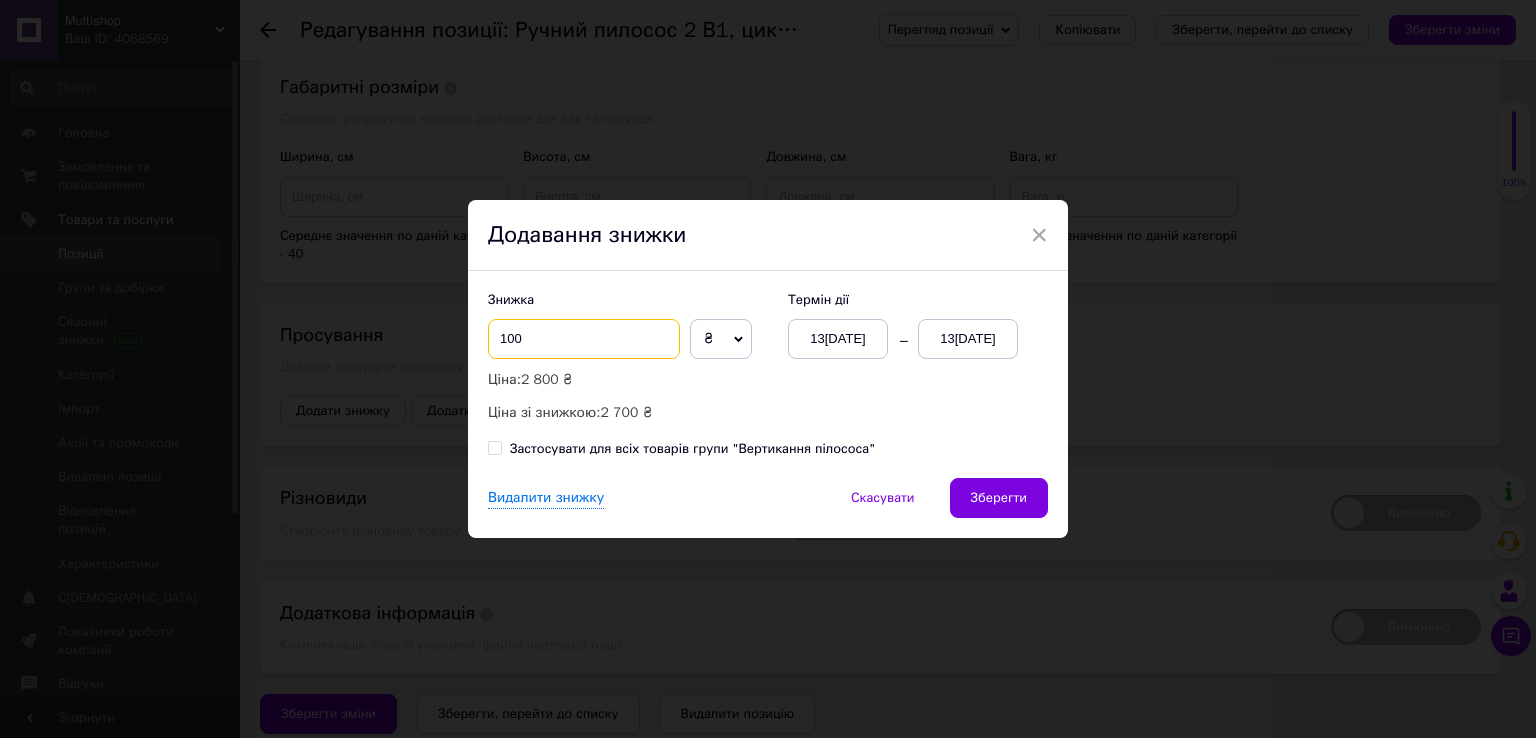 click on "100" at bounding box center (584, 339) 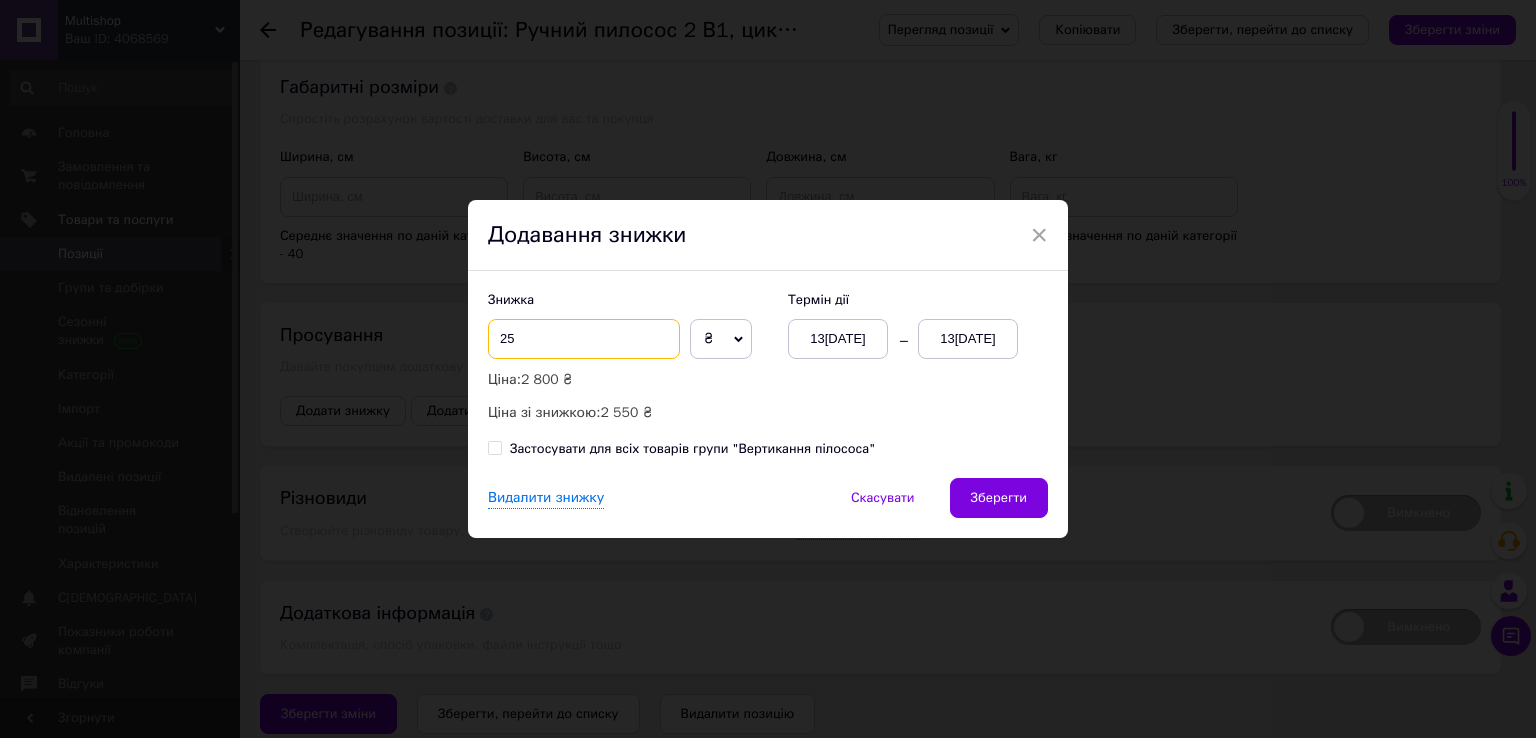 type on "2" 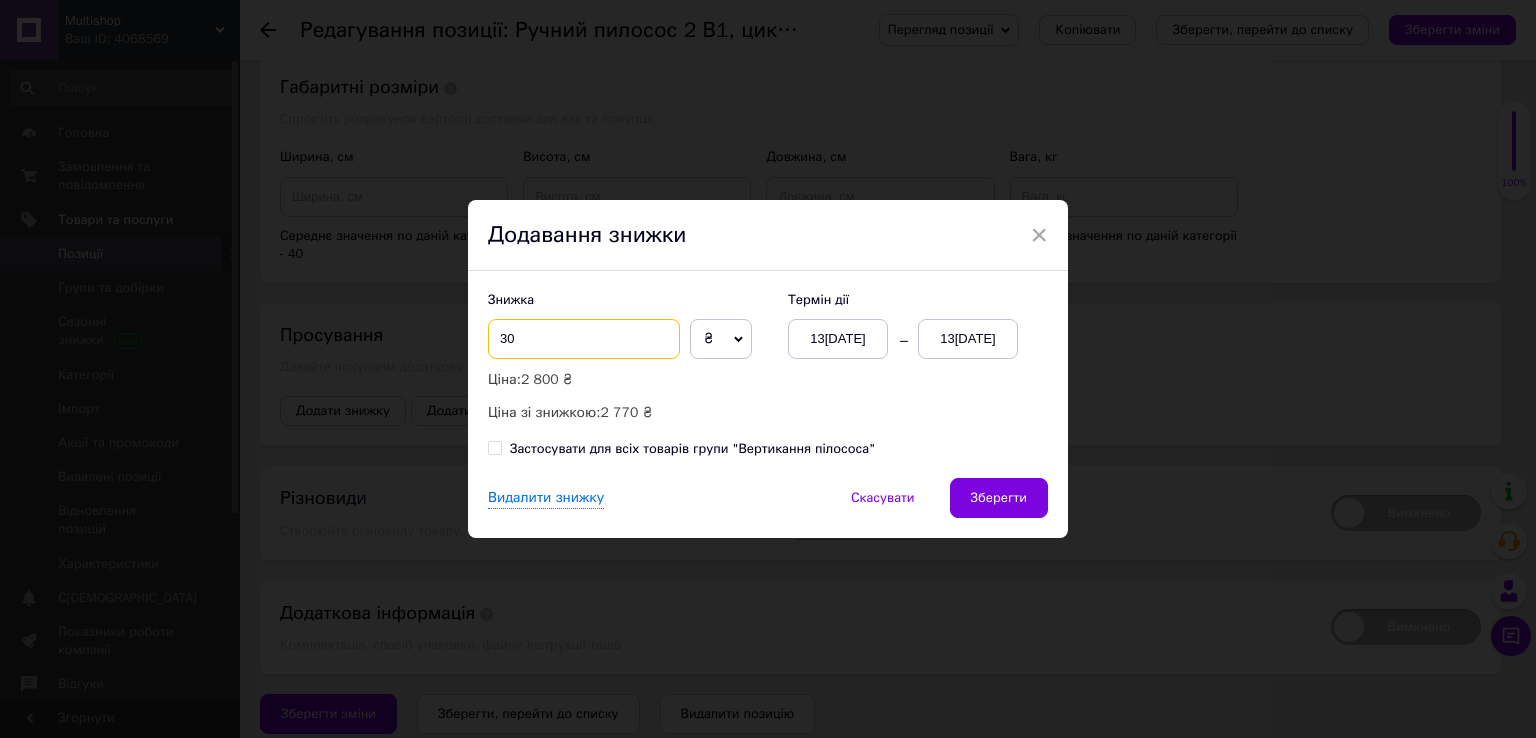 type on "3" 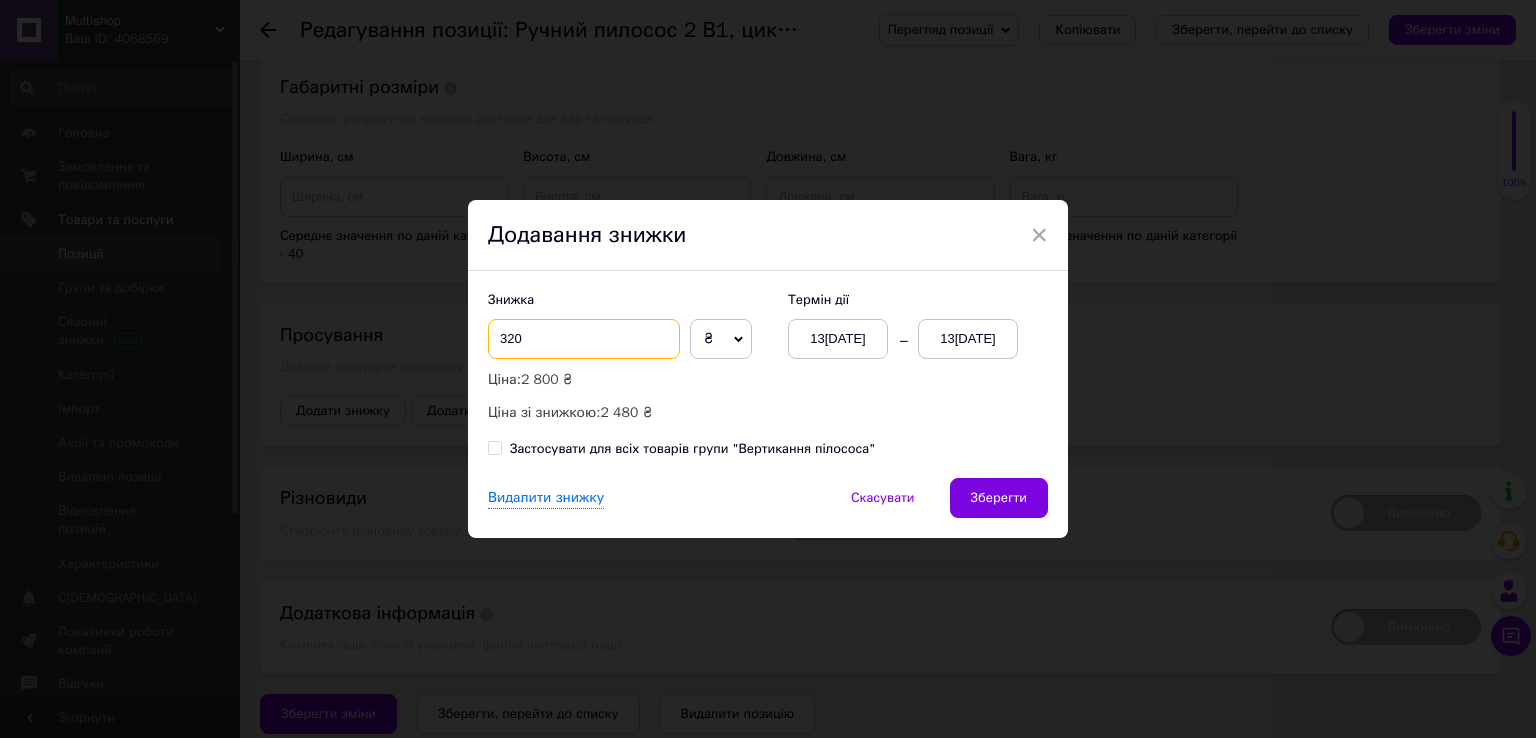 type on "320" 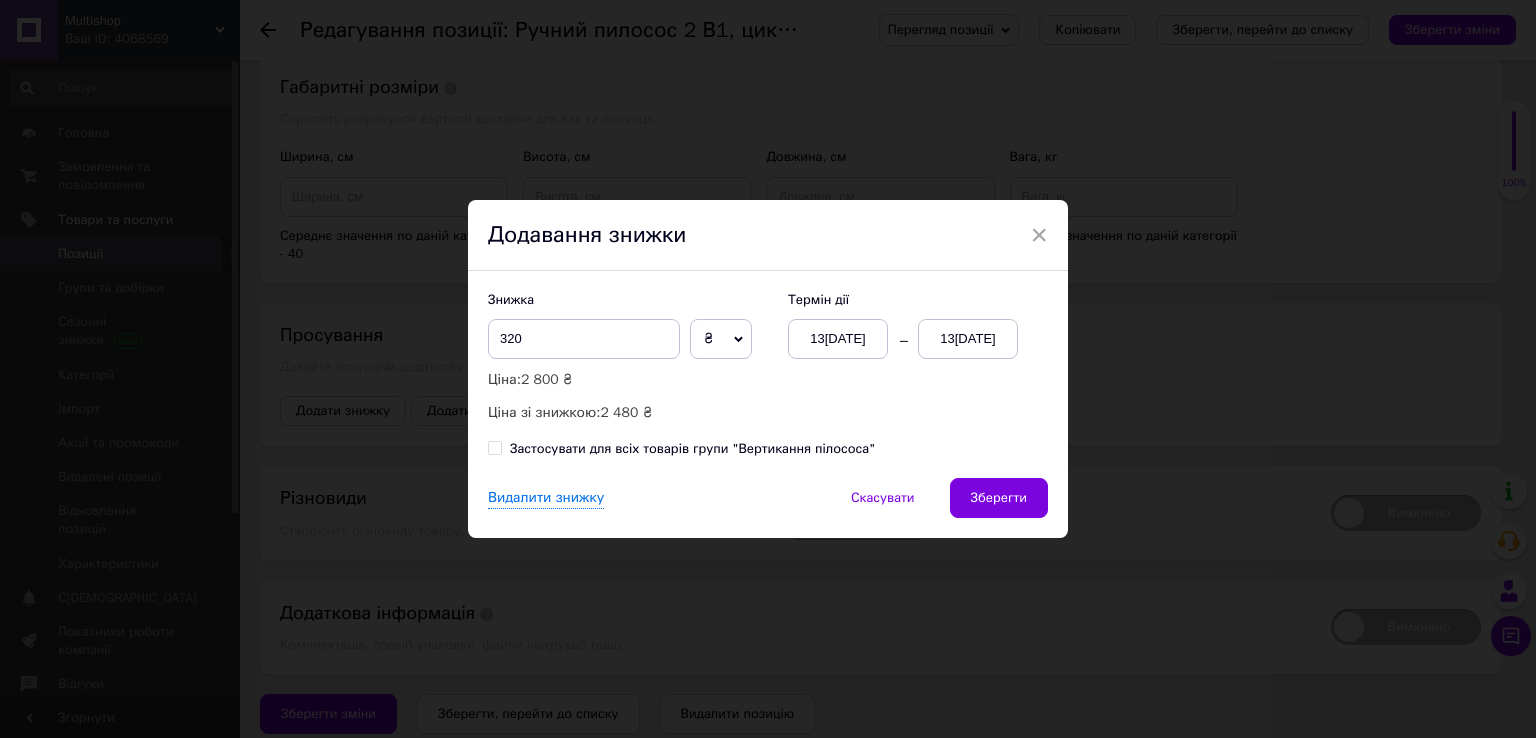 click on "Термін дії 13[DATE]3[DATE]" at bounding box center (908, 325) 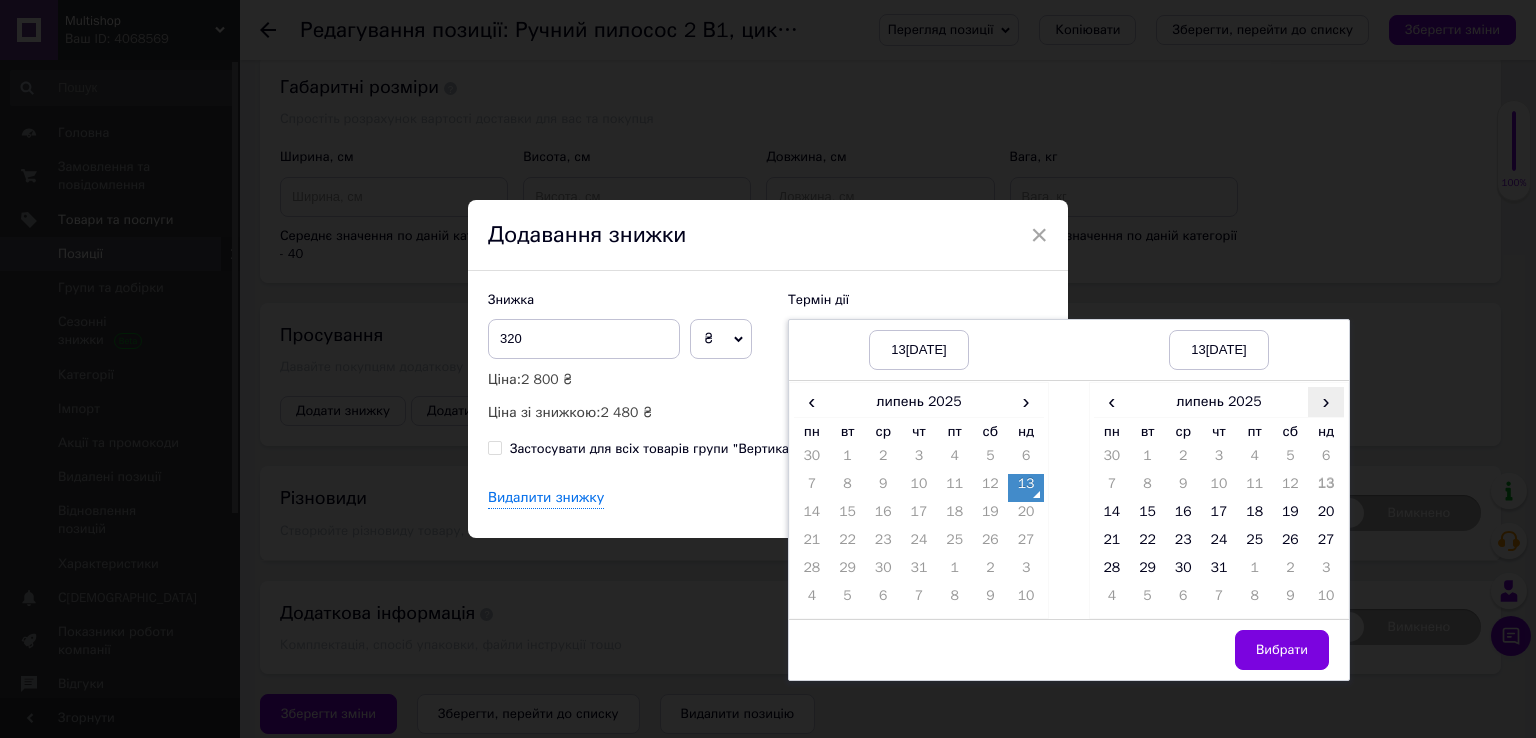 click on "›" at bounding box center (1326, 401) 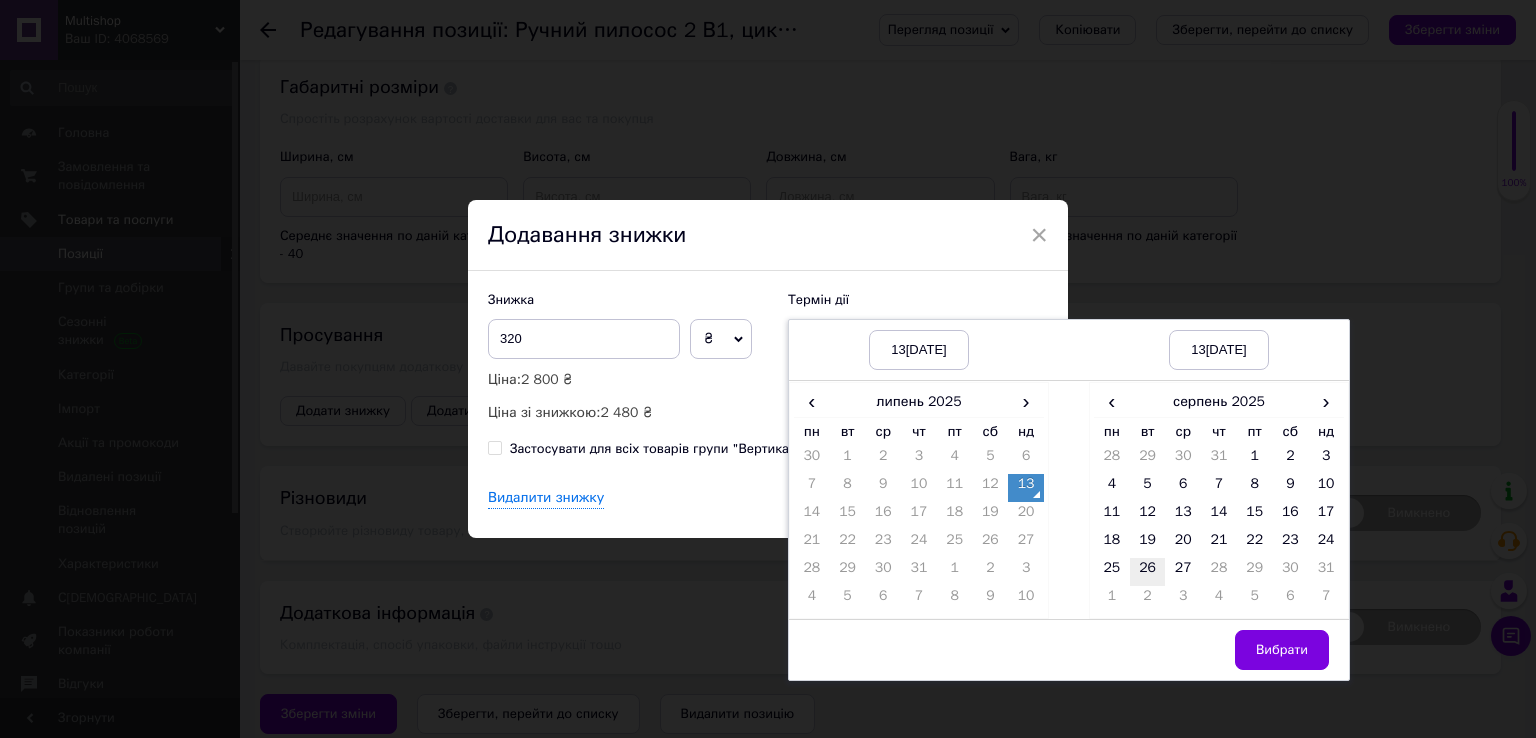 click on "26" at bounding box center (1148, 572) 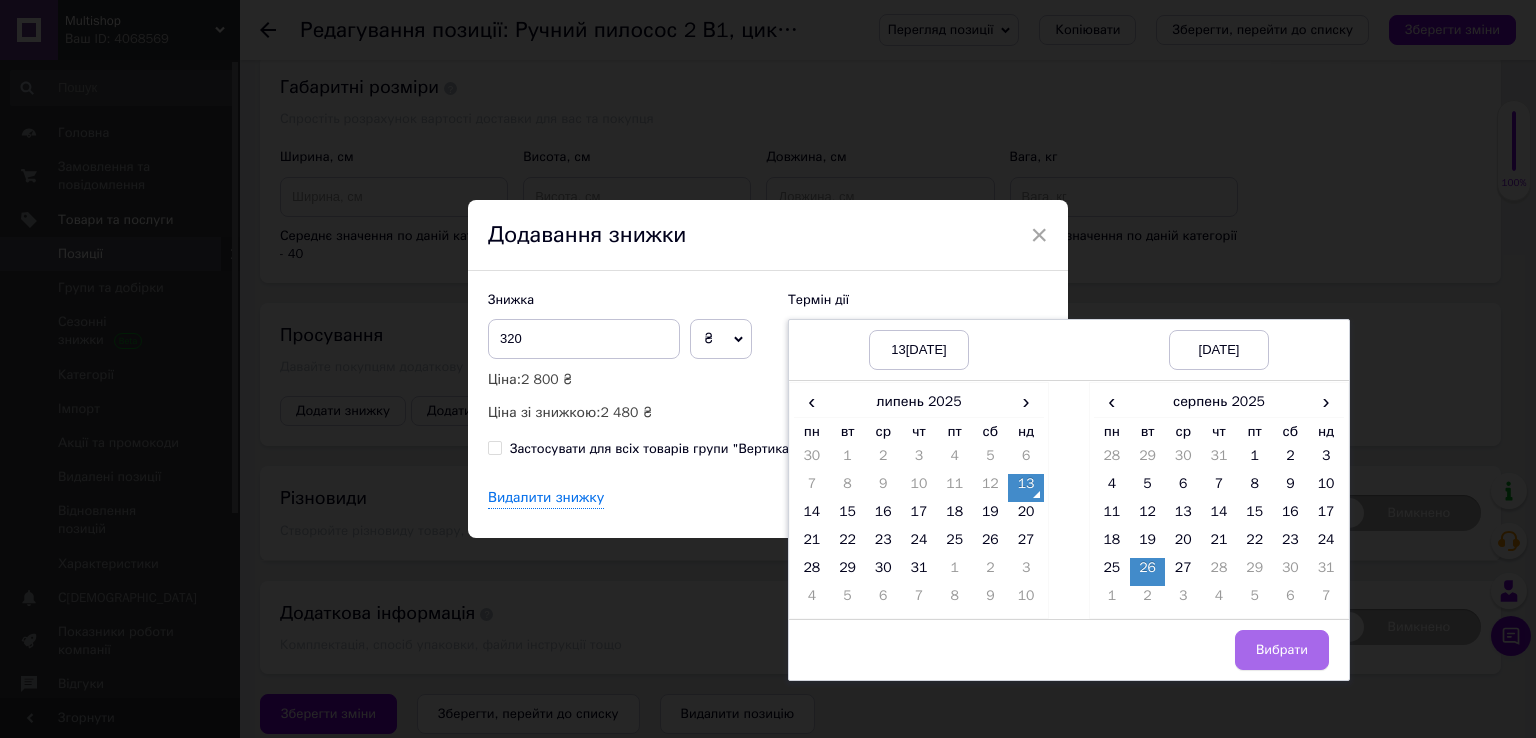 click on "Вибрати" at bounding box center (1282, 650) 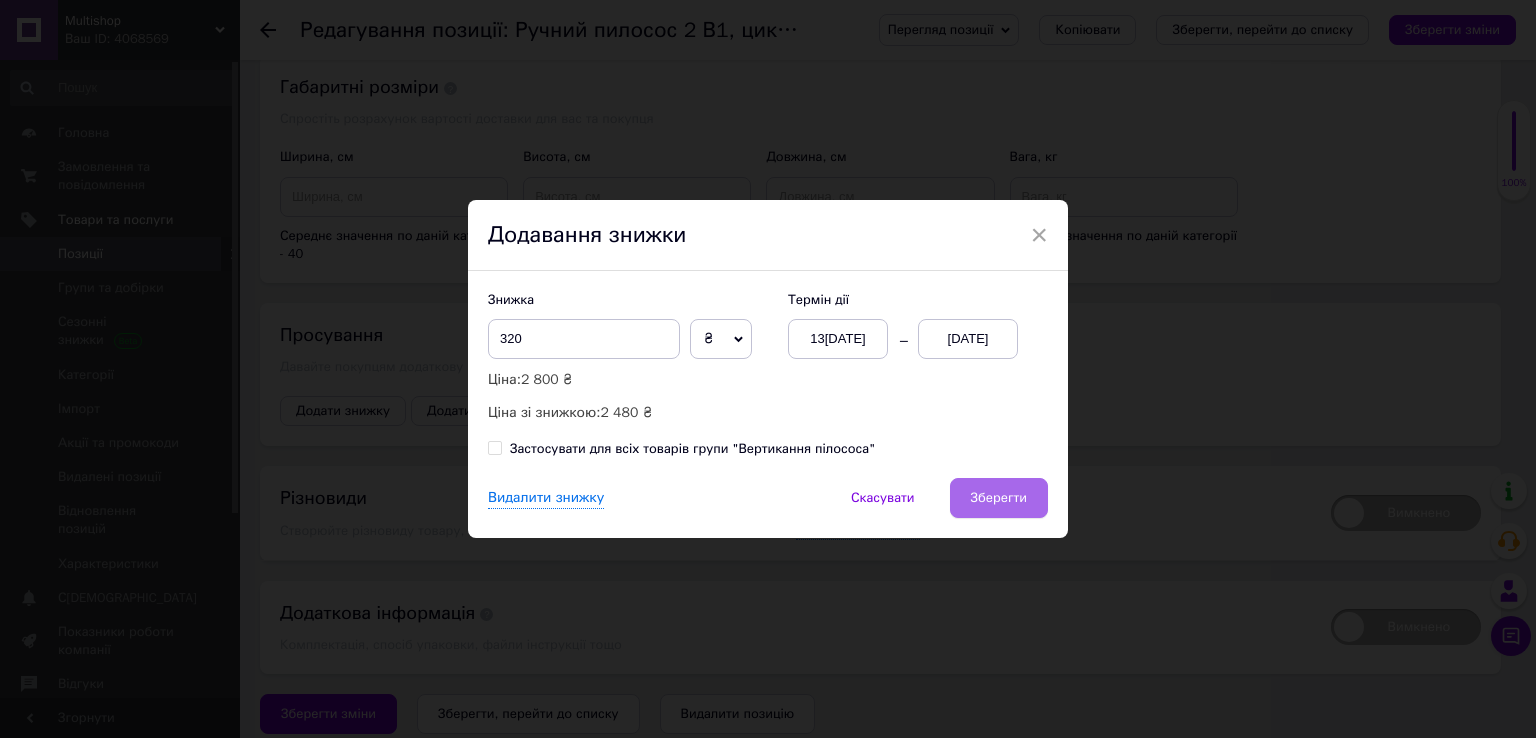 click on "Зберегти" at bounding box center [999, 498] 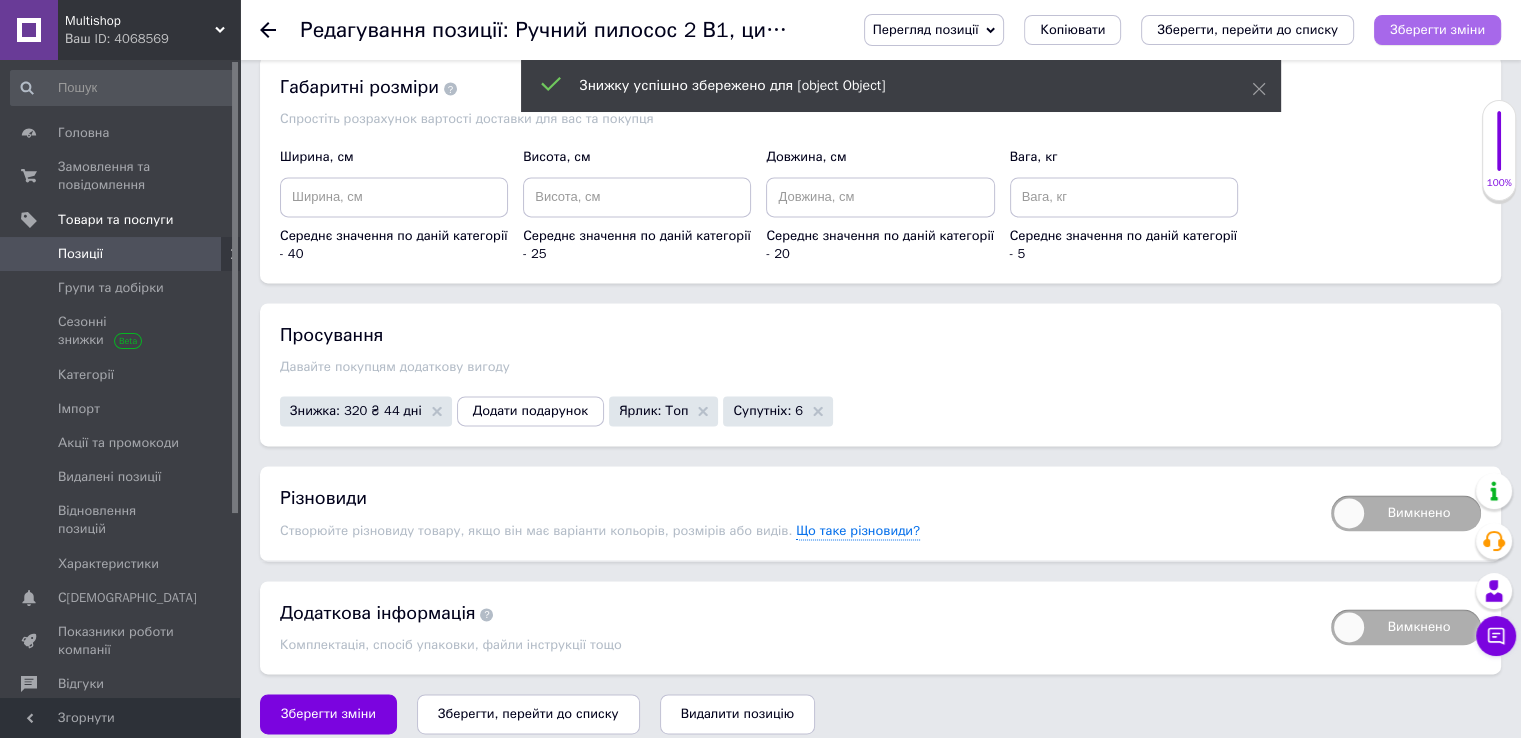 click on "Зберегти зміни" at bounding box center (1437, 29) 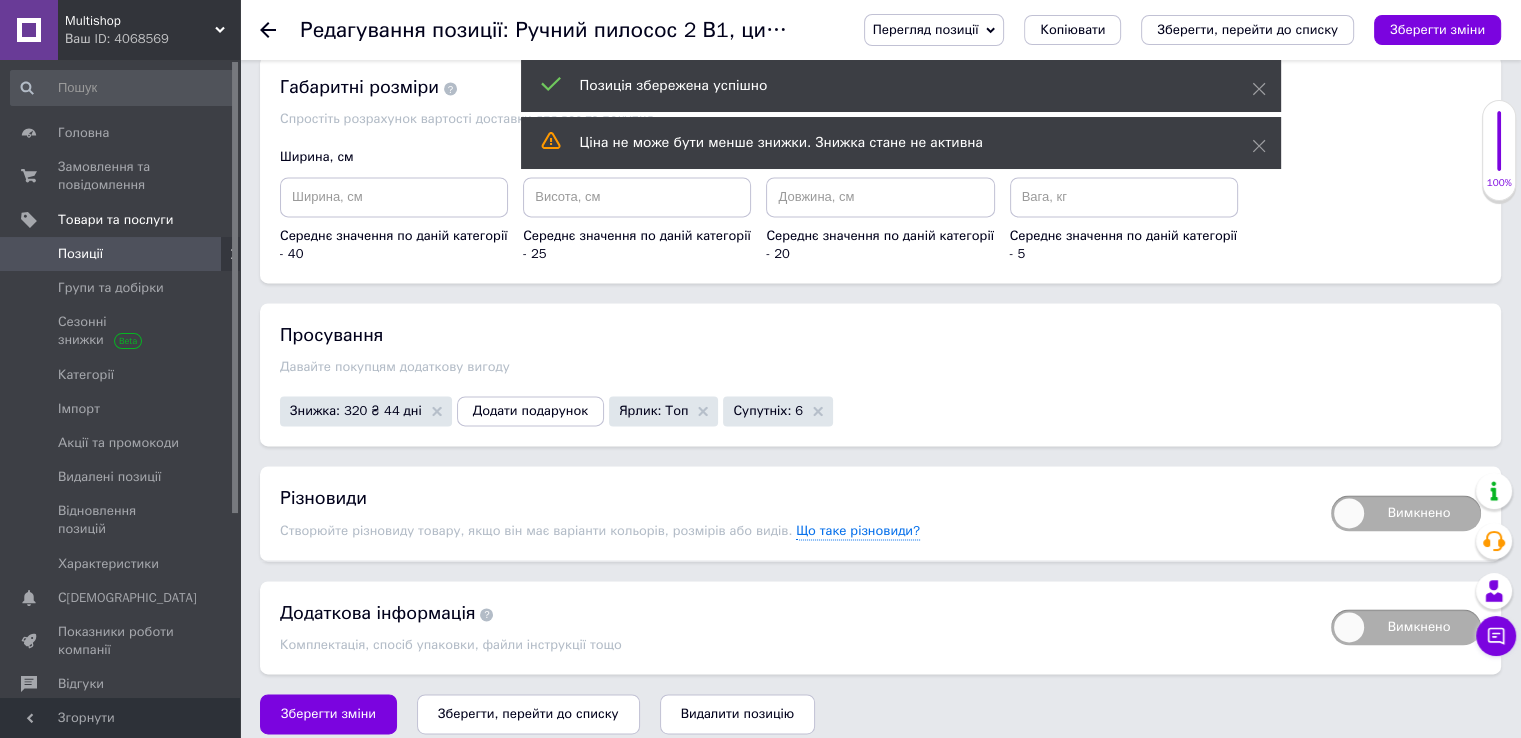 click on "Позиції" at bounding box center [121, 254] 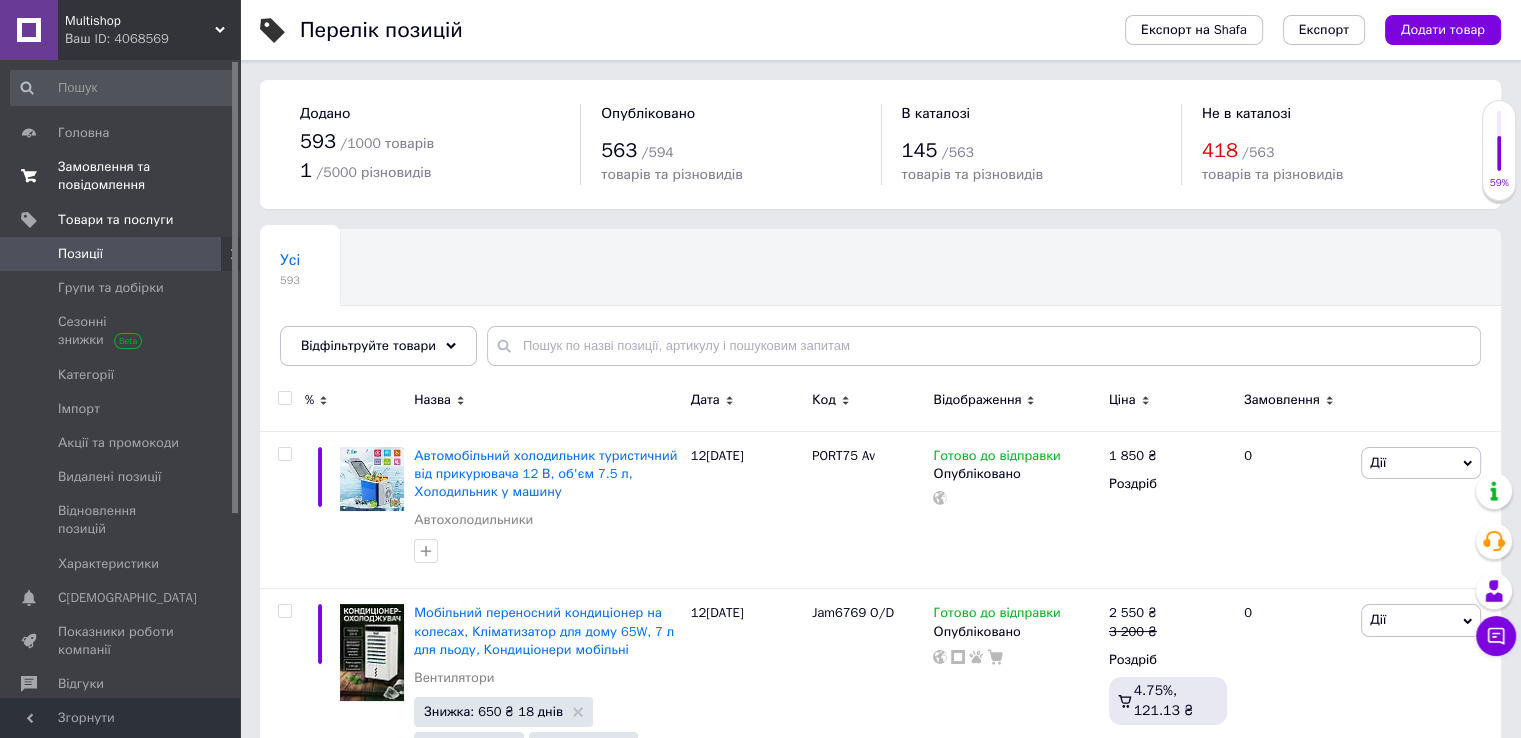 click on "Замовлення та повідомлення 0 0" at bounding box center (123, 176) 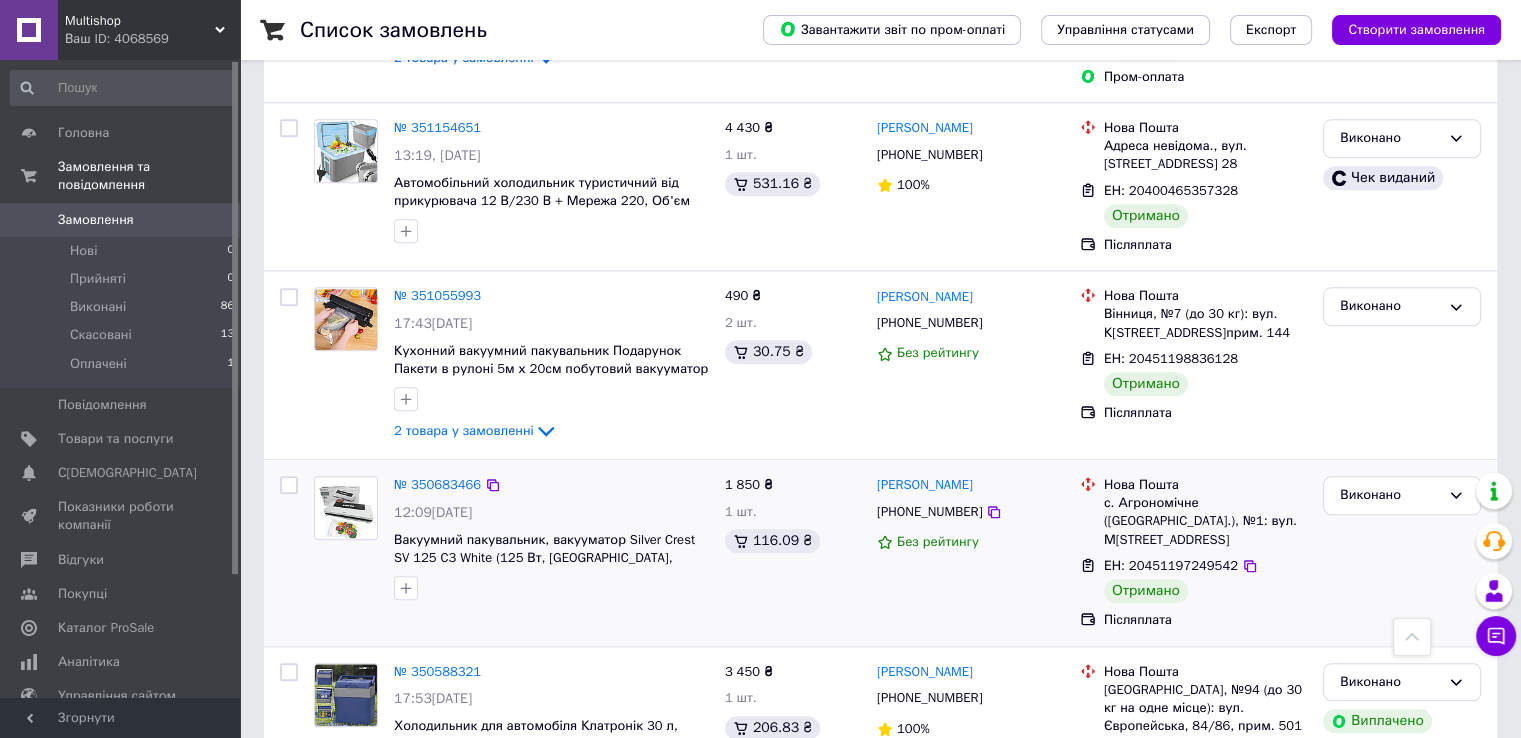 scroll, scrollTop: 2300, scrollLeft: 0, axis: vertical 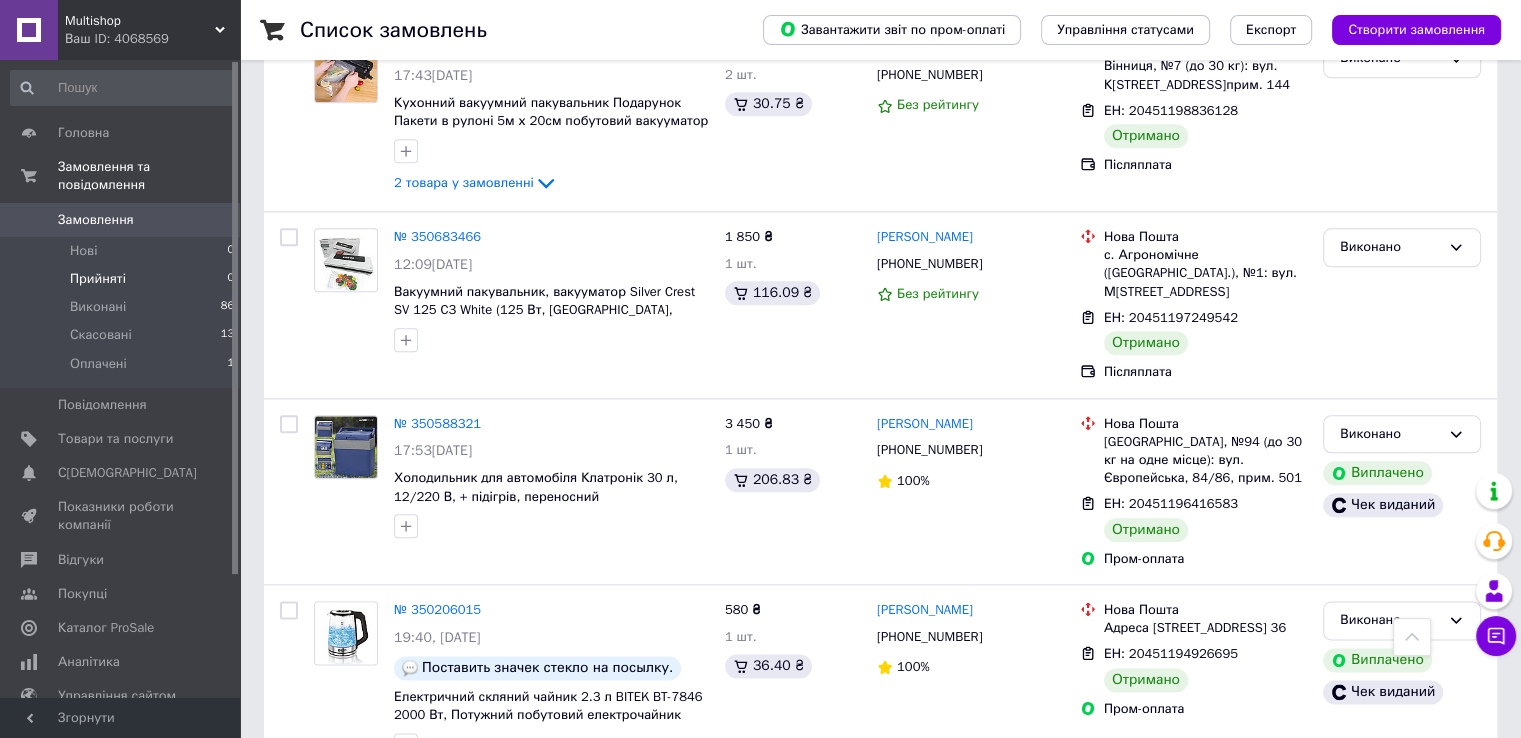 click on "Прийняті" at bounding box center (98, 279) 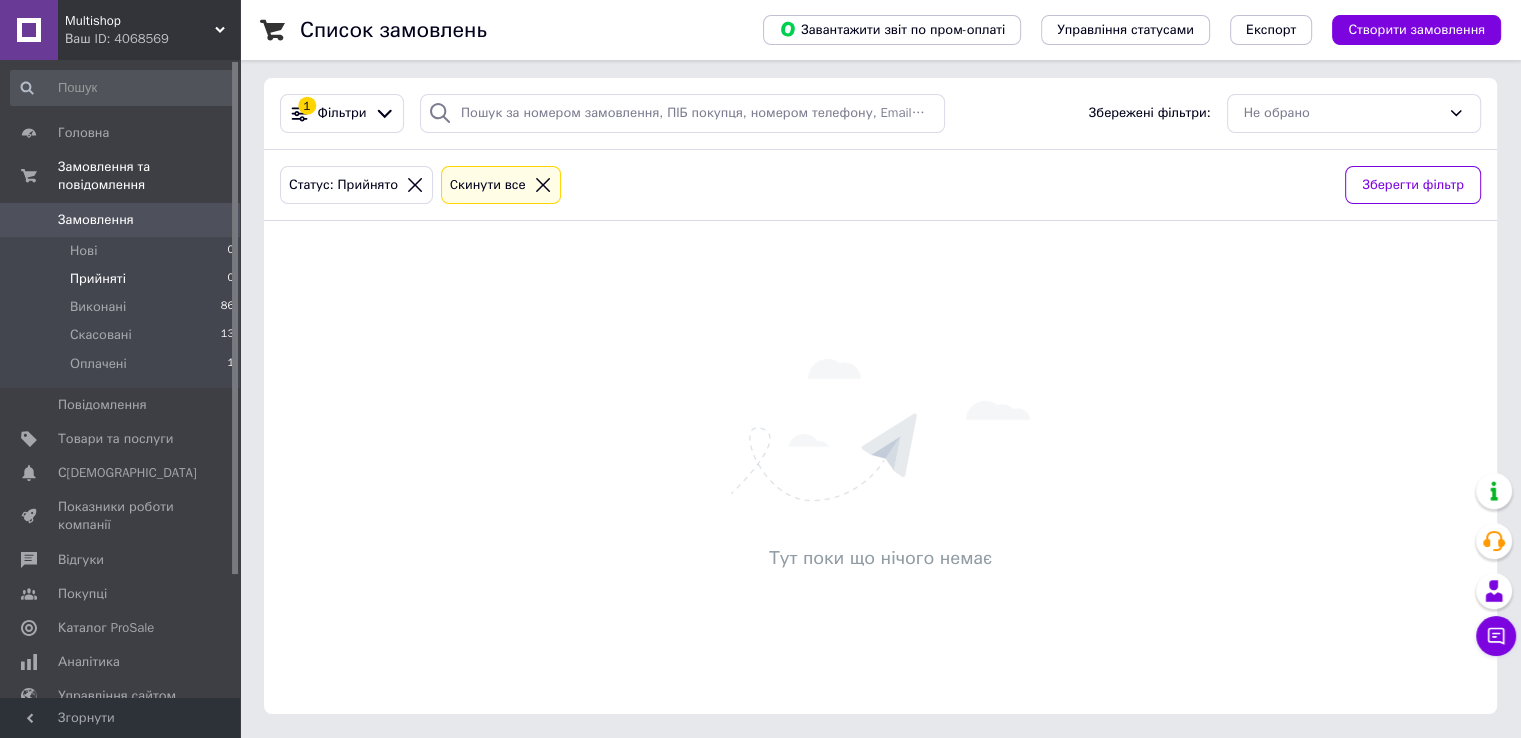 scroll, scrollTop: 0, scrollLeft: 0, axis: both 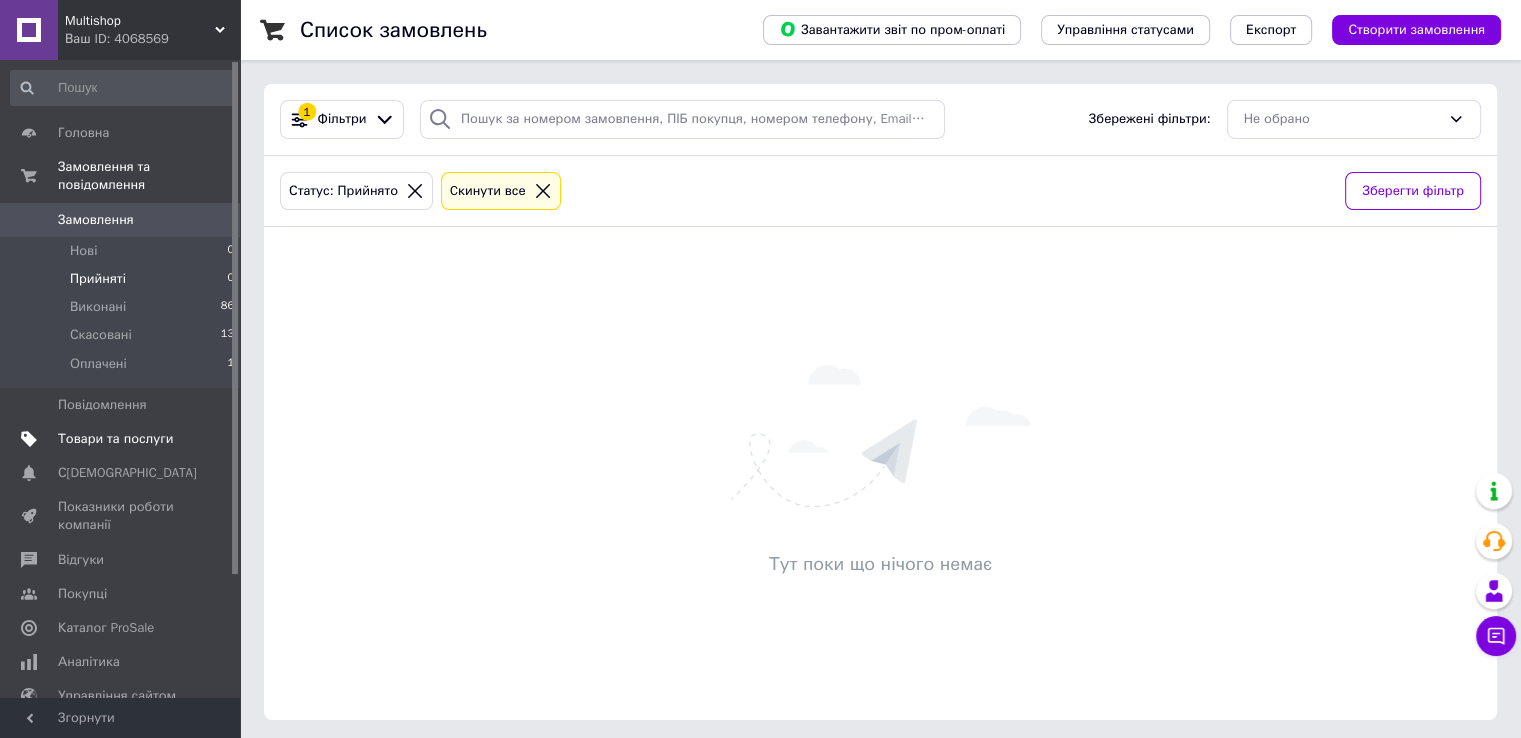 click on "Товари та послуги" at bounding box center [115, 439] 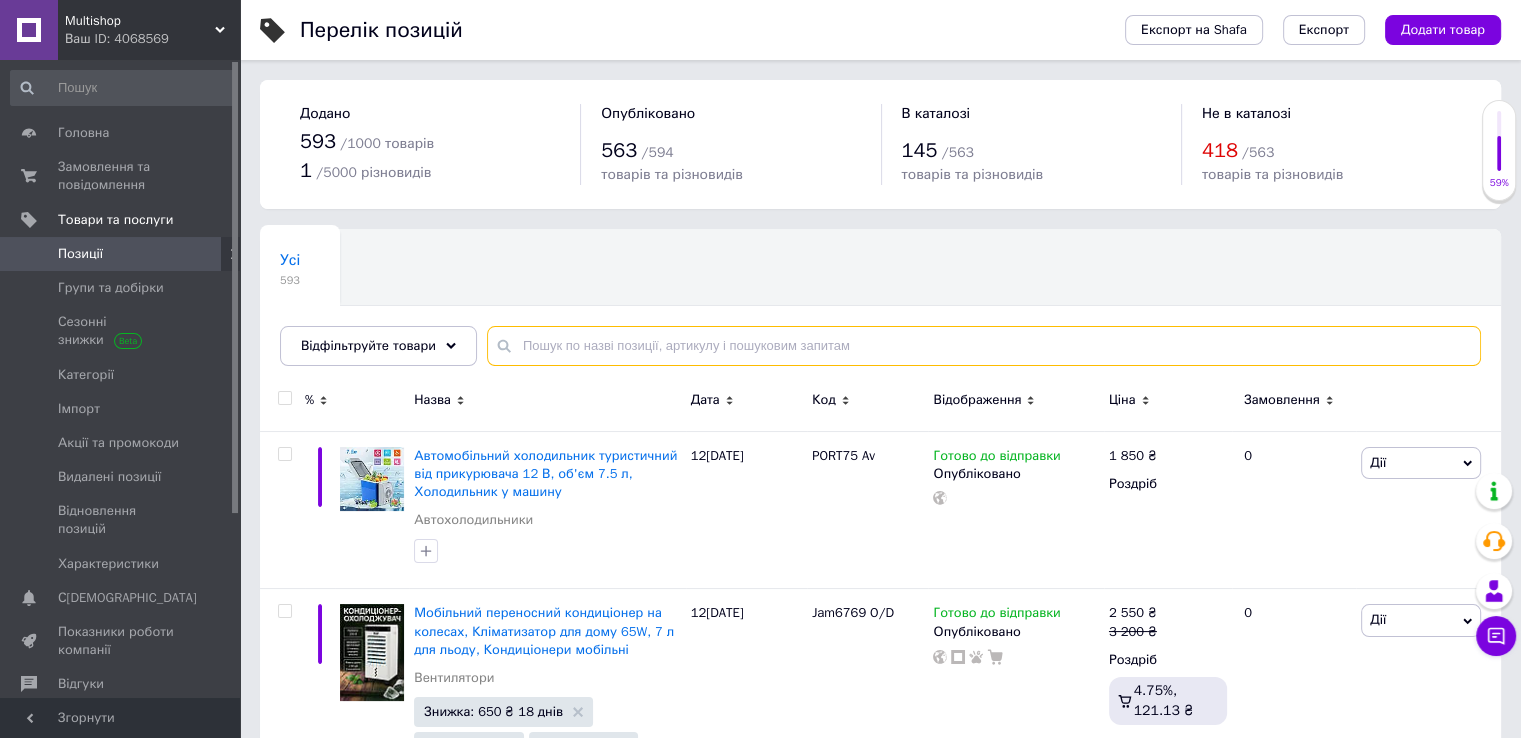 click at bounding box center (984, 346) 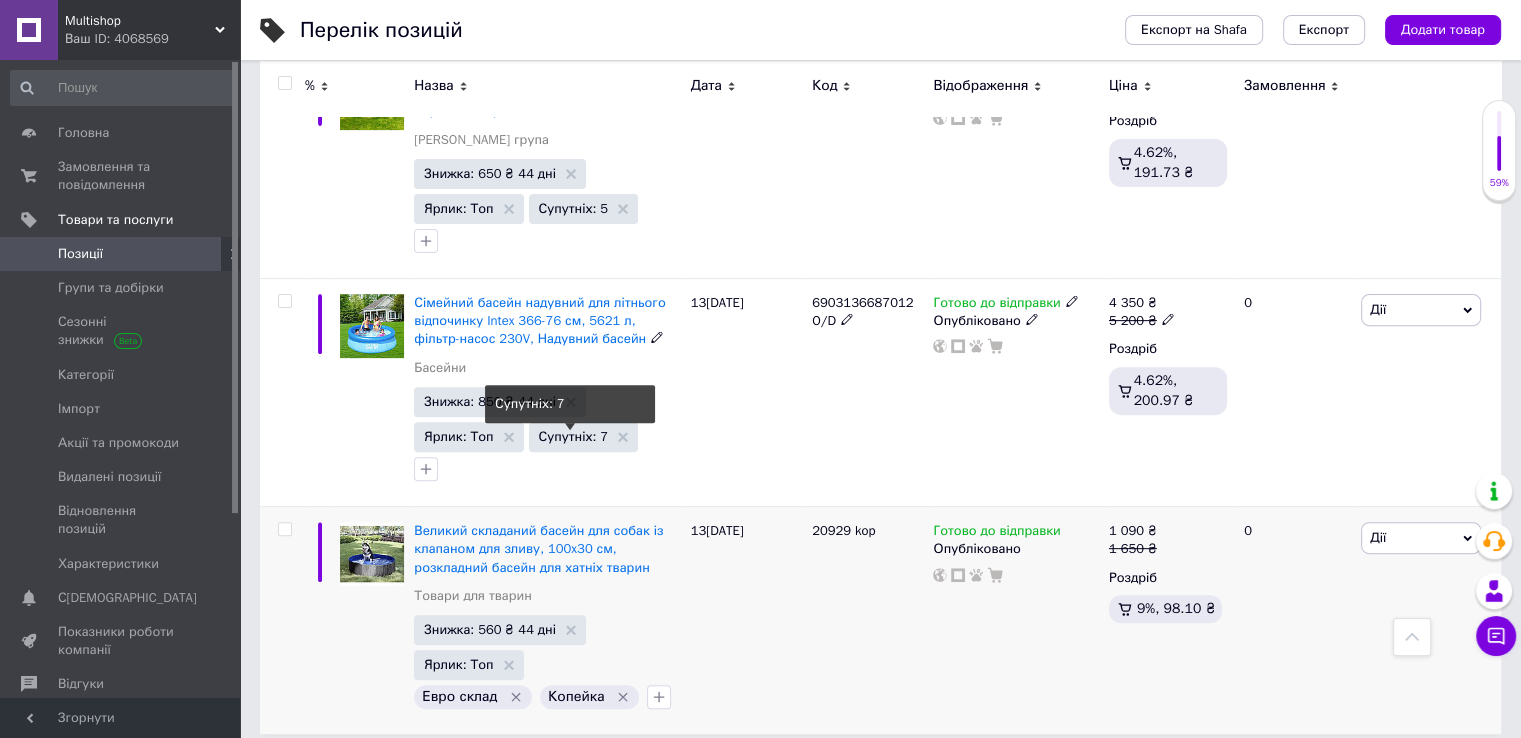 scroll, scrollTop: 642, scrollLeft: 0, axis: vertical 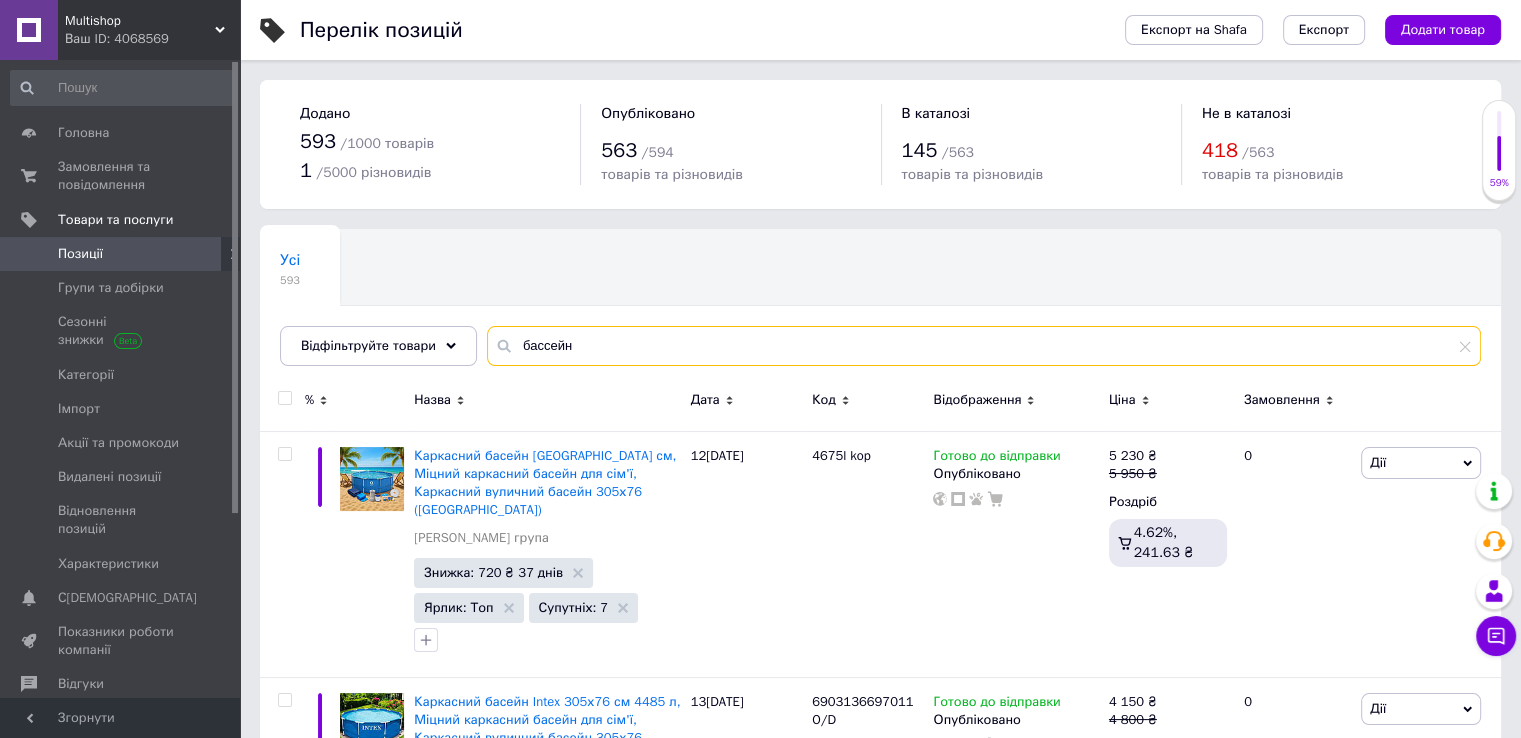 click on "бассейн" at bounding box center [984, 346] 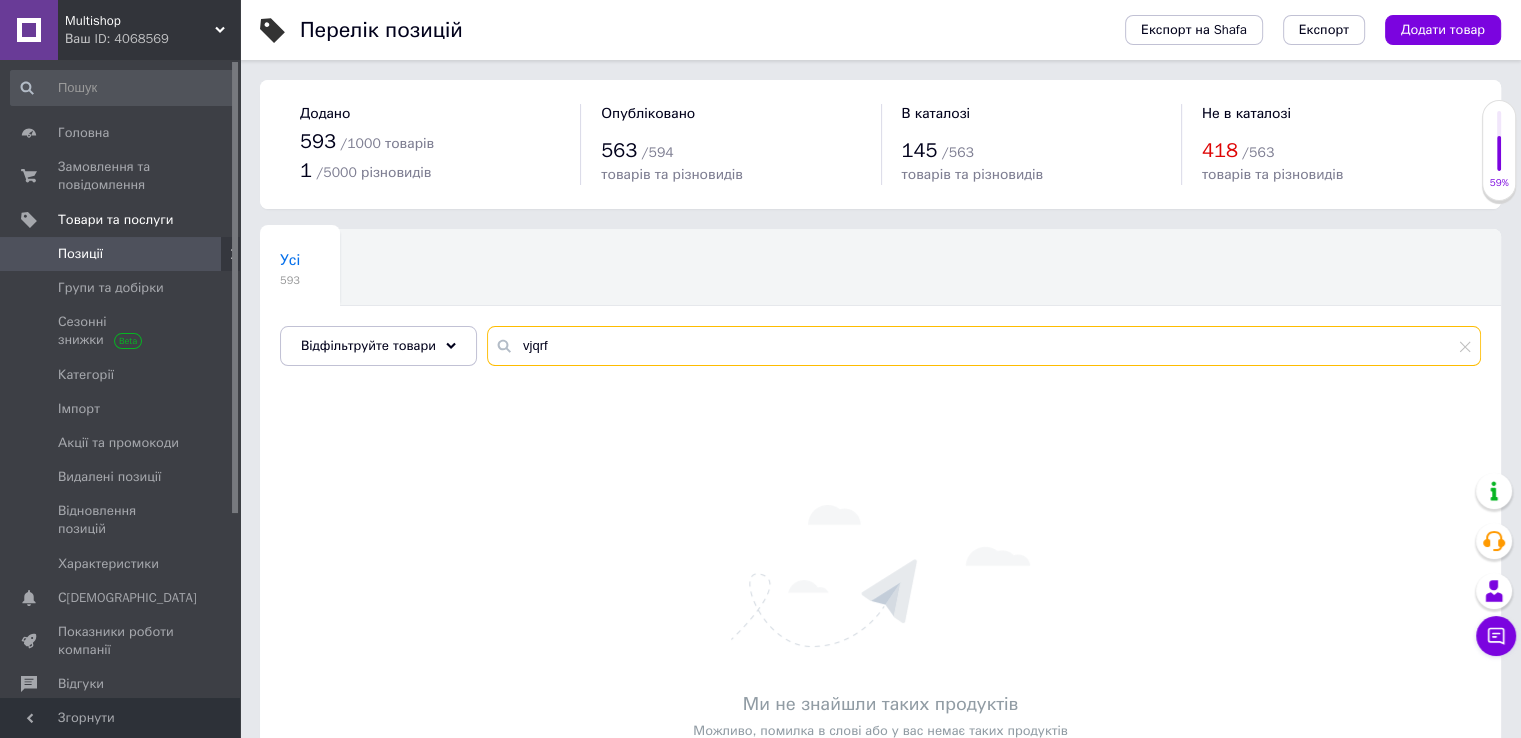 click on "vjqrf" at bounding box center (984, 346) 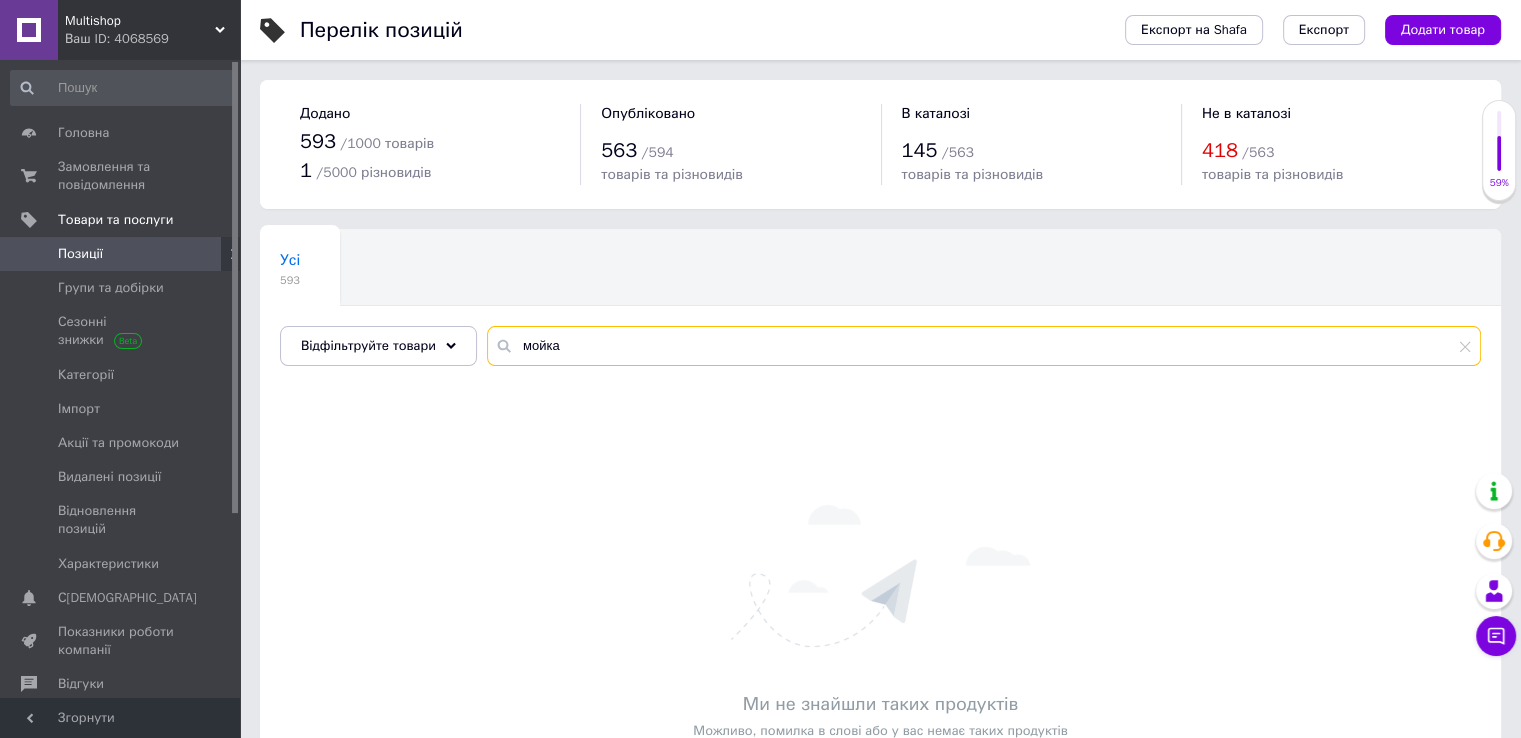 type on "мойка" 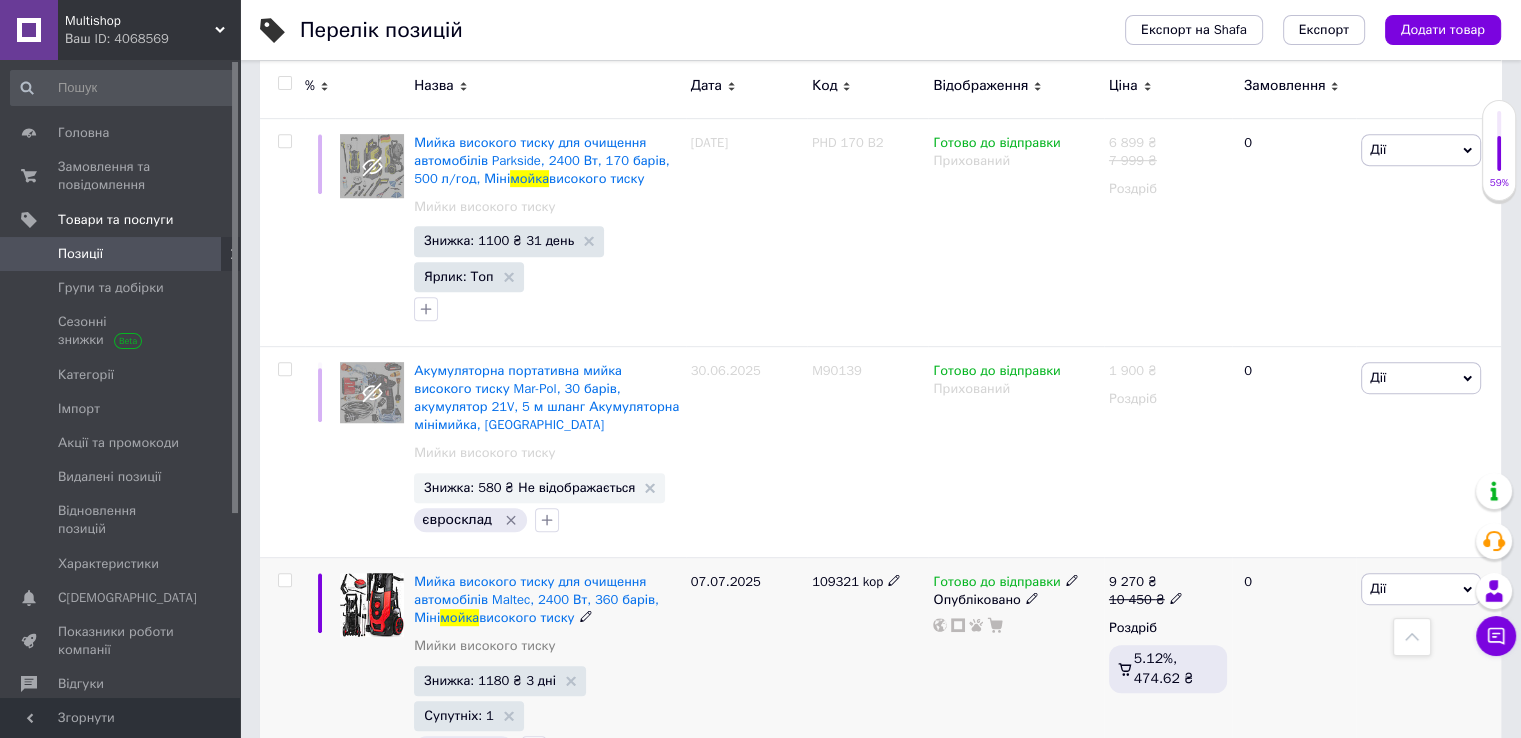 scroll, scrollTop: 1081, scrollLeft: 0, axis: vertical 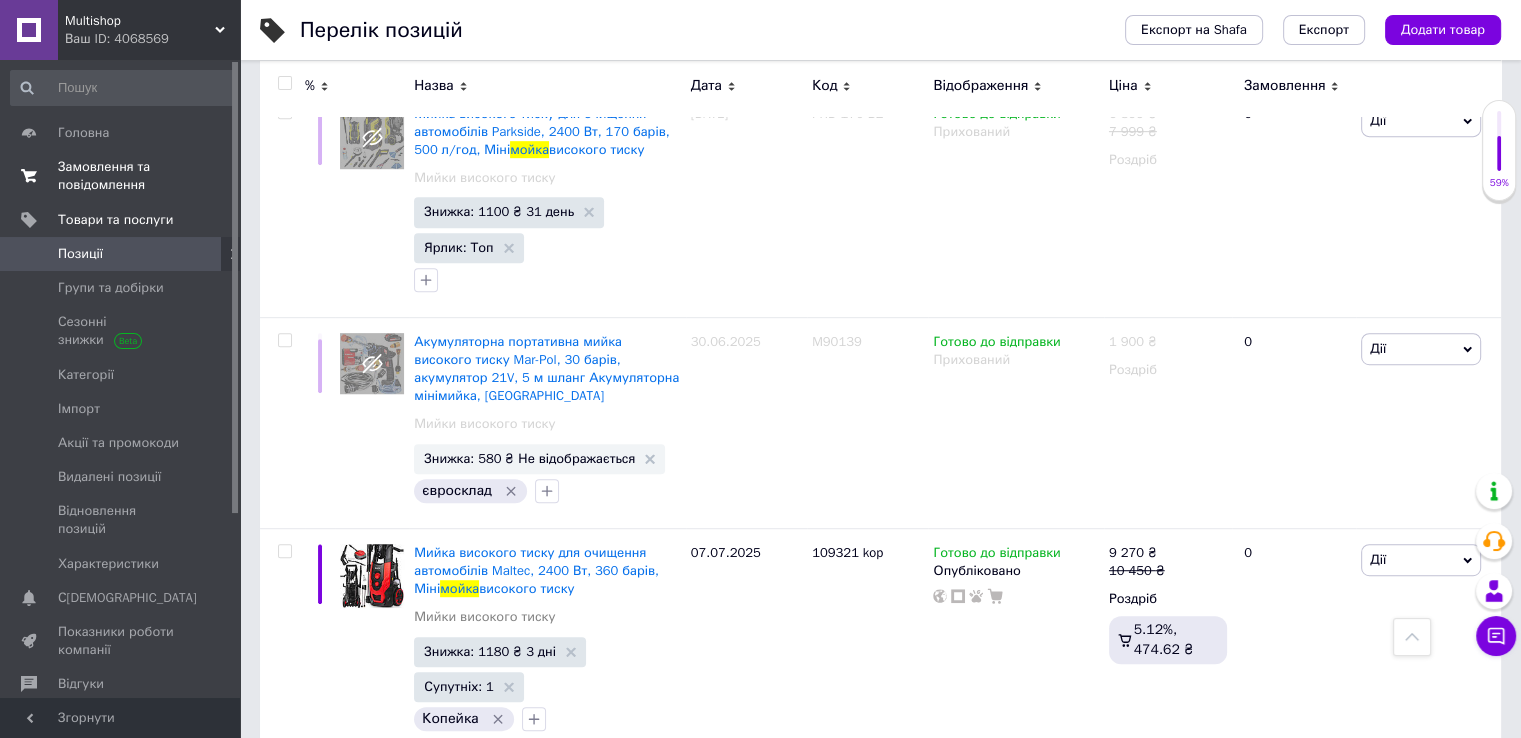 click on "Замовлення та повідомлення" at bounding box center [121, 176] 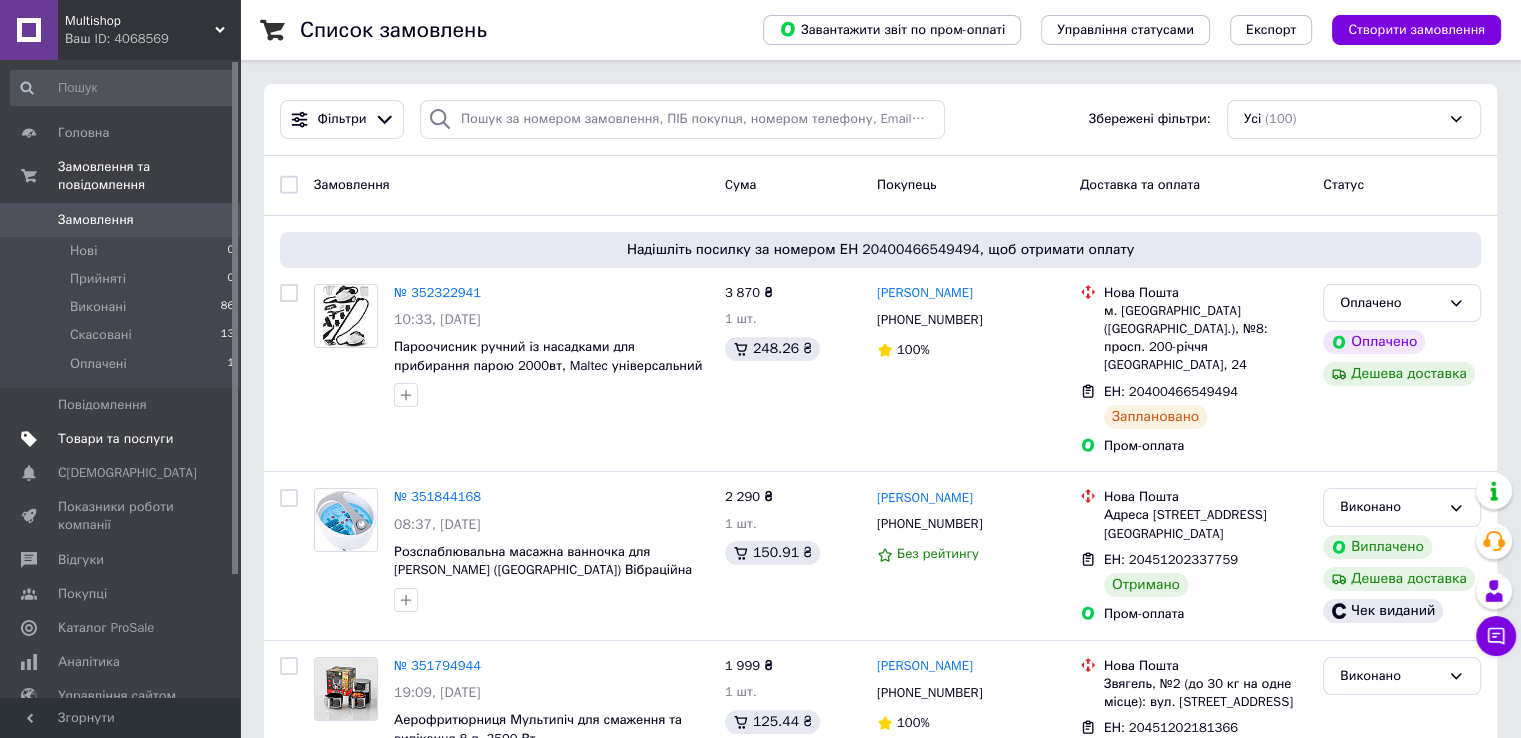 click on "Товари та послуги" at bounding box center (115, 439) 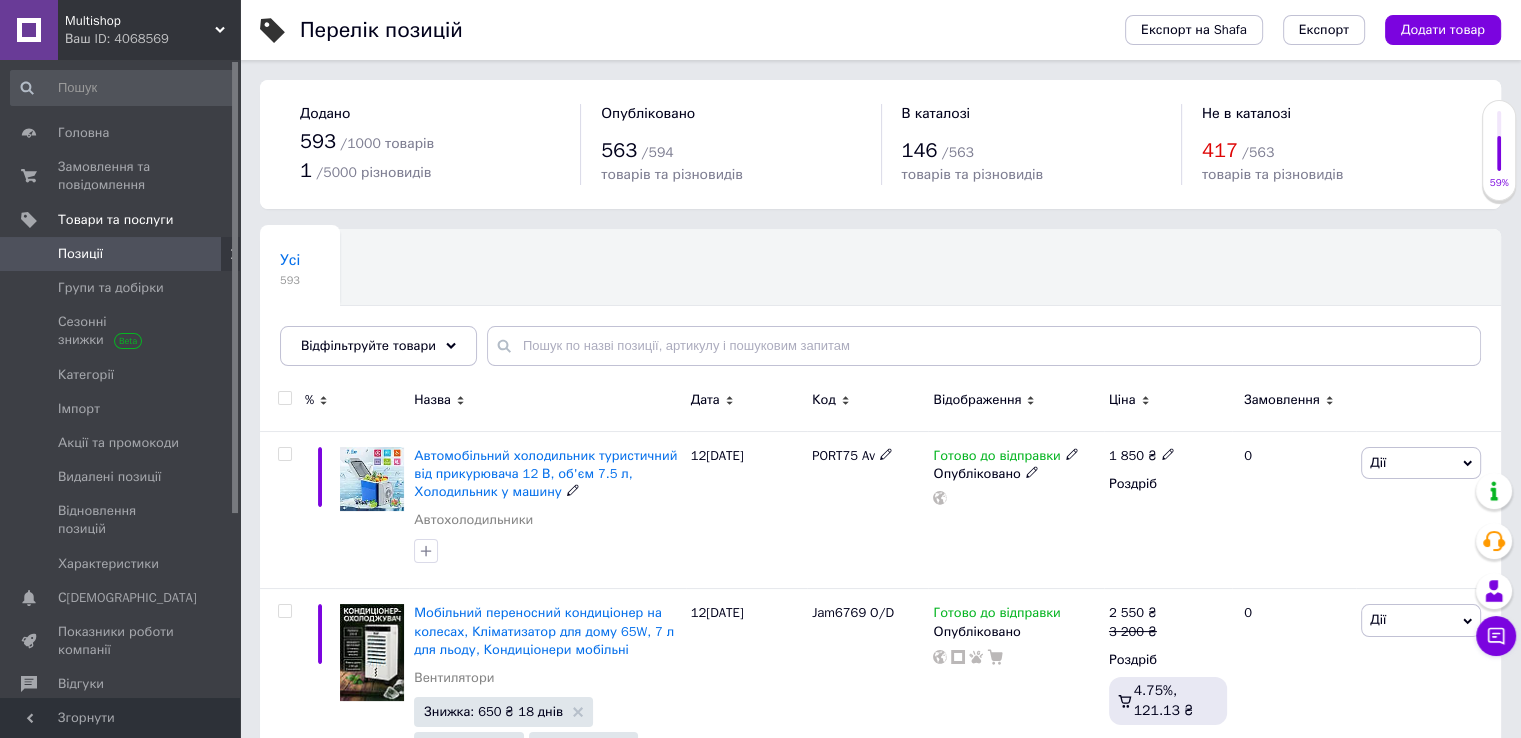 click on "Автомобільний холодильник туристичний від прикурювача 12 В, об'єм 7.5 л, Холодильник у машину" at bounding box center [545, 473] 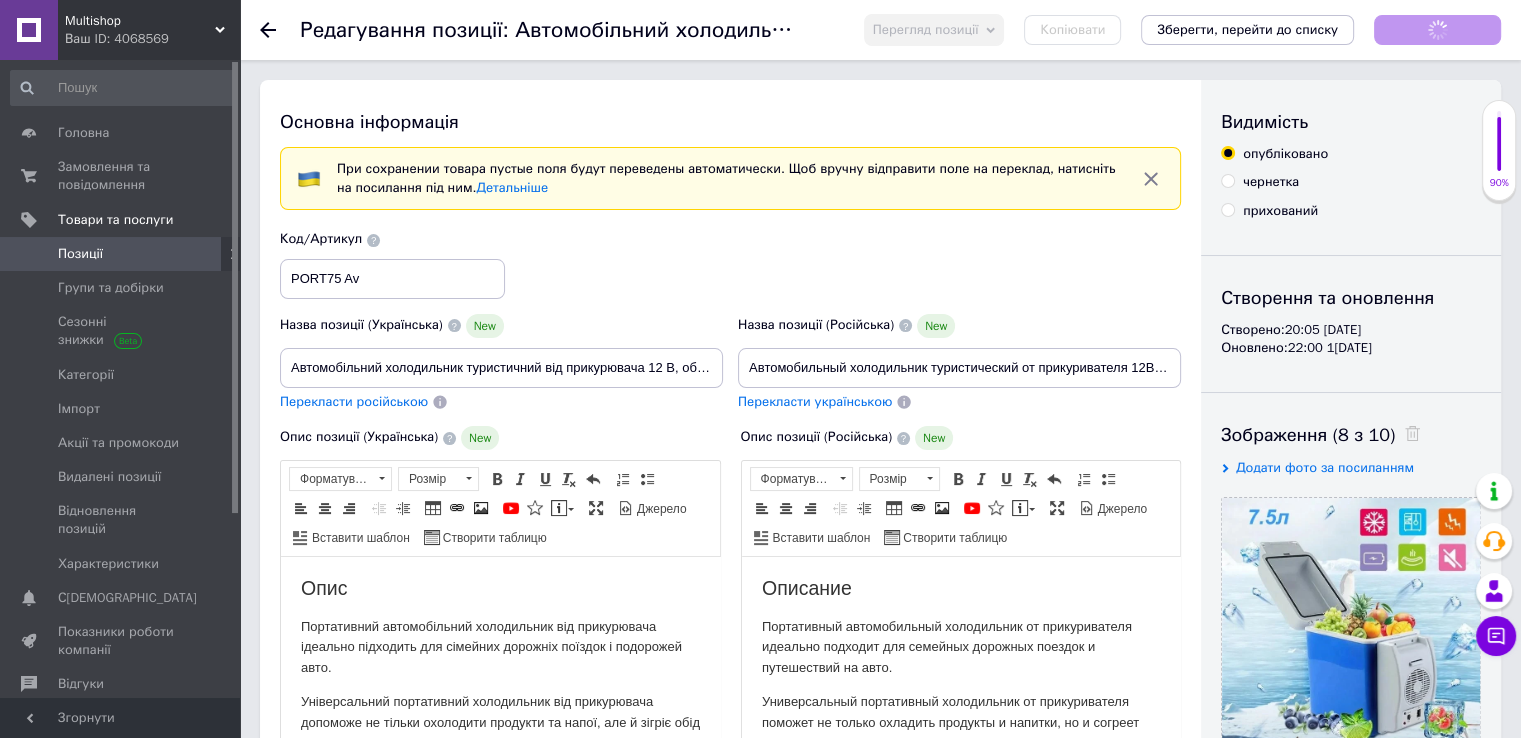 scroll, scrollTop: 0, scrollLeft: 0, axis: both 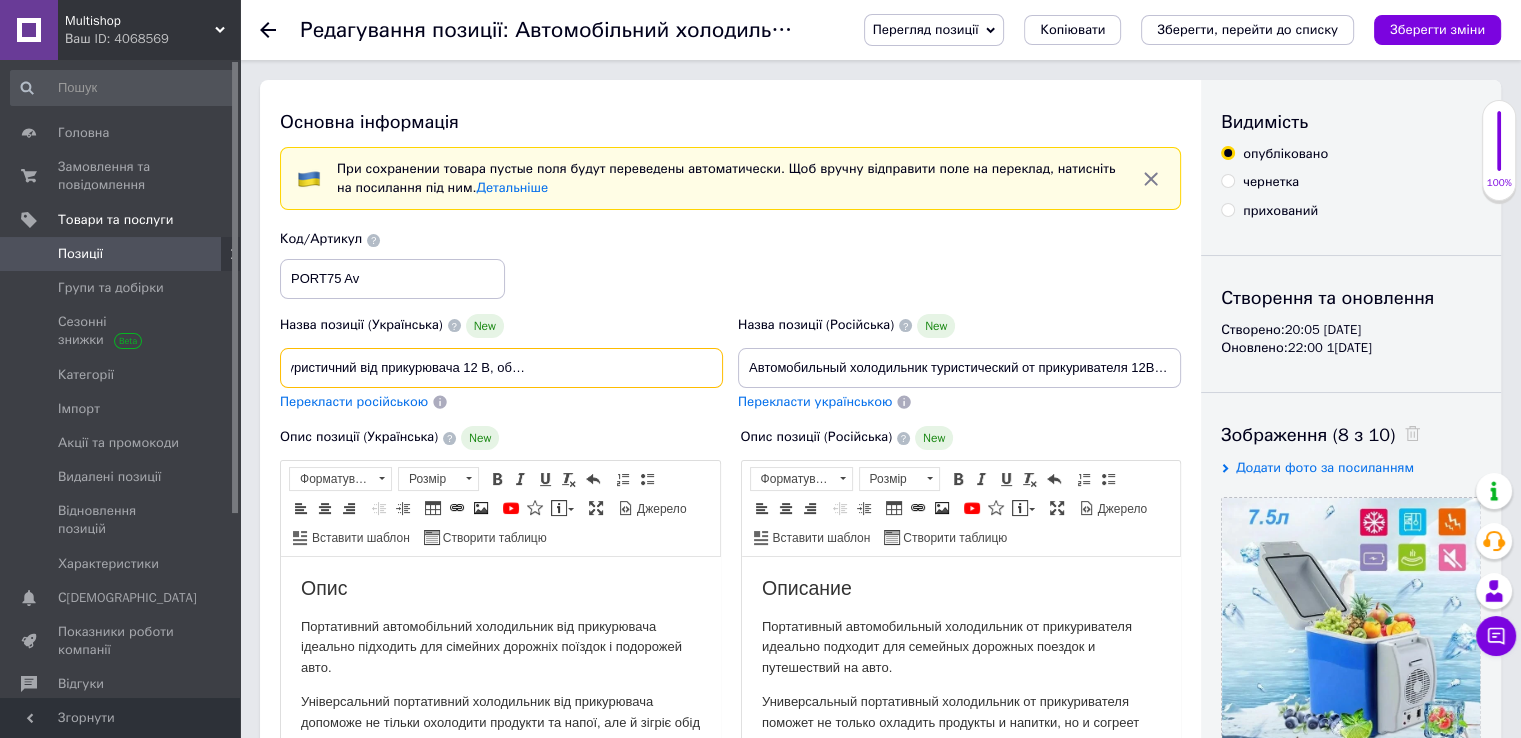 drag, startPoint x: 542, startPoint y: 372, endPoint x: 716, endPoint y: 381, distance: 174.2326 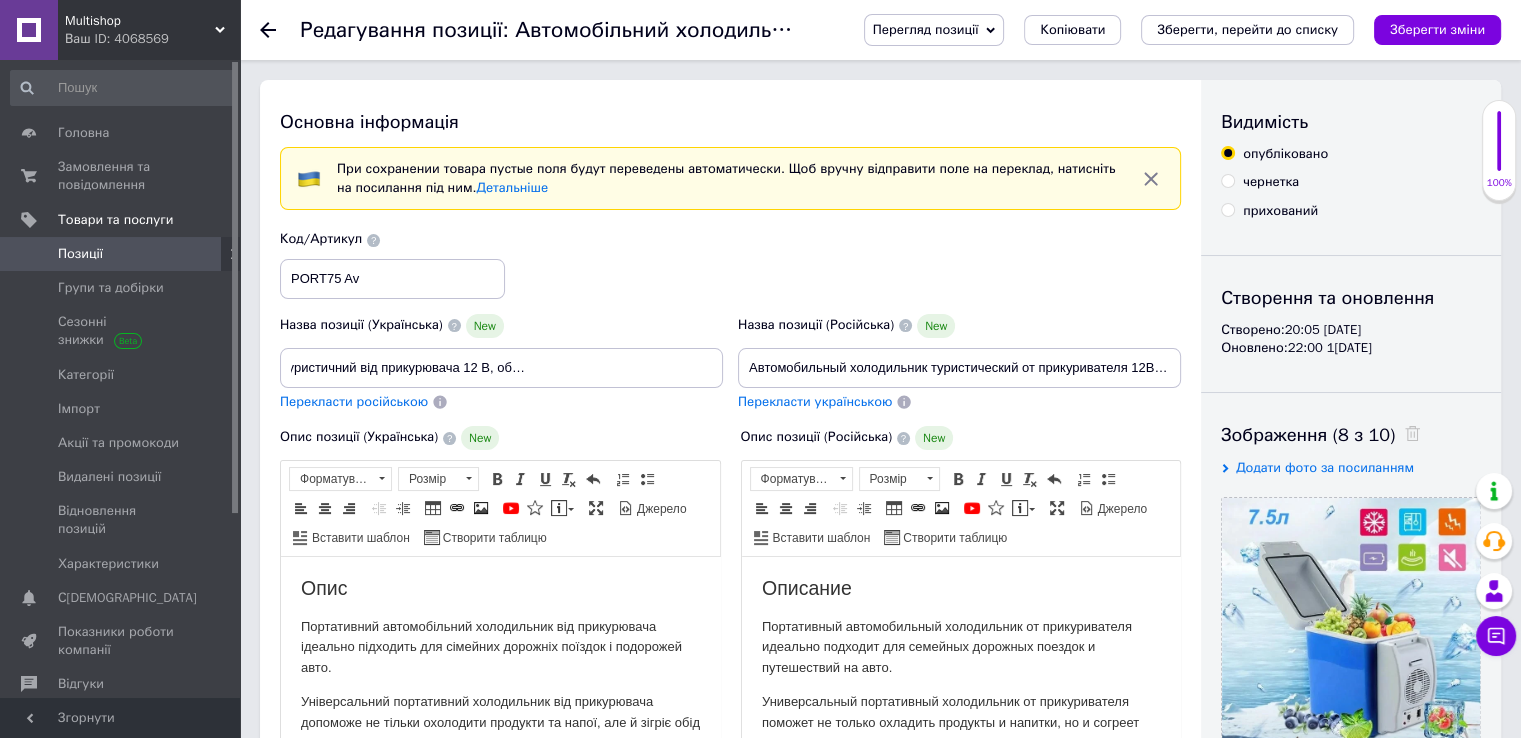 click on "Основна інформація При сохранении товара пустые поля будут переведены автоматически. Щоб вручну відправити поле на переклад, натисніть на посилання під ним.  Детальніше Назва позиції (Українська) New Автомобільний холодильник туристичний від прикурювача 12 В, об'єм 7.5 л, Холодильник у машину Перекласти російською Код/Артикул PORT75 Av Назва позиції (Російська) New Автомобильный холодильник туристический от прикуривателя 12В, объем 7.5 л, Холодильник в машину Перекласти українською Опис позиції (Українська) New Опис
Охолодження:" at bounding box center (730, 690) 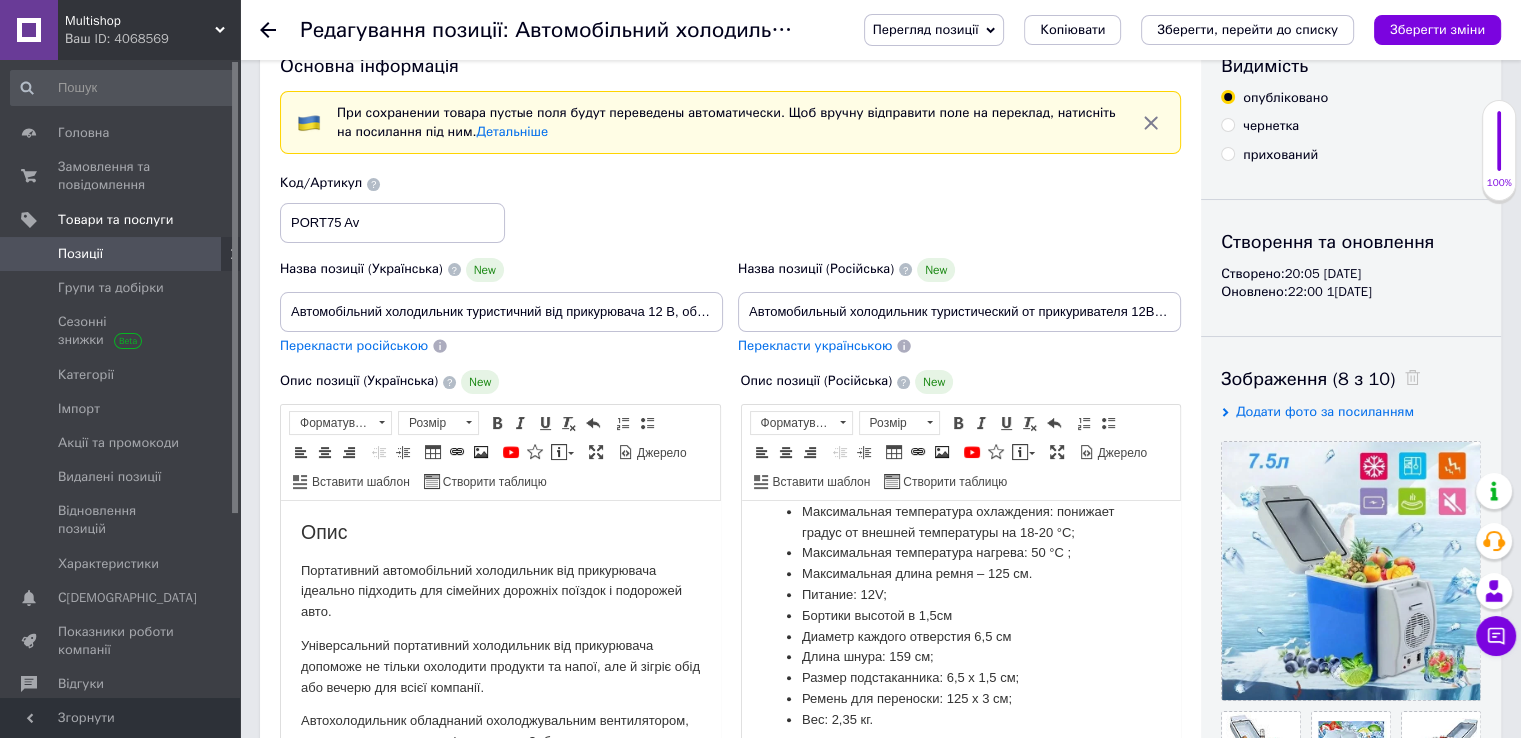 scroll, scrollTop: 0, scrollLeft: 0, axis: both 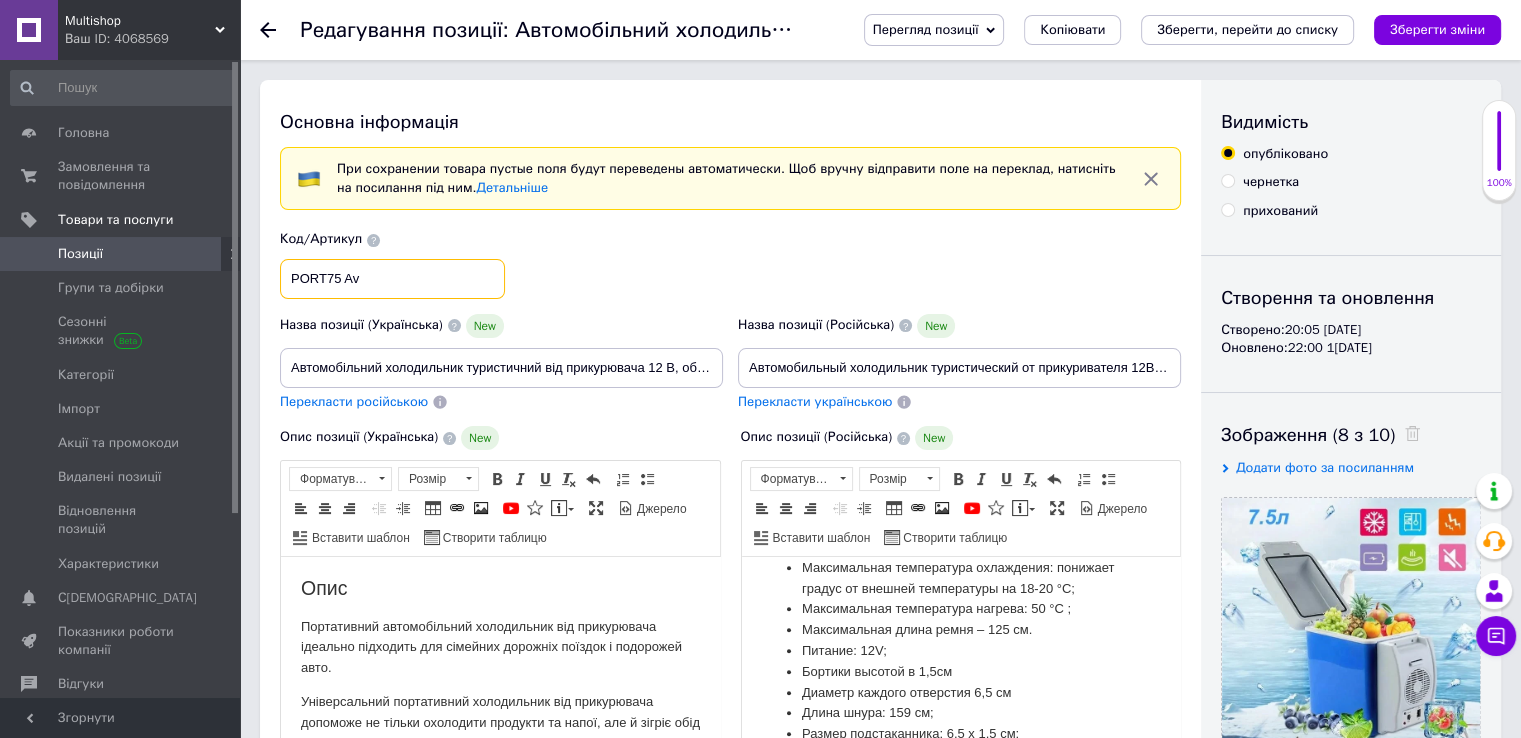 drag, startPoint x: 290, startPoint y: 279, endPoint x: 340, endPoint y: 285, distance: 50.358715 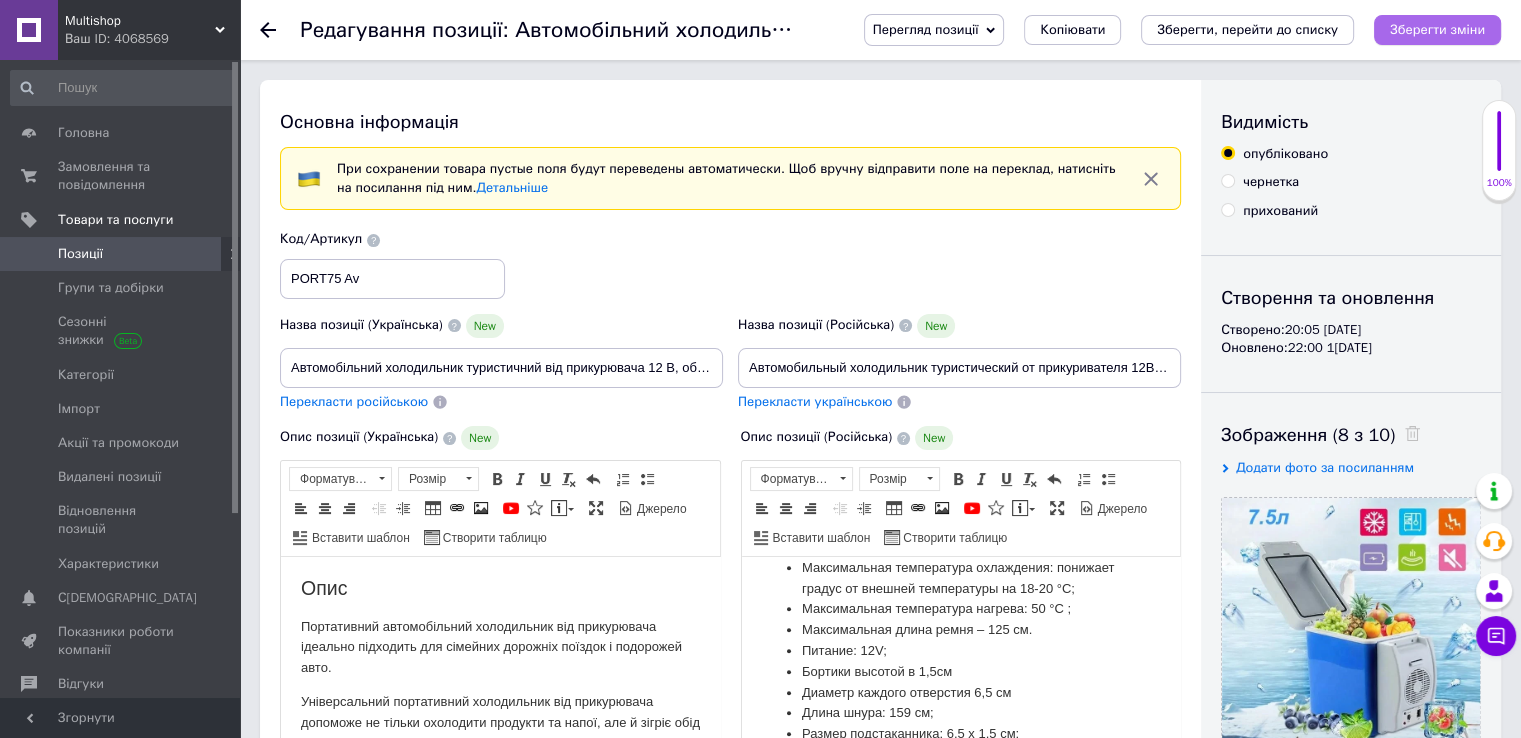 click on "Зберегти зміни" at bounding box center (1437, 29) 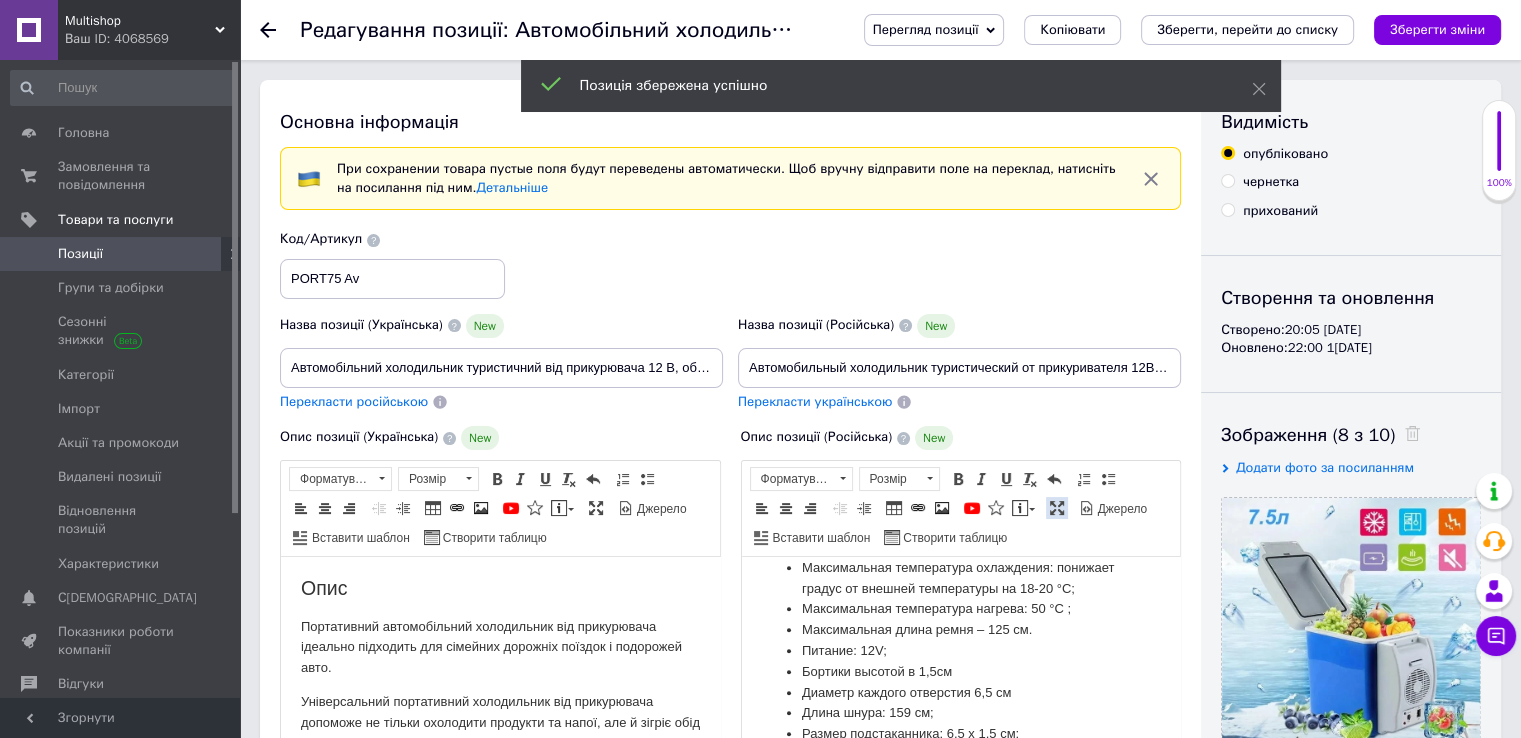 click at bounding box center (1057, 508) 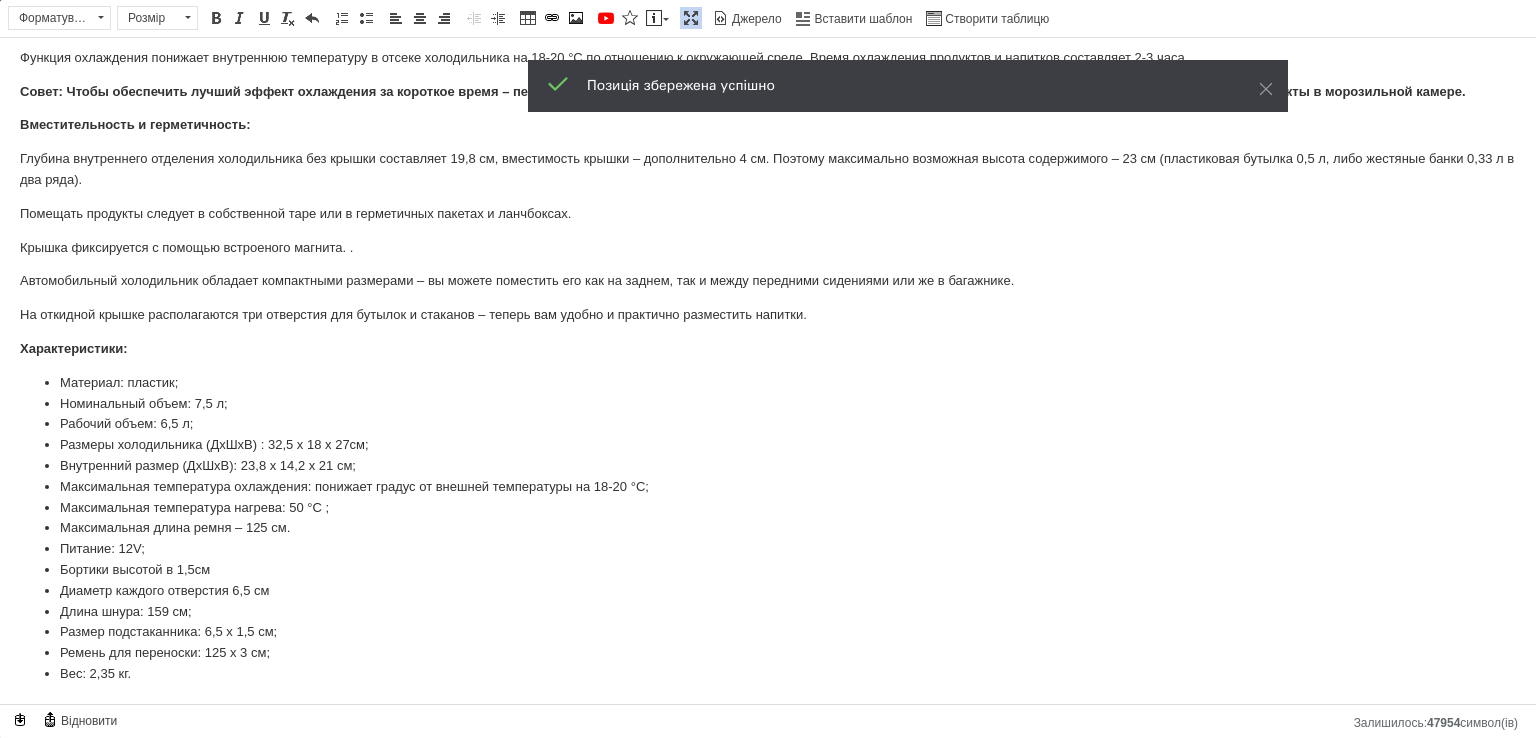 scroll, scrollTop: 0, scrollLeft: 0, axis: both 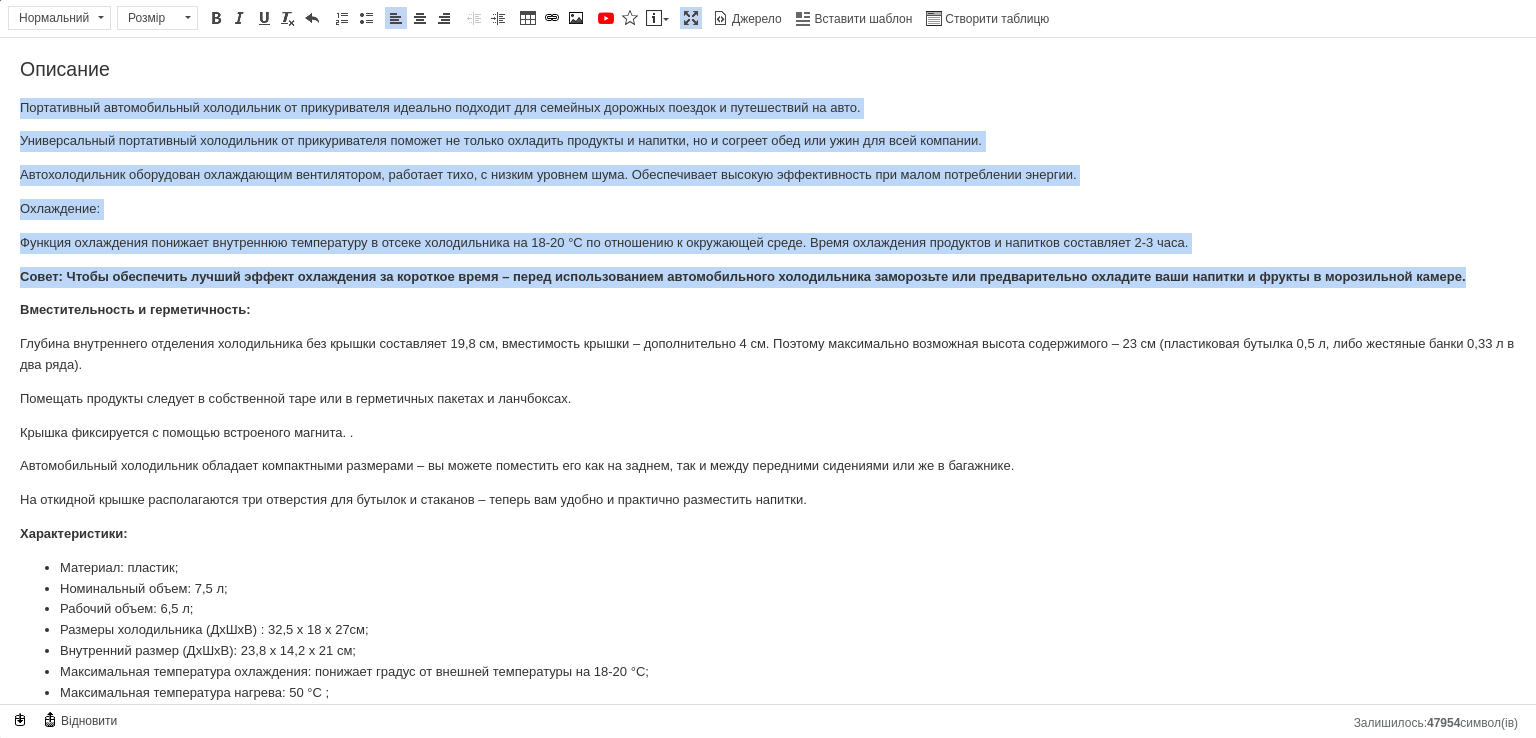 drag, startPoint x: 44, startPoint y: 90, endPoint x: 1473, endPoint y: 278, distance: 1441.3136 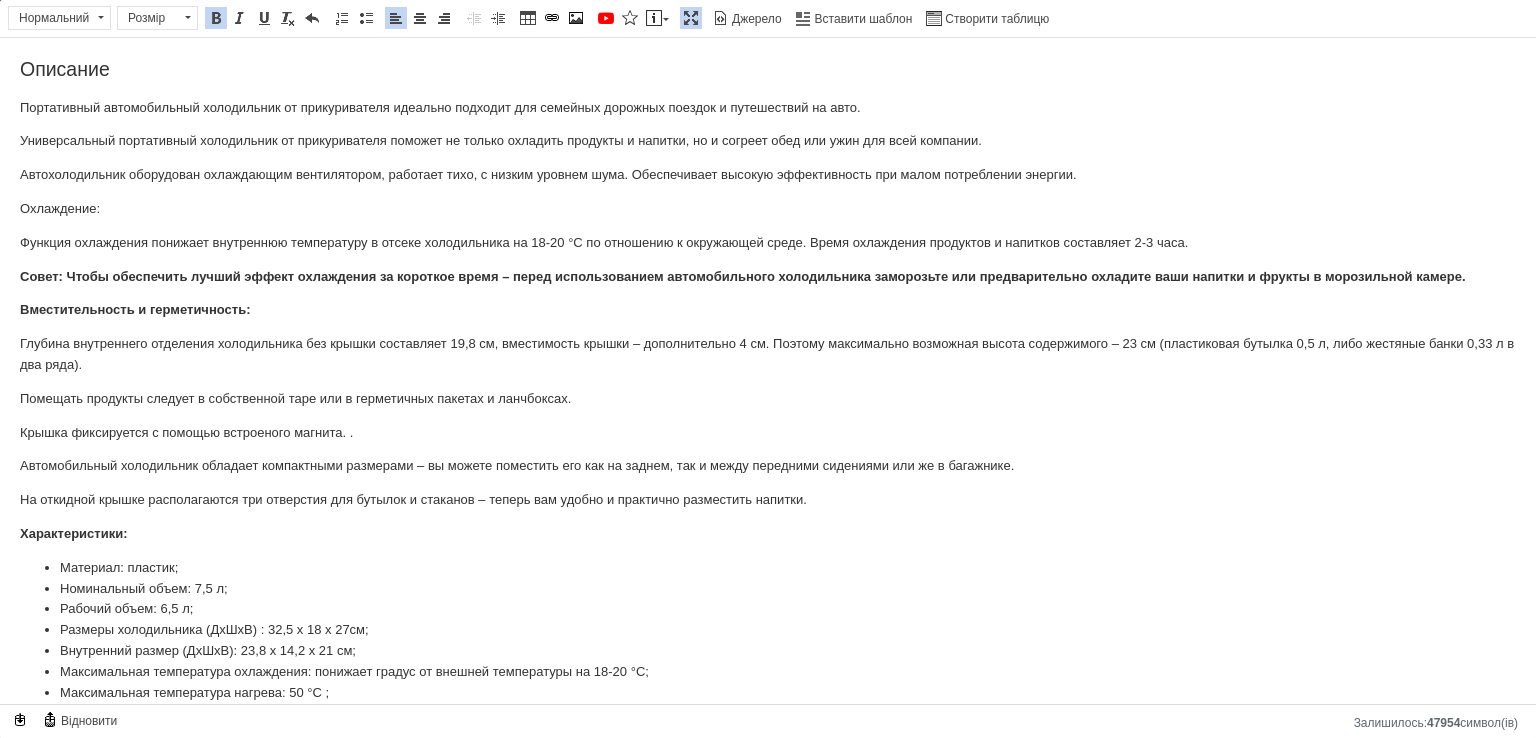 click at bounding box center (691, 18) 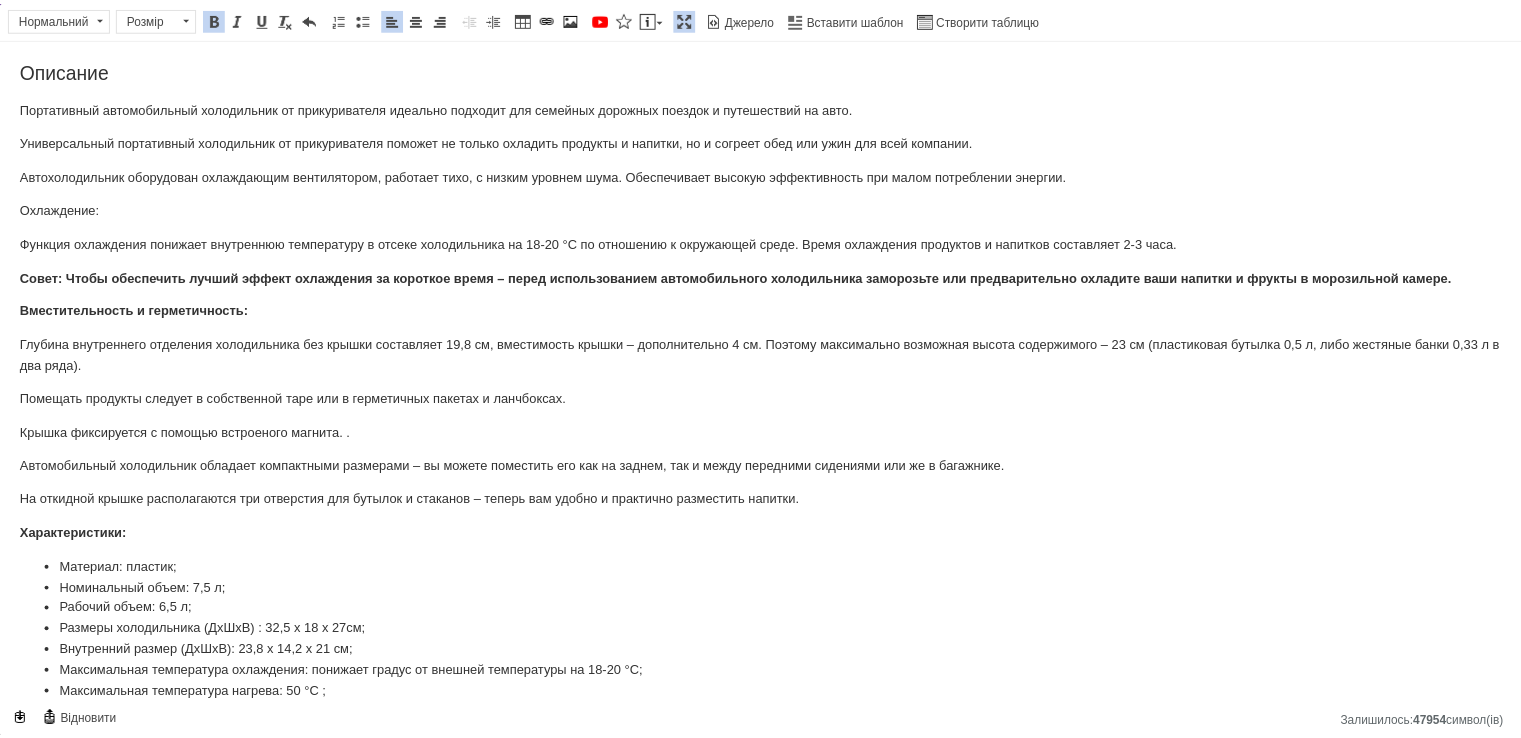 scroll, scrollTop: 356, scrollLeft: 0, axis: vertical 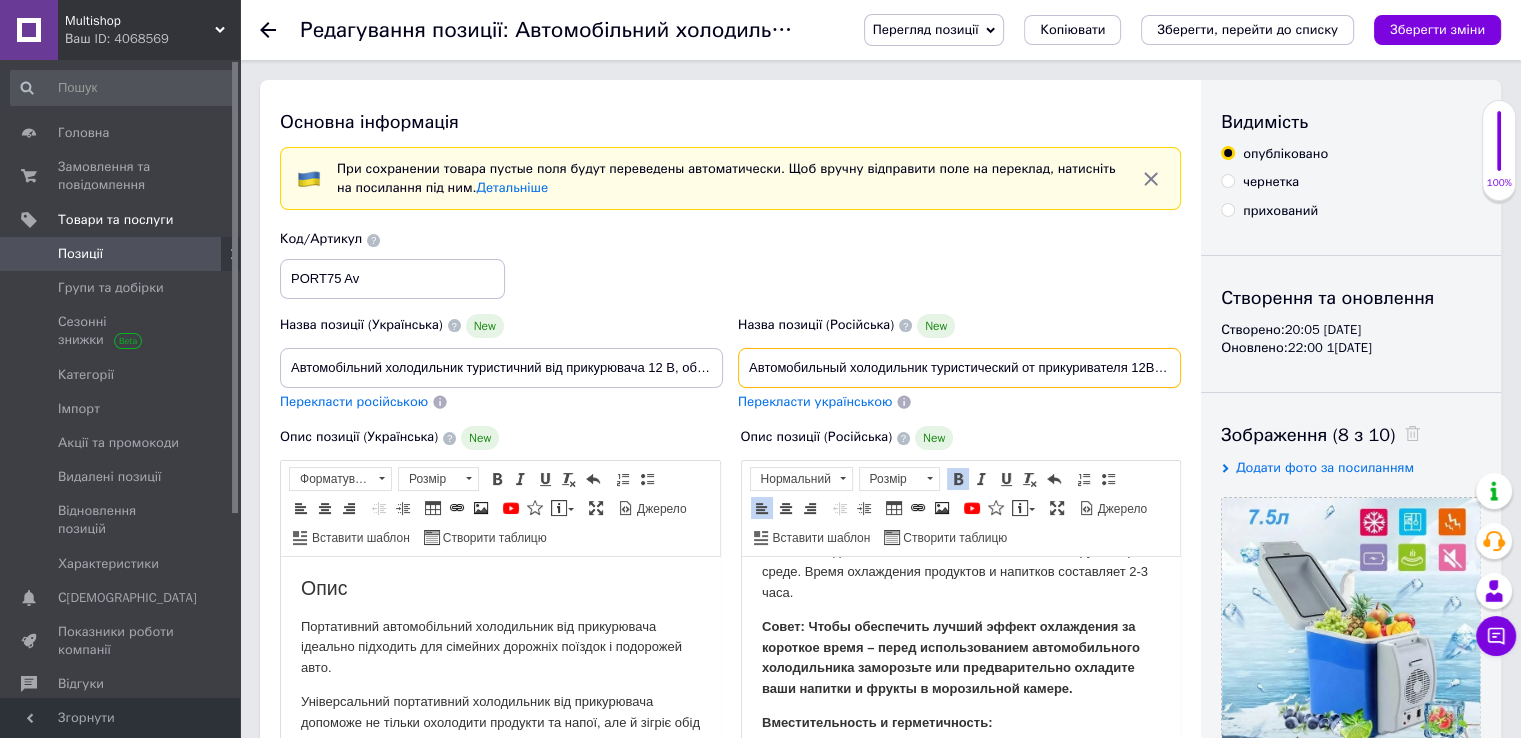 click on "Автомобильный холодильник туристический от прикуривателя 12В, объем 7.5 л, Холодильник в машину" at bounding box center [959, 368] 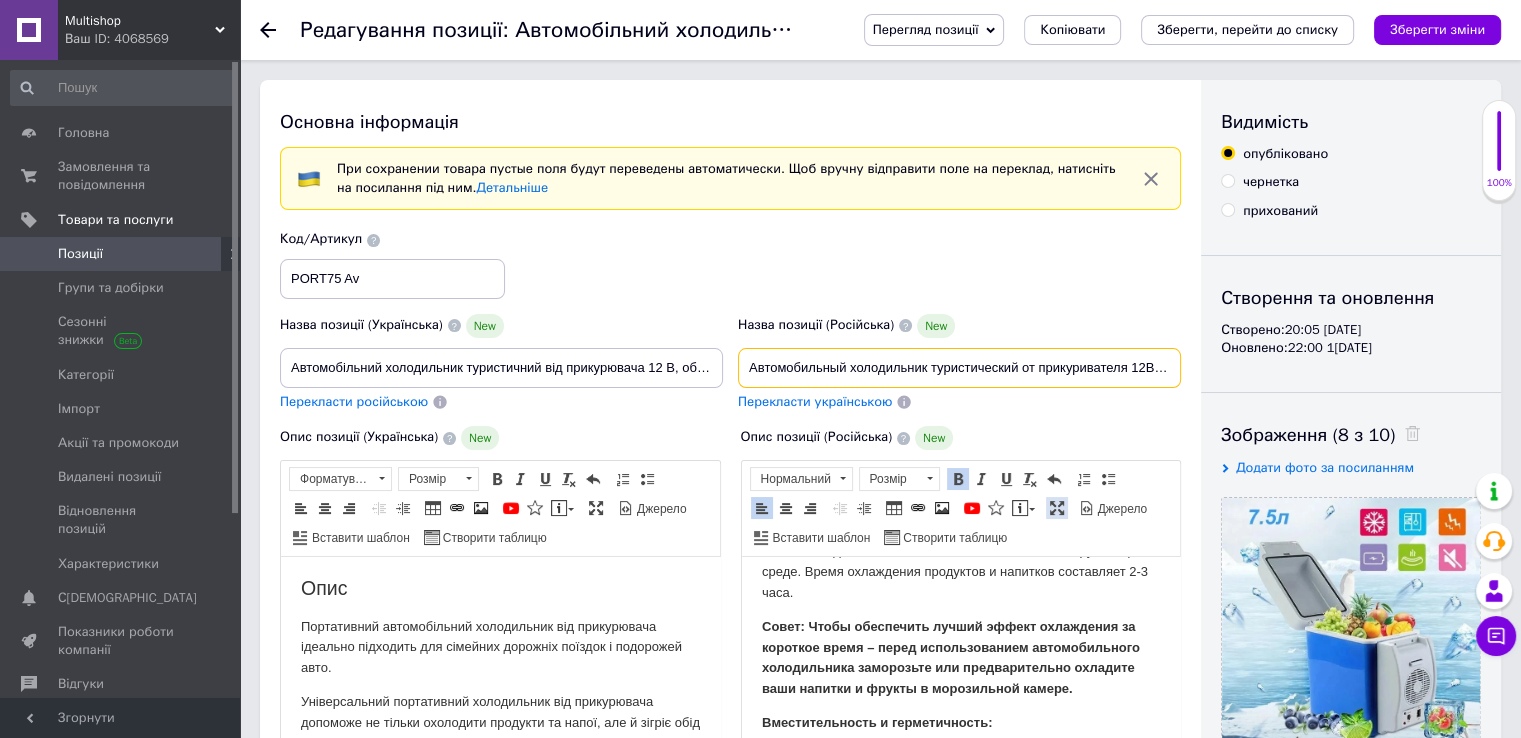 click on "Максимізувати" at bounding box center (1057, 508) 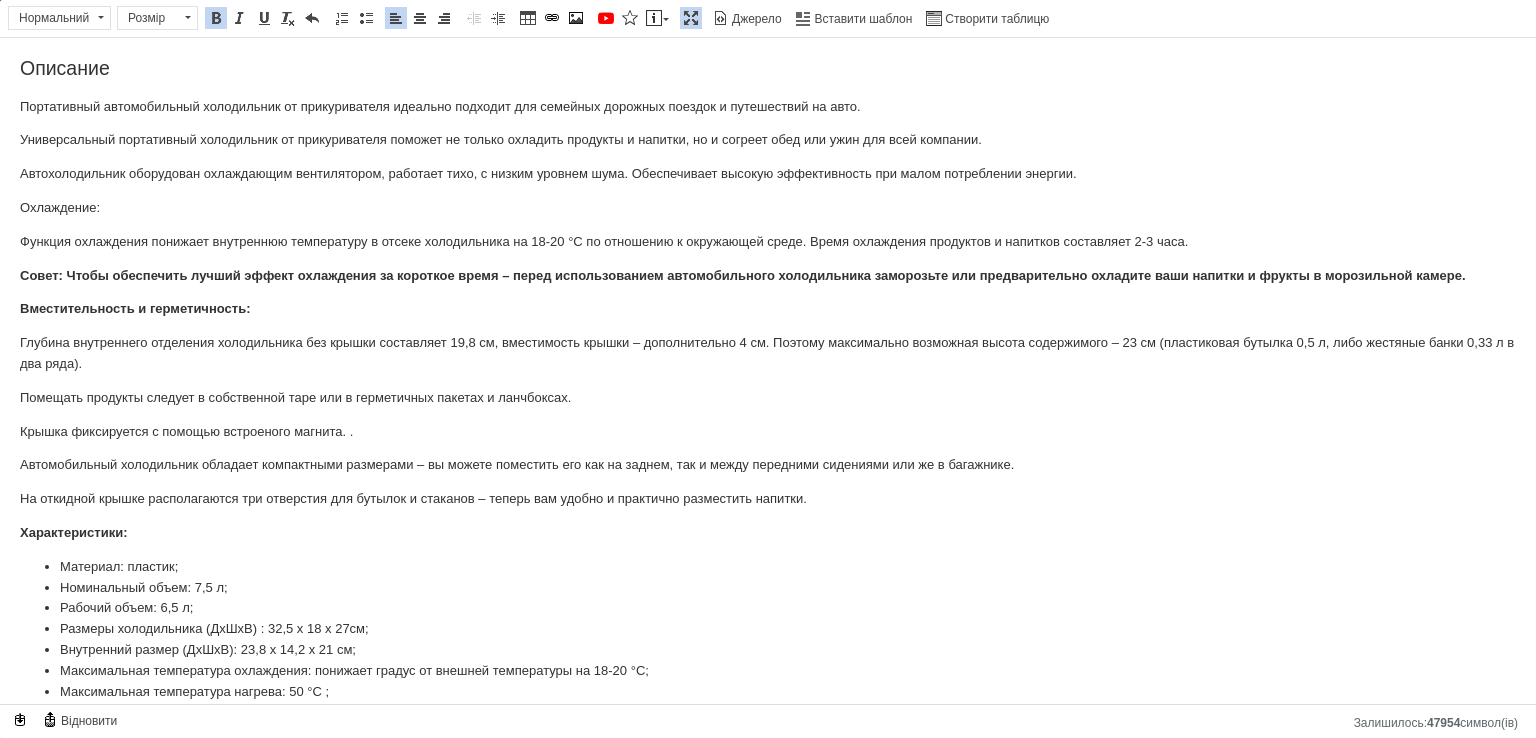 scroll, scrollTop: 0, scrollLeft: 0, axis: both 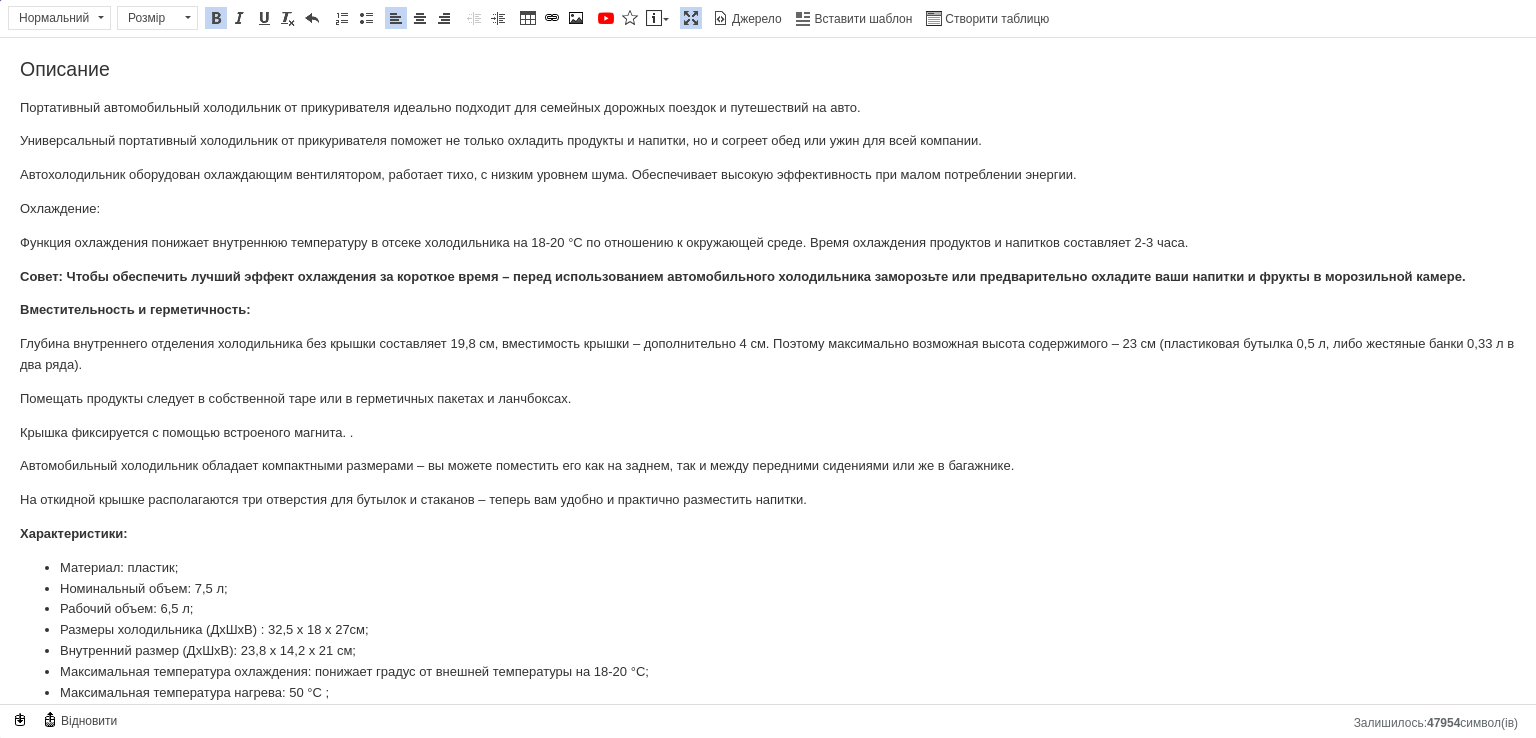 drag, startPoint x: 152, startPoint y: 64, endPoint x: 0, endPoint y: 81, distance: 152.94771 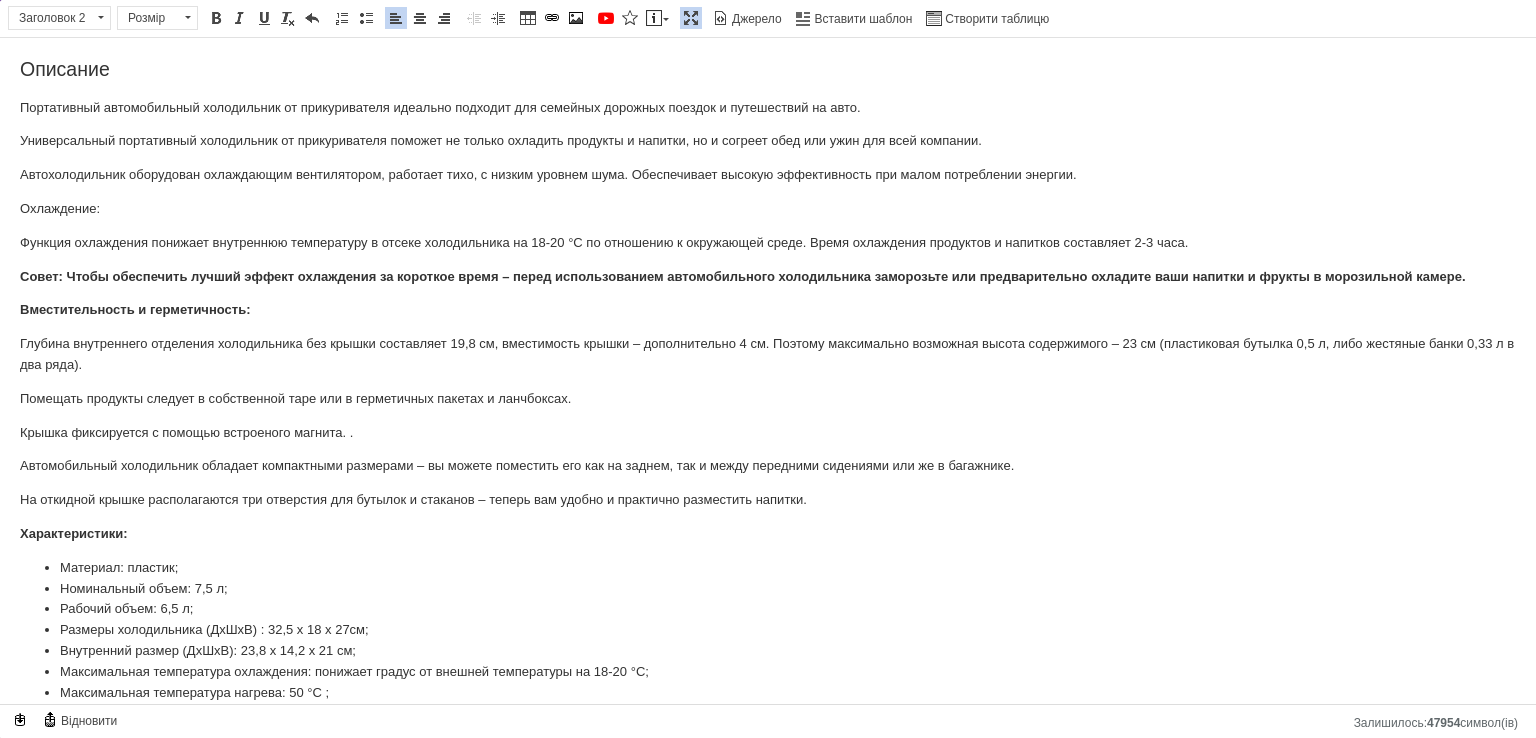 click on "Описание" at bounding box center [768, 69] 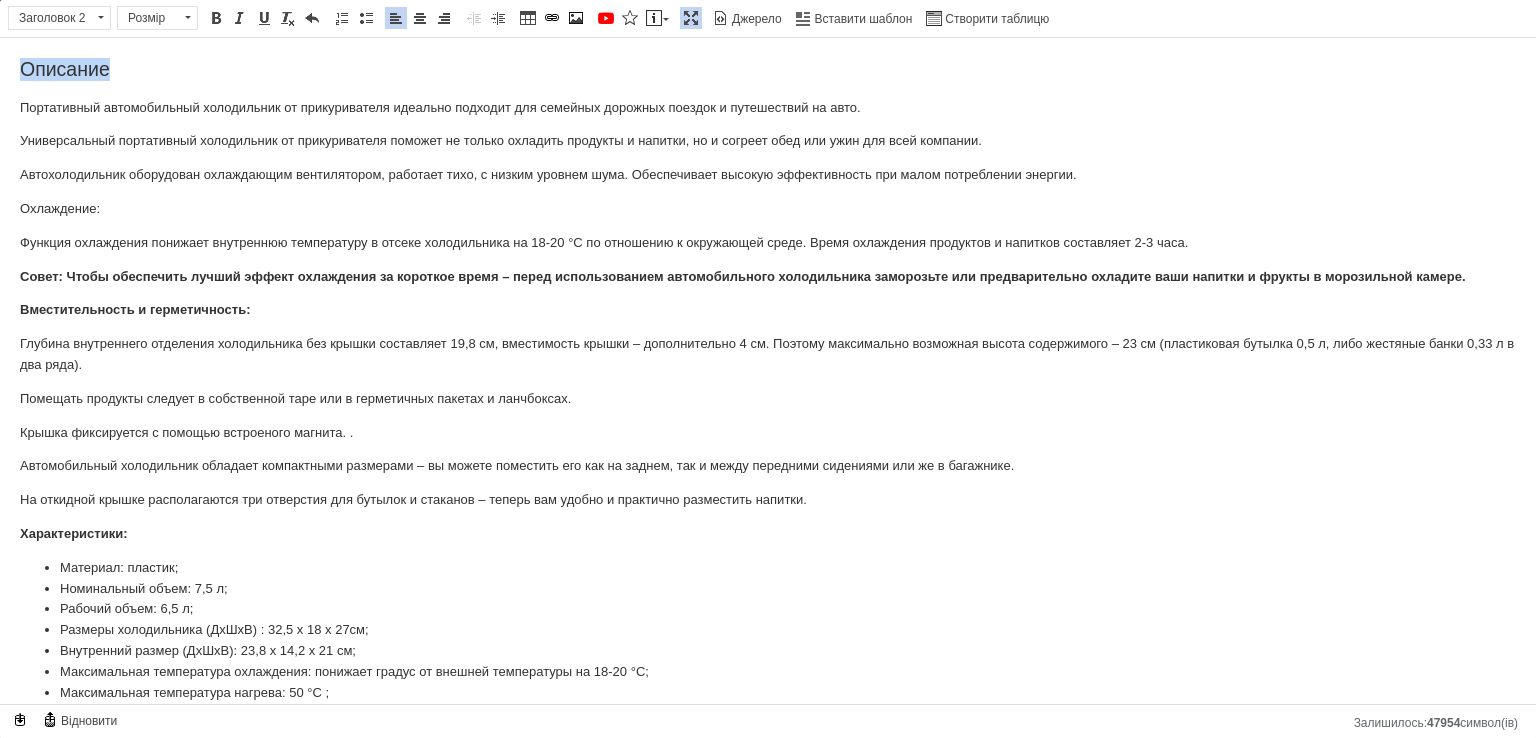 click on "Описание" at bounding box center (768, 69) 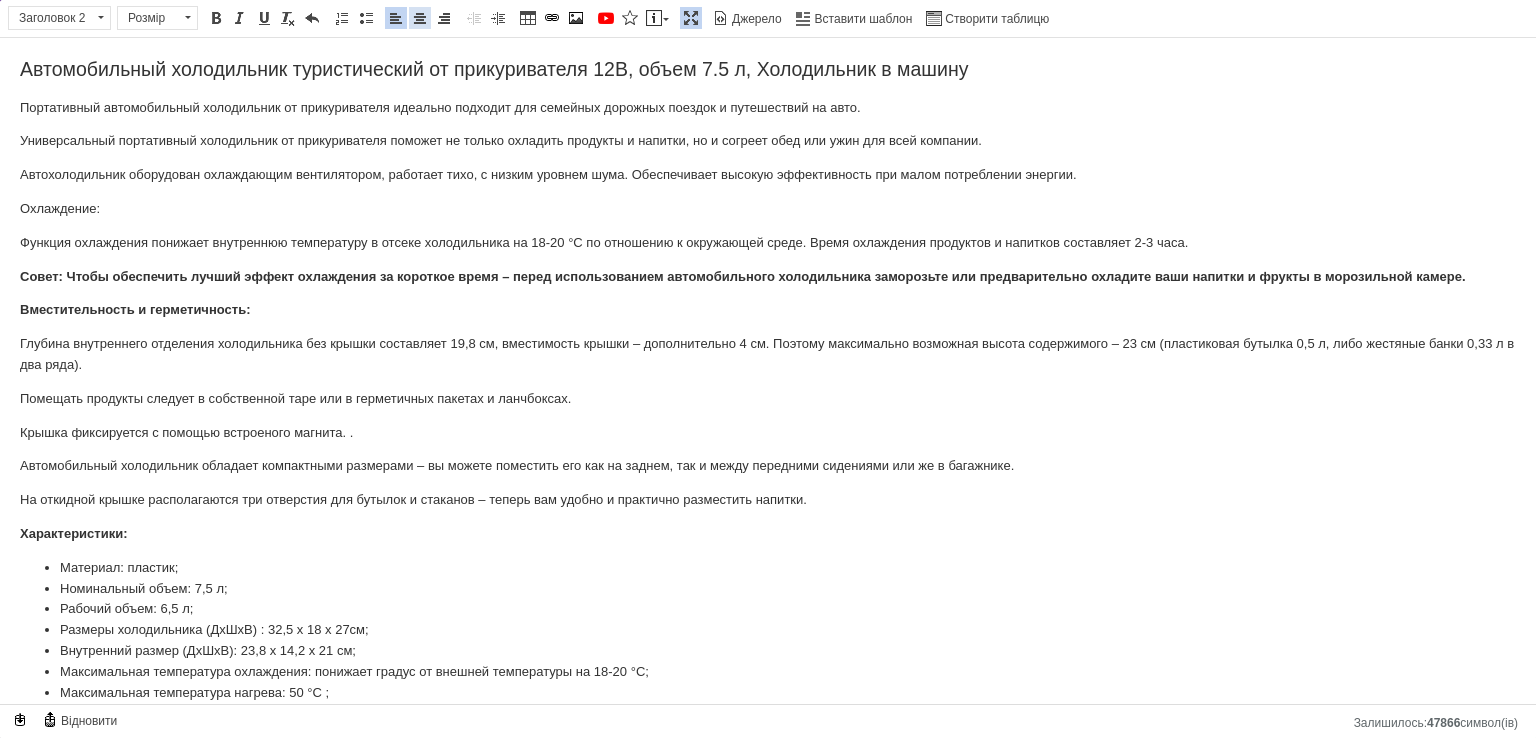 click at bounding box center [420, 18] 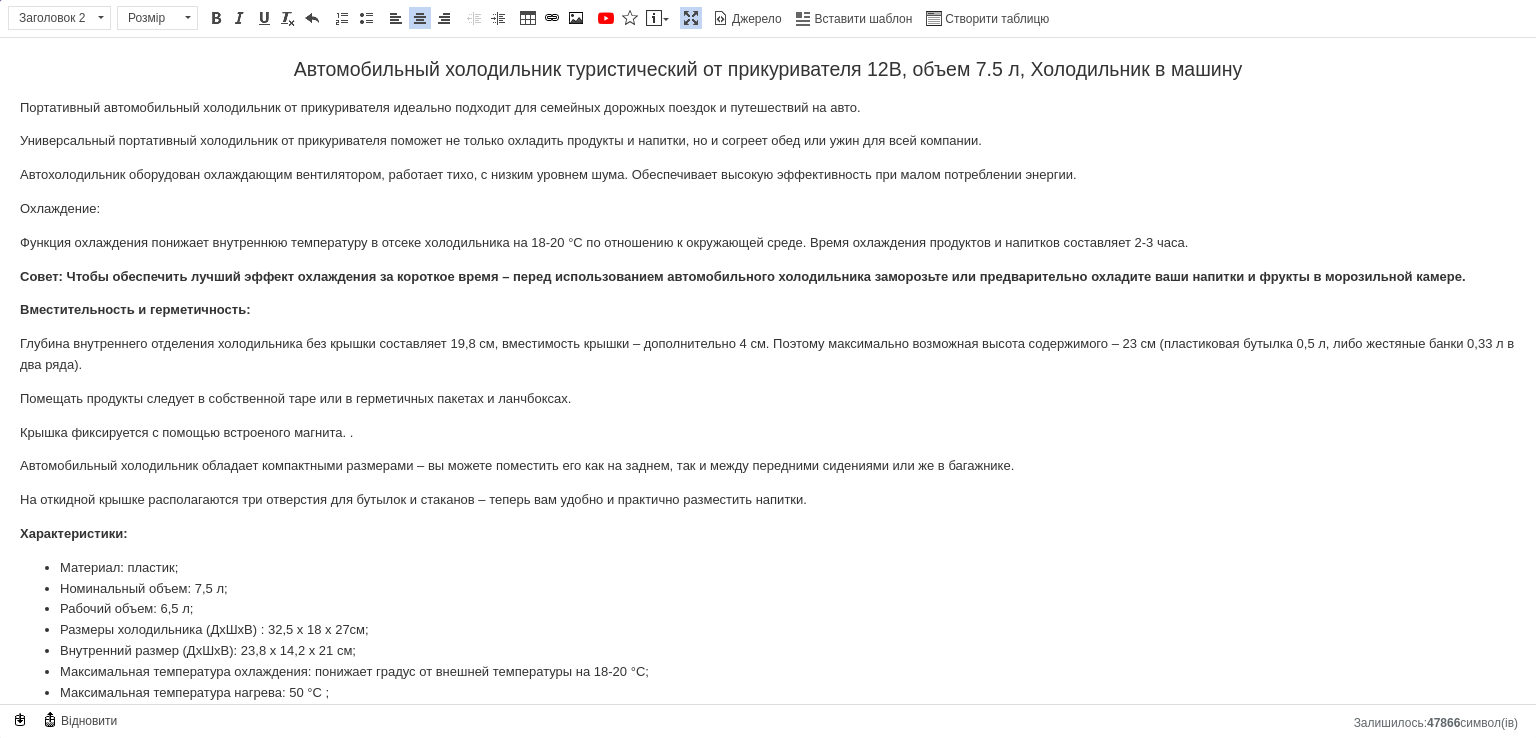 click on "Автомобильный холодильник туристический от прикуривателя 12В, объем 7.5 л, Холодильник в машину" at bounding box center (768, 69) 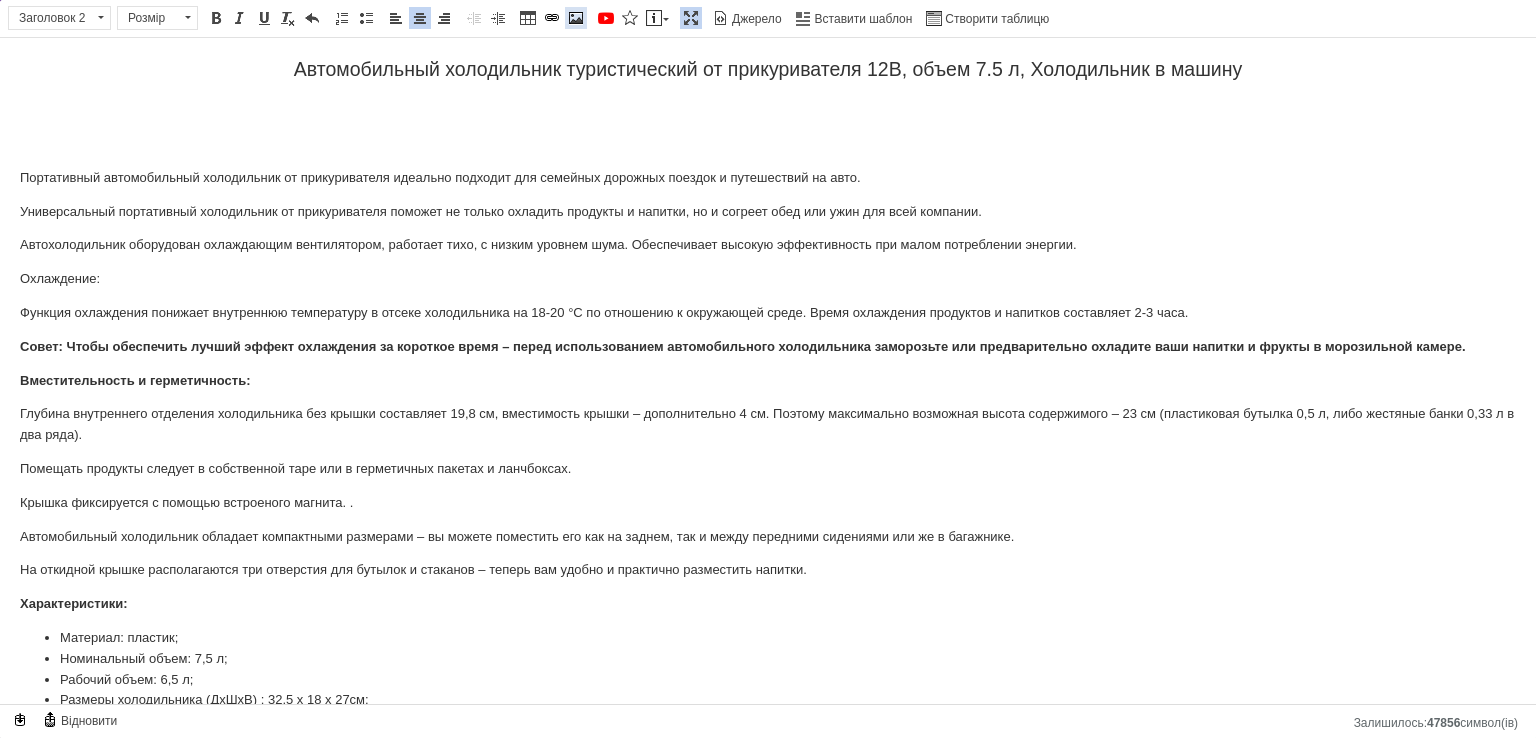 click at bounding box center (576, 18) 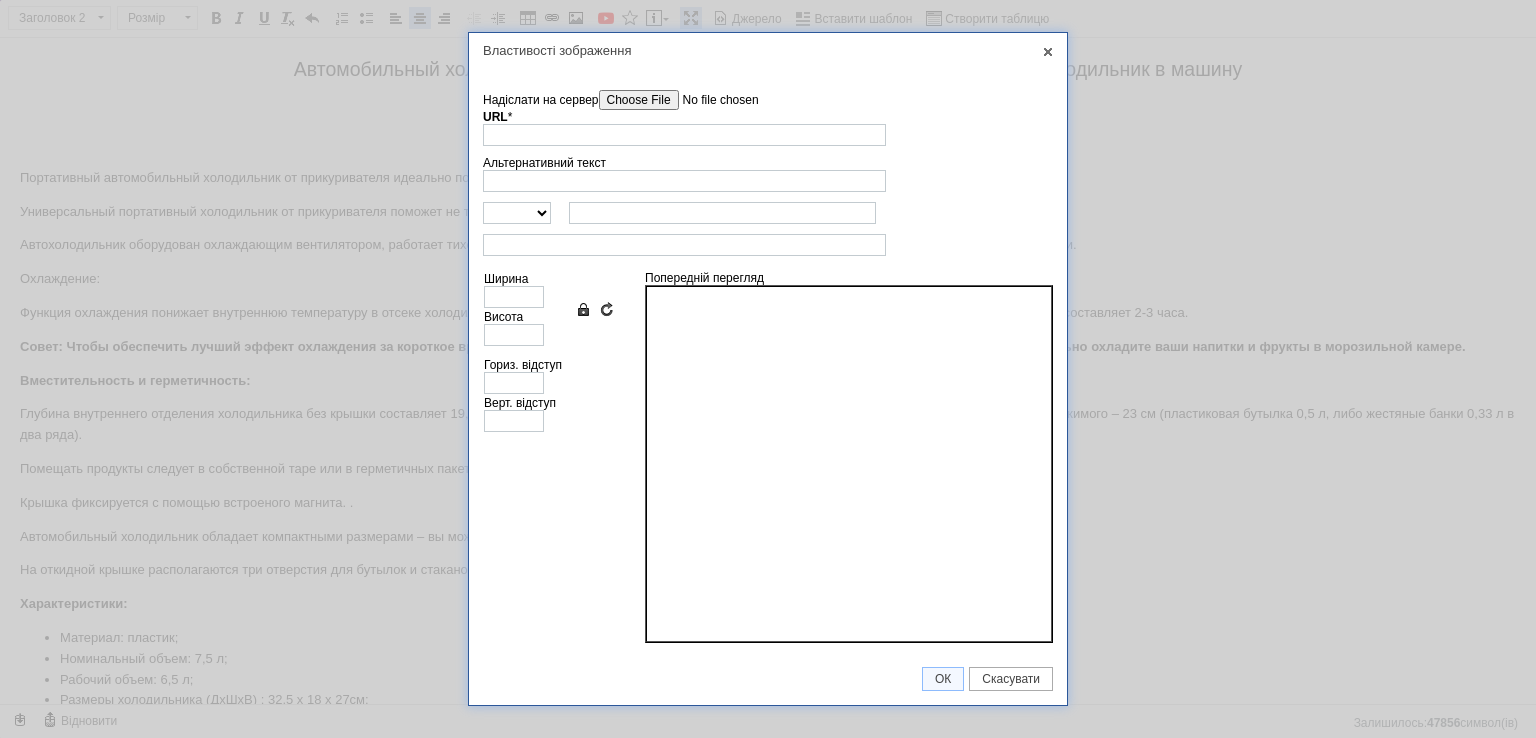 click on "URL *" at bounding box center [684, 128] 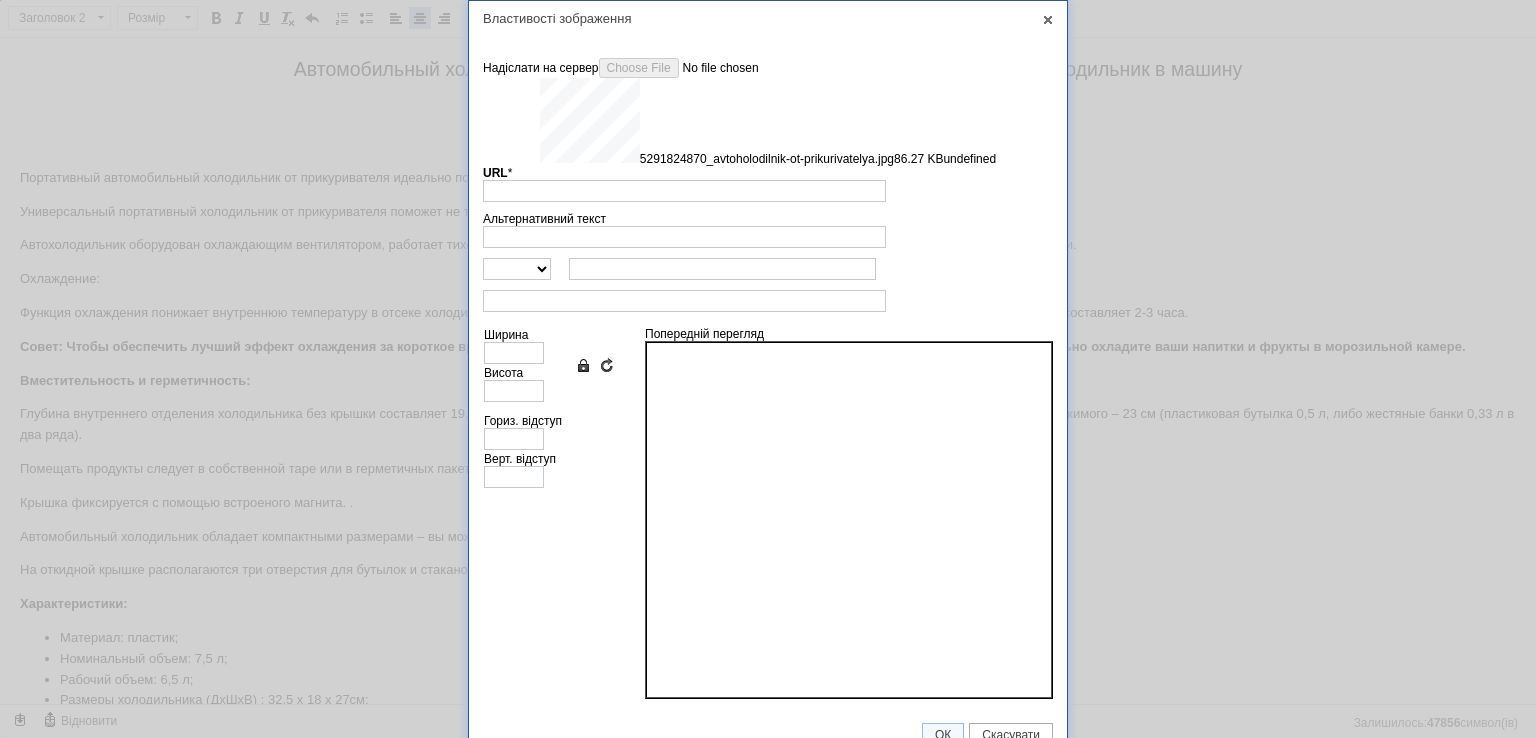 type on "[URL][DOMAIN_NAME]" 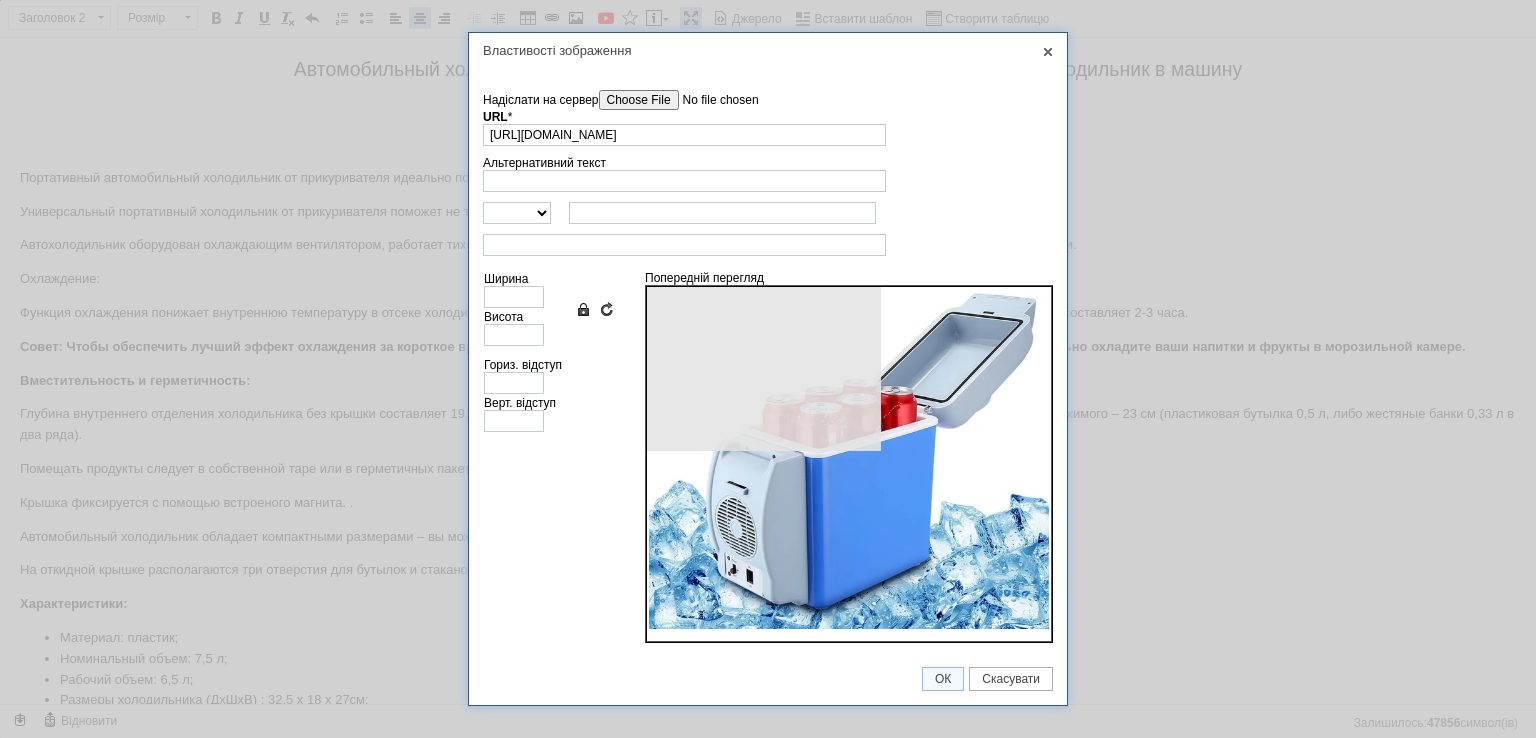 type on "640" 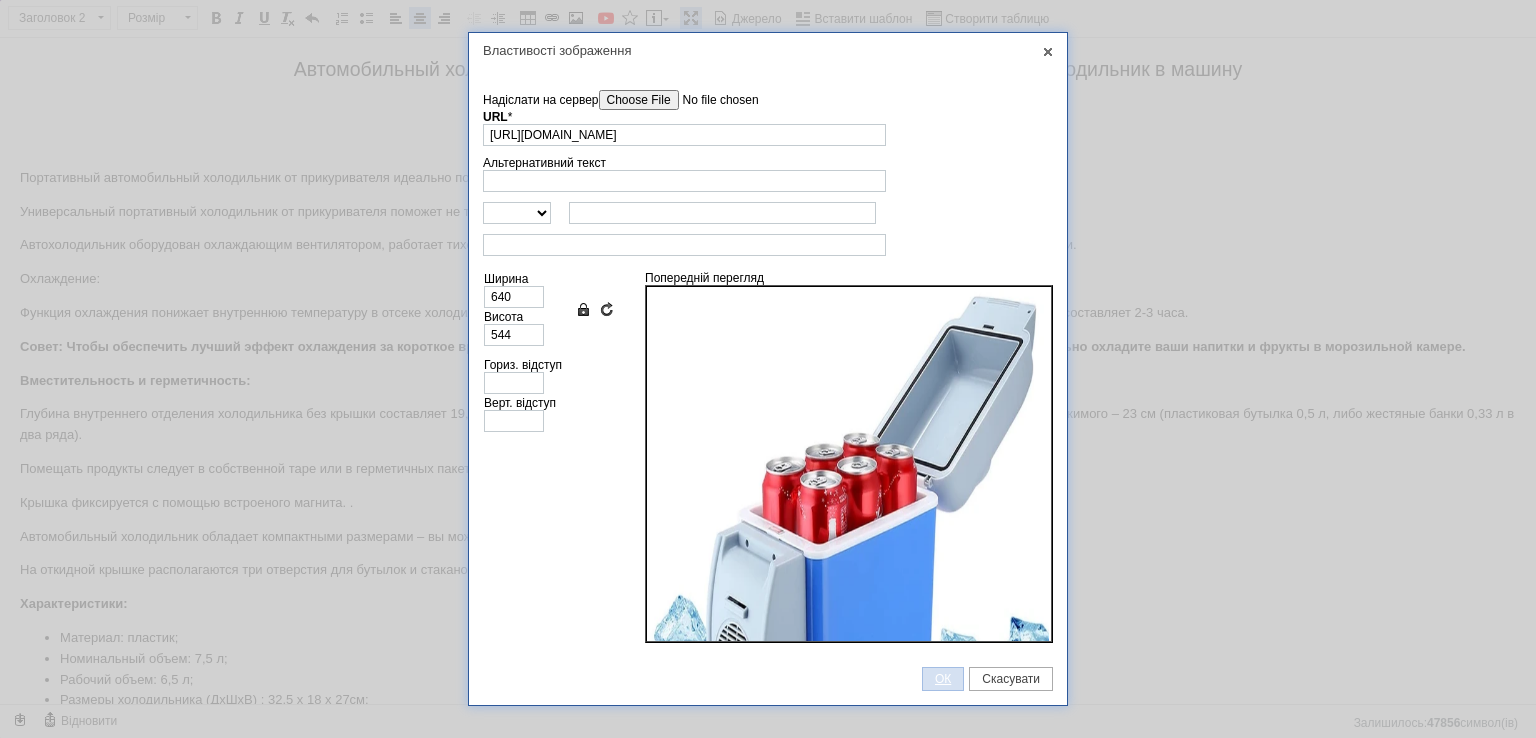 click on "ОК" at bounding box center (943, 679) 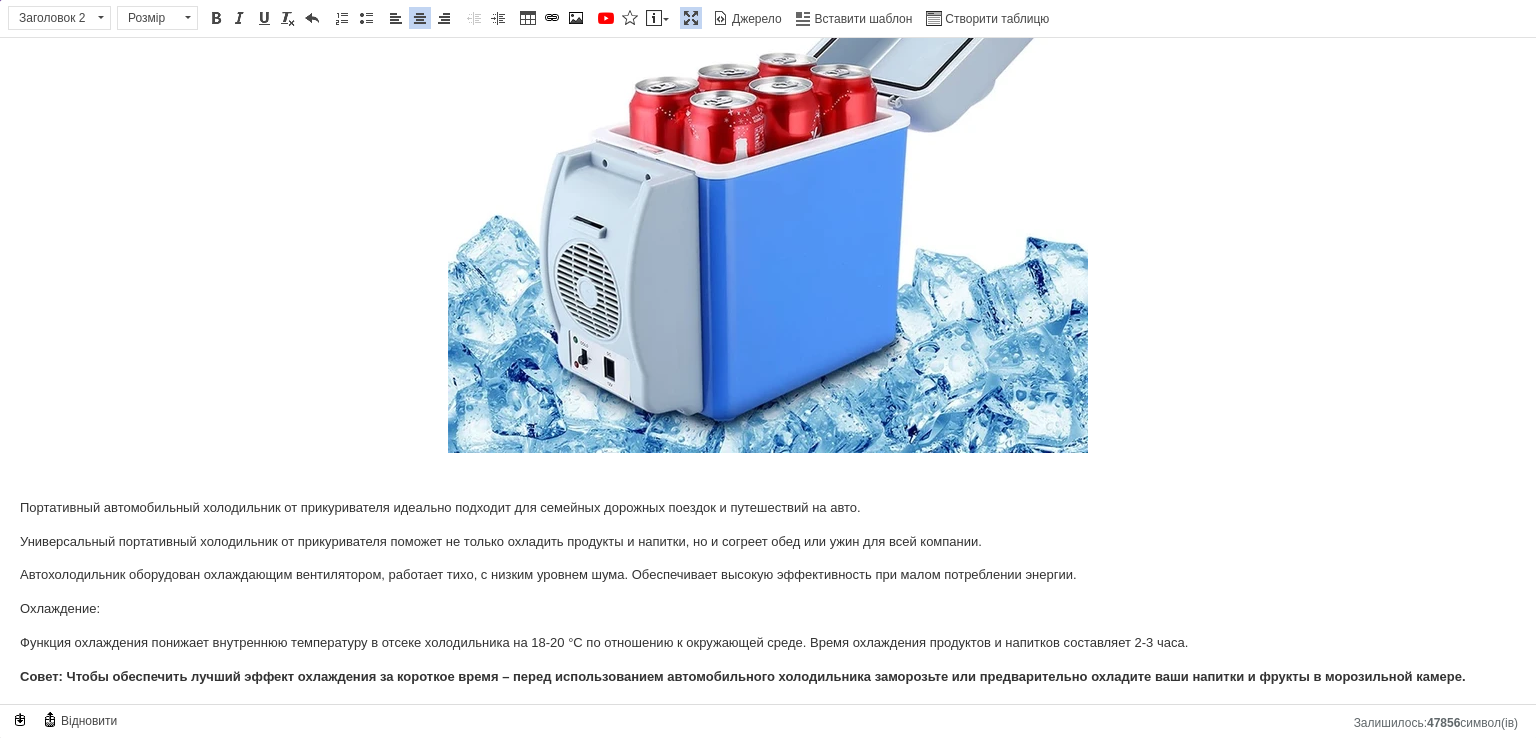 scroll, scrollTop: 400, scrollLeft: 0, axis: vertical 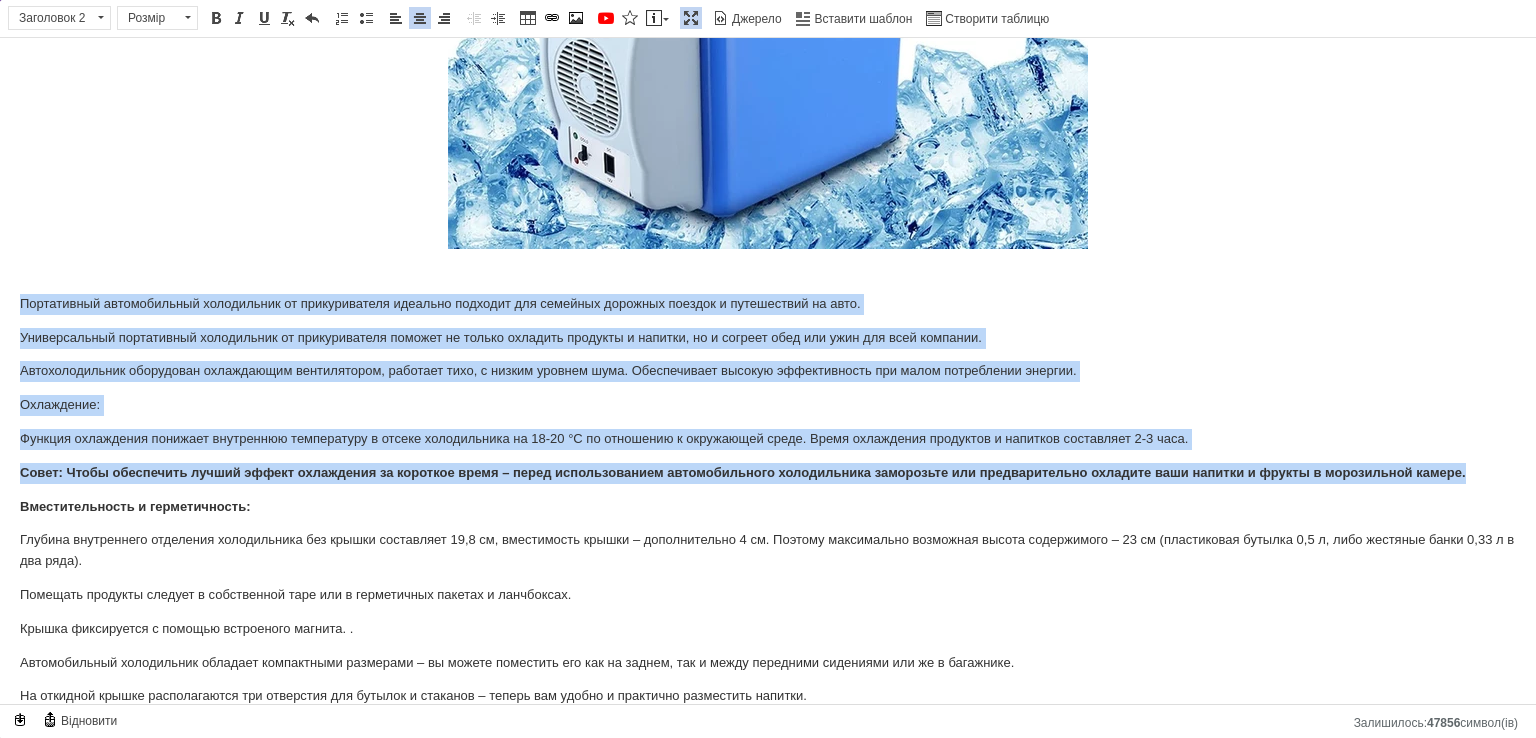 drag, startPoint x: 1451, startPoint y: 479, endPoint x: 7, endPoint y: 281, distance: 1457.5116 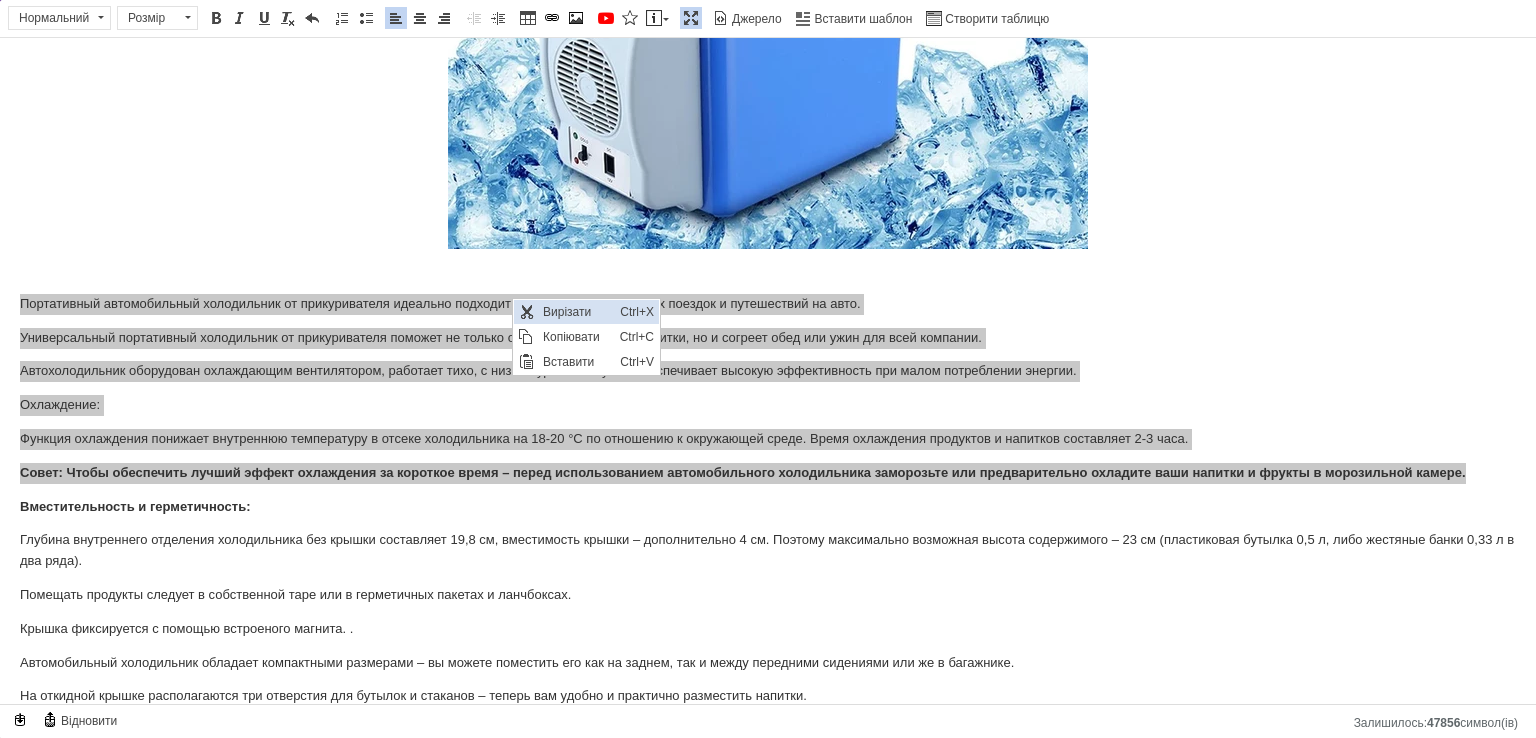 scroll, scrollTop: 0, scrollLeft: 0, axis: both 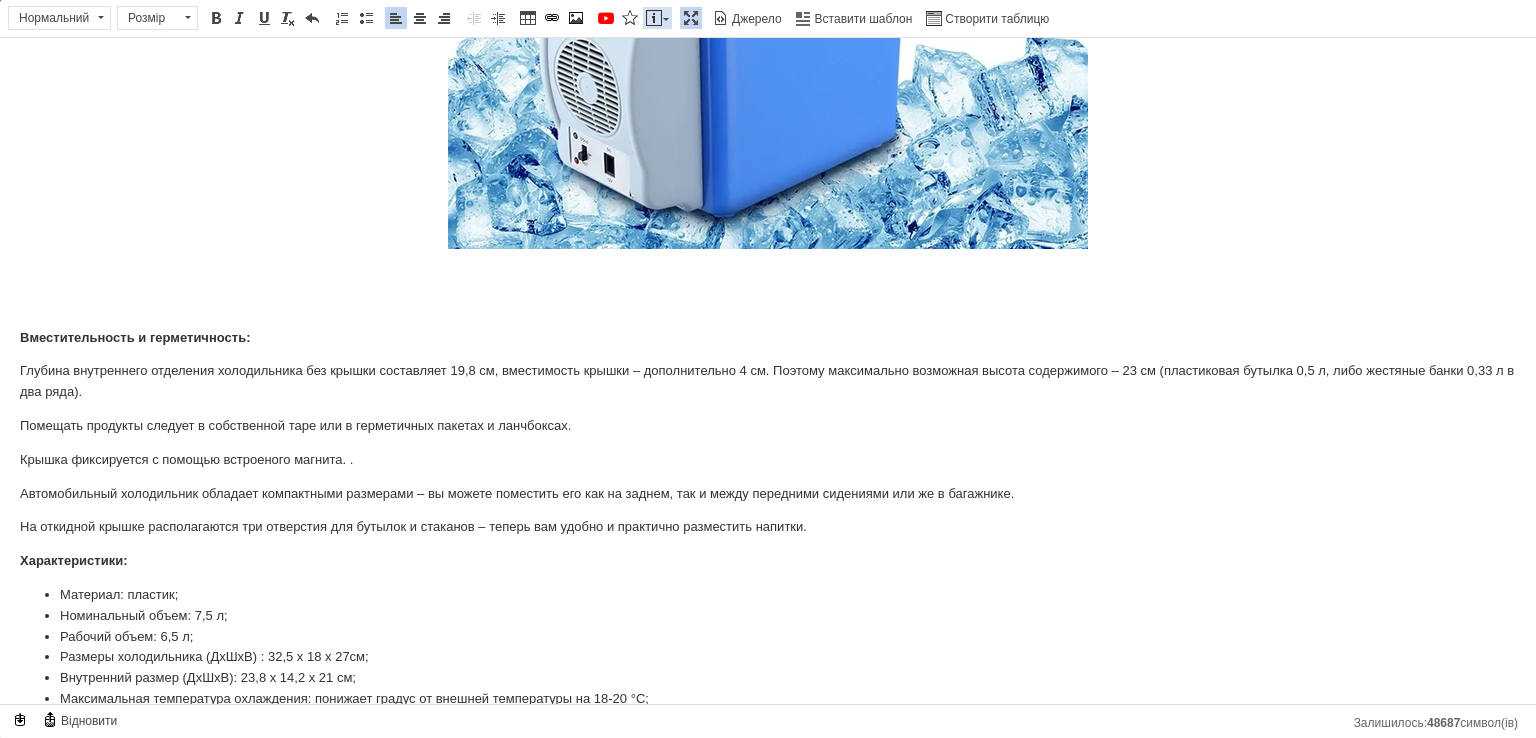 click on "Вставити повідомлення" at bounding box center (657, 18) 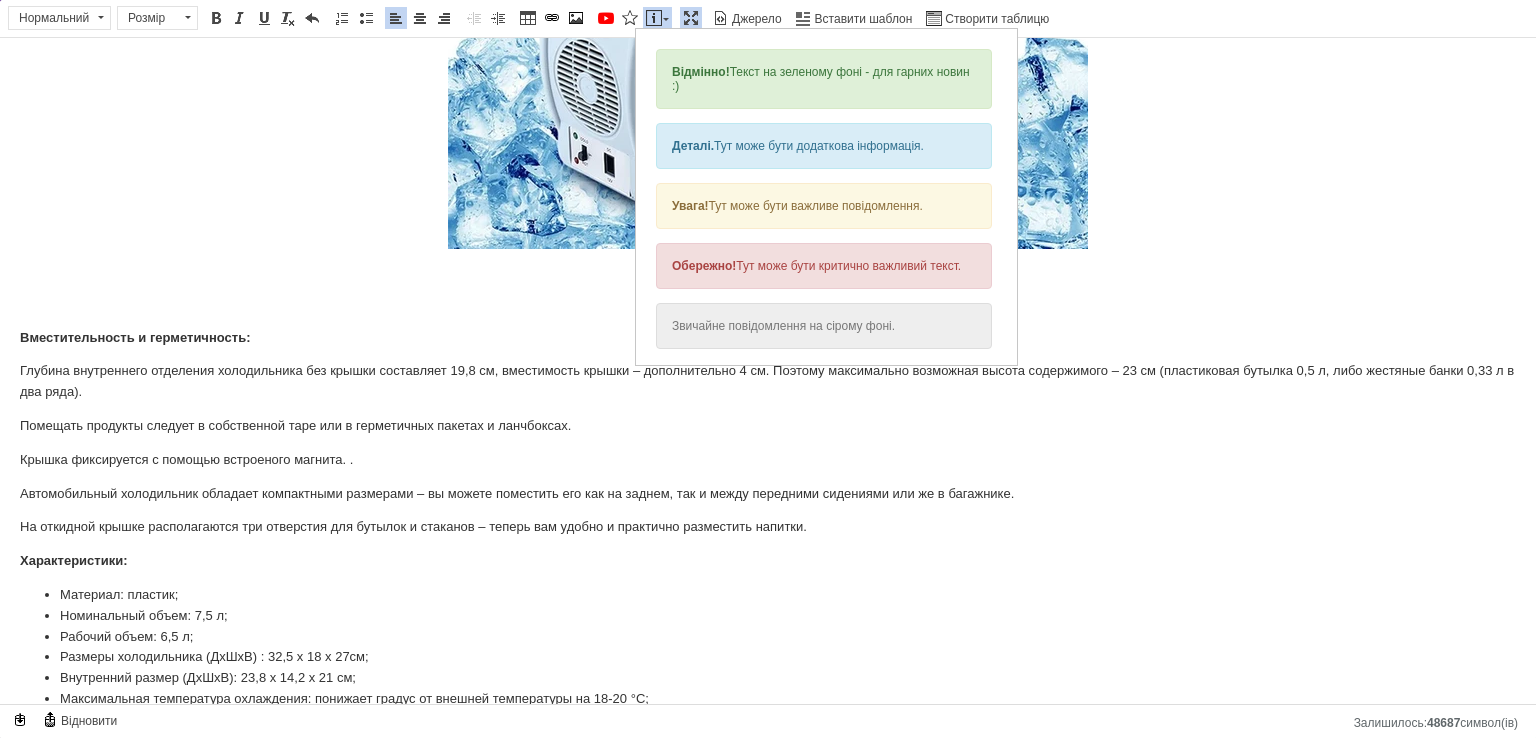 scroll, scrollTop: 0, scrollLeft: 0, axis: both 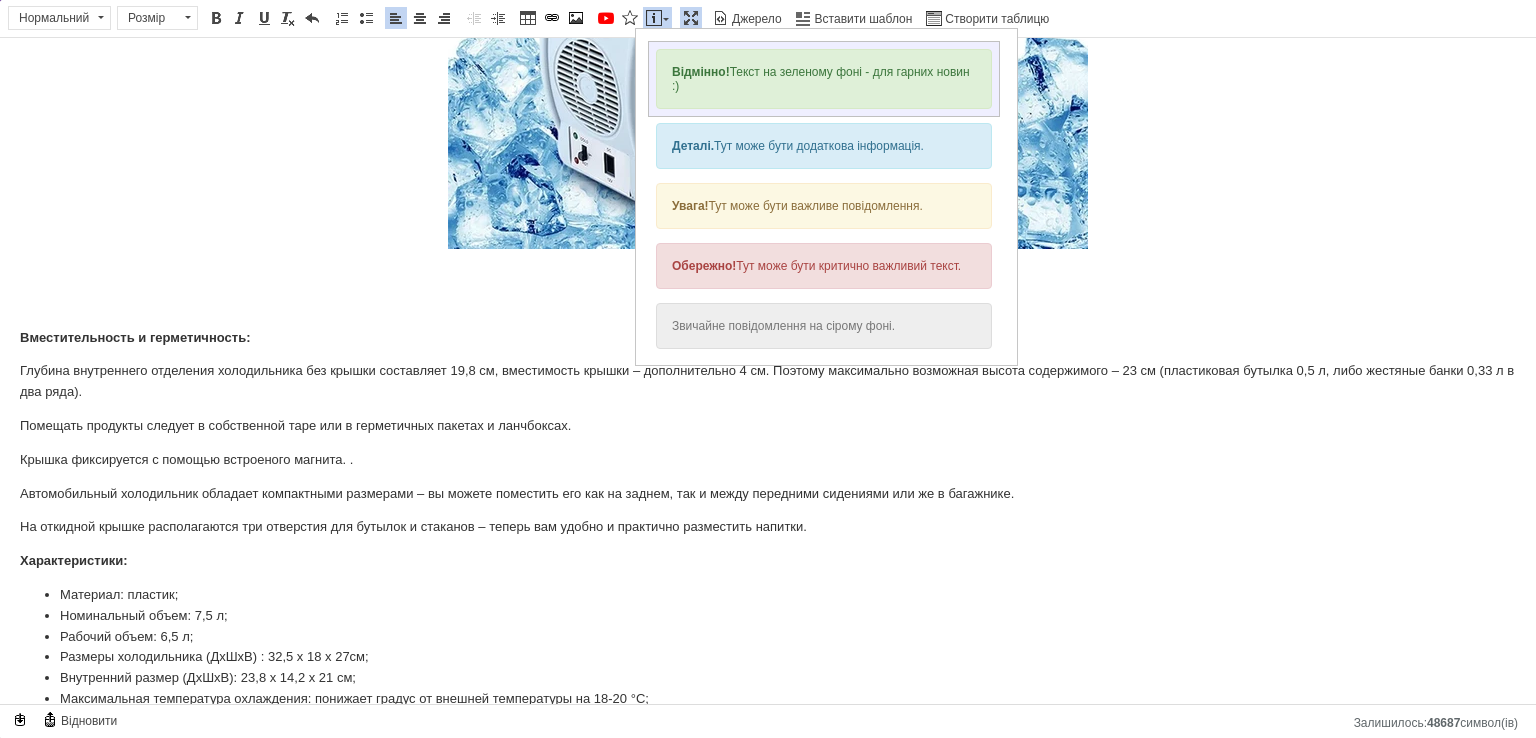 click on "Відмінно!  Текст на зеленому фоні - для гарних новин :)" at bounding box center [824, 79] 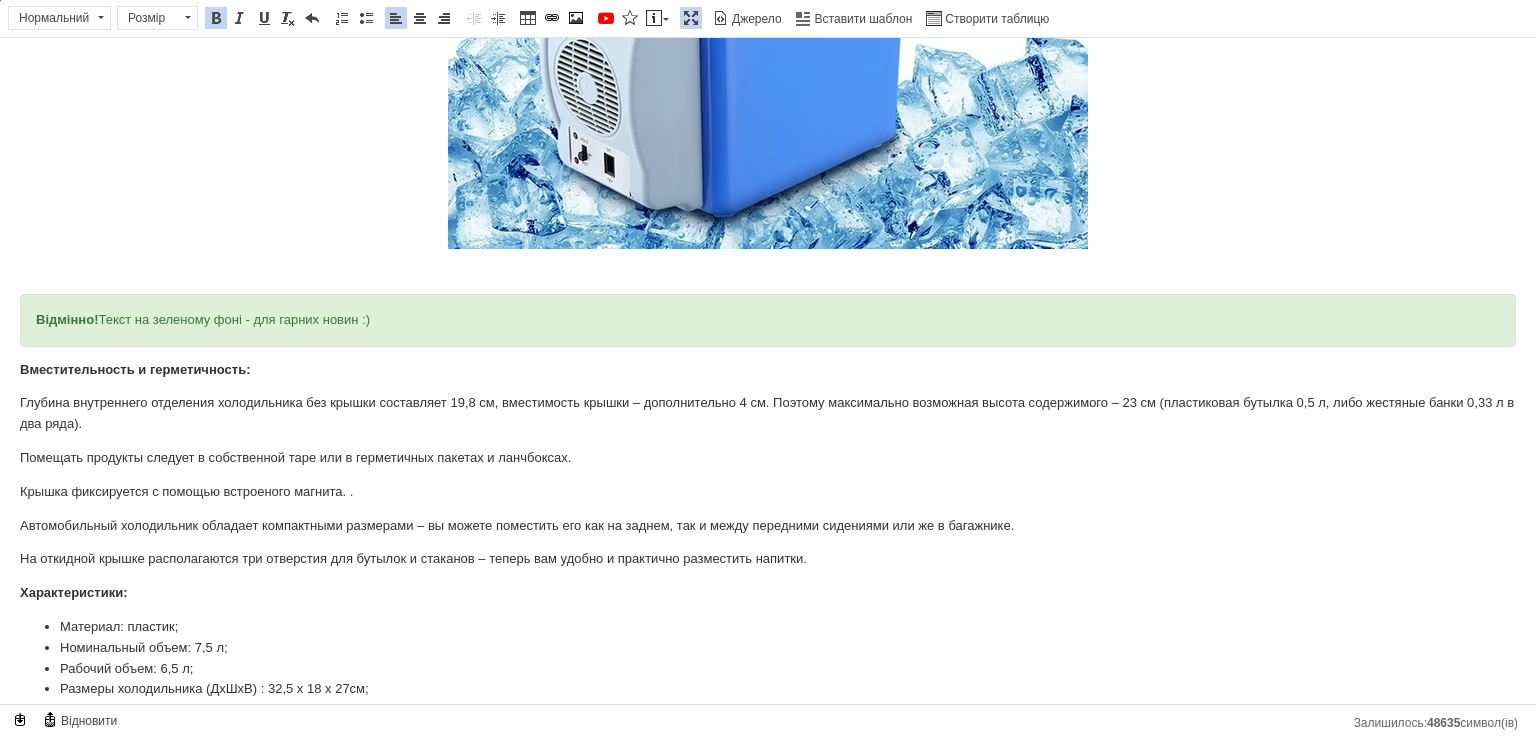 drag, startPoint x: 579, startPoint y: 327, endPoint x: 19, endPoint y: 328, distance: 560.0009 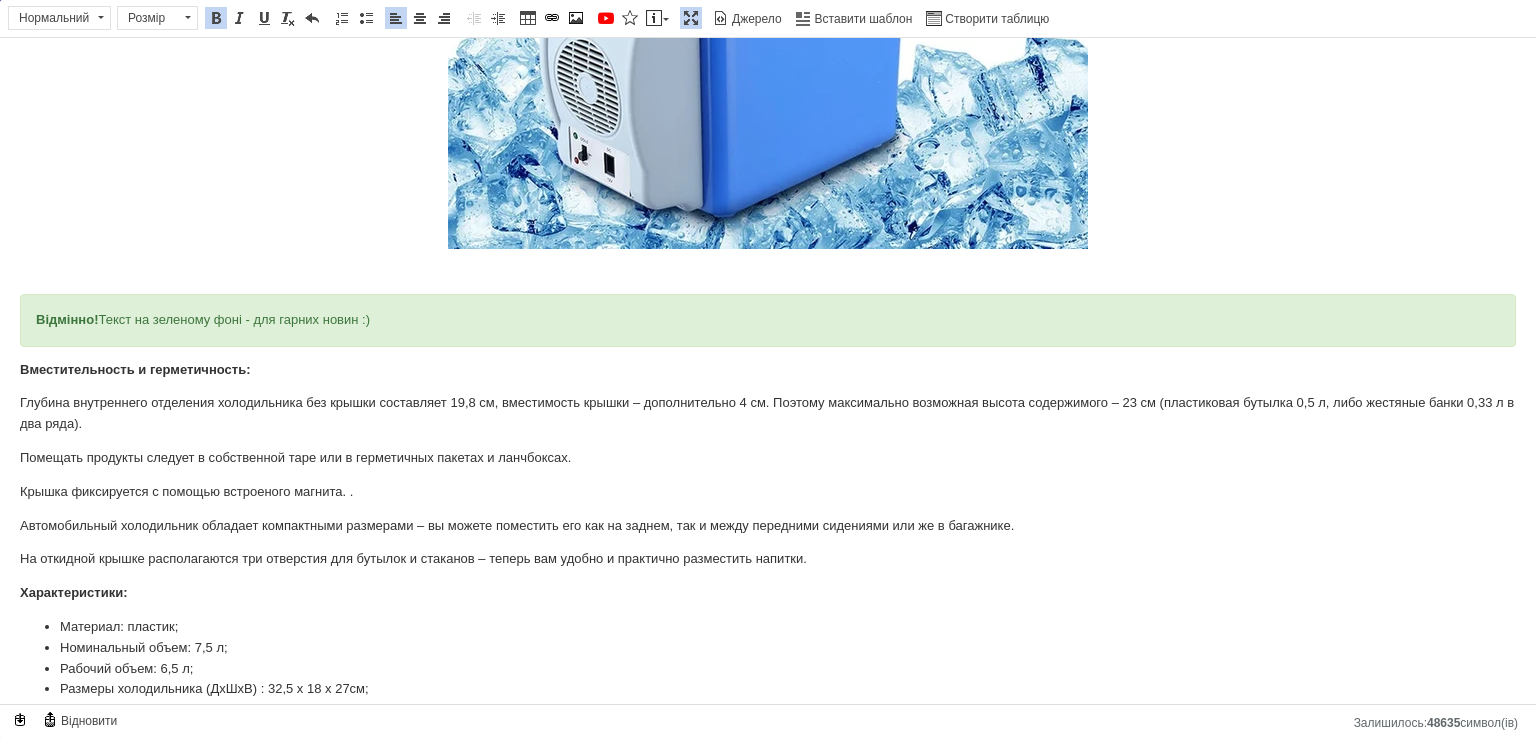 click on "Автомобильный холодильник туристический от прикуривателя 12В, объем 7.5 л, Холодильник в машину Відмінно!  Текст на зеленому фоні - для гарних новин :) Вместительность и герметичность: Глубина внутреннего отделения холодильника без крышки составляет 19,8 см, вместимость крышки – дополнительно 4 см. Поэтому максимально возможная высота содержимого – 23 см (пластиковая бутылка 0,5 л, либо жестяные банки 0,33 л в два ряда). Помещать продукты следует в собственной таре или в герметичных пакетах и ланчбоксах. Крышка фиксируется с помощью встроеного магнита. ." at bounding box center [768, 293] 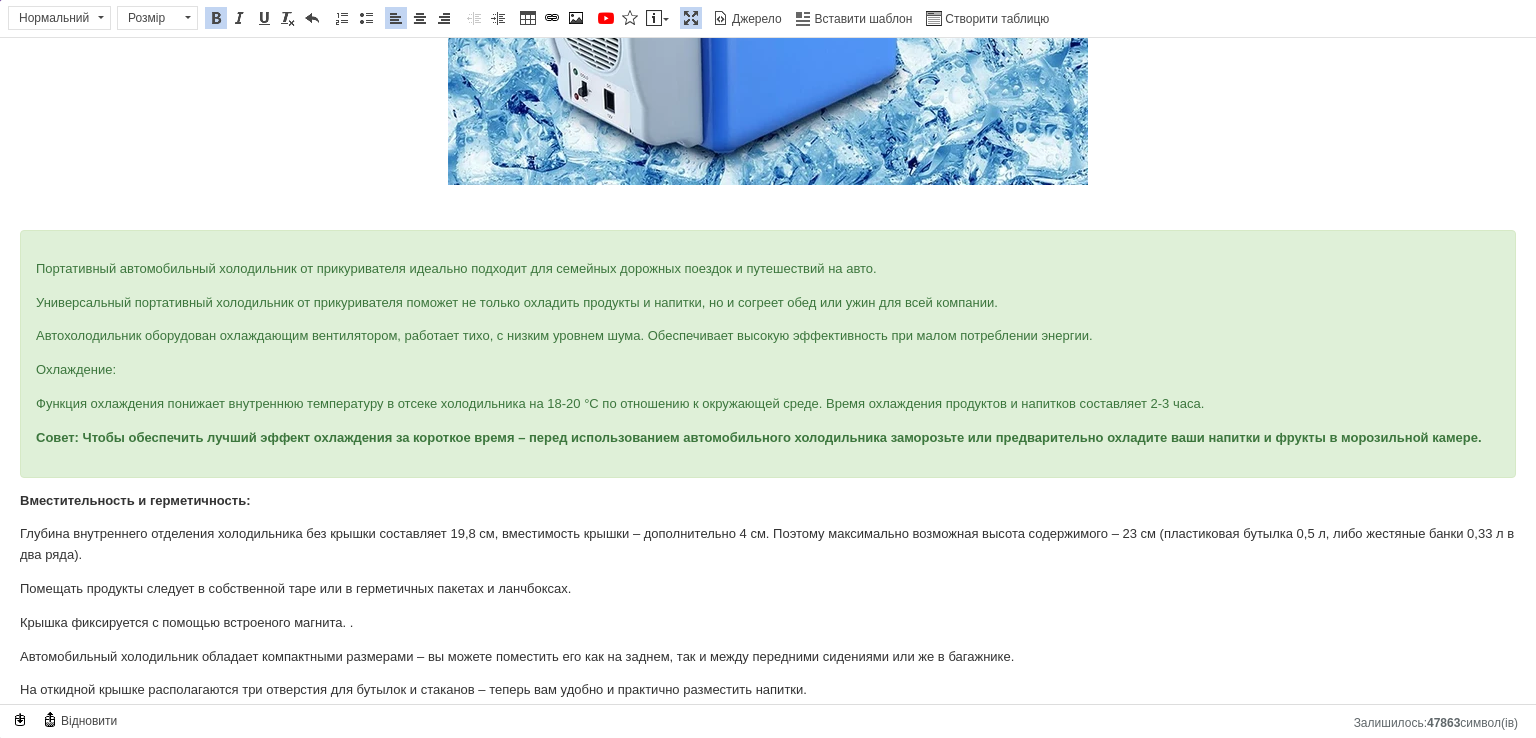 scroll, scrollTop: 500, scrollLeft: 0, axis: vertical 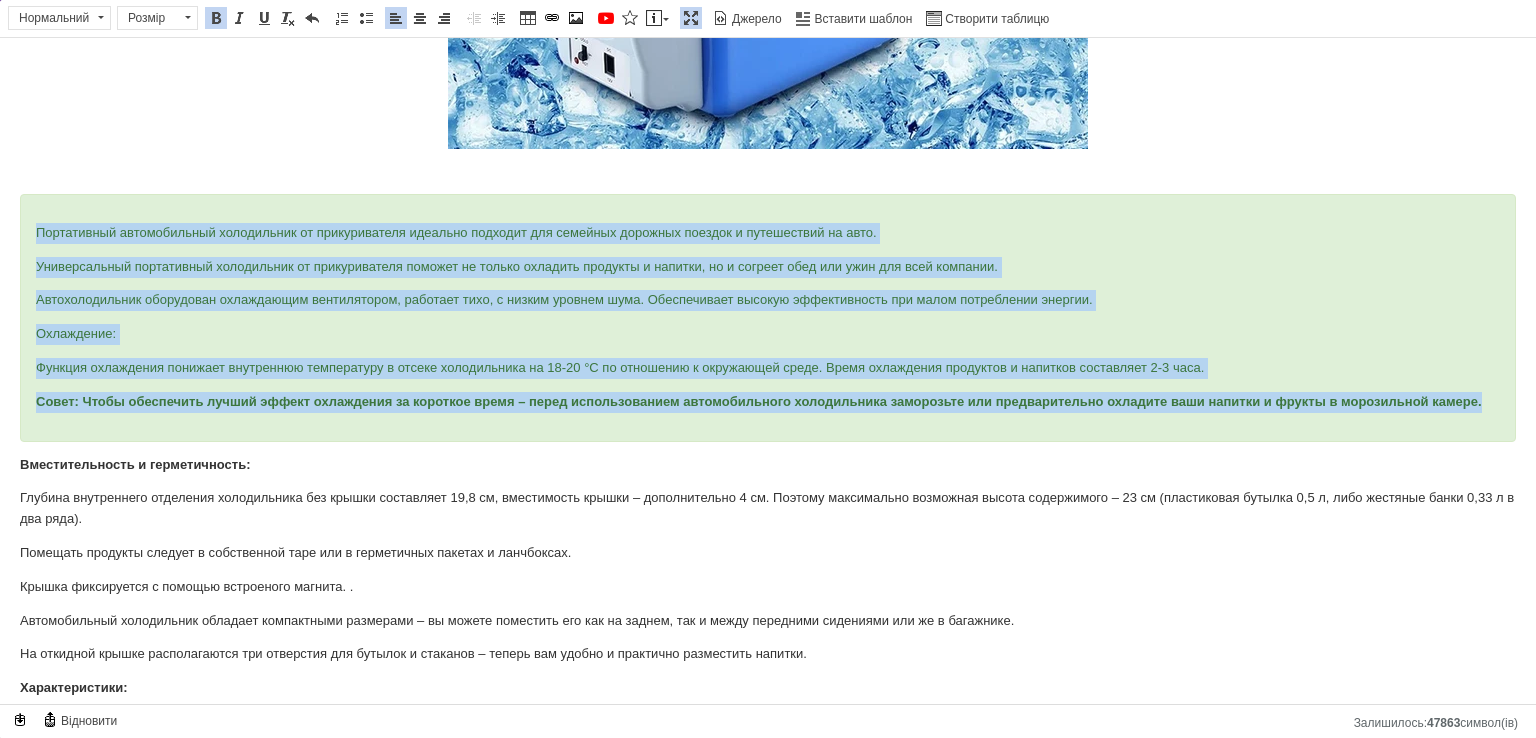 drag, startPoint x: 29, startPoint y: 222, endPoint x: 1486, endPoint y: 426, distance: 1471.212 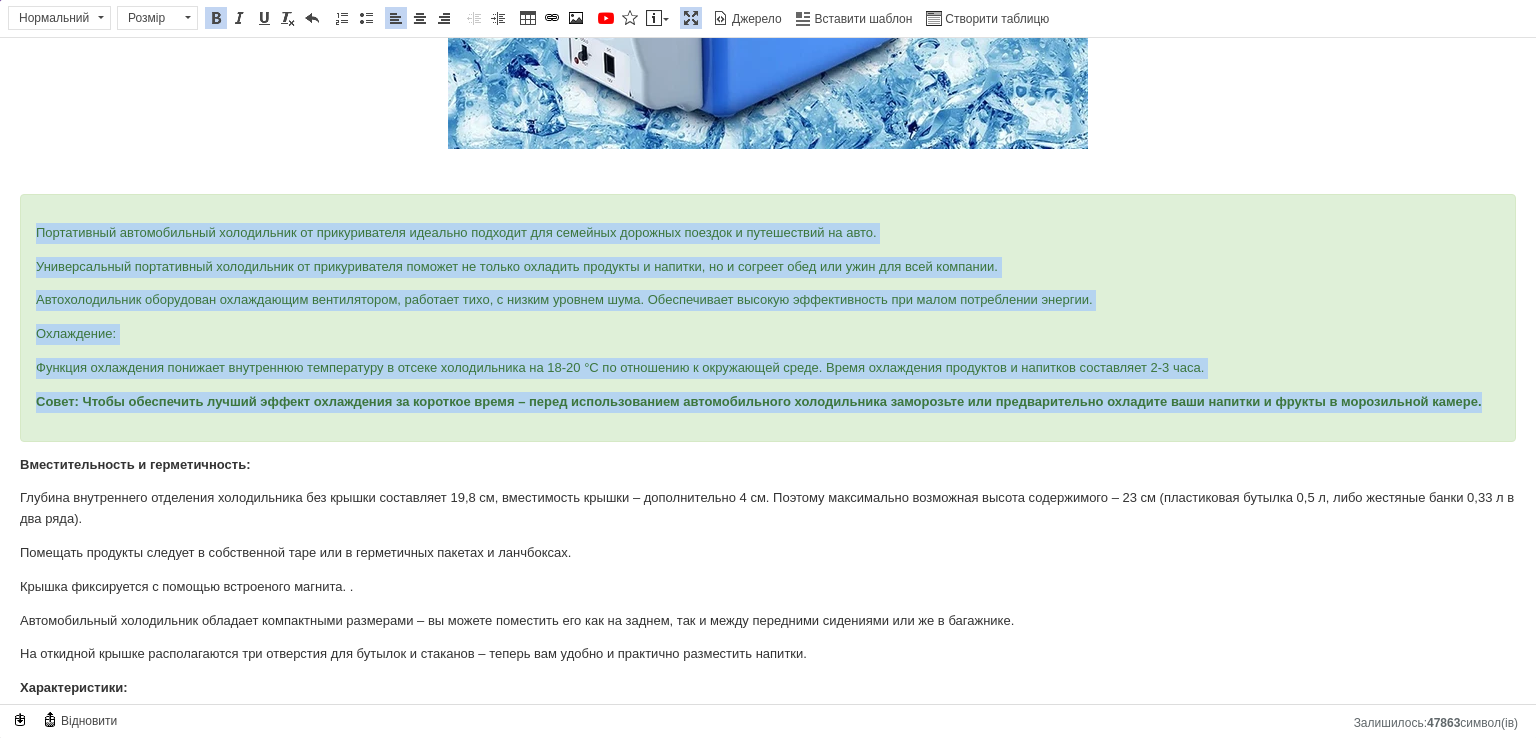 click on "Портативный автомобильный холодильник от прикуривателя идеально подходит для семейных дорожных поездок и путешествий на авто. Универсальный портативный холодильник от прикуривателя поможет не только охладить продукты и напитки, но и согреет обед или ужин для всей компании. Автохолодильник оборудован охлаждающим вентилятором, работает тихо, с низким уровнем шума. Обеспечивает высокую эффективность при малом потреблении энергии. Охлаждение:" at bounding box center (768, 318) 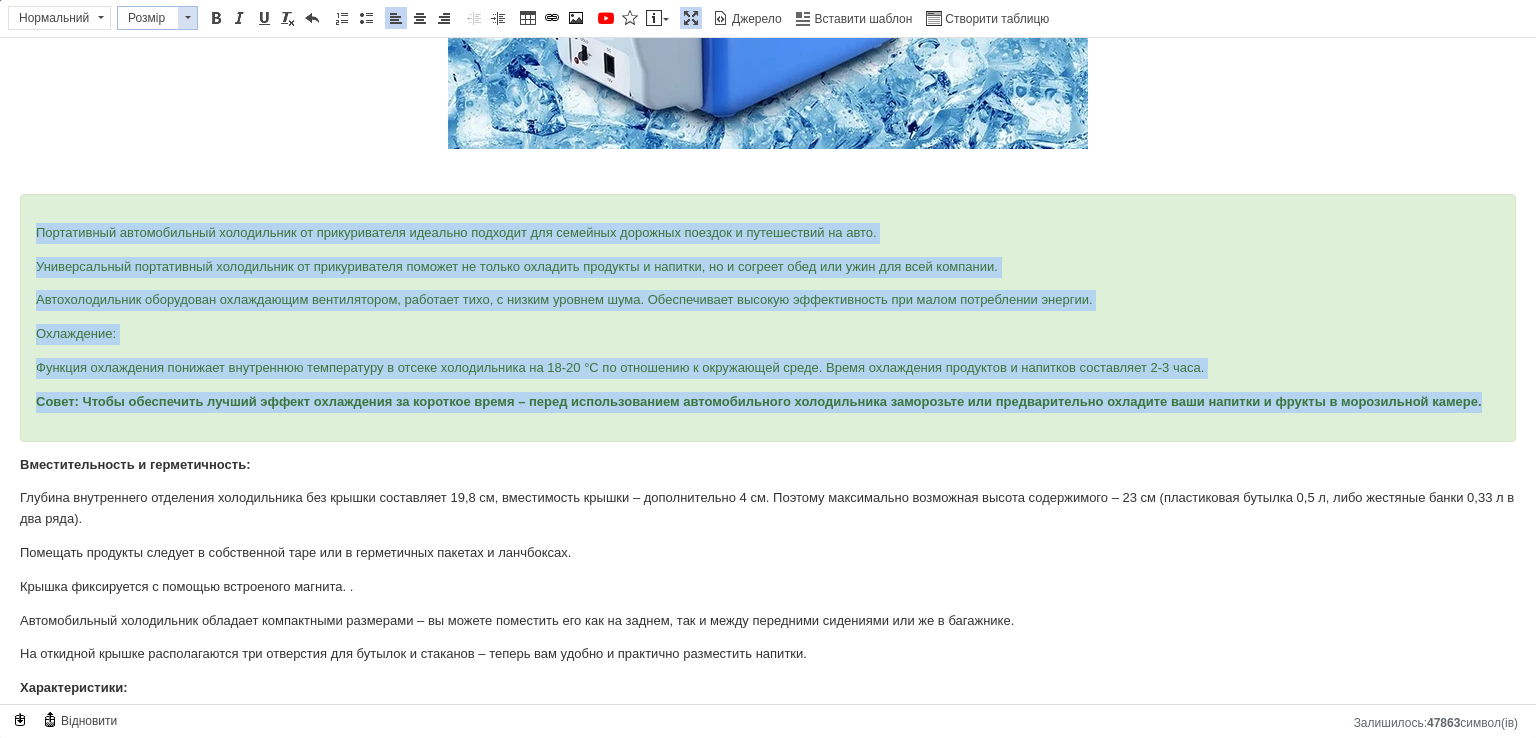 click at bounding box center (188, 17) 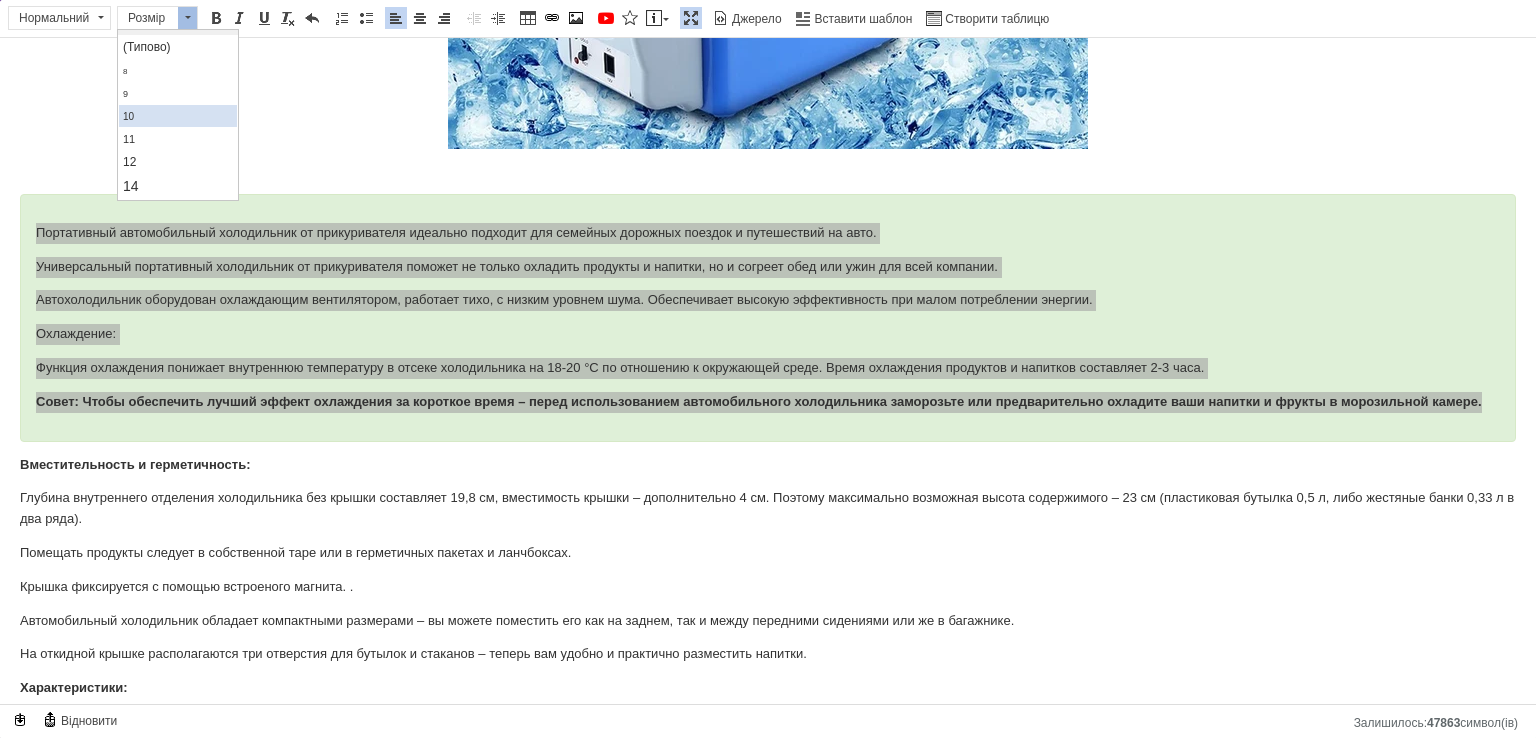 scroll, scrollTop: 100, scrollLeft: 0, axis: vertical 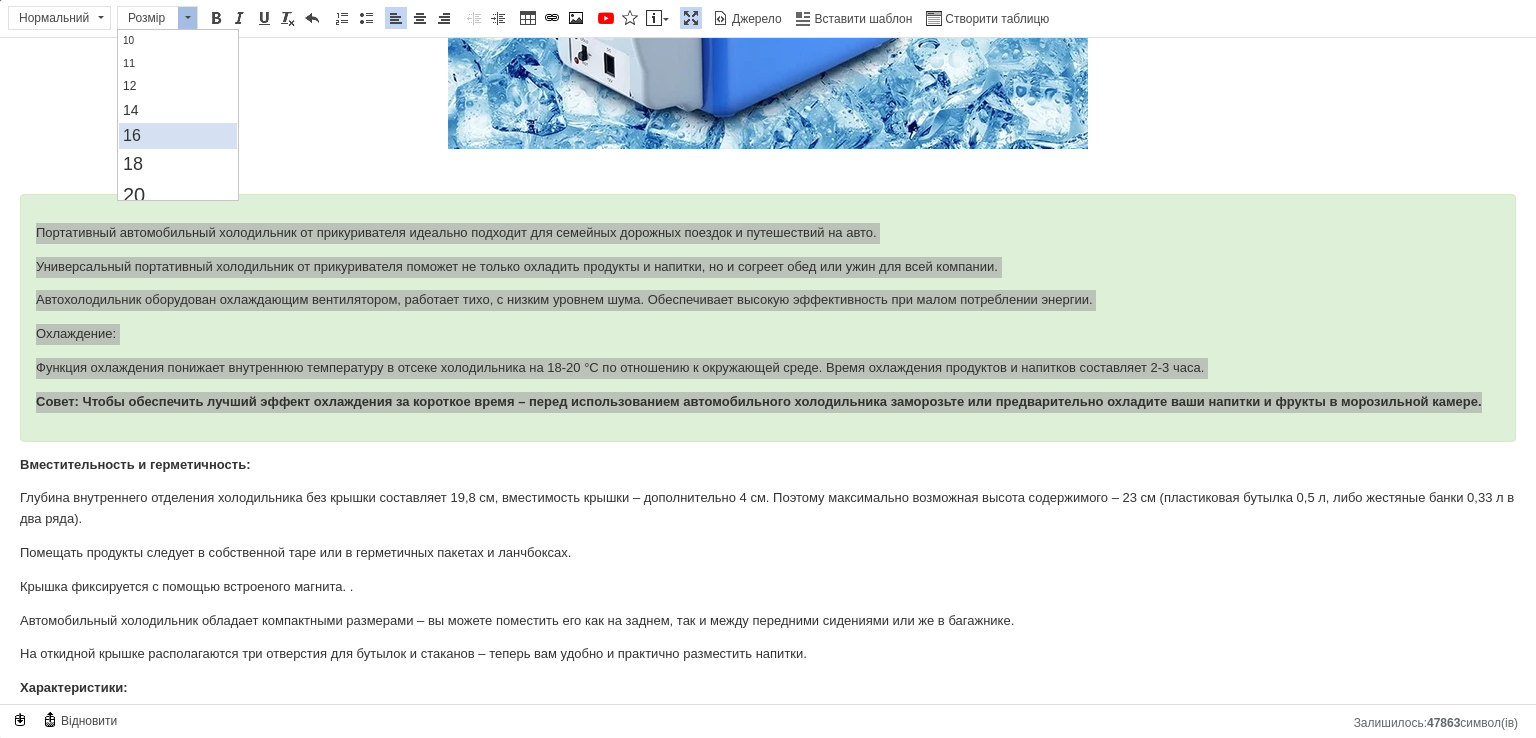 click on "16" at bounding box center (131, 135) 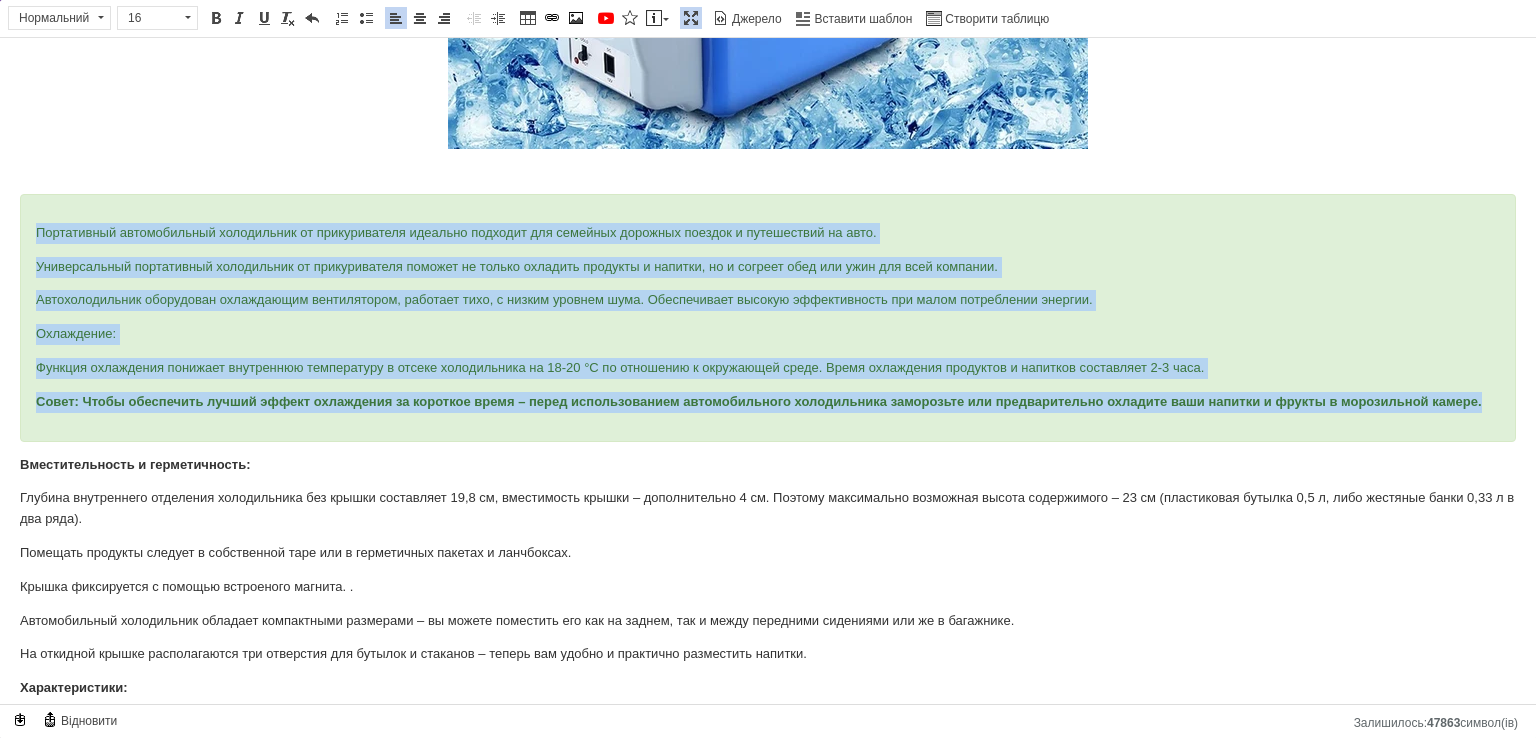 scroll, scrollTop: 0, scrollLeft: 0, axis: both 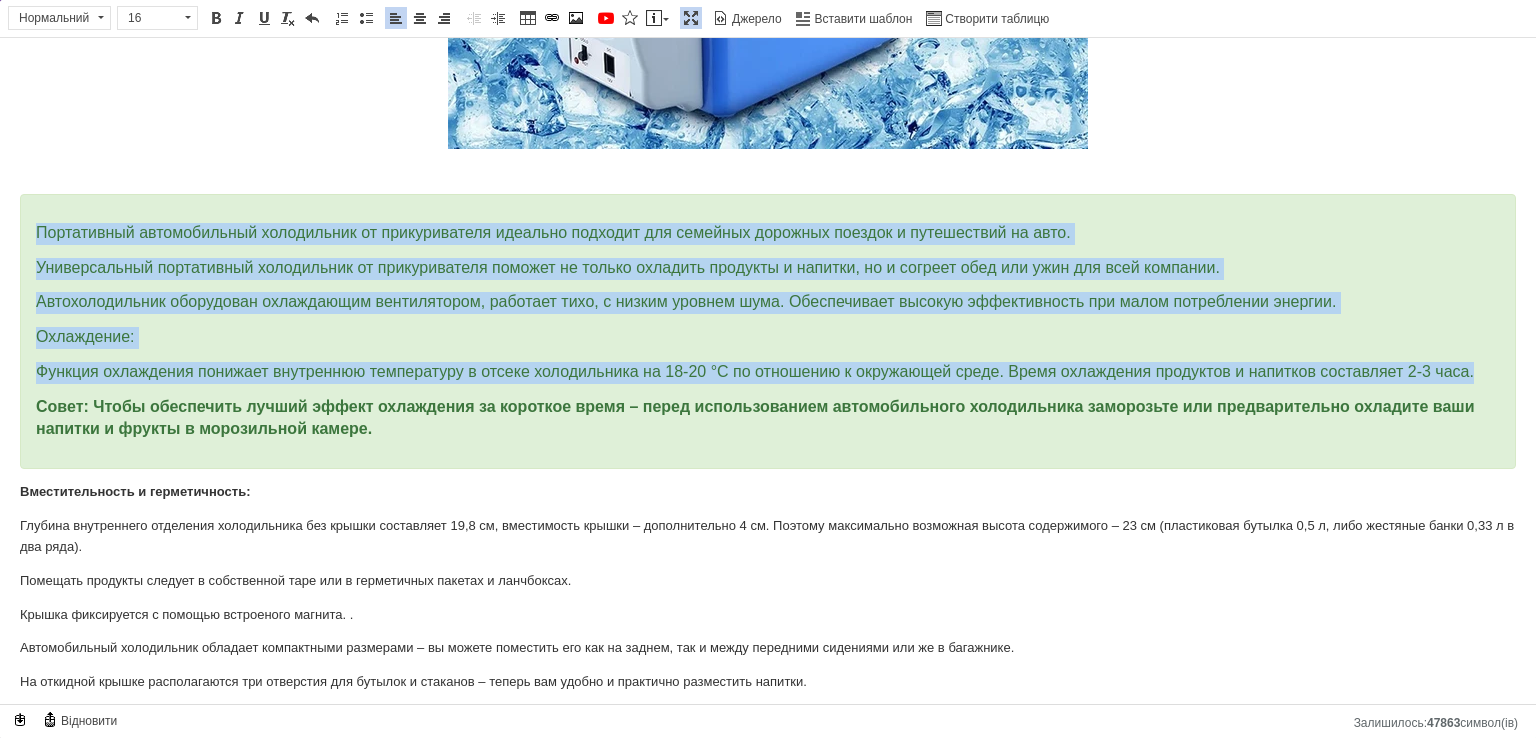 click on "Портативный автомобильный холодильник от прикуривателя идеально подходит для семейных дорожных поездок и путешествий на авто. Универсальный портативный холодильник от прикуривателя поможет не только охладить продукты и напитки, но и согреет обед или ужин для всей компании. Автохолодильник оборудован охлаждающим вентилятором, работает тихо, с низким уровнем шума. Обеспечивает высокую эффективность при малом потреблении энергии. Охлаждение:" at bounding box center (768, 332) 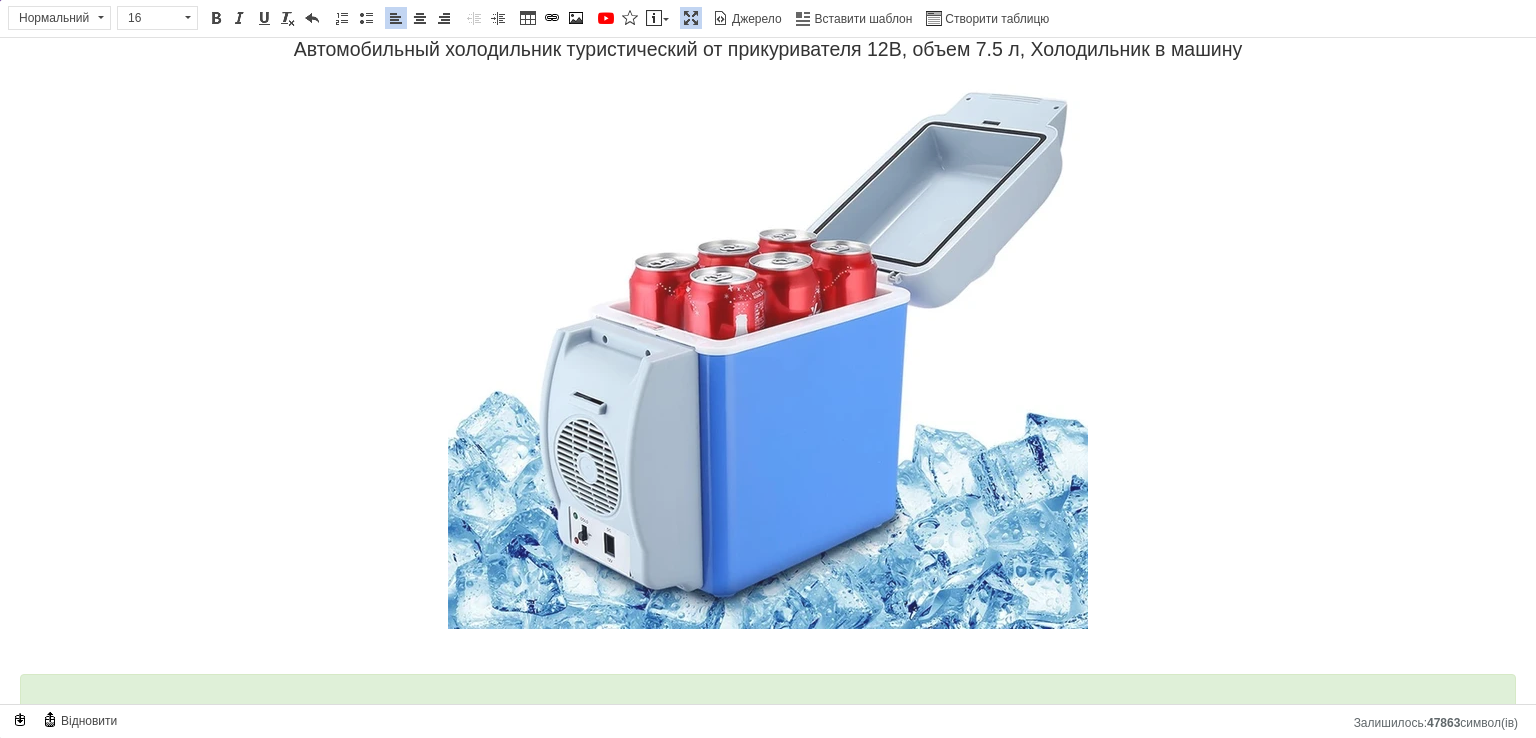 scroll, scrollTop: 0, scrollLeft: 0, axis: both 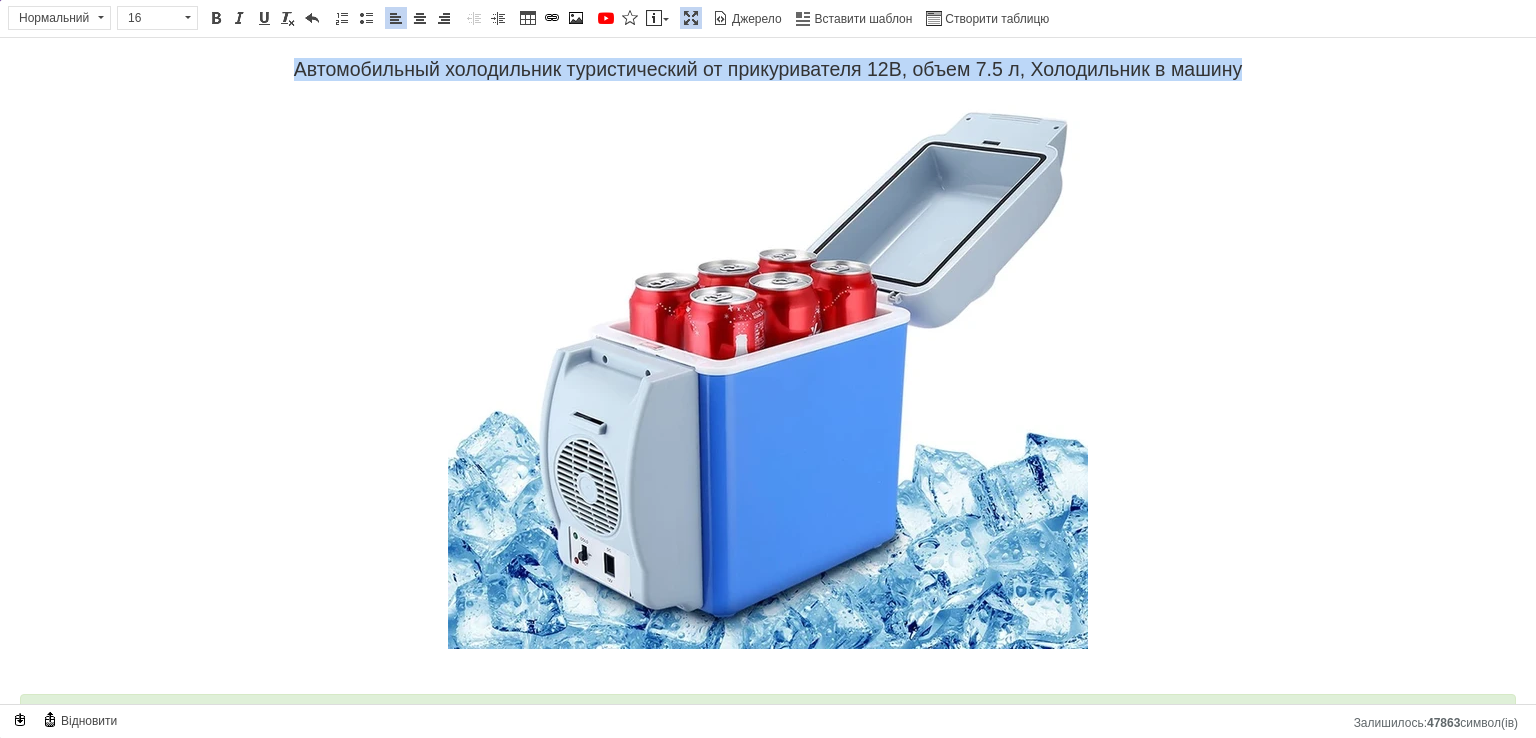 drag, startPoint x: 1316, startPoint y: 76, endPoint x: 275, endPoint y: 76, distance: 1041 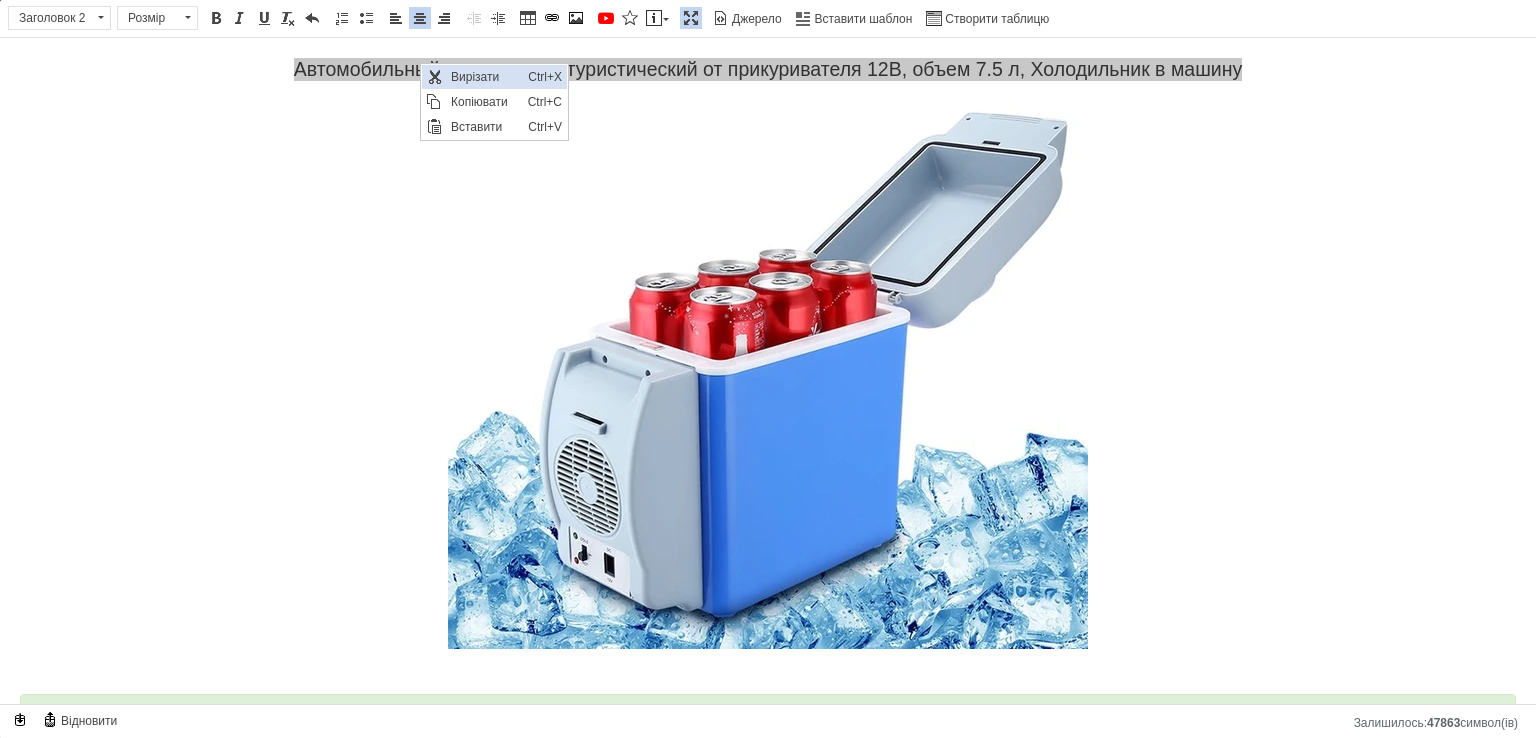 click on "Вирізати" at bounding box center [484, 77] 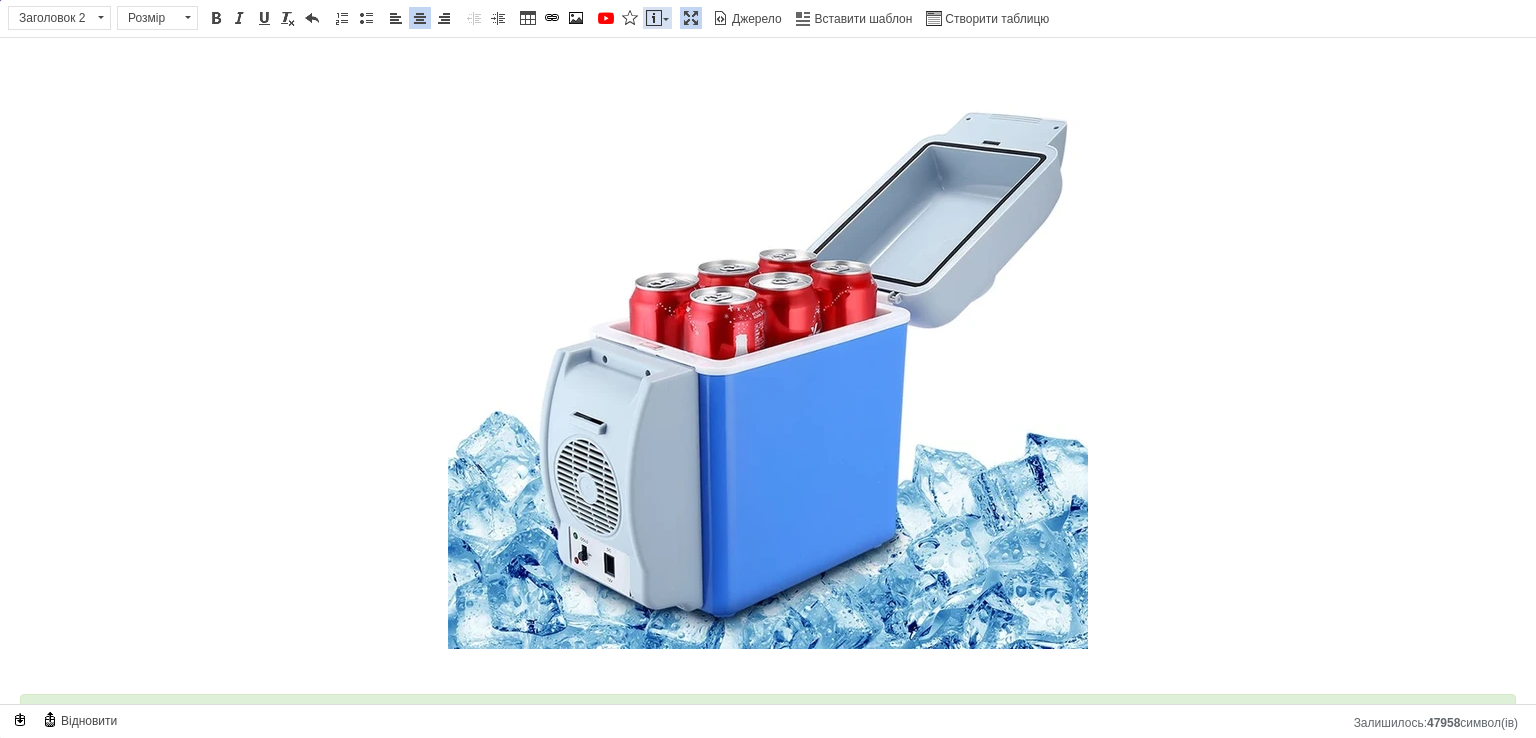 click at bounding box center [666, 19] 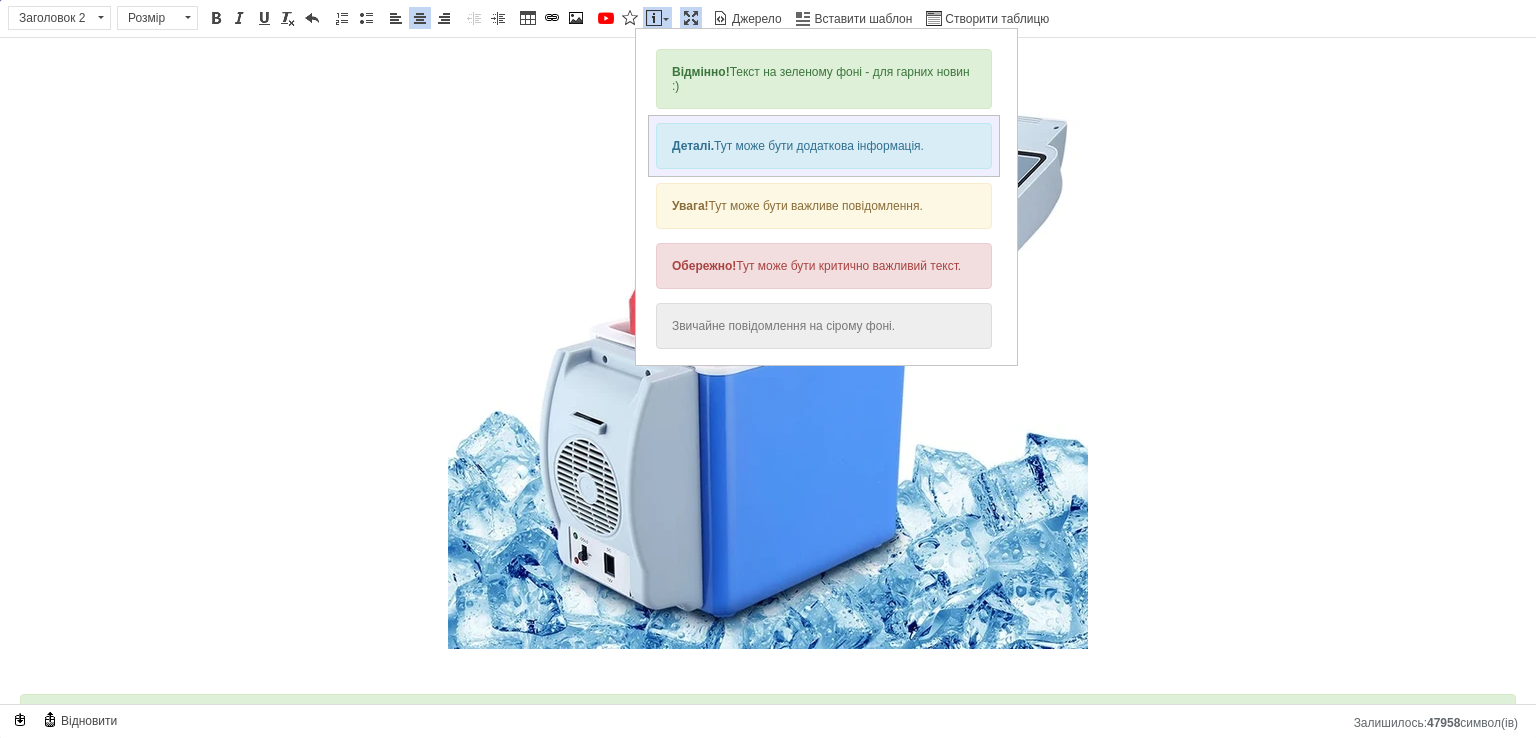 click on "Деталі.  Тут може бути додаткова інформація." at bounding box center (824, 146) 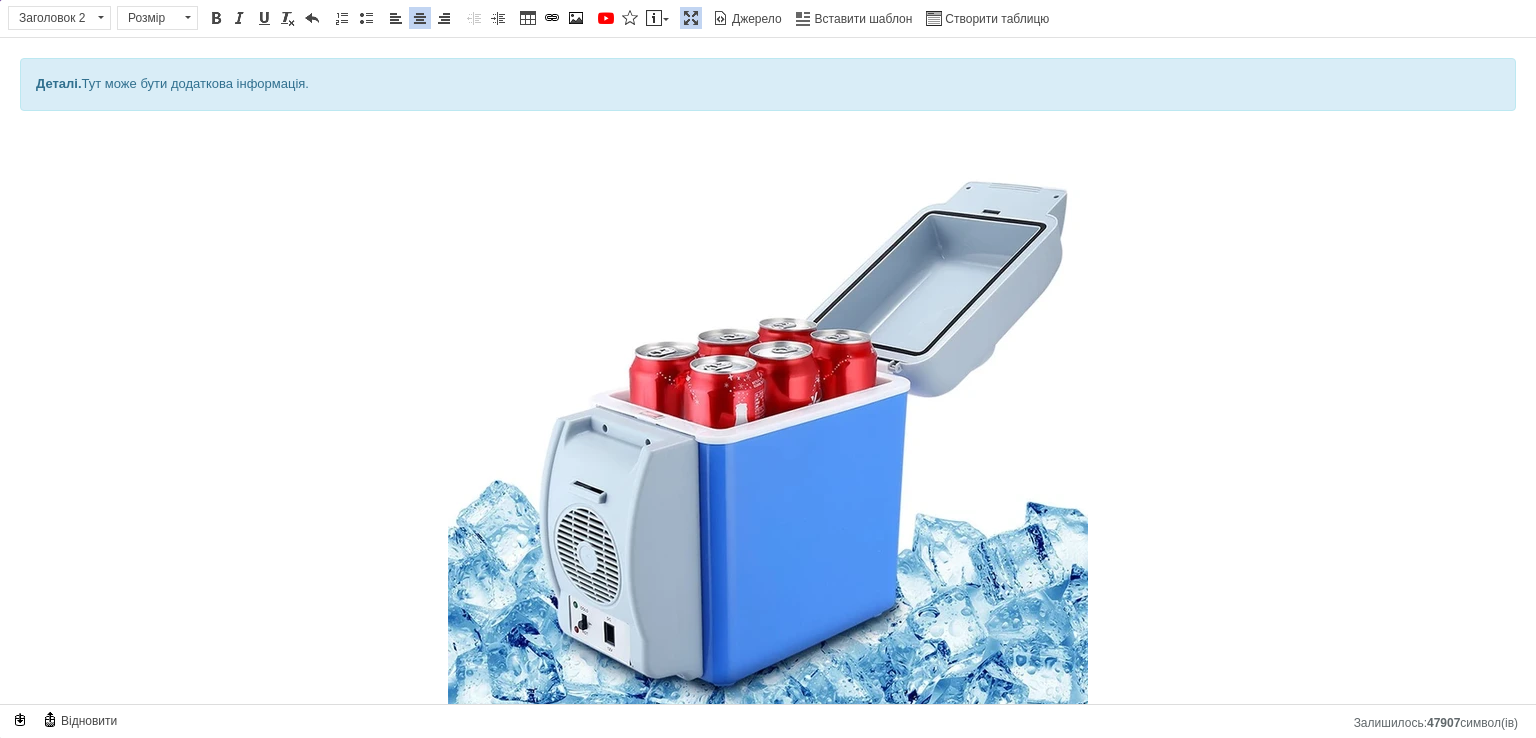 drag, startPoint x: 610, startPoint y: 88, endPoint x: 0, endPoint y: 89, distance: 610.0008 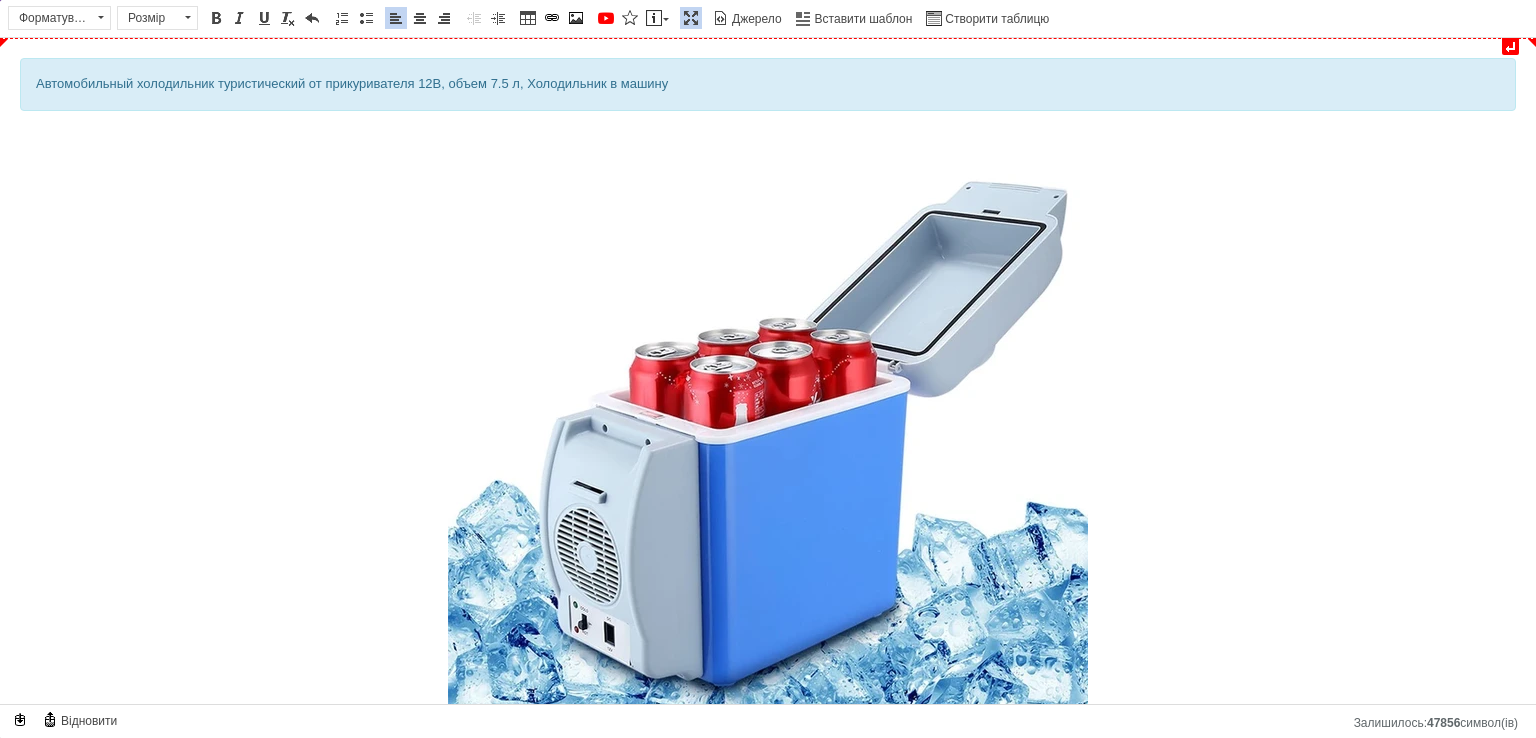 click on "Автомобильный холодильник туристический от прикуривателя 12В, объем 7.5 л, Холодильник в машину" at bounding box center (768, 84) 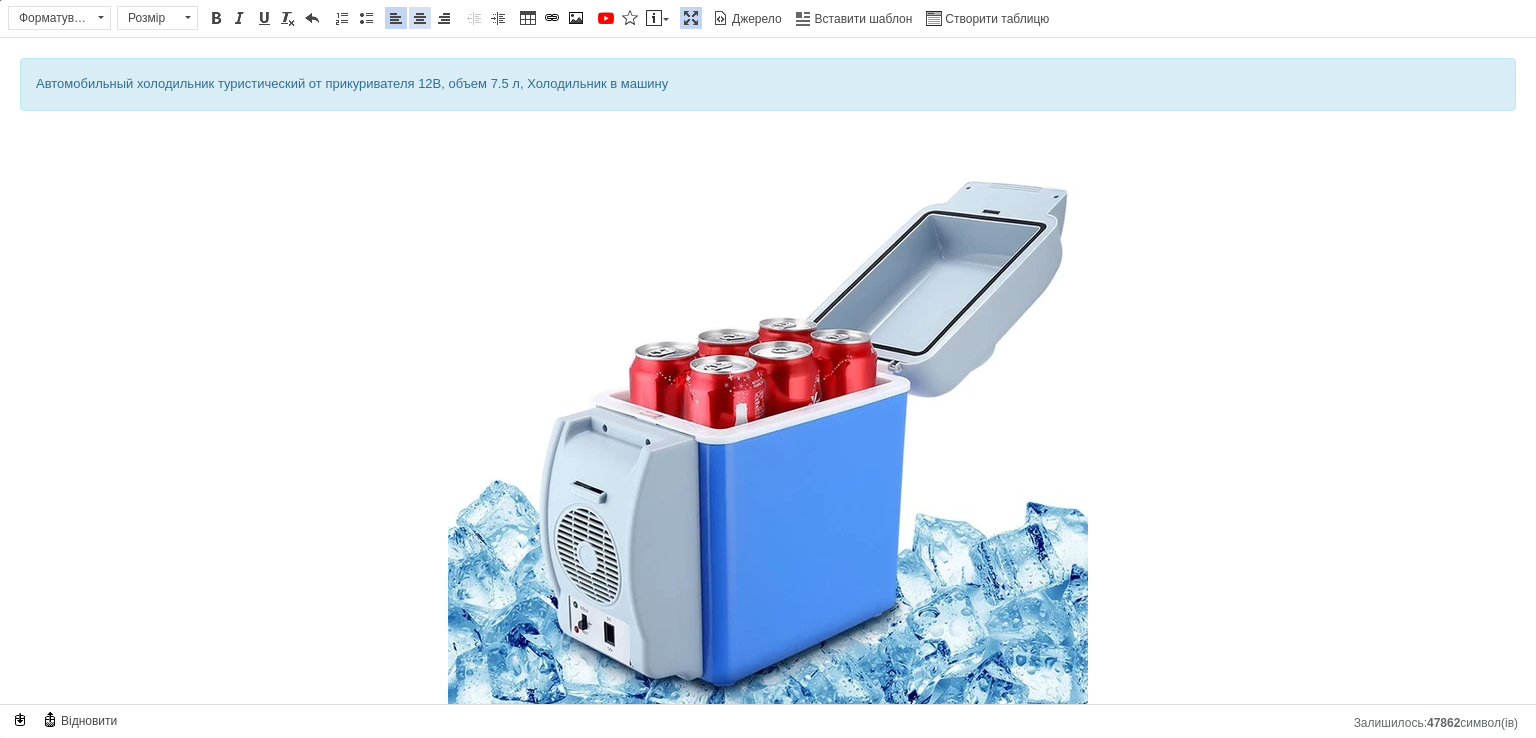 click at bounding box center (420, 18) 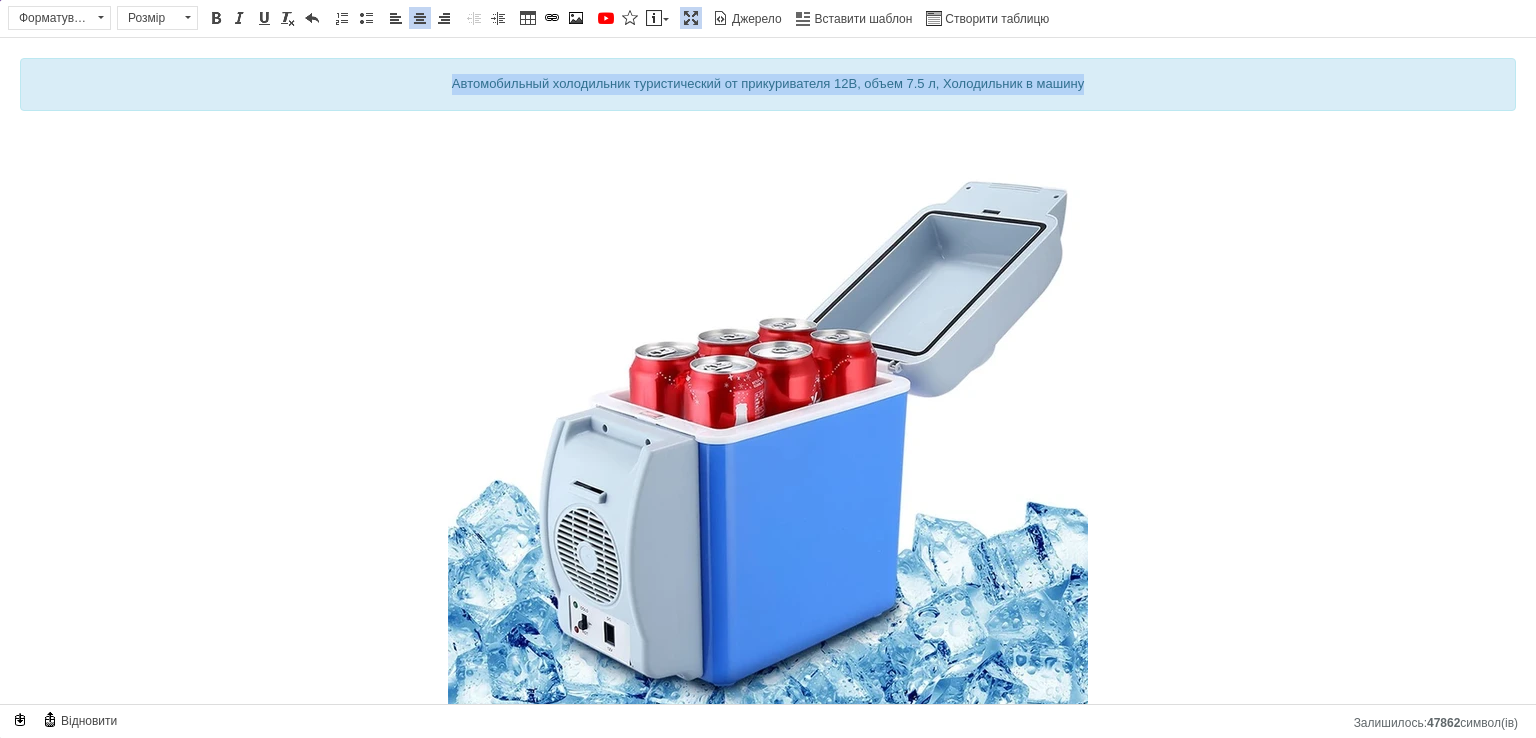 drag, startPoint x: 1128, startPoint y: 82, endPoint x: 336, endPoint y: 84, distance: 792.0025 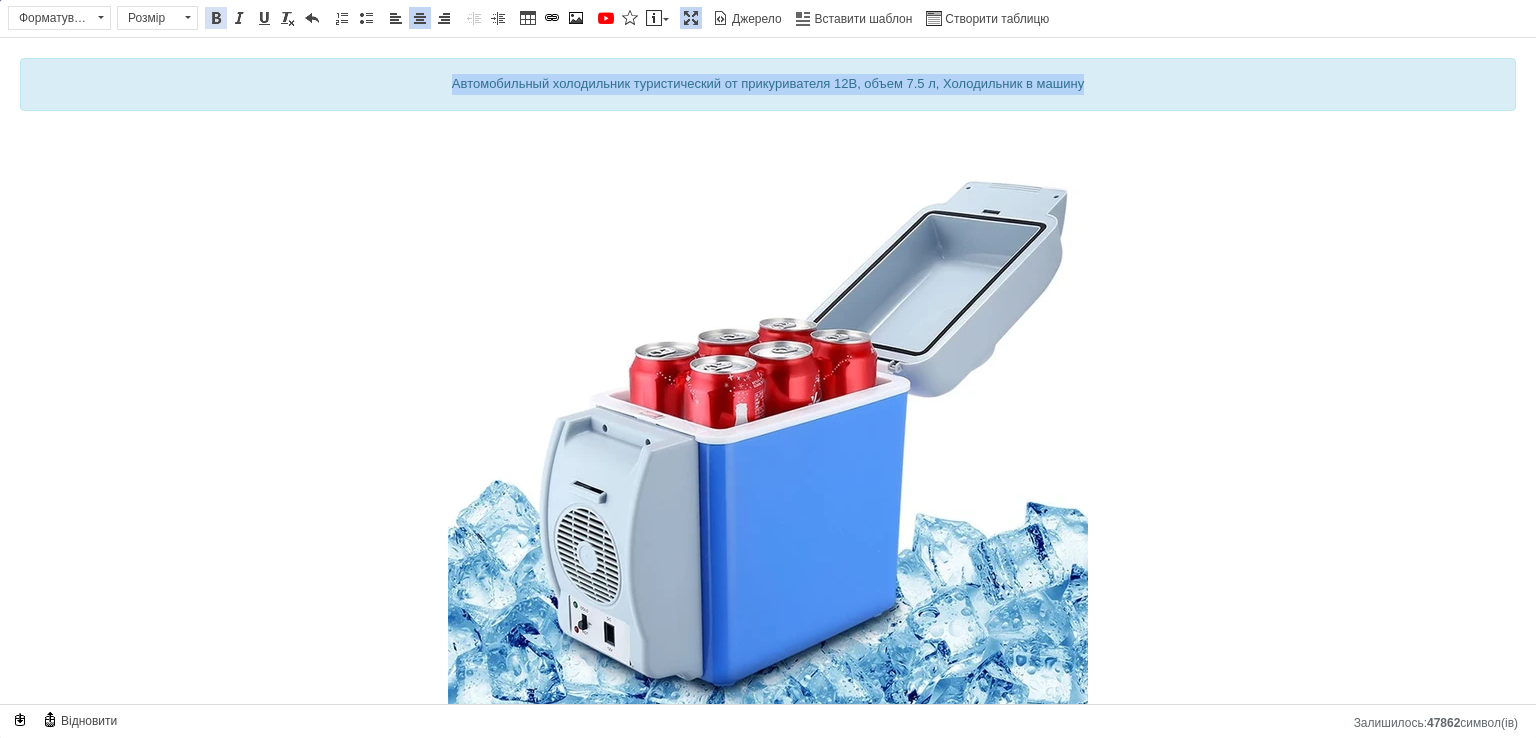 click at bounding box center [216, 18] 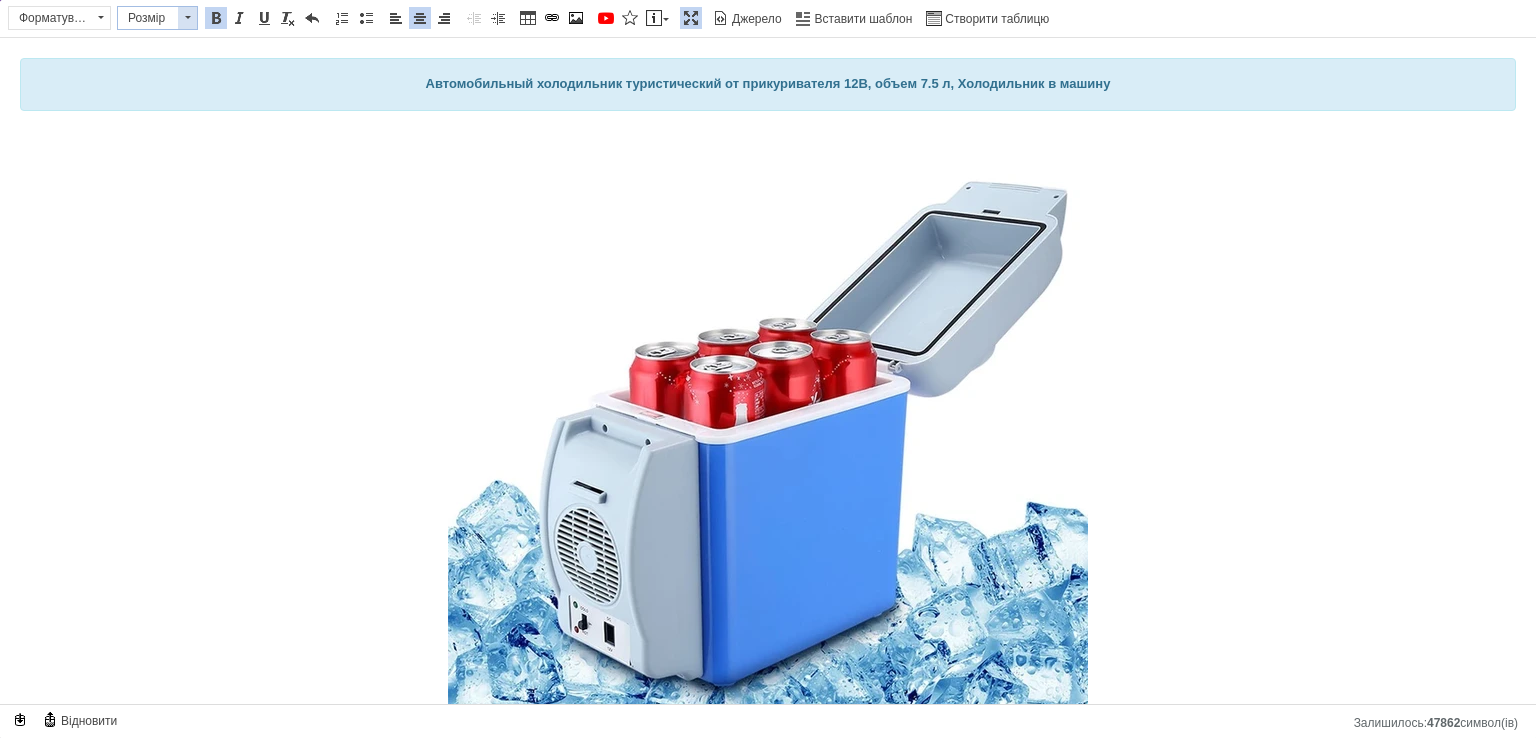 click at bounding box center [187, 18] 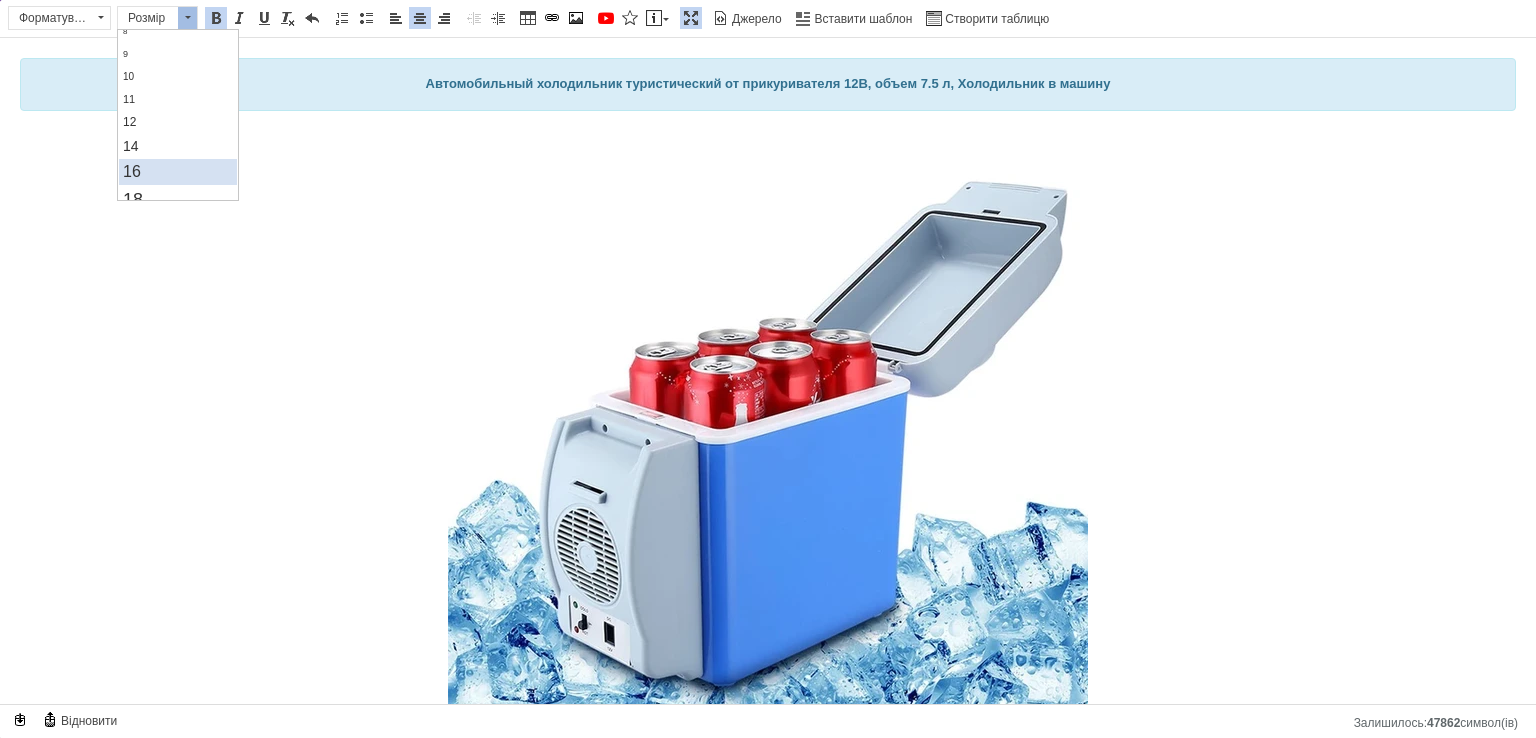 scroll, scrollTop: 100, scrollLeft: 0, axis: vertical 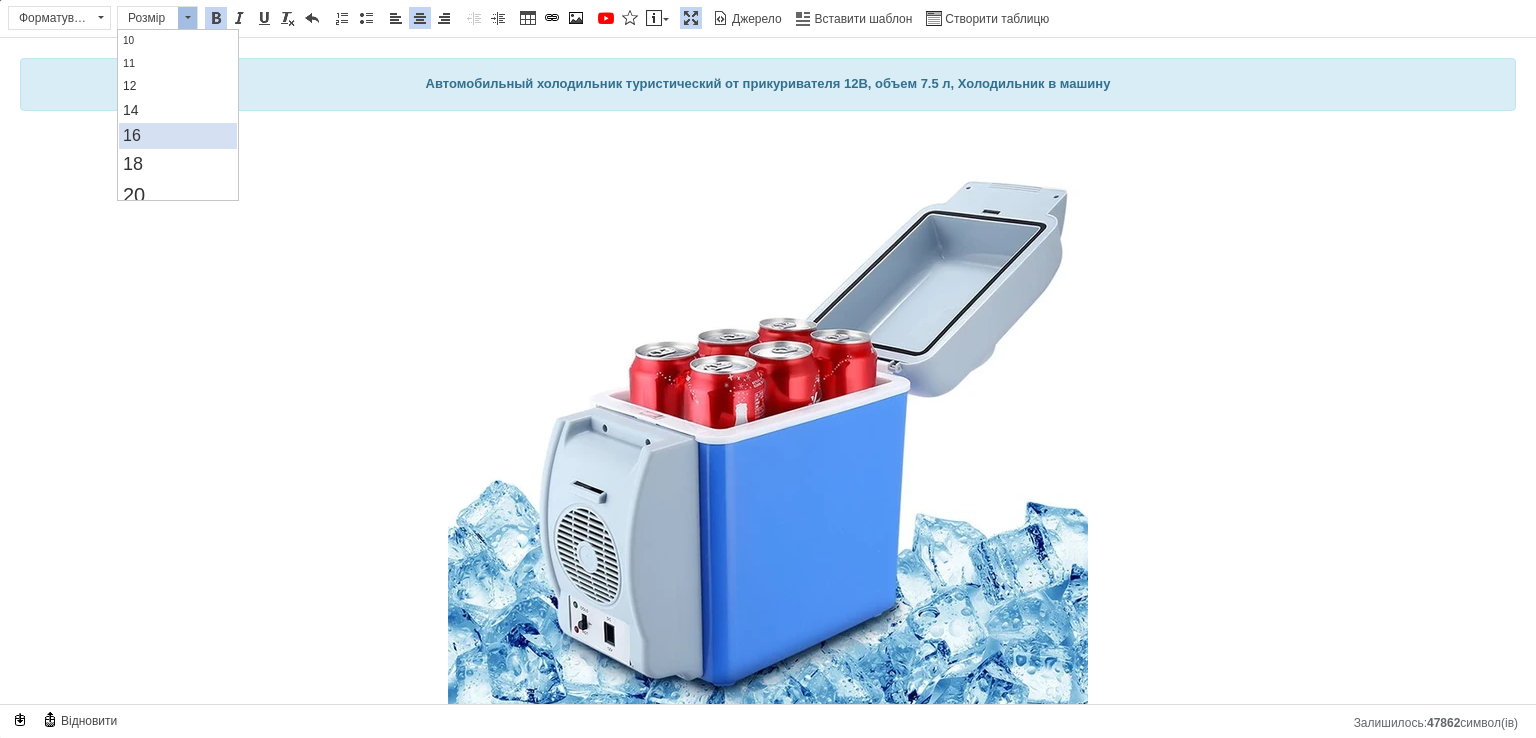 click on "16" at bounding box center (177, 136) 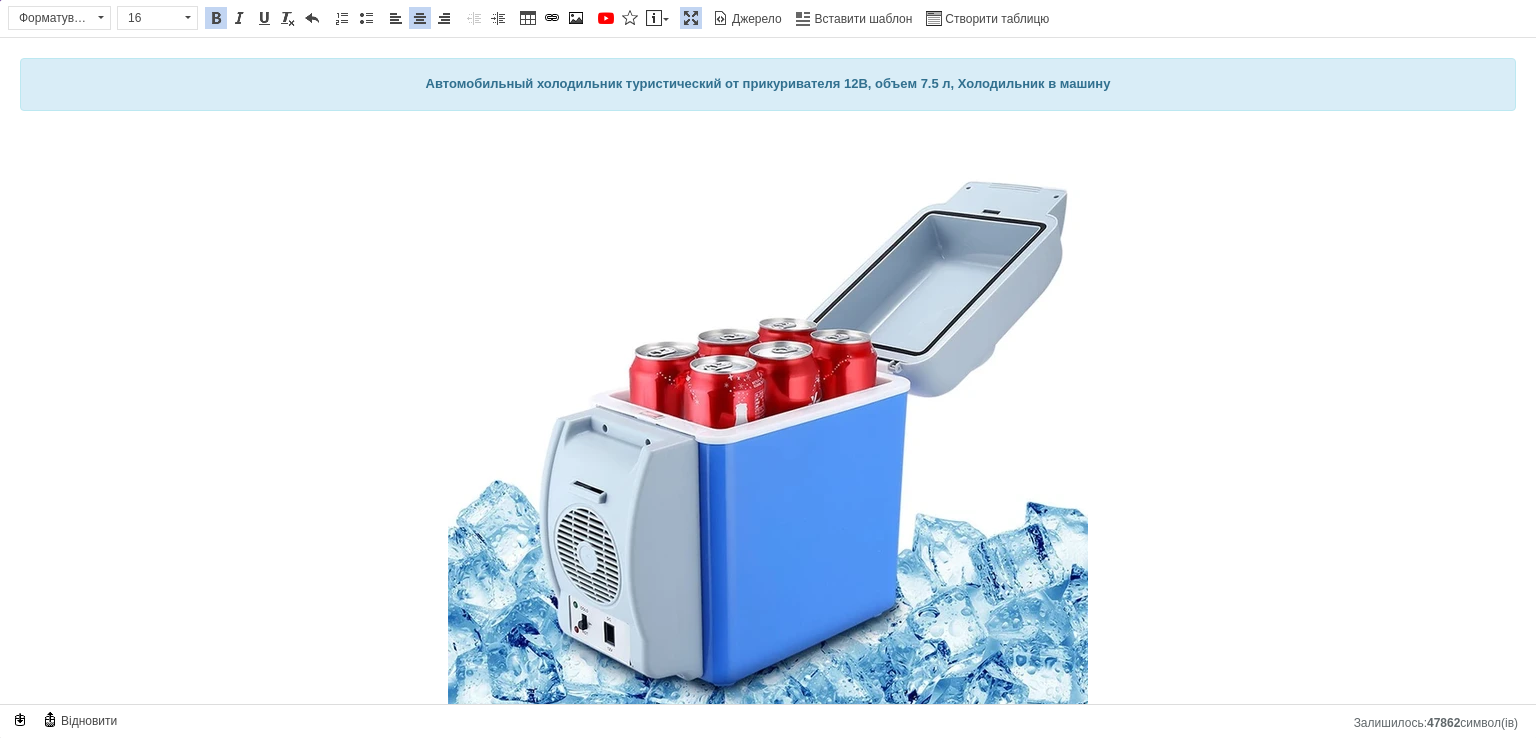 scroll, scrollTop: 0, scrollLeft: 0, axis: both 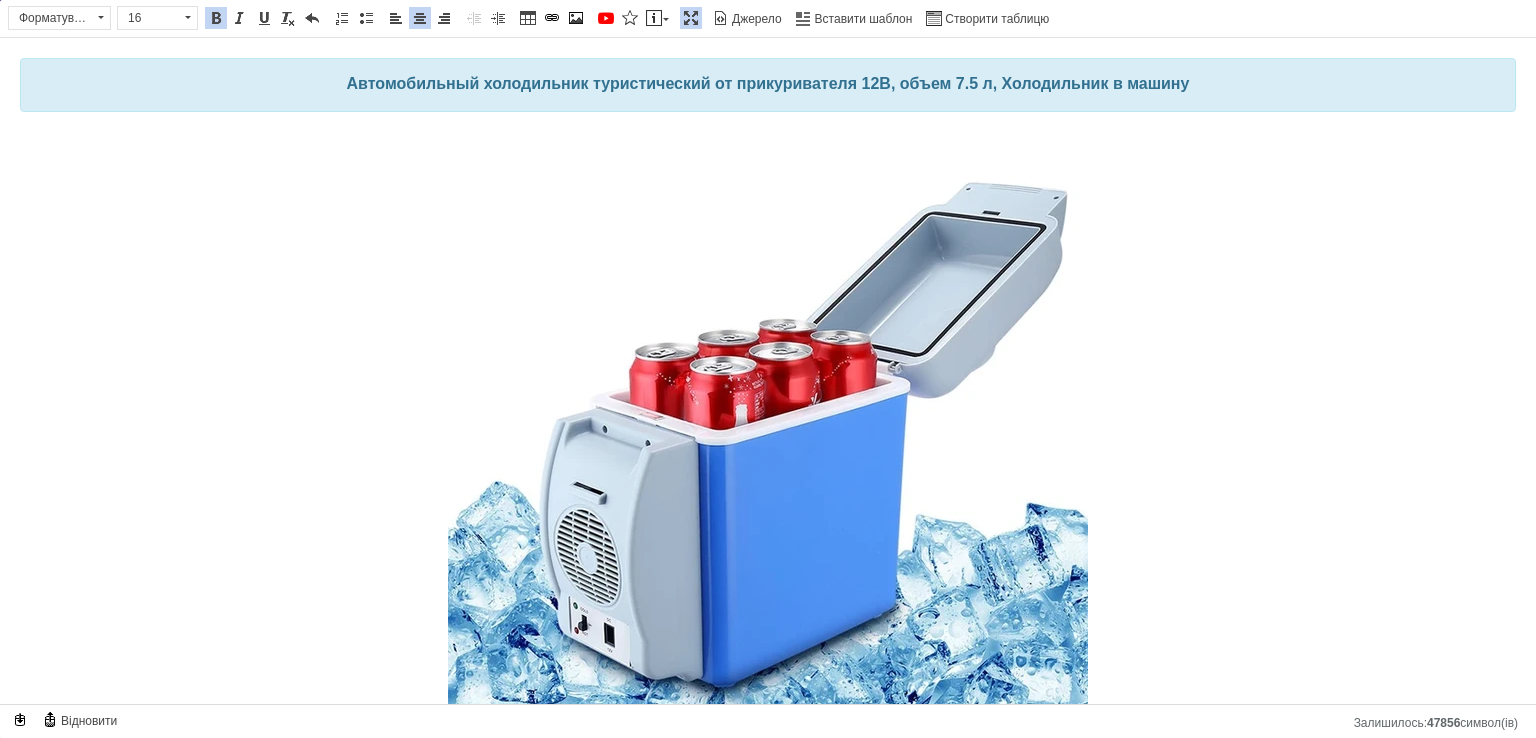 click at bounding box center (768, 438) 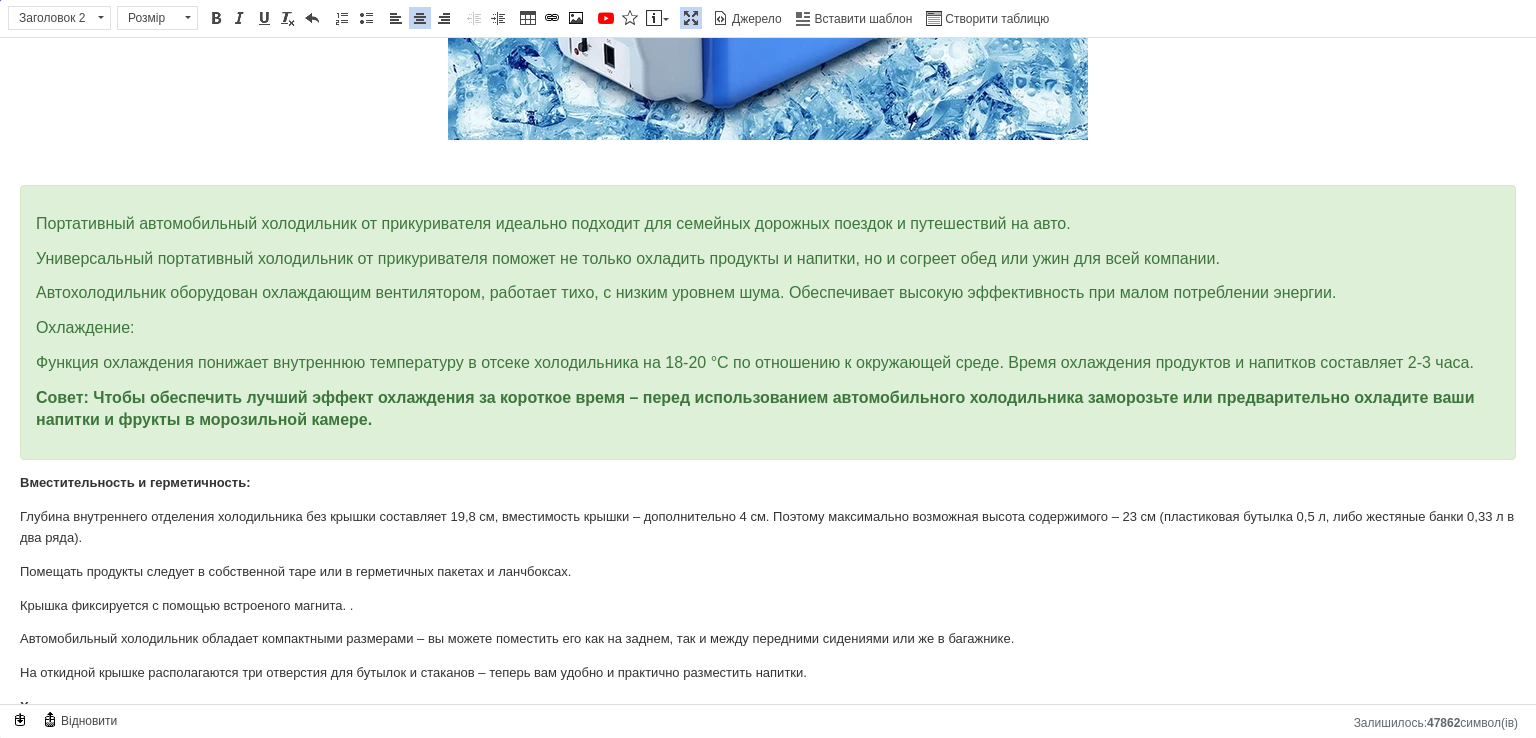 scroll, scrollTop: 800, scrollLeft: 0, axis: vertical 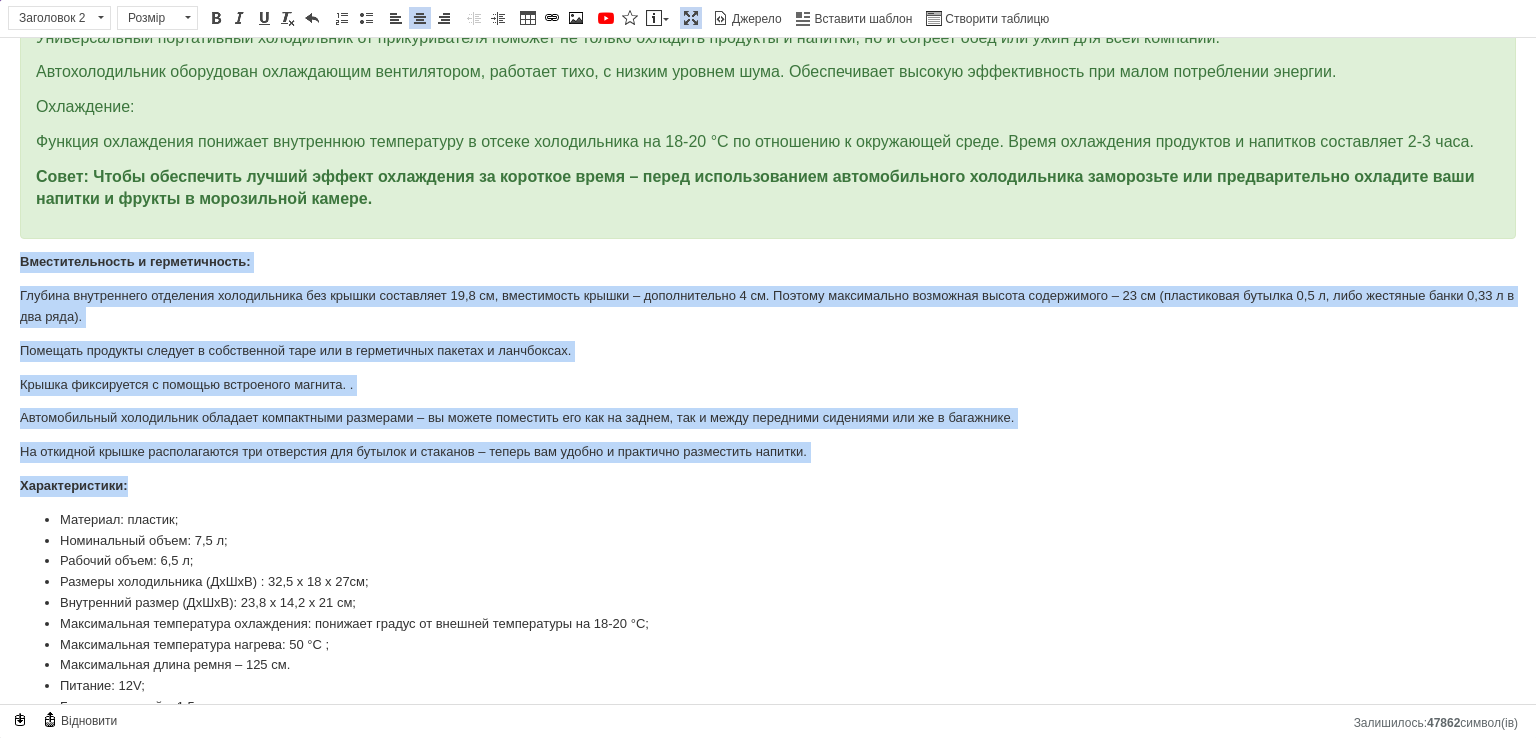 drag, startPoint x: 858, startPoint y: 466, endPoint x: 0, endPoint y: 268, distance: 880.5498 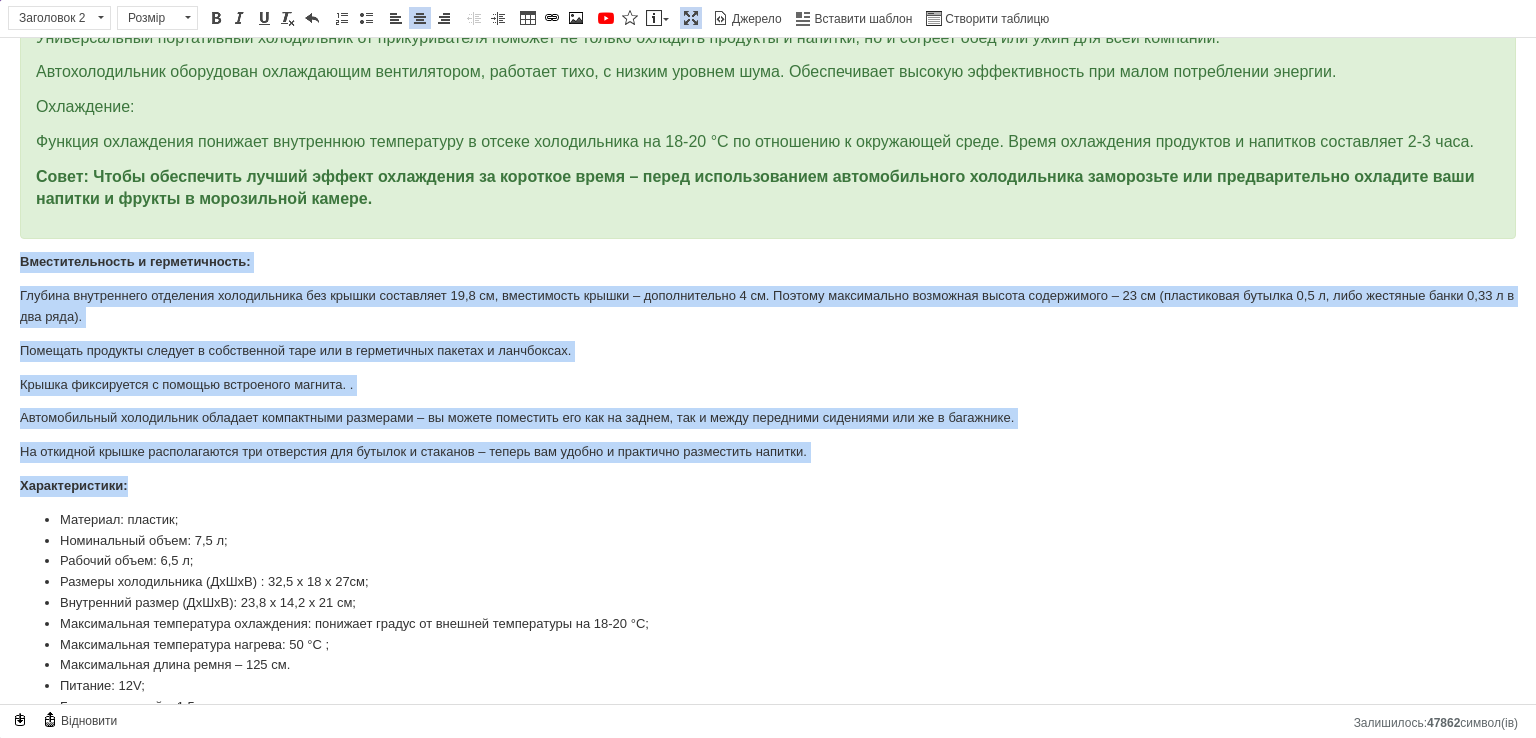 click on "Автомобильный холодильник туристический от прикуривателя 12В, объем 7.5 л, Холодильник в машину Портативный автомобильный холодильник от прикуривателя идеально подходит для семейных дорожных поездок и путешествий на авто. Универсальный портативный холодильник от прикуривателя поможет не только охладить продукты и напитки, но и согреет обед или ужин для всей компании. Автохолодильник оборудован охлаждающим вентилятором, работает тихо, с низким уровнем шума. Обеспечивает высокую эффективность при малом потреблении энергии. Охлаждение: Питание: 12V;" at bounding box center [768, 40] 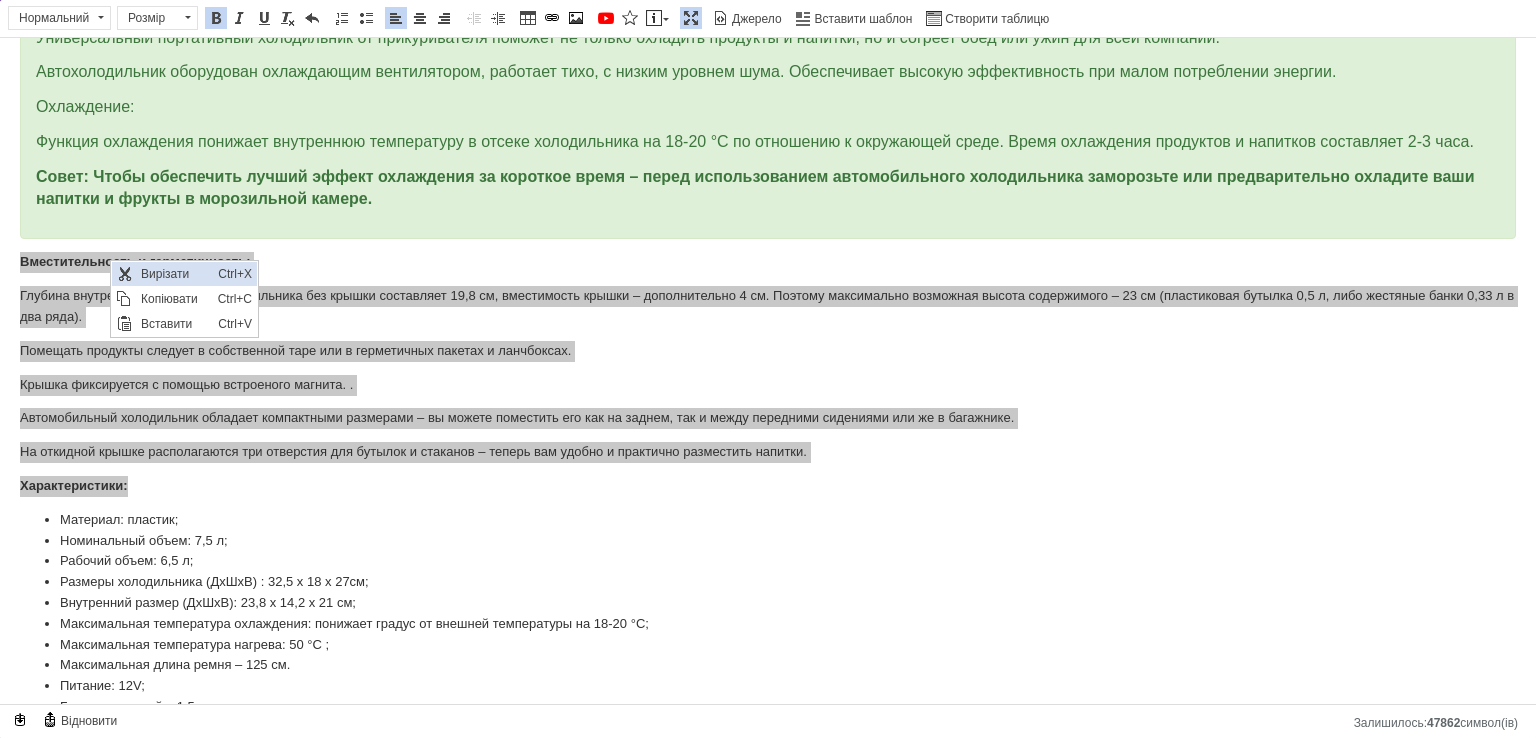 click on "Вирізати" at bounding box center [174, 274] 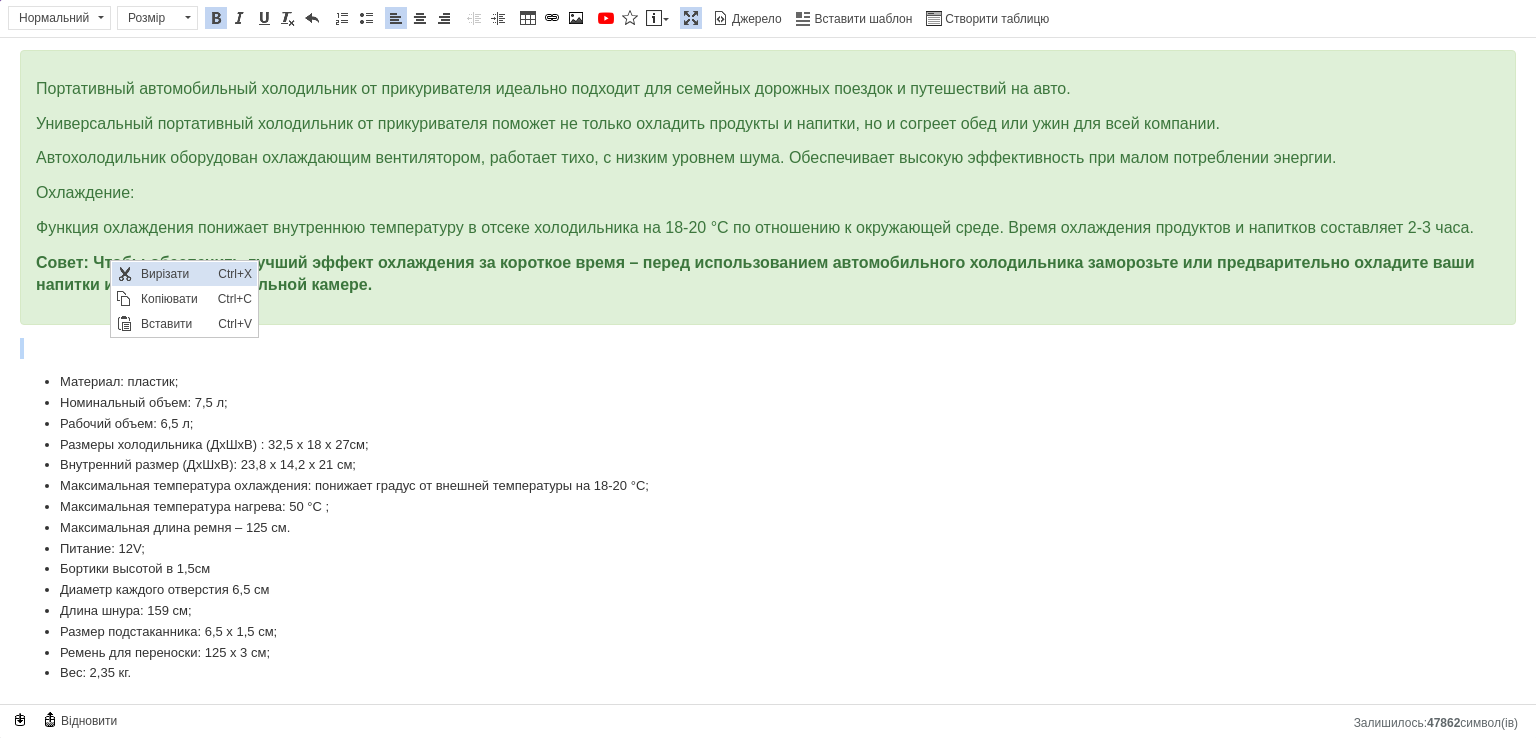 scroll, scrollTop: 711, scrollLeft: 0, axis: vertical 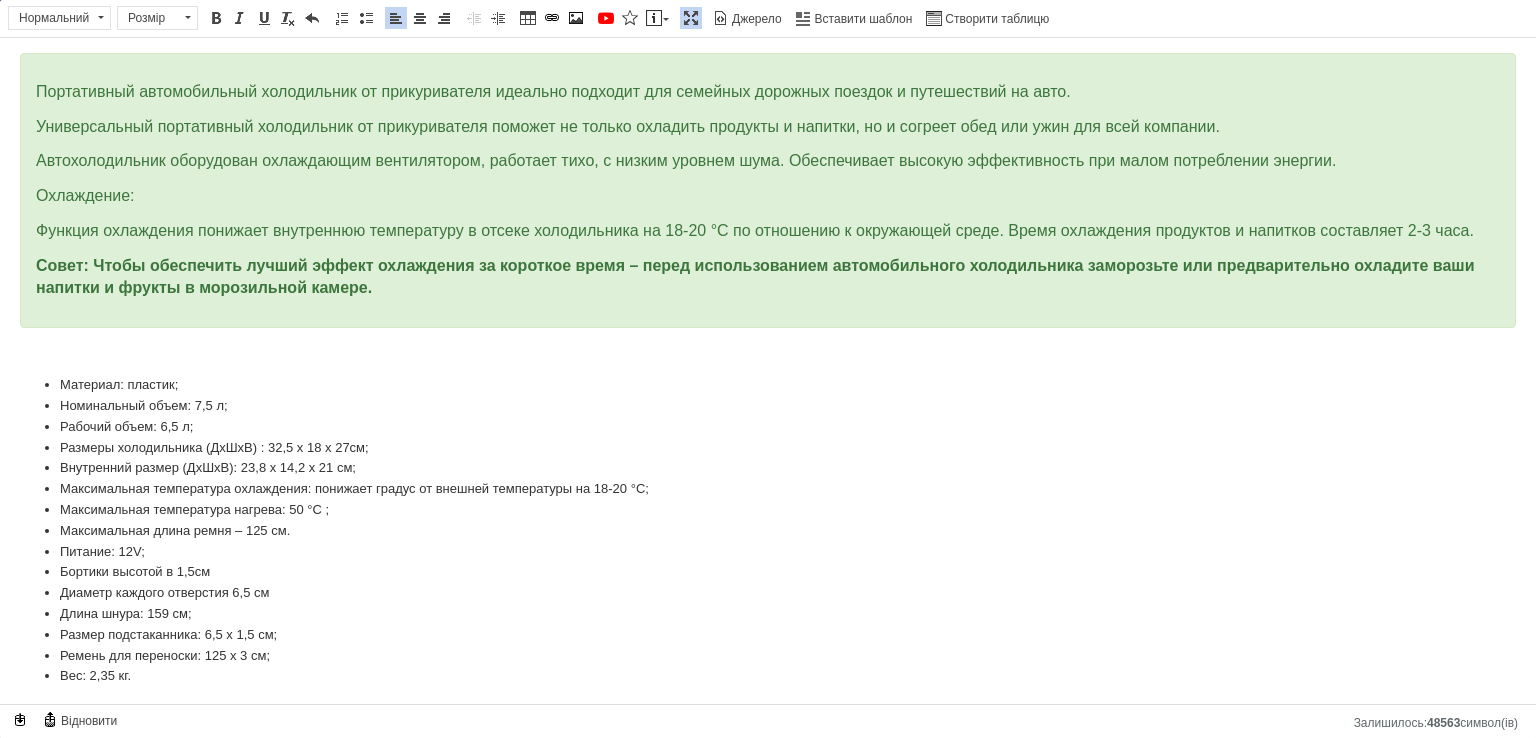click on "Вставити шаблон" at bounding box center [862, 19] 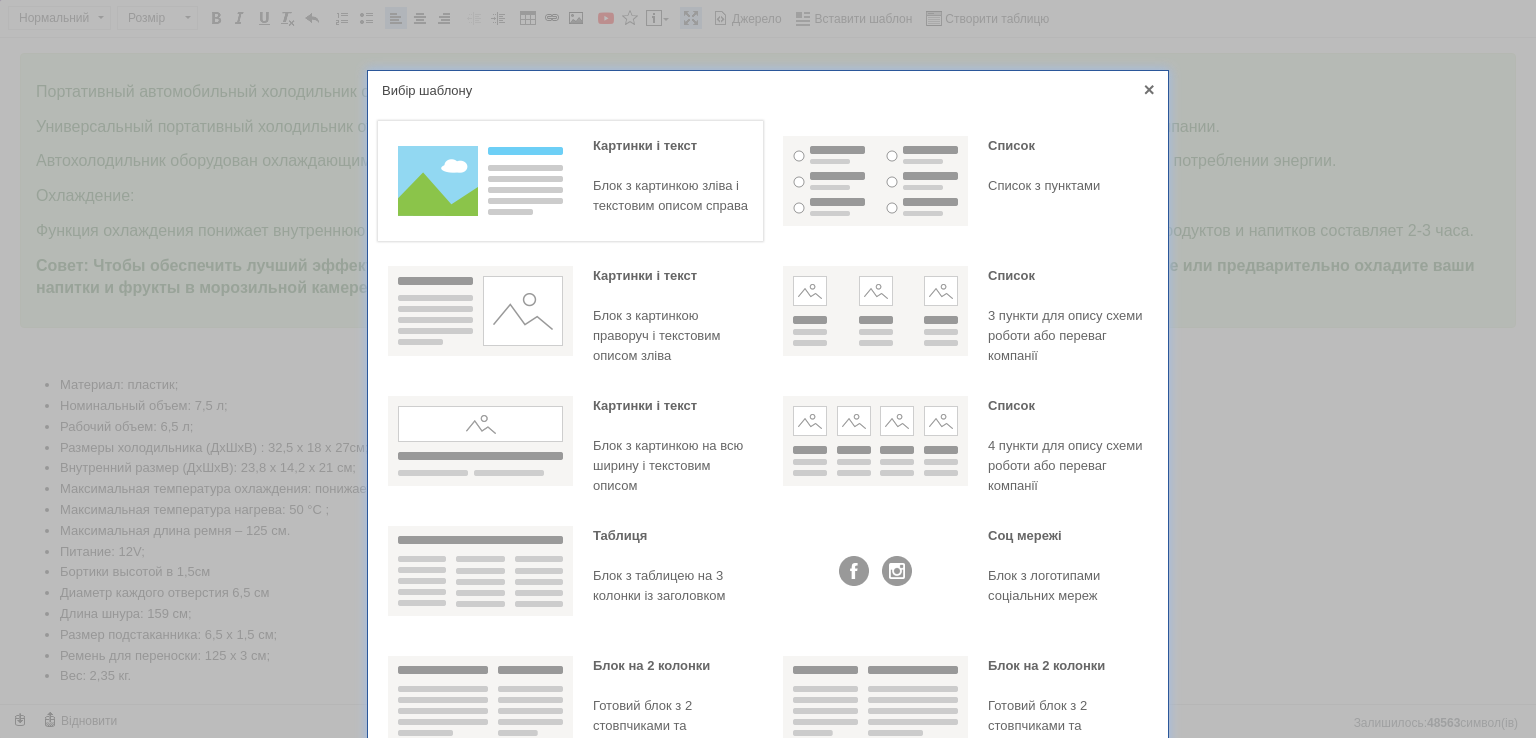 click at bounding box center (480, 181) 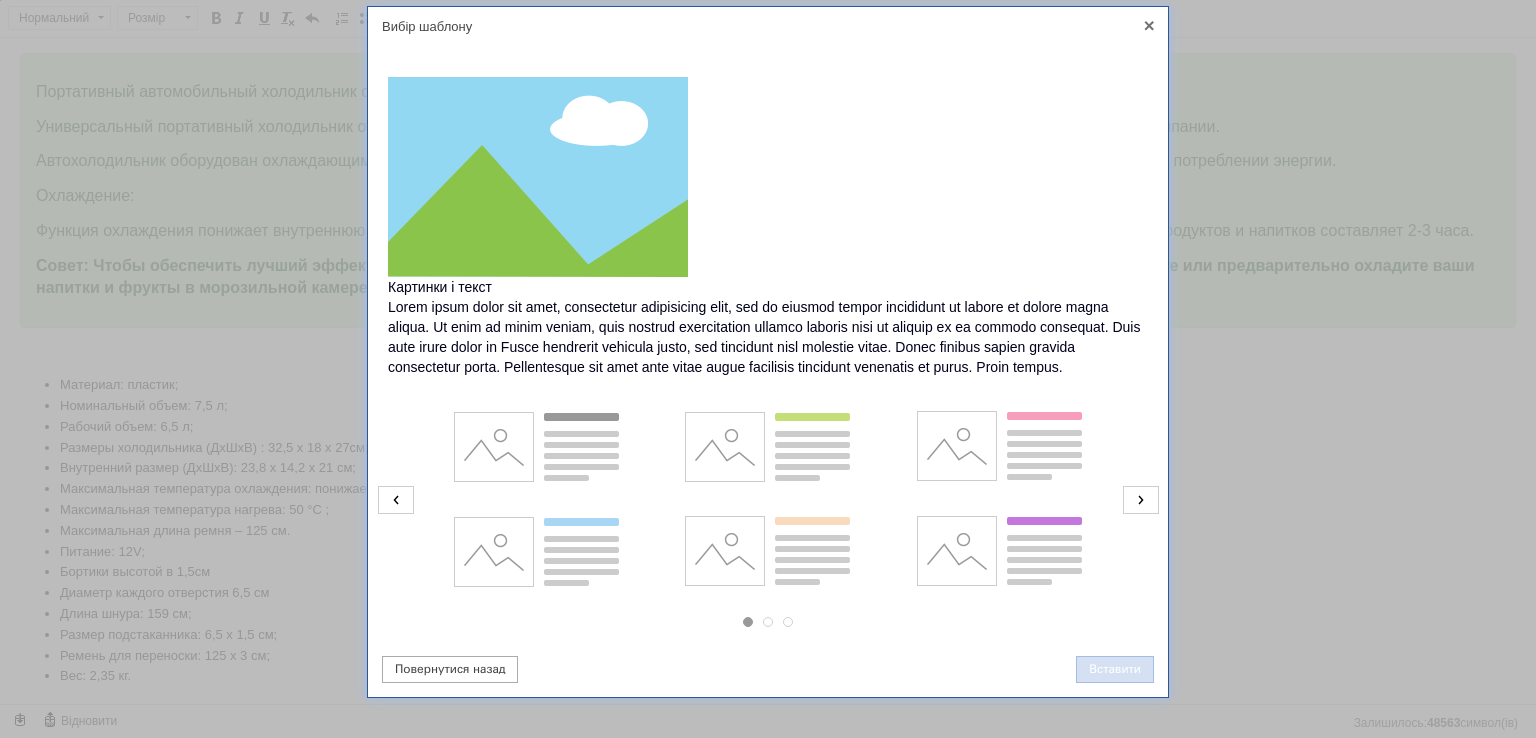 scroll, scrollTop: 92, scrollLeft: 0, axis: vertical 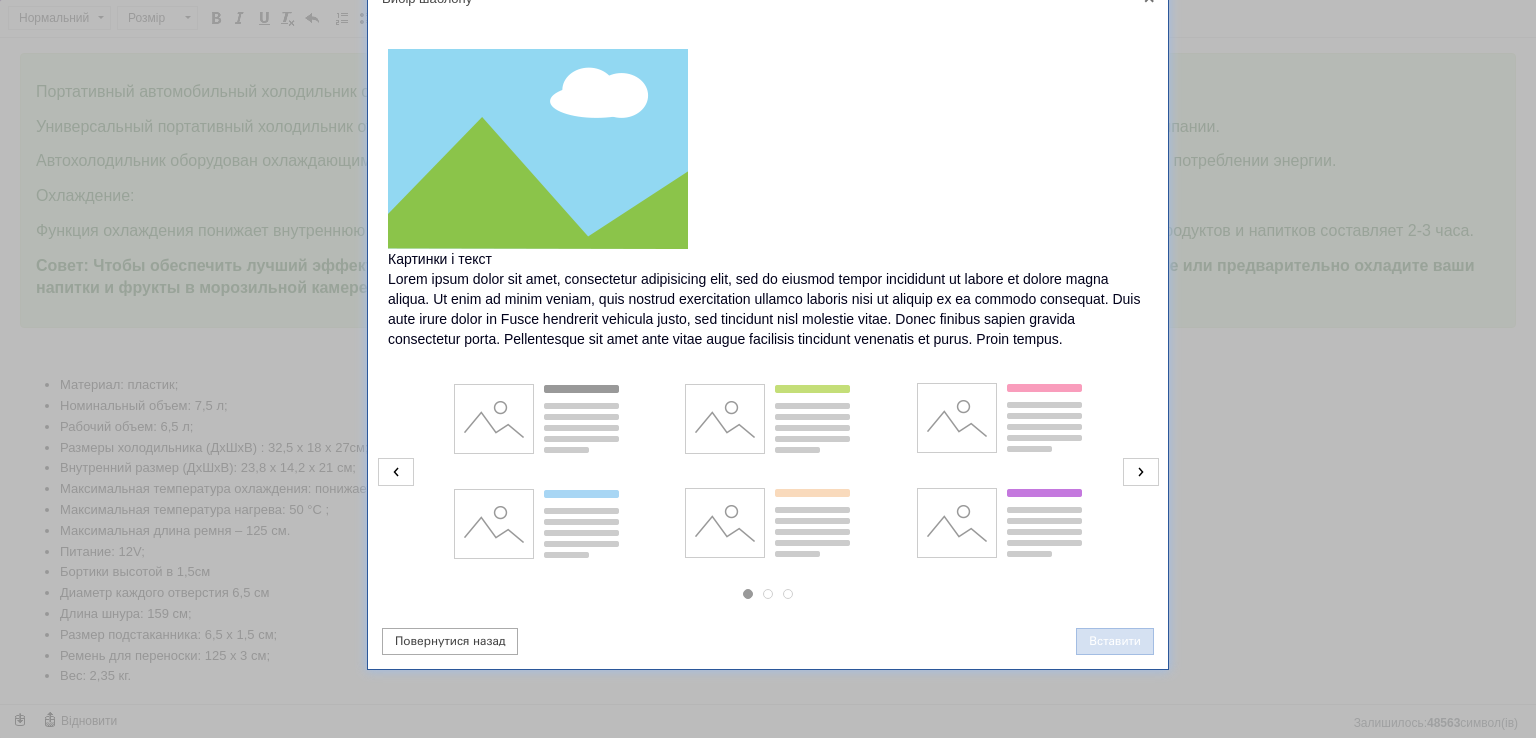 click on "Вставити" at bounding box center [1115, 641] 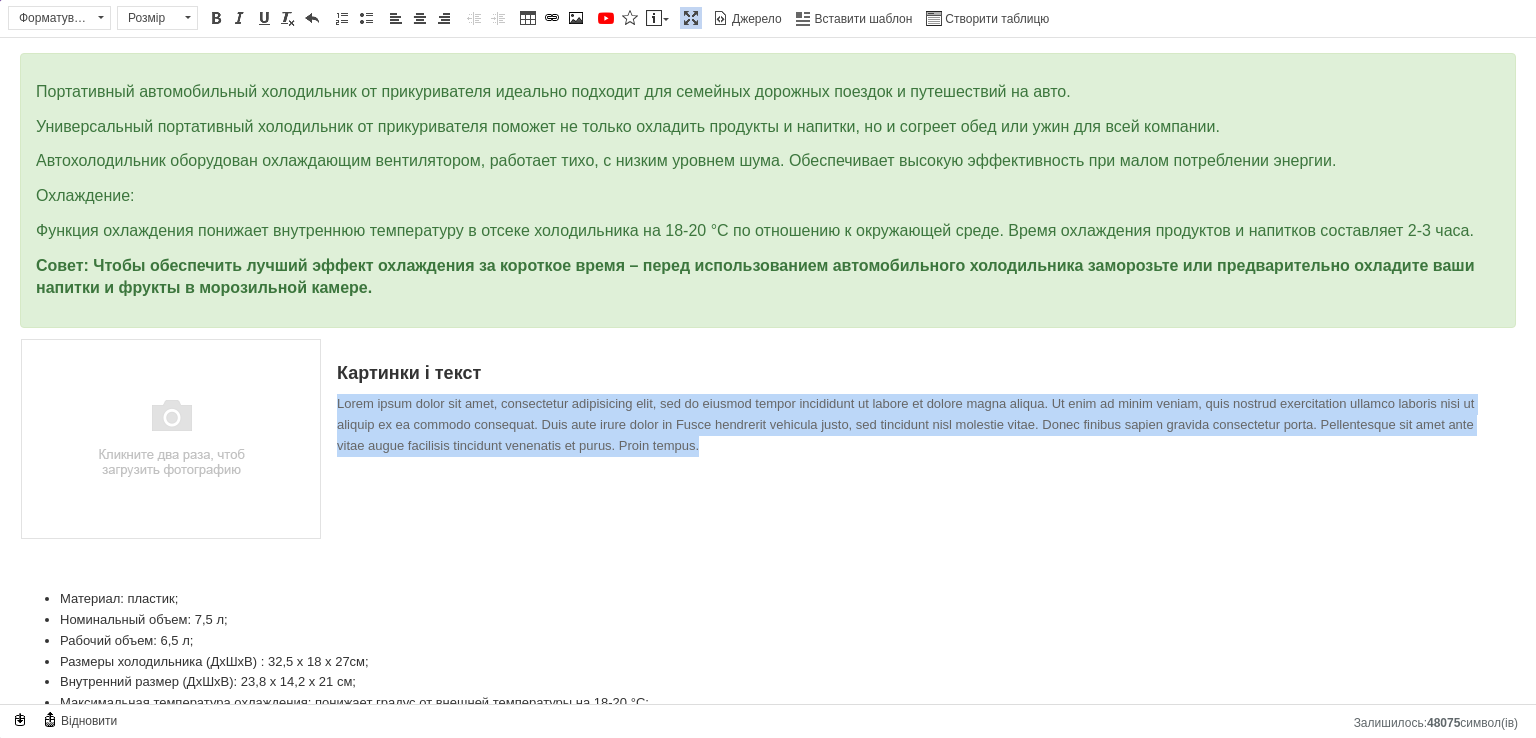 drag, startPoint x: 756, startPoint y: 449, endPoint x: 336, endPoint y: 400, distance: 422.84866 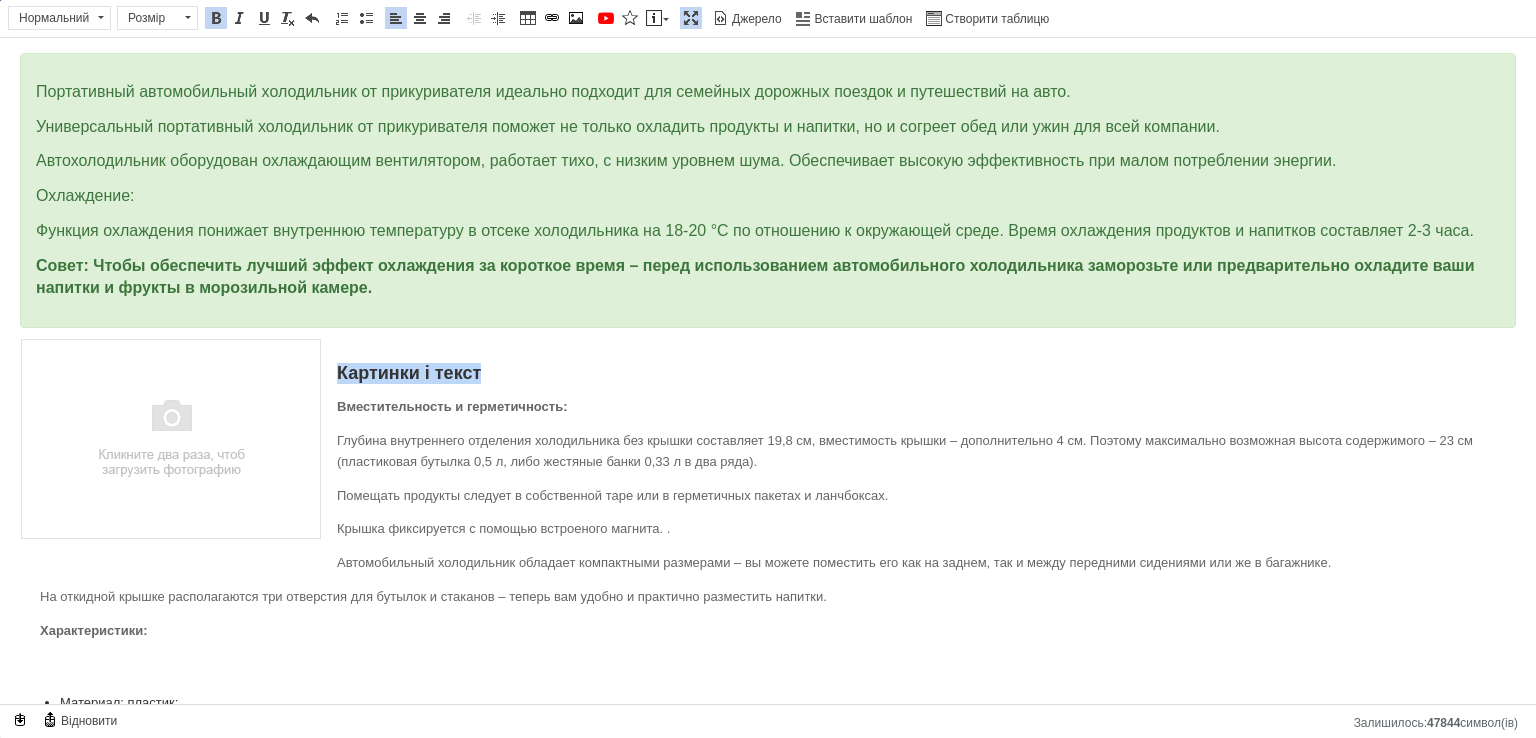 drag, startPoint x: 547, startPoint y: 370, endPoint x: 337, endPoint y: 371, distance: 210.00238 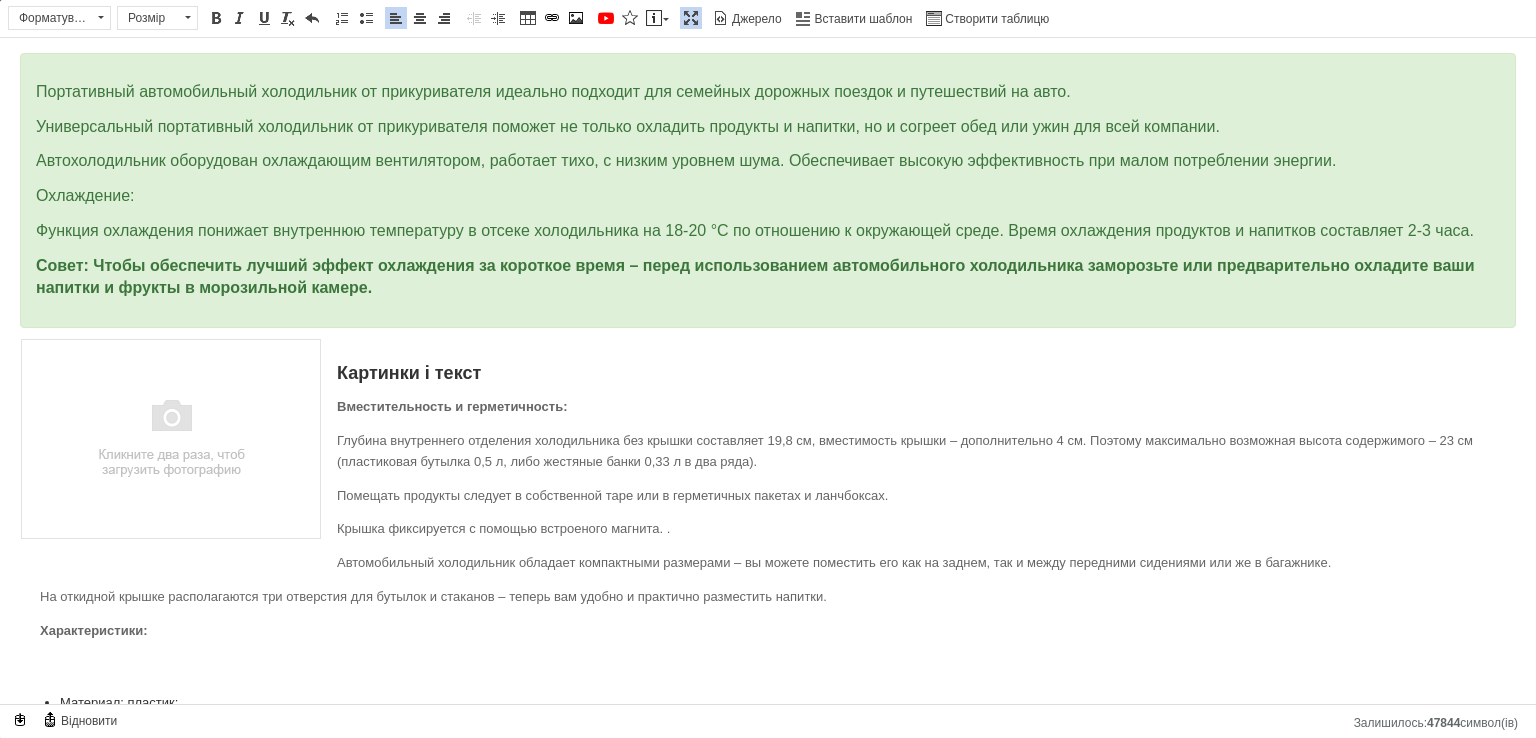 click on "Вместительность и герметичность:" at bounding box center (768, 407) 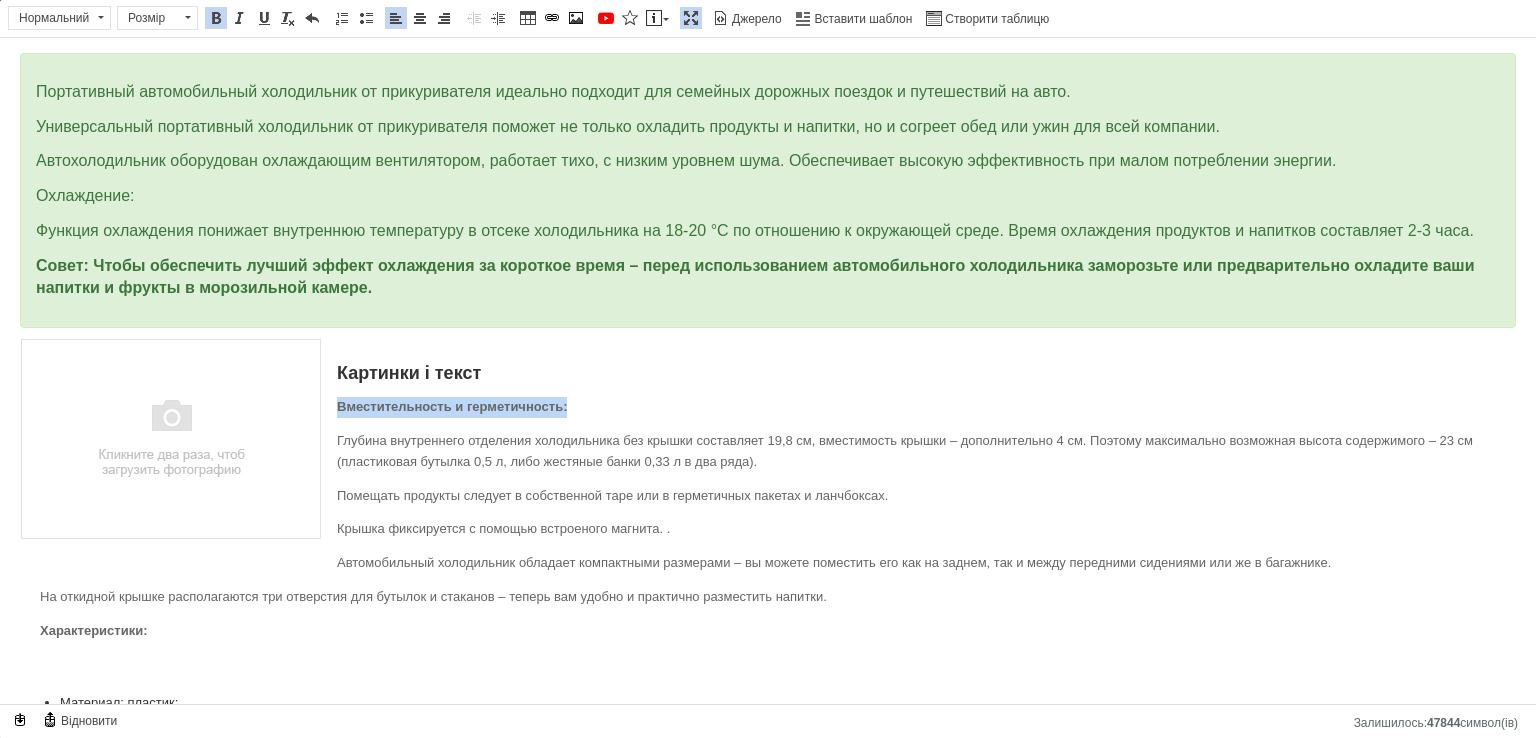 drag, startPoint x: 588, startPoint y: 403, endPoint x: 342, endPoint y: 408, distance: 246.05081 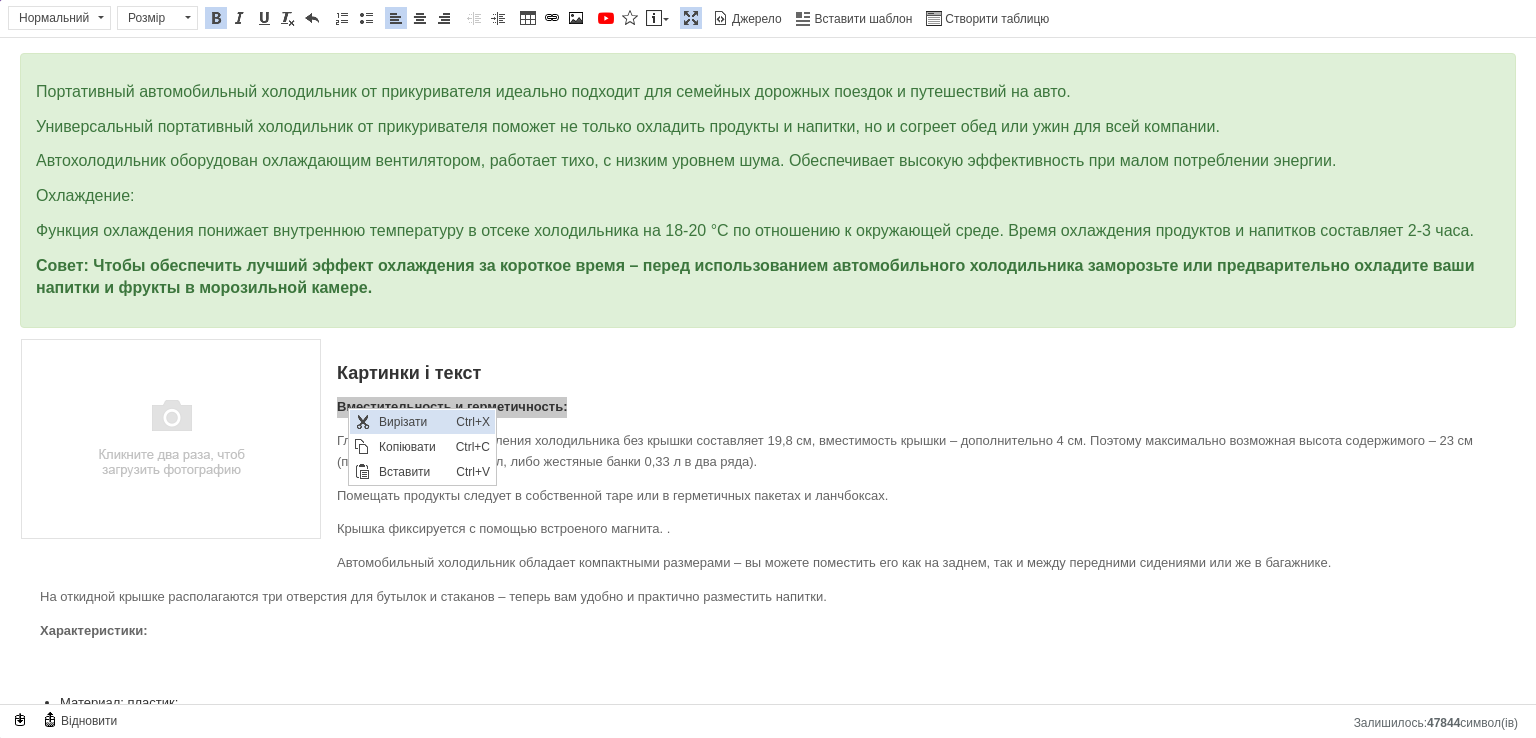 click on "Вирізати" at bounding box center (412, 422) 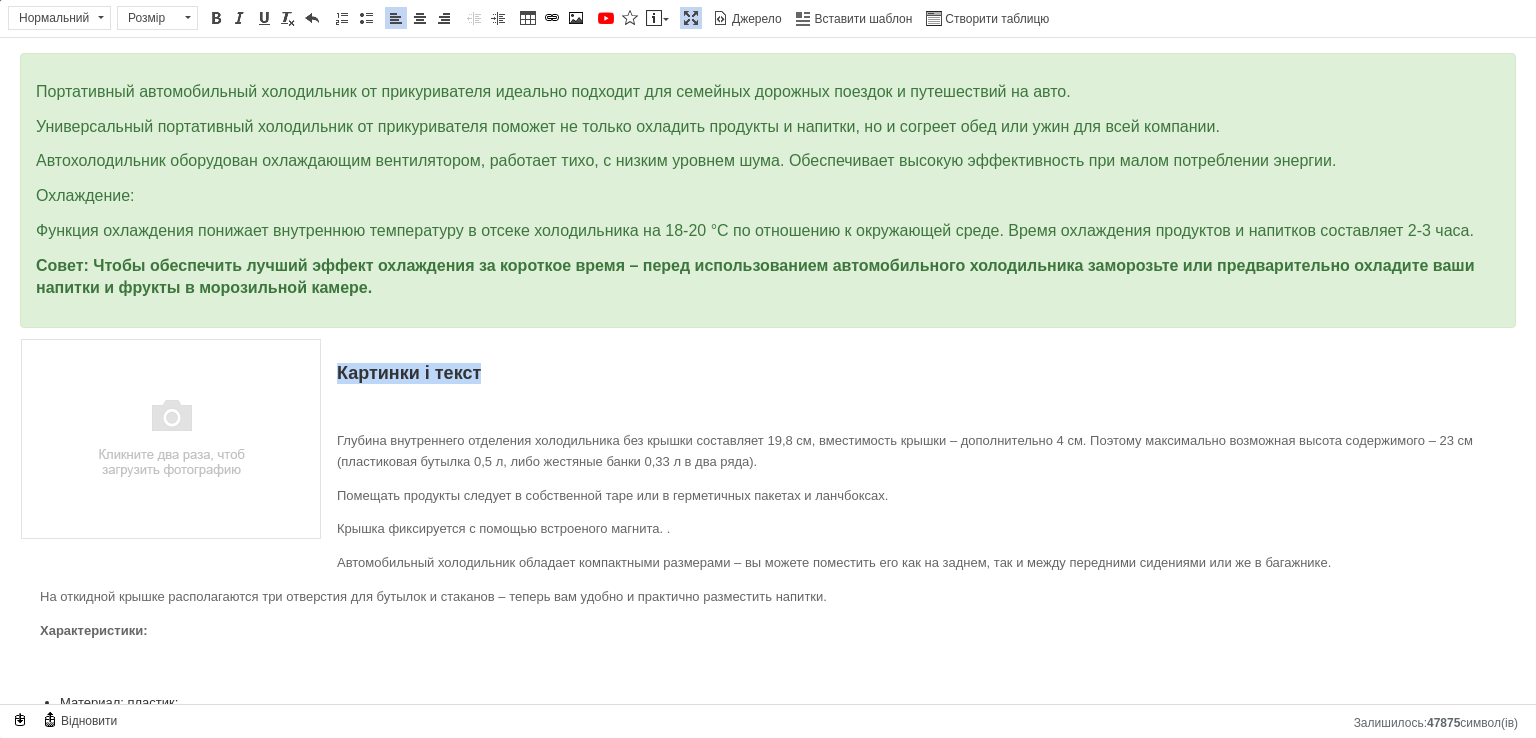 drag, startPoint x: 483, startPoint y: 366, endPoint x: 334, endPoint y: 372, distance: 149.12076 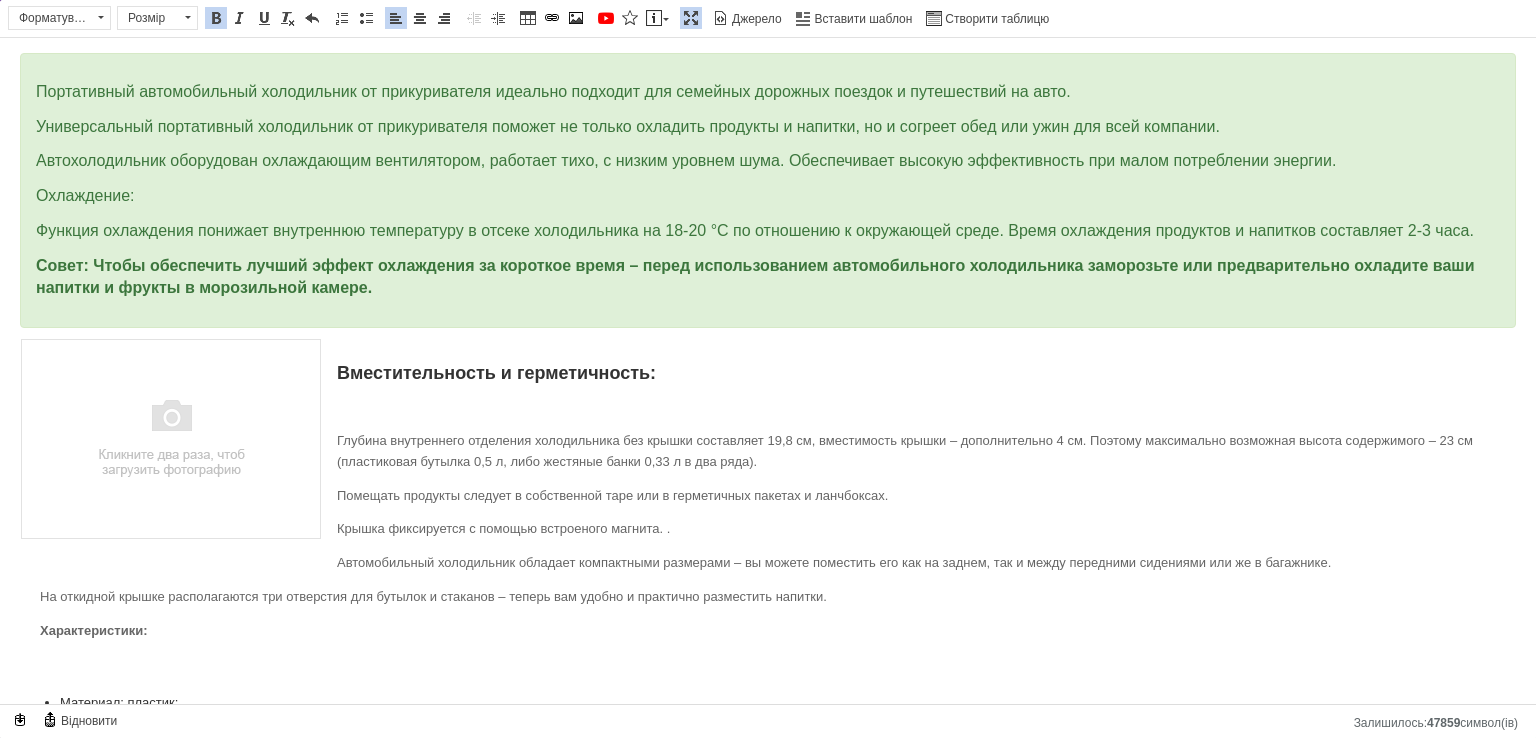click on "Вместительность и герметичность: Глубина внутреннего отделения холодильника без крышки составляет 19,8 см, вместимость крышки – дополнительно 4 см. Поэтому максимально возможная высота содержимого – 23 см (пластиковая бутылка 0,5 л, либо жестяные банки 0,33 л в два ряда). Помещать продукты следует в собственной таре или в герметичных пакетах и ланчбоксах. Крышка фиксируется с помощью встроеного магнита. . Автомобильный холодильник обладает компактными размерами – вы можете поместить его как на заднем, так и между передними сидениями или же в багажнике." at bounding box center (768, 508) 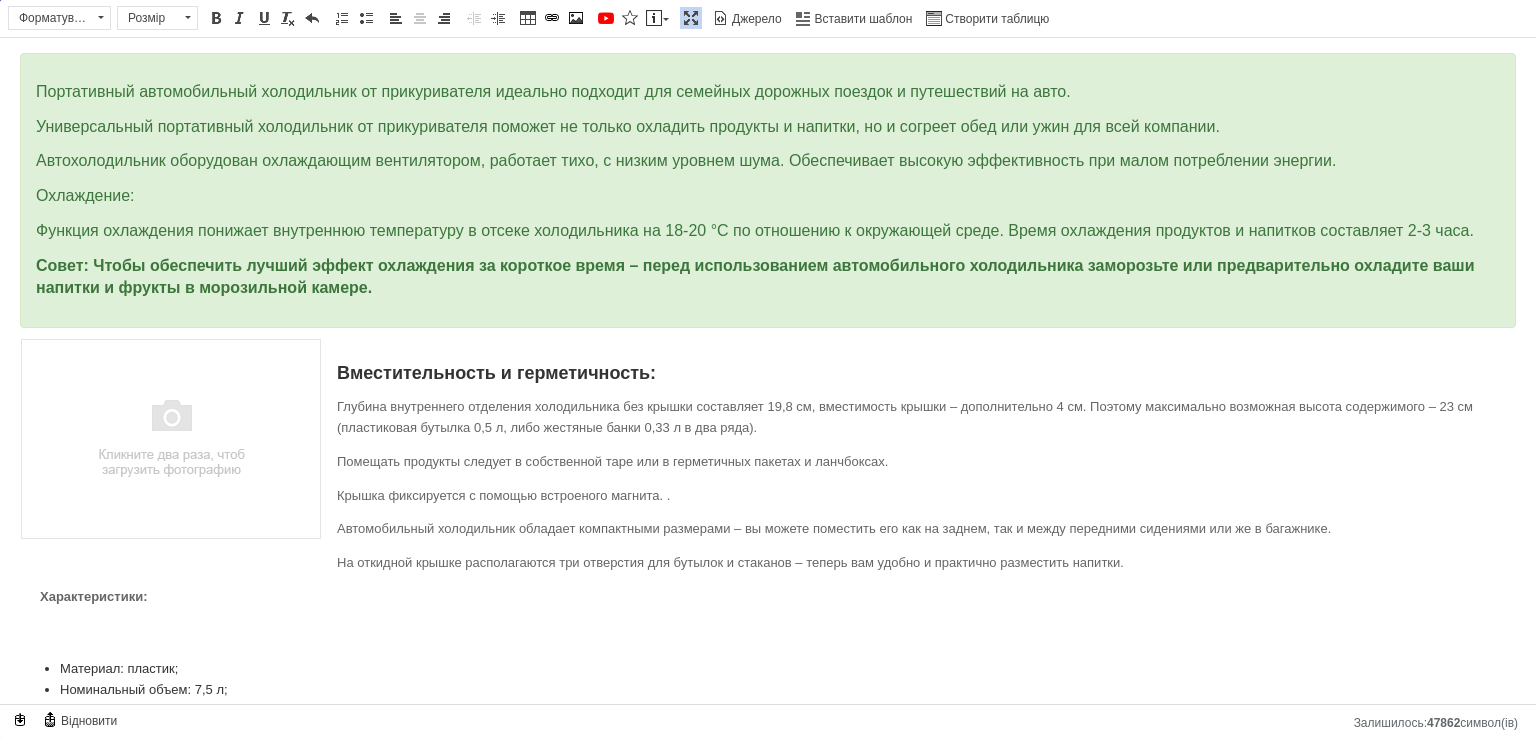 click at bounding box center [171, 439] 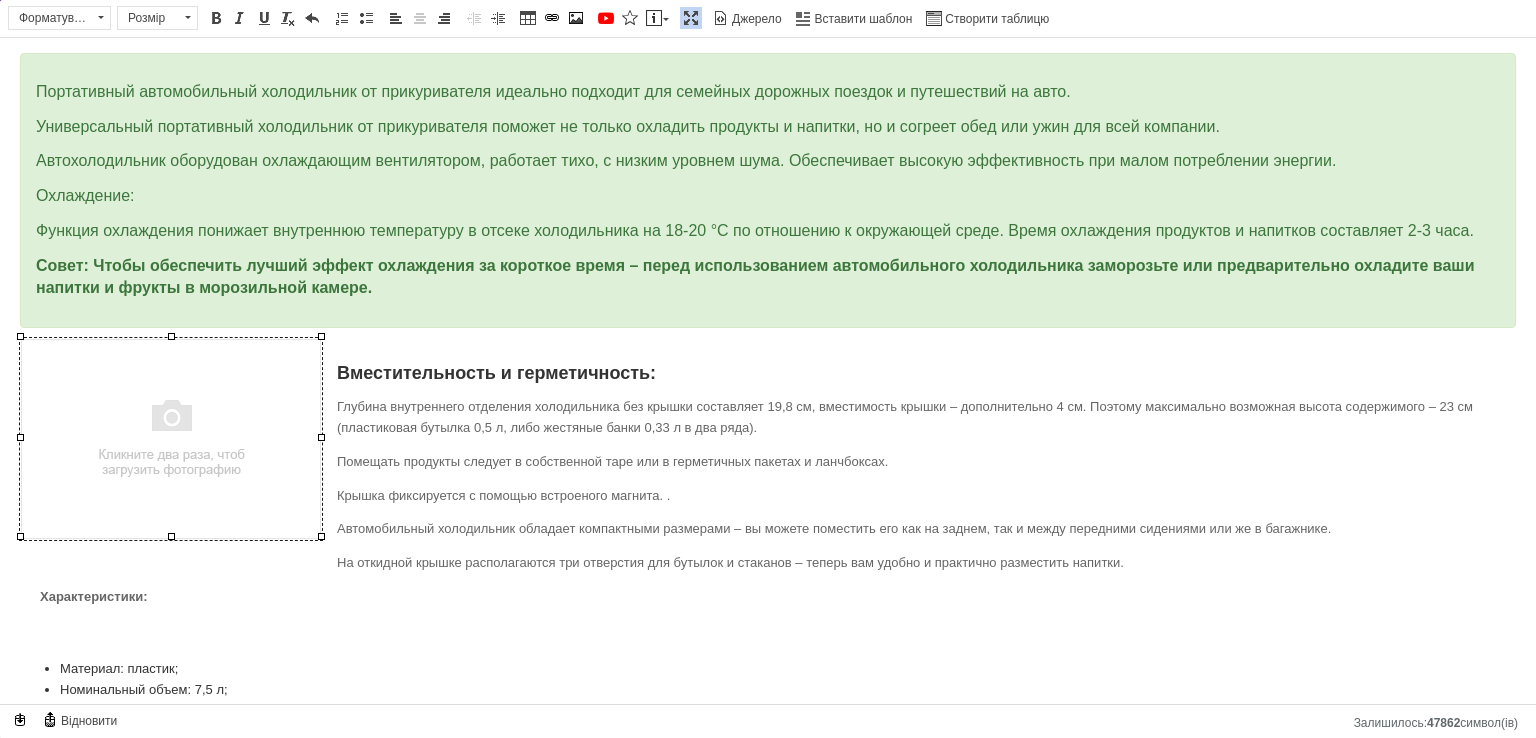 click at bounding box center (171, 439) 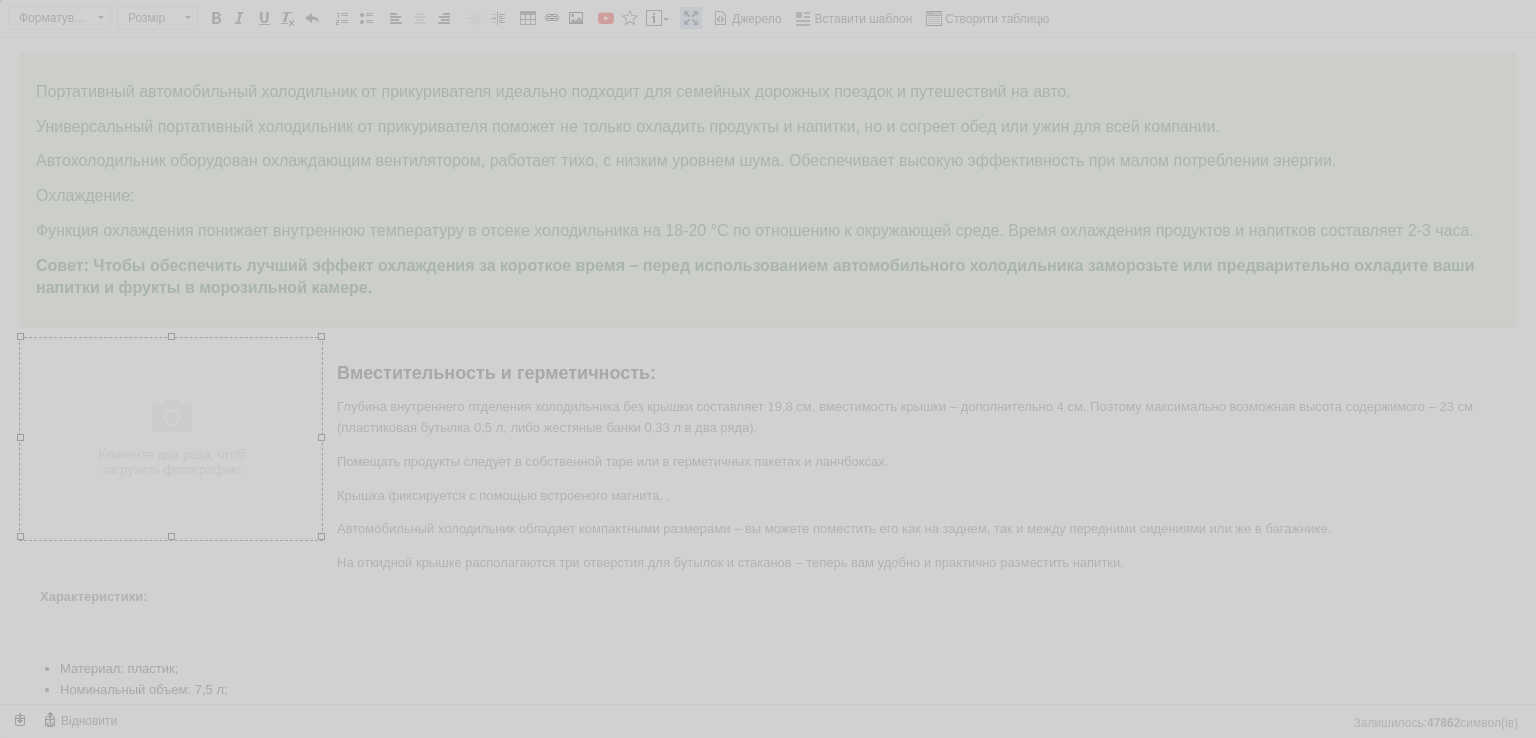 scroll, scrollTop: 0, scrollLeft: 64, axis: horizontal 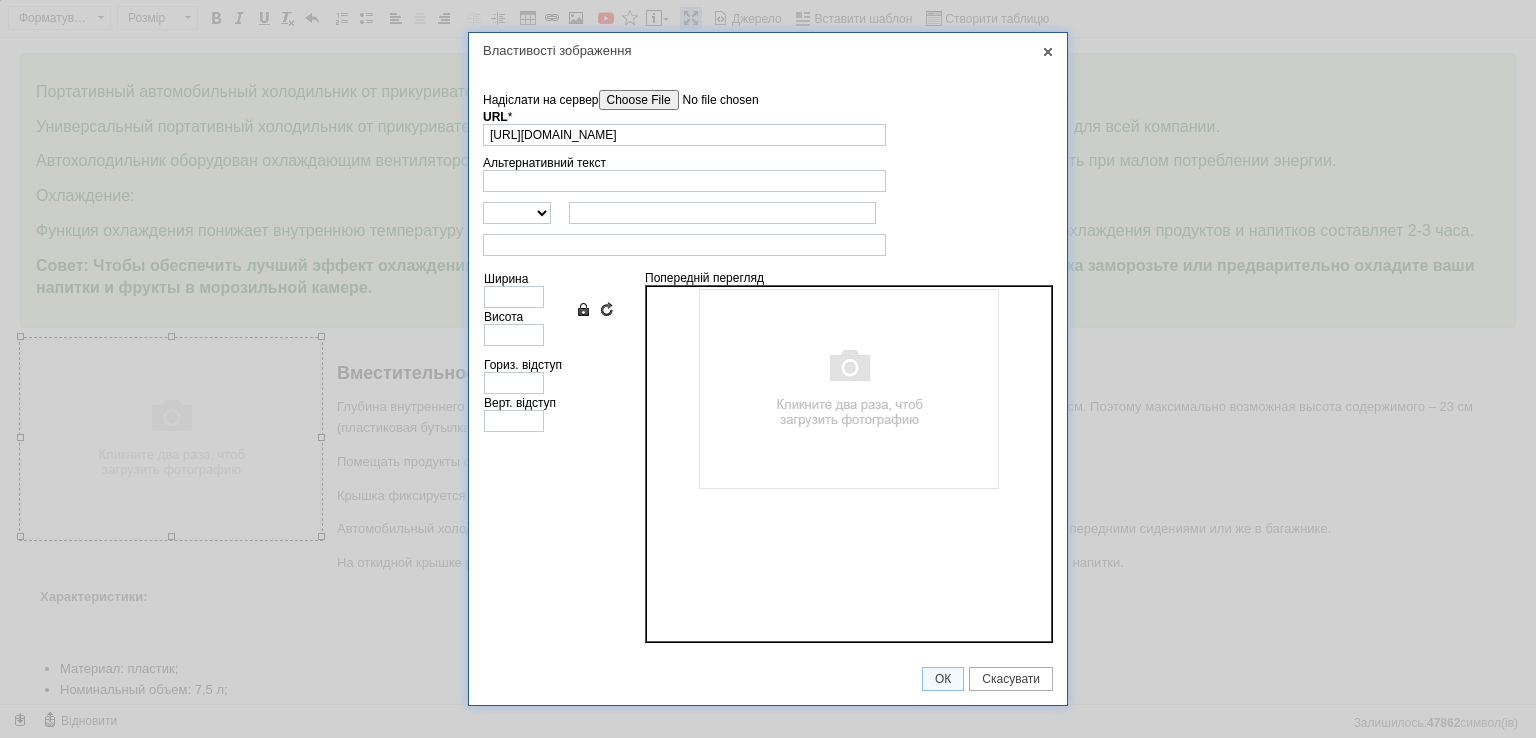 click on "Надіслати на сервер" at bounding box center [712, 100] 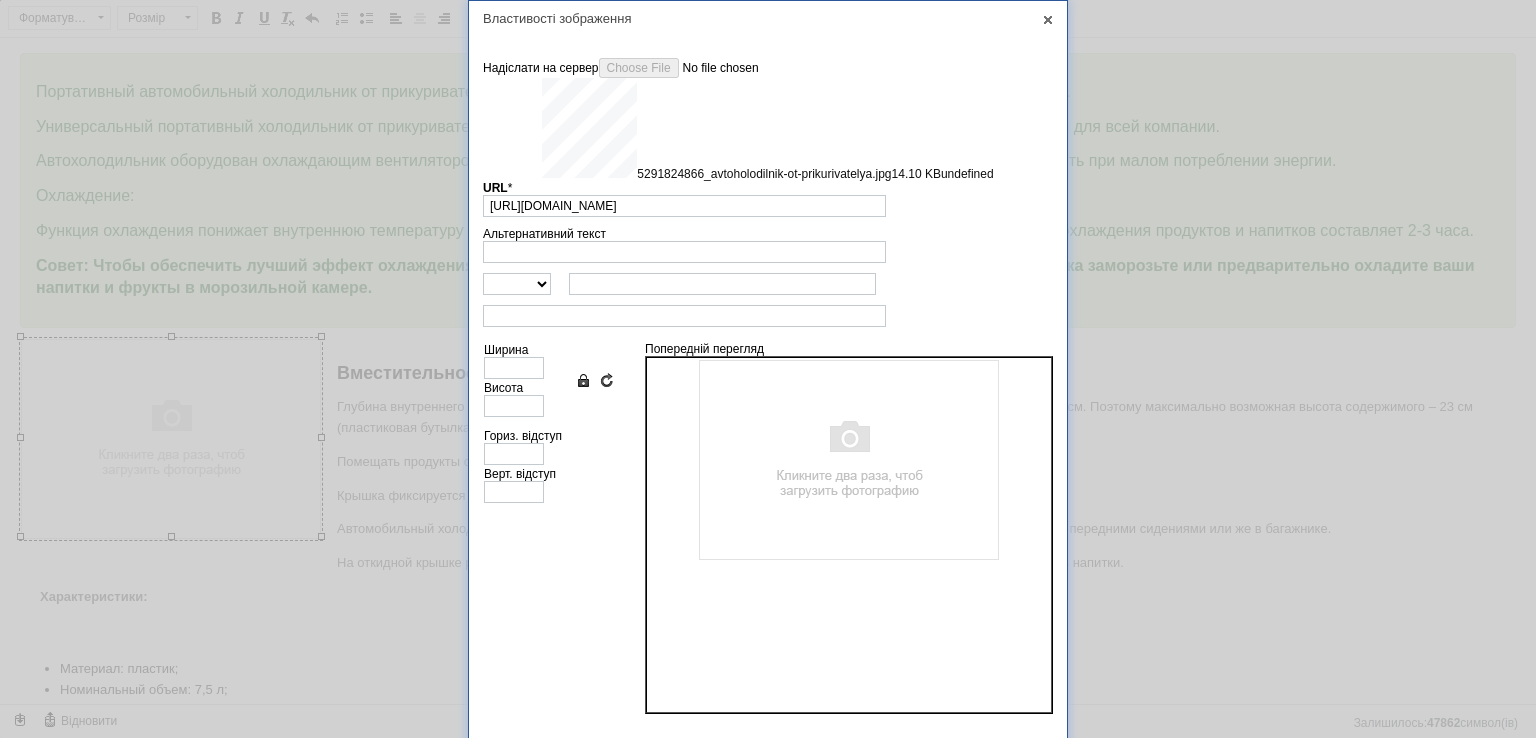 type on "[URL][DOMAIN_NAME]" 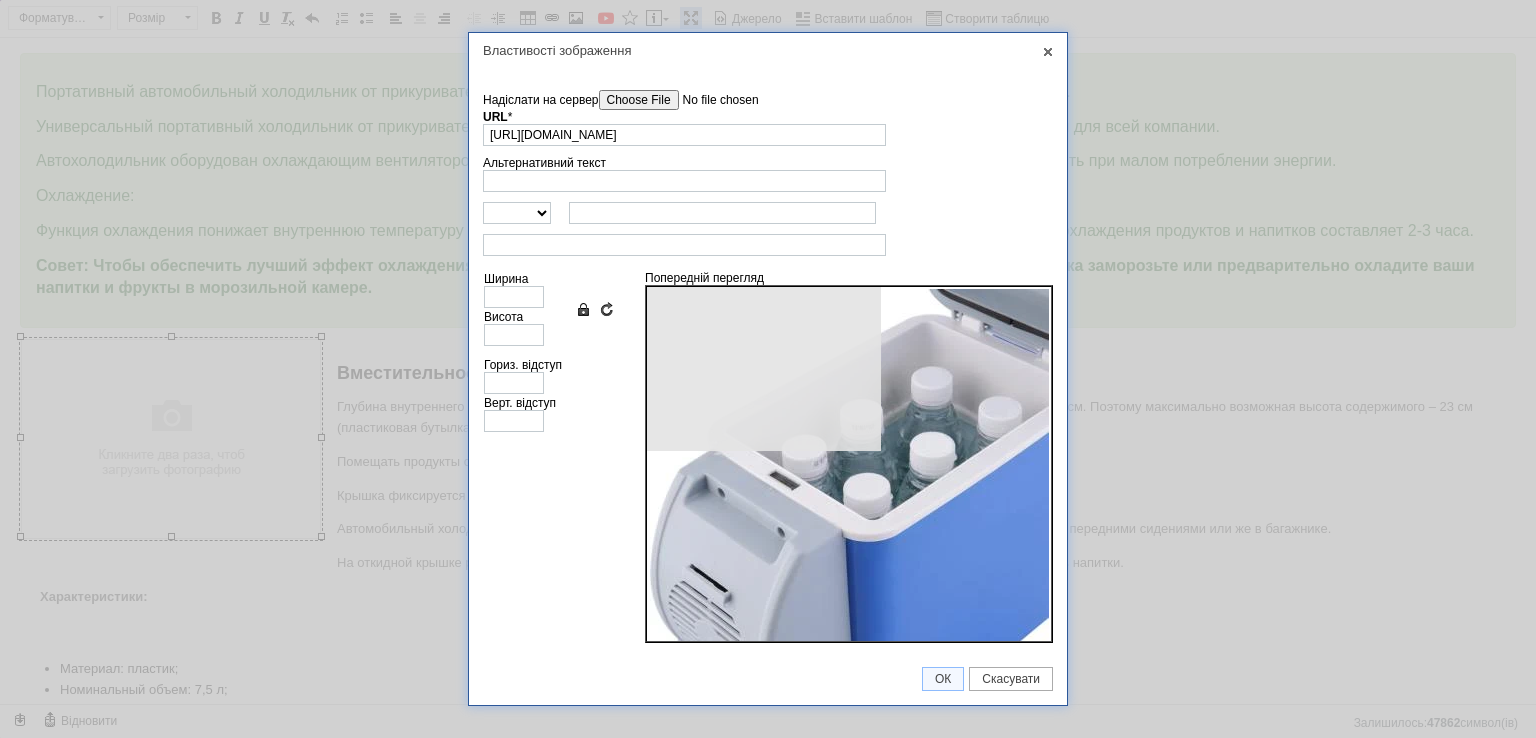 type on "399" 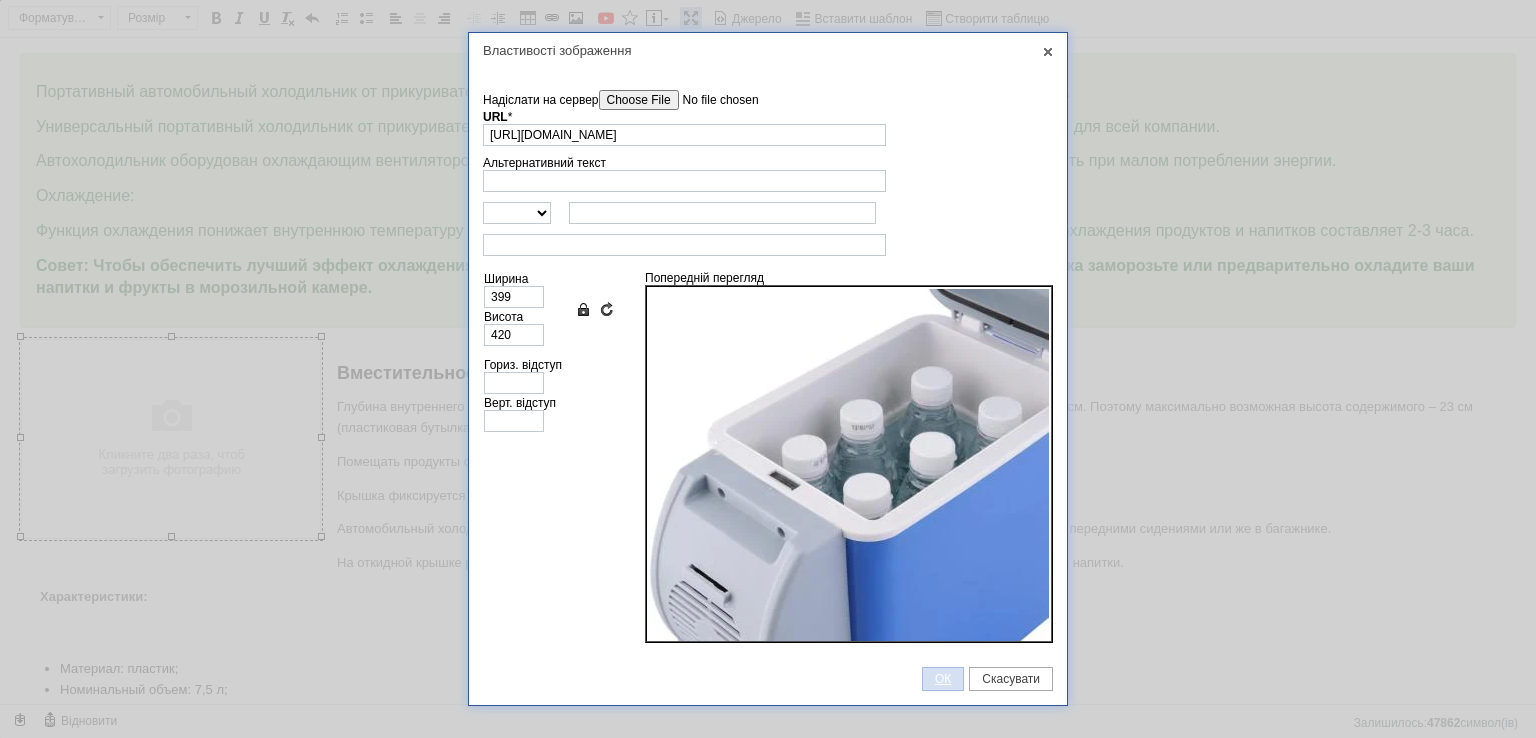 click on "ОК" at bounding box center (943, 679) 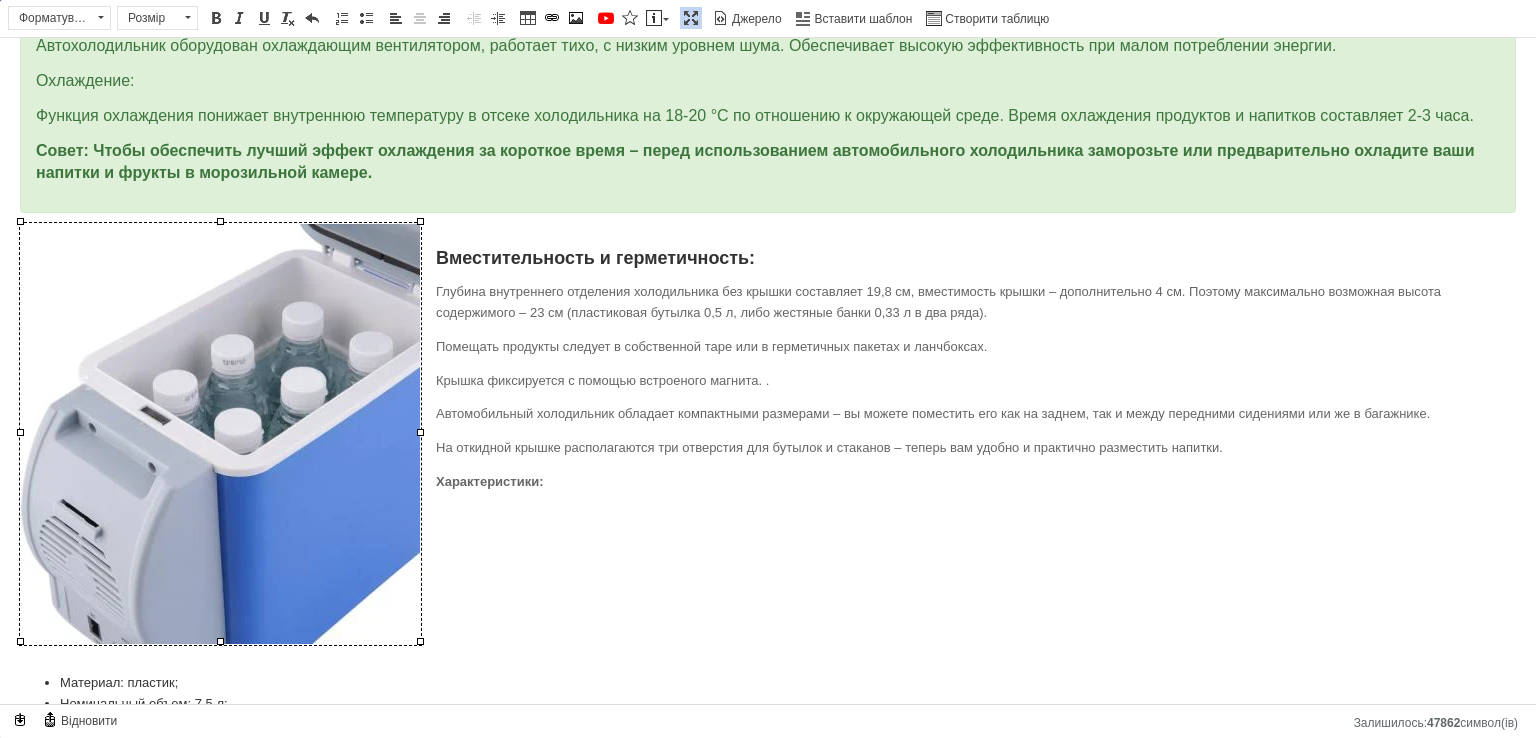scroll, scrollTop: 911, scrollLeft: 0, axis: vertical 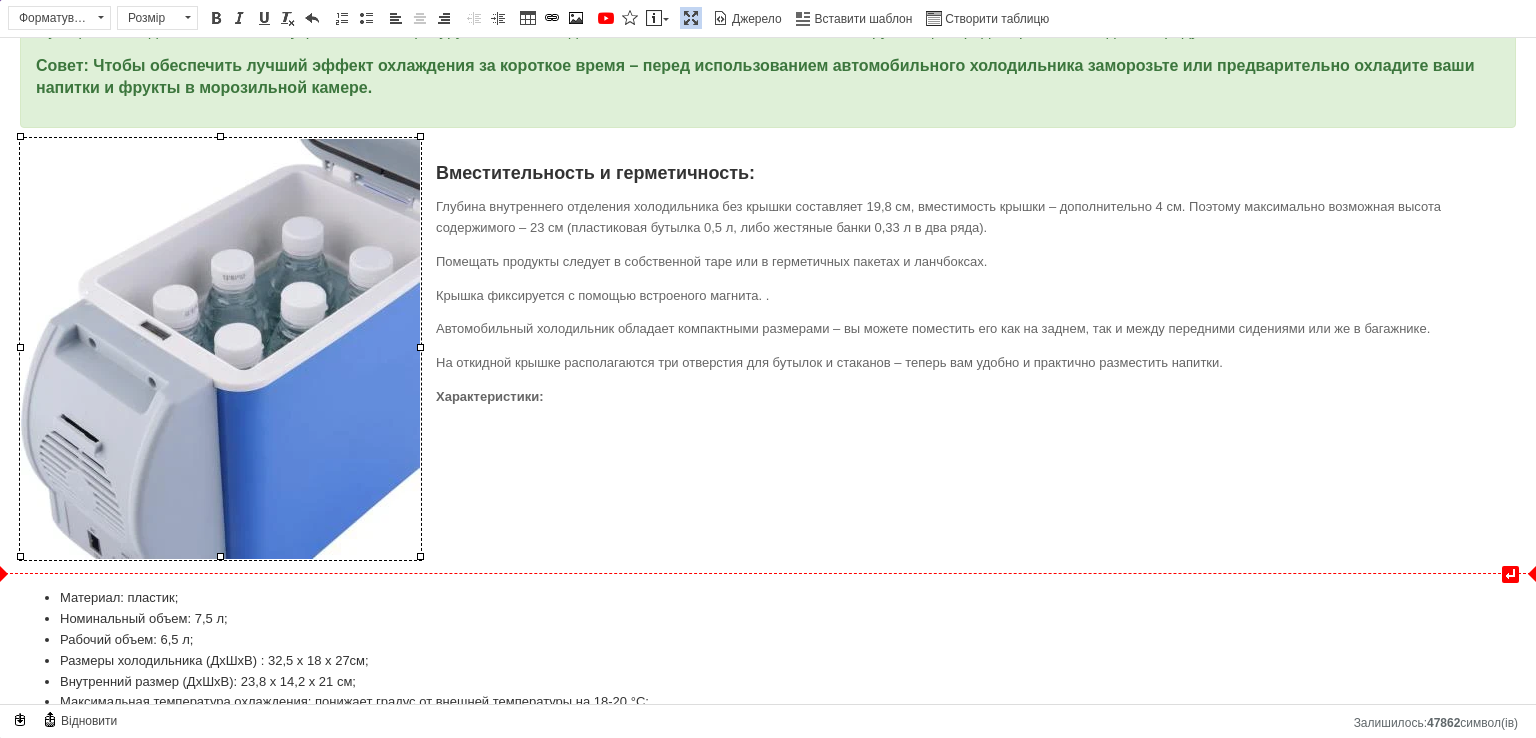 click on "Вместительность и герметичность: Глубина внутреннего отделения холодильника без крышки составляет 19,8 см, вместимость крышки – дополнительно 4 см. Поэтому максимально возможная высота содержимого – 23 см (пластиковая бутылка 0,5 л, либо жестяные банки 0,33 л в два ряда). Помещать продукты следует в собственной таре или в герметичных пакетах и ланчбоксах. Крышка фиксируется с помощью встроеного магнита. . Автомобильный холодильник обладает компактными размерами – вы можете поместить его как на заднем, так и между передними сидениями или же в багажнике." at bounding box center (768, 356) 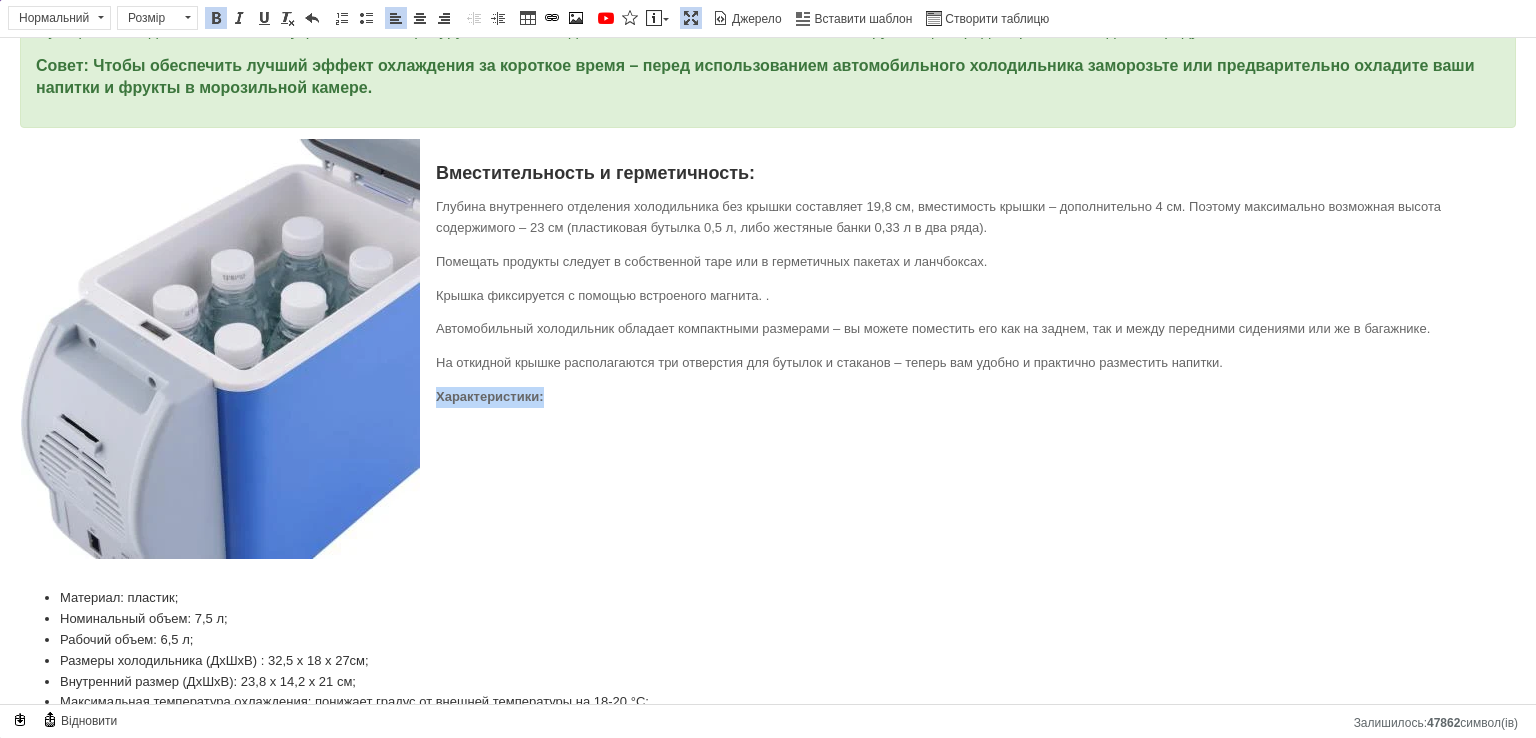 drag, startPoint x: 602, startPoint y: 396, endPoint x: 438, endPoint y: 392, distance: 164.04877 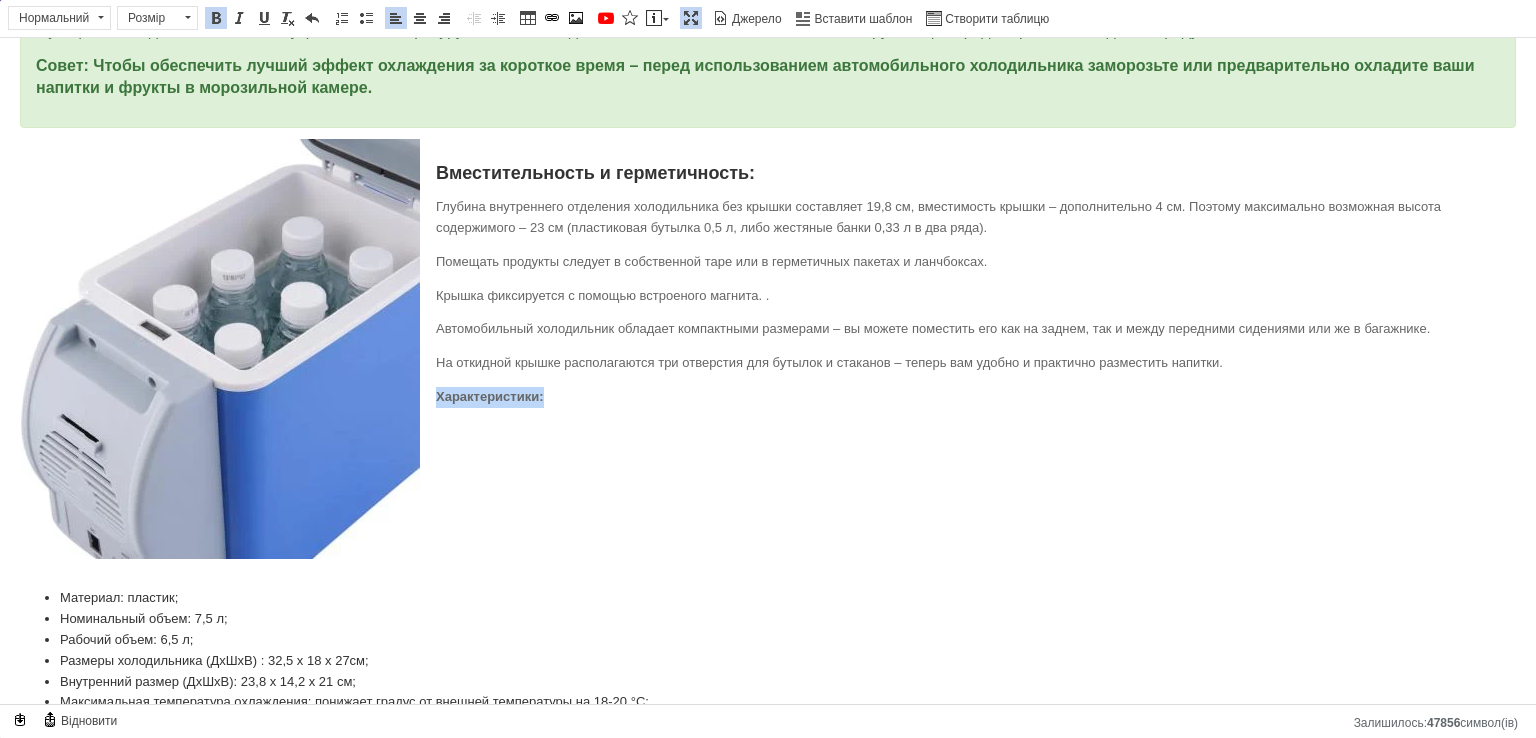 click on "Вместительность и герметичность: Глубина внутреннего отделения холодильника без крышки составляет 19,8 см, вместимость крышки – дополнительно 4 см. Поэтому максимально возможная высота содержимого – 23 см (пластиковая бутылка 0,5 л, либо жестяные банки 0,33 л в два ряда). Помещать продукты следует в собственной таре или в герметичных пакетах и ланчбоксах. Крышка фиксируется с помощью встроеного магнита. . Автомобильный холодильник обладает компактными размерами – вы можете поместить его как на заднем, так и между передними сидениями или же в багажнике." at bounding box center [768, 291] 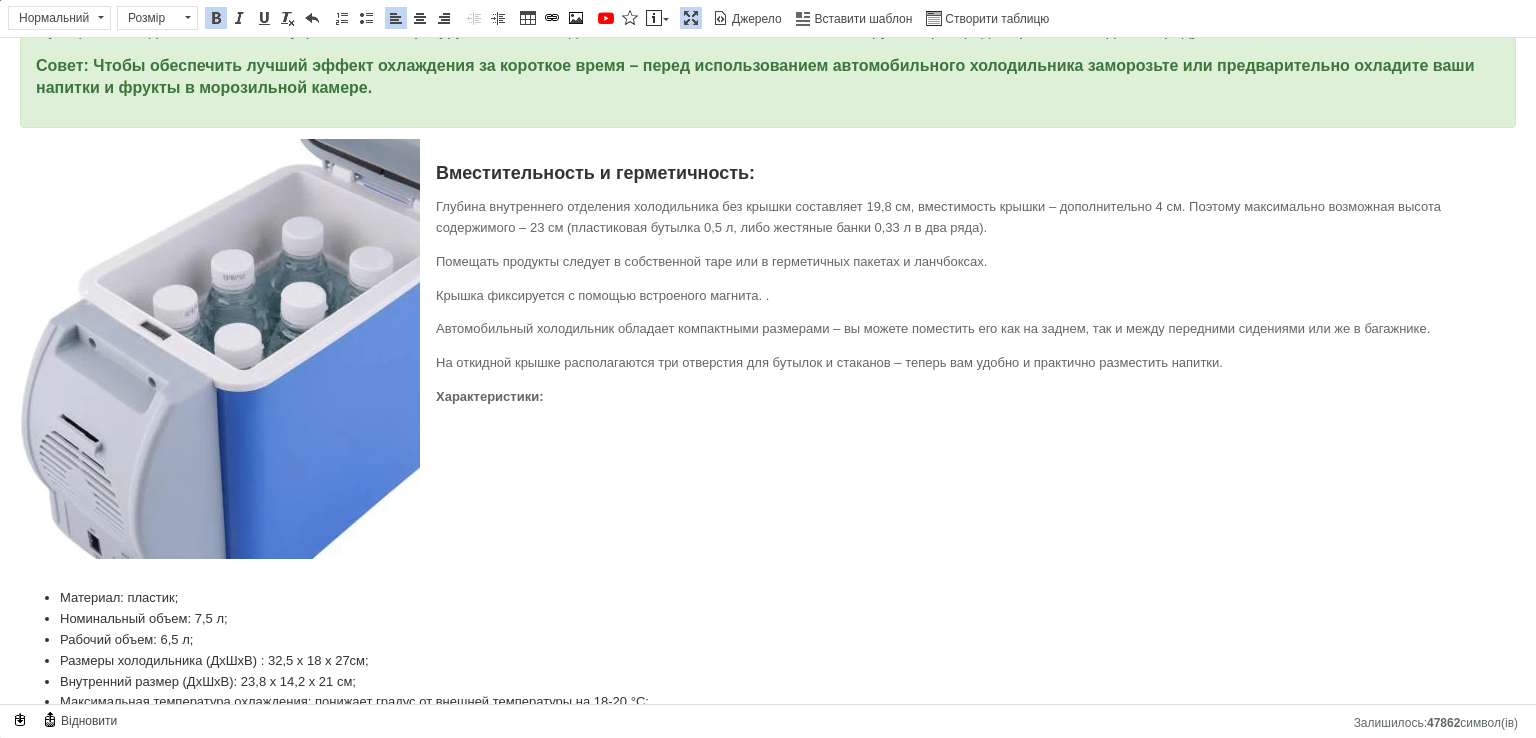 click on "Характеристики:" at bounding box center [490, 396] 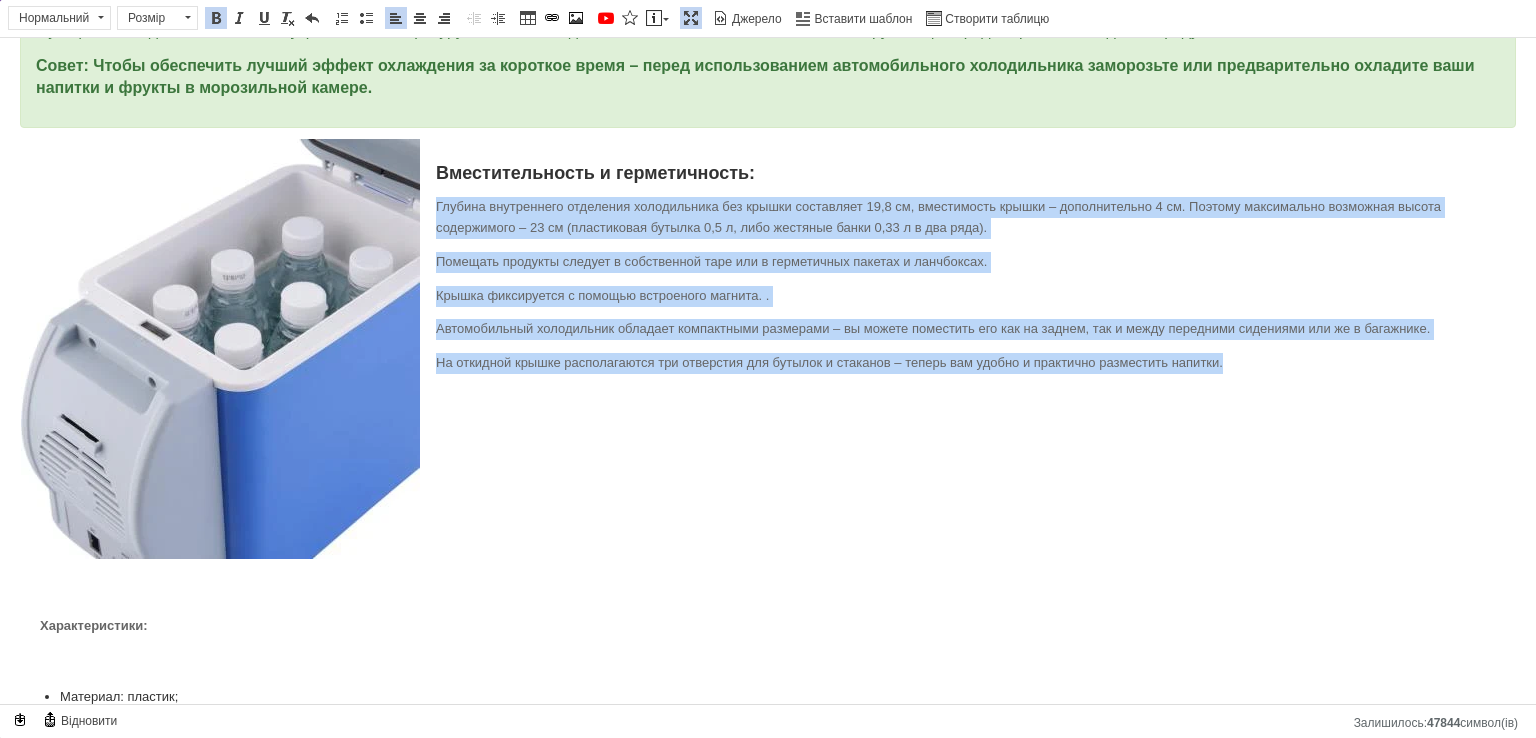 drag, startPoint x: 1277, startPoint y: 356, endPoint x: 437, endPoint y: 197, distance: 854.9158 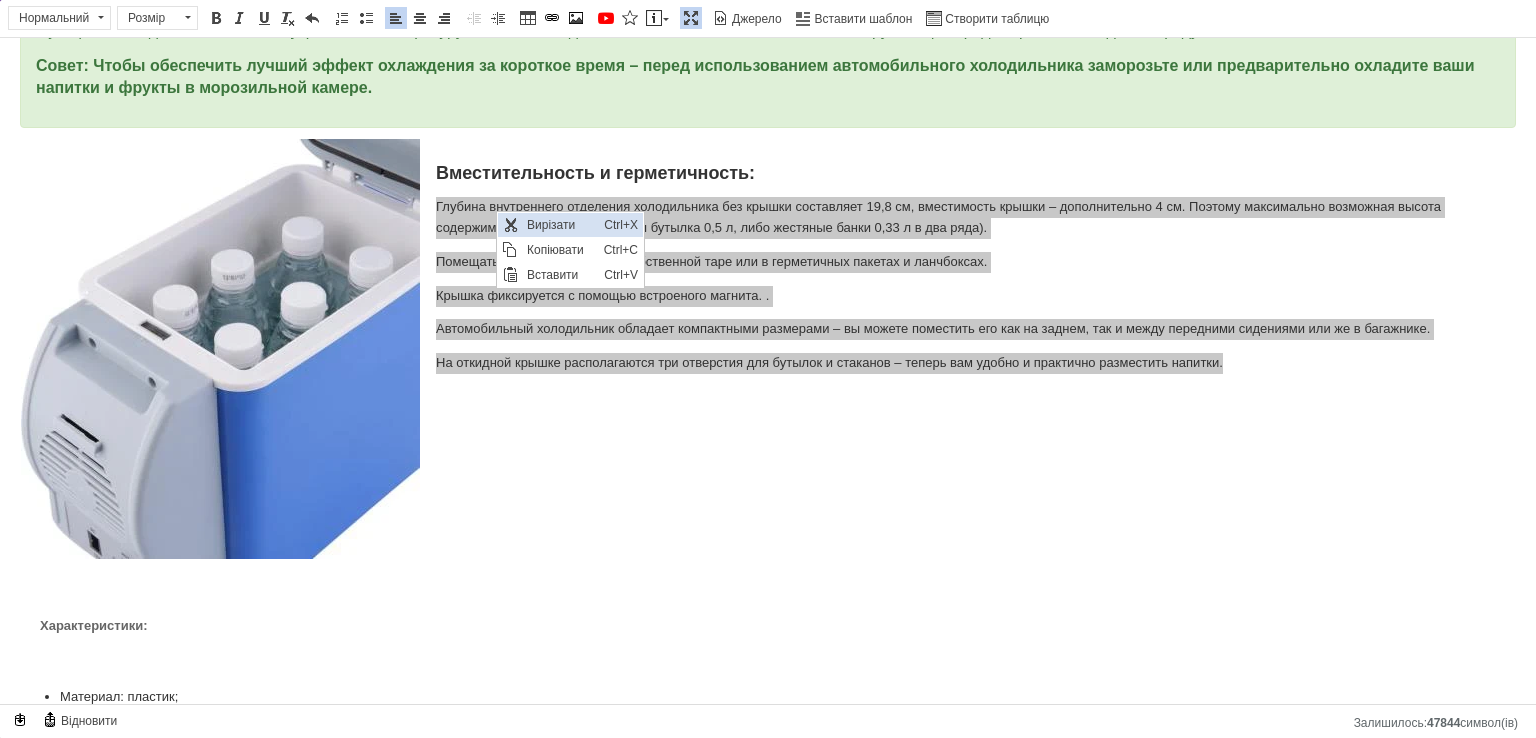 click on "Вирізати" at bounding box center (560, 225) 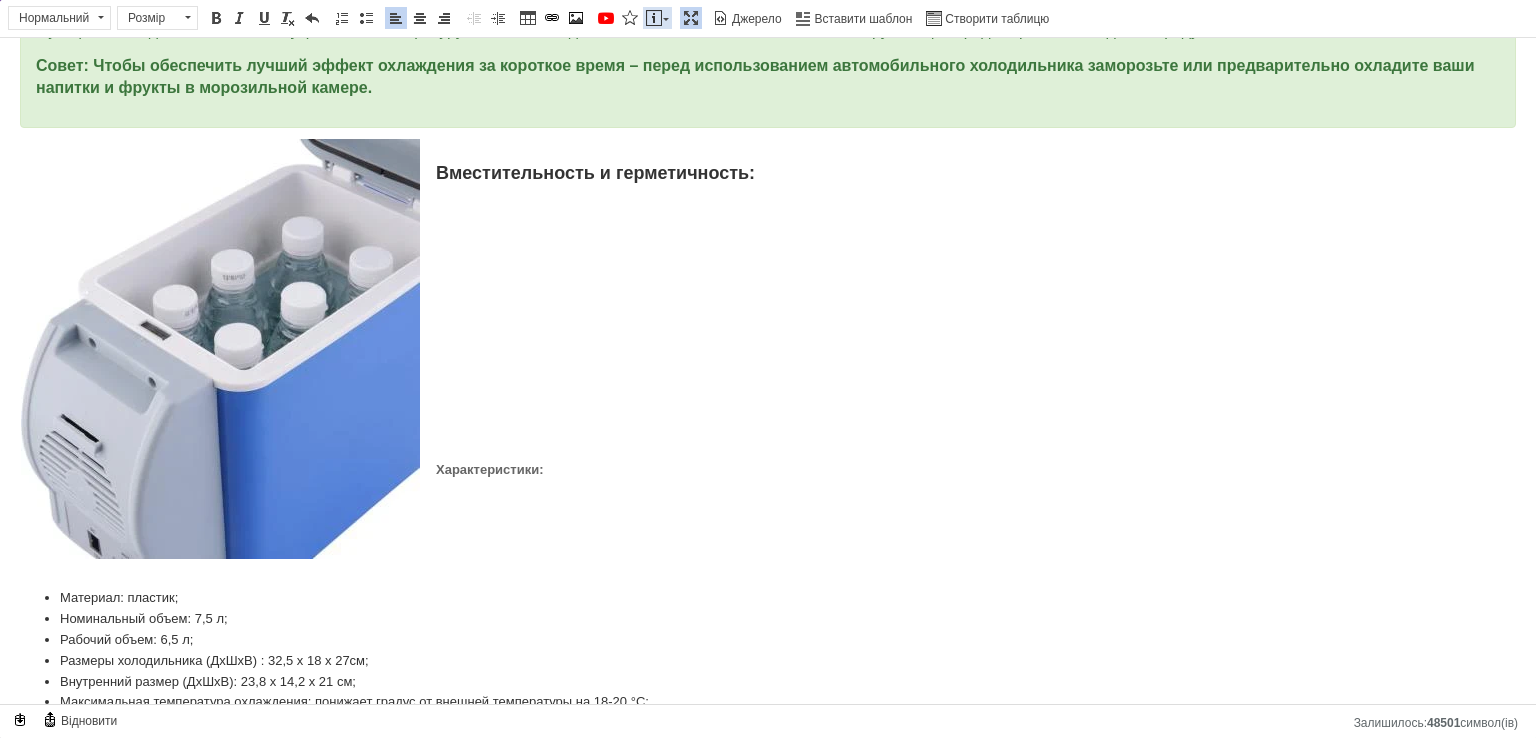 click on "Вставити повідомлення" at bounding box center [657, 18] 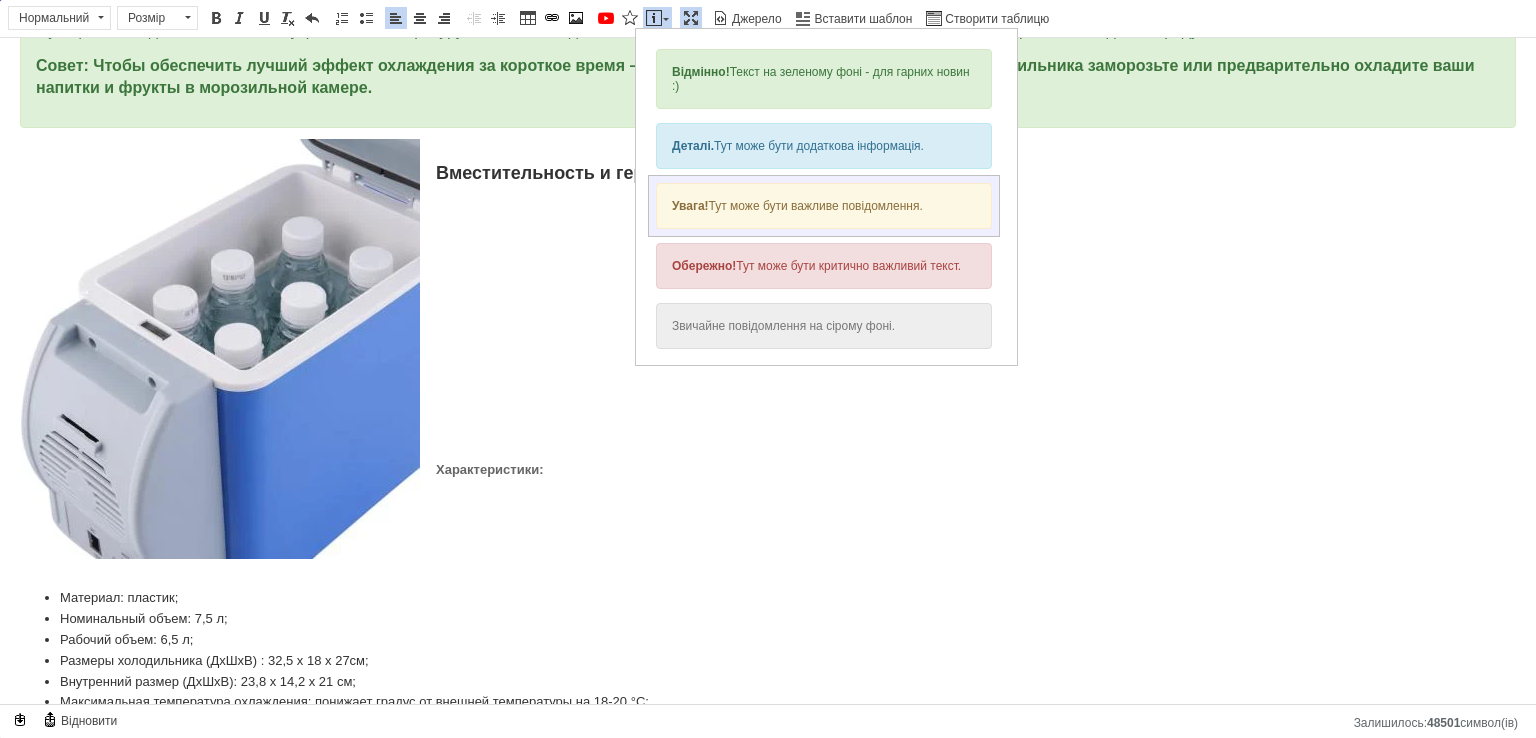 click on "Увага!  Тут може бути важливе повідомлення." at bounding box center (824, 206) 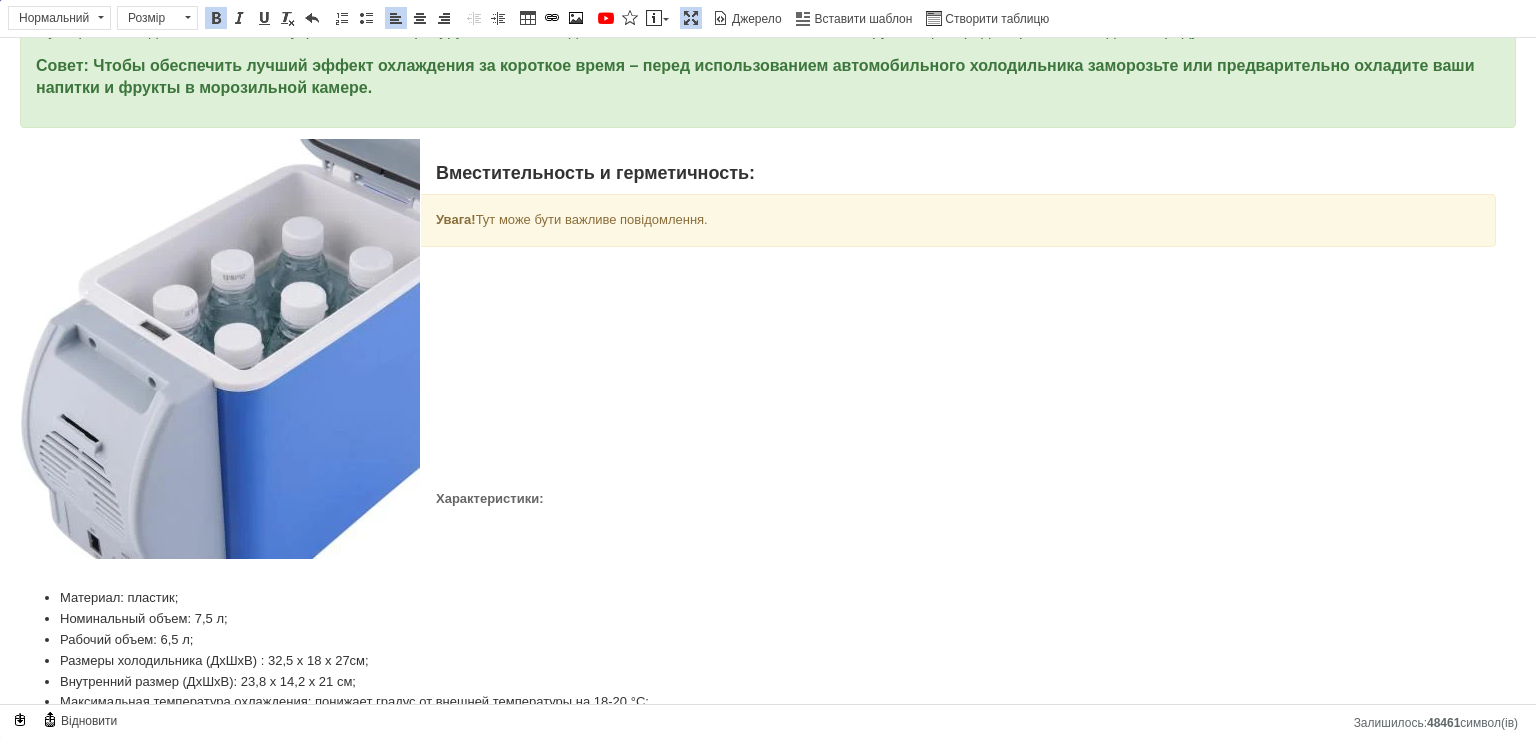 drag, startPoint x: 734, startPoint y: 223, endPoint x: 438, endPoint y: 213, distance: 296.16888 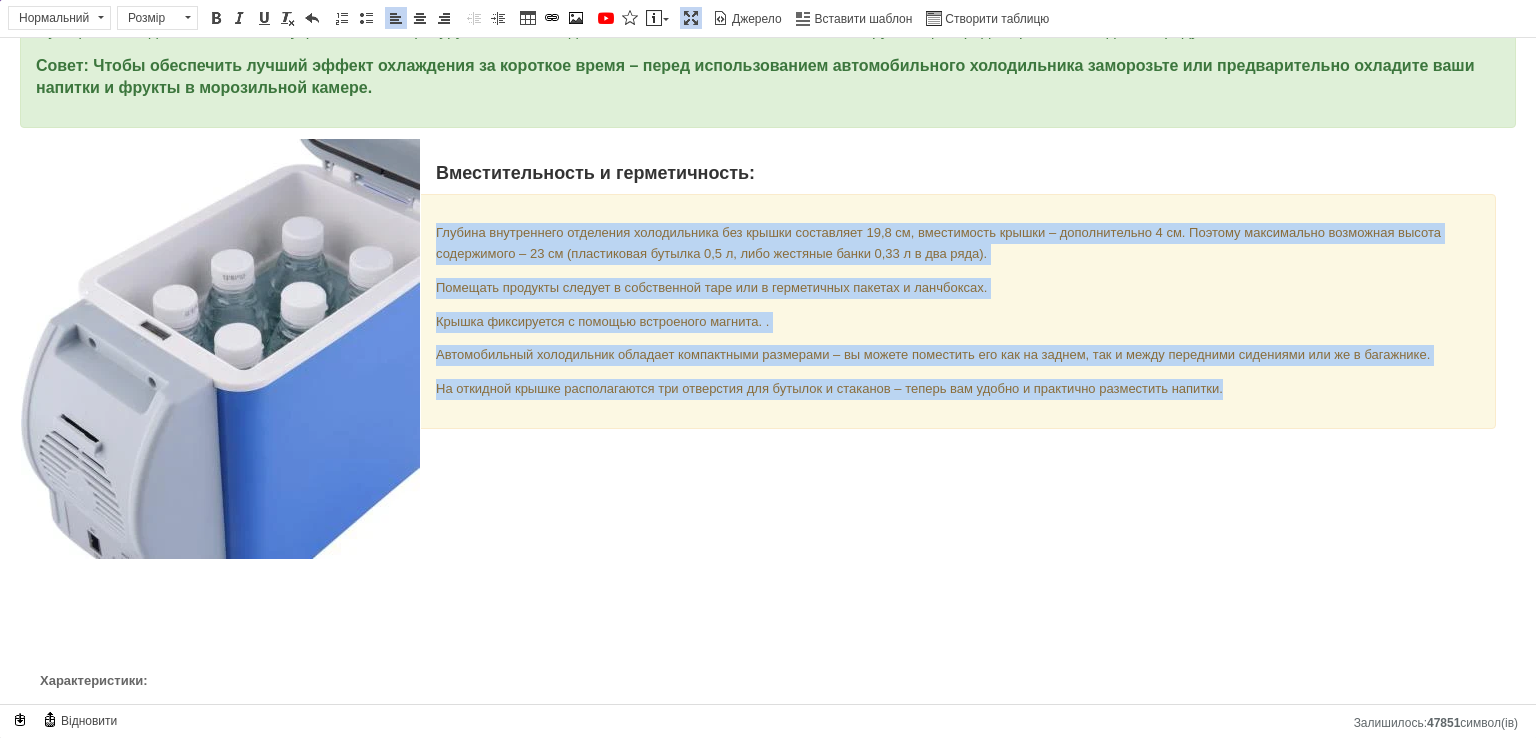 drag, startPoint x: 1251, startPoint y: 394, endPoint x: 428, endPoint y: 220, distance: 841.1926 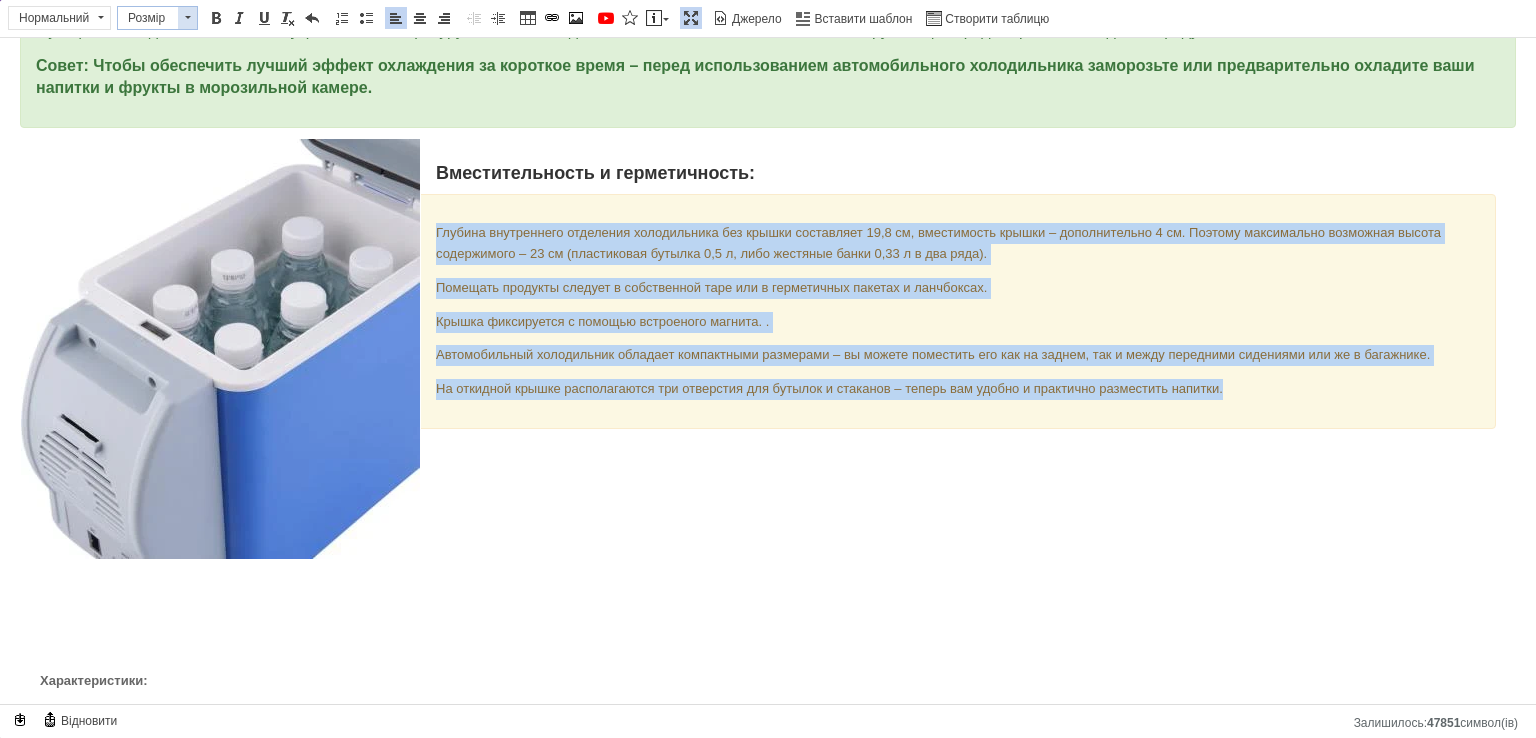 click at bounding box center (187, 18) 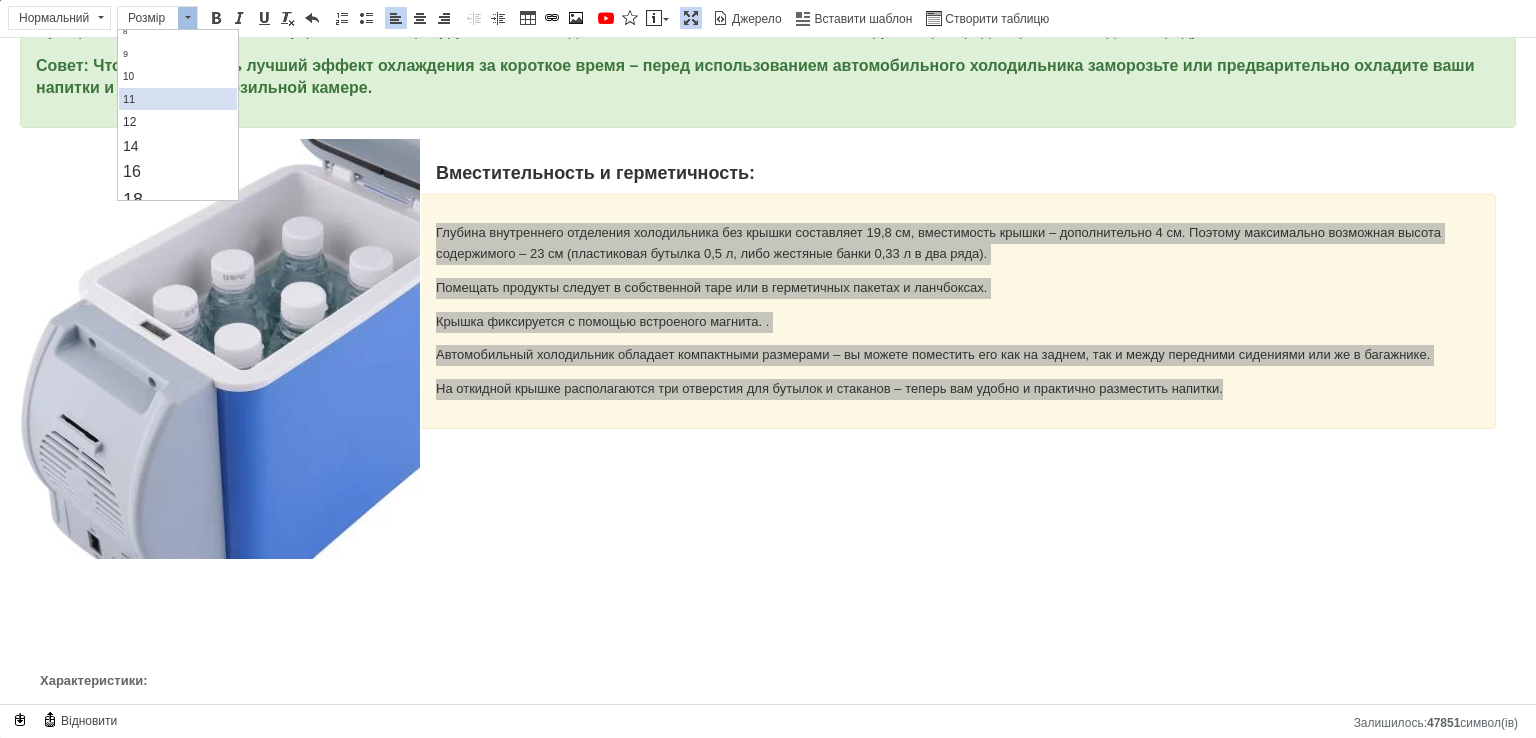 scroll, scrollTop: 100, scrollLeft: 0, axis: vertical 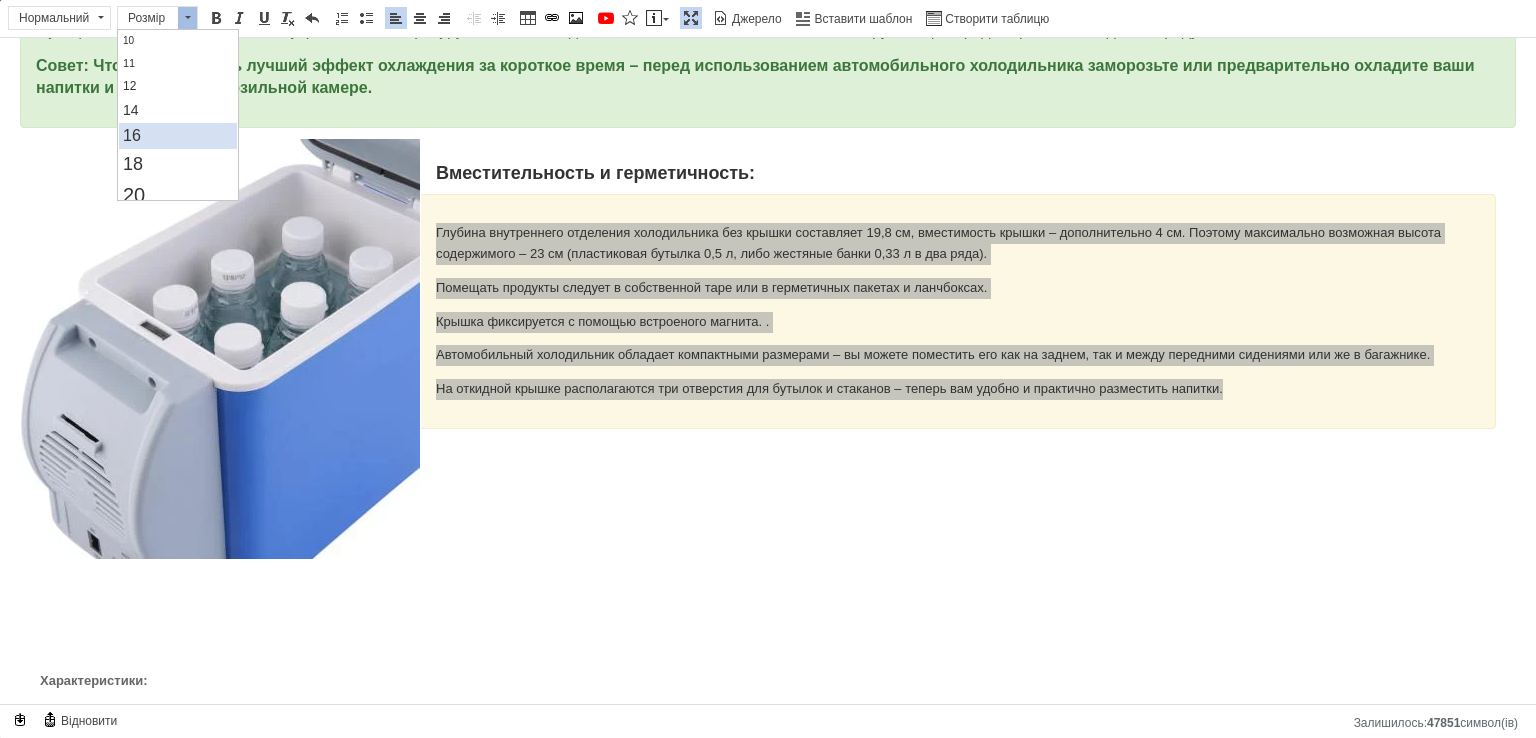 click on "16" at bounding box center [177, 136] 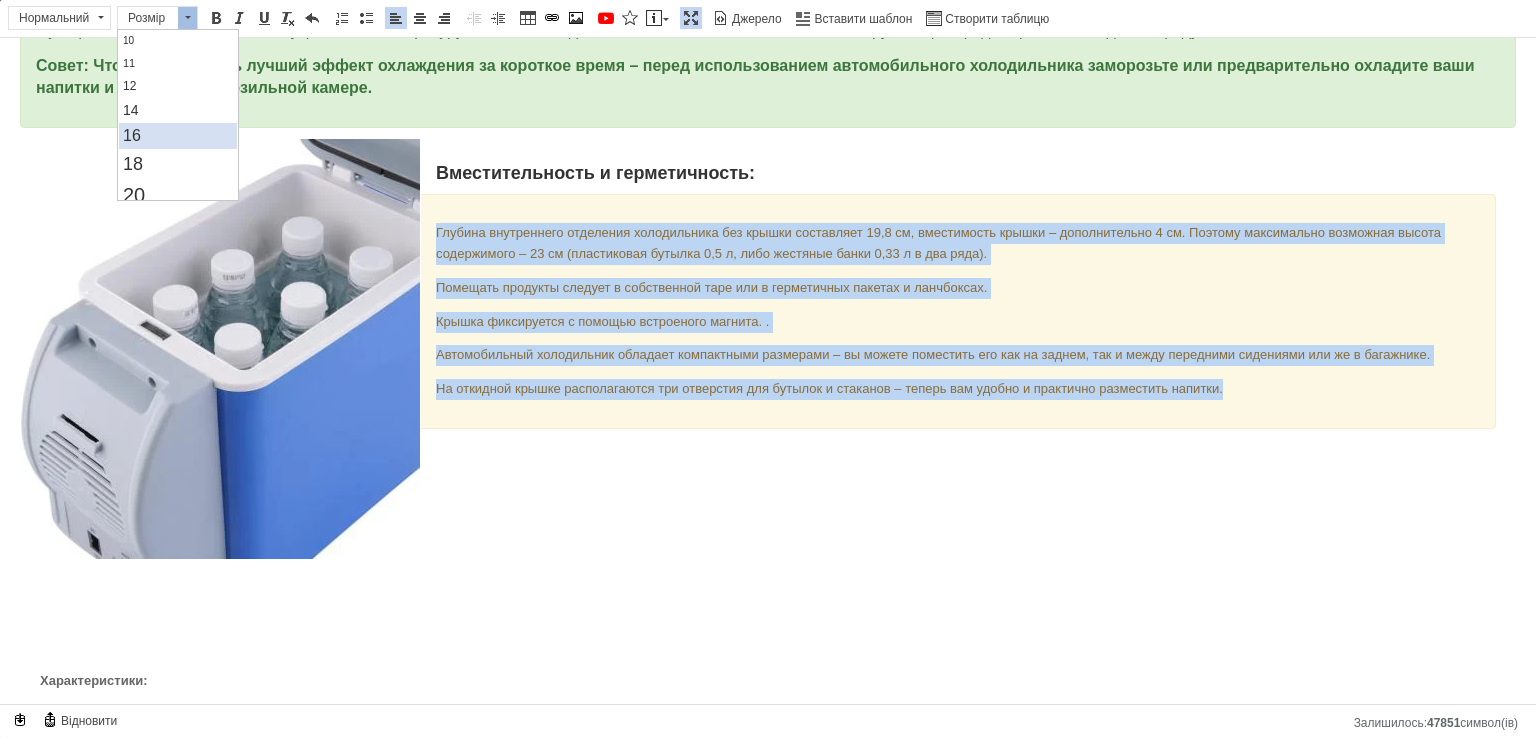 scroll, scrollTop: 0, scrollLeft: 0, axis: both 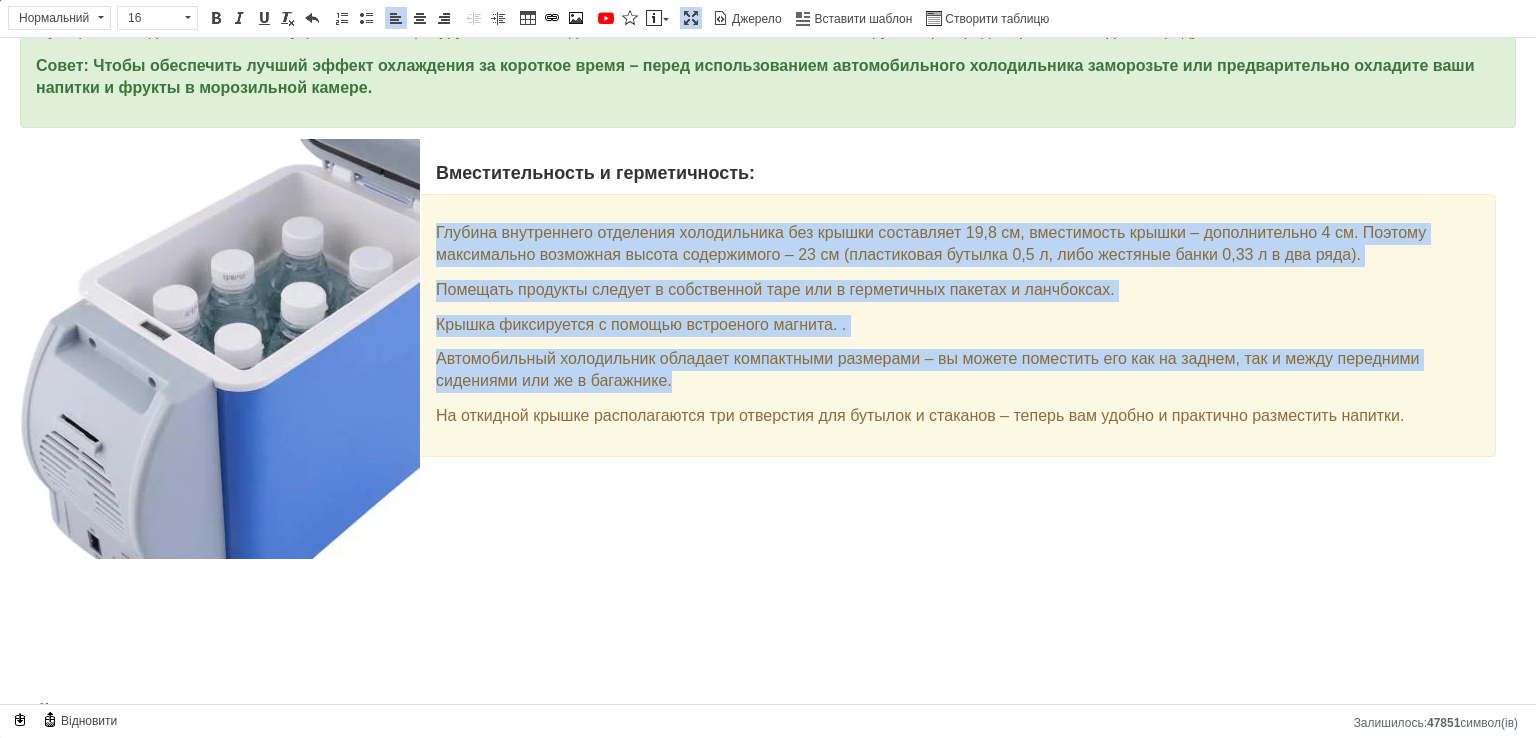 click on "Автомобильный холодильник обладает компактными размерами – вы можете поместить его как на заднем, так и между передними сидениями или же в багажнике." at bounding box center [928, 369] 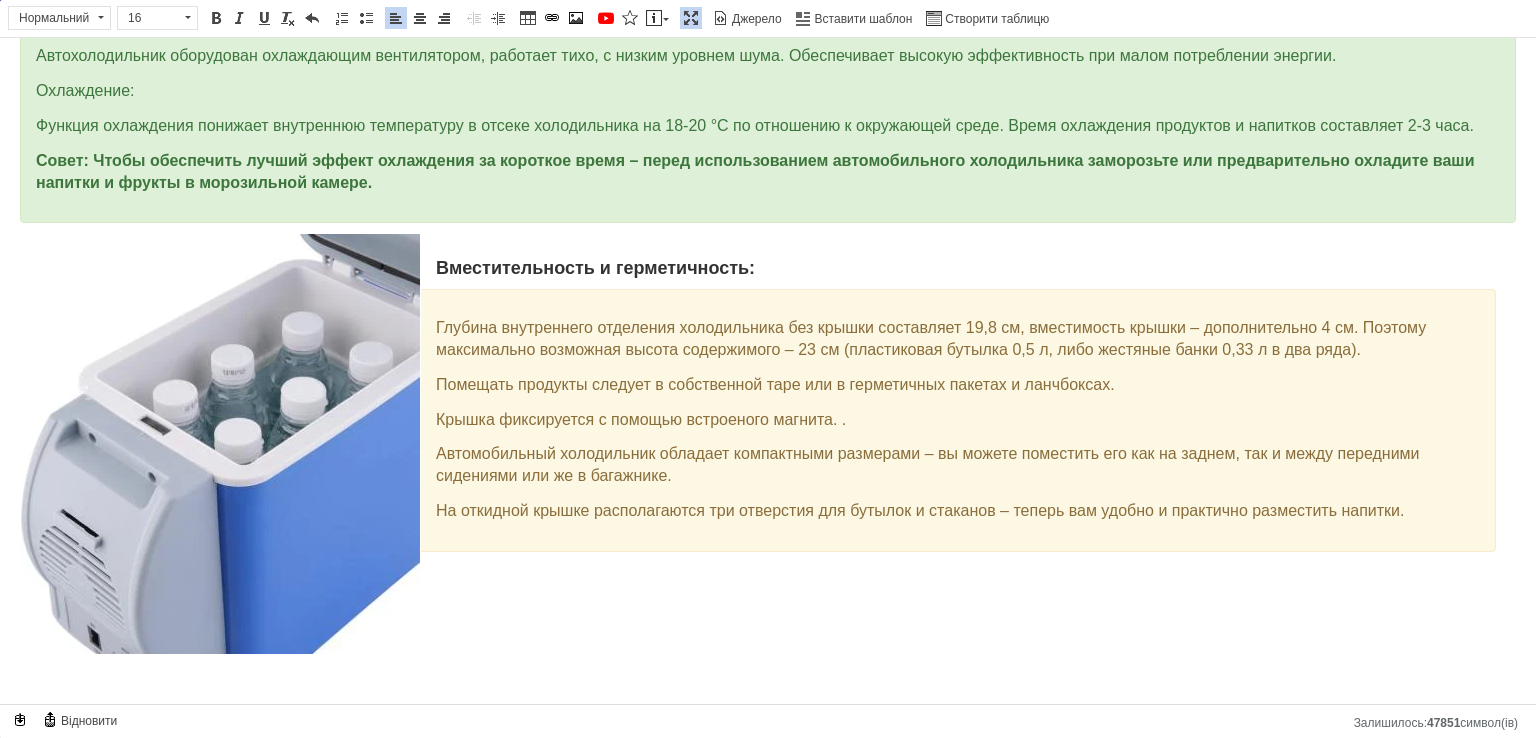 scroll, scrollTop: 1100, scrollLeft: 0, axis: vertical 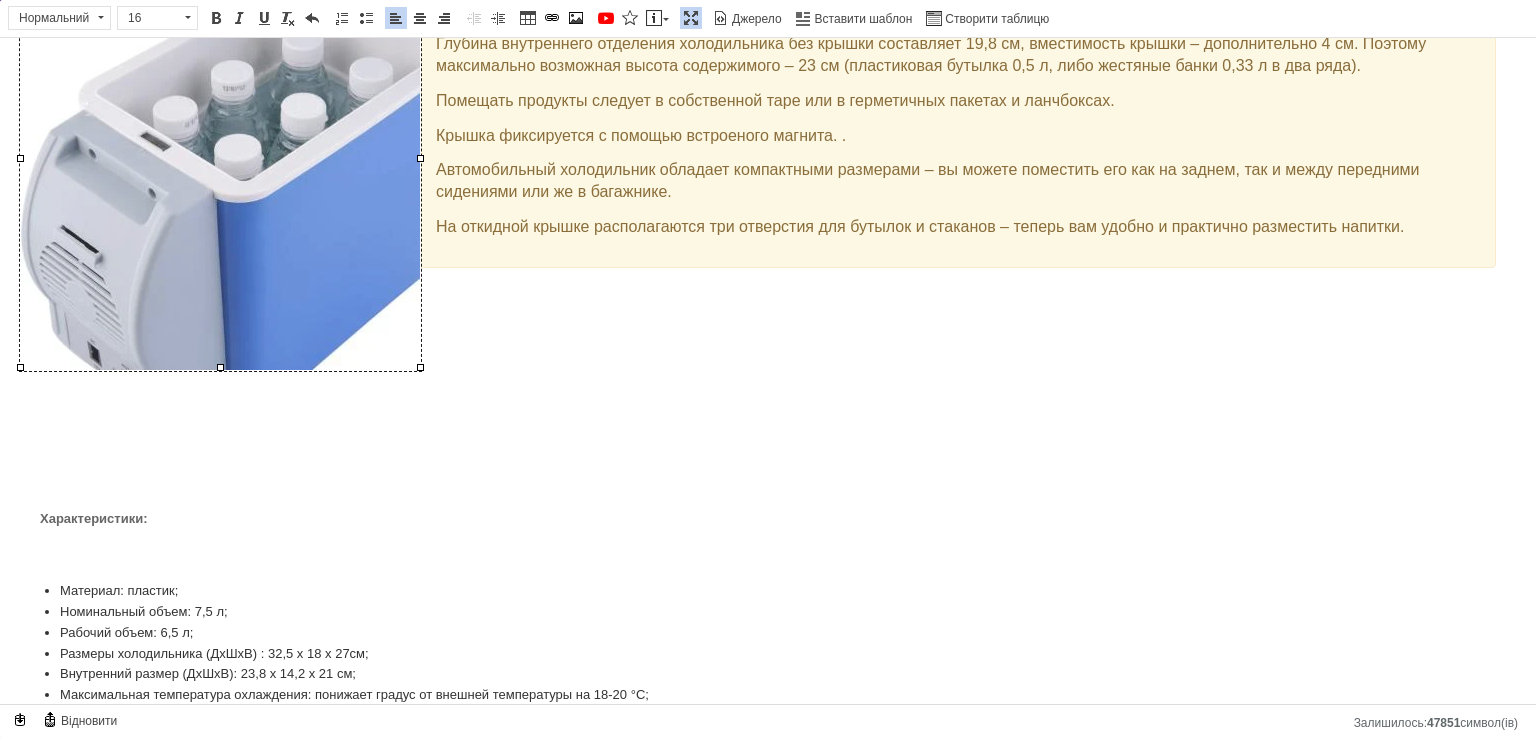 click at bounding box center (220, 160) 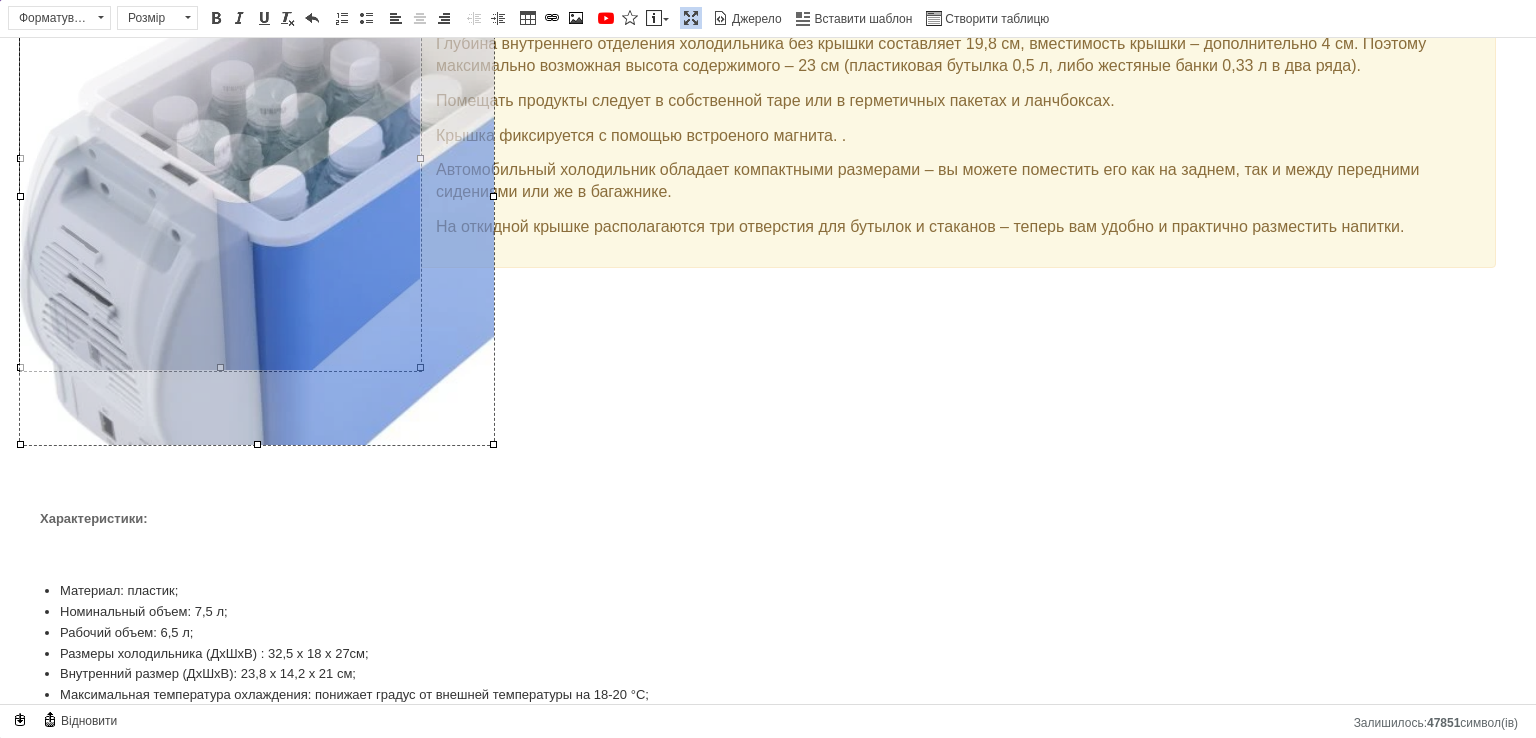 drag, startPoint x: 420, startPoint y: 370, endPoint x: 556, endPoint y: 460, distance: 163.0828 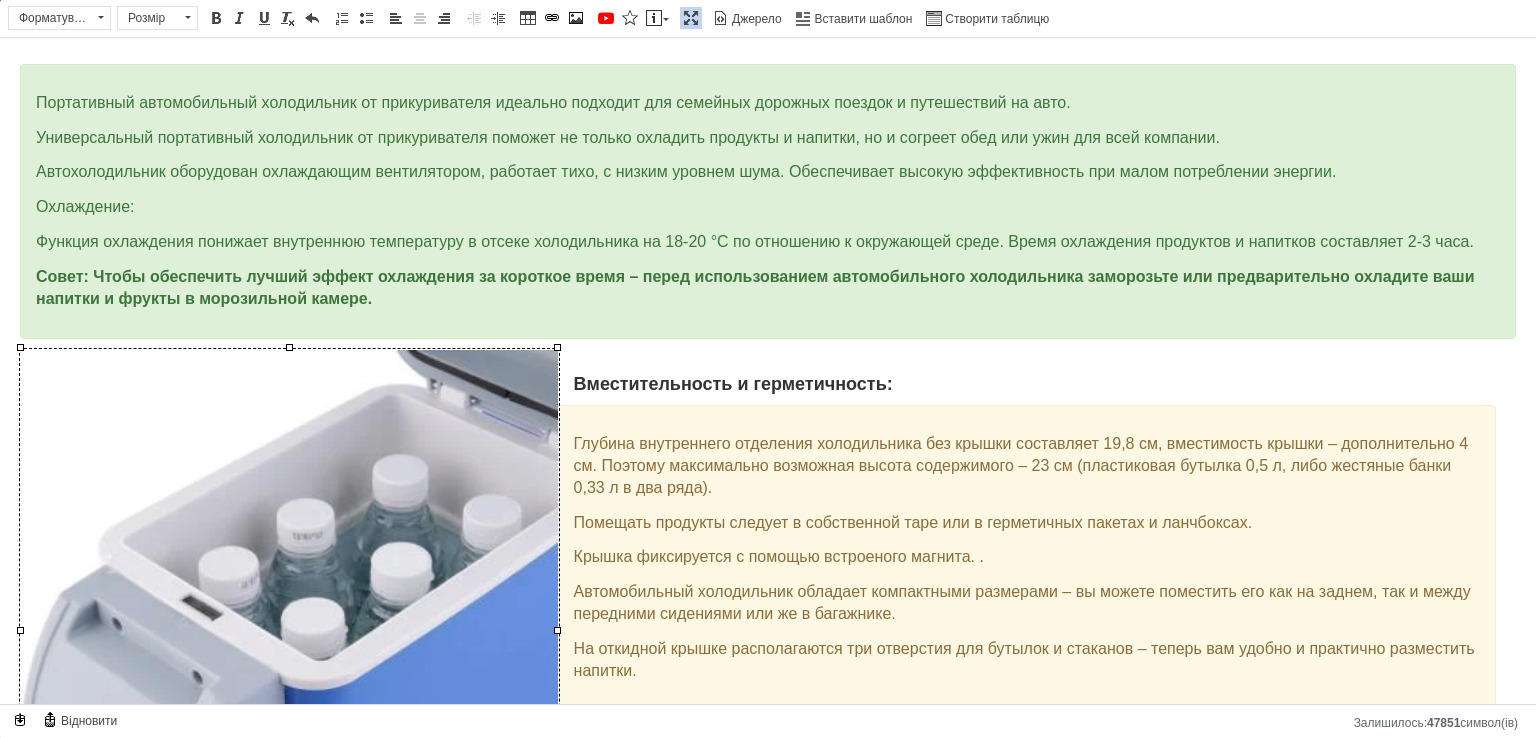 click on "Глубина внутреннего отделения холодильника без крышки составляет 19,8 см, вместимость крышки – дополнительно 4 см. Поэтому максимально возможная высота содержимого – 23 см (пластиковая бутылка 0,5 л, либо жестяные банки 0,33 л в два ряда)." at bounding box center [1021, 465] 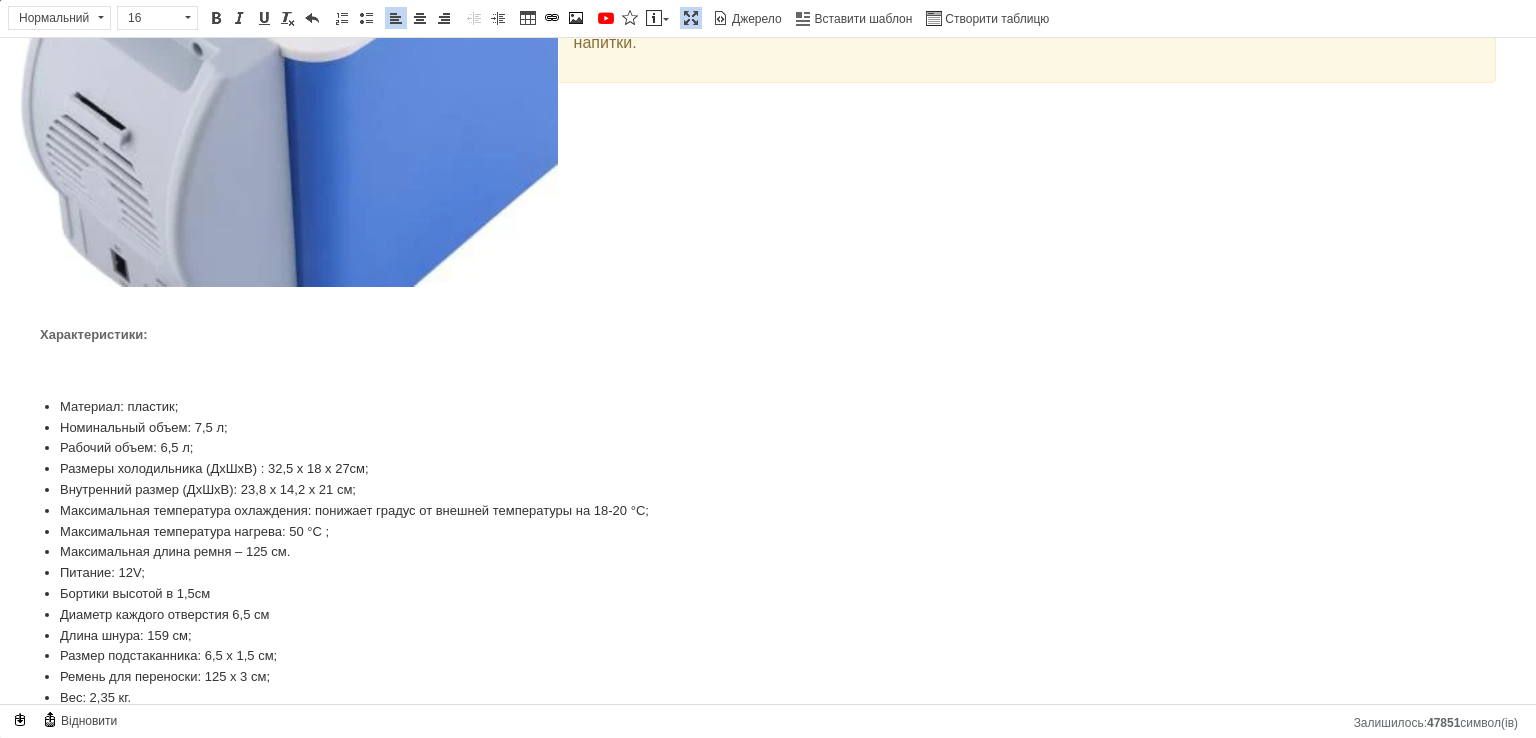 scroll, scrollTop: 1348, scrollLeft: 0, axis: vertical 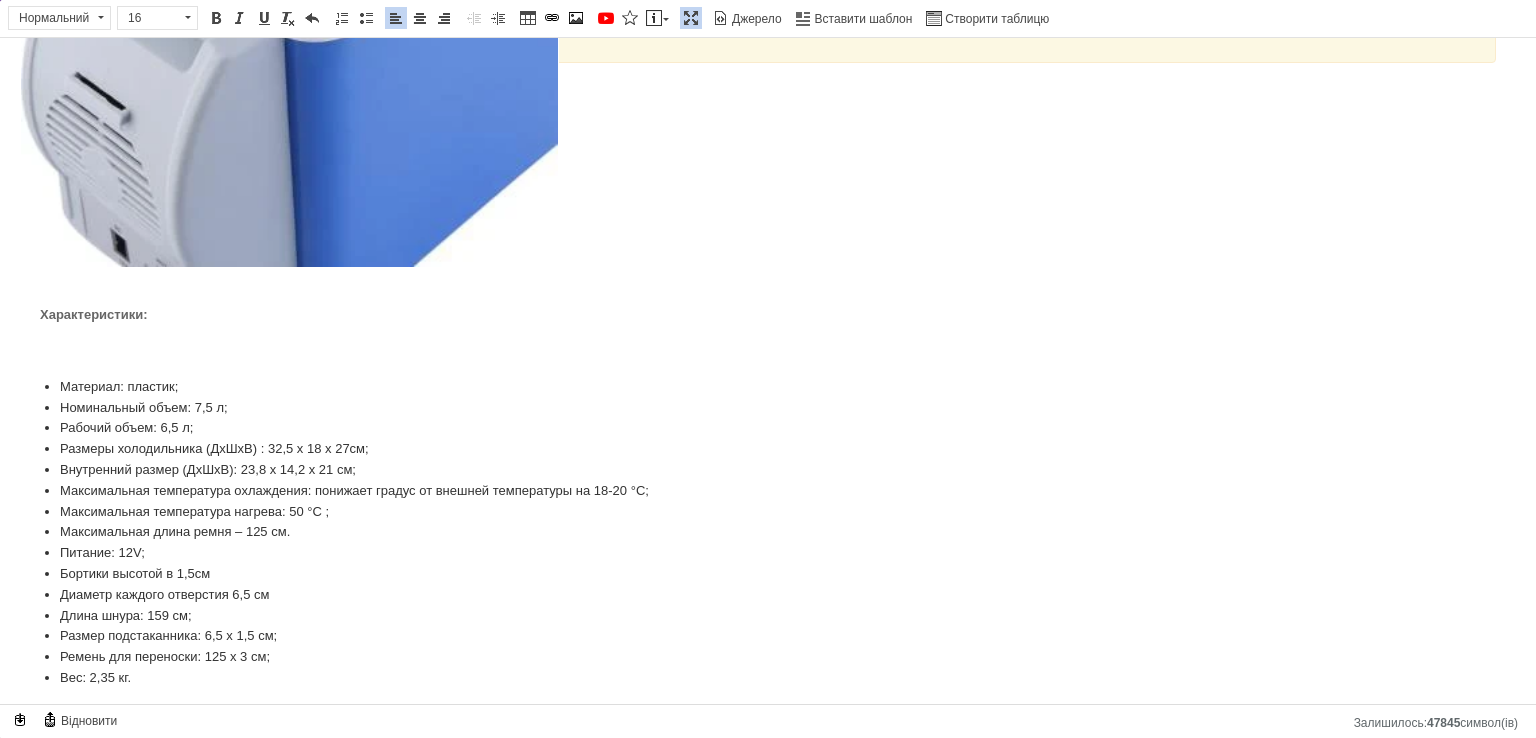 click on "Вместительность и герметичность: Глубина внутреннего отделения холодильника без крышки составляет 19,8 см, вместимость крышки – дополнительно 4 см. Поэтому максимально возможная высота содержимого – 23 см (пластиковая бутылка 0,5 л, либо жестяные банки 0,33 л в два ряда). Помещать продукты следует в собственной таре или в герметичных пакетах и ланчбоксах. Крышка фиксируется с помощью встроеного магнита. . Автомобильный холодильник обладает компактными размерами – вы можете поместить его как на заднем, так и между передними сидениями или же в багажнике." at bounding box center (768, 32) 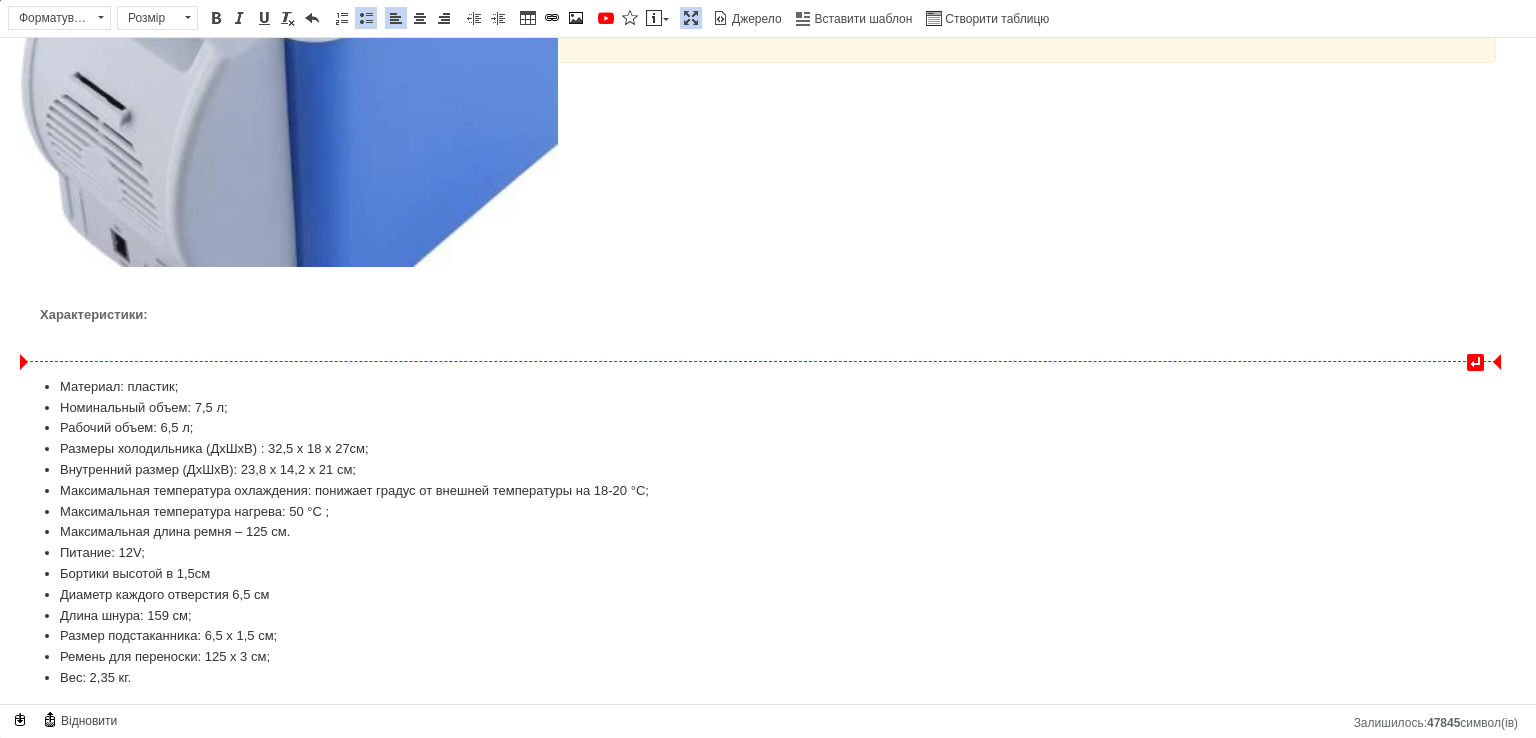 click on "Вместительность и герметичность: Глубина внутреннего отделения холодильника без крышки составляет 19,8 см, вместимость крышки – дополнительно 4 см. Поэтому максимально возможная высота содержимого – 23 см (пластиковая бутылка 0,5 л, либо жестяные банки 0,33 л в два ряда). Помещать продукты следует в собственной таре или в герметичных пакетах и ланчбоксах. Крышка фиксируется с помощью встроеного магнита. . Автомобильный холодильник обладает компактными размерами – вы можете поместить его как на заднем, так и между передними сидениями или же в багажнике." at bounding box center (768, 32) 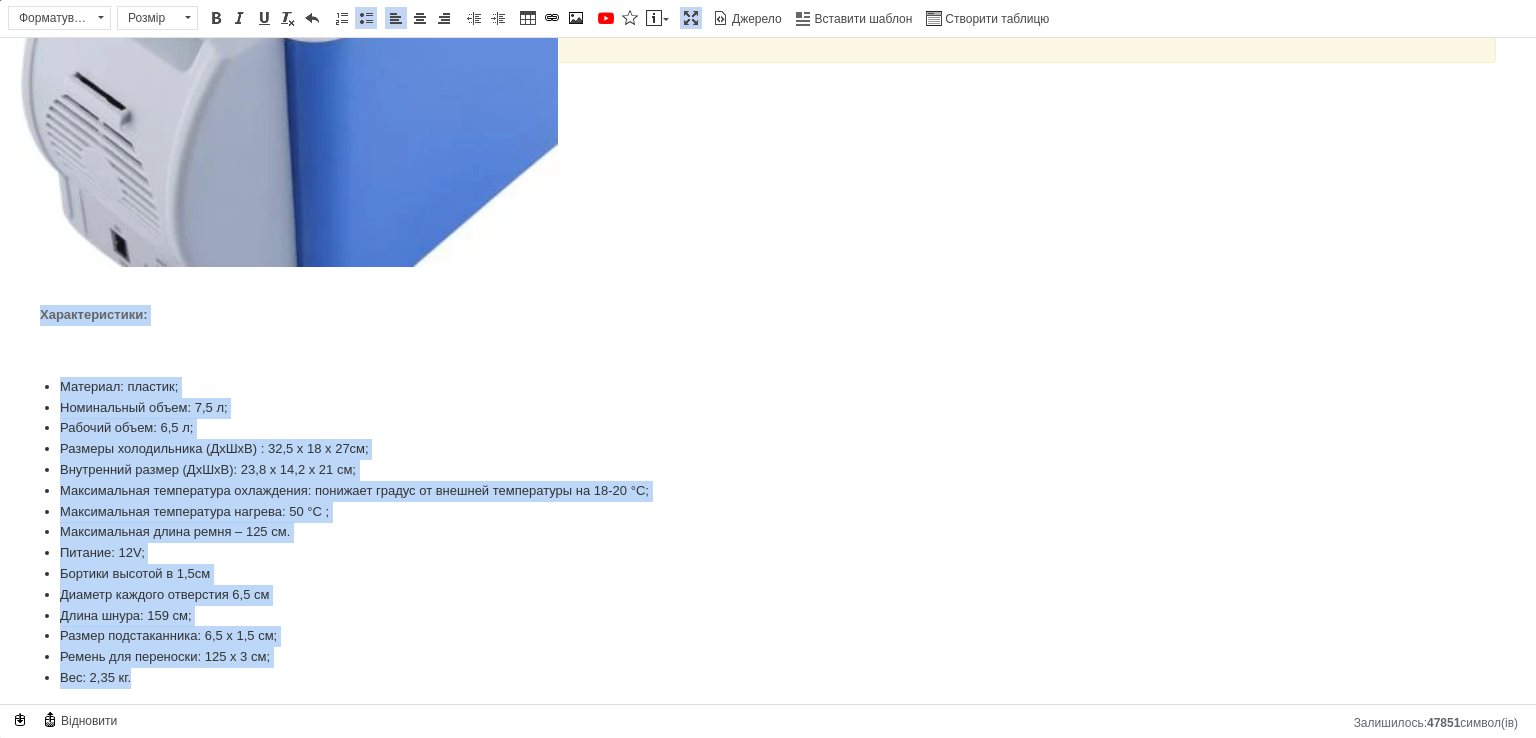 drag, startPoint x: 187, startPoint y: 686, endPoint x: 0, endPoint y: 332, distance: 400.35608 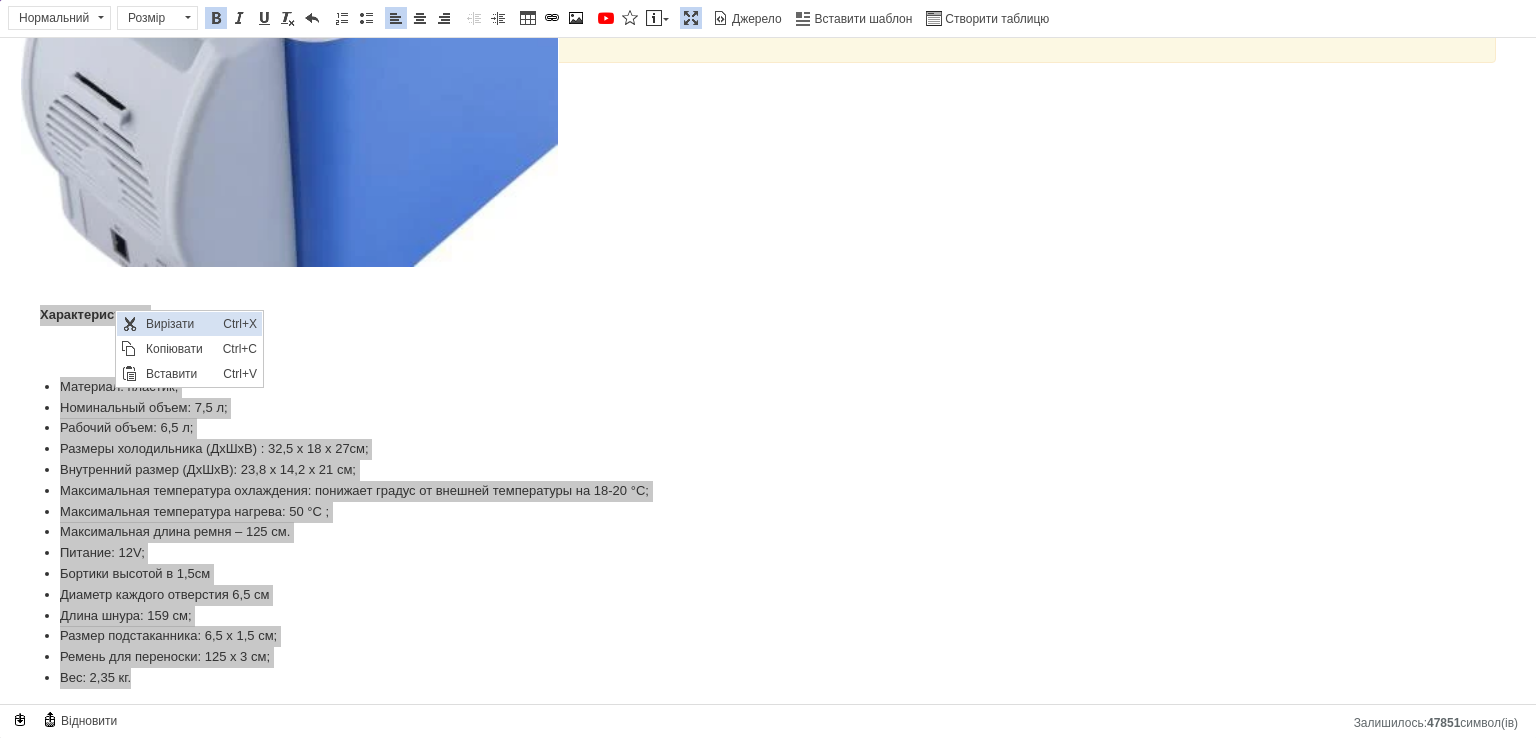 click on "Вирізати" at bounding box center [179, 324] 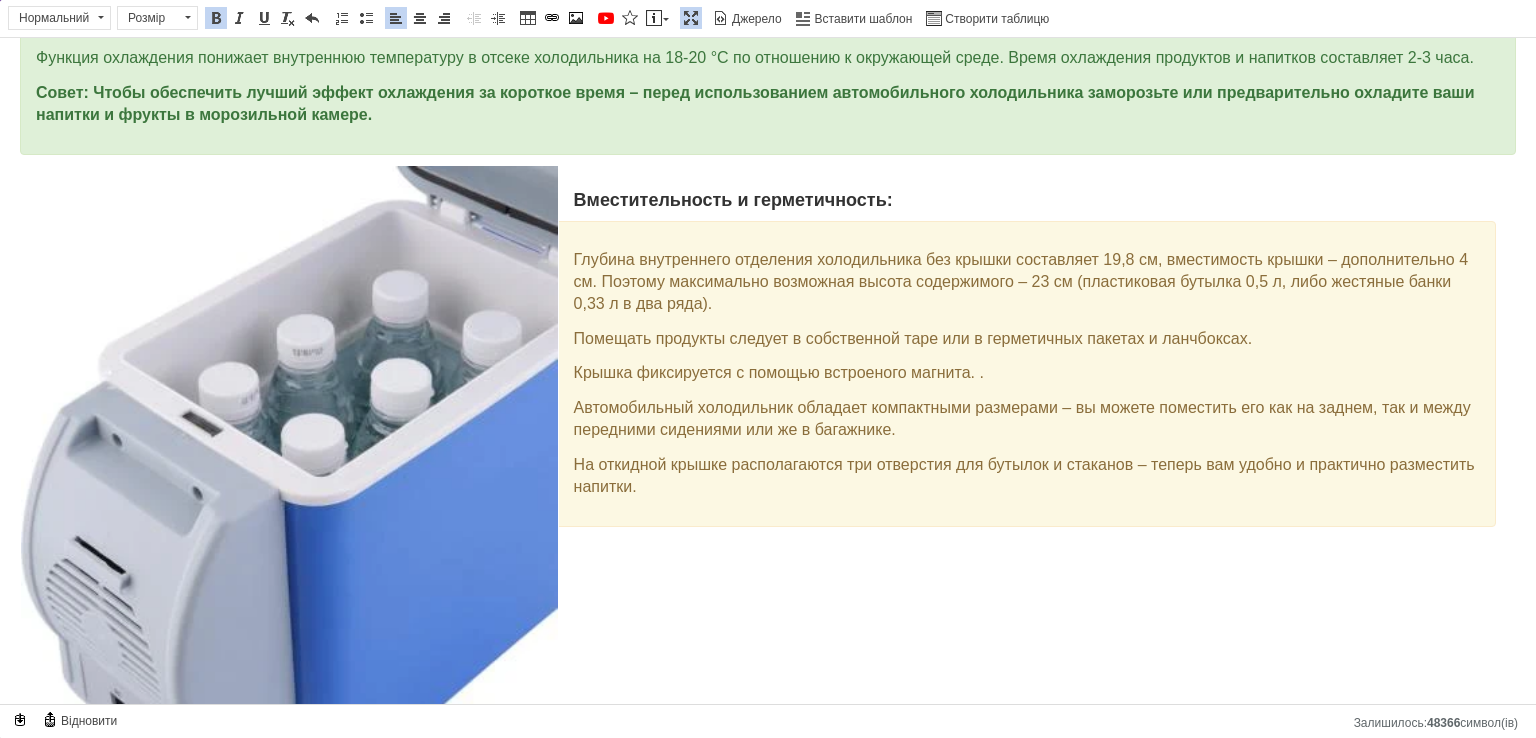 scroll, scrollTop: 1024, scrollLeft: 0, axis: vertical 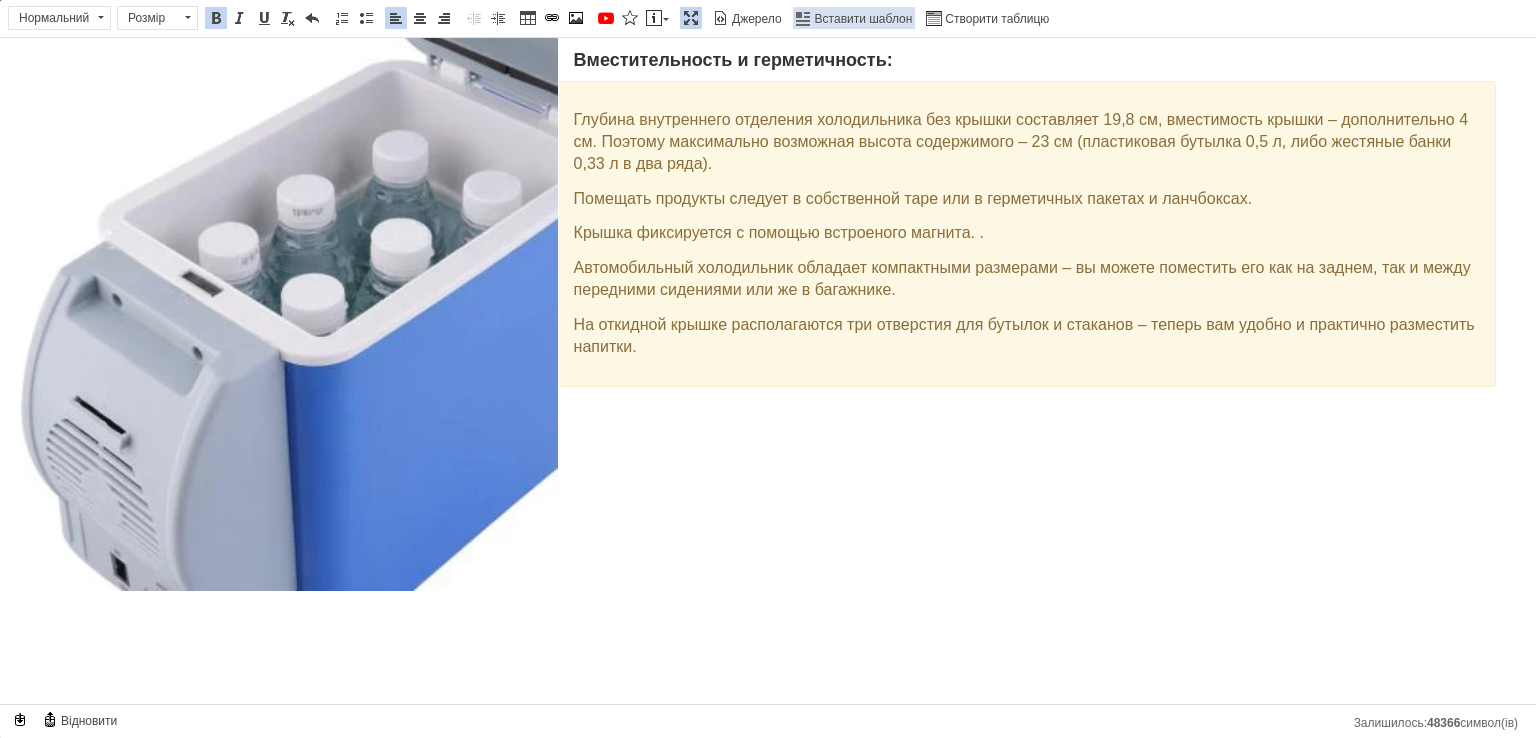 click on "Вставити шаблон" at bounding box center (862, 19) 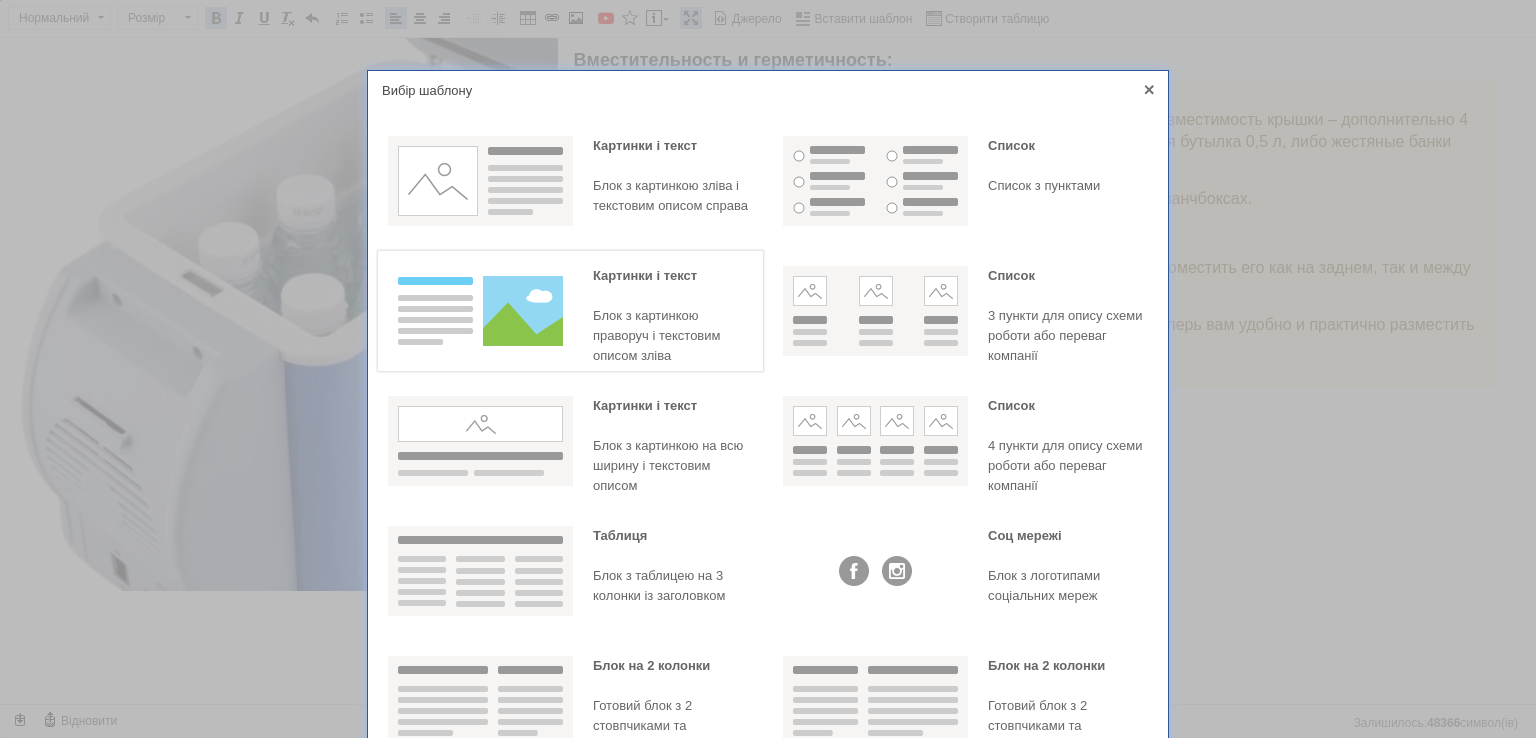 click on "[PERSON_NAME] і текст [PERSON_NAME] з картинкою праворуч і текстовим описом зліва" at bounding box center [673, 316] 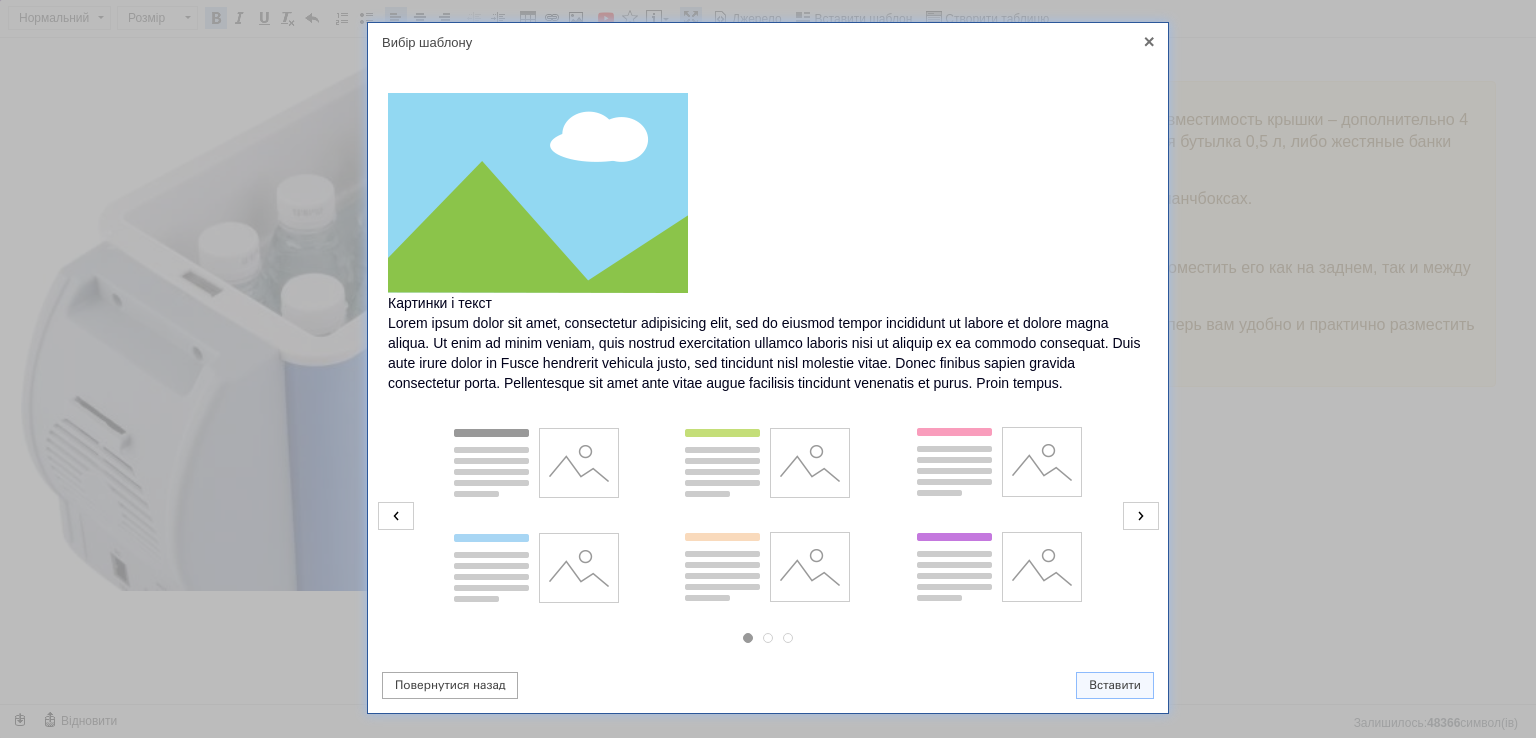 scroll, scrollTop: 92, scrollLeft: 0, axis: vertical 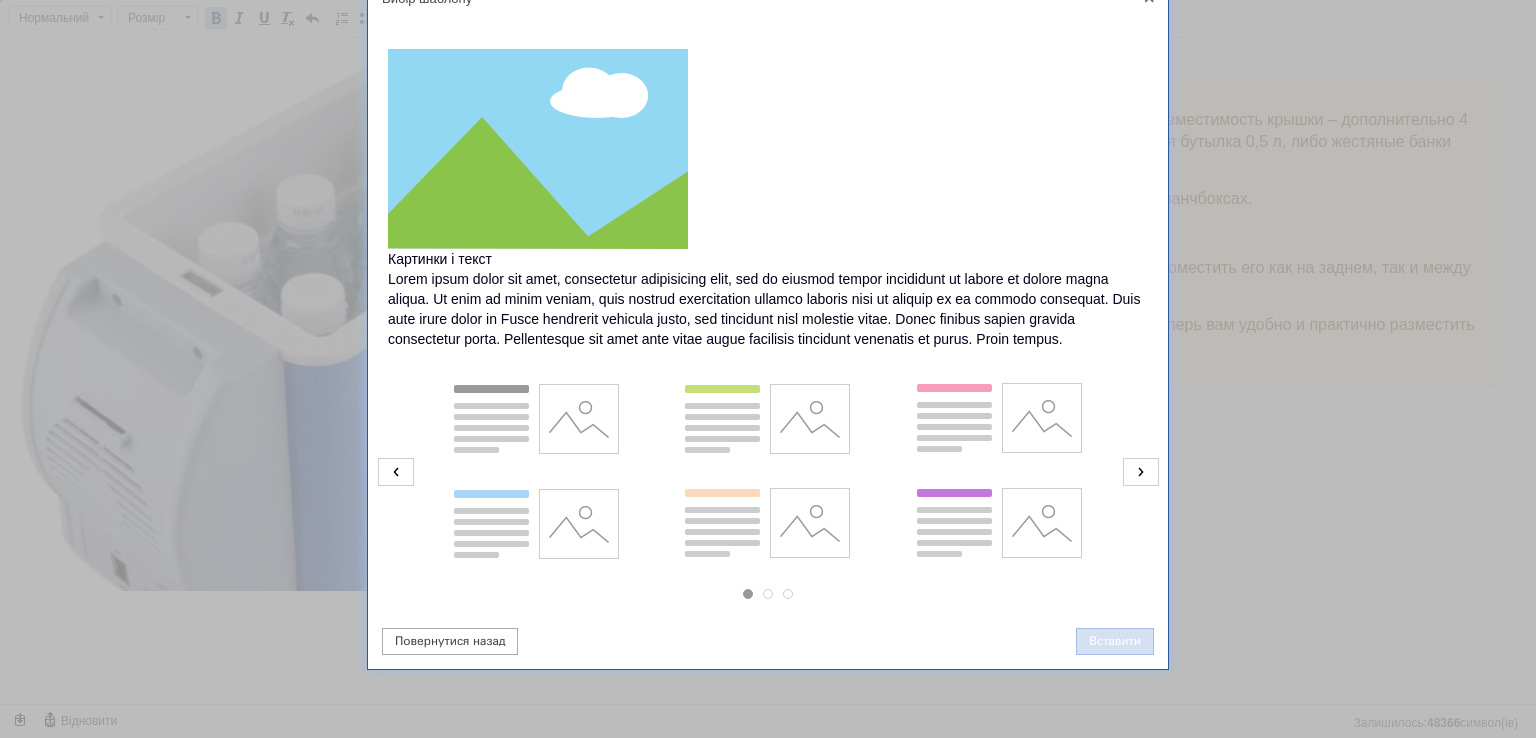 click on "Вставити" at bounding box center (1115, 641) 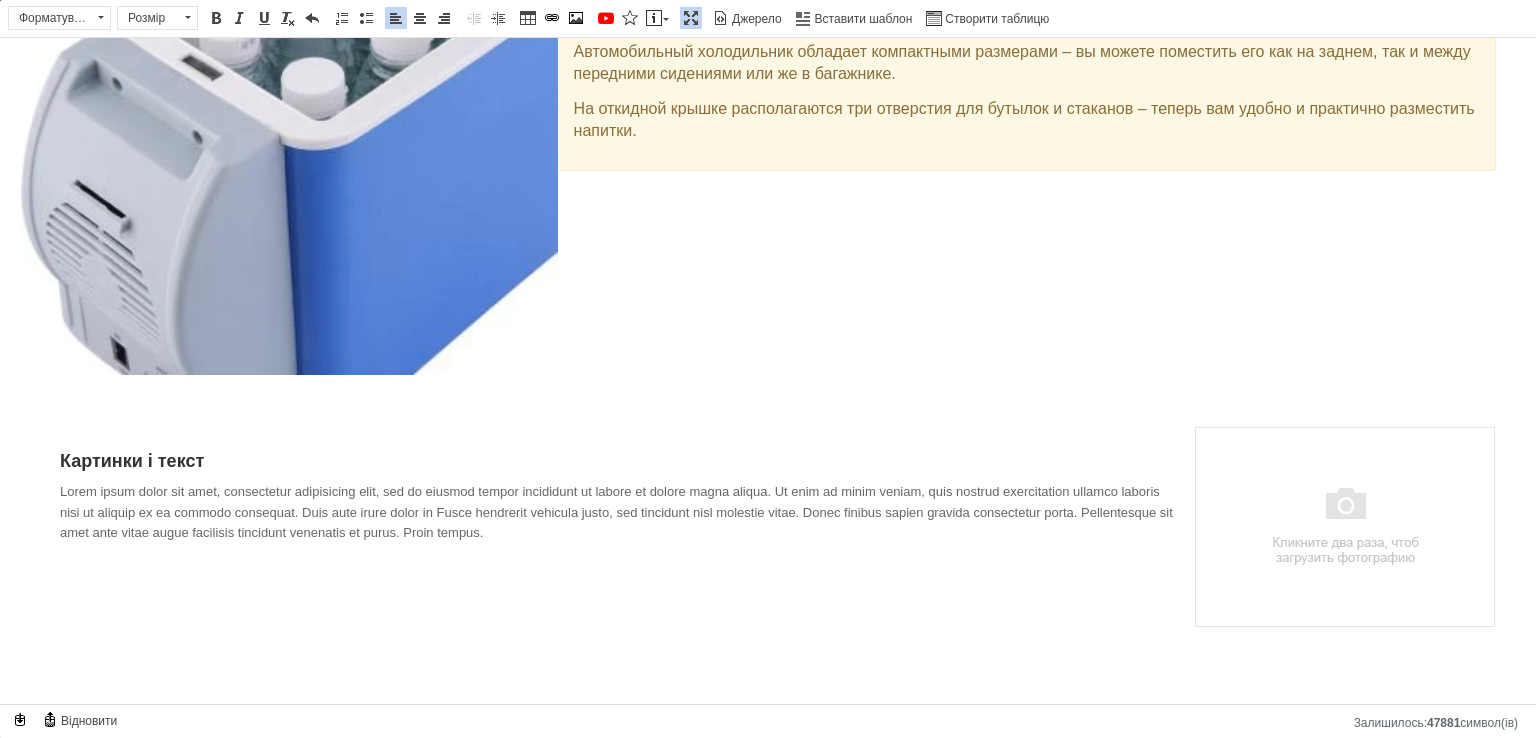 scroll, scrollTop: 1220, scrollLeft: 0, axis: vertical 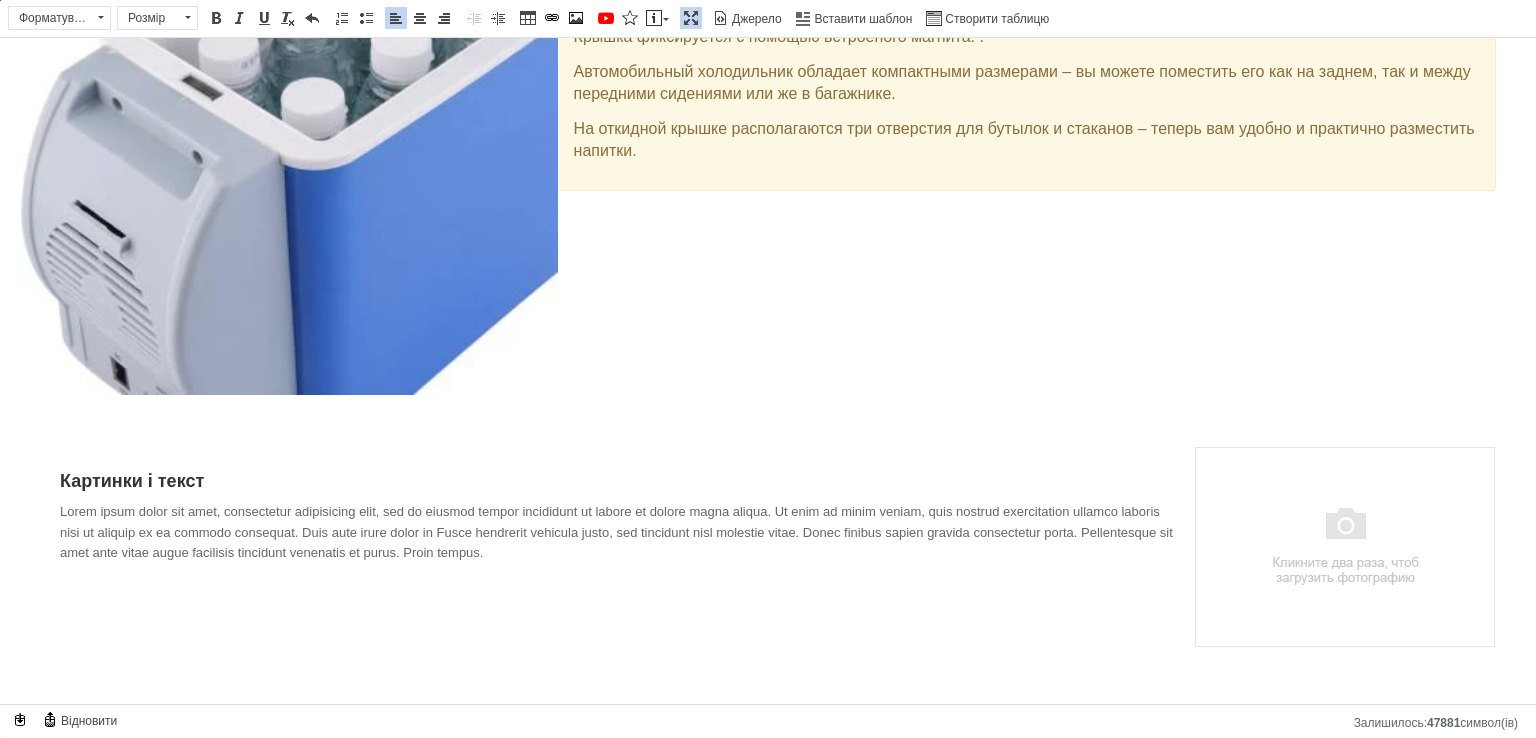click at bounding box center (1345, 547) 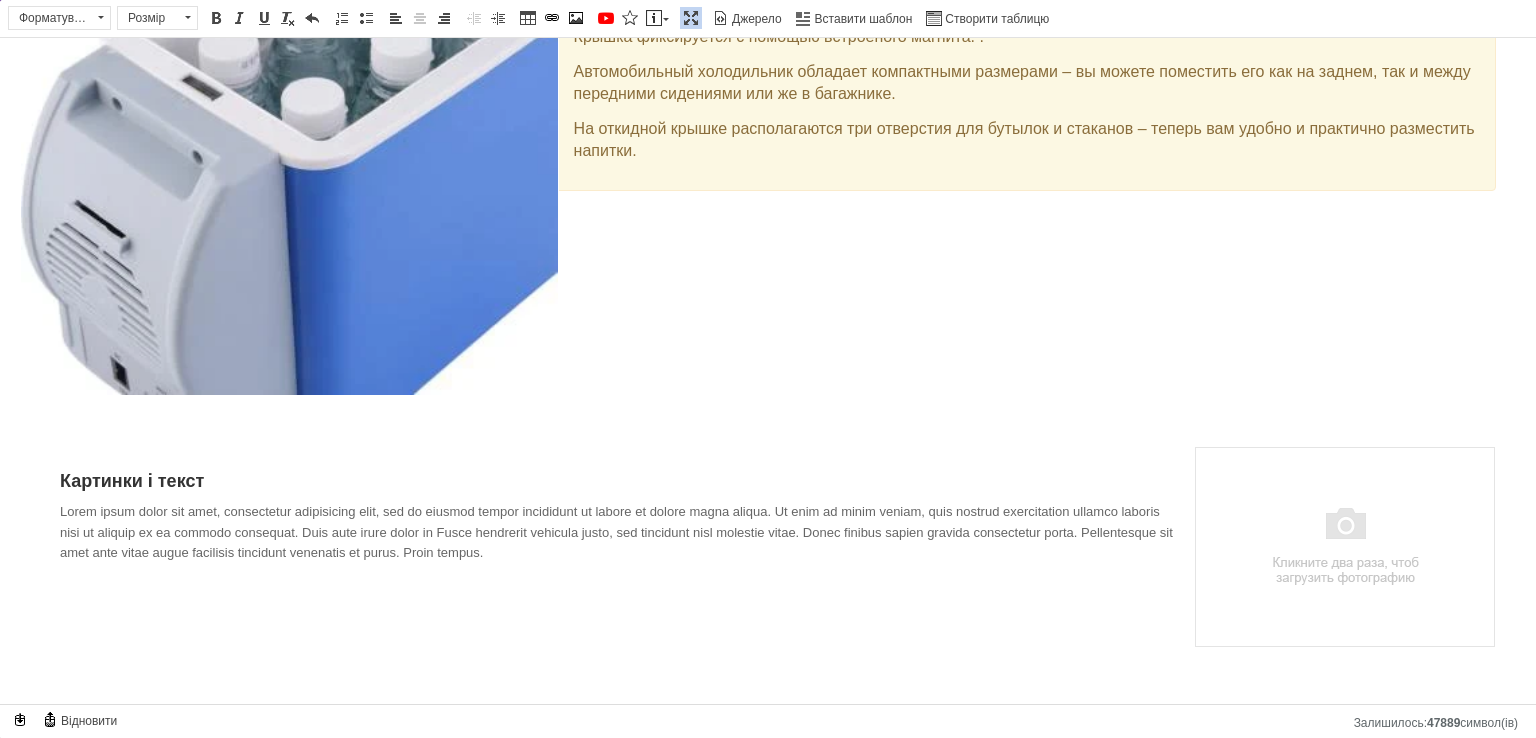 click at bounding box center (1345, 547) 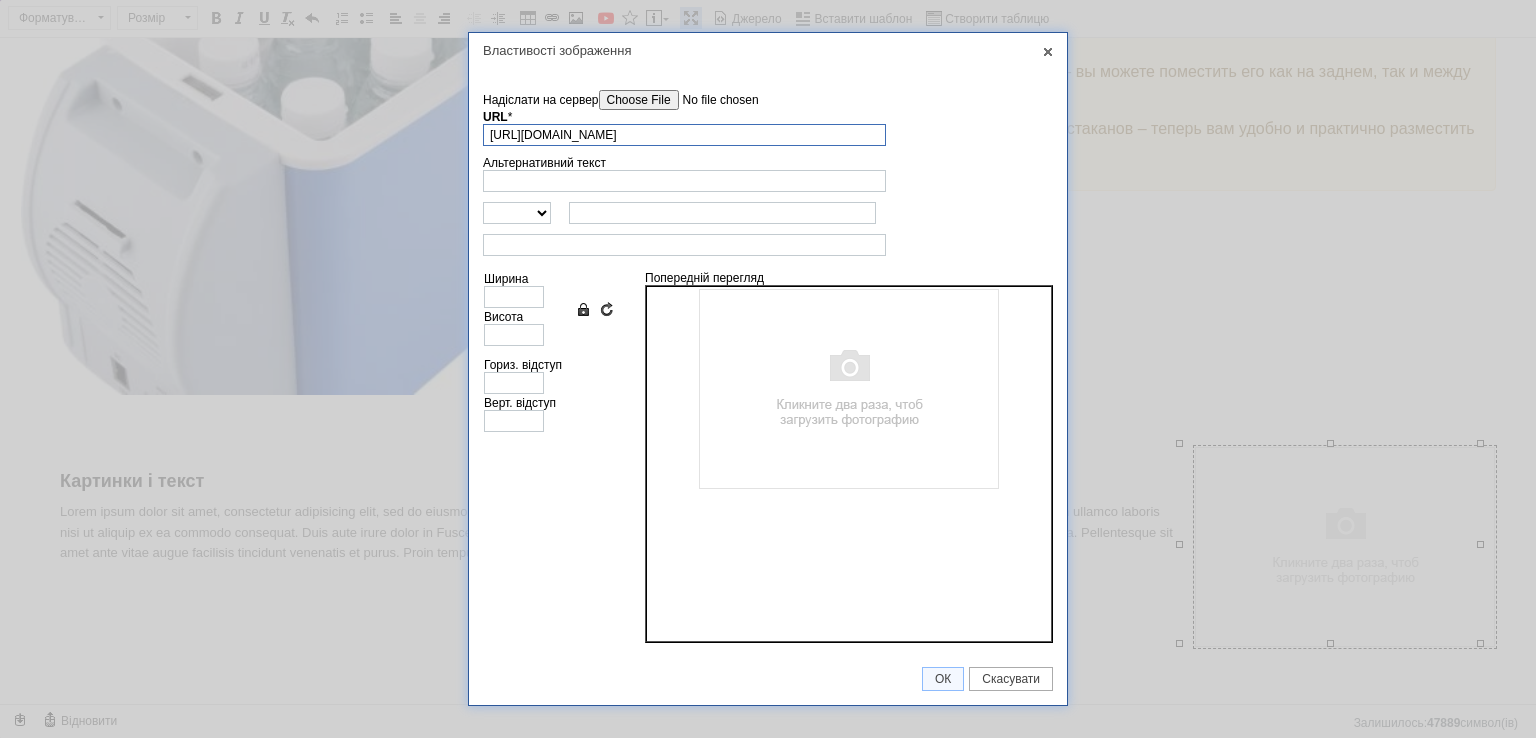 scroll, scrollTop: 0, scrollLeft: 64, axis: horizontal 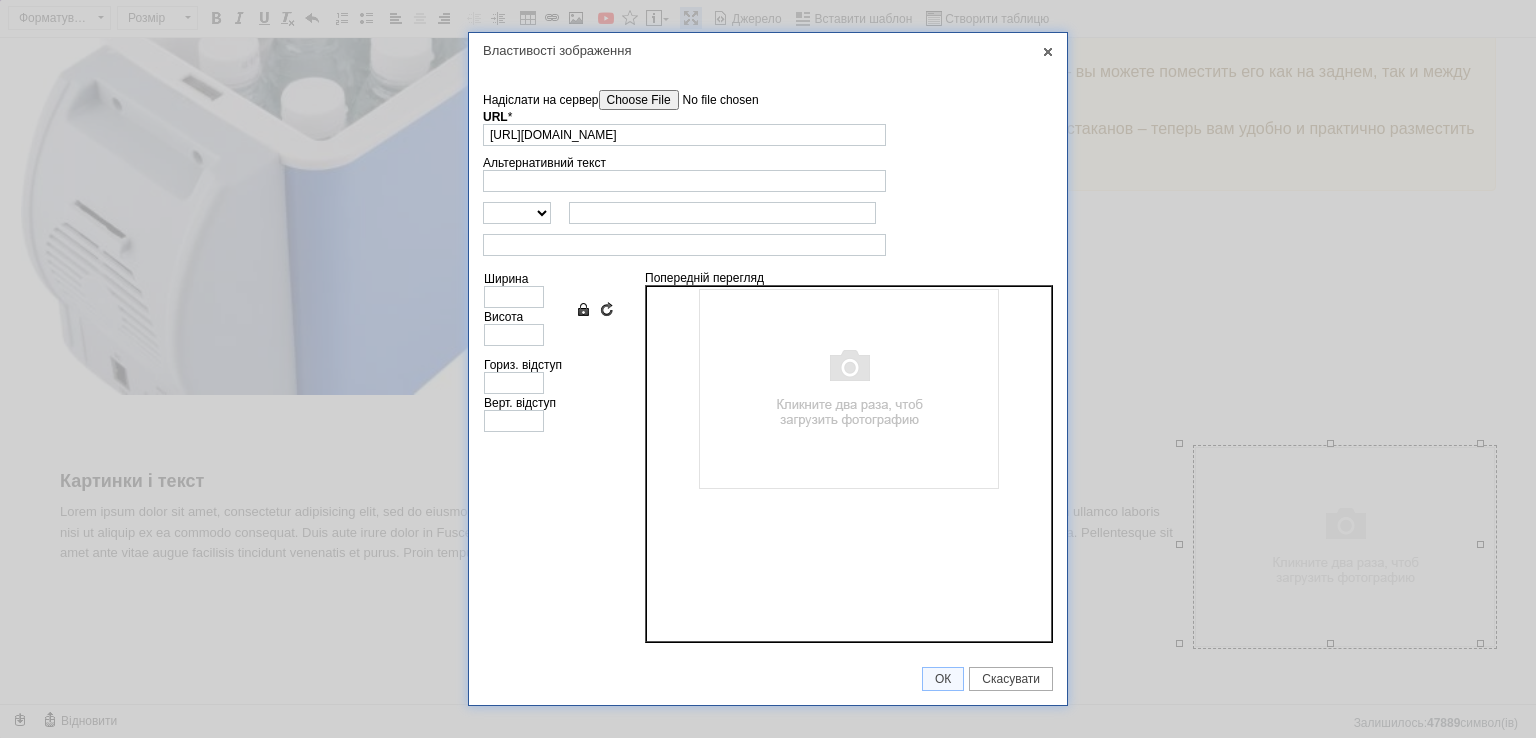 click on "Надіслати на сервер" at bounding box center (712, 100) 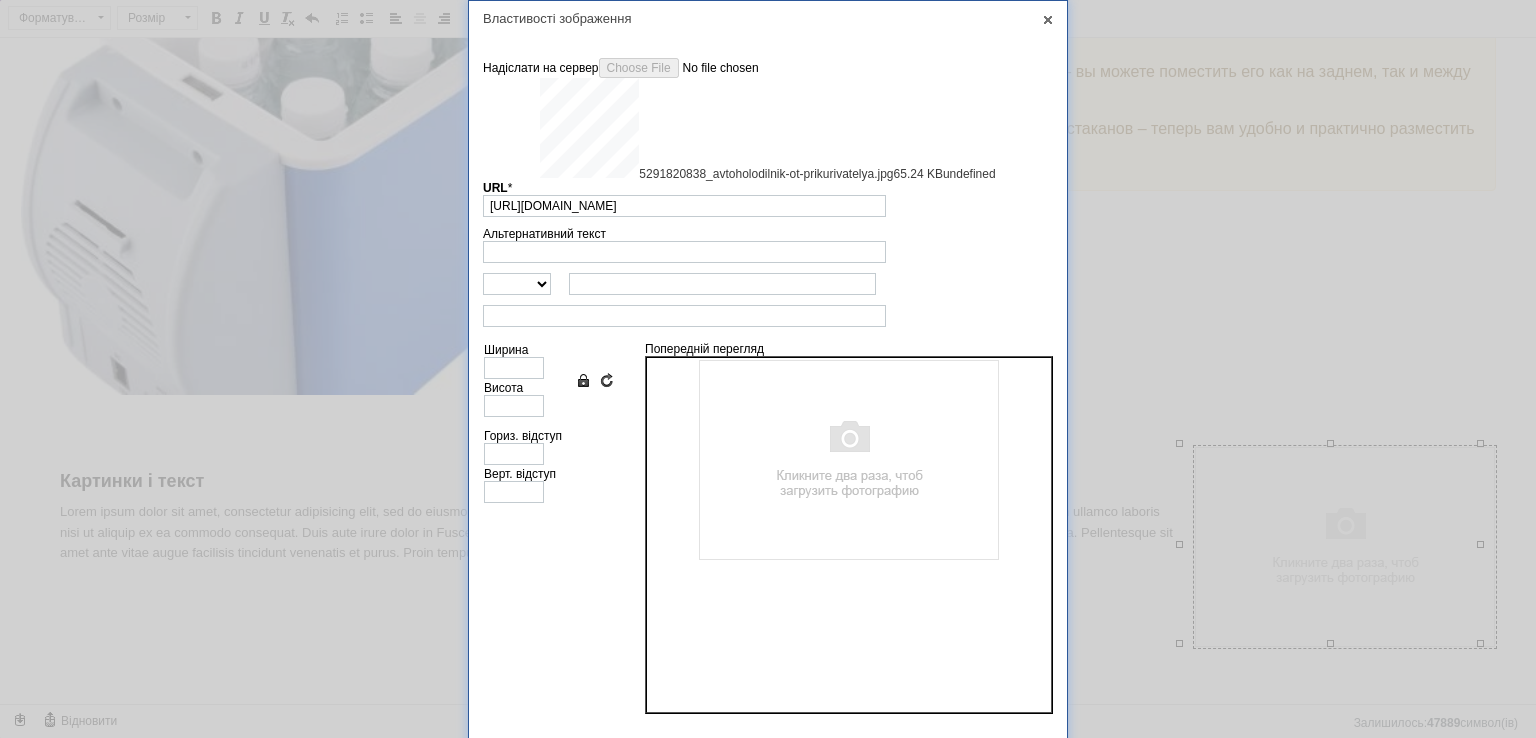 type on "[URL][DOMAIN_NAME]" 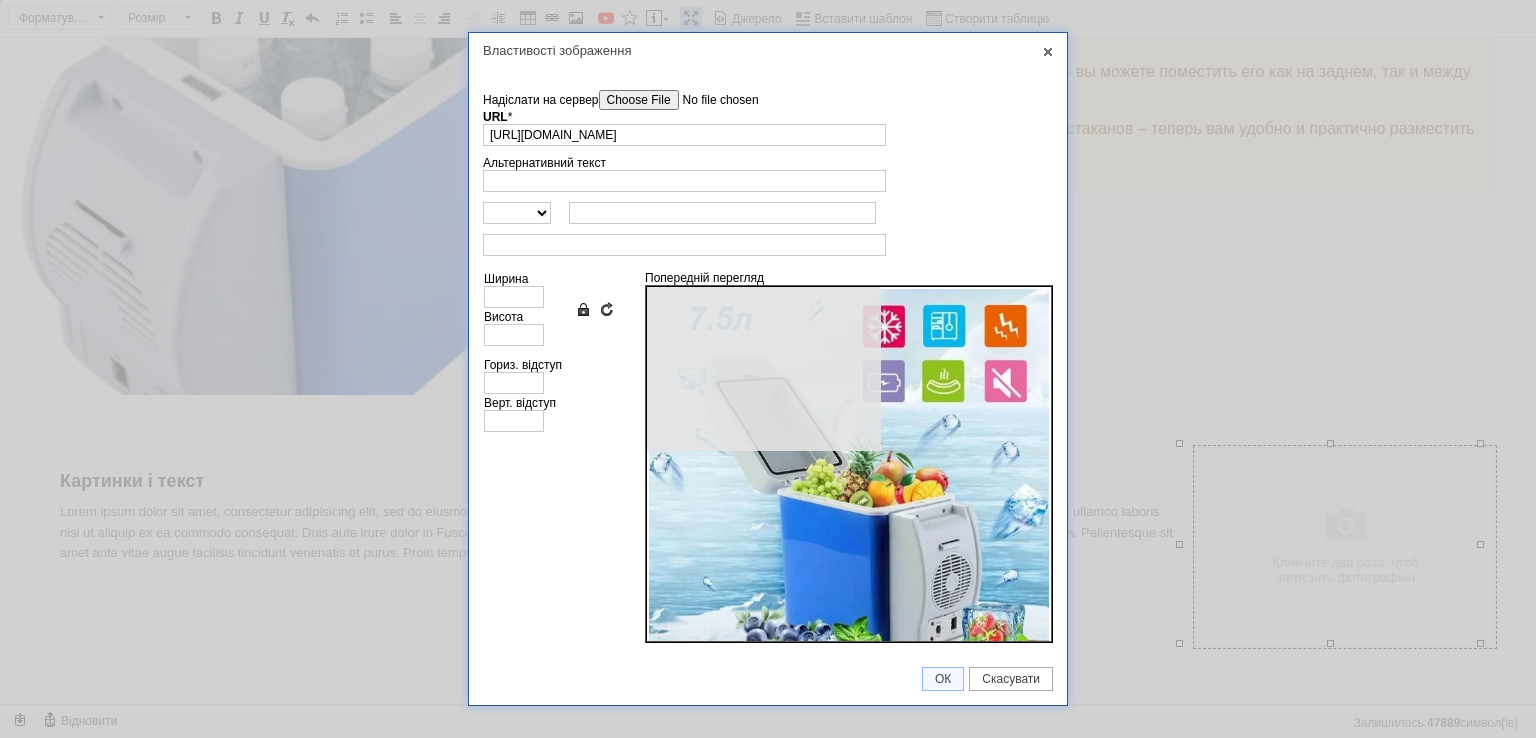 type on "623" 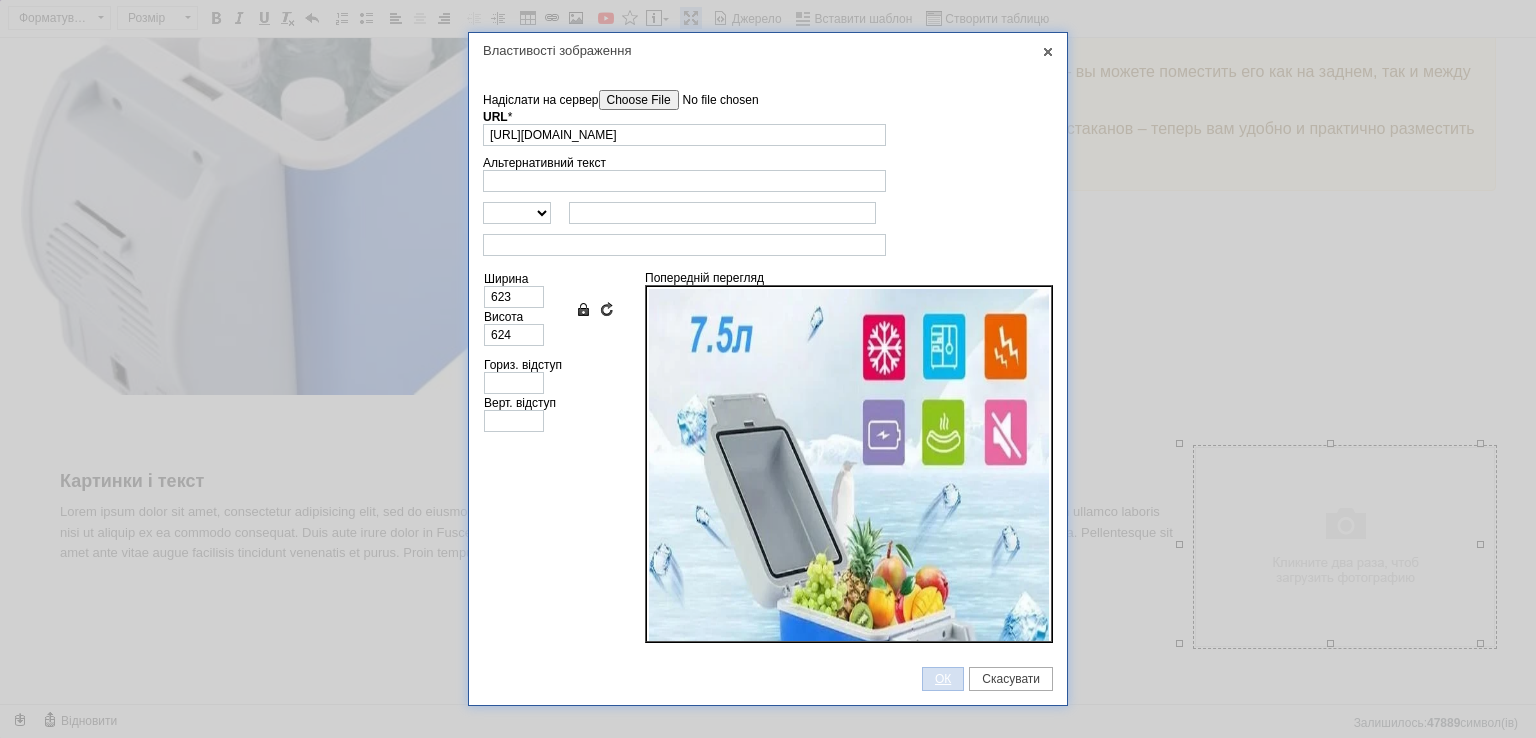 click on "ОК" at bounding box center (943, 679) 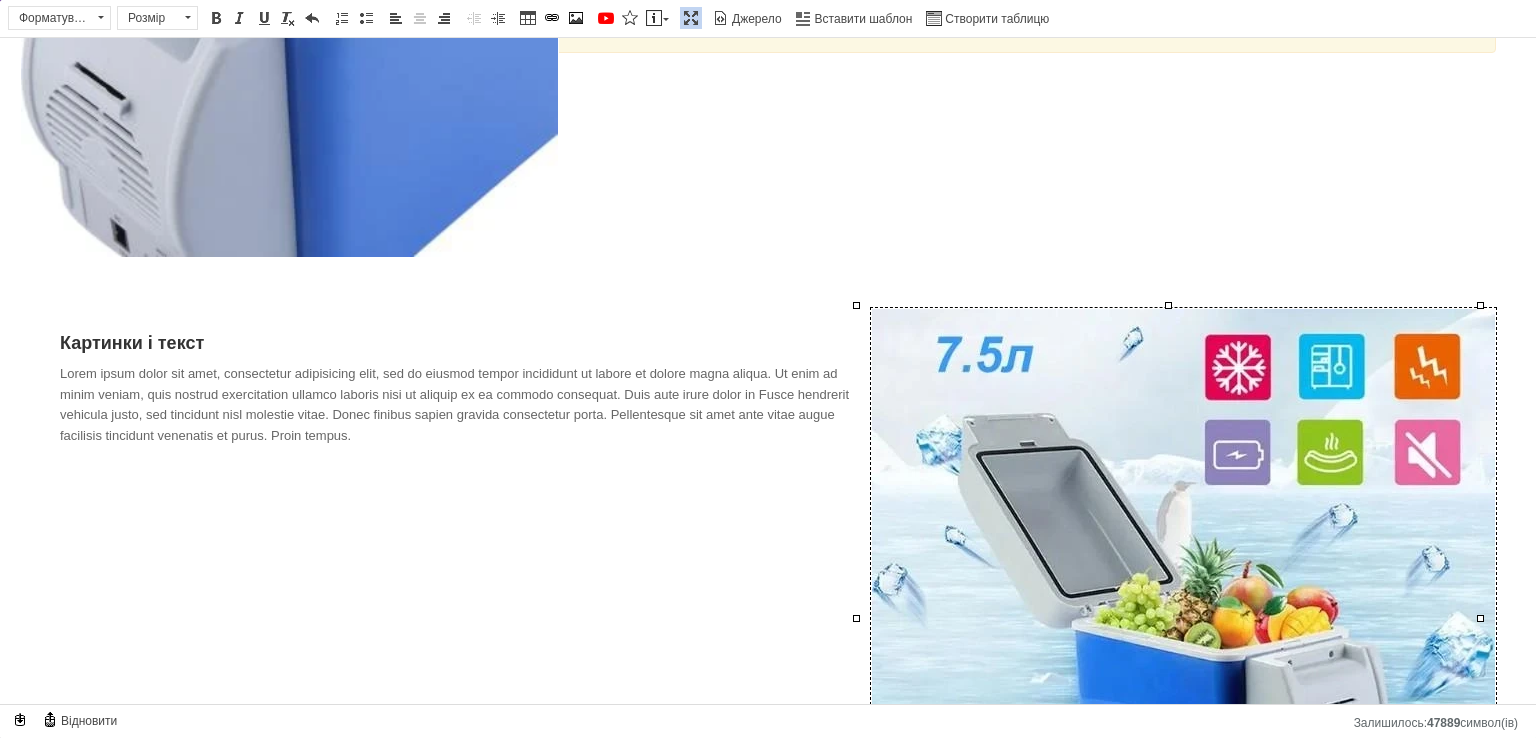 scroll, scrollTop: 1244, scrollLeft: 0, axis: vertical 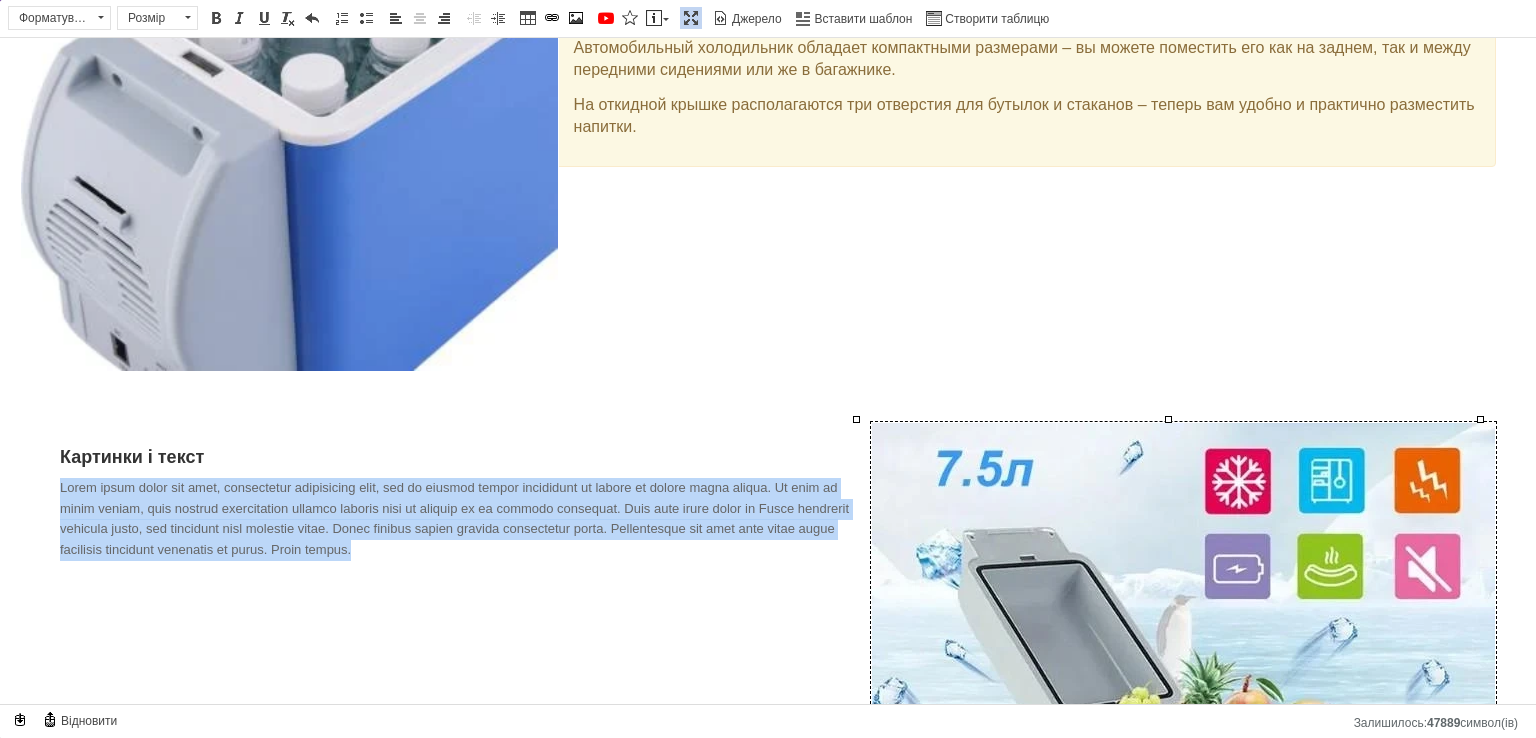 drag, startPoint x: 731, startPoint y: 592, endPoint x: 48, endPoint y: 492, distance: 690.2818 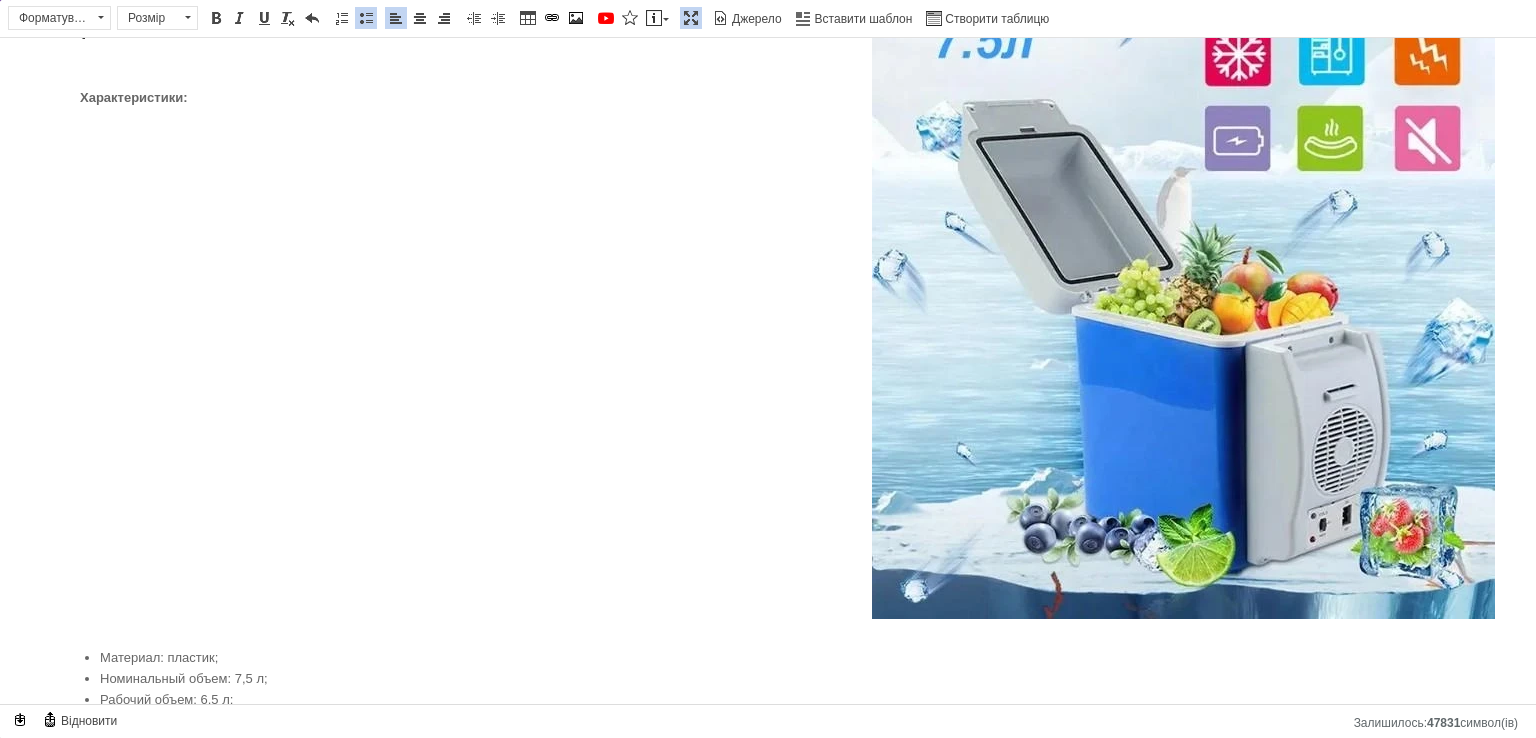 scroll, scrollTop: 1520, scrollLeft: 0, axis: vertical 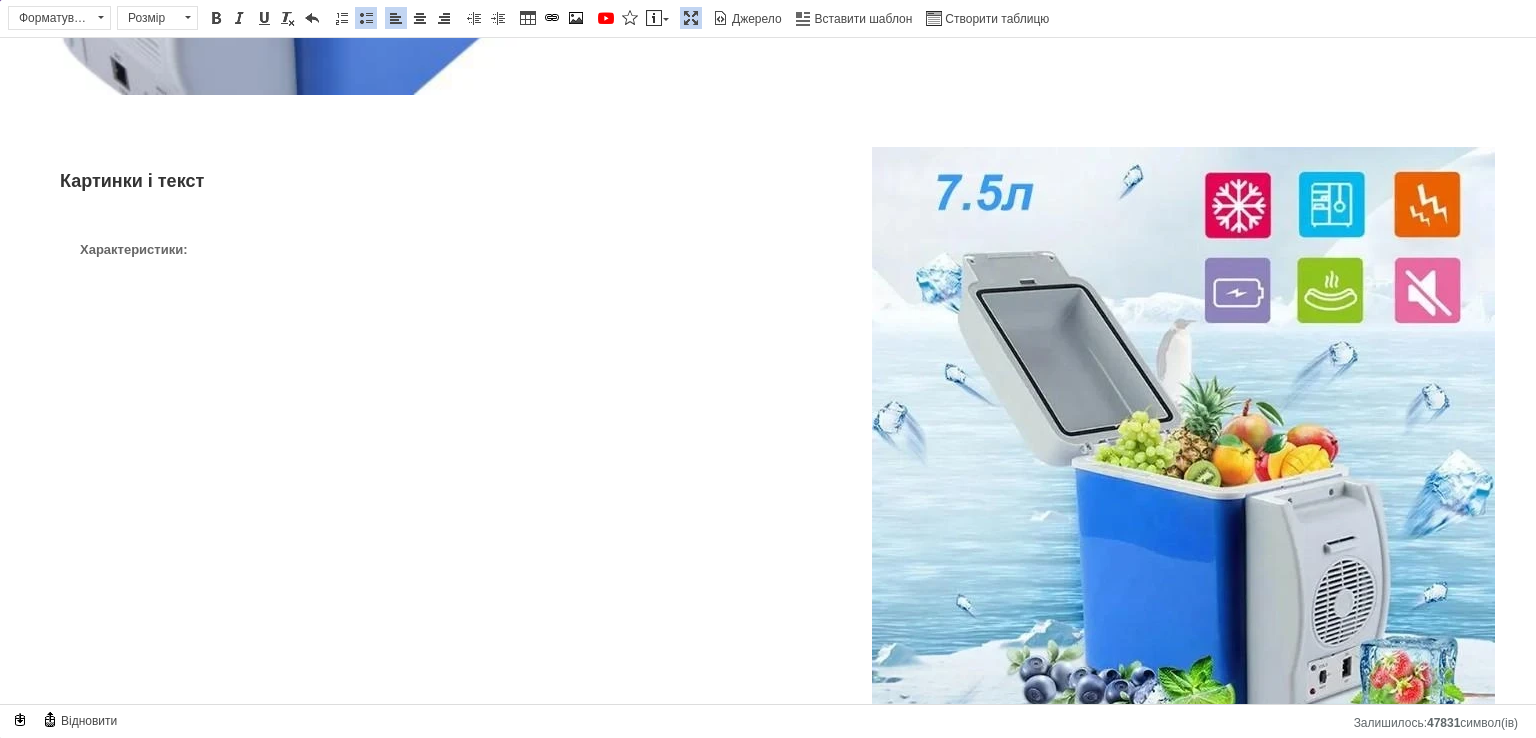 click on "Характеристики:" at bounding box center [768, 494] 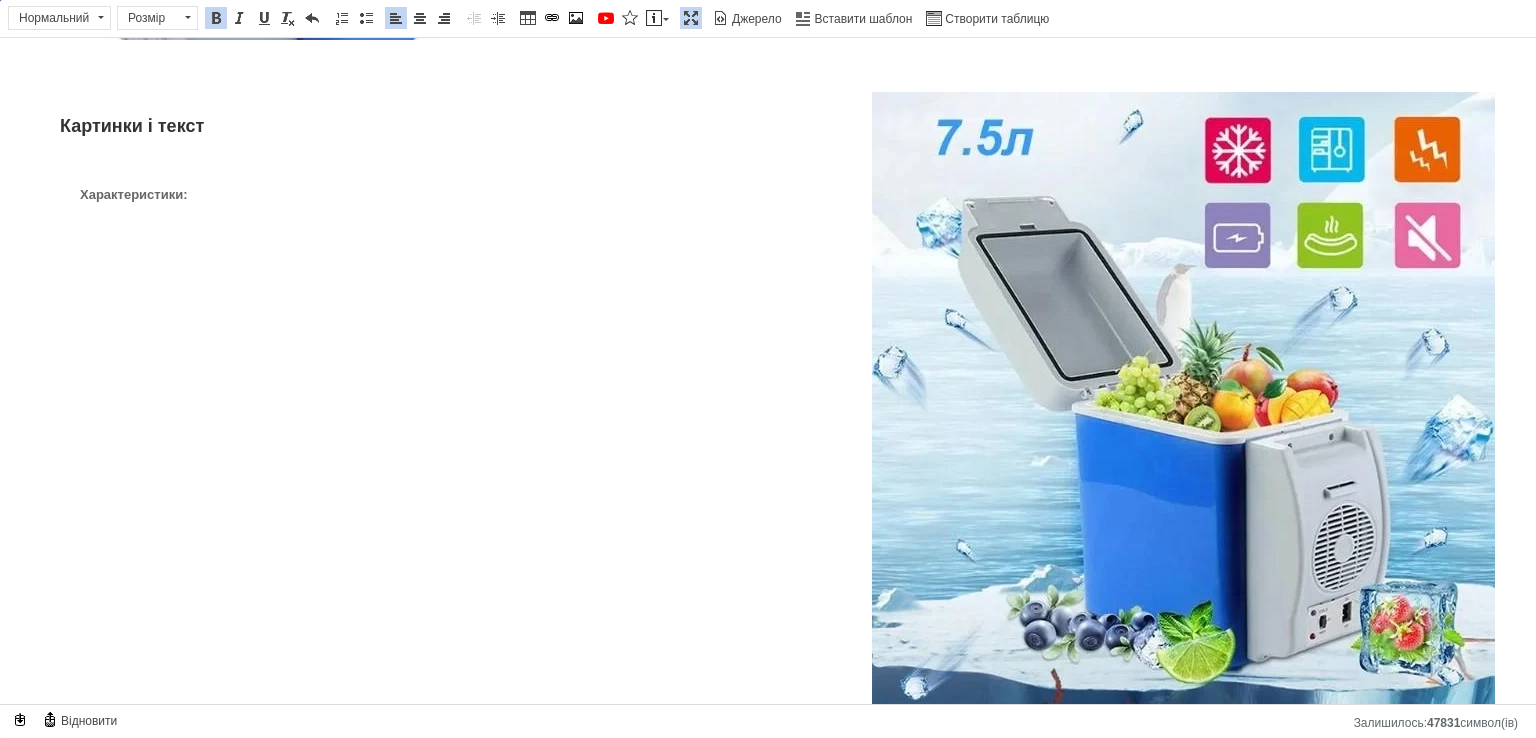 scroll, scrollTop: 1620, scrollLeft: 0, axis: vertical 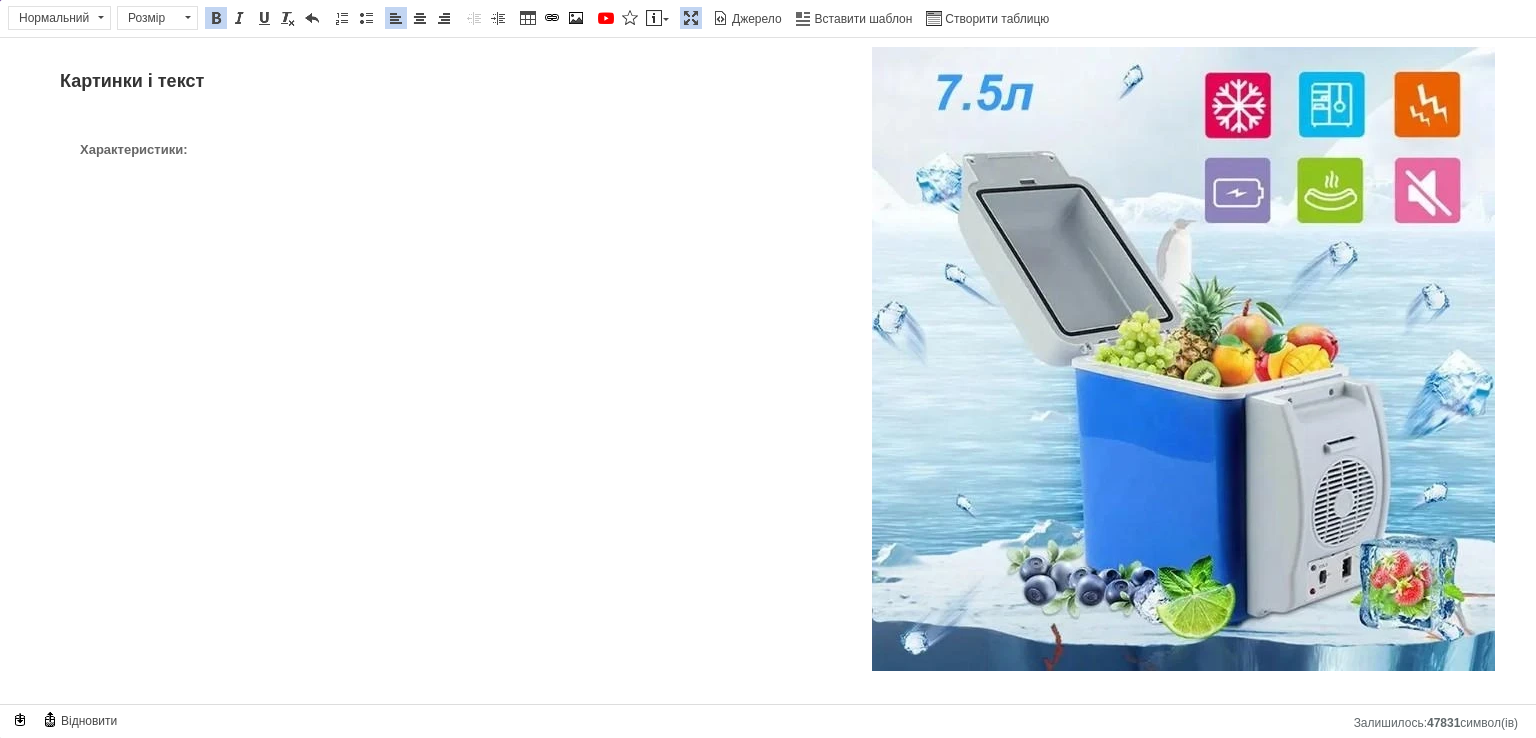 click on "Характеристики:" at bounding box center [768, 394] 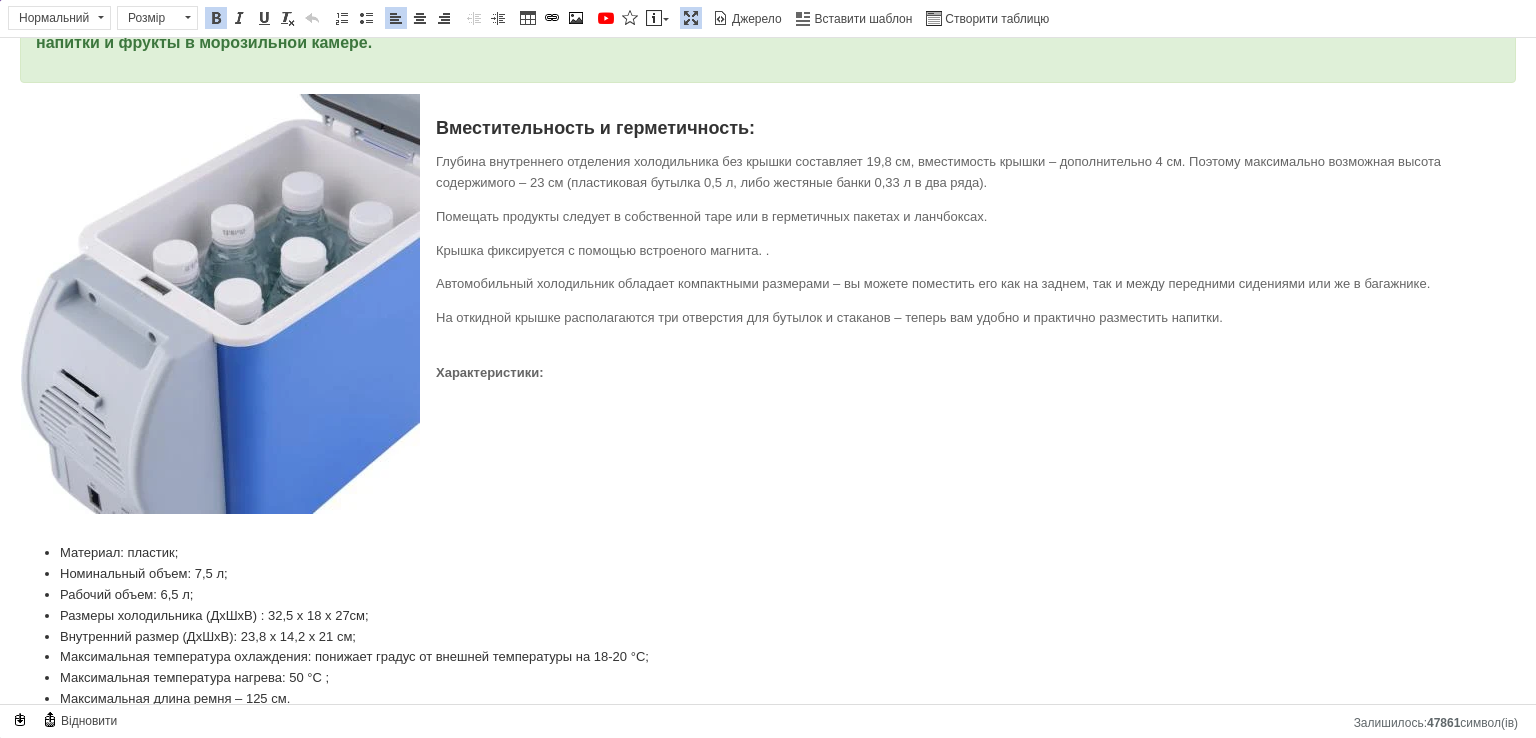 scroll, scrollTop: 824, scrollLeft: 0, axis: vertical 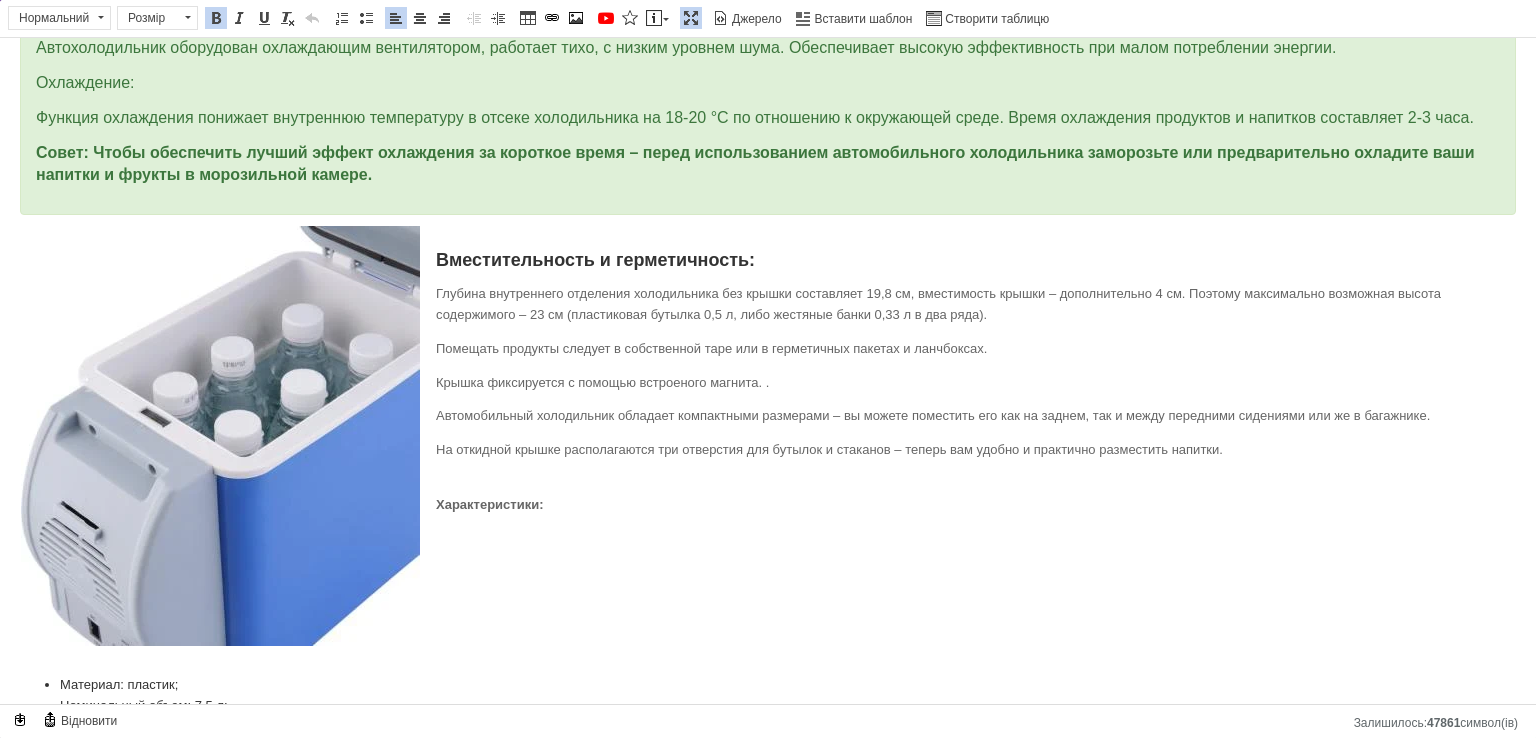click on "Характеристики:" at bounding box center [768, 495] 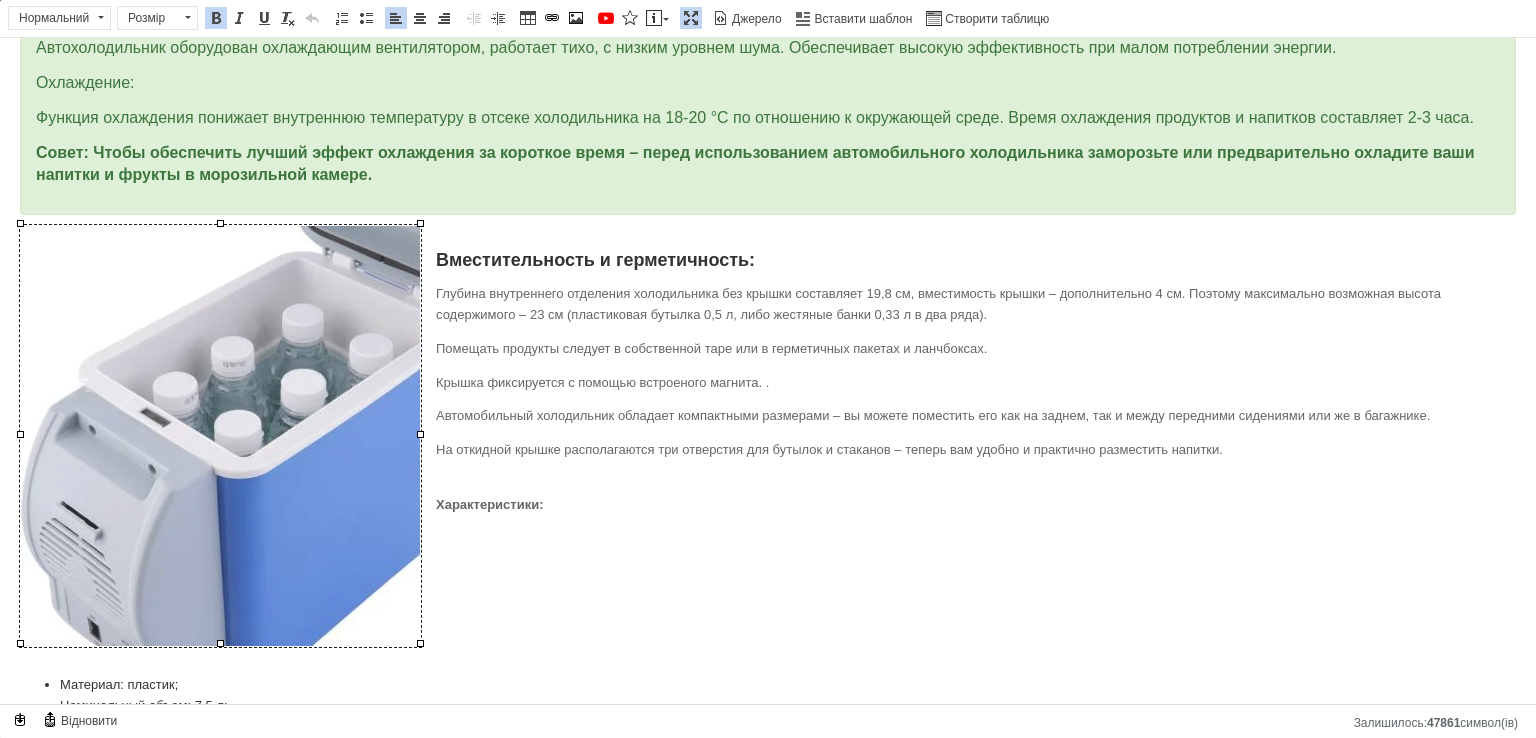 click at bounding box center (220, 436) 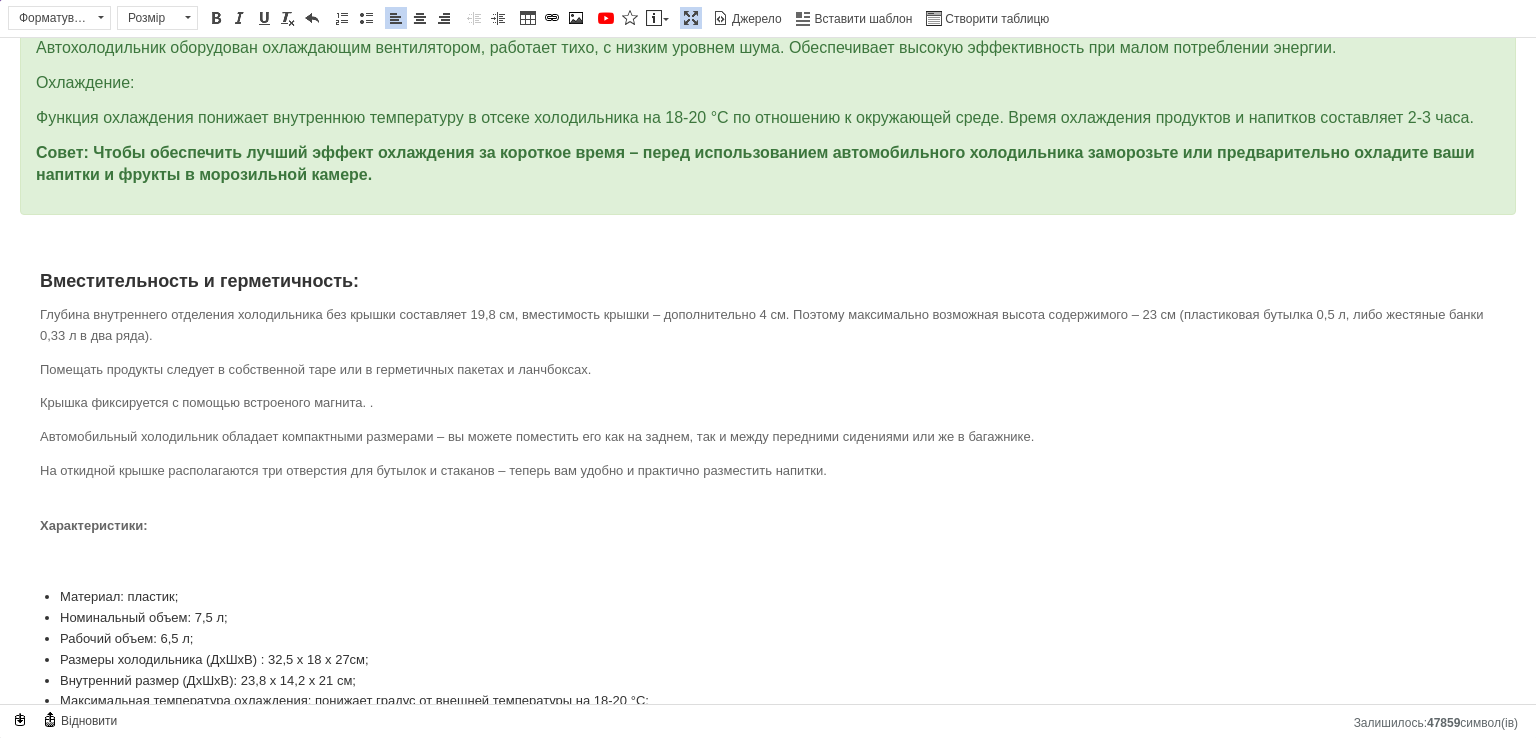 click on "Вместительность и герметичность: Глубина внутреннего отделения холодильника без крышки составляет 19,8 см, вместимость крышки – дополнительно 4 см. Поэтому максимально возможная высота содержимого – 23 см (пластиковая бутылка 0,5 л, либо жестяные банки 0,33 л в два ряда). Помещать продукты следует в собственной таре или в герметичных пакетах и ланчбоксах. Крышка фиксируется с помощью встроеного магнита. . Автомобильный холодильник обладает компактными размерами – вы можете поместить его как на заднем, так и между передними сидениями или же в багажнике." at bounding box center [768, 410] 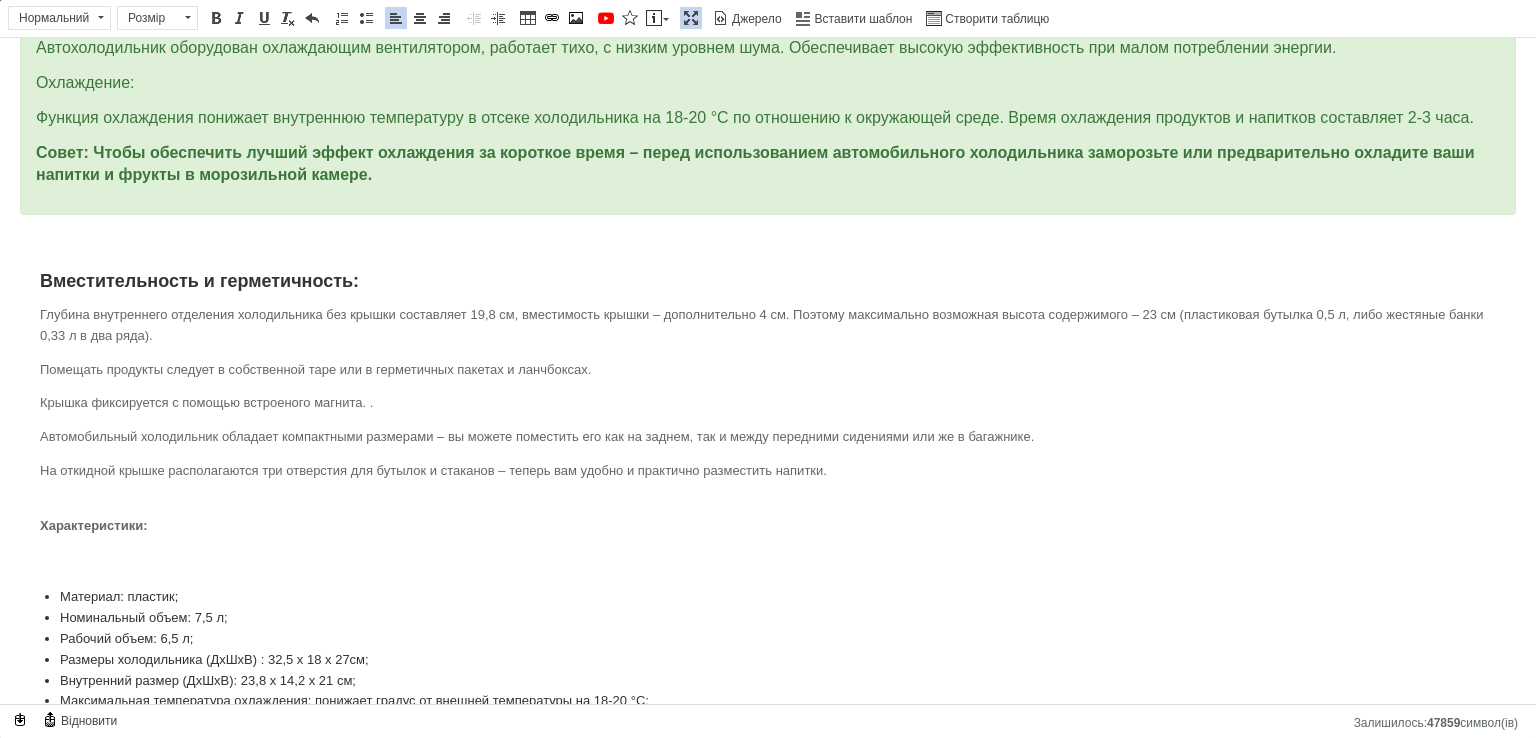 click on "Вместительность и герметичность: Глубина внутреннего отделения холодильника без крышки составляет 19,8 см, вместимость крышки – дополнительно 4 см. Поэтому максимально возможная высота содержимого – 23 см (пластиковая бутылка 0,5 л, либо жестяные банки 0,33 л в два ряда). Помещать продукты следует в собственной таре или в герметичных пакетах и ланчбоксах. Крышка фиксируется с помощью встроеного магнита. . Автомобильный холодильник обладает компактными размерами – вы можете поместить его как на заднем, так и между передними сидениями или же в багажнике." at bounding box center (768, 410) 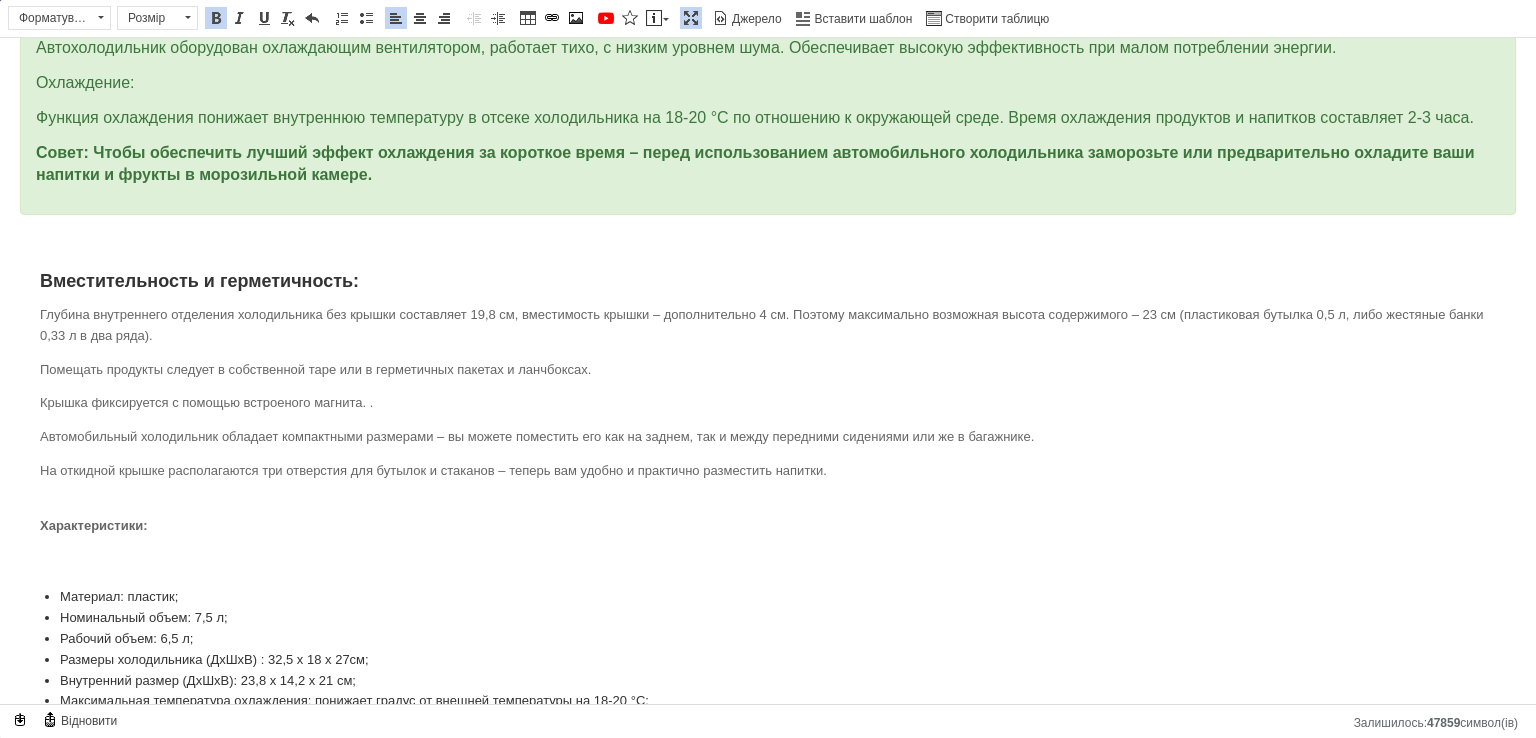 click on "Вместительность и герметичность: Глубина внутреннего отделения холодильника без крышки составляет 19,8 см, вместимость крышки – дополнительно 4 см. Поэтому максимально возможная высота содержимого – 23 см (пластиковая бутылка 0,5 л, либо жестяные банки 0,33 л в два ряда). Помещать продукты следует в собственной таре или в герметичных пакетах и ланчбоксах. Крышка фиксируется с помощью встроеного магнита. . Автомобильный холодильник обладает компактными размерами – вы можете поместить его как на заднем, так и между передними сидениями или же в багажнике." at bounding box center [768, 410] 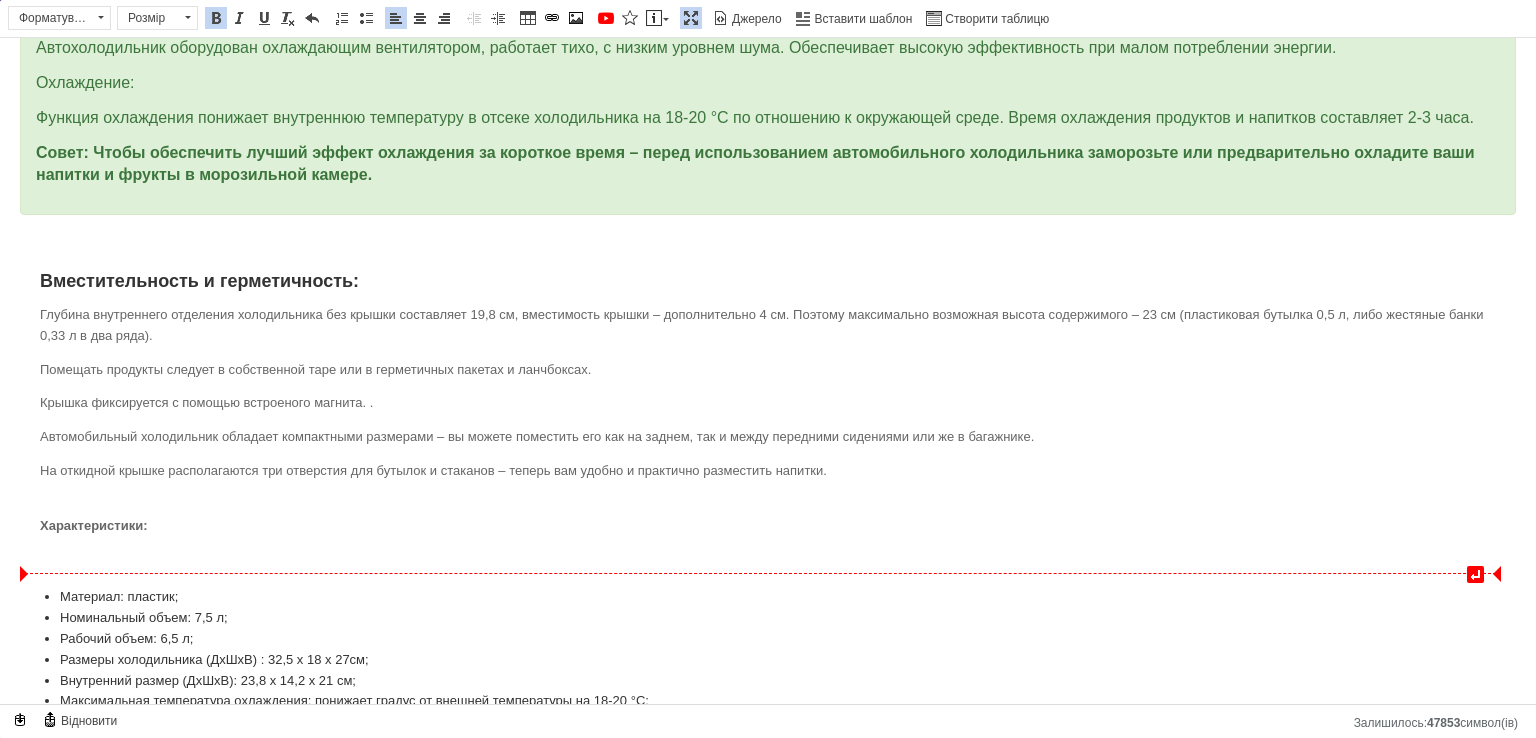 click on "Вместительность и герметичность: Глубина внутреннего отделения холодильника без крышки составляет 19,8 см, вместимость крышки – дополнительно 4 см. Поэтому максимально возможная высота содержимого – 23 см (пластиковая бутылка 0,5 л, либо жестяные банки 0,33 л в два ряда). Помещать продукты следует в собственной таре или в герметичных пакетах и ланчбоксах. Крышка фиксируется с помощью встроеного магнита. . Автомобильный холодильник обладает компактными размерами – вы можете поместить его как на заднем, так и между передними сидениями или же в багажнике." at bounding box center (768, 410) 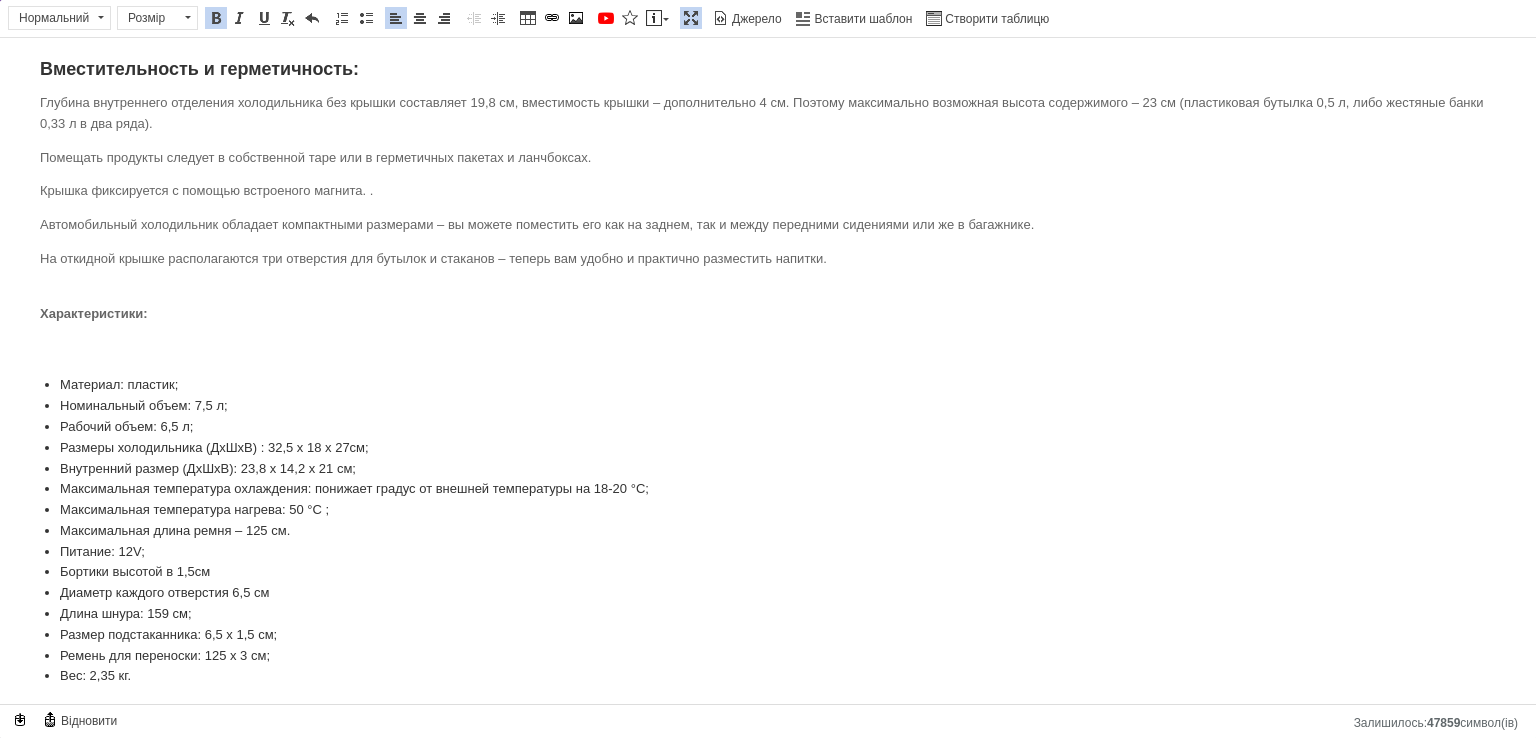 scroll, scrollTop: 1037, scrollLeft: 0, axis: vertical 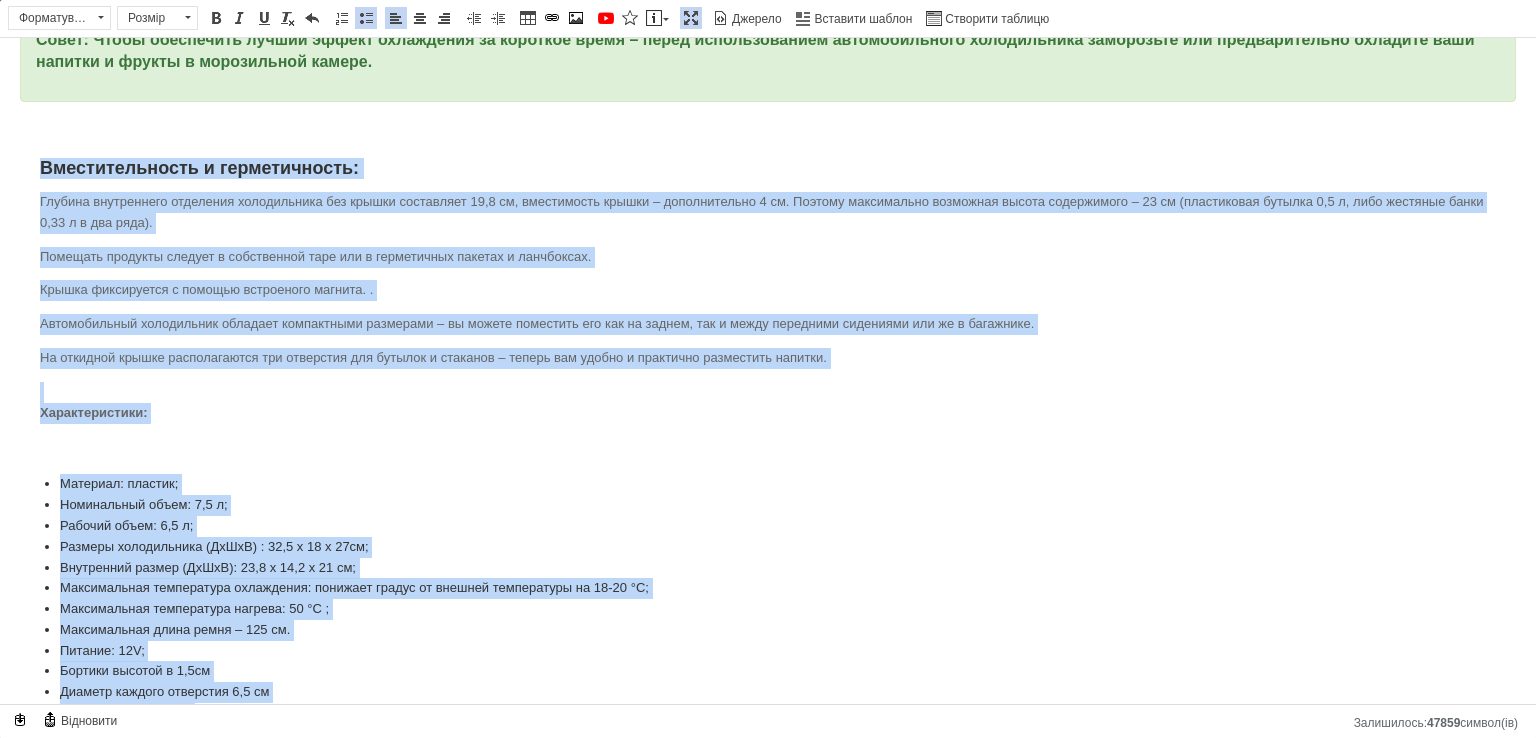 drag, startPoint x: 264, startPoint y: 690, endPoint x: 4, endPoint y: 169, distance: 582.2723 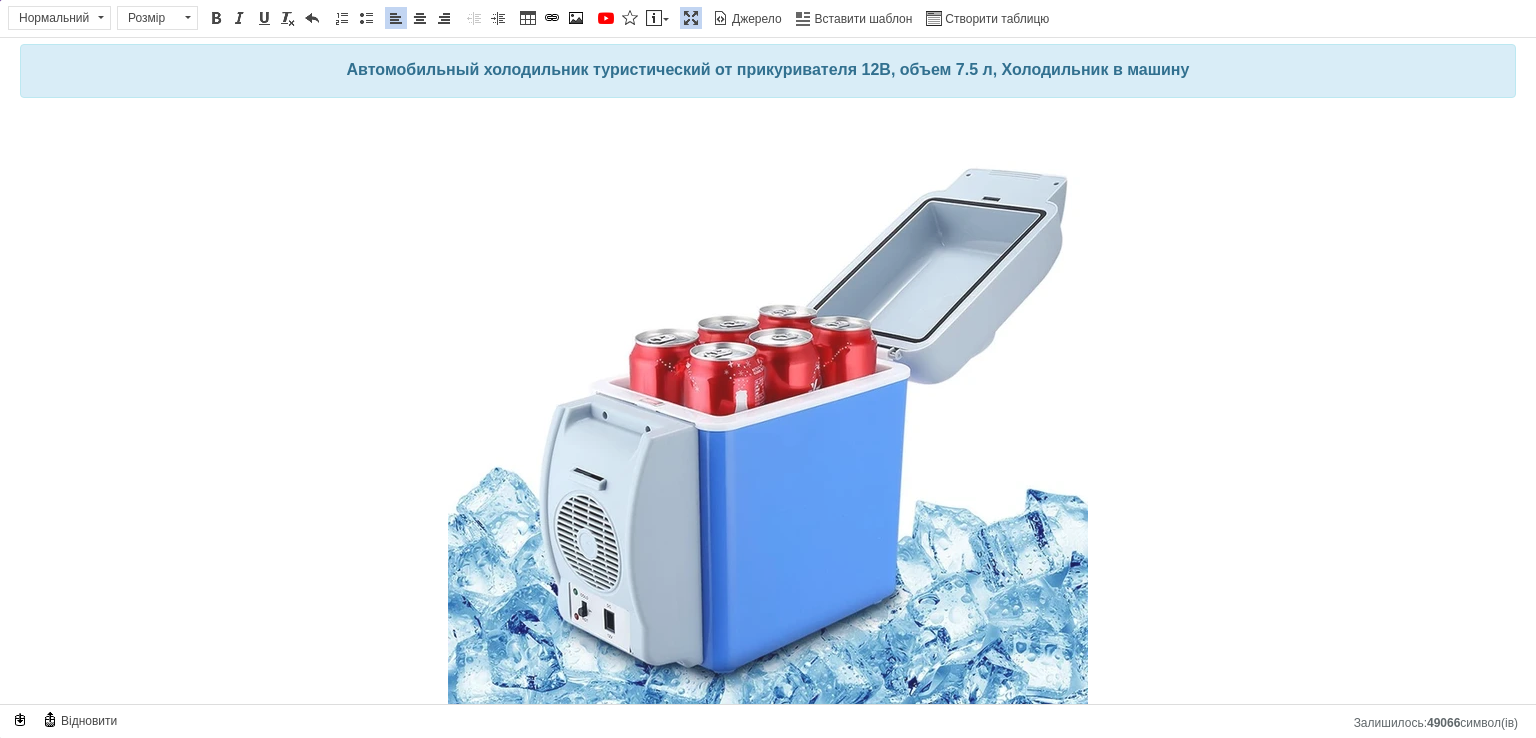 scroll, scrollTop: 0, scrollLeft: 0, axis: both 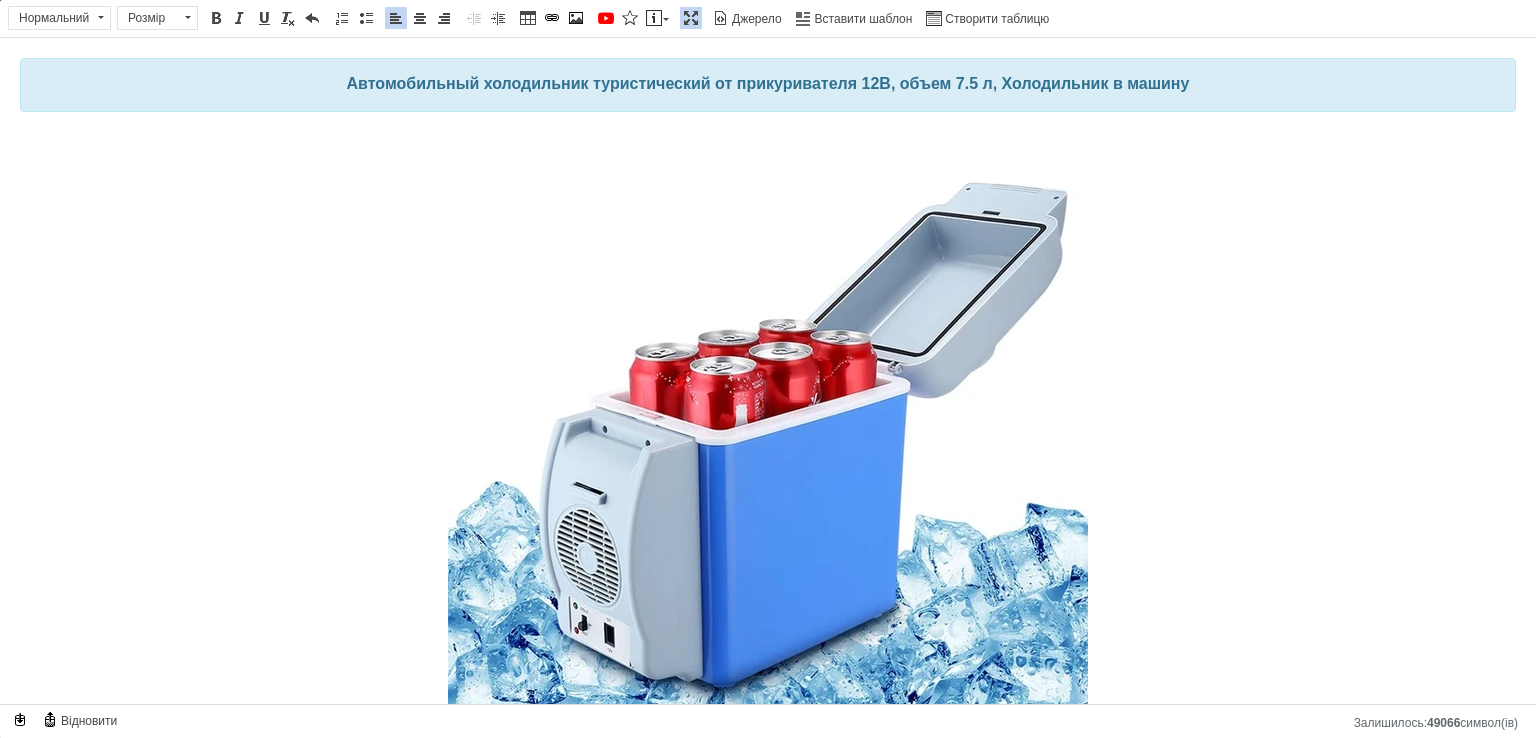 click at bounding box center (691, 18) 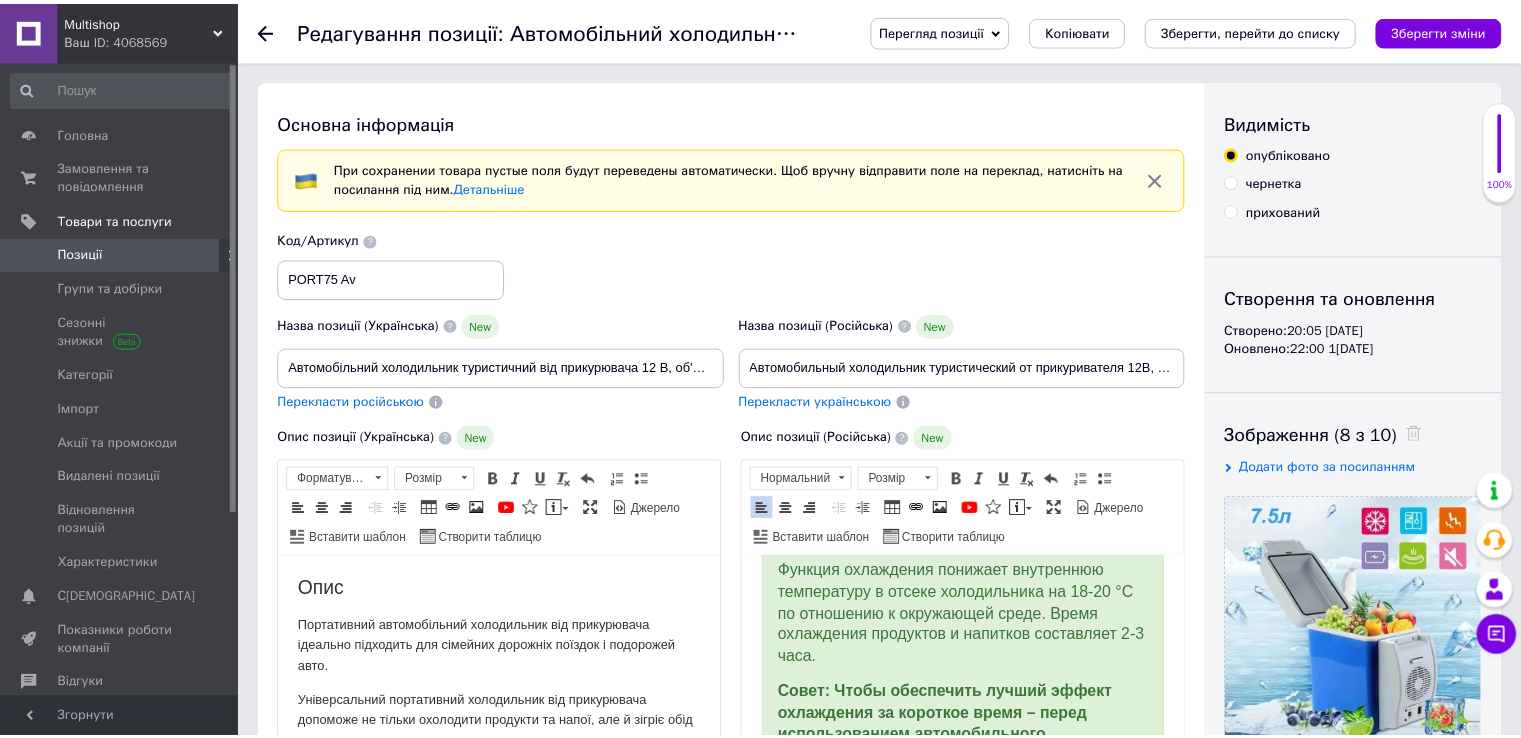 scroll, scrollTop: 695, scrollLeft: 0, axis: vertical 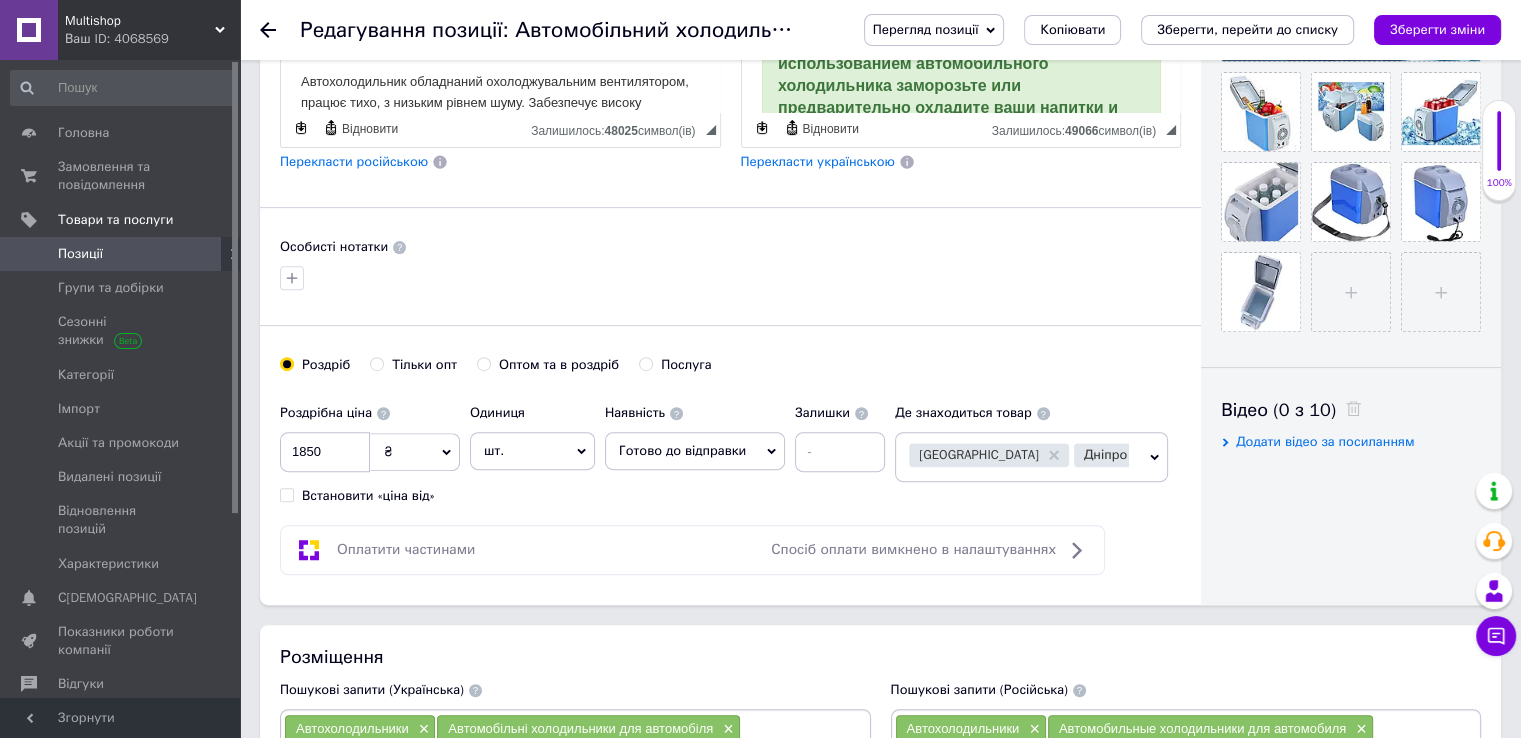 click on "Зберегти зміни" at bounding box center [1437, 30] 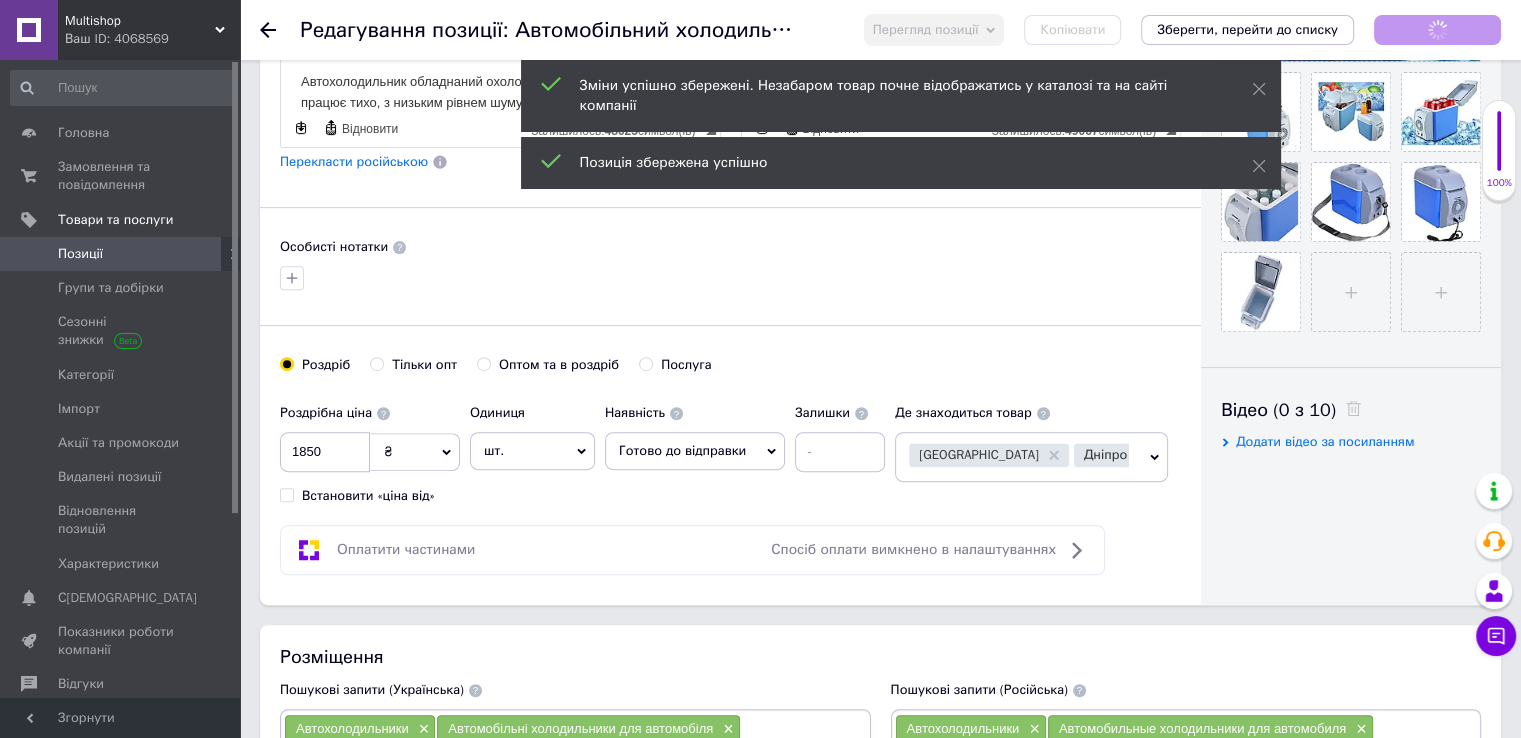 scroll, scrollTop: 1171, scrollLeft: 0, axis: vertical 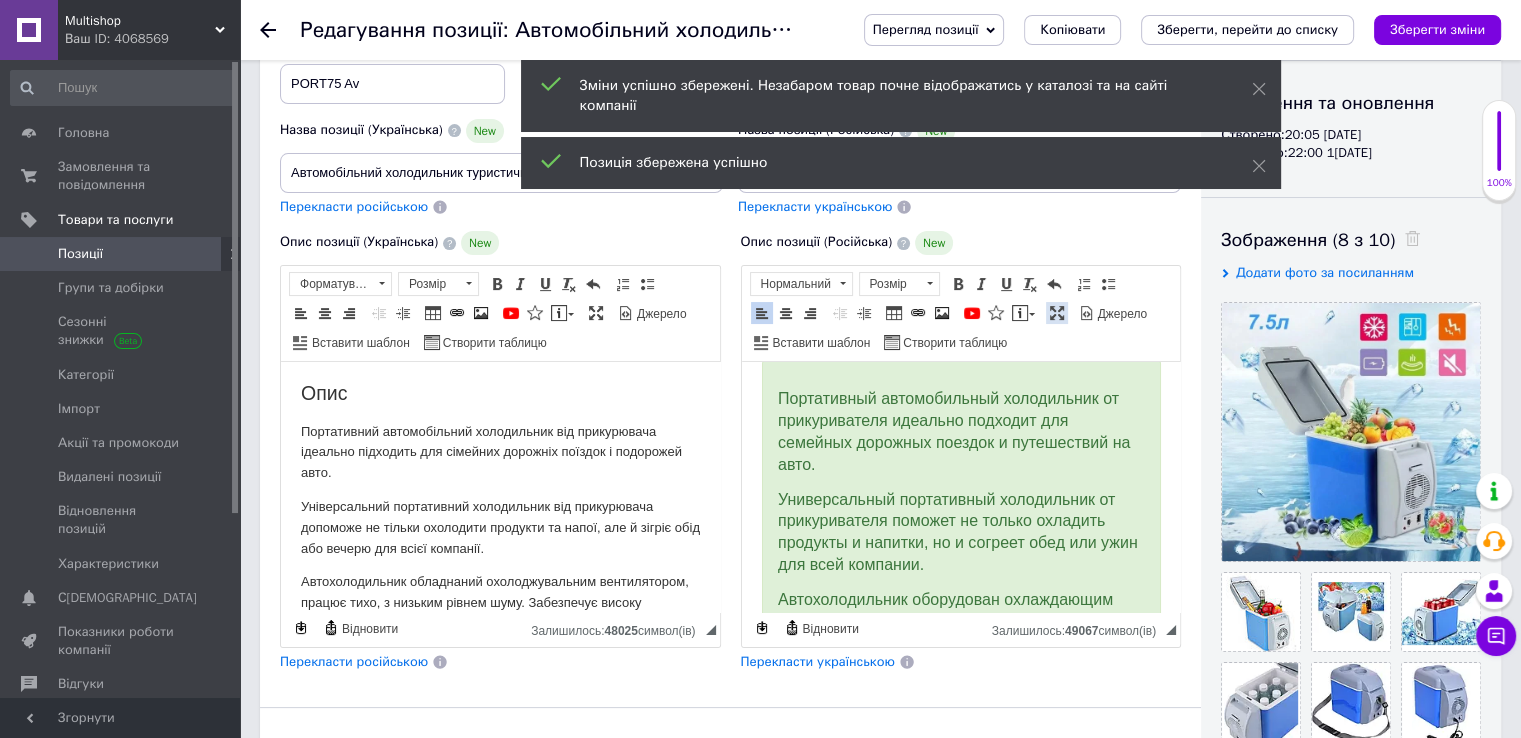 click at bounding box center [1057, 313] 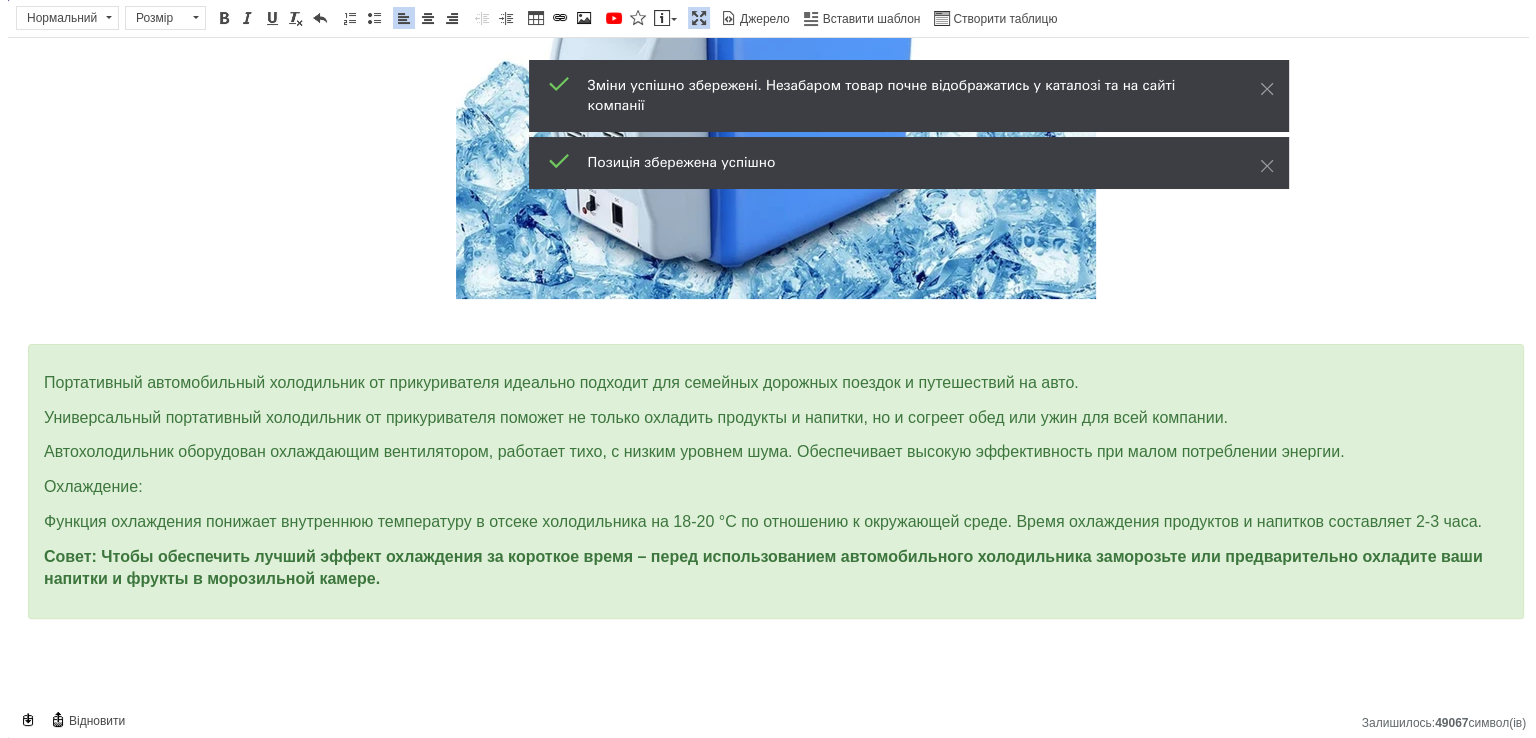 scroll, scrollTop: 0, scrollLeft: 0, axis: both 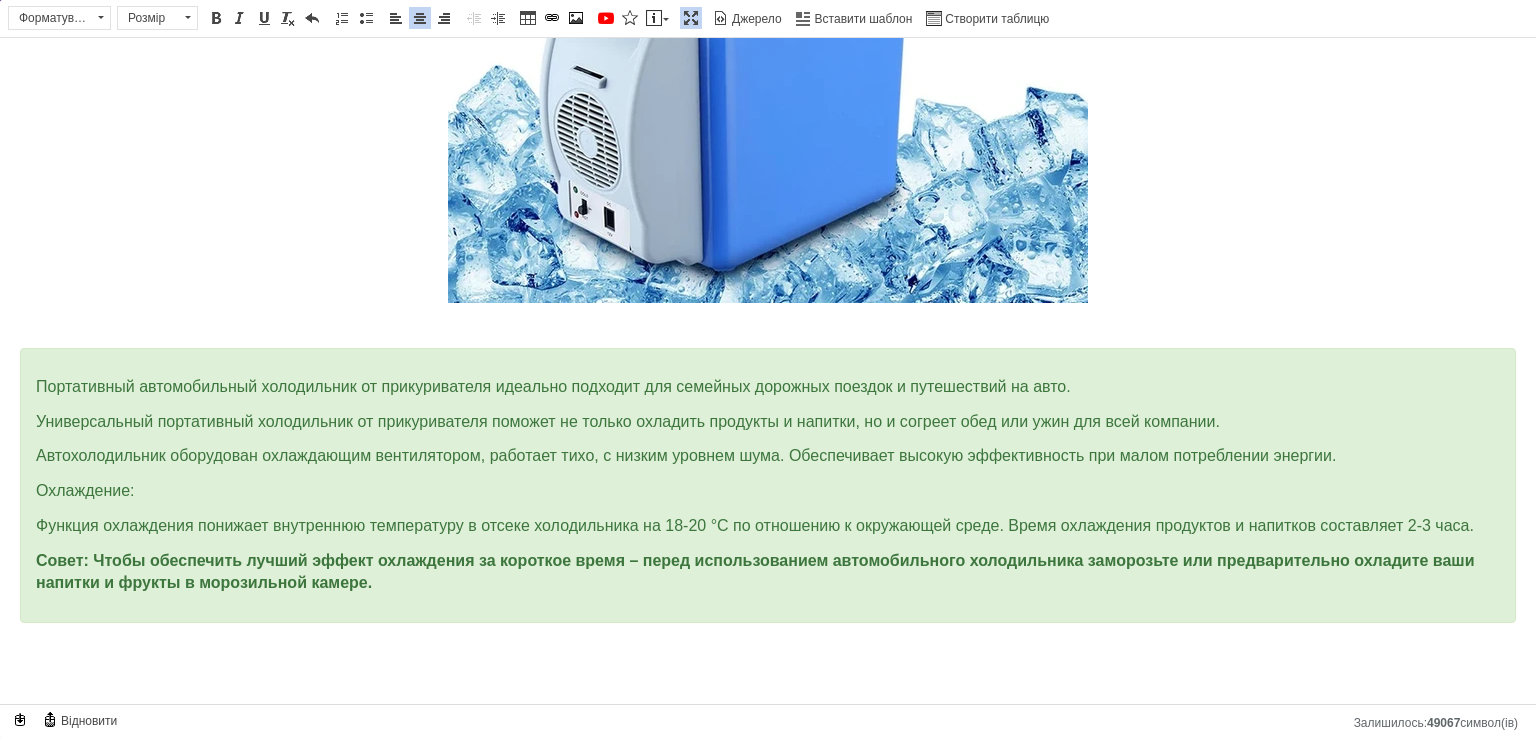 click on "Автомобильный холодильник туристический от прикуривателя 12В, объем 7.5 л, Холодильник в машину Портативный автомобильный холодильник от прикуривателя идеально подходит для семейных дорожных поездок и путешествий на авто. Универсальный портативный холодильник от прикуривателя поможет не только охладить продукты и напитки, но и согреет обед или ужин для всей компании. Автохолодильник оборудован охлаждающим вентилятором, работает тихо, с низким уровнем шума. Обеспечивает высокую эффективность при малом потреблении энергии. Охлаждение:" at bounding box center (768, 165) 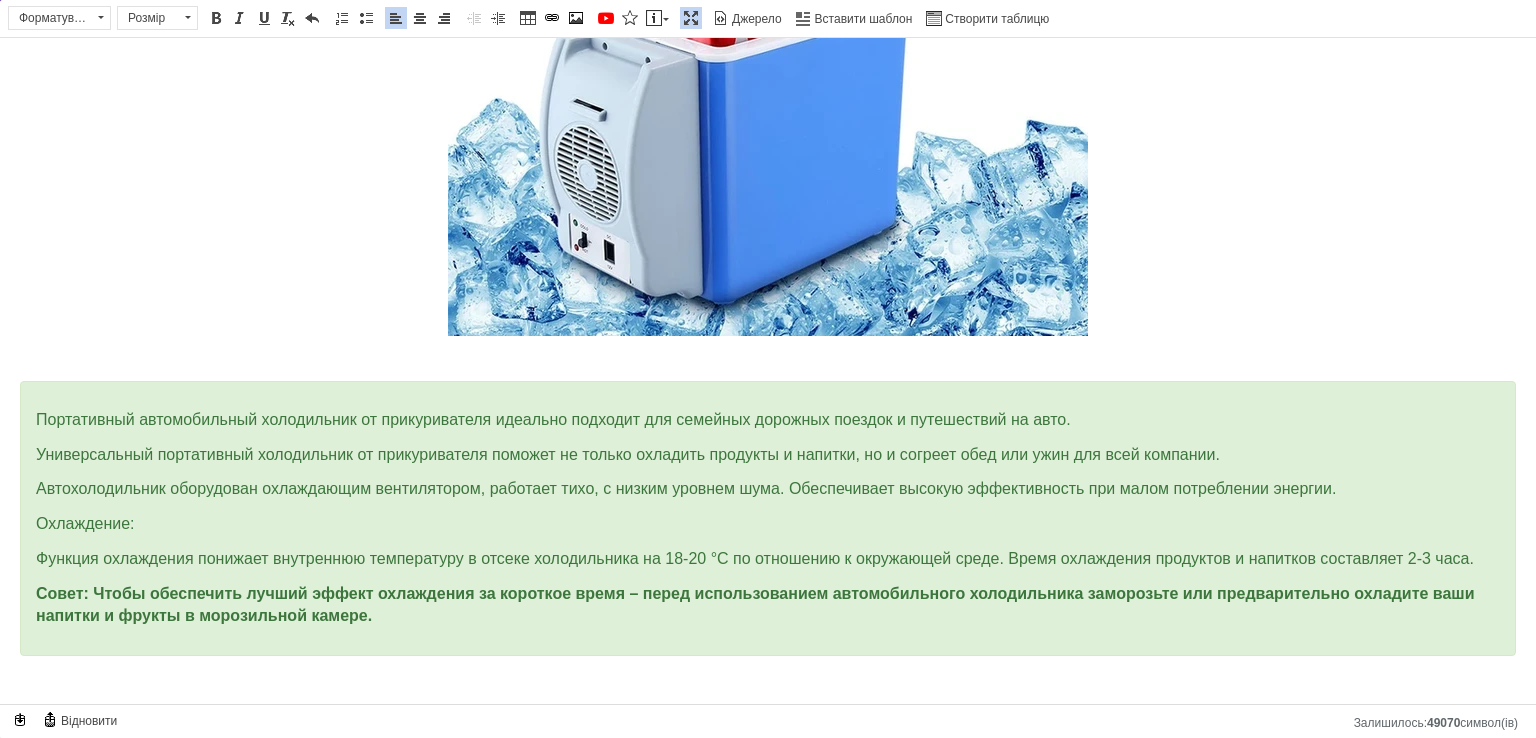scroll, scrollTop: 404, scrollLeft: 0, axis: vertical 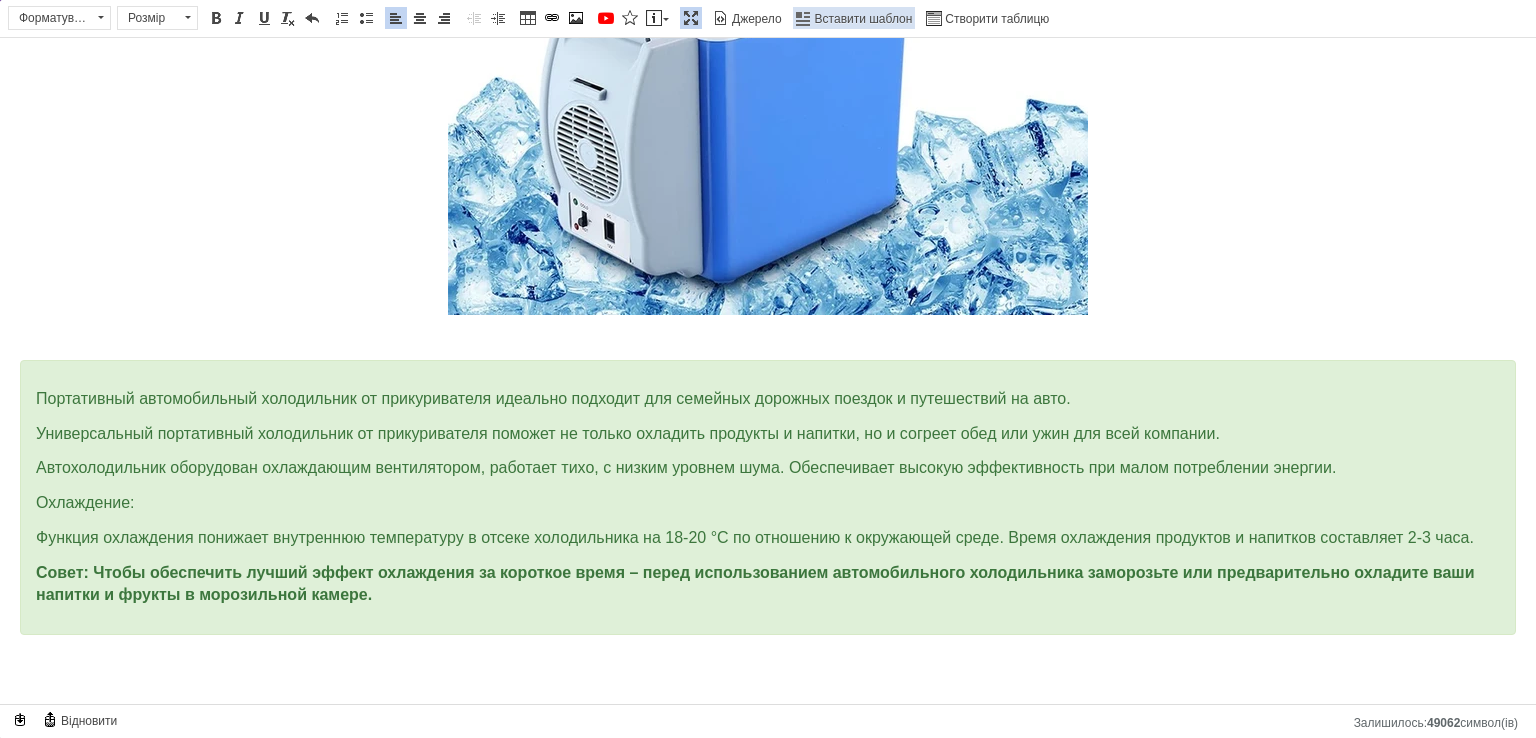 click on "Вставити шаблон" at bounding box center [862, 19] 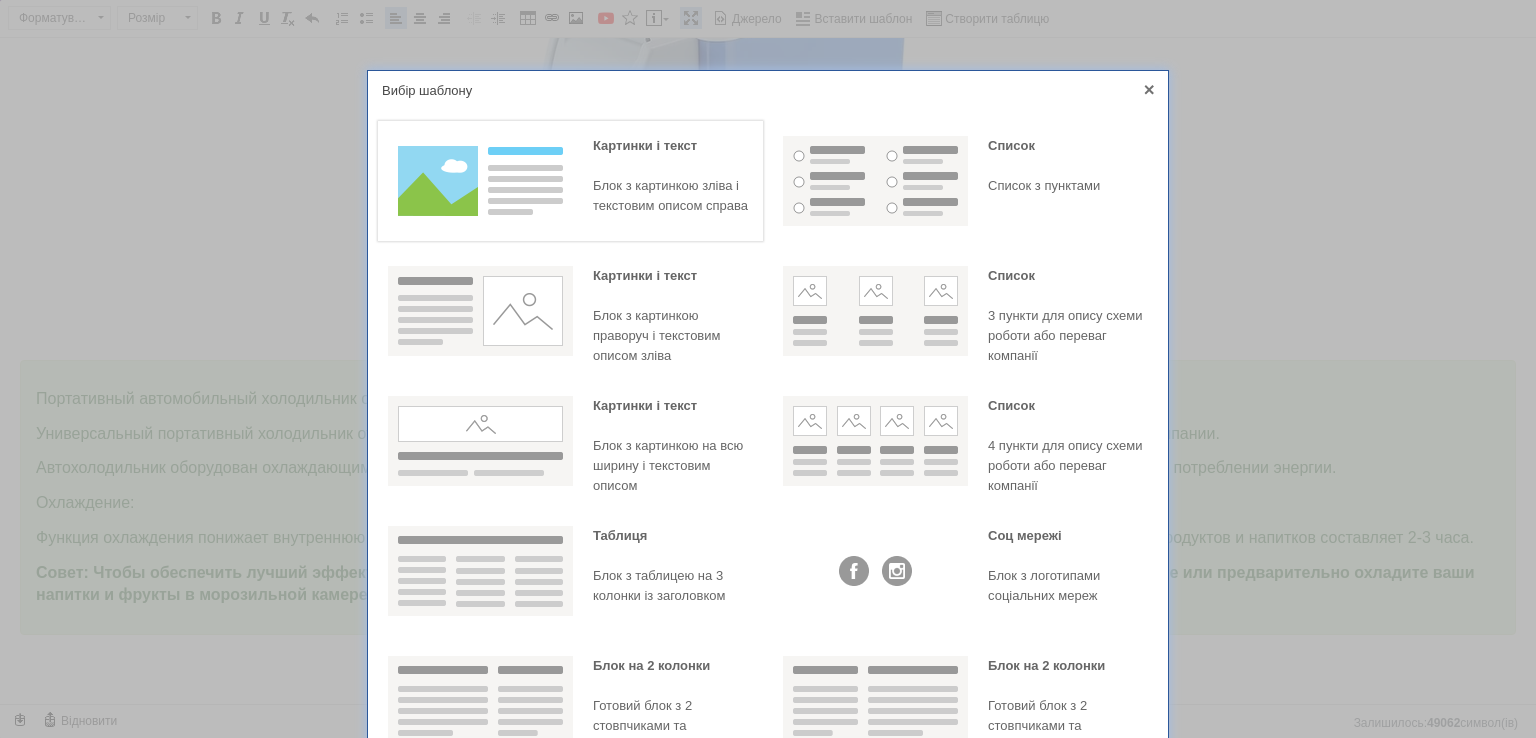 click on "Блок з картинкою зліва і текстовим описом справа" at bounding box center (673, 196) 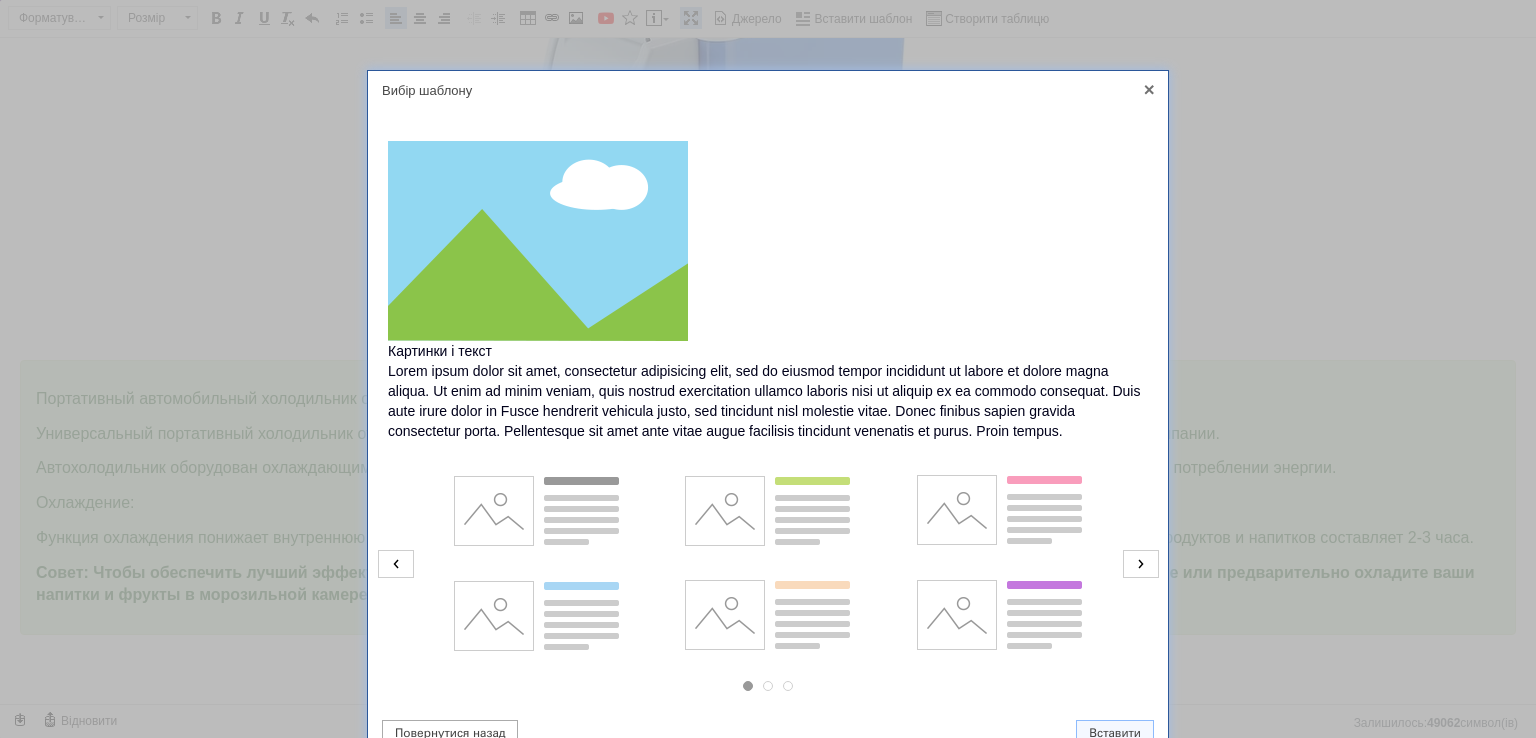 scroll, scrollTop: 92, scrollLeft: 0, axis: vertical 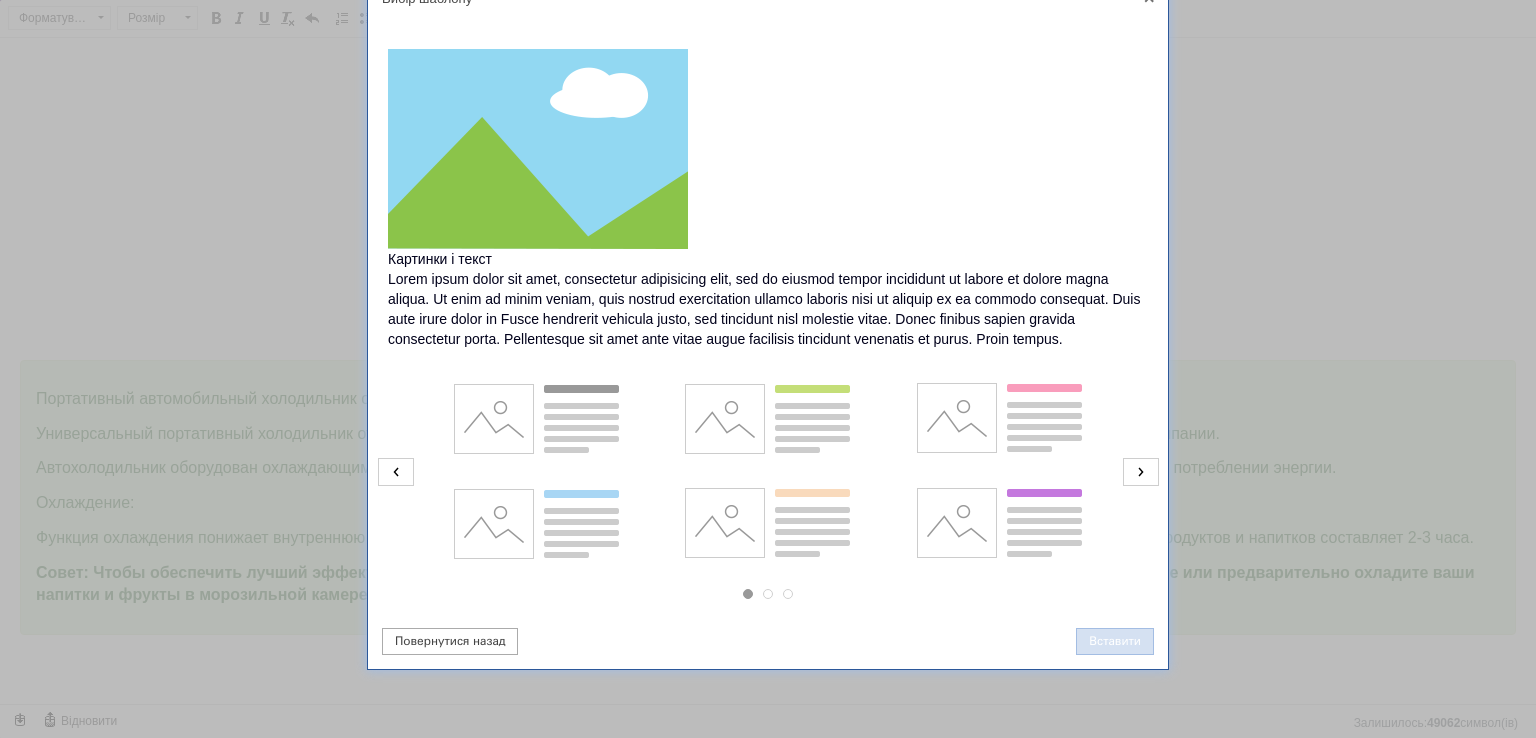 click on "Вставити" at bounding box center (1115, 641) 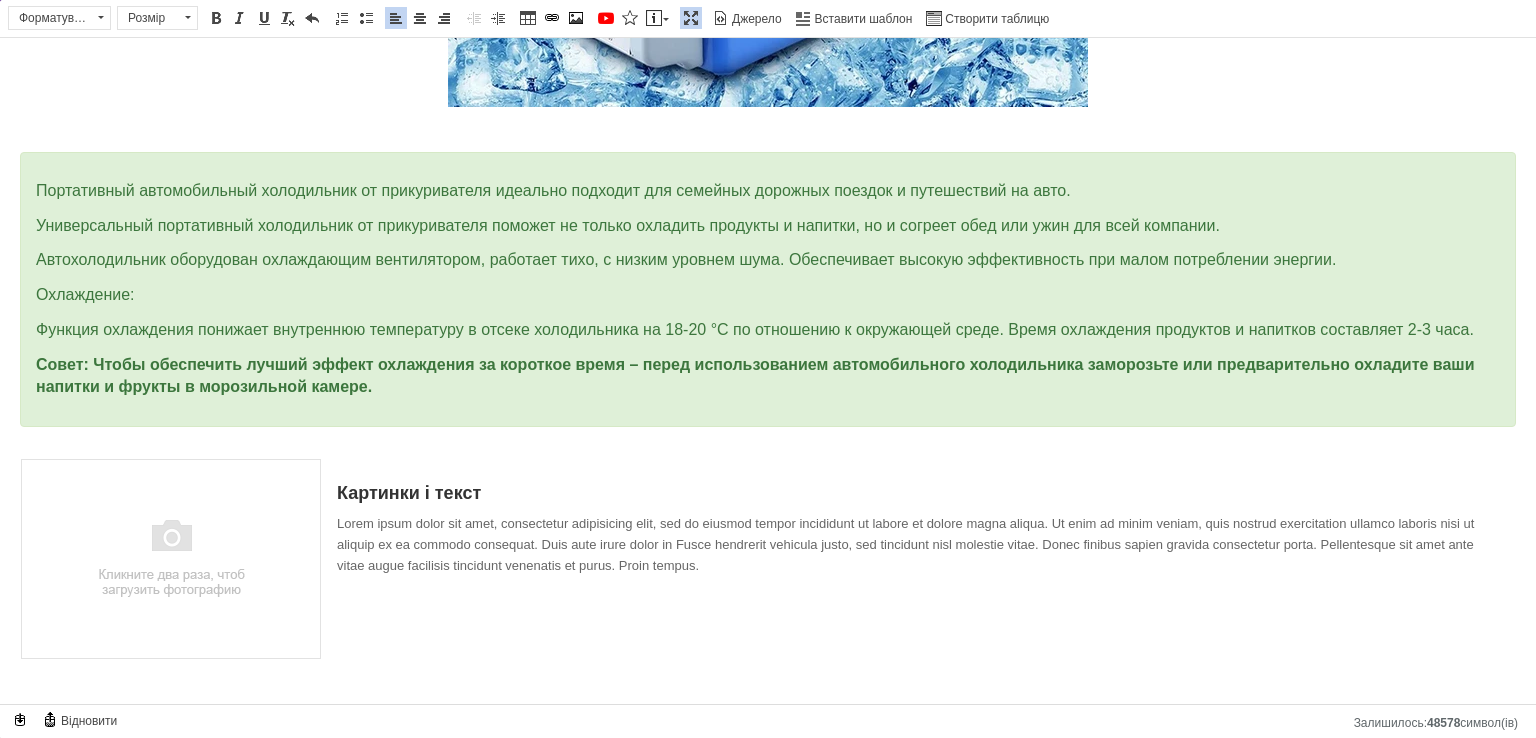 scroll, scrollTop: 620, scrollLeft: 0, axis: vertical 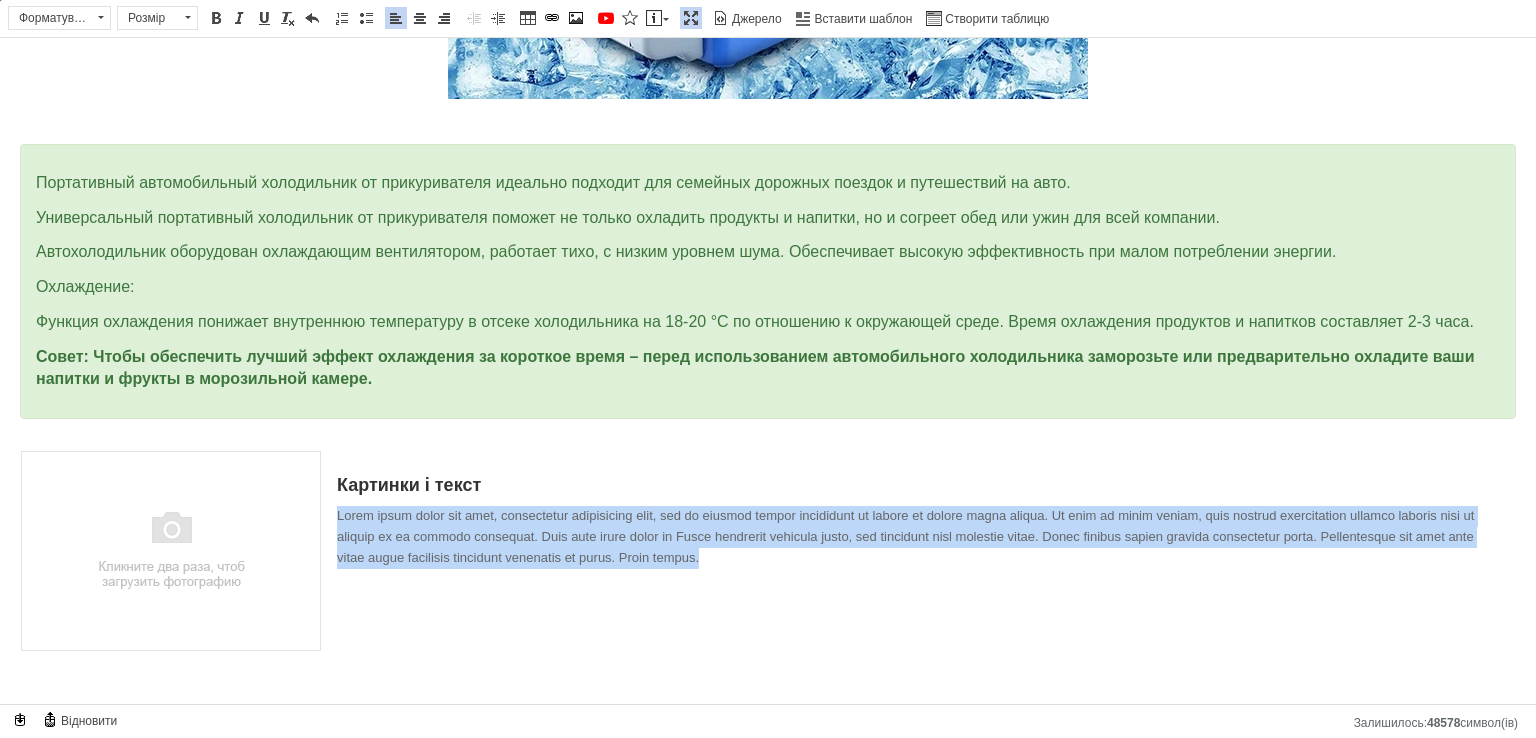 drag, startPoint x: 697, startPoint y: 559, endPoint x: 329, endPoint y: 503, distance: 372.23648 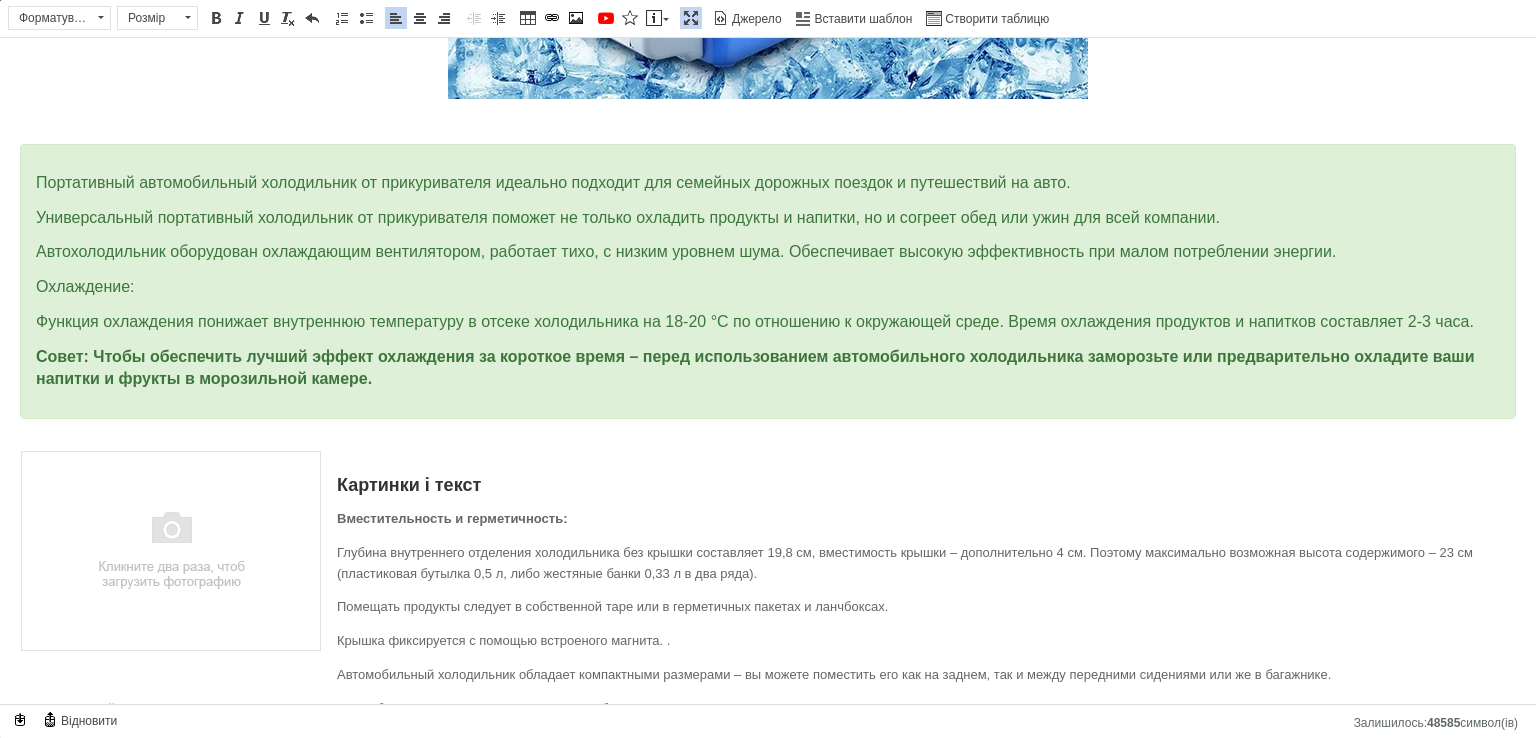 scroll, scrollTop: 628, scrollLeft: 0, axis: vertical 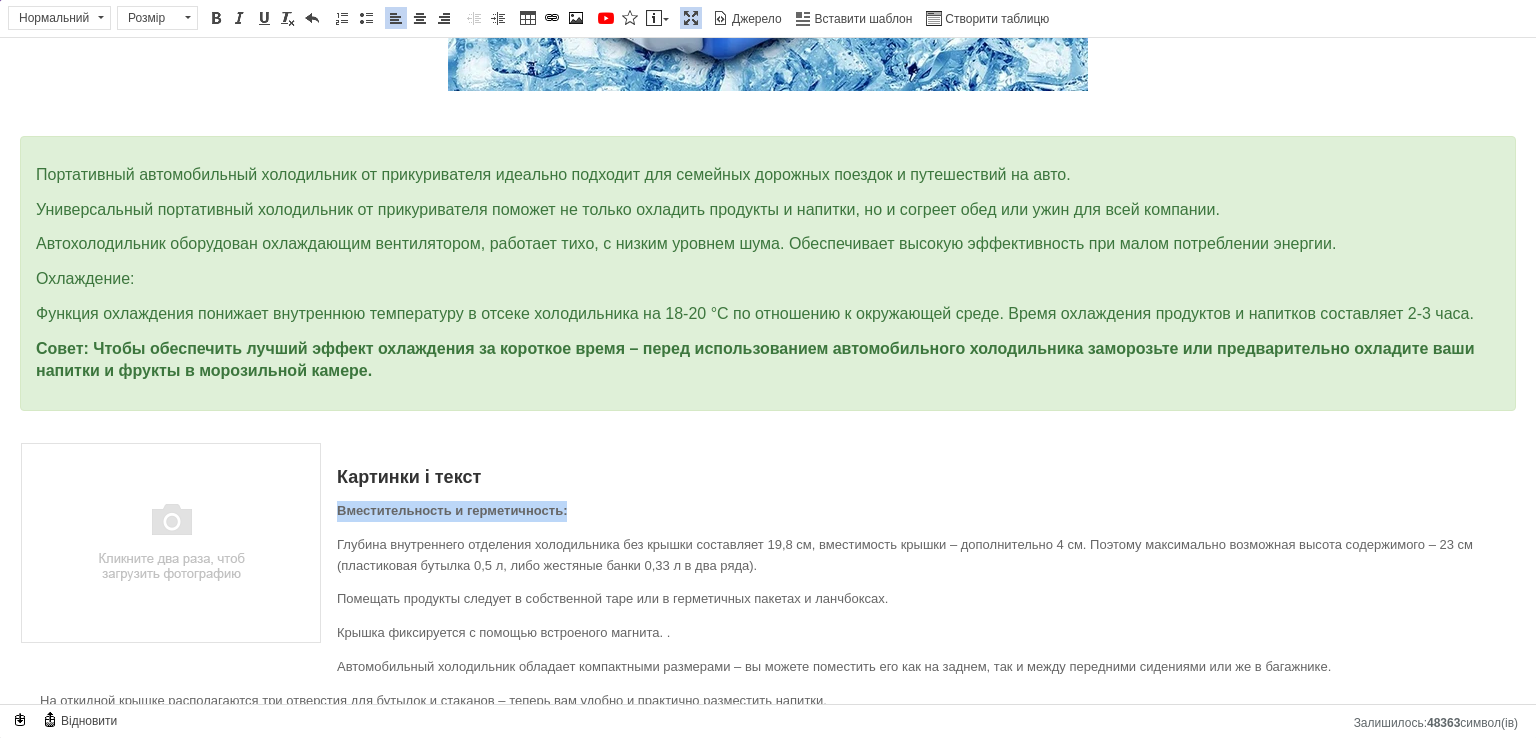 drag, startPoint x: 592, startPoint y: 513, endPoint x: 340, endPoint y: 501, distance: 252.28555 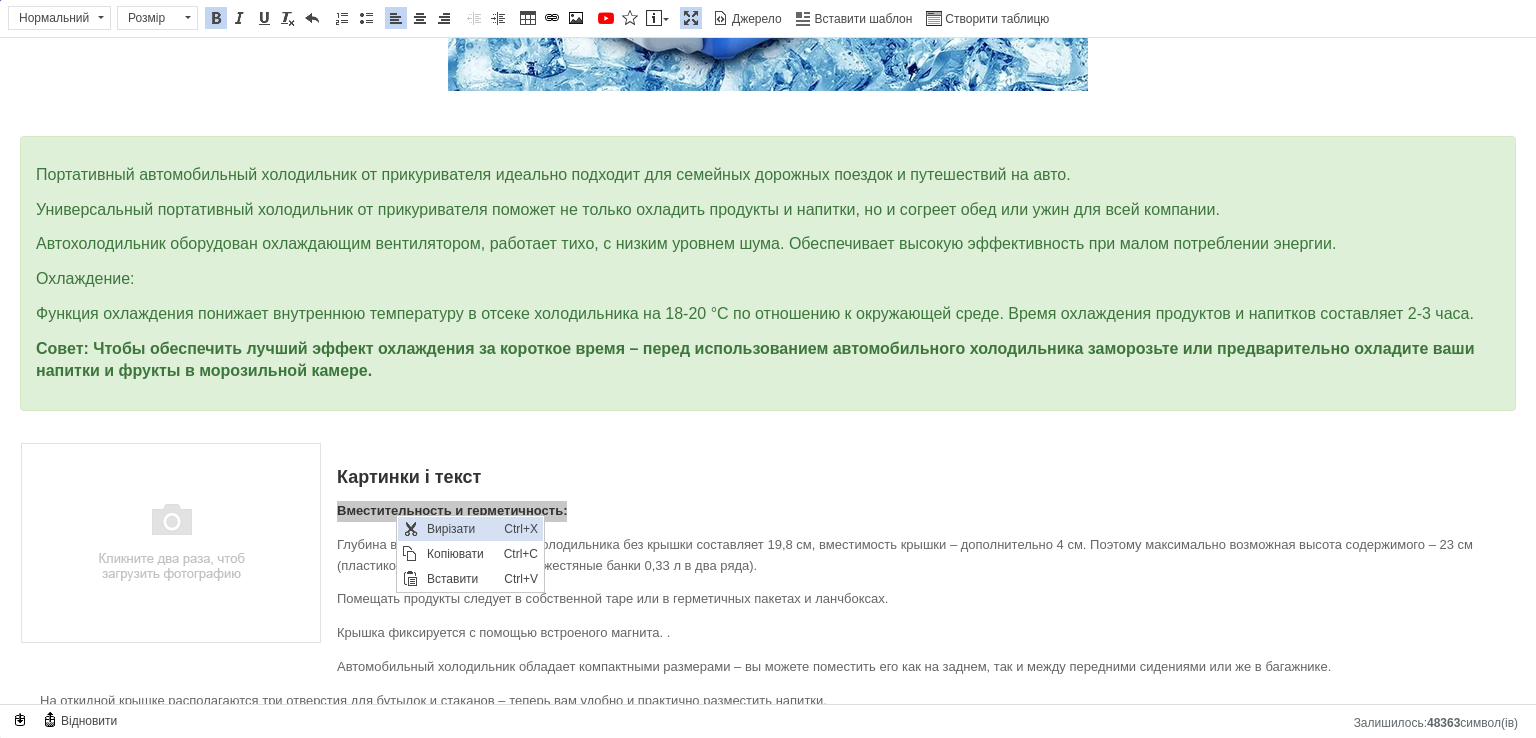 click on "Вирізати" at bounding box center [460, 529] 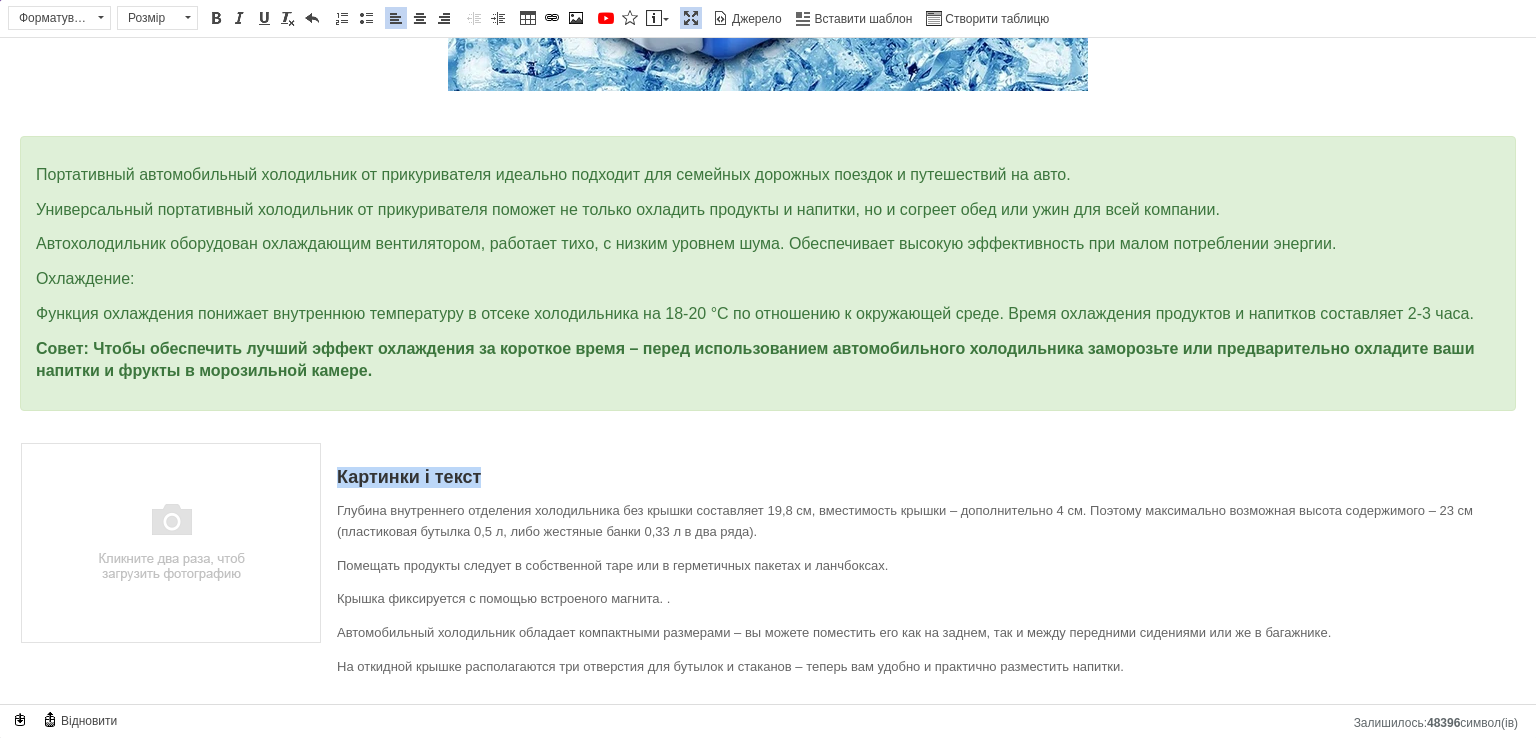 drag, startPoint x: 484, startPoint y: 469, endPoint x: 338, endPoint y: 466, distance: 146.03082 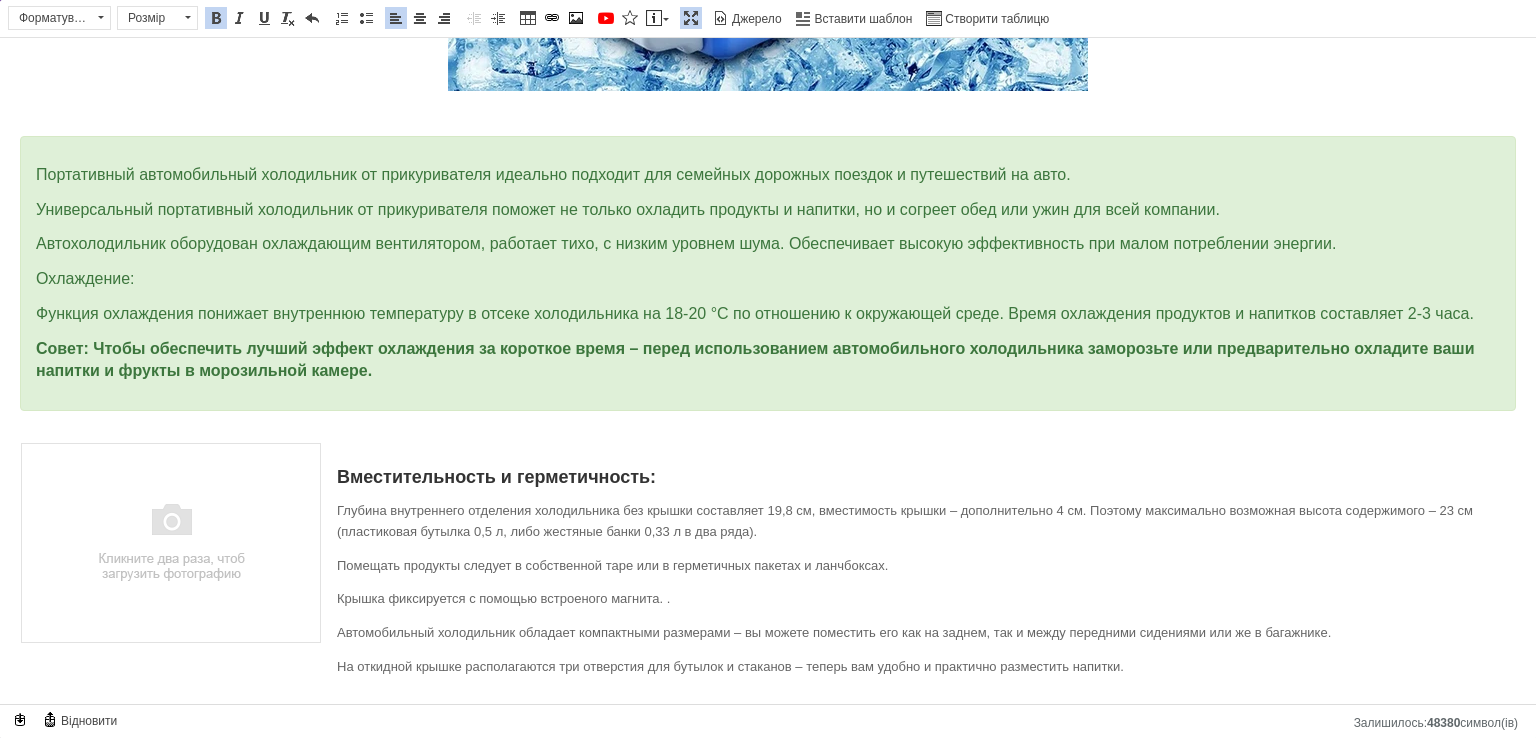 scroll, scrollTop: 679, scrollLeft: 0, axis: vertical 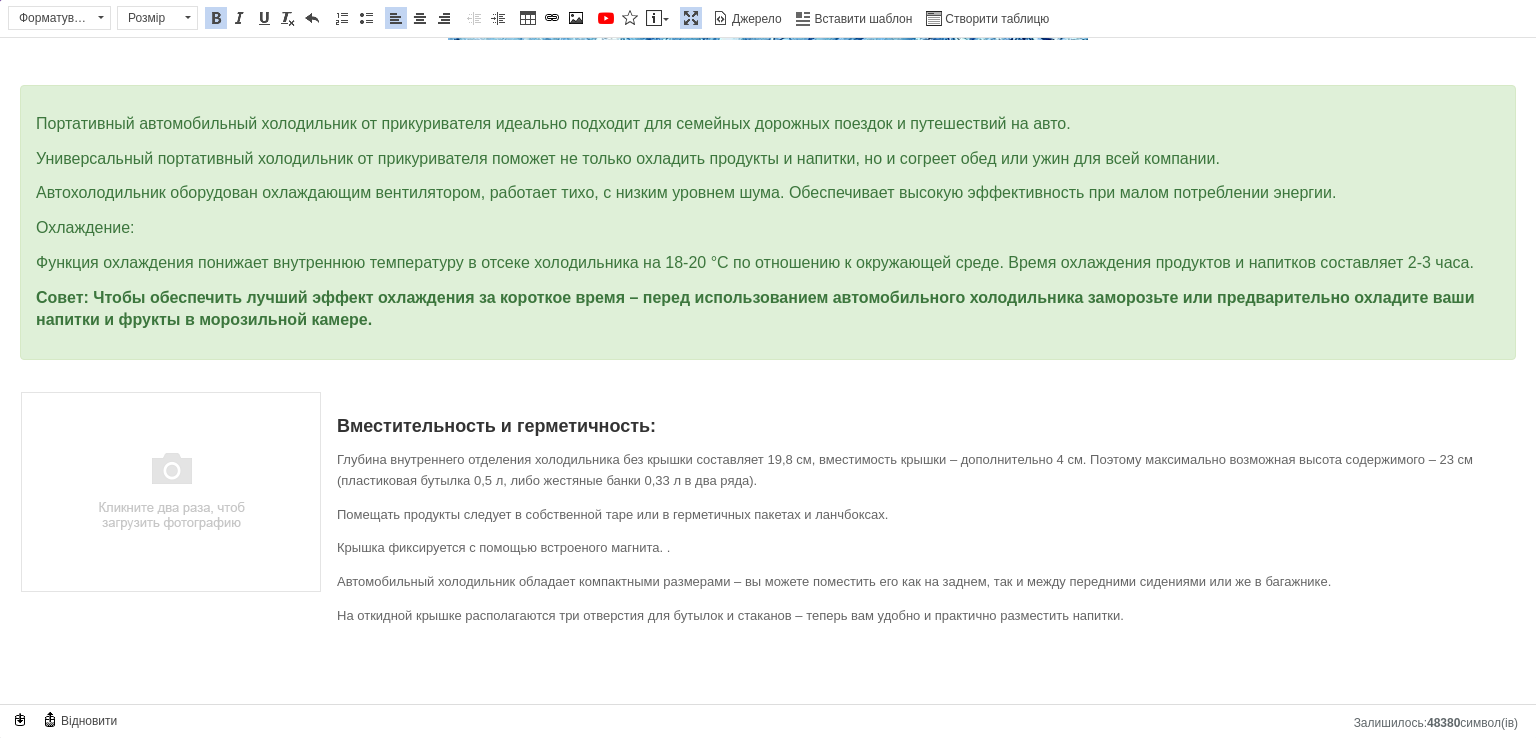 click at bounding box center [171, 492] 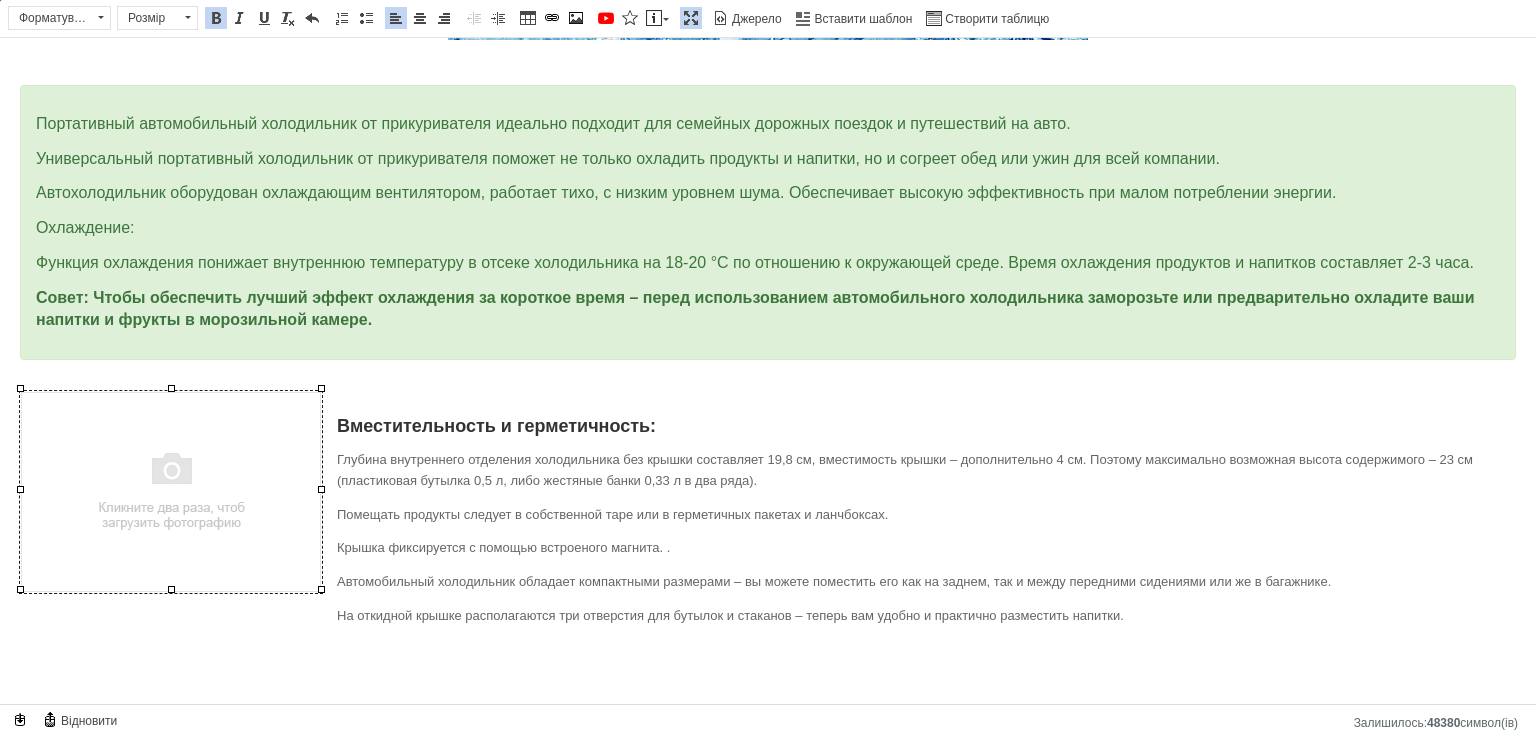 click at bounding box center (171, 492) 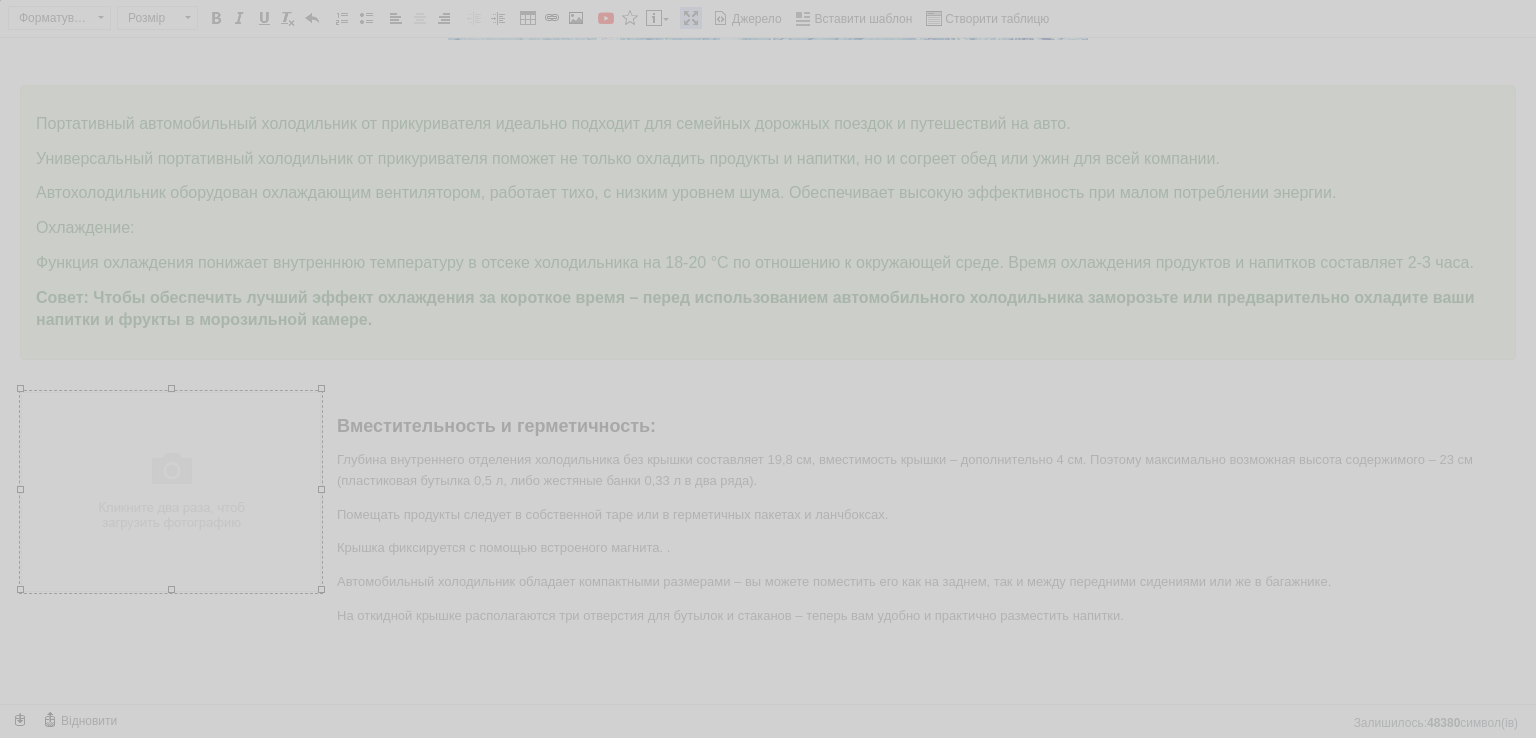scroll, scrollTop: 0, scrollLeft: 64, axis: horizontal 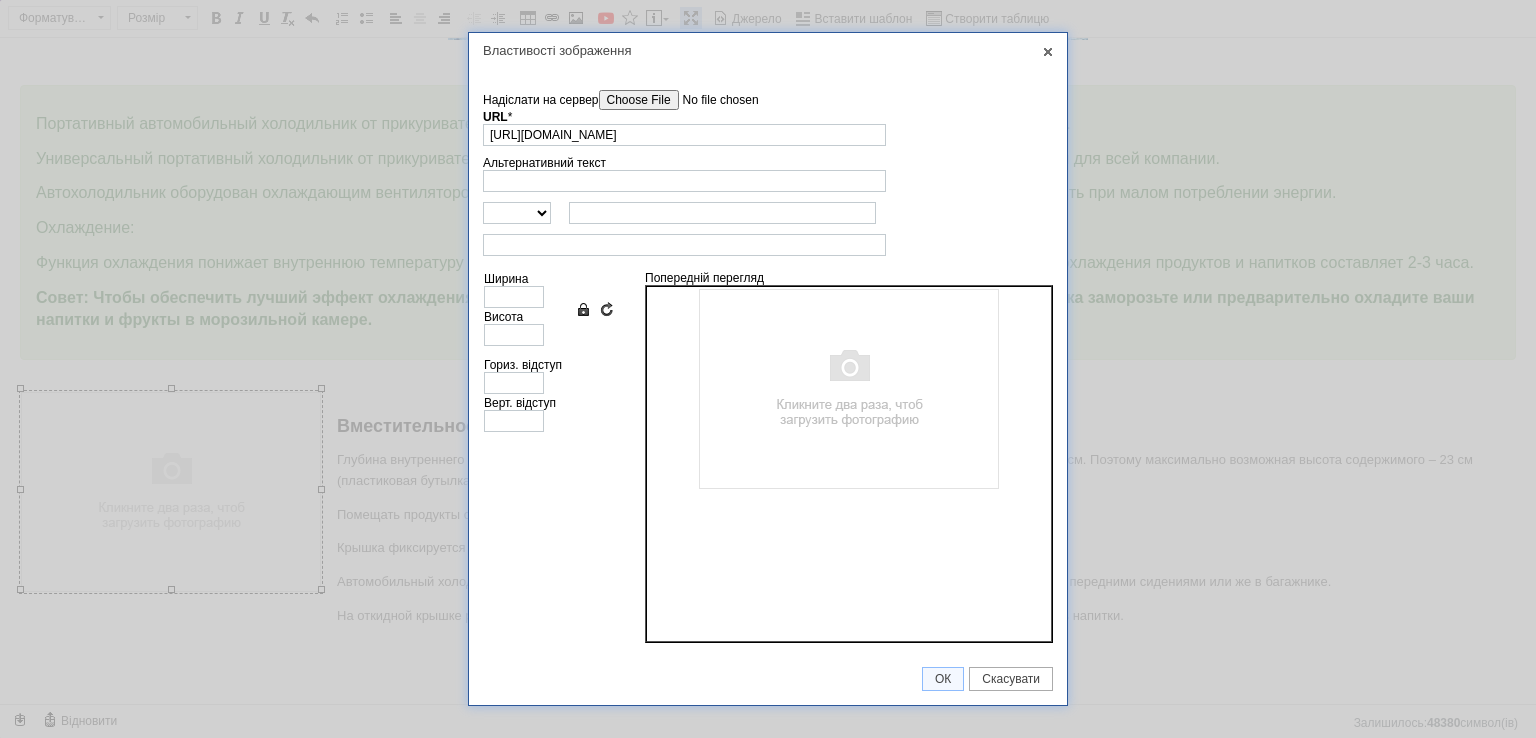 click on "Надіслати на сервер undefined URL * [URL][DOMAIN_NAME] Огляд Сервера Альтернативний текст  http://  https://  ftp://  news://   Ширина Висота Зберегти пропорції Очистити поля розмірів Гориз. відступ Верт. відступ Попередній перегляд" at bounding box center (768, 360) 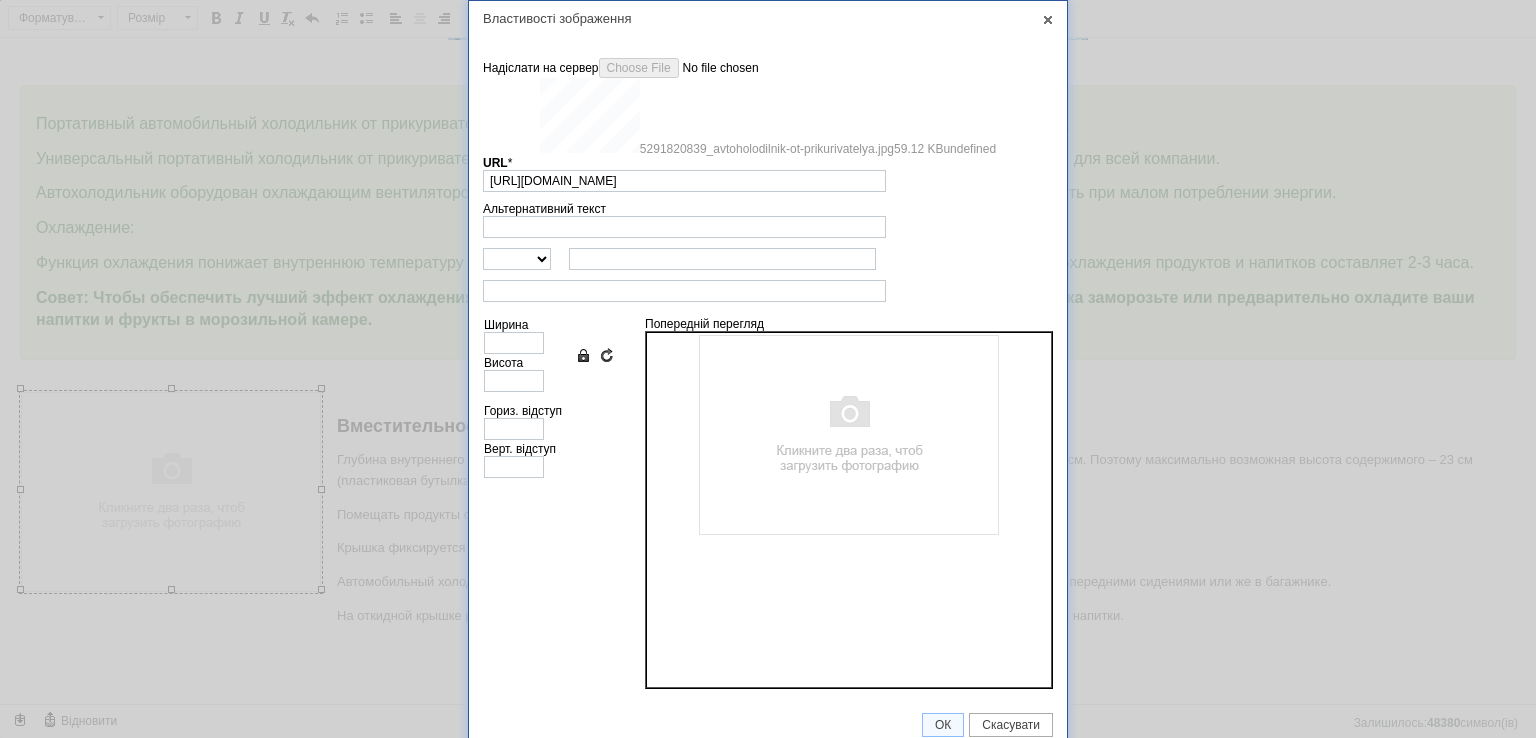 type on "[URL][DOMAIN_NAME]" 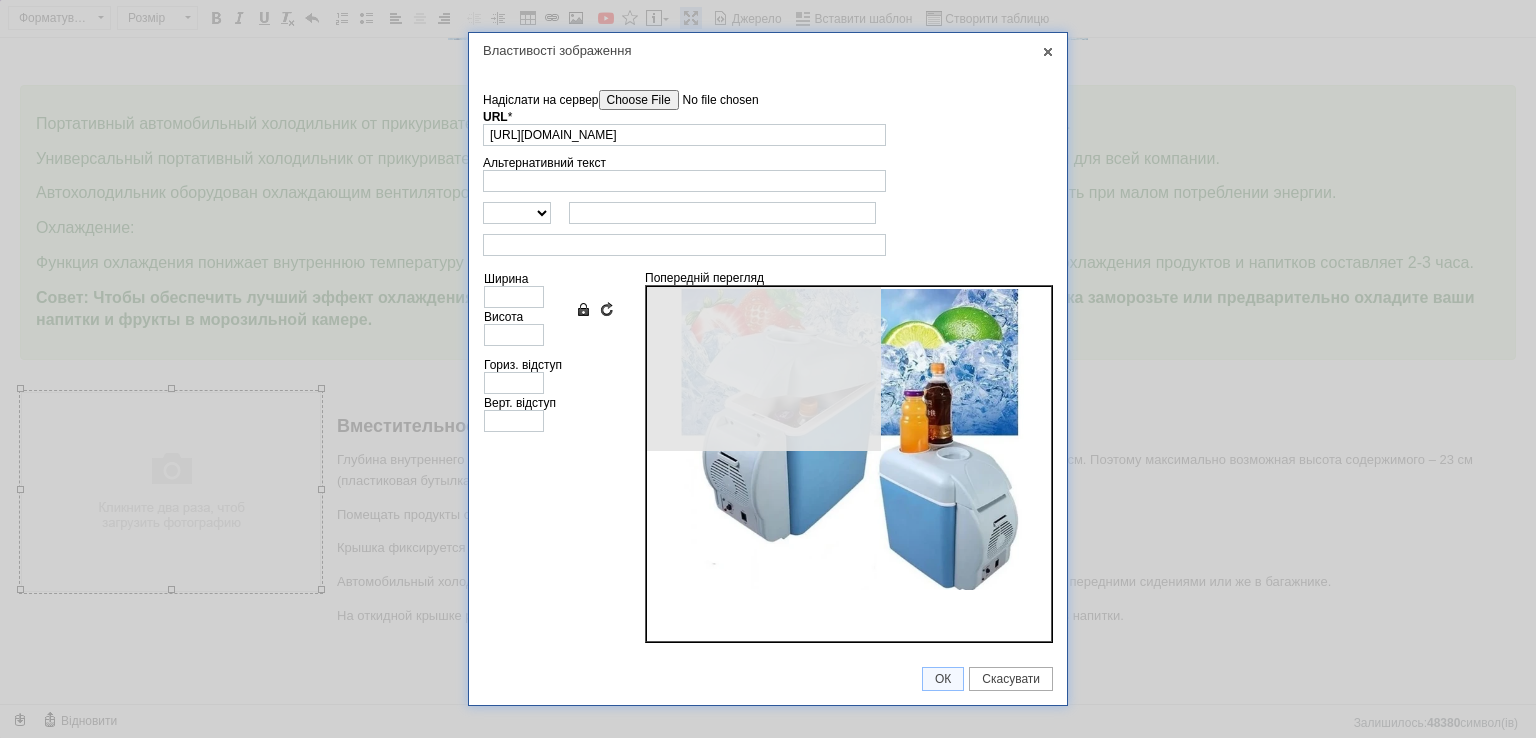 type on "640" 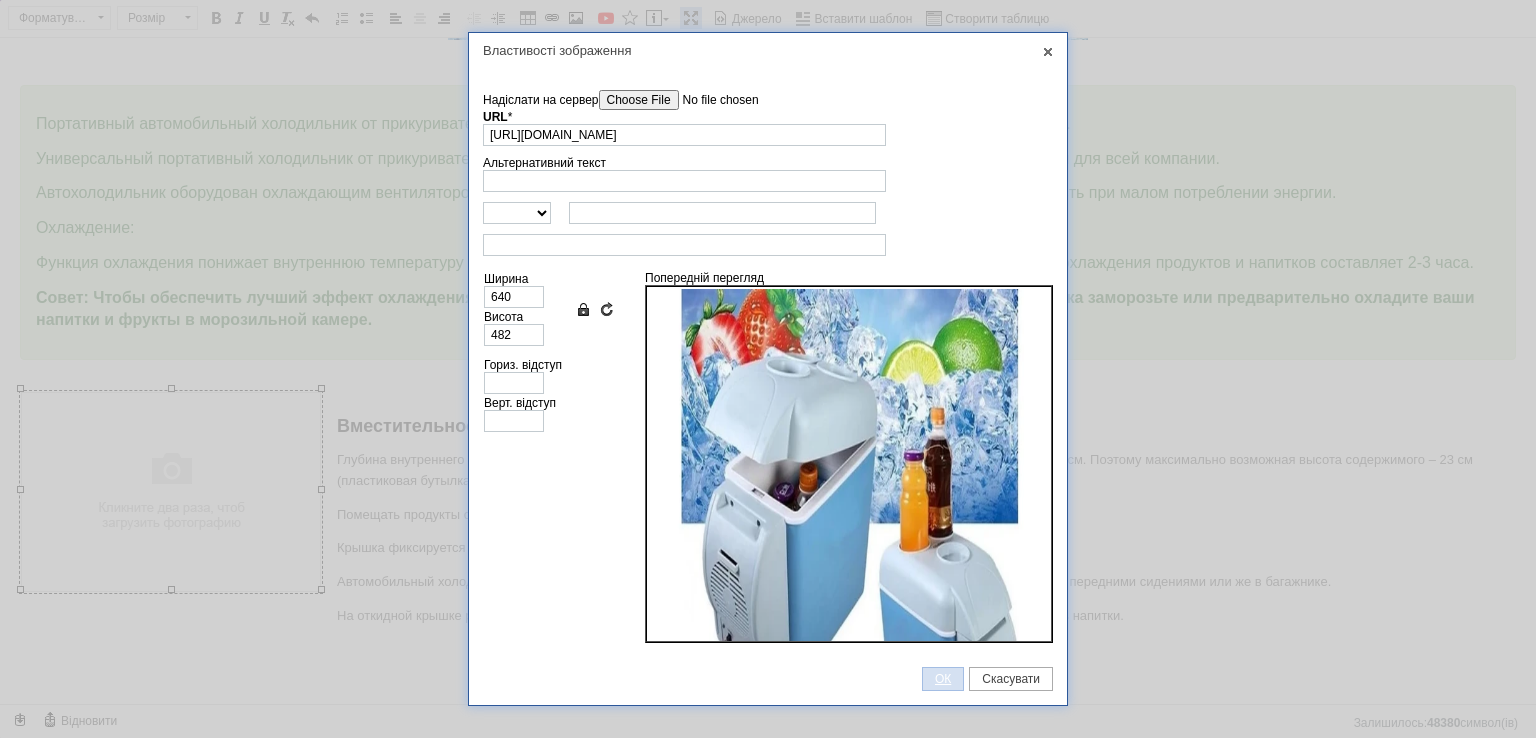 click on "ОК" at bounding box center (943, 679) 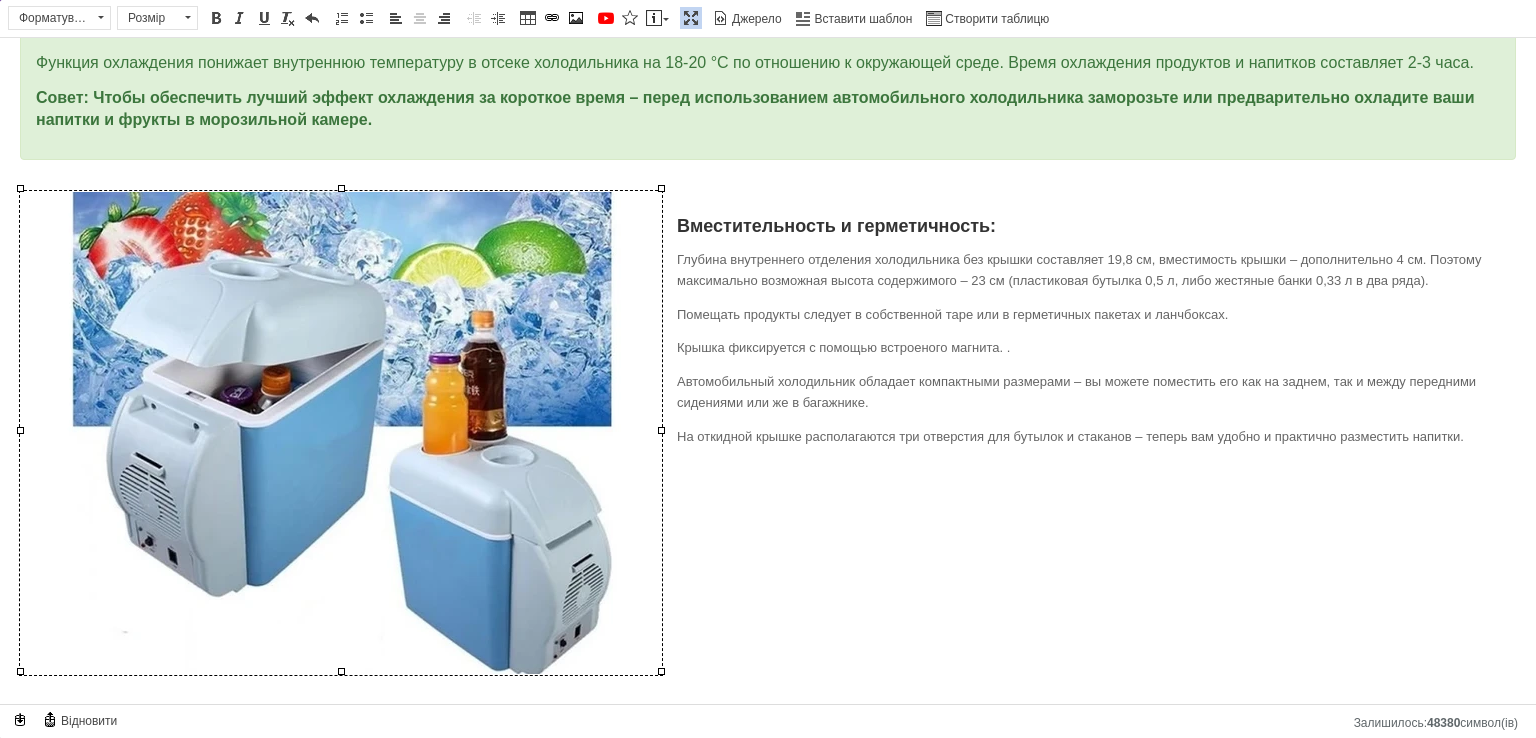 click on "Помещать продукты следует в собственной таре или в герметичных пакетах и ланчбоксах." at bounding box center (768, 315) 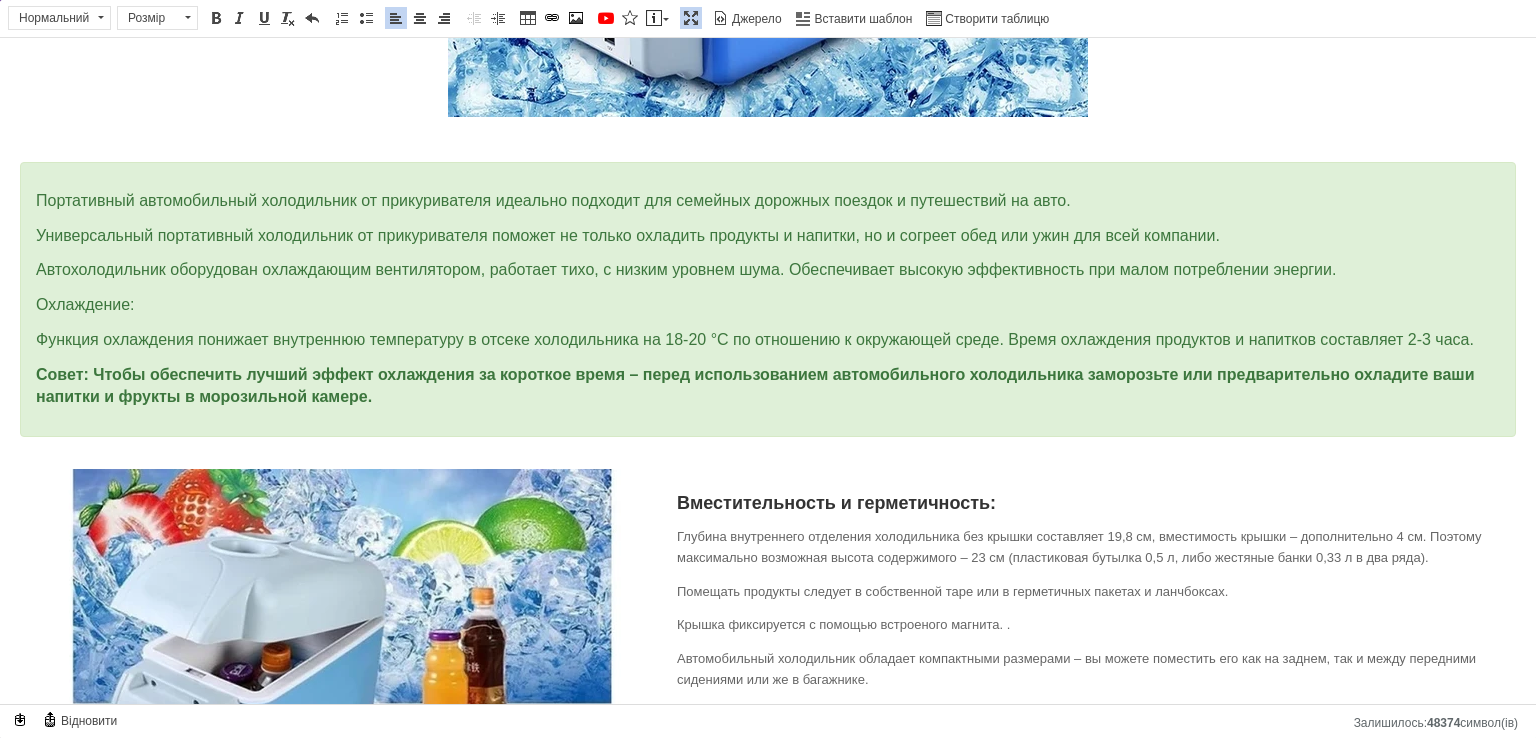 scroll, scrollTop: 902, scrollLeft: 0, axis: vertical 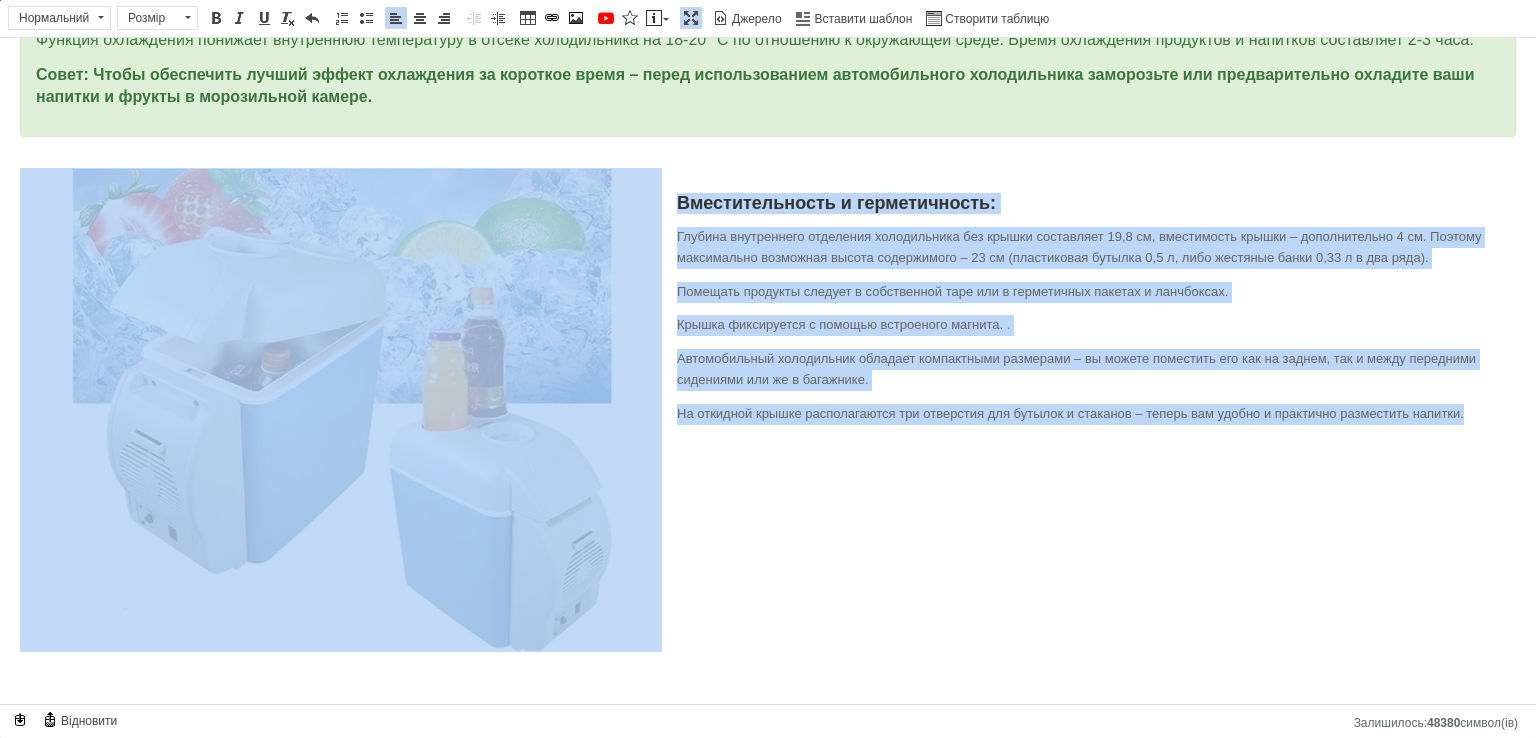 drag, startPoint x: 1474, startPoint y: 429, endPoint x: 635, endPoint y: 220, distance: 864.63983 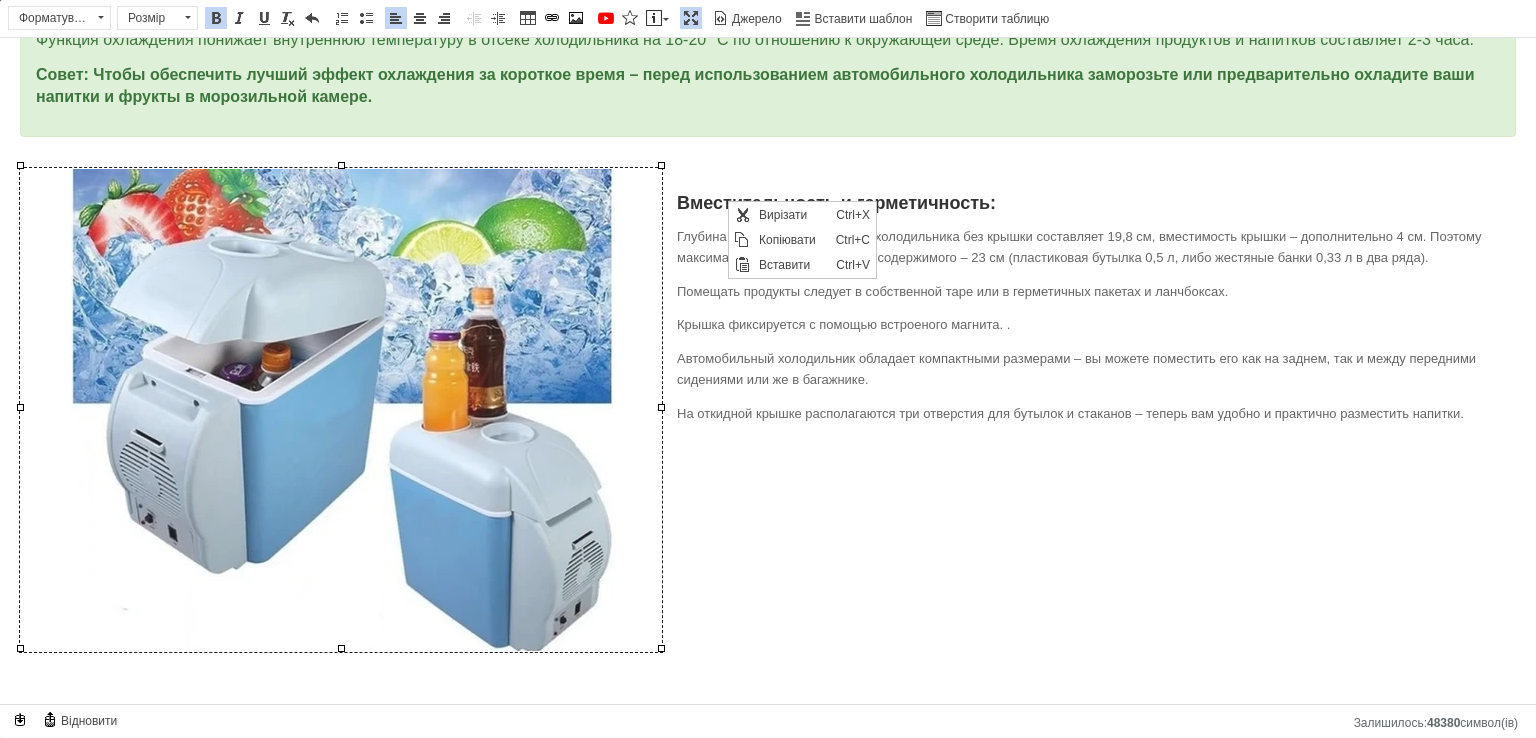 click at bounding box center [341, 410] 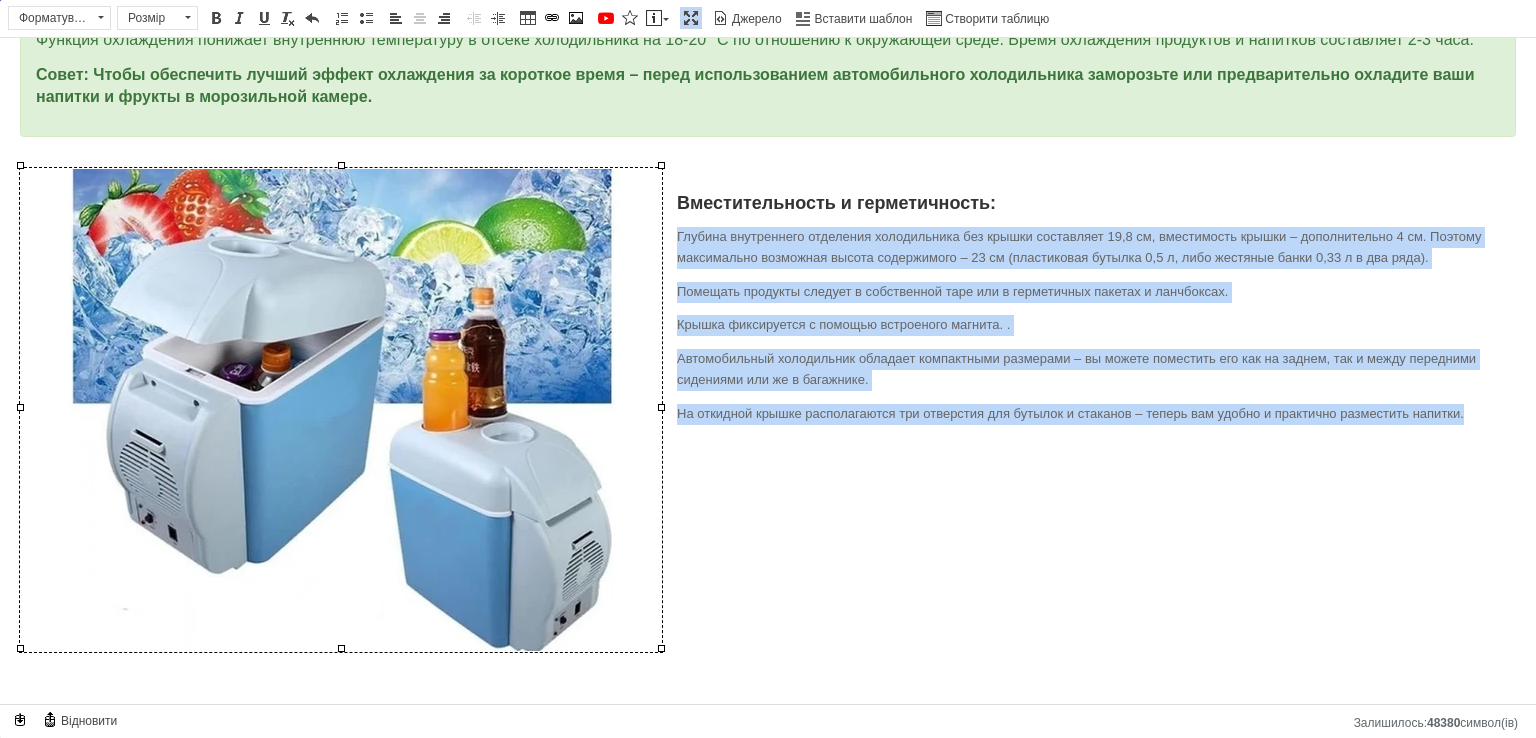 drag, startPoint x: 1483, startPoint y: 445, endPoint x: 668, endPoint y: 242, distance: 839.9012 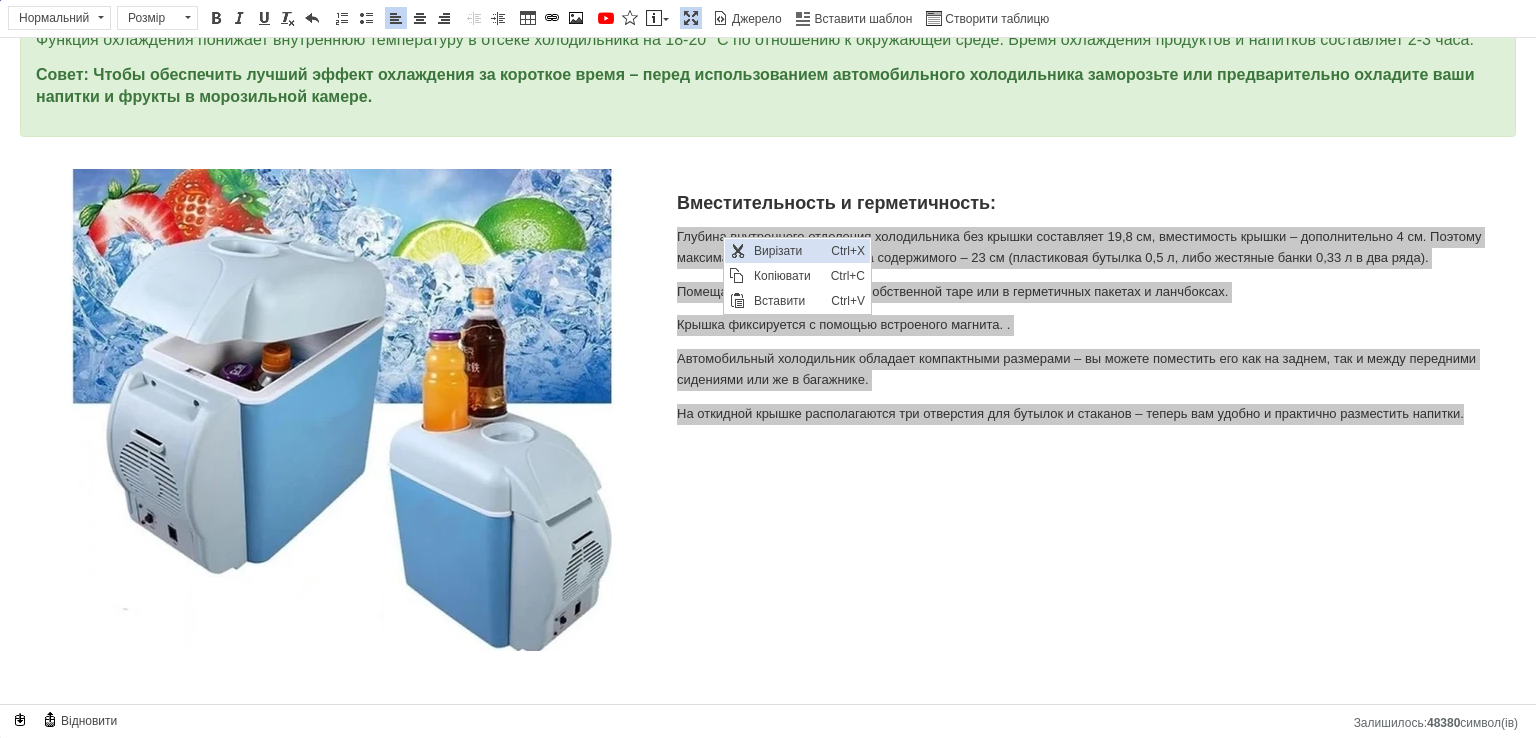 drag, startPoint x: 768, startPoint y: 258, endPoint x: 1488, endPoint y: 461, distance: 748.0702 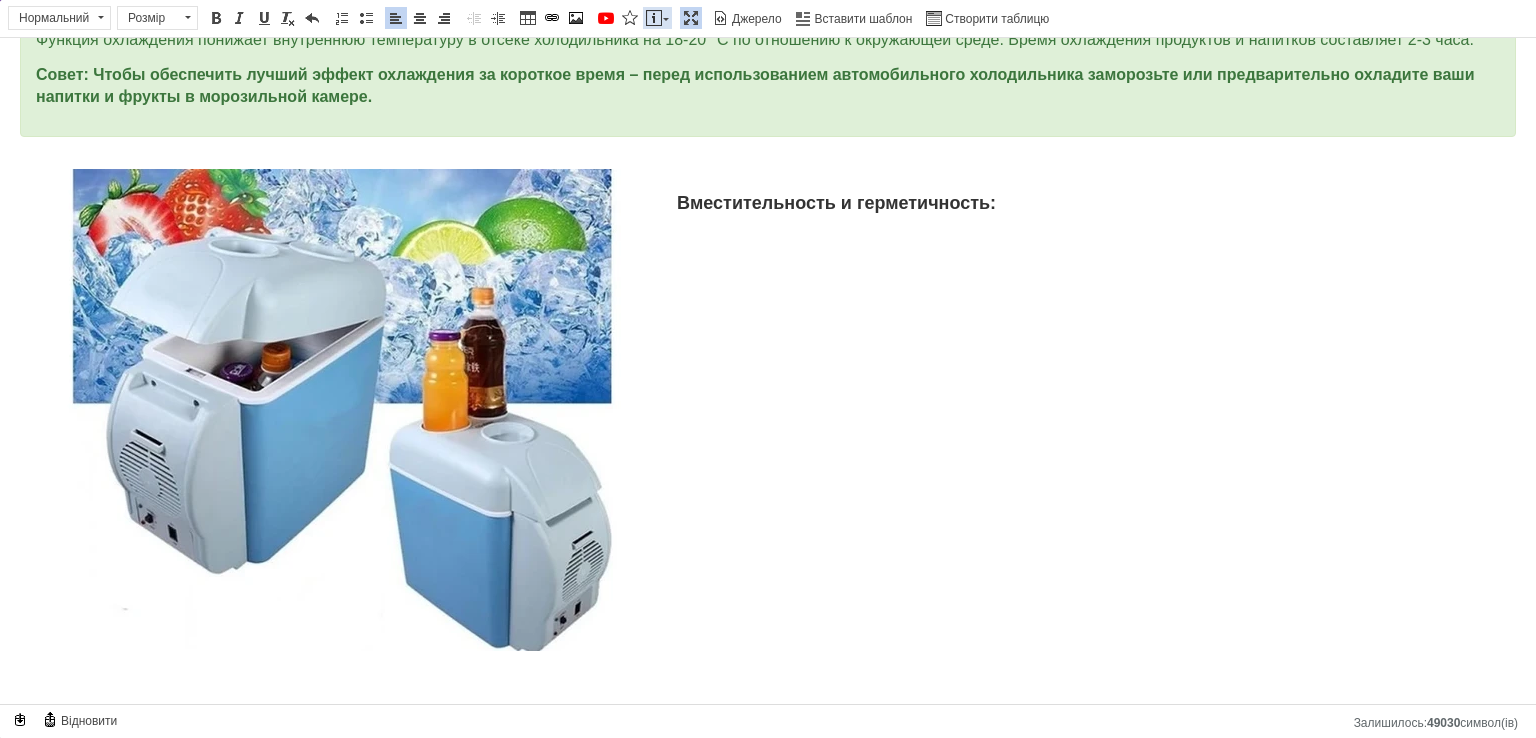 click at bounding box center (654, 18) 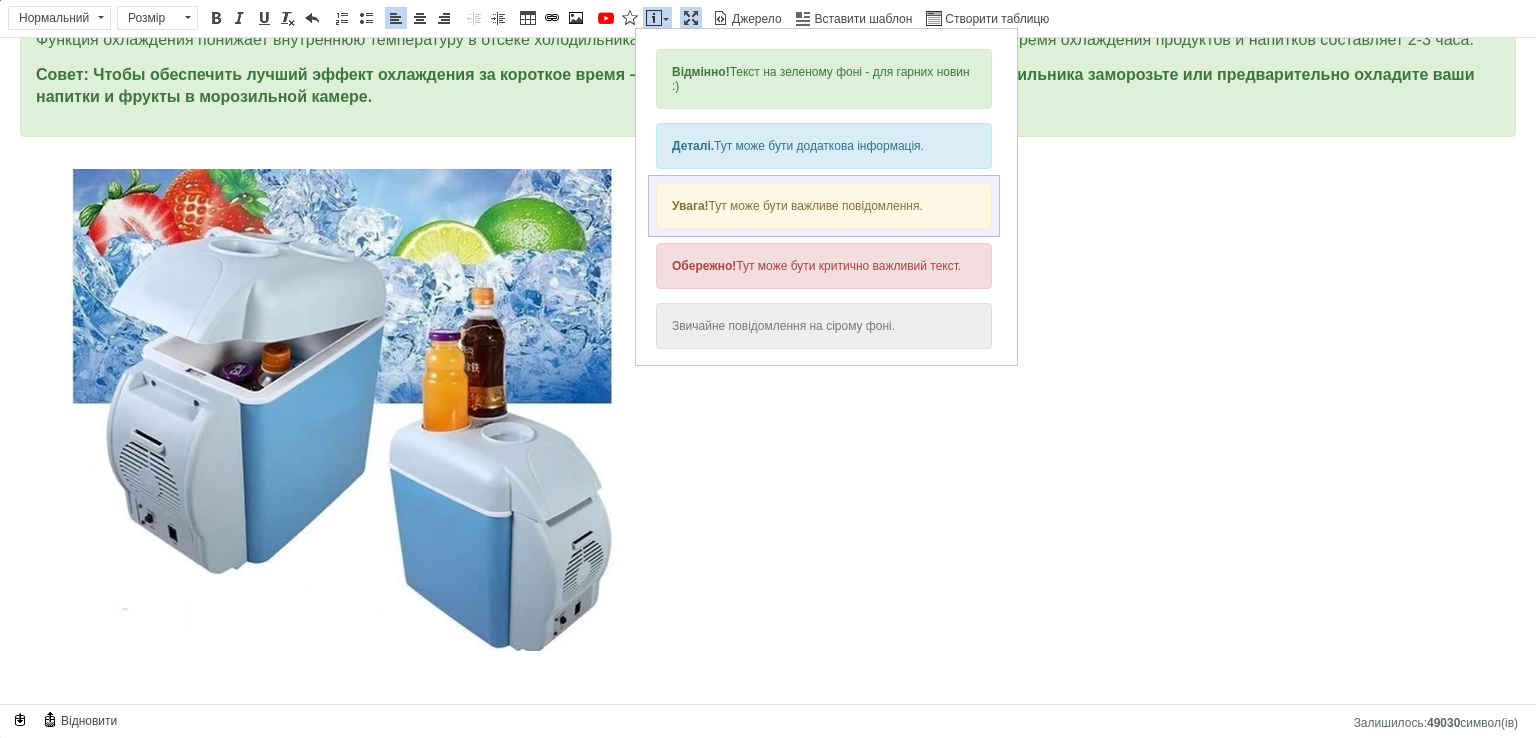 click on "Увага!  Тут може бути важливе повідомлення." at bounding box center [824, 206] 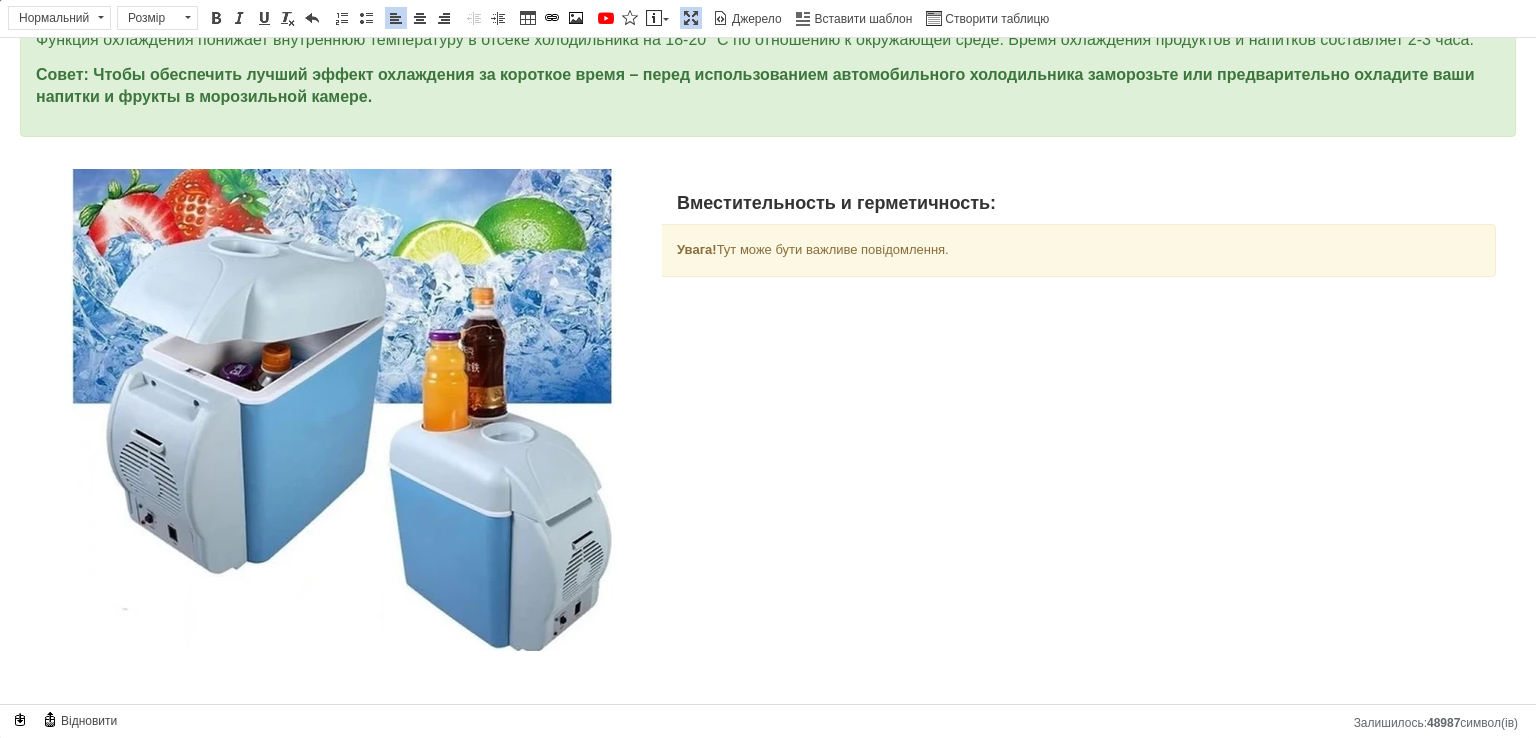 drag, startPoint x: 995, startPoint y: 248, endPoint x: 668, endPoint y: 250, distance: 327.0061 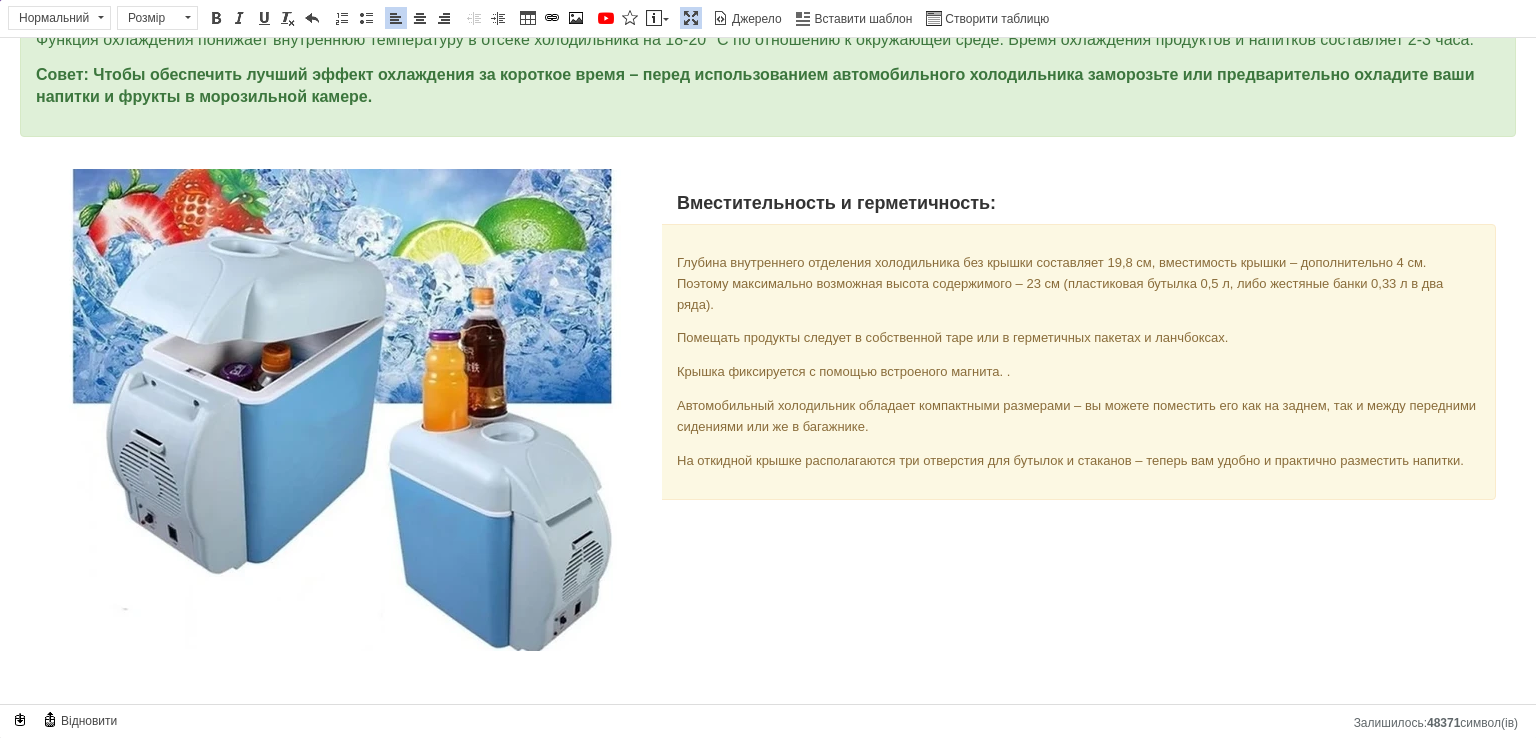 click on "Вместительность и герметичность: Глубина внутреннего отделения холодильника без крышки составляет 19,8 см, вместимость крышки – дополнительно 4 см. Поэтому максимально возможная высота содержимого – 23 см (пластиковая бутылка 0,5 л, либо жестяные банки 0,33 л в два ряда). Помещать продукты следует в собственной таре или в герметичных пакетах и ланчбоксах. Крышка фиксируется с помощью встроеного магнита. . Автомобильный холодильник обладает компактными размерами – вы можете поместить его как на заднем, так и между передними сидениями или же в багажнике." at bounding box center [768, 370] 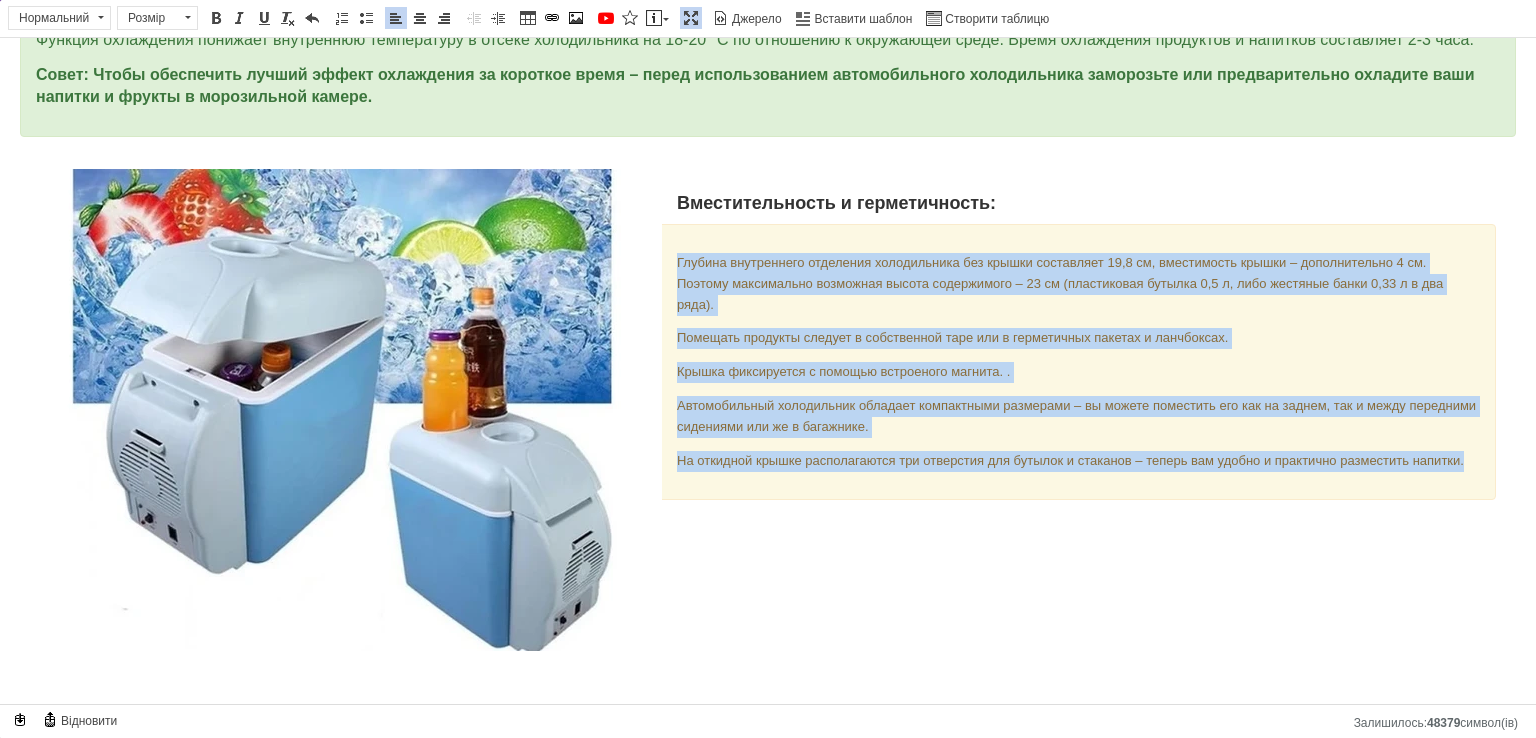 drag, startPoint x: 669, startPoint y: 250, endPoint x: 1472, endPoint y: 464, distance: 831.0265 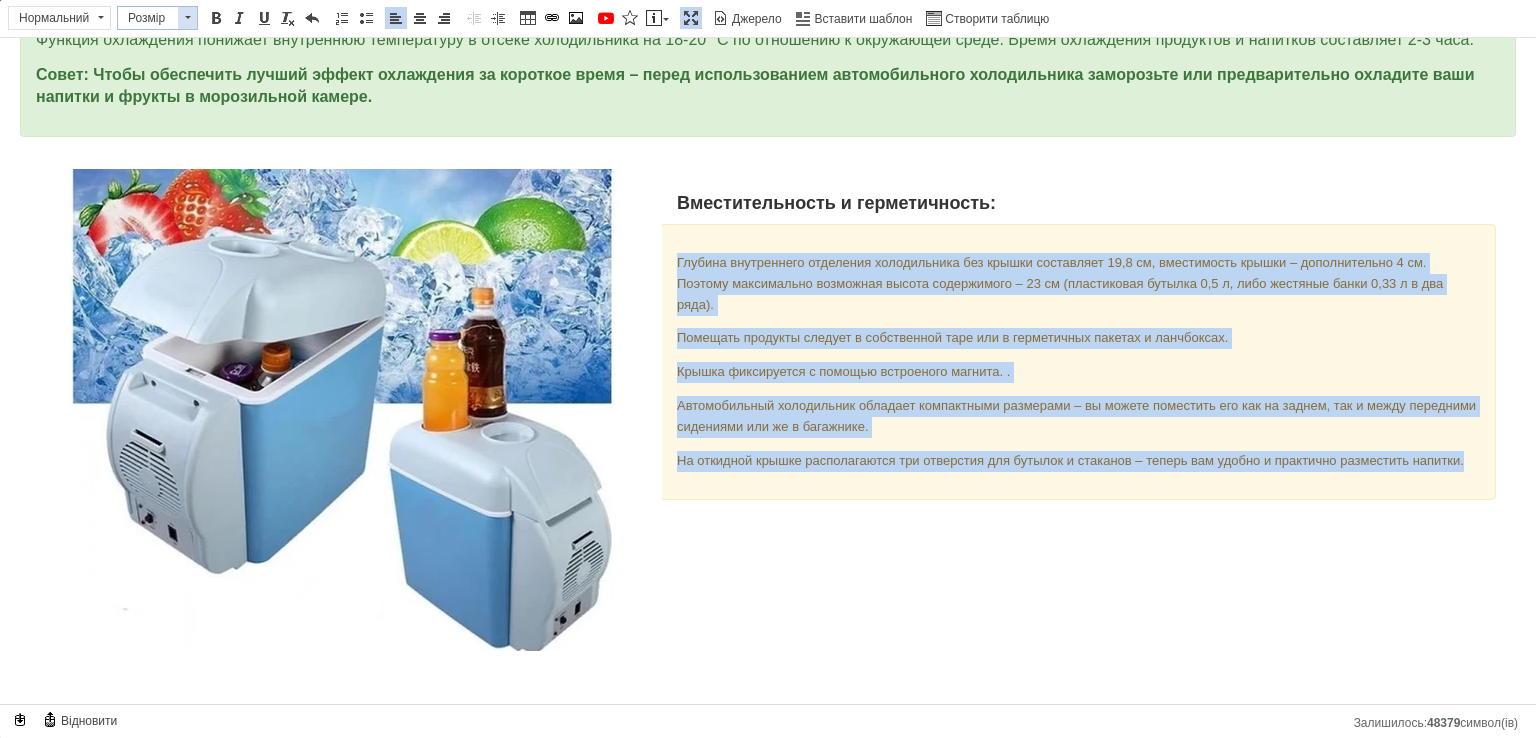 click at bounding box center (187, 18) 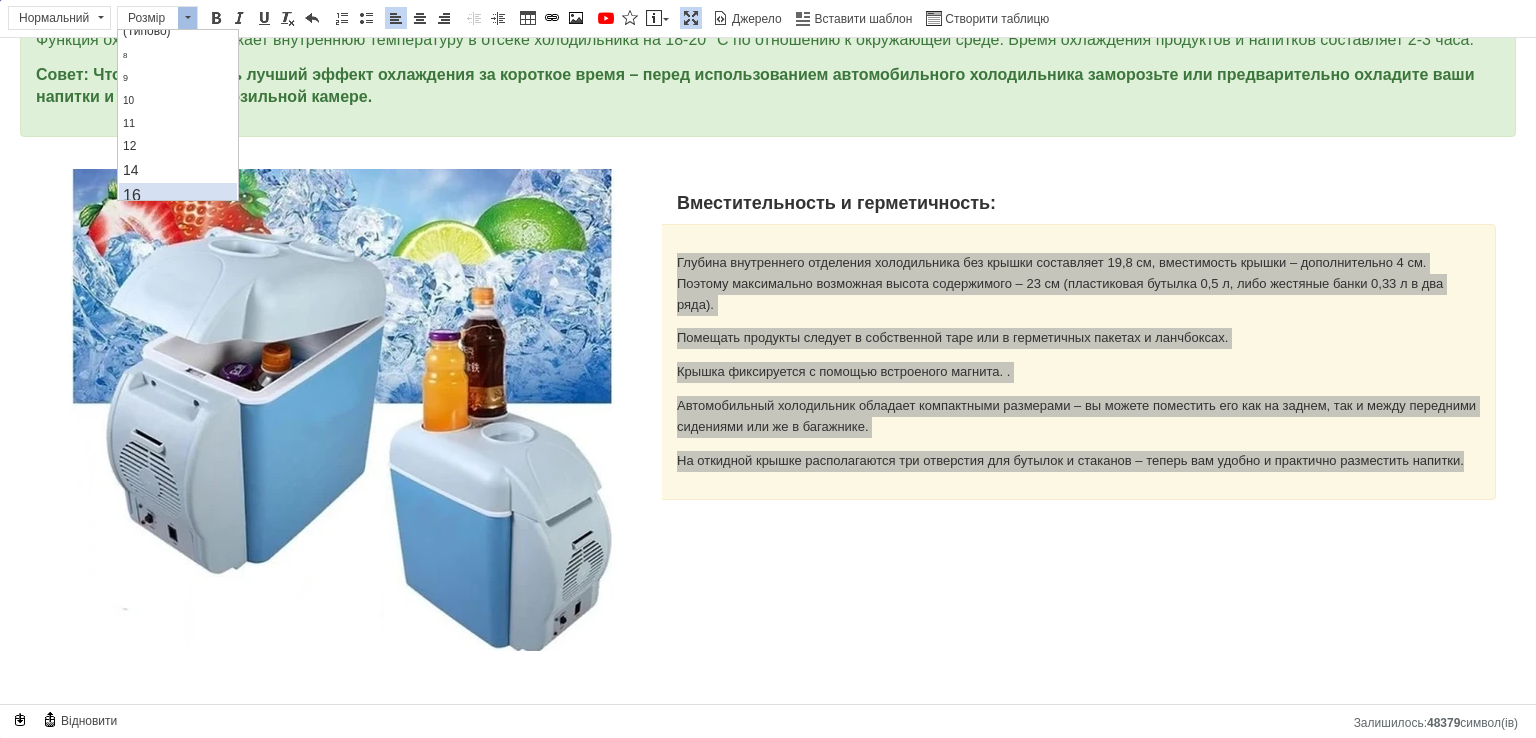 scroll, scrollTop: 100, scrollLeft: 0, axis: vertical 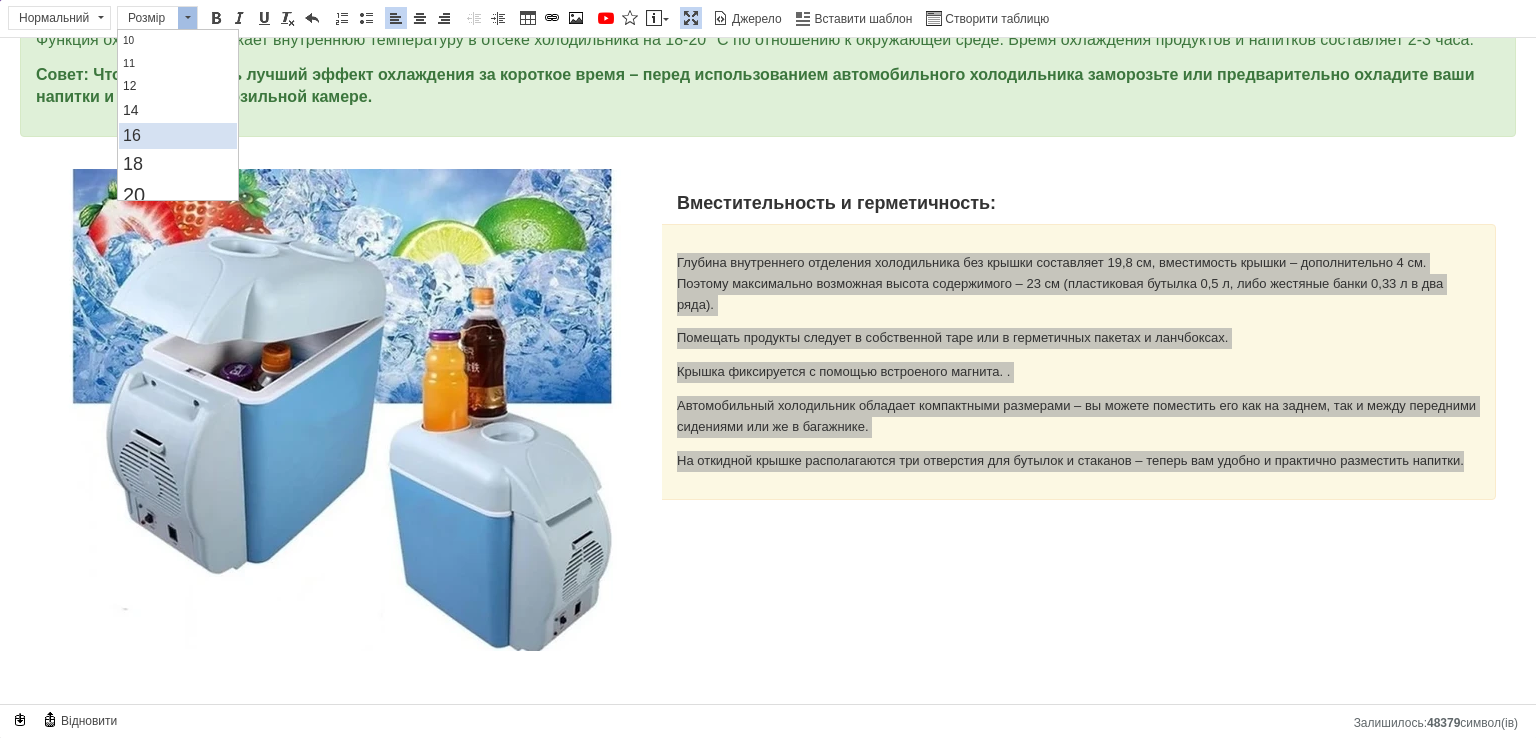 click on "16" at bounding box center (177, 136) 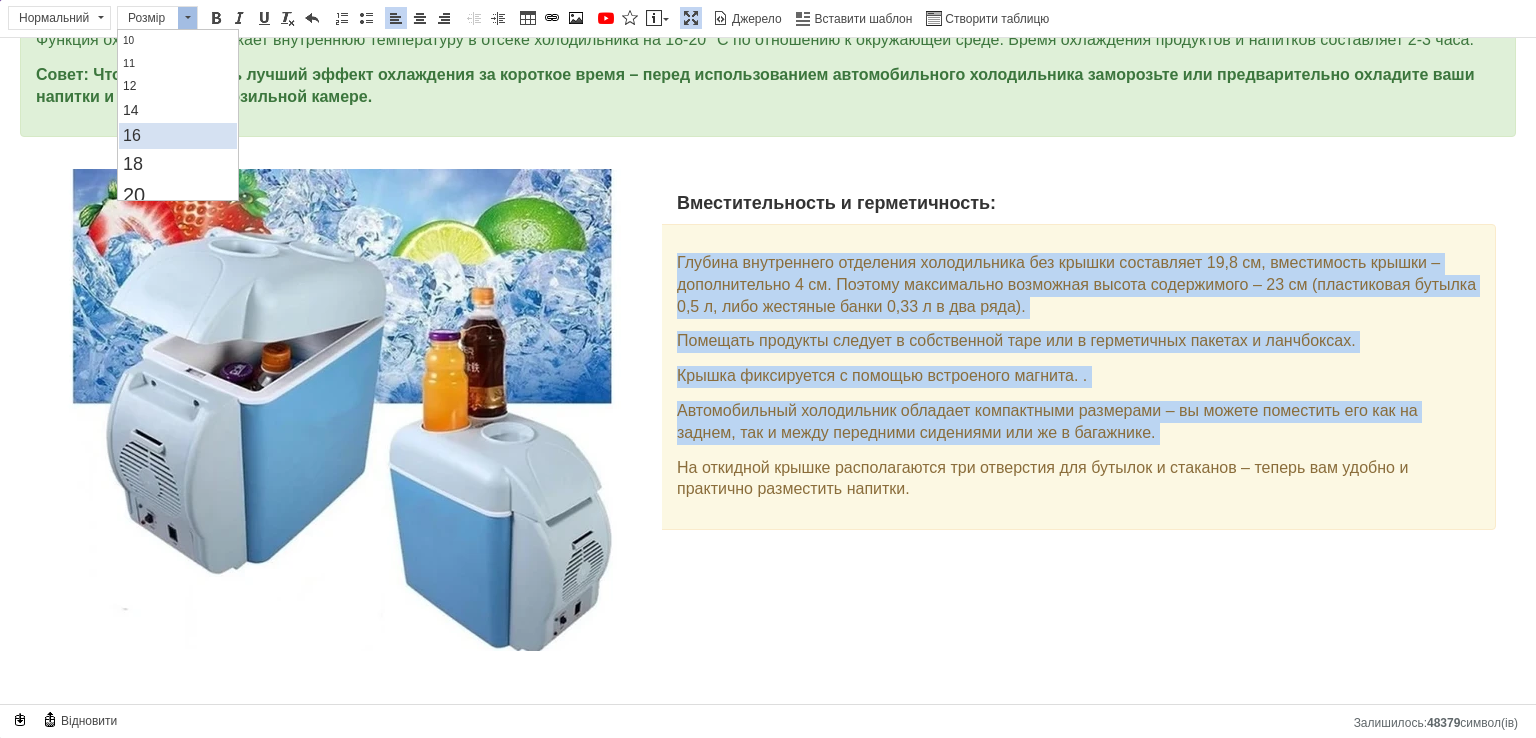 scroll, scrollTop: 0, scrollLeft: 0, axis: both 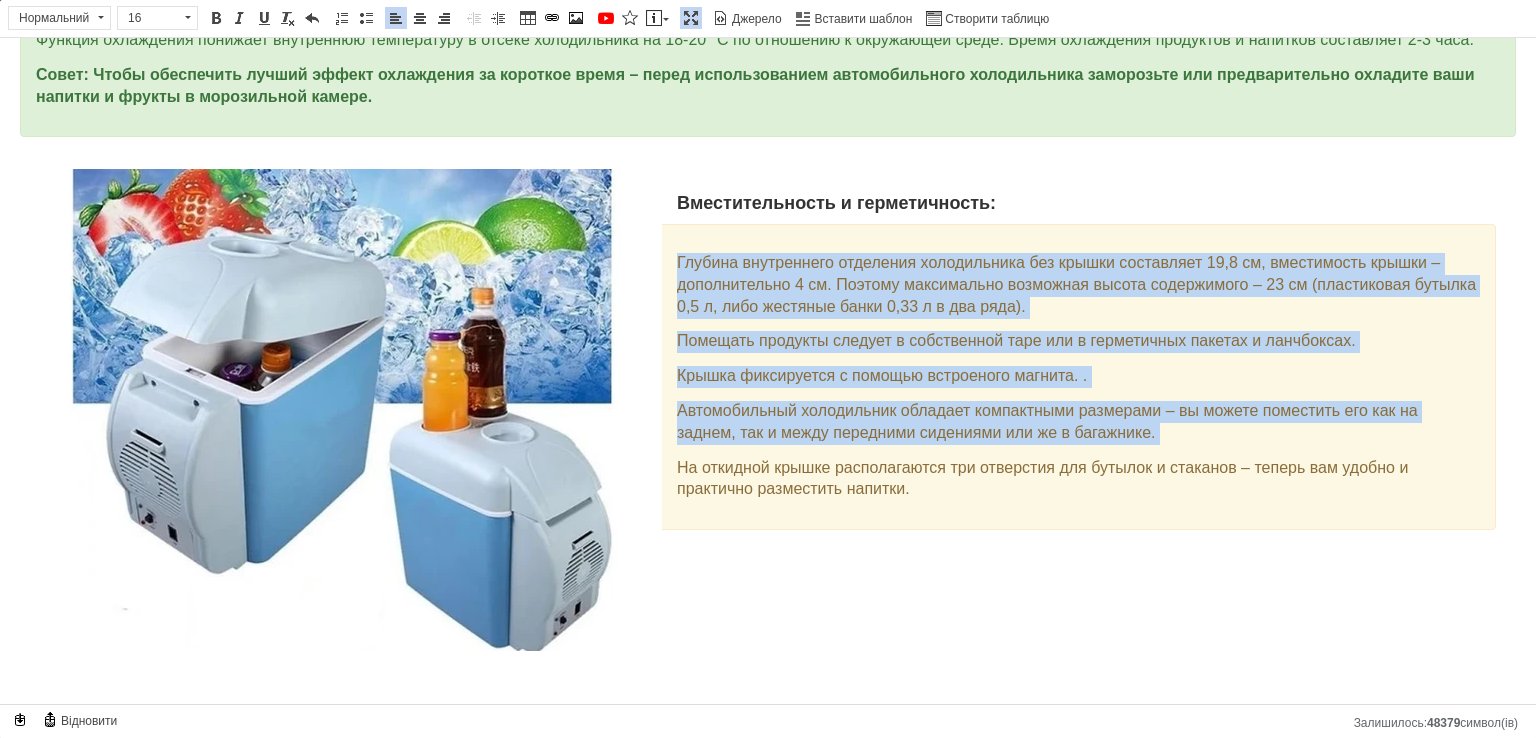 click on "Глубина внутреннего отделения холодильника без крышки составляет 19,8 см, вместимость крышки – дополнительно 4 см. Поэтому максимально возможная высота содержимого – 23 см (пластиковая бутылка 0,5 л, либо жестяные банки 0,33 л в два ряда). Помещать продукты следует в собственной таре или в герметичных пакетах и ланчбоксах. Крышка фиксируется с помощью встроеного магнита. . Автомобильный холодильник обладает компактными размерами – вы можете поместить его как на заднем, так и между передними сидениями или же в багажнике." at bounding box center [768, 377] 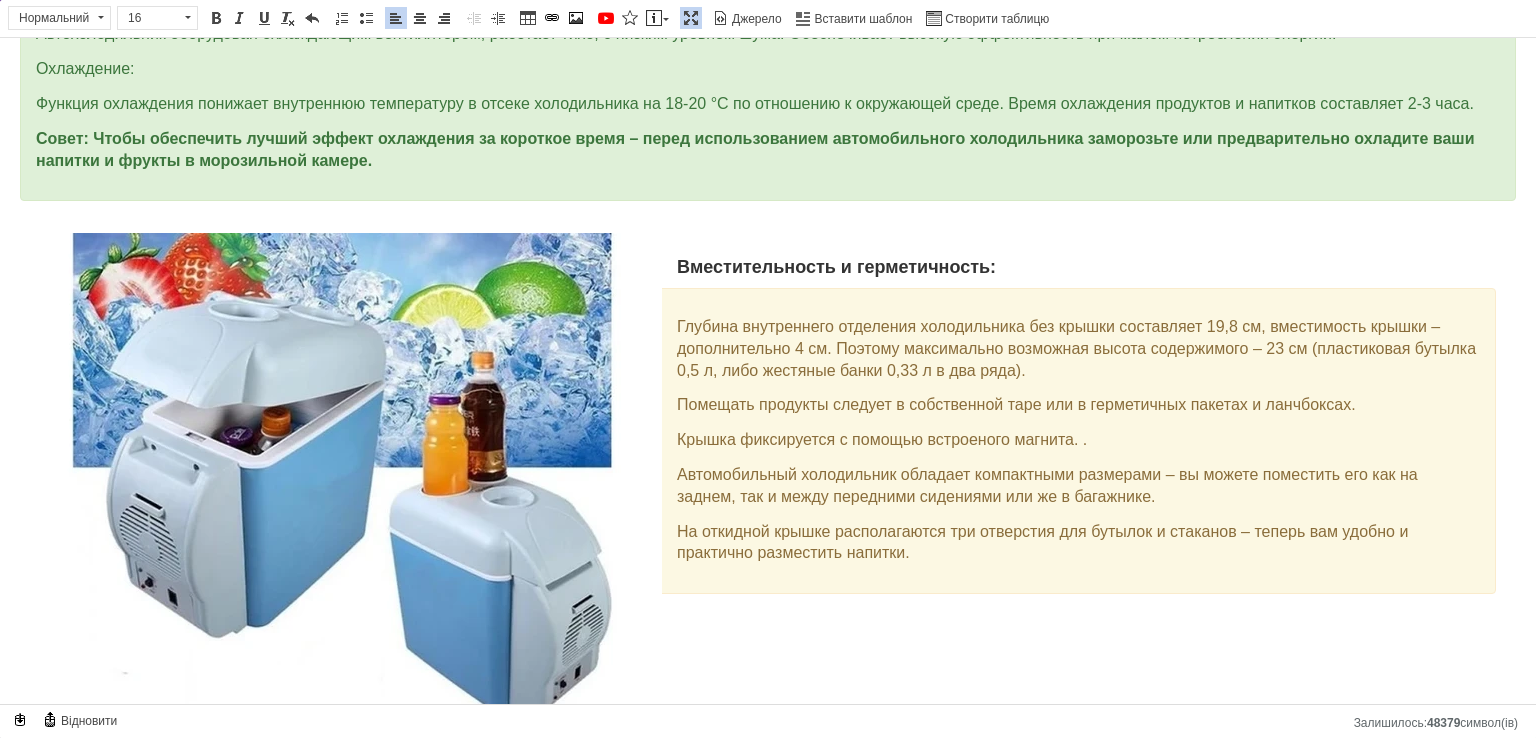 scroll, scrollTop: 902, scrollLeft: 0, axis: vertical 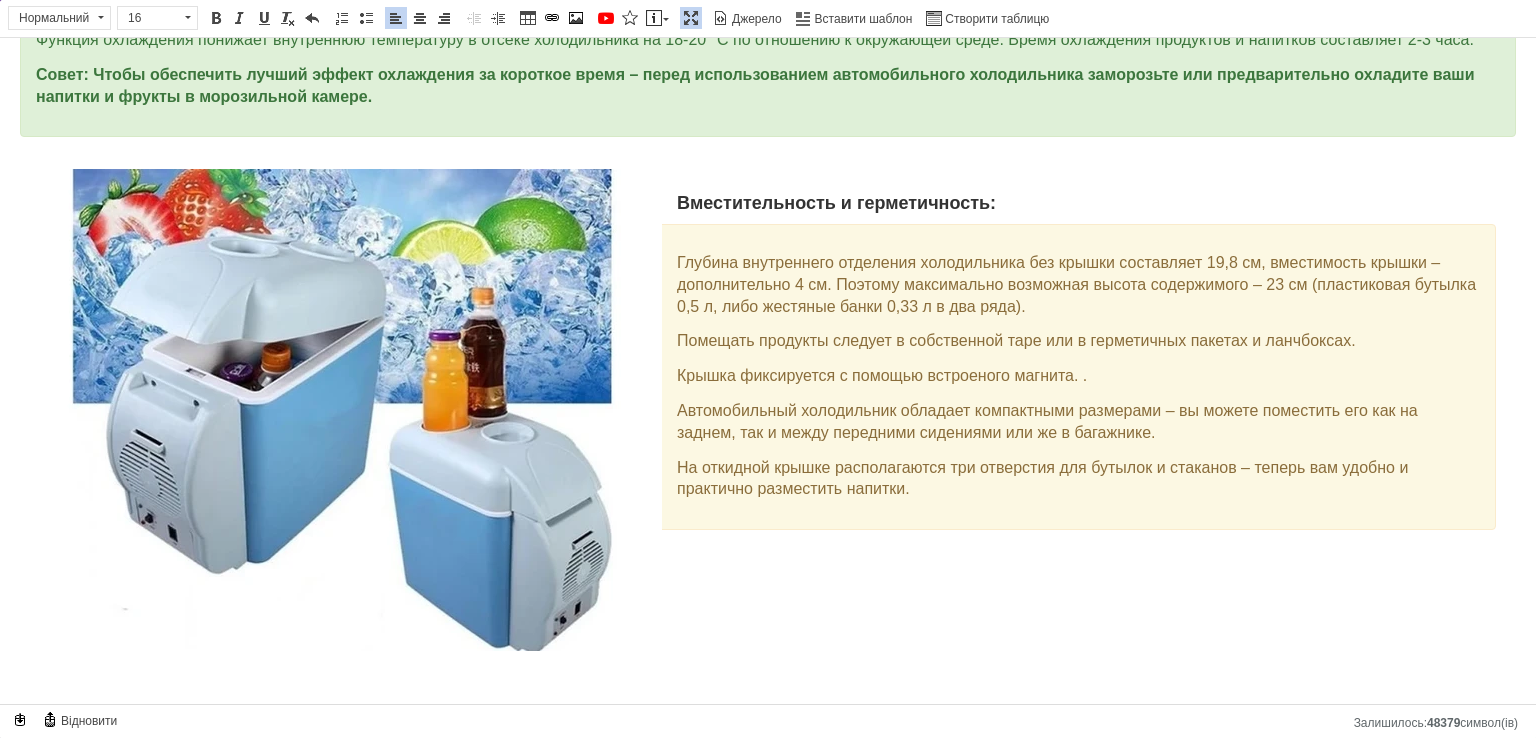 click on "Вместительность и герметичность: Глубина внутреннего отделения холодильника без крышки составляет 19,8 см, вместимость крышки – дополнительно 4 см. Поэтому максимально возможная высота содержимого – 23 см (пластиковая бутылка 0,5 л, либо жестяные банки 0,33 л в два ряда). Помещать продукты следует в собственной таре или в герметичных пакетах и ланчбоксах. Крышка фиксируется с помощью встроеного магнита. . Автомобильный холодильник обладает компактными размерами – вы можете поместить его как на заднем, так и между передними сидениями или же в багажнике." 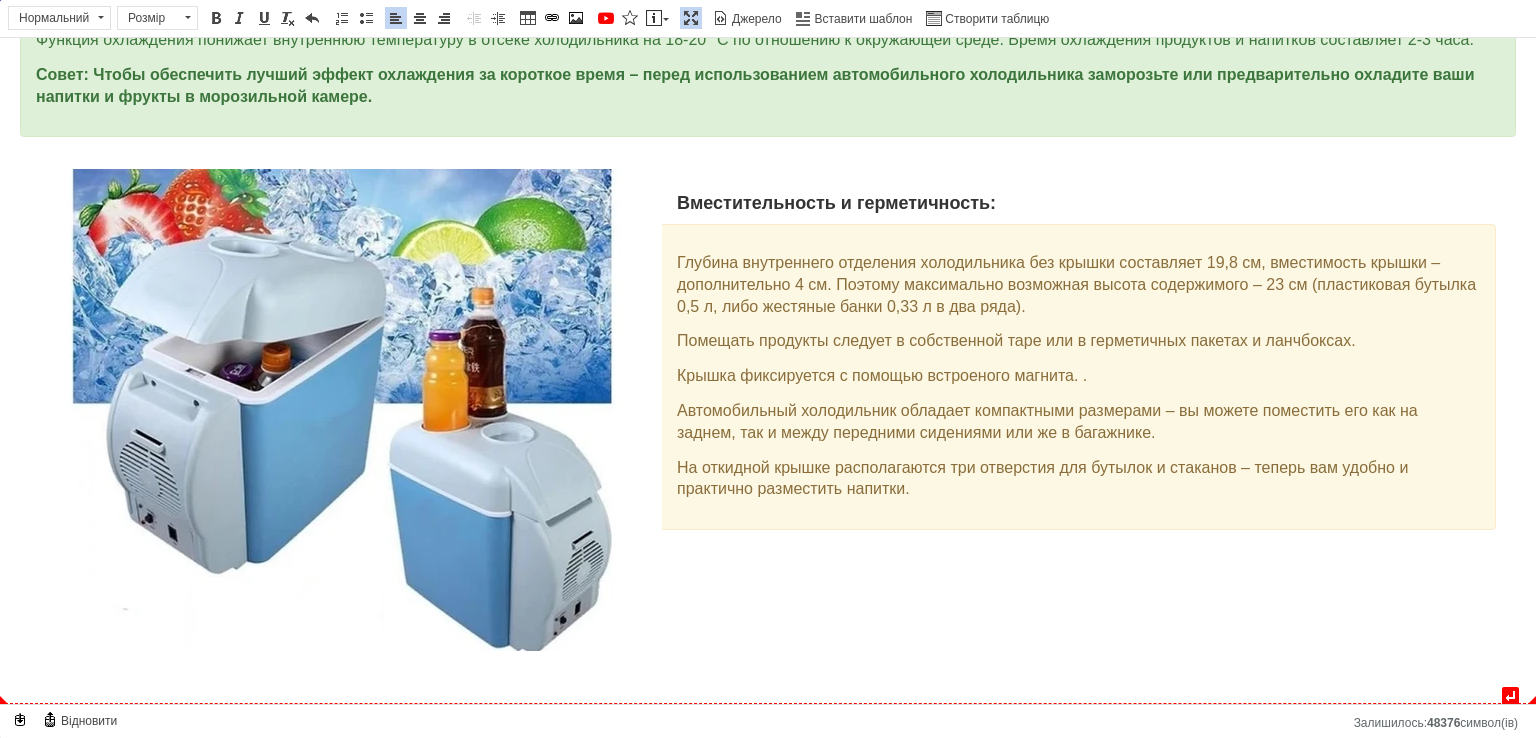 scroll, scrollTop: 929, scrollLeft: 0, axis: vertical 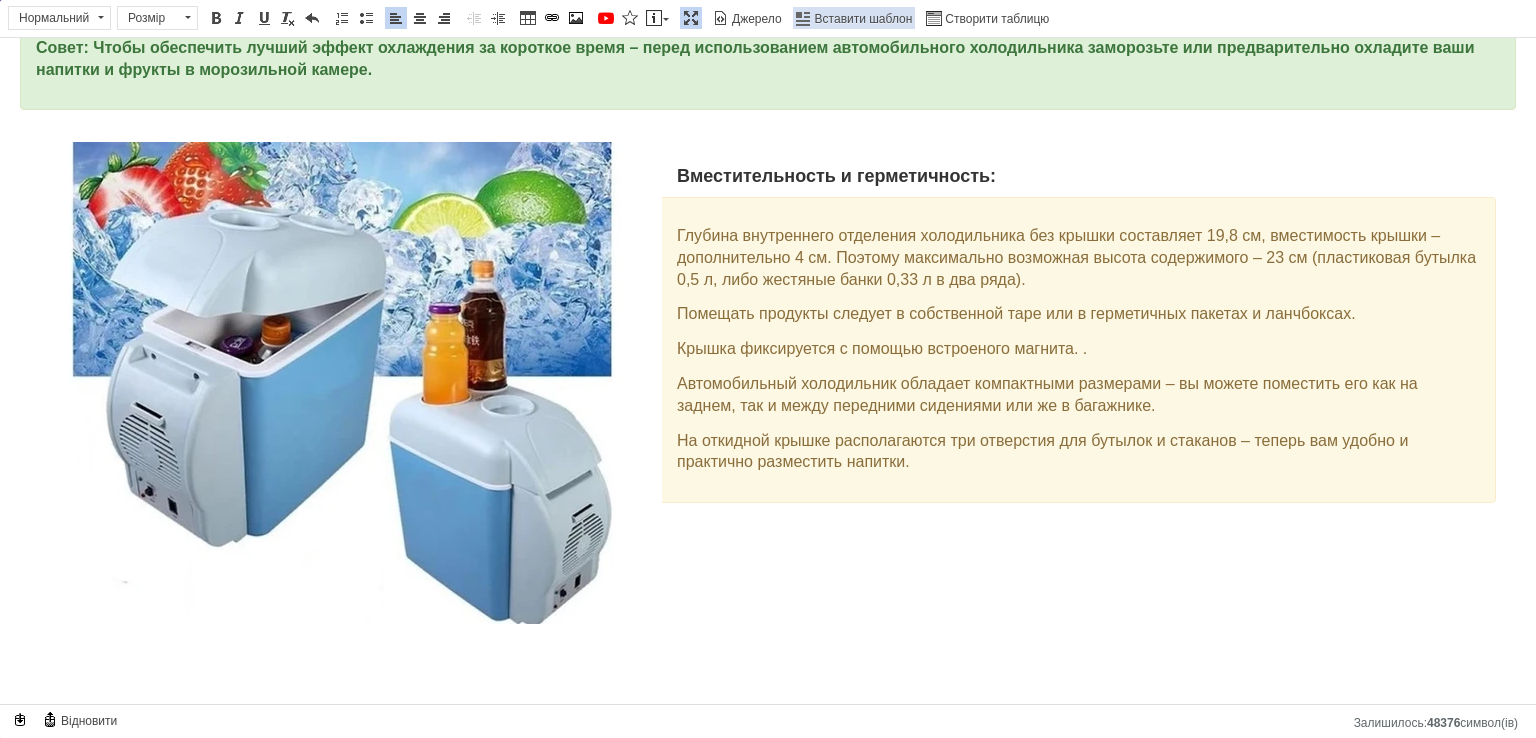 click on "Вставити шаблон" at bounding box center (862, 19) 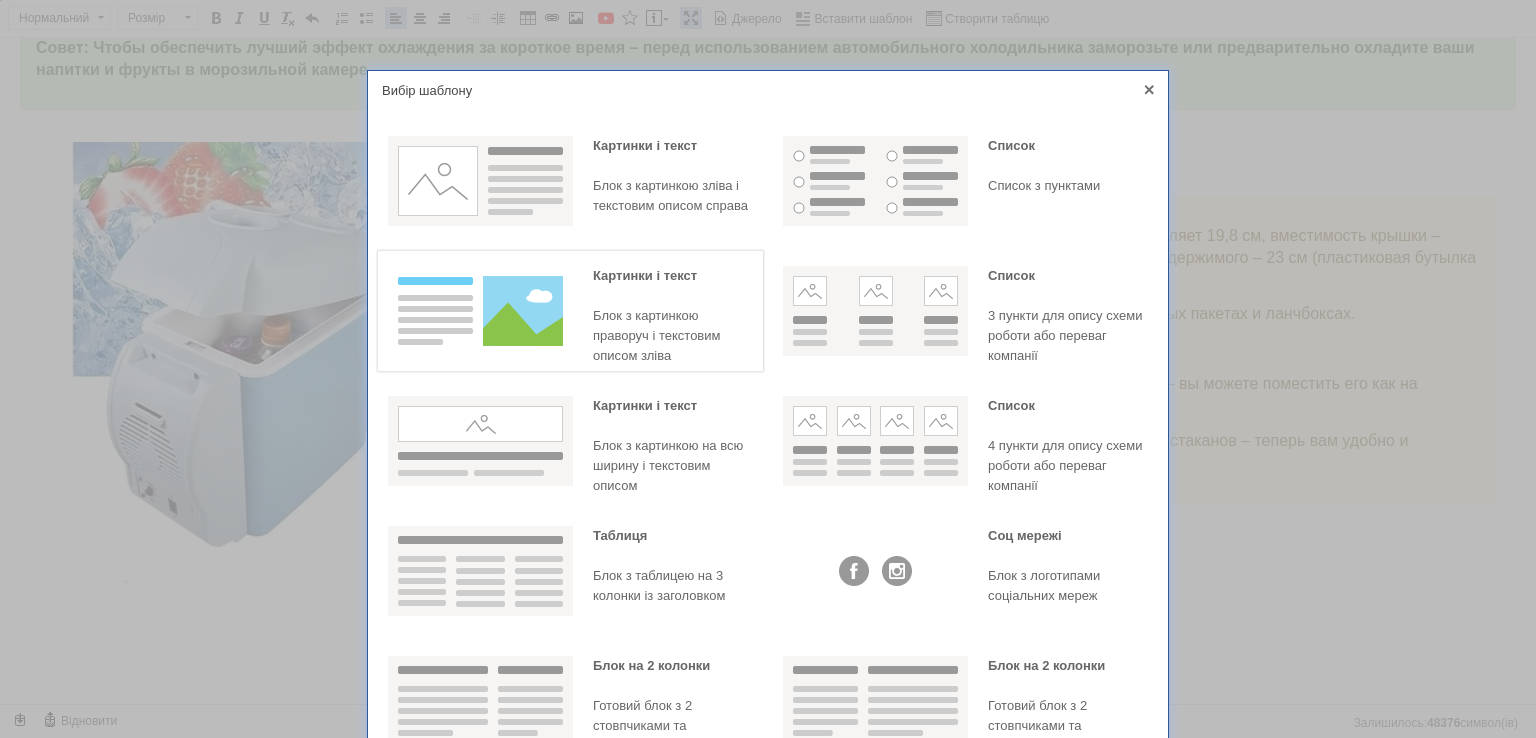 click on "[PERSON_NAME] і текст [PERSON_NAME] з картинкою праворуч і текстовим описом зліва" at bounding box center (673, 316) 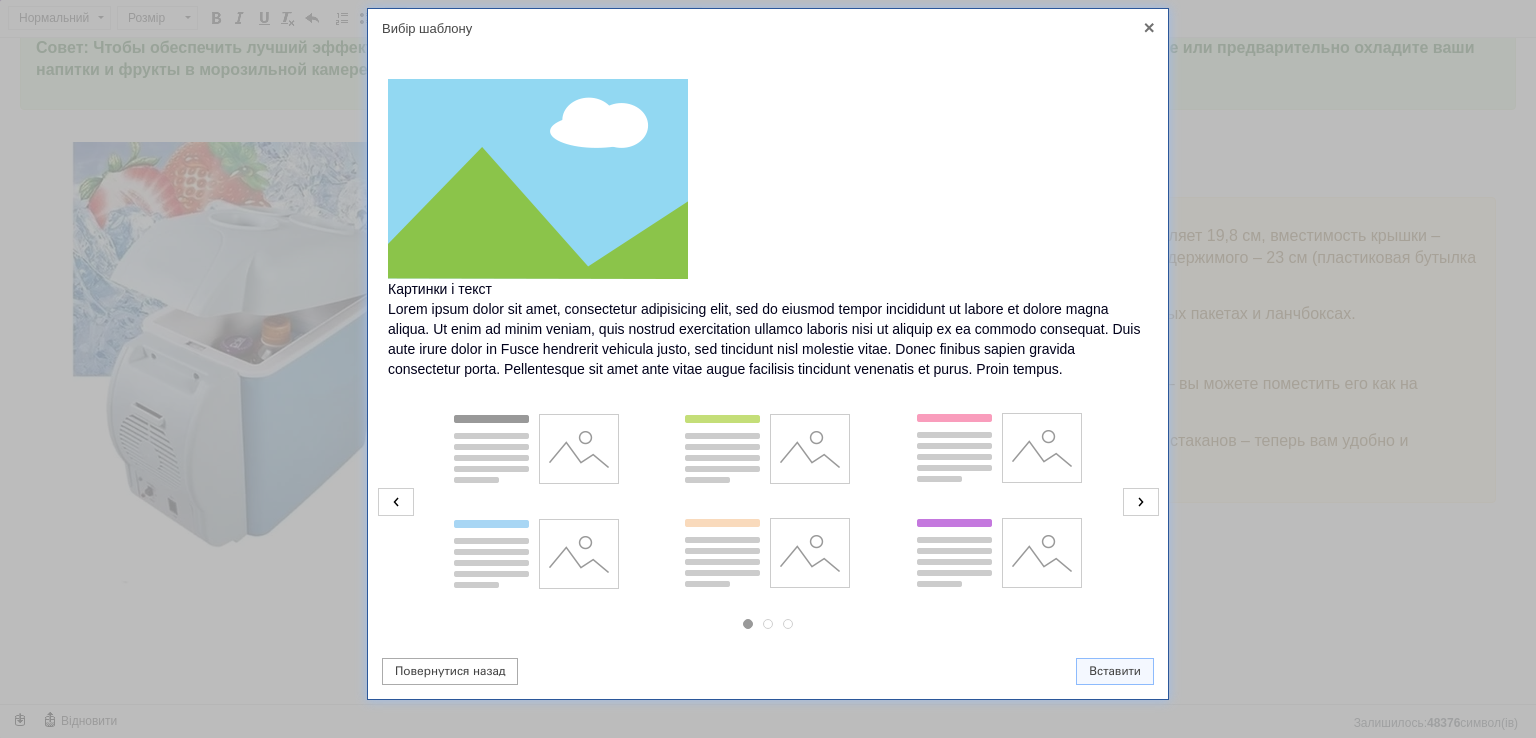 scroll, scrollTop: 92, scrollLeft: 0, axis: vertical 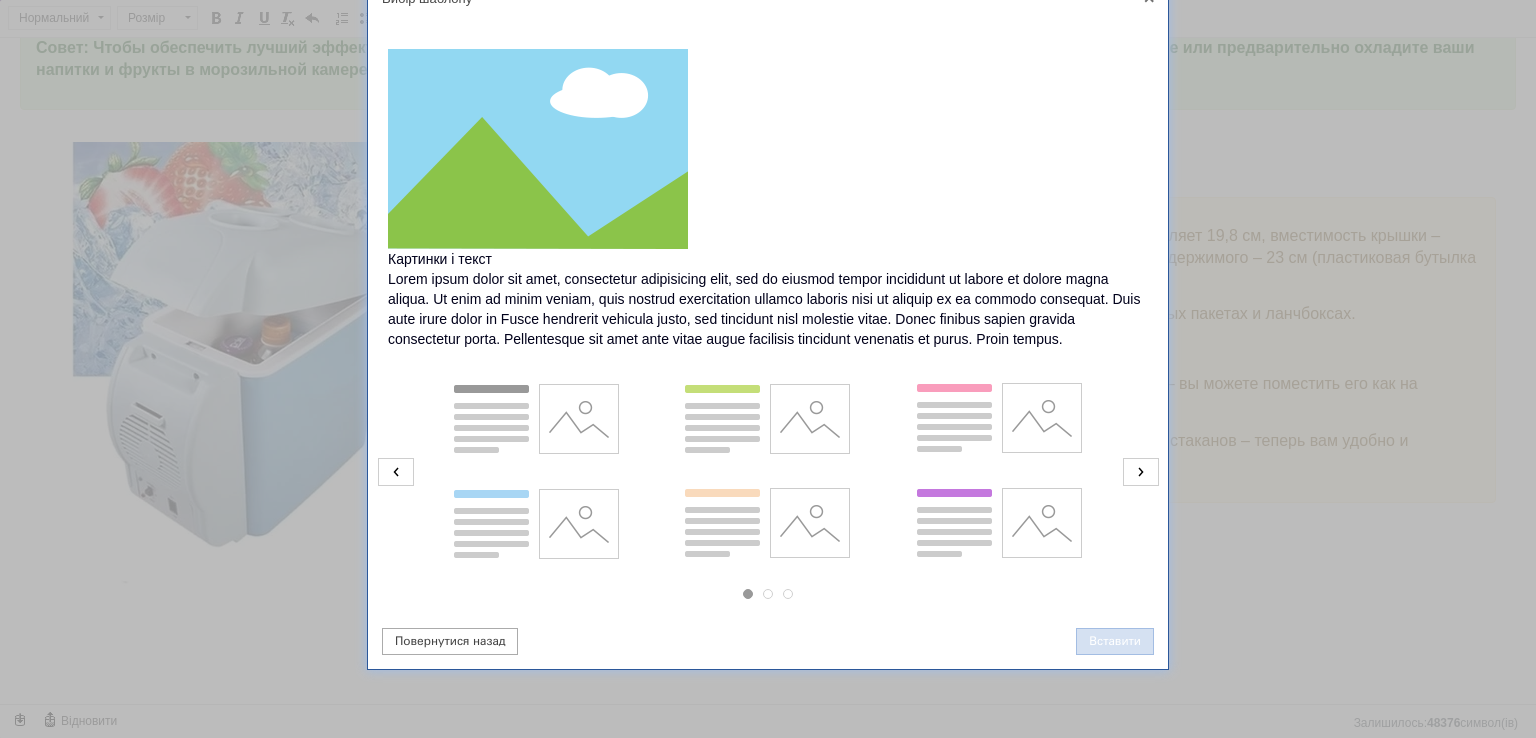 click on "Вставити" at bounding box center [1115, 641] 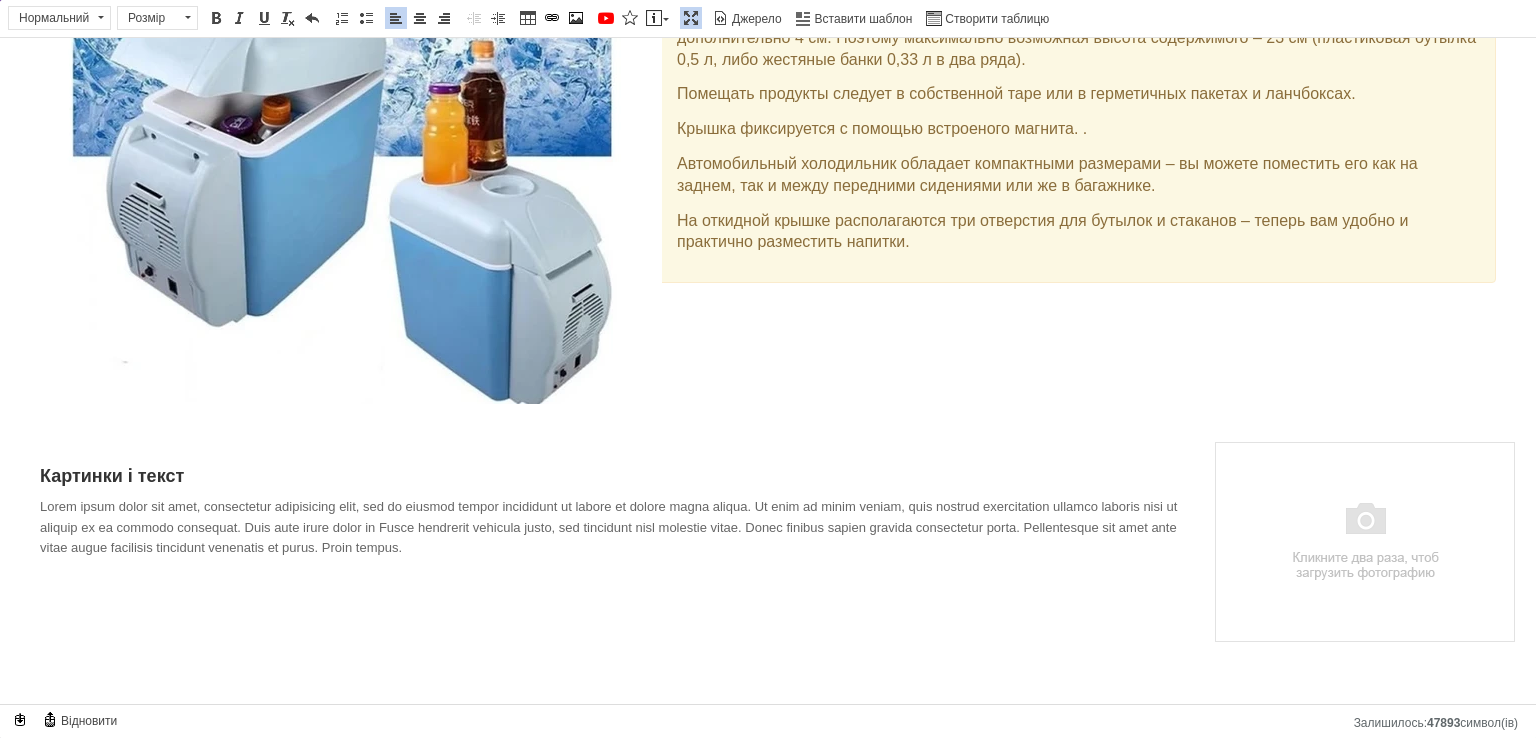 scroll, scrollTop: 1152, scrollLeft: 0, axis: vertical 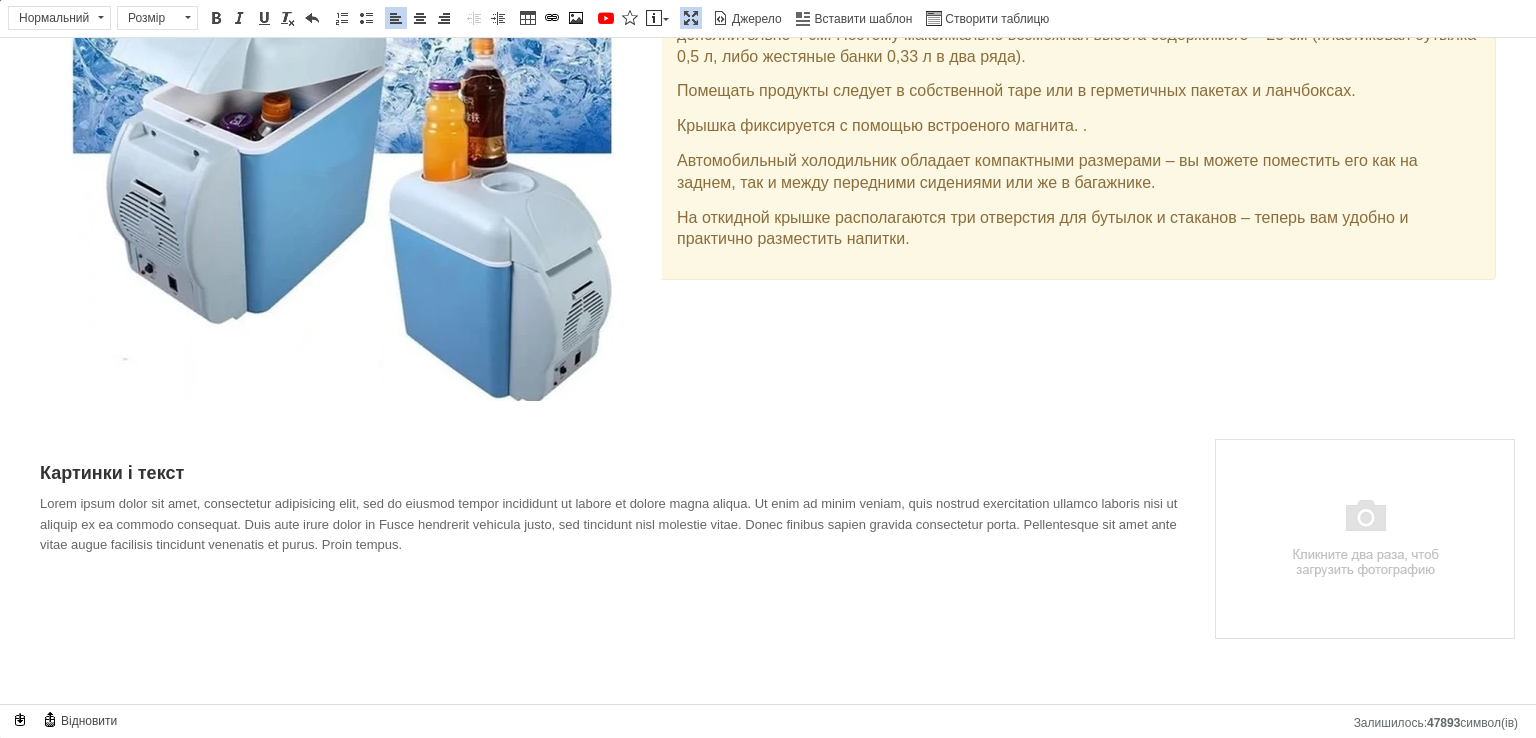 type 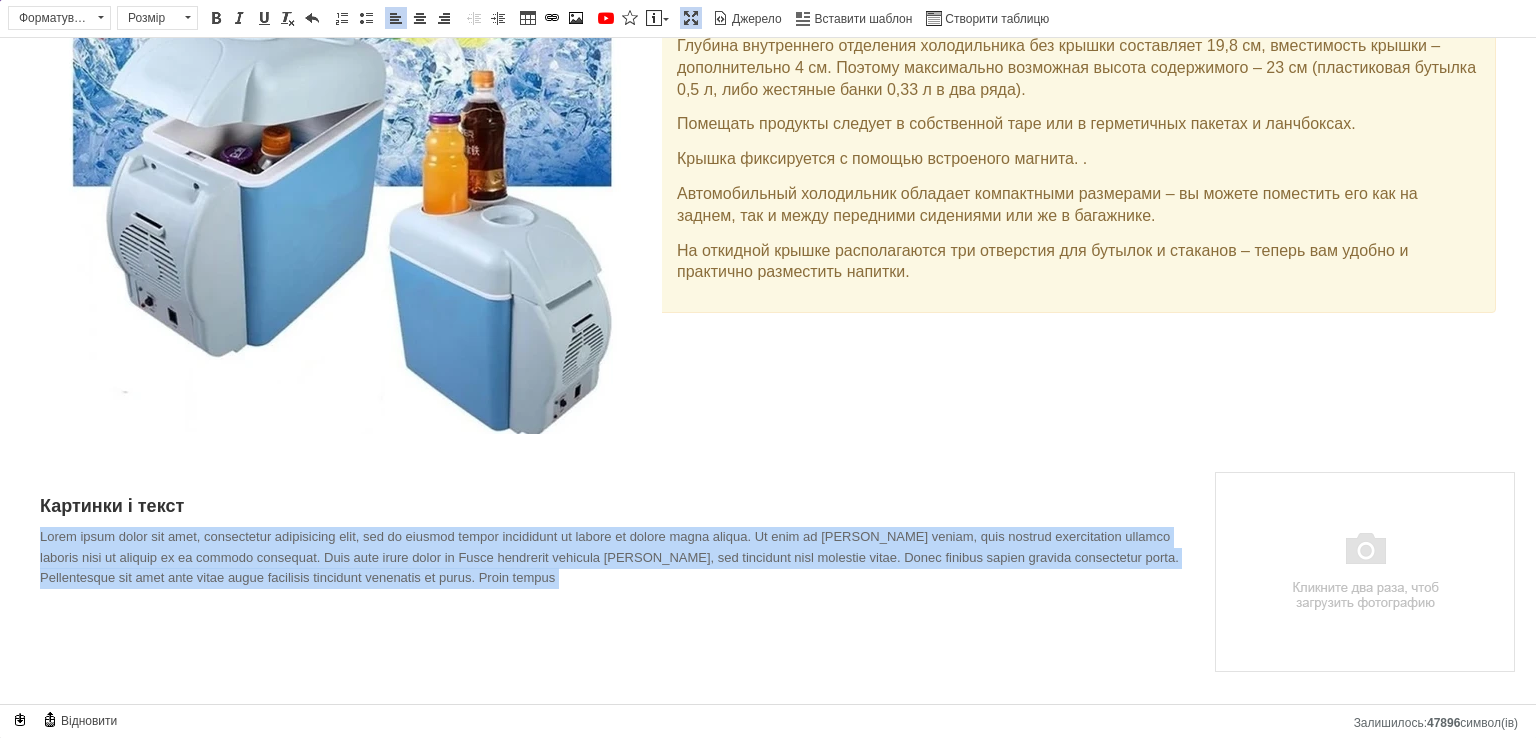 drag, startPoint x: 472, startPoint y: 590, endPoint x: 41, endPoint y: 539, distance: 434.00693 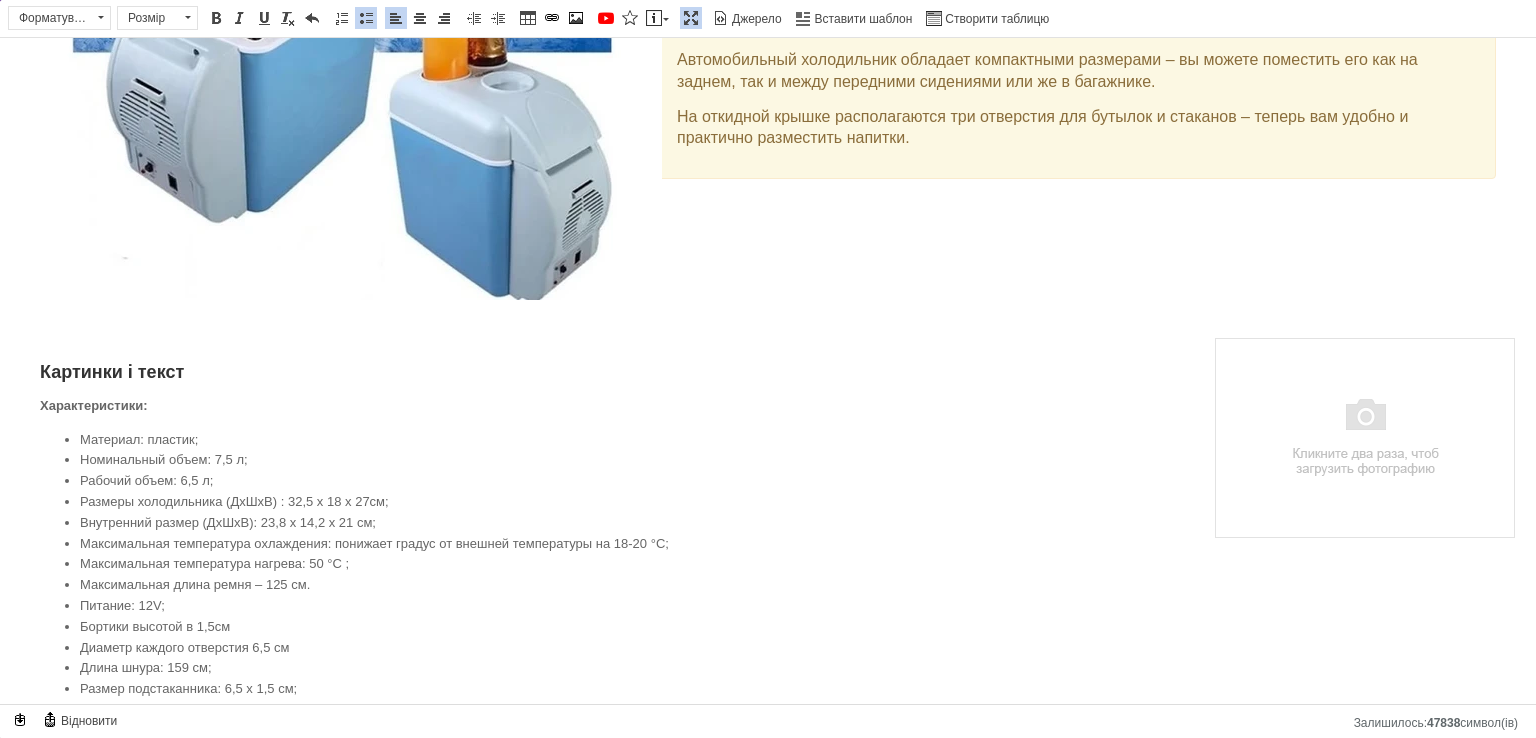 scroll, scrollTop: 1144, scrollLeft: 0, axis: vertical 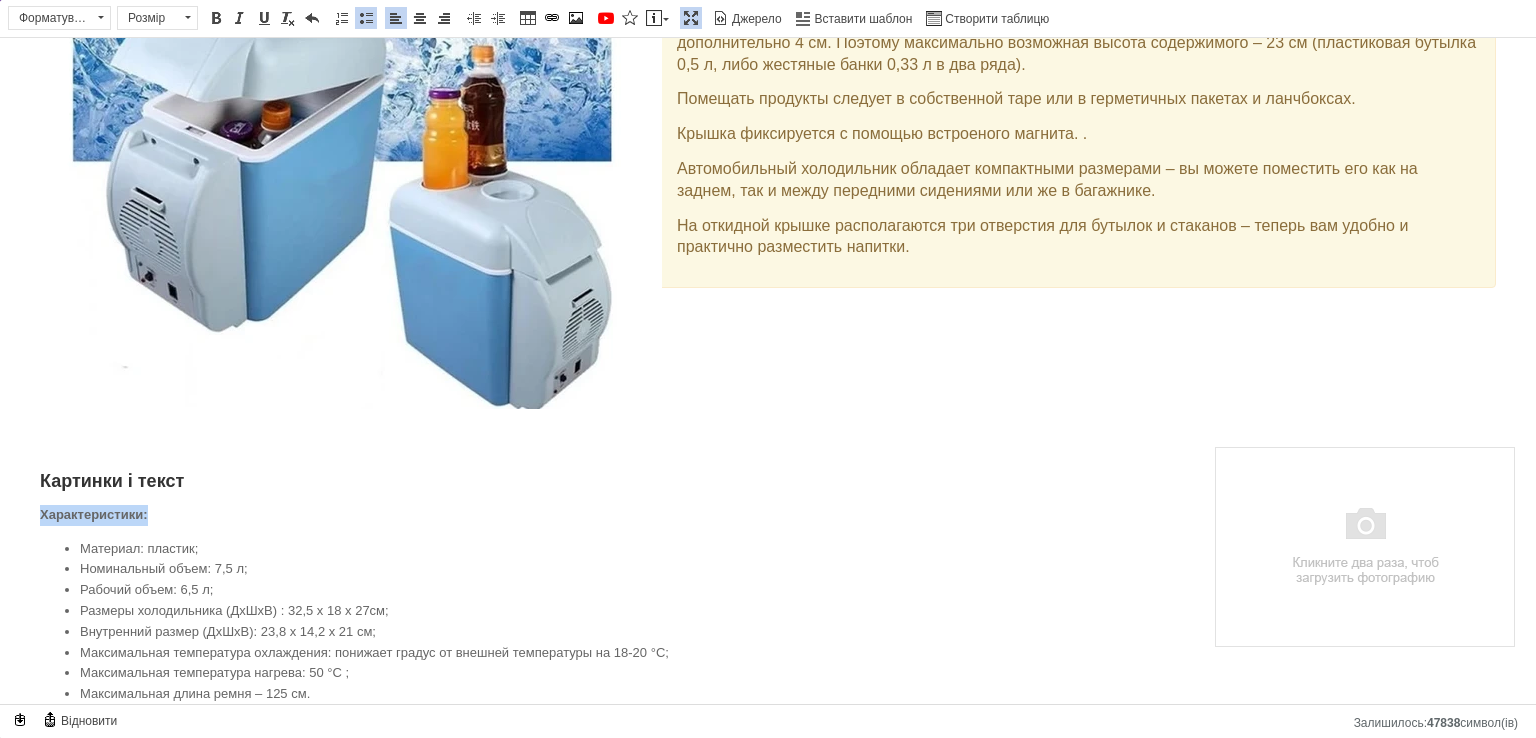 drag, startPoint x: 164, startPoint y: 512, endPoint x: 36, endPoint y: 513, distance: 128.0039 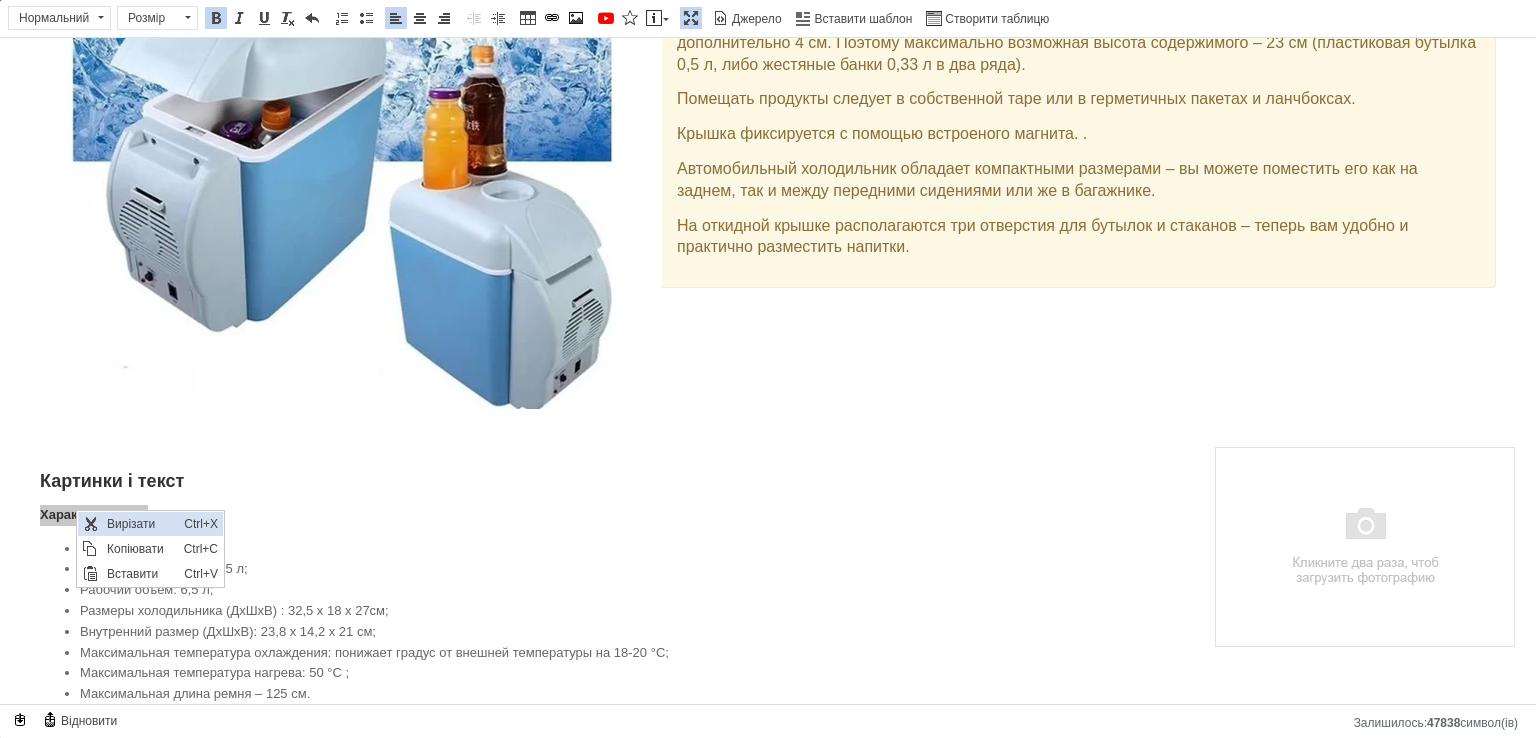 click on "Вирізати" at bounding box center (140, 524) 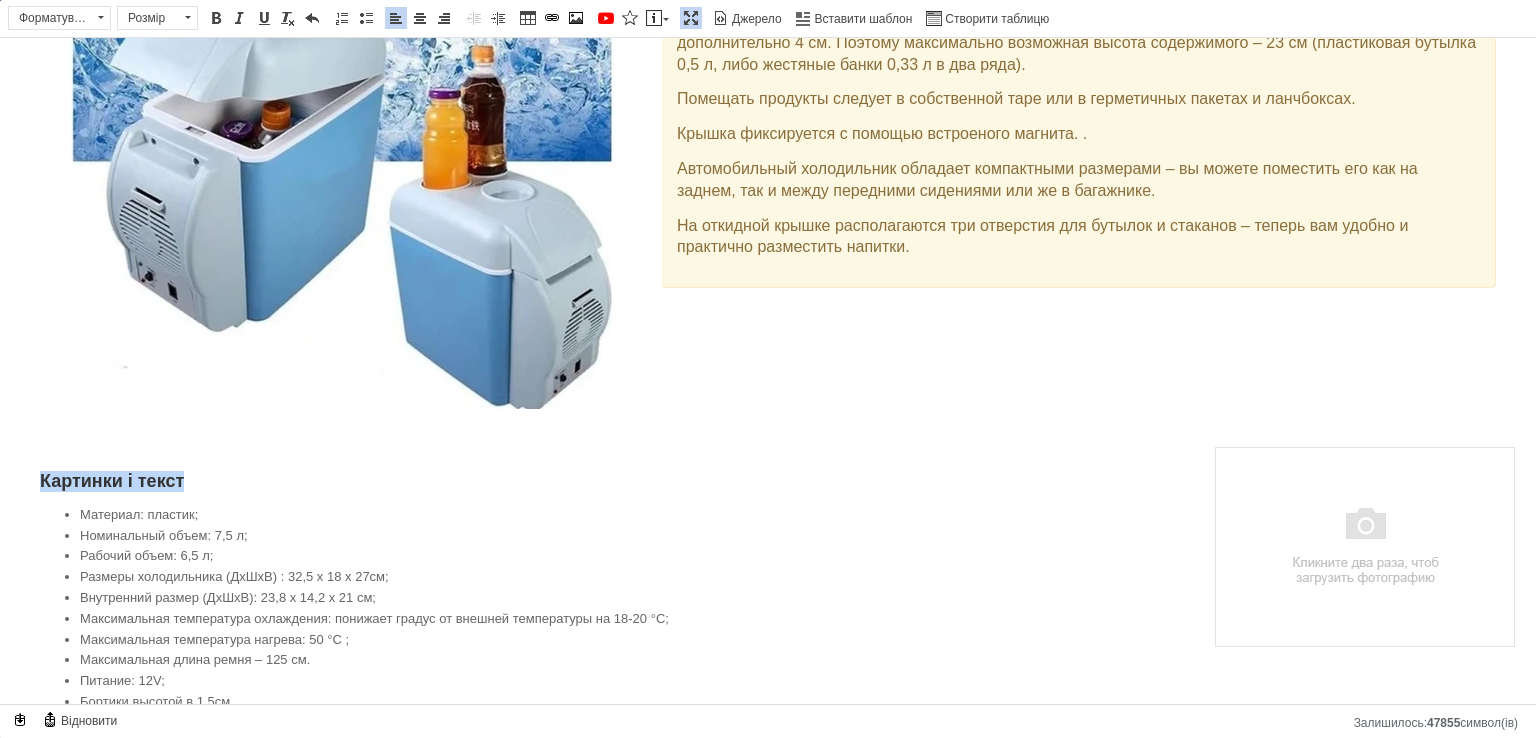 drag, startPoint x: 197, startPoint y: 485, endPoint x: 32, endPoint y: 468, distance: 165.87344 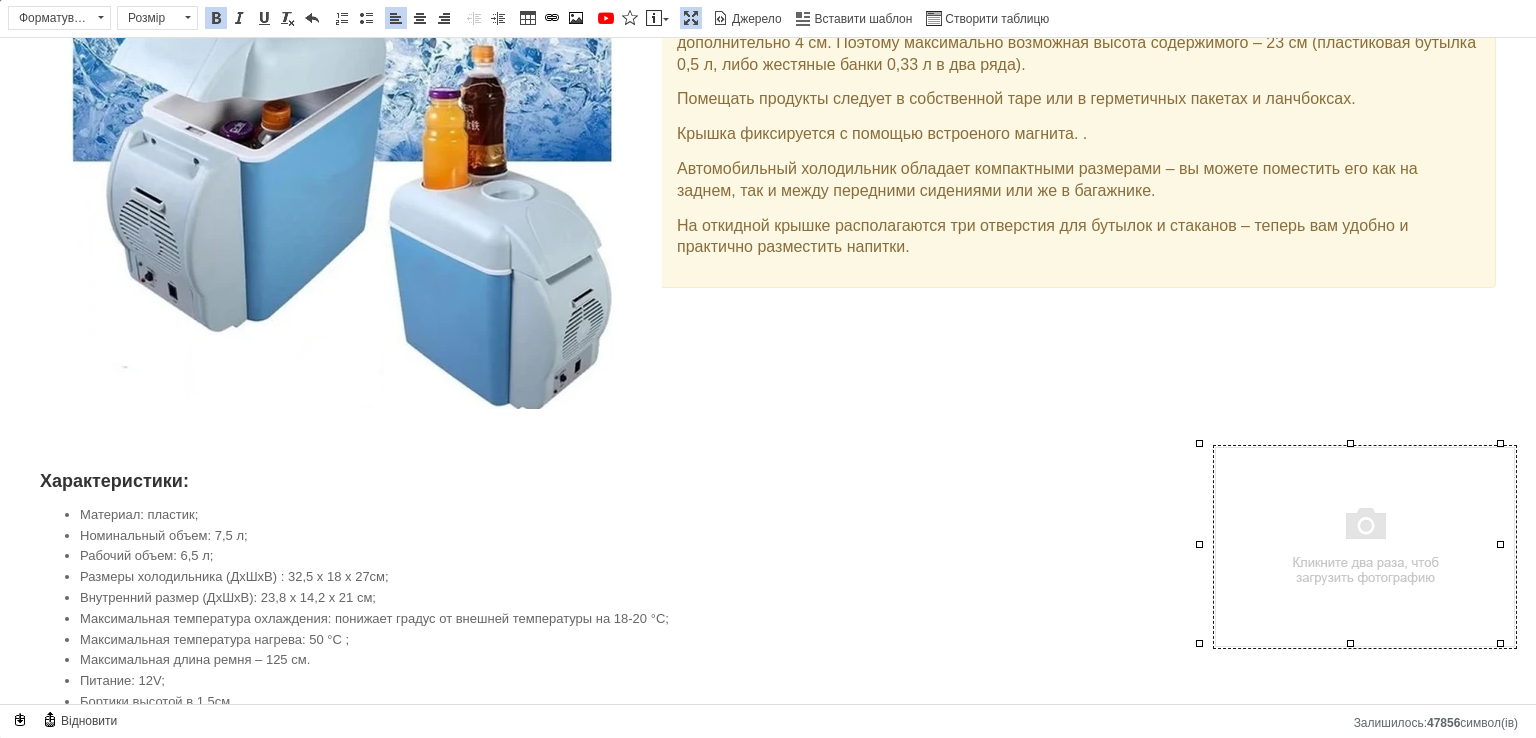 click at bounding box center (1365, 547) 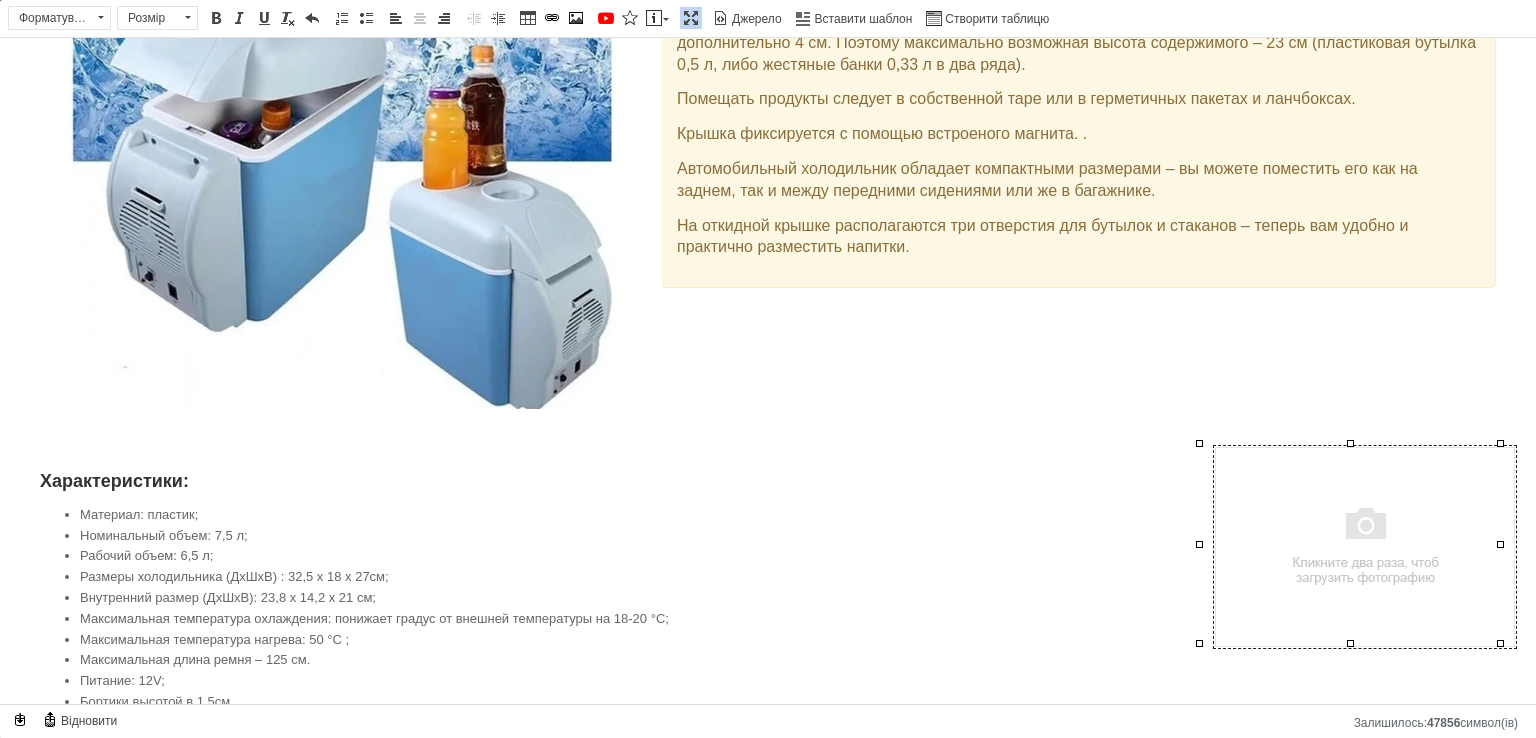 click at bounding box center (1365, 547) 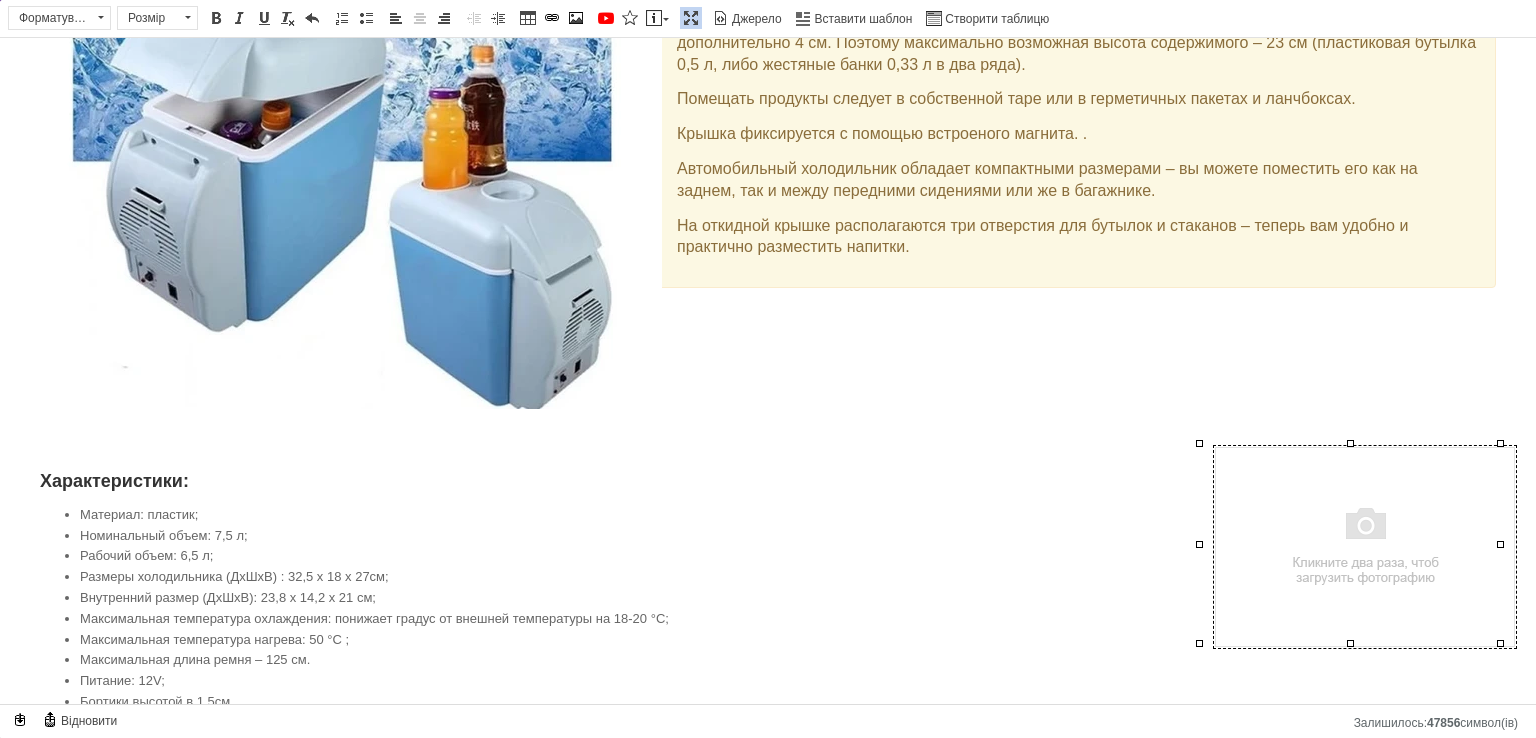type 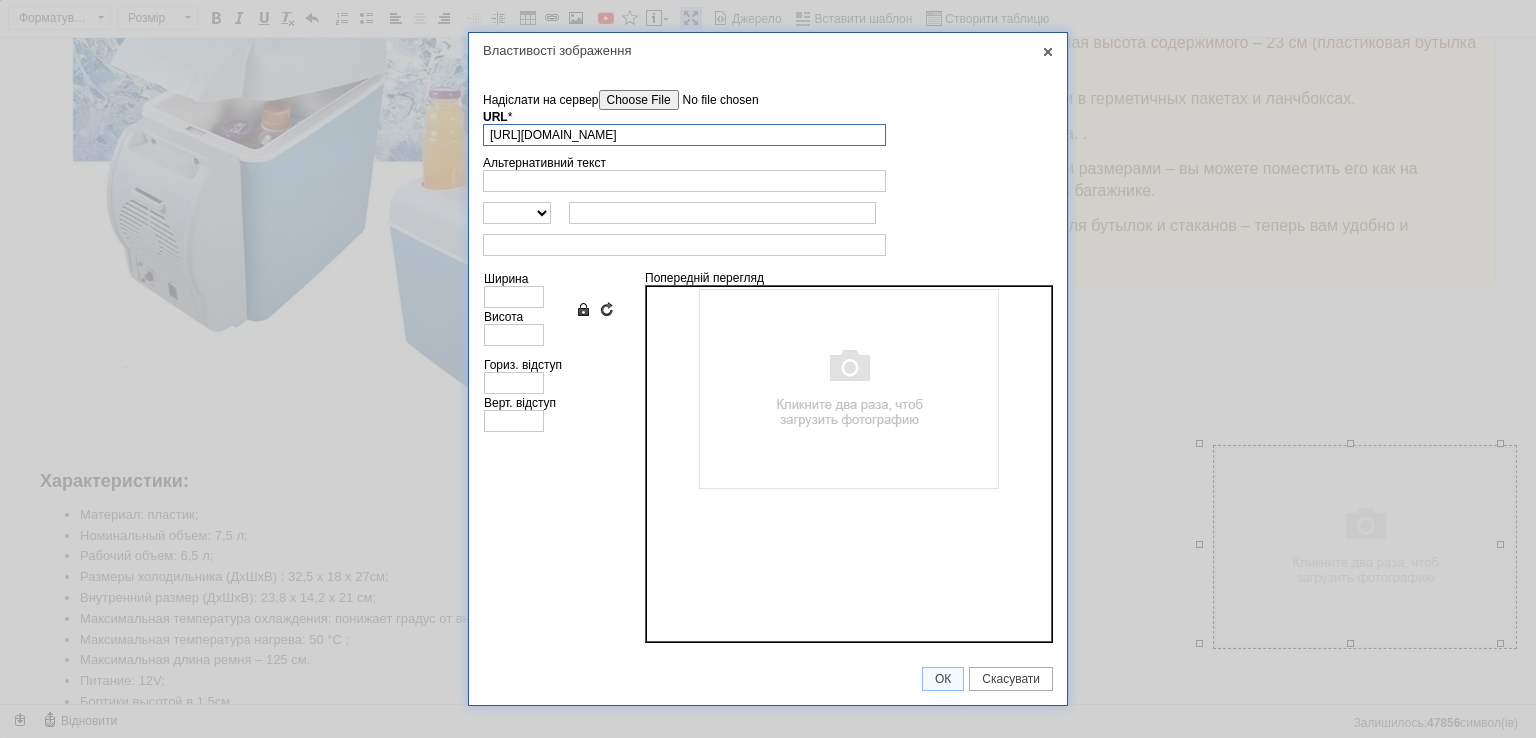 scroll, scrollTop: 0, scrollLeft: 64, axis: horizontal 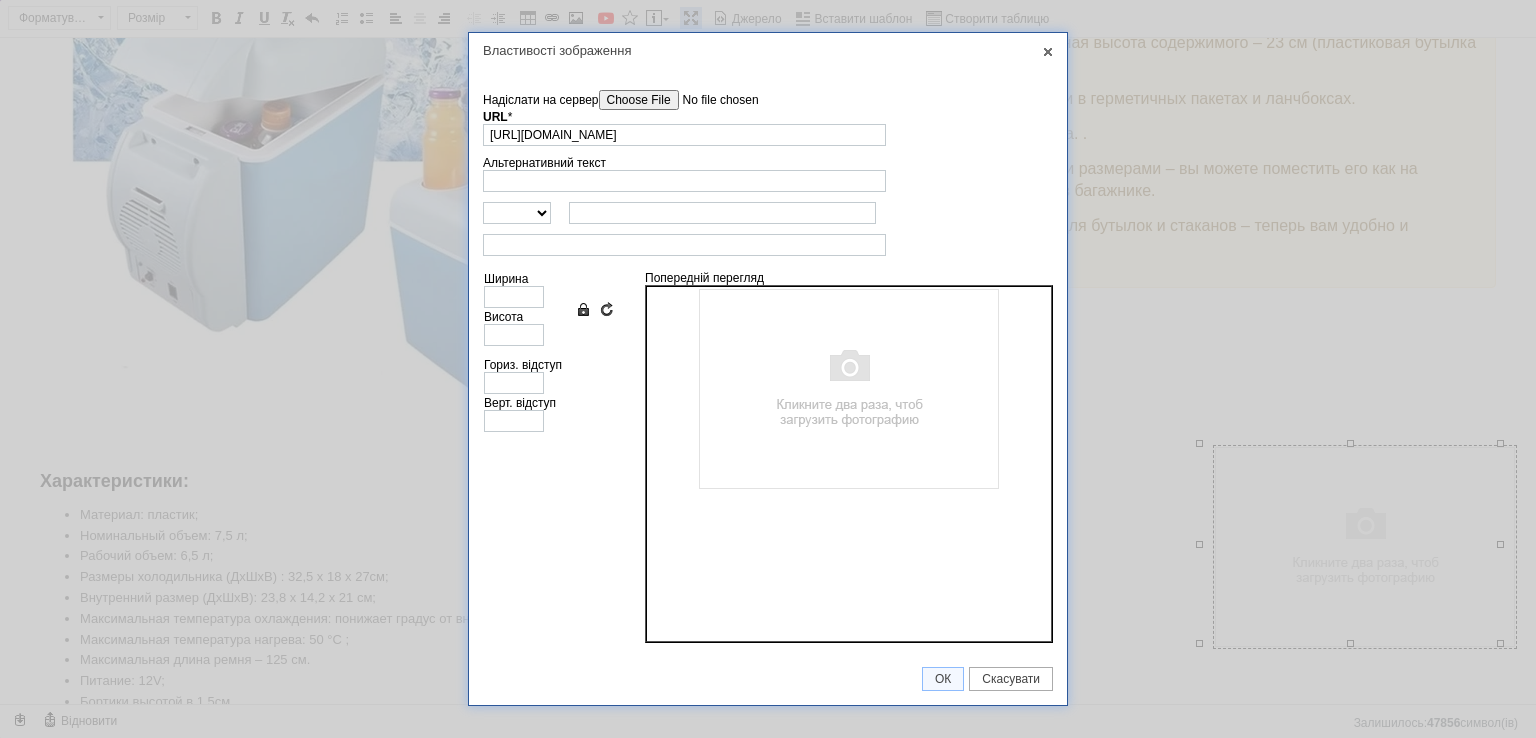click on "Надіслати на сервер" at bounding box center [712, 100] 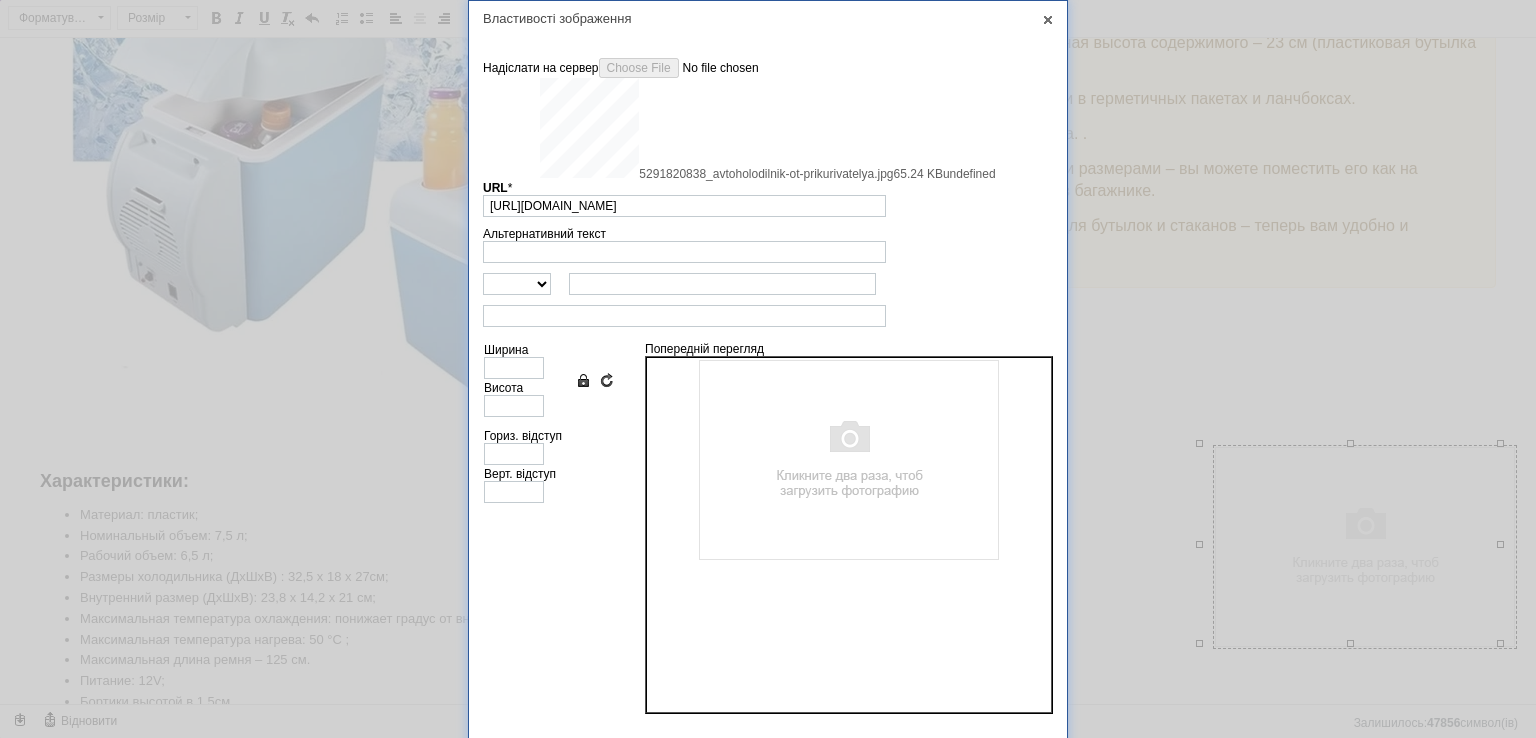 type on "[URL][DOMAIN_NAME]" 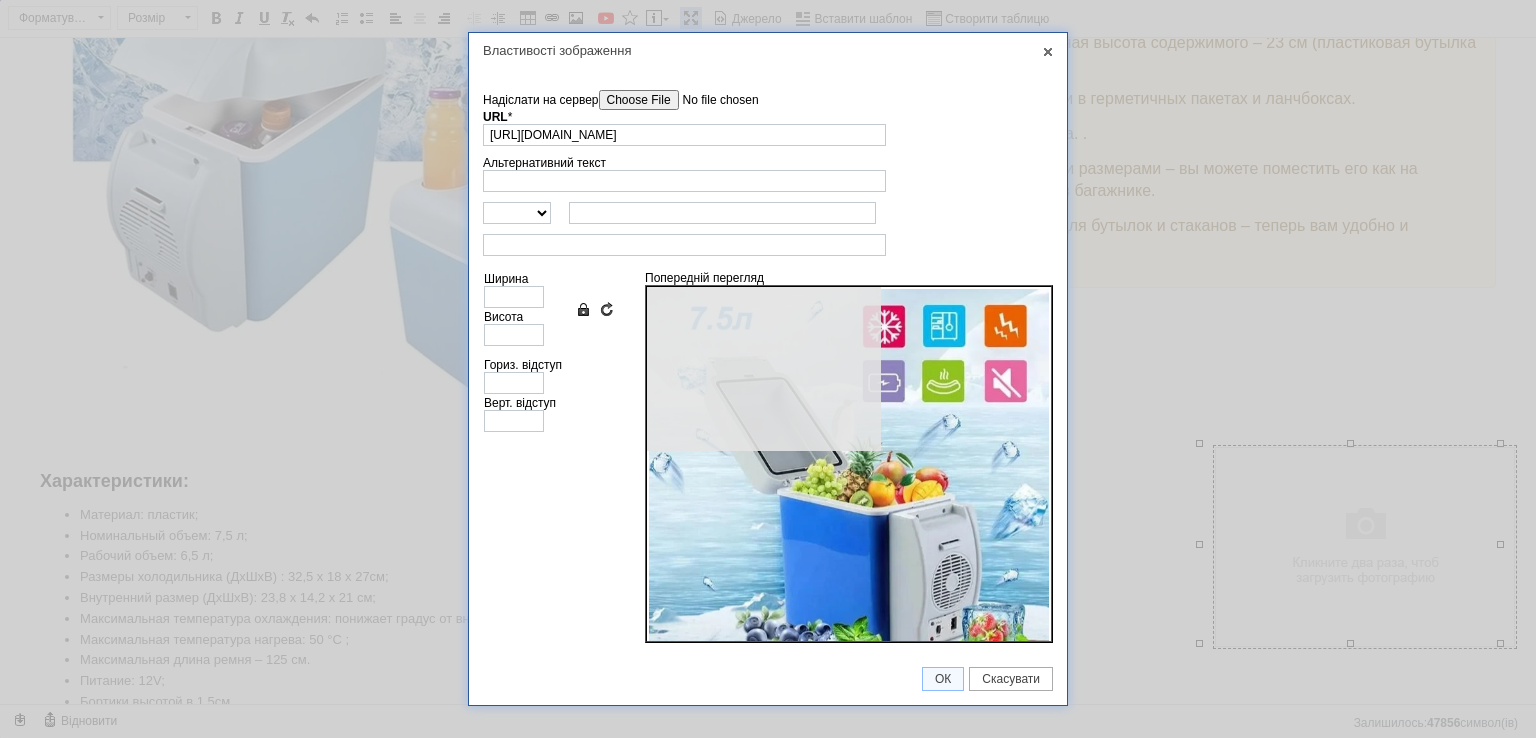 type on "623" 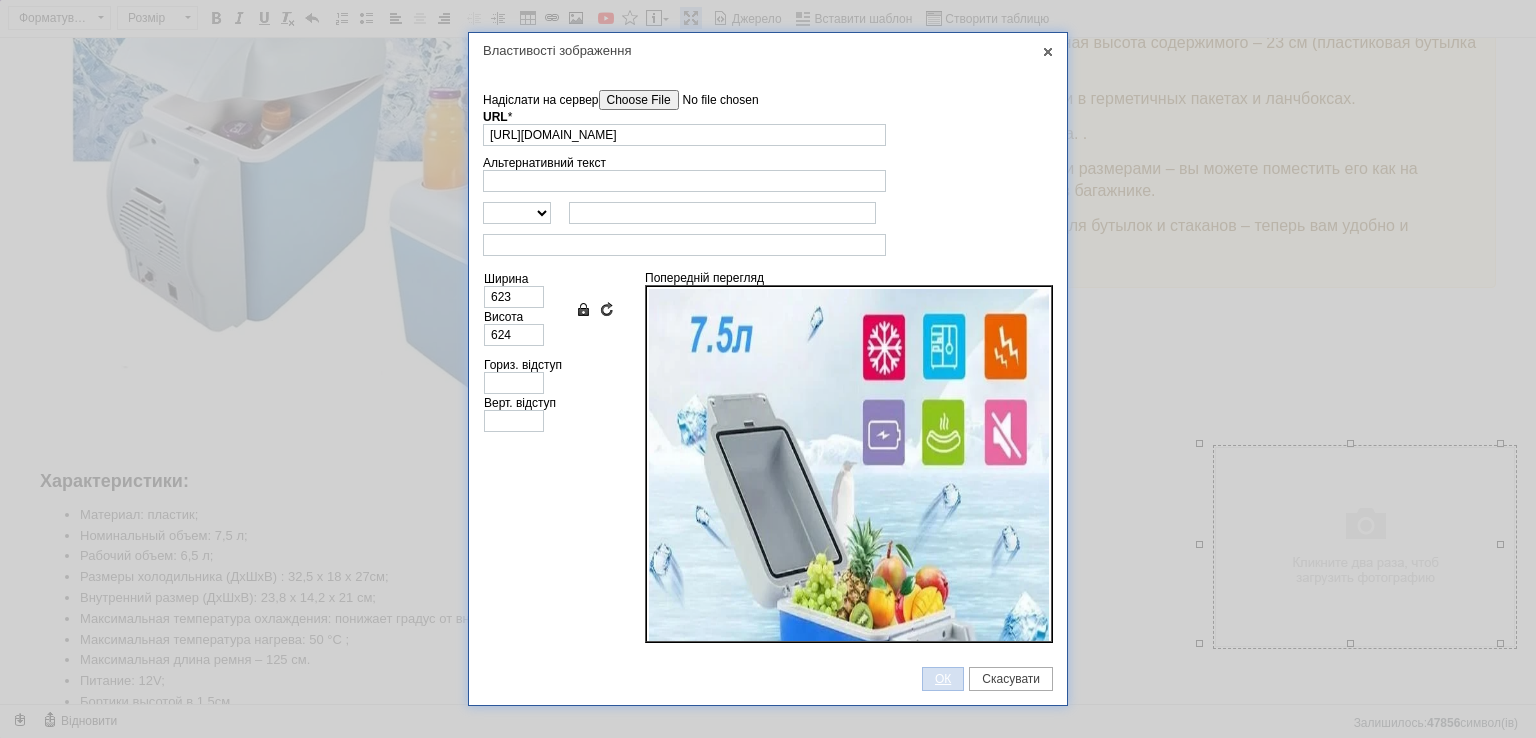 click on "ОК" at bounding box center [943, 679] 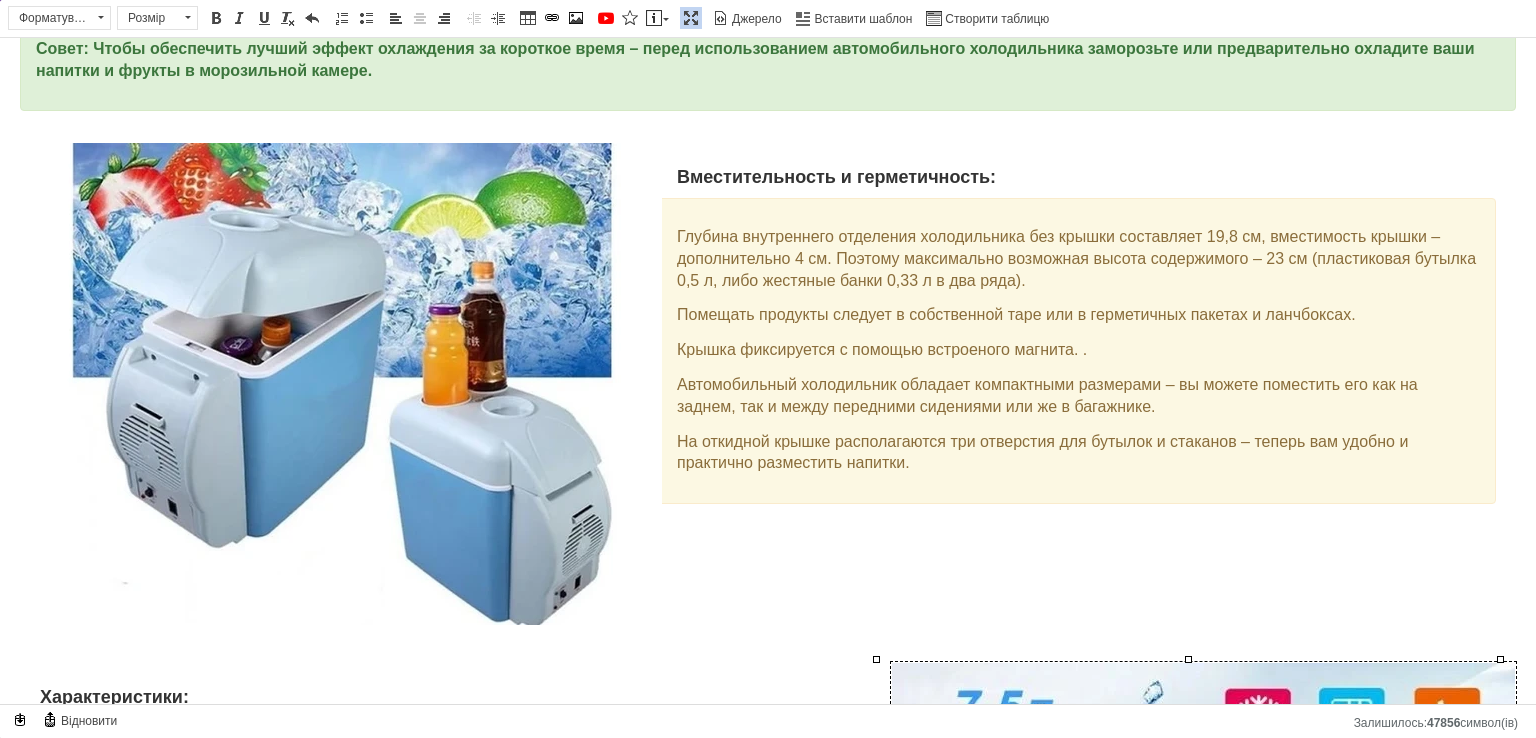 scroll, scrollTop: 1043, scrollLeft: 0, axis: vertical 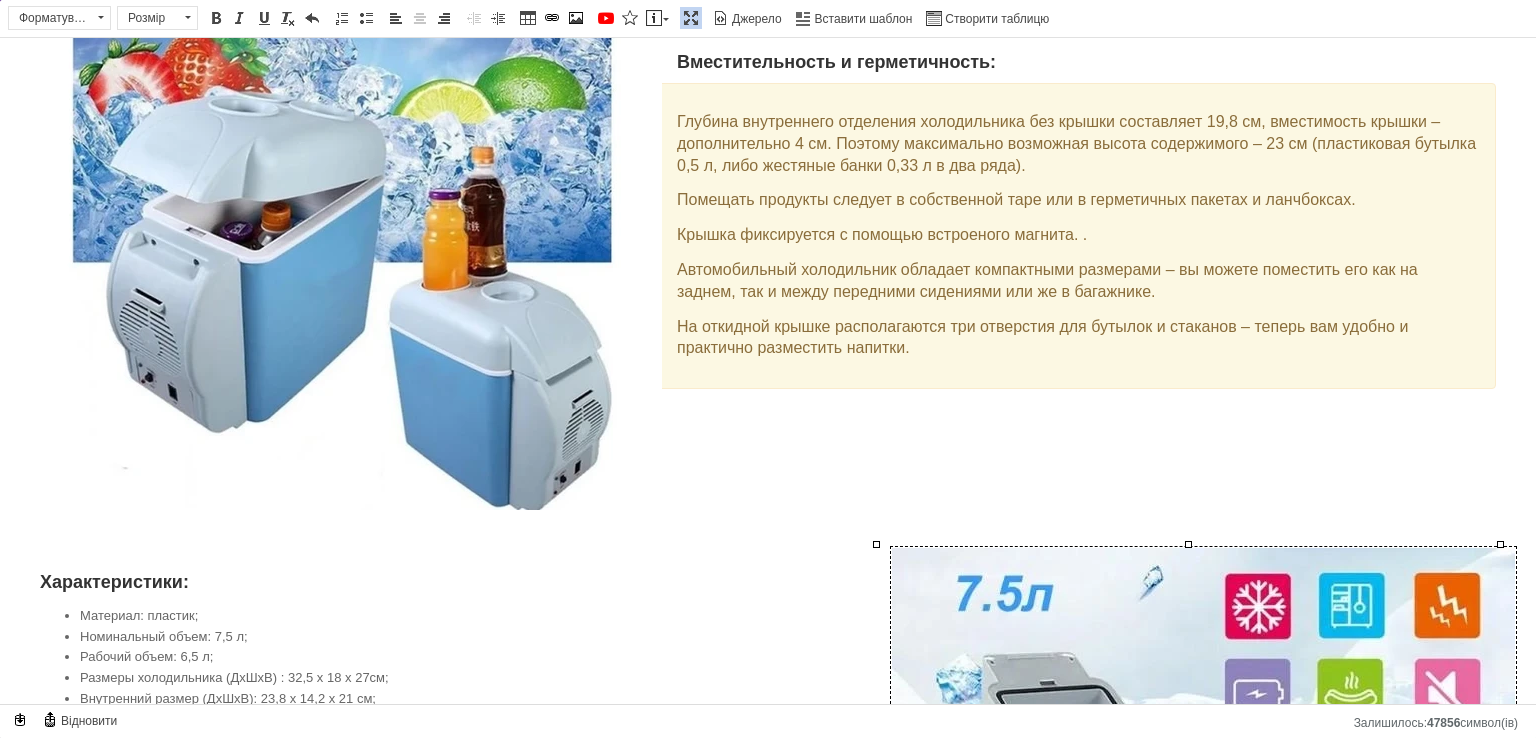 click on "Вместительность и герметичность: Глубина внутреннего отделения холодильника без крышки составляет 19,8 см, вместимость крышки – дополнительно 4 см. Поэтому максимально возможная высота содержимого – 23 см (пластиковая бутылка 0,5 л, либо жестяные банки 0,33 л в два ряда). Помещать продукты следует в собственной таре или в герметичных пакетах и ланчбоксах. Крышка фиксируется с помощью встроеного магнита. . Автомобильный холодильник обладает компактными размерами – вы можете поместить его как на заднем, так и между передними сидениями или же в багажнике." 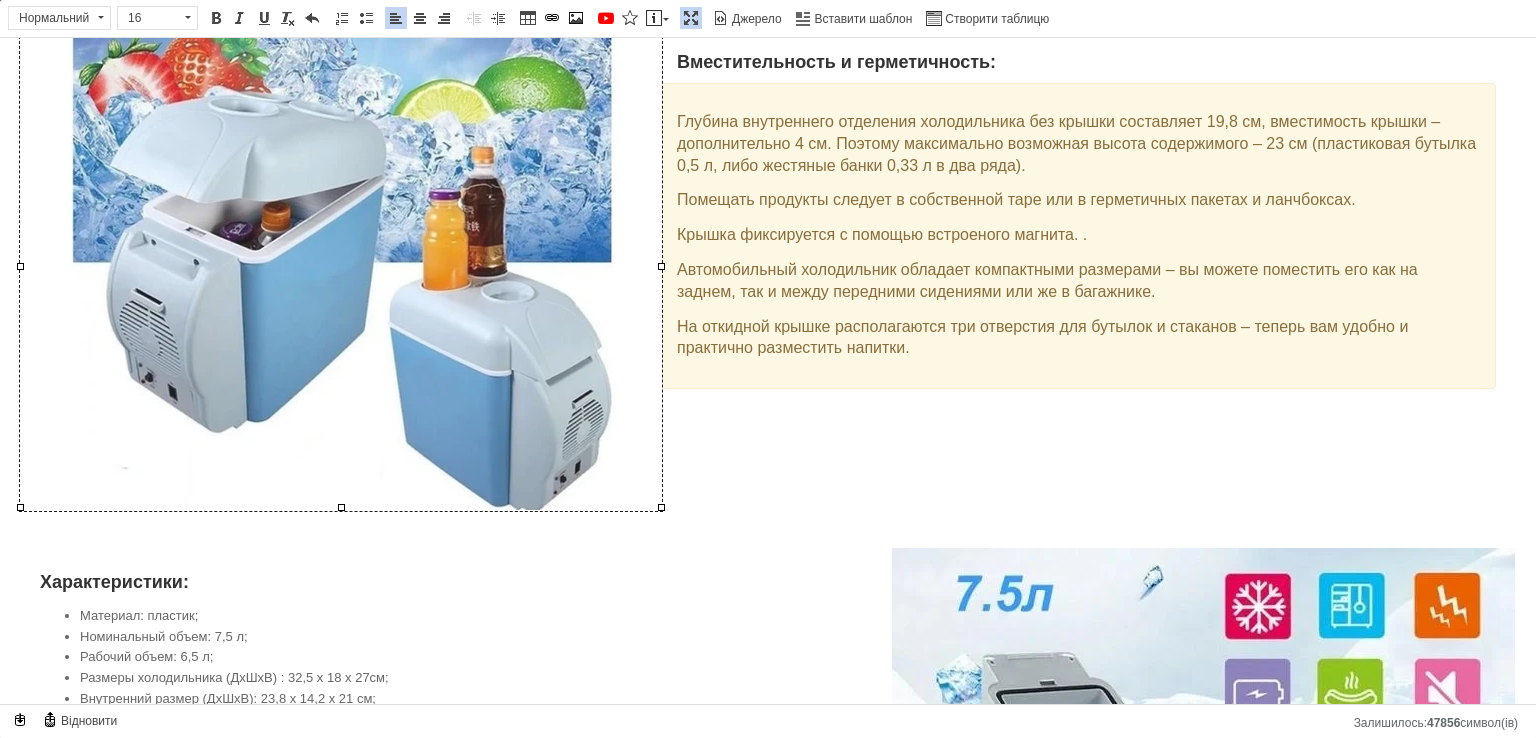 click at bounding box center (341, 269) 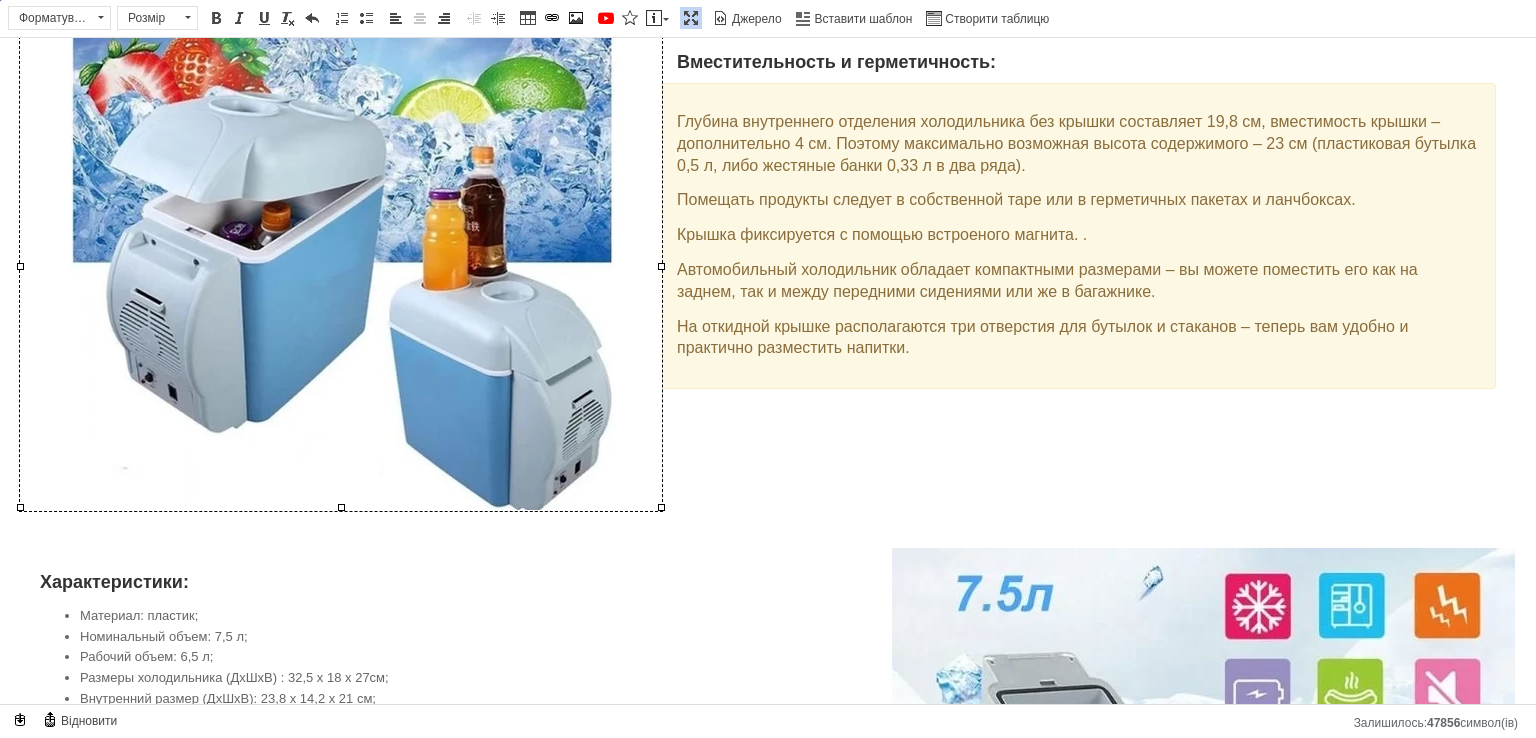 click at bounding box center [1203, 860] 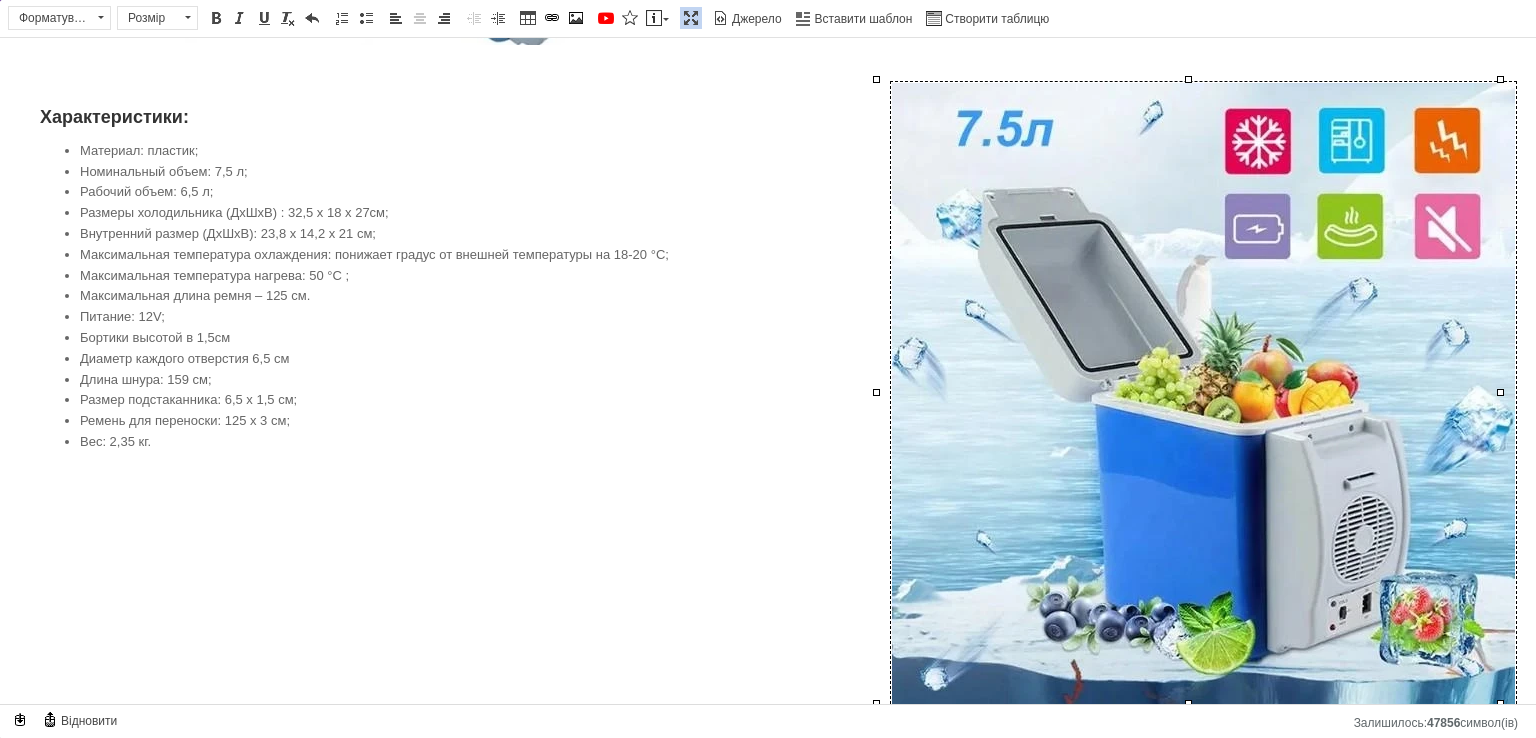 scroll, scrollTop: 1543, scrollLeft: 0, axis: vertical 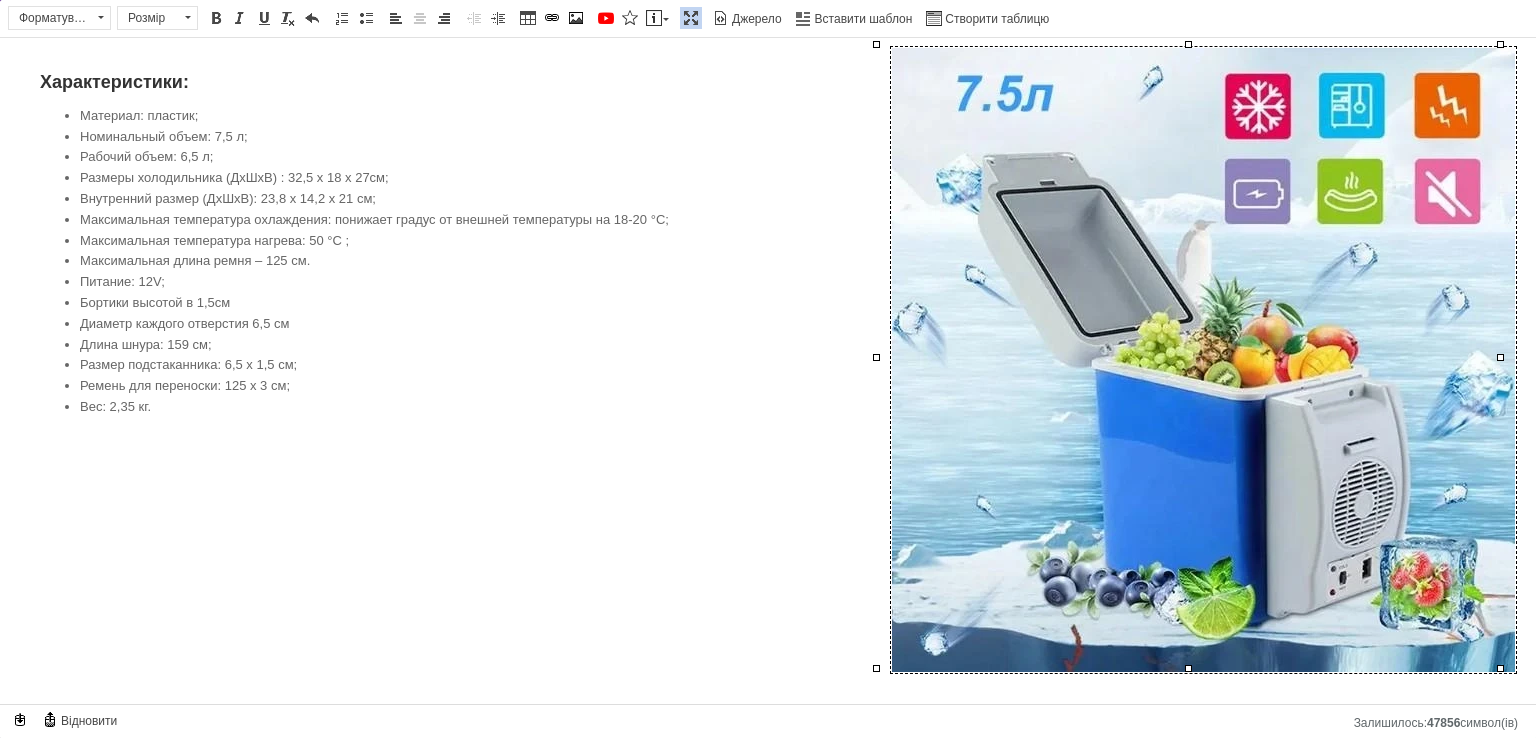 click on "Характеристики: Материал: пластик; Номинальный объем: 7,5 л; Рабочий объем: 6,5 л; Размеры холодильника (ДхШхВ) : 32,5 х 18 х 27см; Внутренний размер (ДхШхВ): 23,8 х 14,2 х 21 см; Максимальная температура охлаждения: понижает градус от внешней температуры на 18-20 °С; Максимальная температура нагрева: 50 °С ; Максимальная длина ремня – 125 см. Питание: 12V; Бортики высотой в 1,5см Диаметр каждого отверстия 6,5 см Длина шнура: 159 см; Размер подстаканника: 6,5 х 1,5 см; Ремень для переноски: 125 х 3 см; Вес: 2,35 кг." at bounding box center [768, 367] 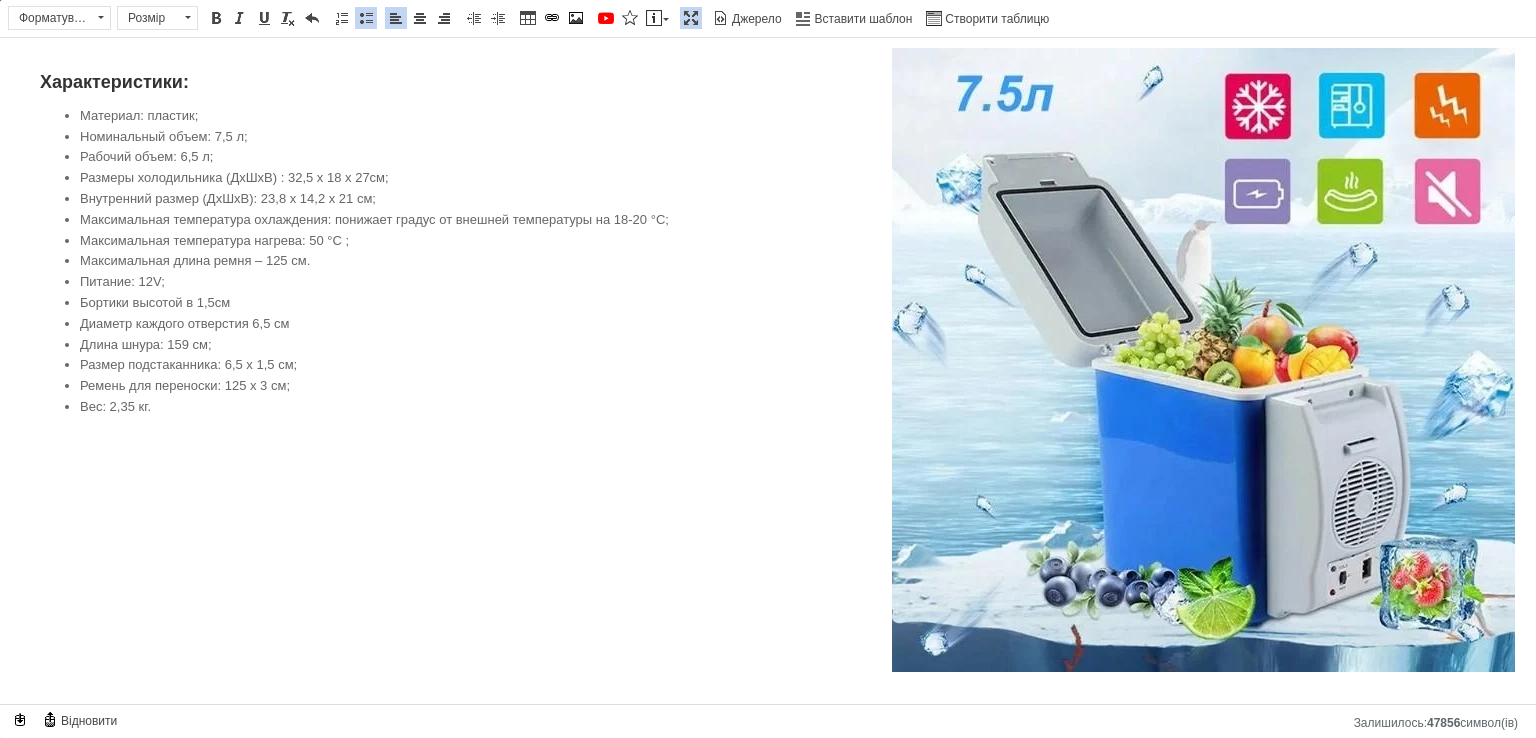 scroll, scrollTop: 1343, scrollLeft: 0, axis: vertical 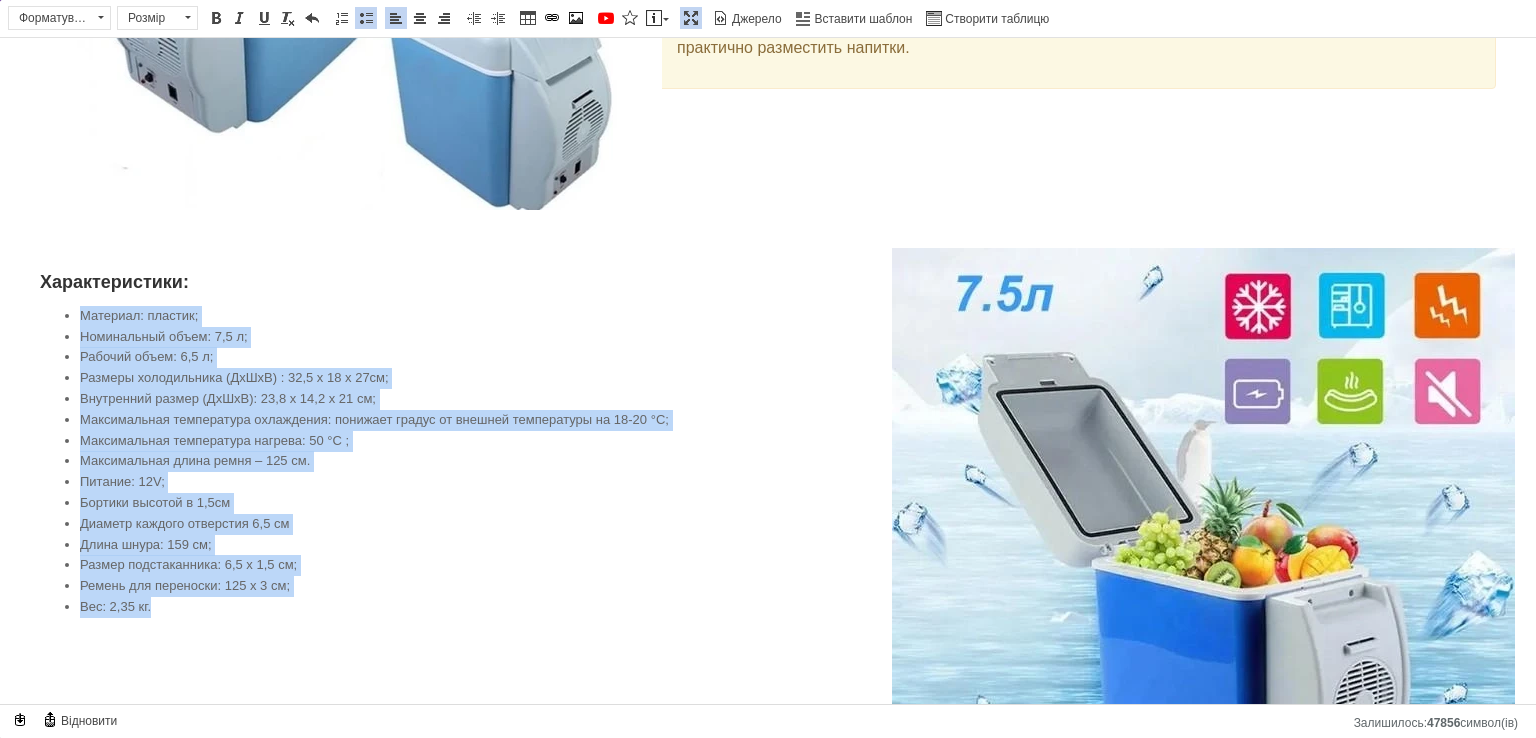 drag, startPoint x: 300, startPoint y: 647, endPoint x: 8, endPoint y: 313, distance: 443.644 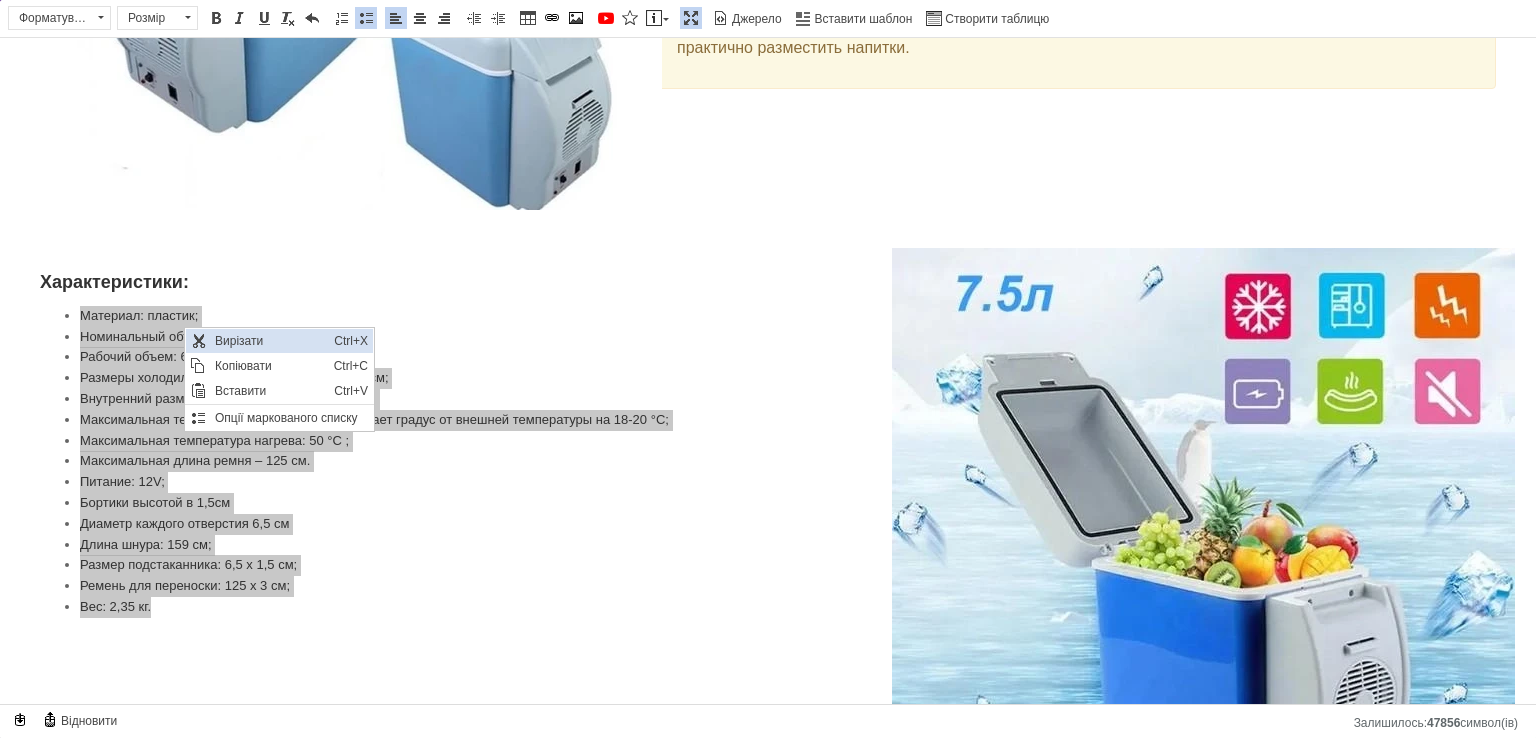 click on "Вирізати" at bounding box center (269, 341) 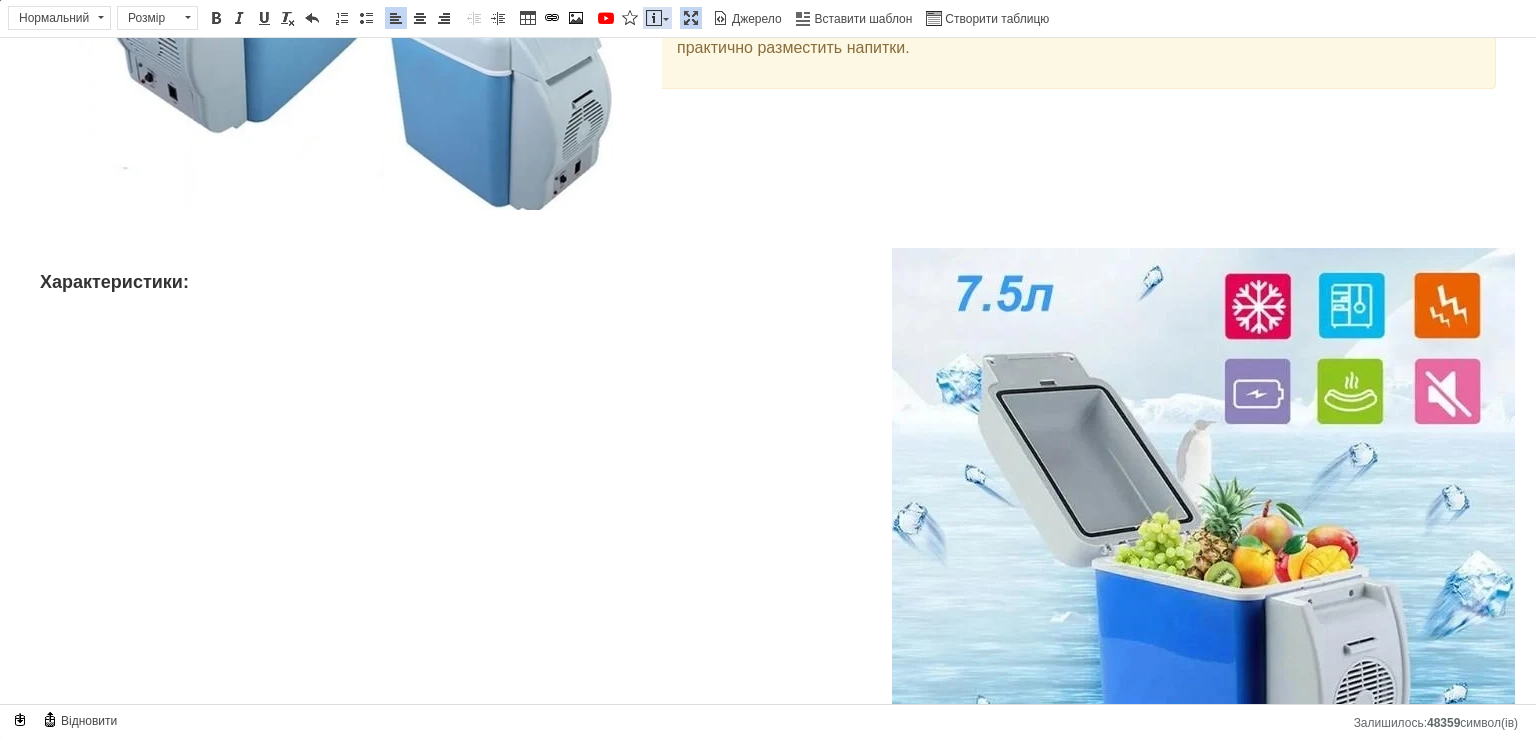 click at bounding box center [654, 18] 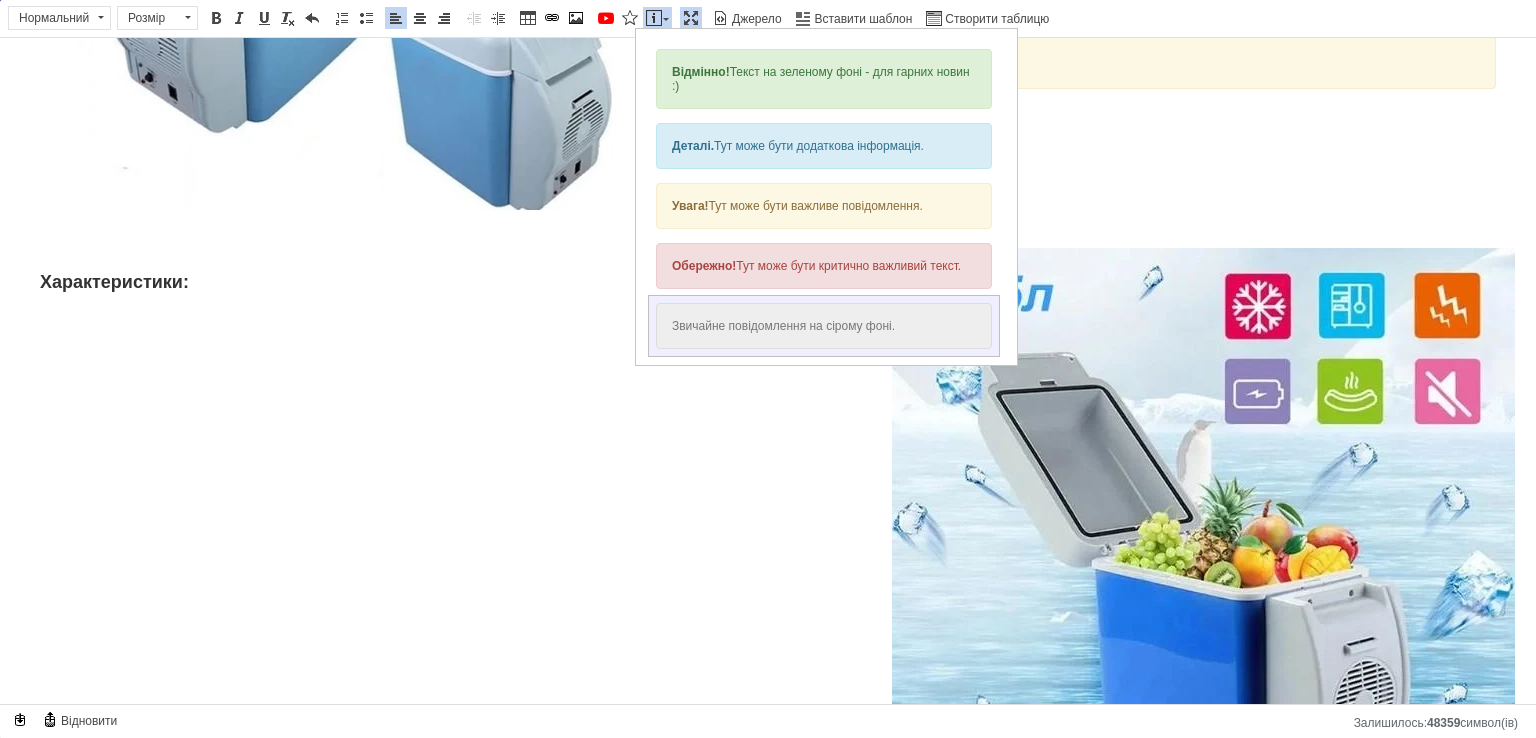 click on "Звичайне повідомлення на сірому фоні." at bounding box center (824, 326) 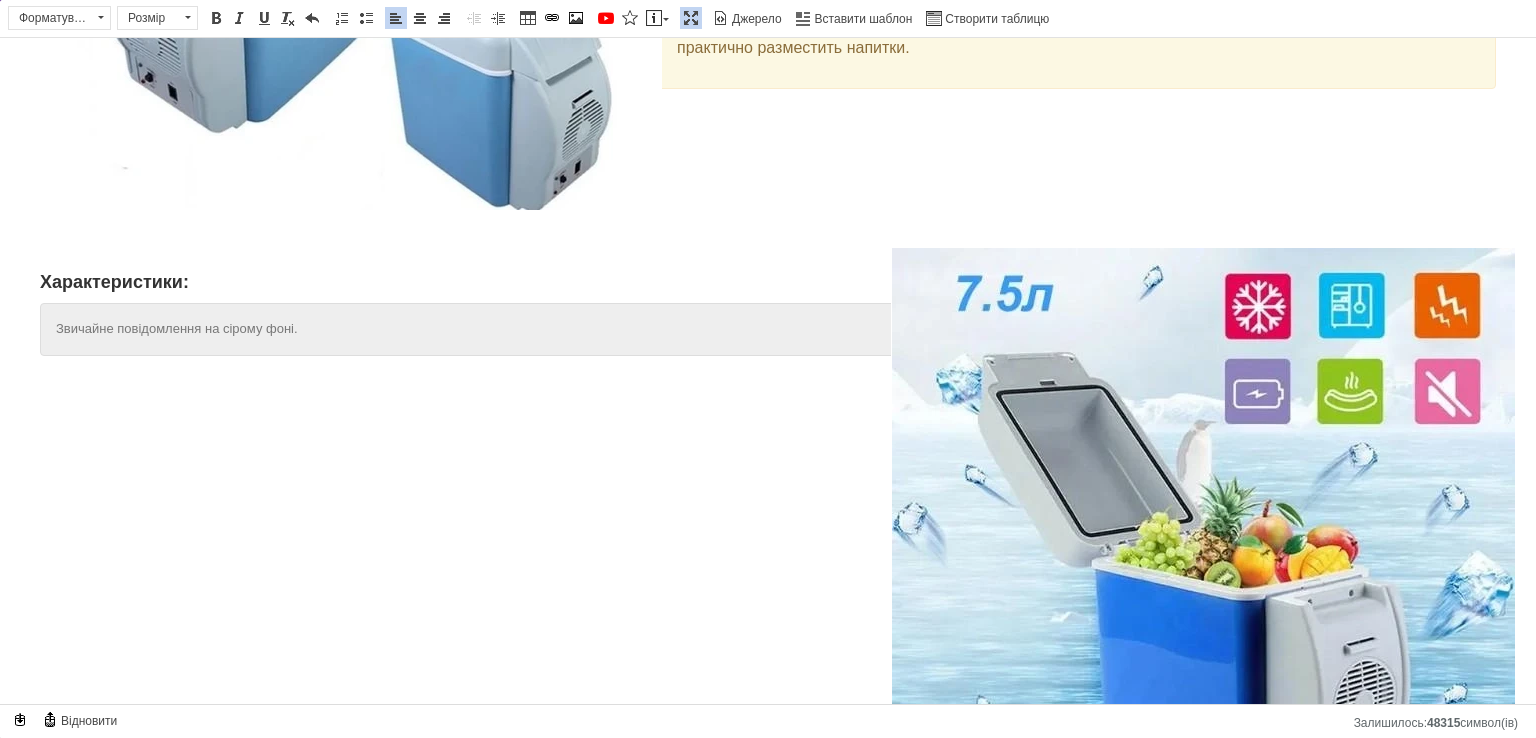 drag, startPoint x: 342, startPoint y: 330, endPoint x: 20, endPoint y: 323, distance: 322.07608 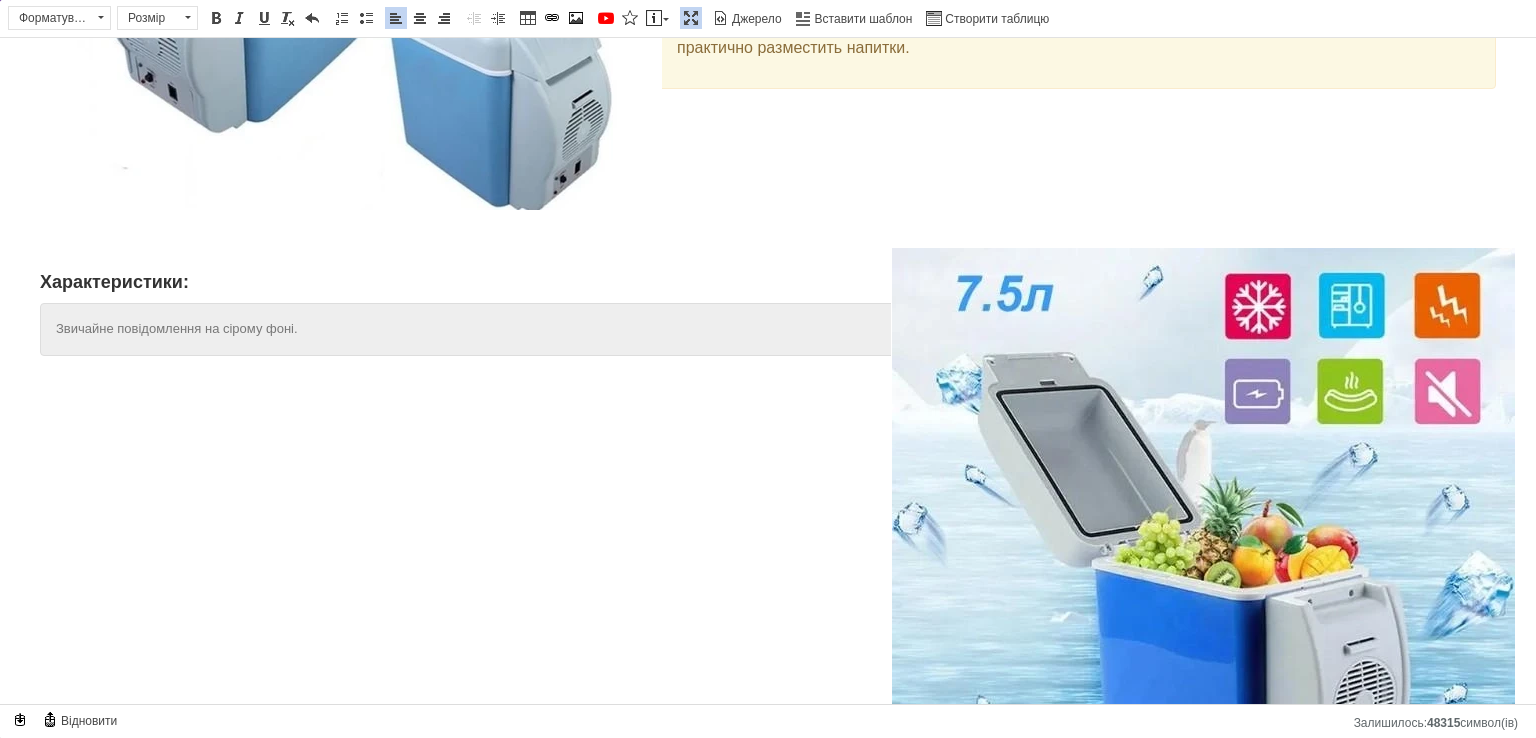 click on "Характеристики:  Звичайне повідомлення на [PERSON_NAME]. ​​​​​​​" at bounding box center [768, 329] 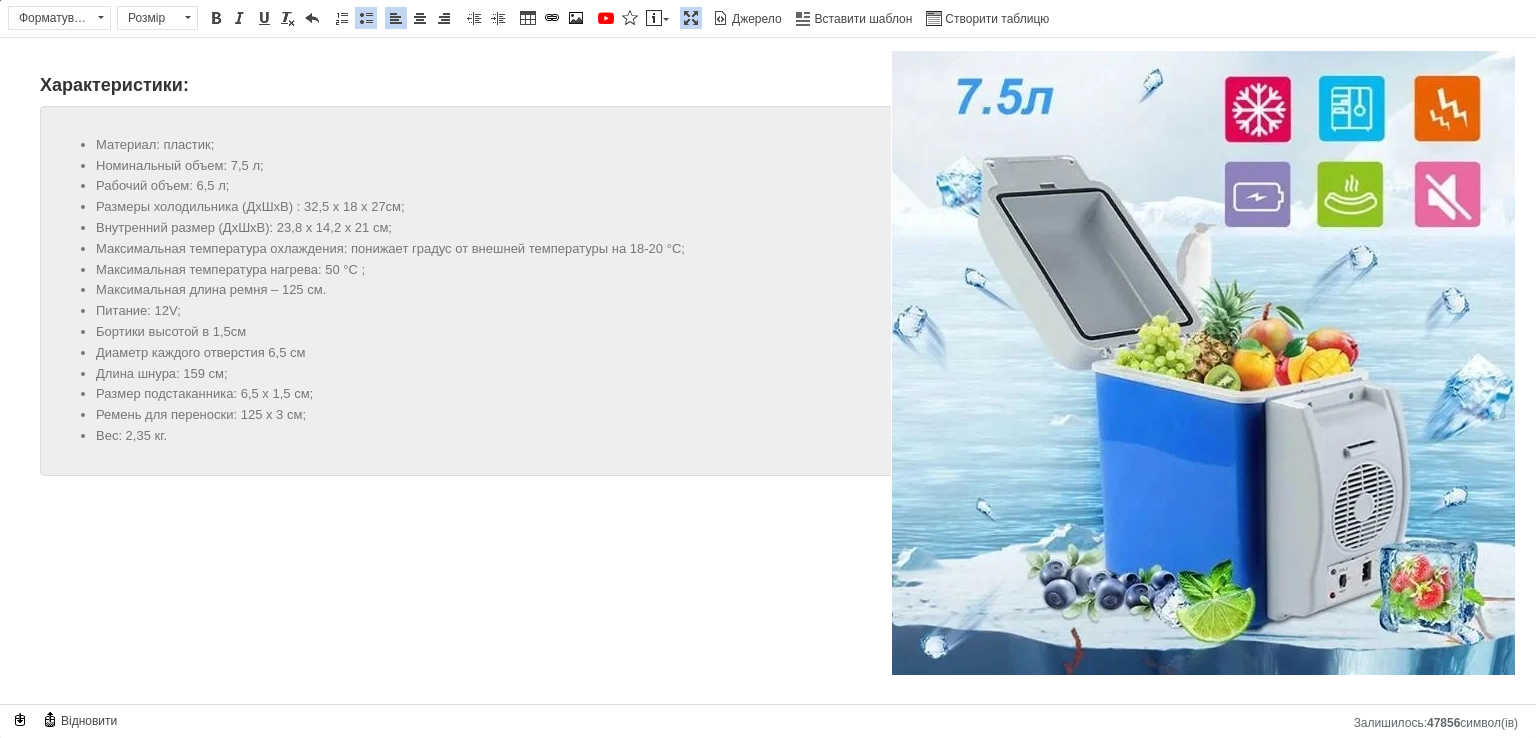 scroll, scrollTop: 1543, scrollLeft: 0, axis: vertical 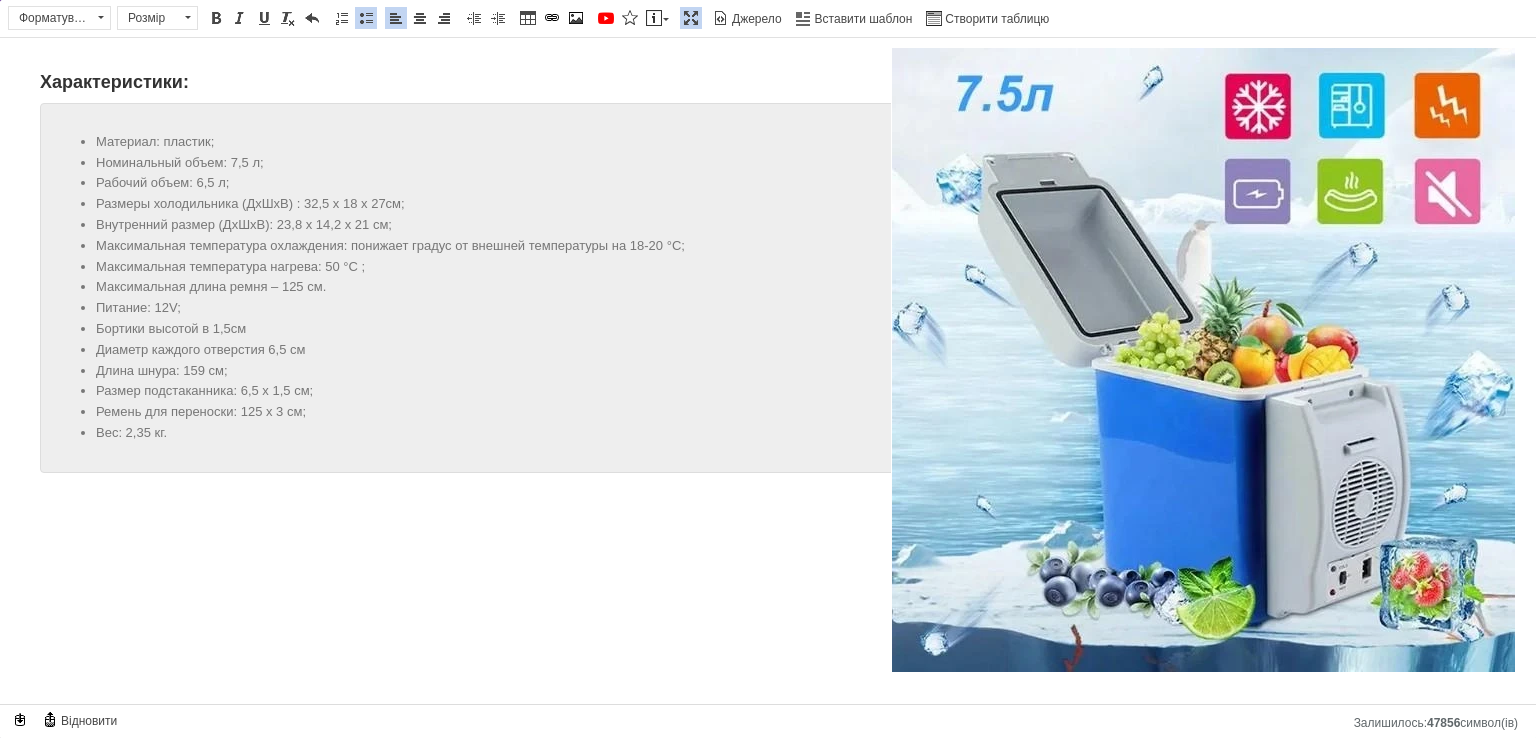 click on "Характеристики: Материал: пластик; Номинальный объем: 7,5 л; Рабочий объем: 6,5 л; Размеры холодильника (ДхШхВ) : 32,5 х 18 х 27см; Внутренний размер (ДхШхВ): 23,8 х 14,2 х 21 см; Максимальная температура охлаждения: понижает градус от внешней температуры на 18-20 °С; Максимальная температура нагрева: 50 °С ; Максимальная длина ремня – 125 см. Питание: 12V; Бортики высотой в 1,5см Диаметр каждого отверстия 6,5 см Длина шнура: 159 см; Размер подстаканника: 6,5 х 1,5 см; Ремень для переноски: 125 х 3 см; Вес: 2,35 кг." at bounding box center (768, 367) 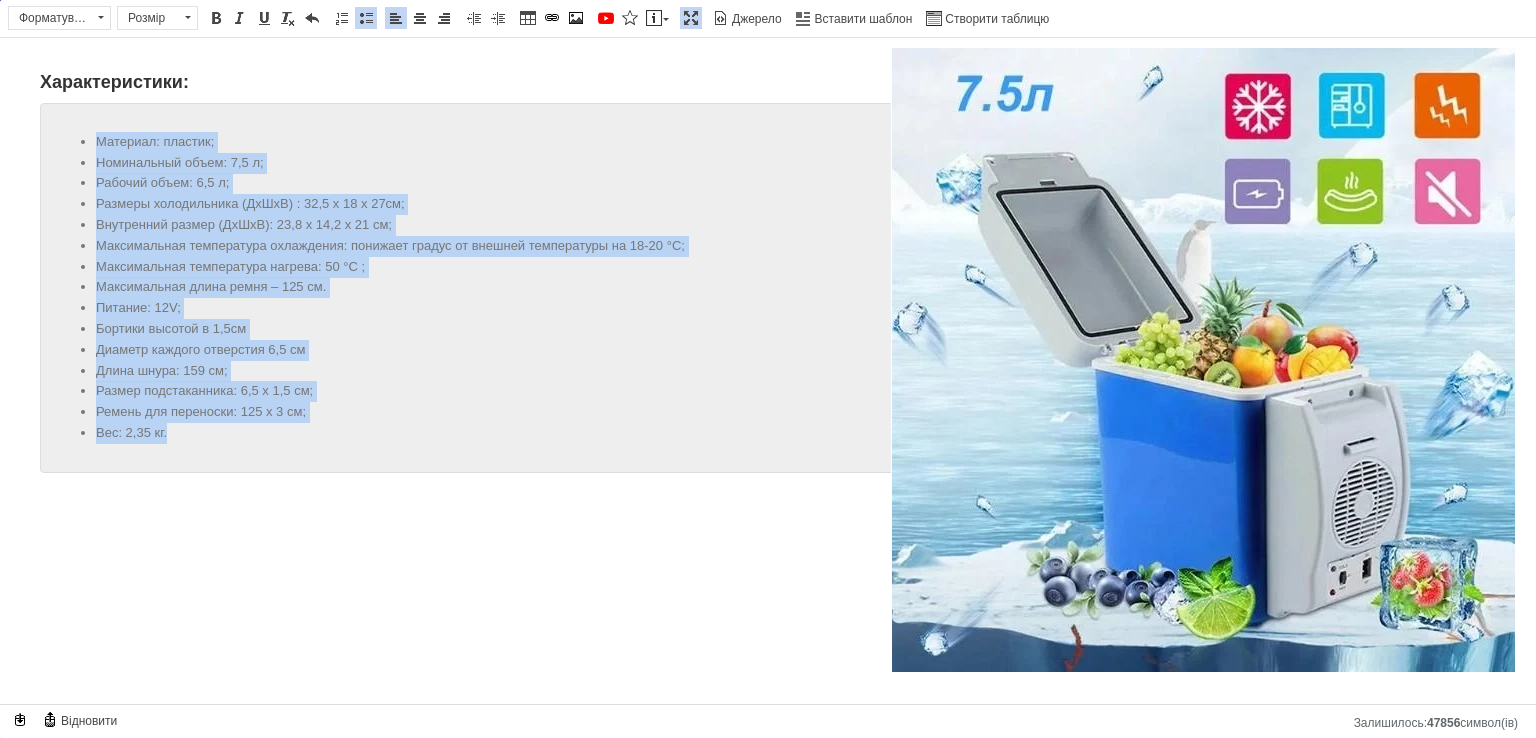 drag, startPoint x: 268, startPoint y: 444, endPoint x: 0, endPoint y: 107, distance: 430.57288 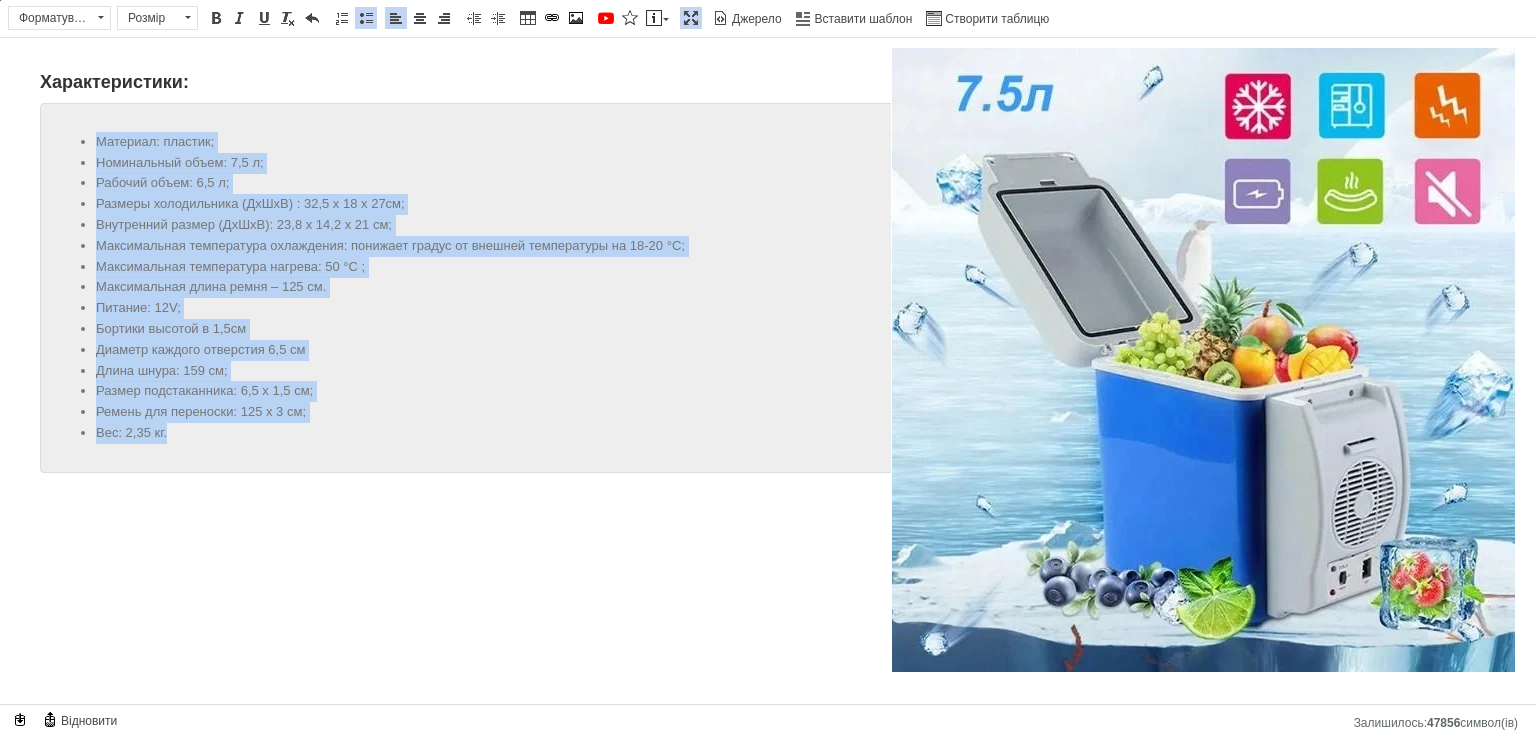 click on "Автомобильный холодильник туристический от прикуривателя 12В, объем 7.5 л, Холодильник в машину Портативный автомобильный холодильник от прикуривателя идеально подходит для семейных дорожных поездок и путешествий на авто. Универсальный портативный холодильник от прикуривателя поможет не только охладить продукты и напитки, но и согреет обед или ужин для всей компании. Автохолодильник оборудован охлаждающим вентилятором, работает тихо, с низким уровнем шума. Обеспечивает высокую эффективность при малом потреблении энергии. Охлаждение:   Питание: 12V;" at bounding box center [768, -399] 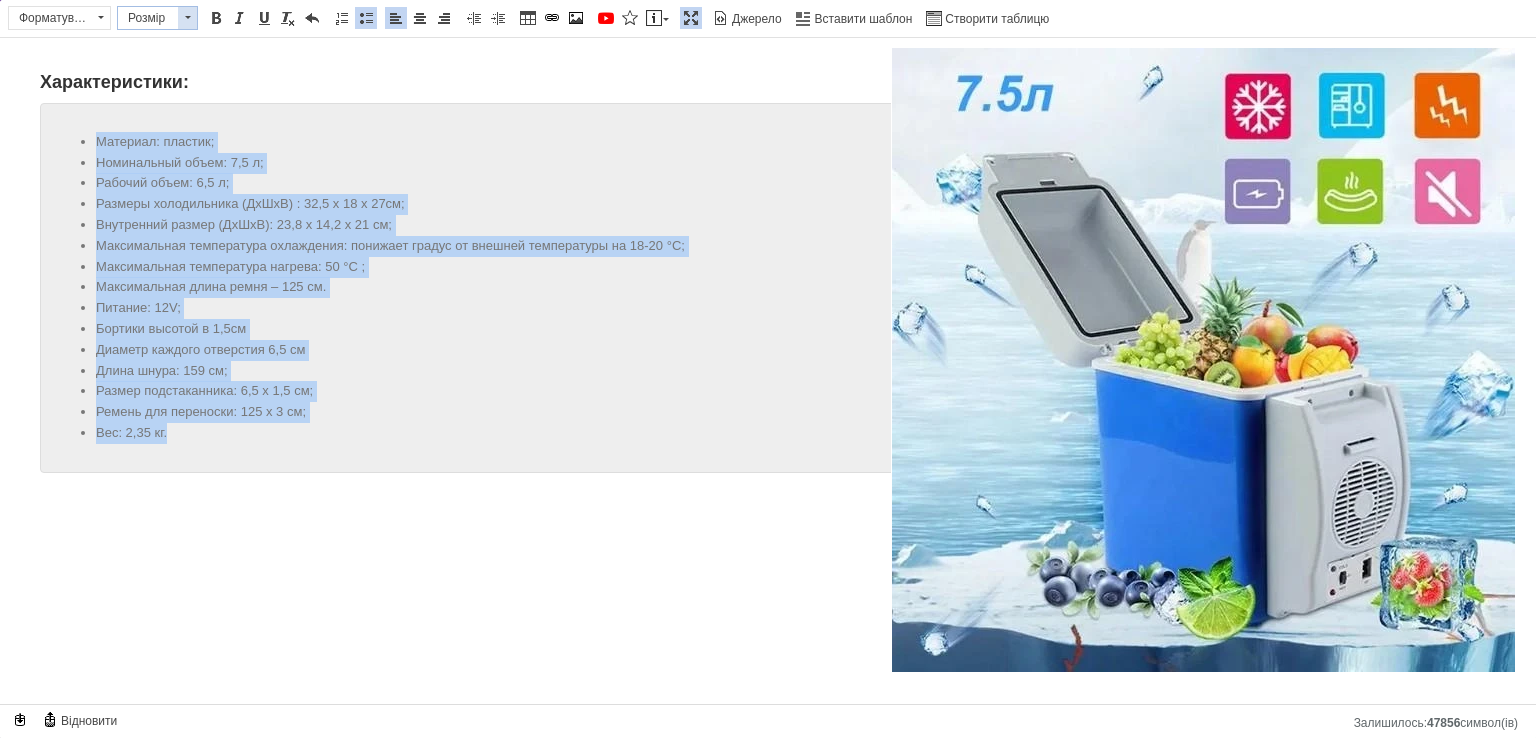click at bounding box center [187, 18] 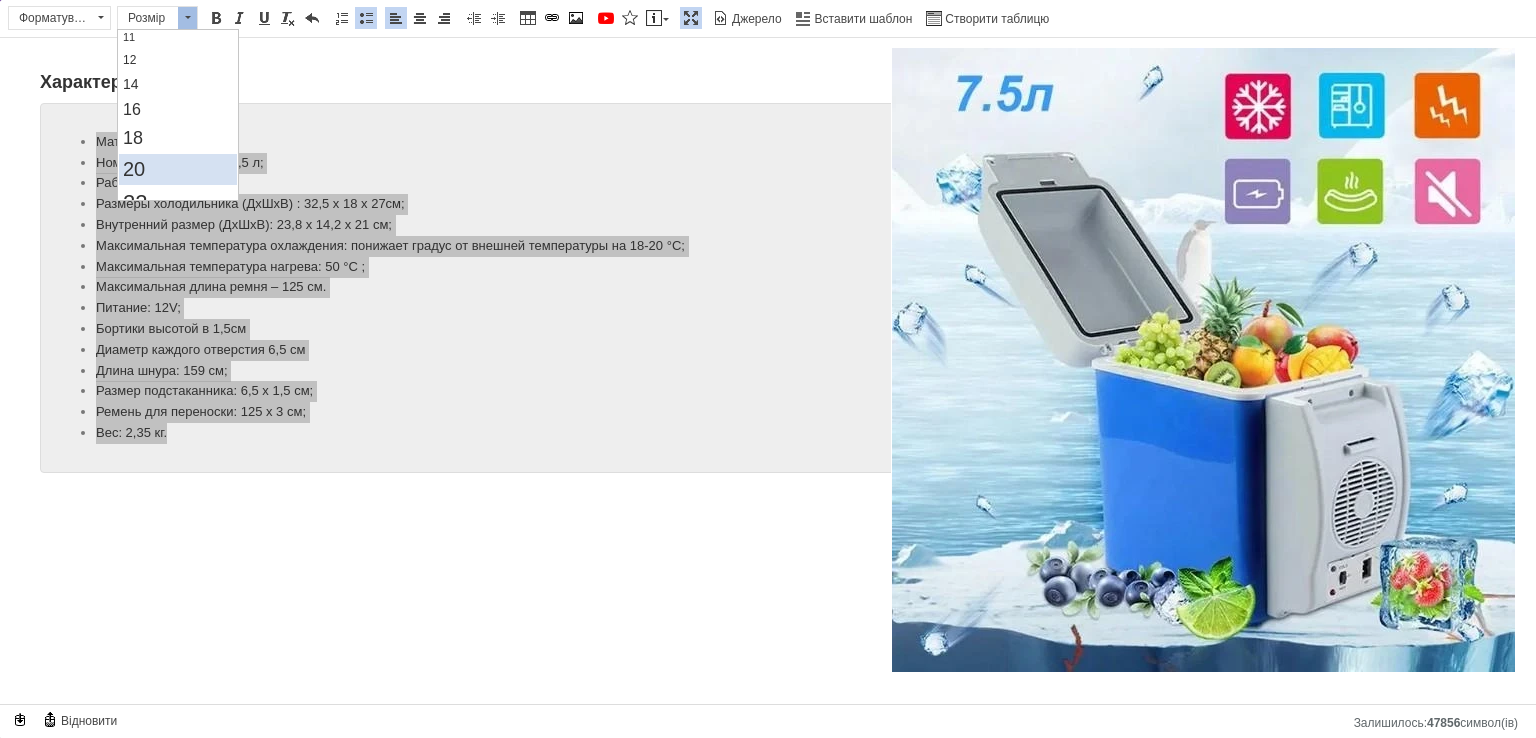 scroll, scrollTop: 200, scrollLeft: 0, axis: vertical 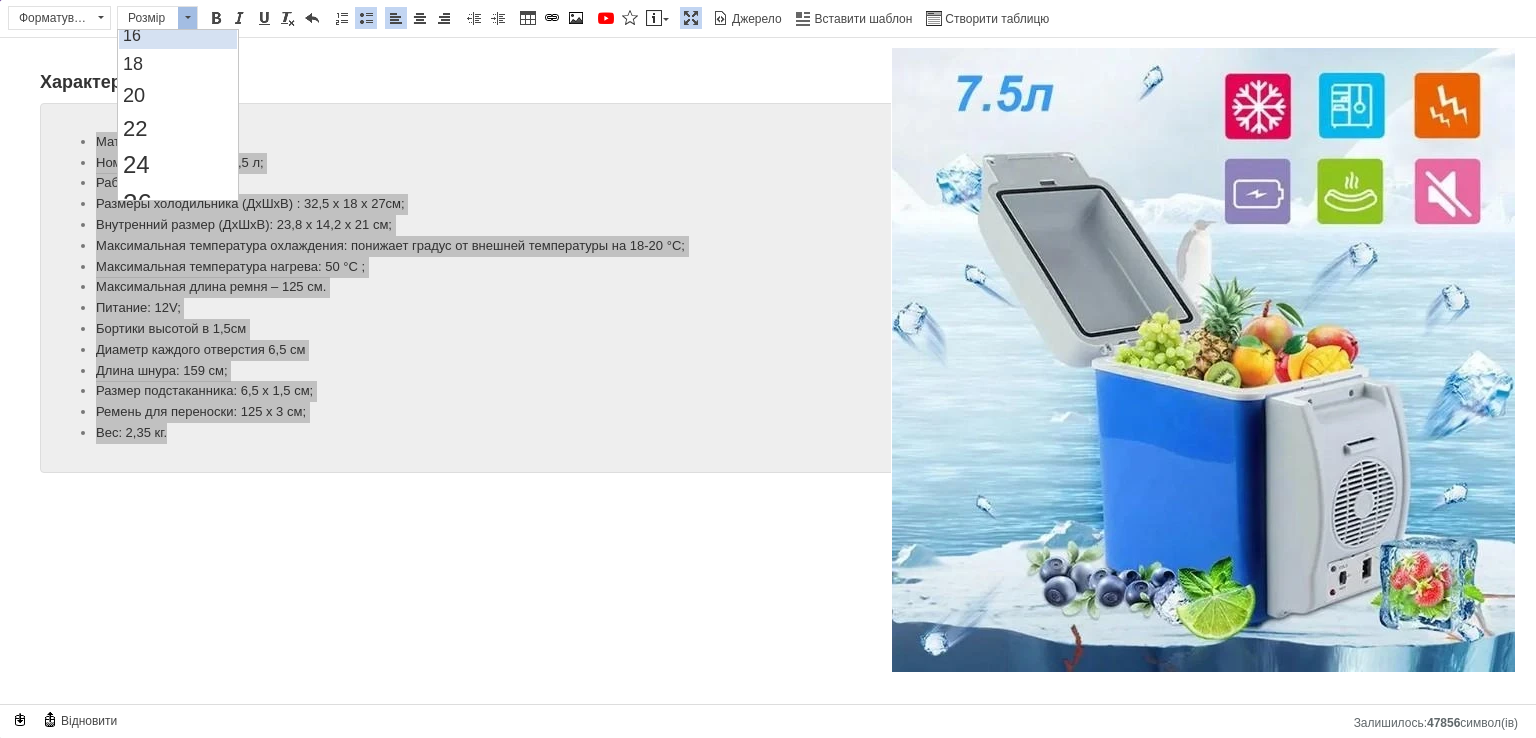 click on "16" at bounding box center [131, 35] 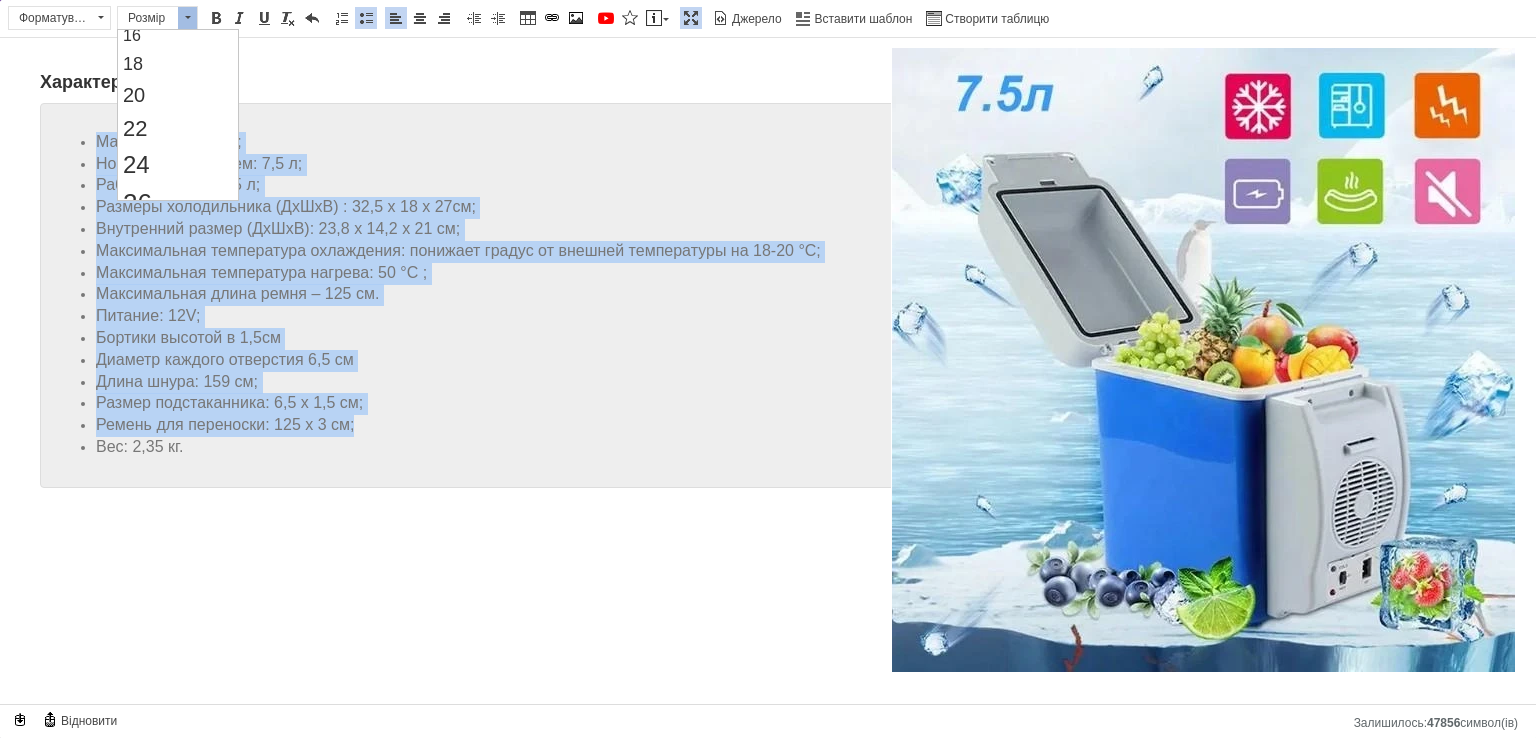 scroll, scrollTop: 0, scrollLeft: 0, axis: both 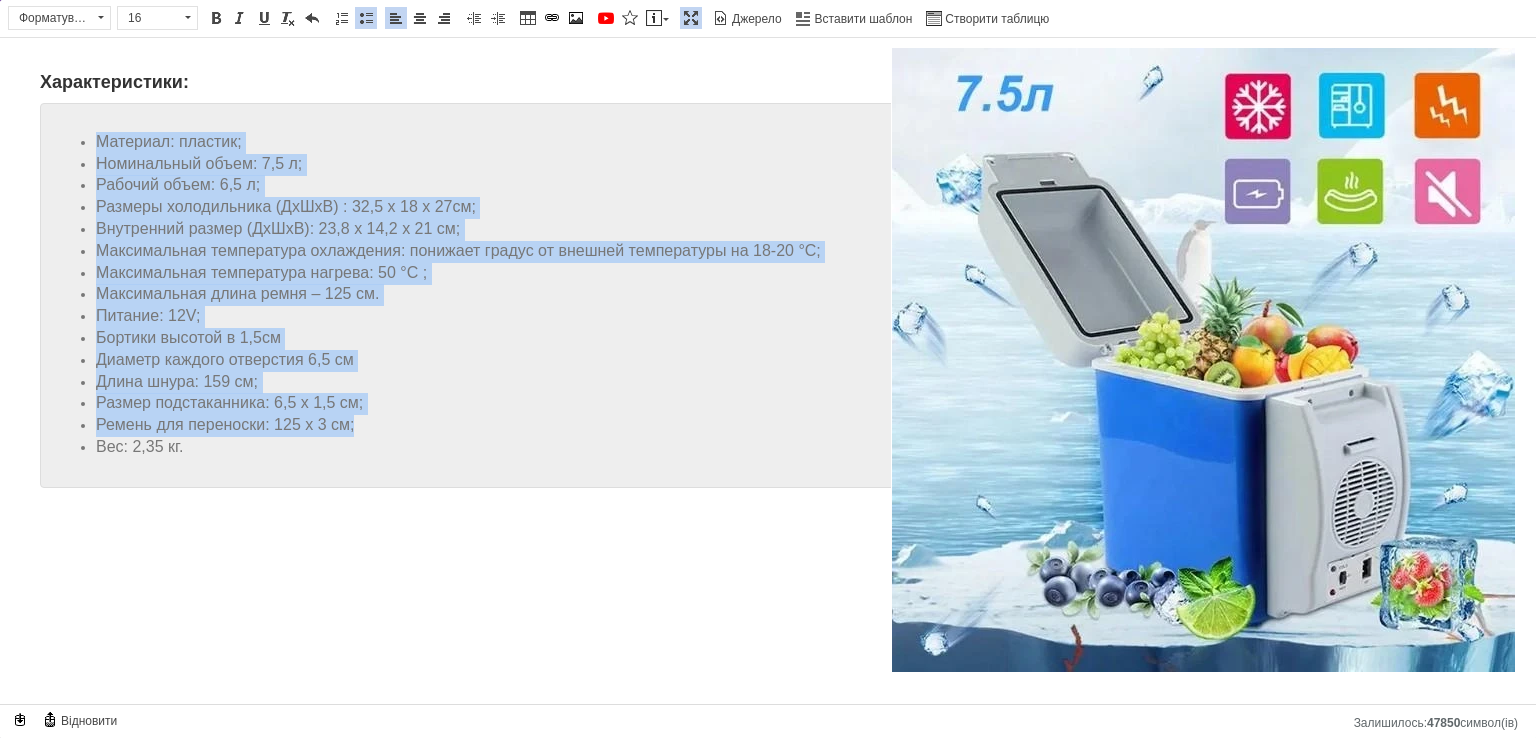 click on "Питание: 12V;" at bounding box center [768, 317] 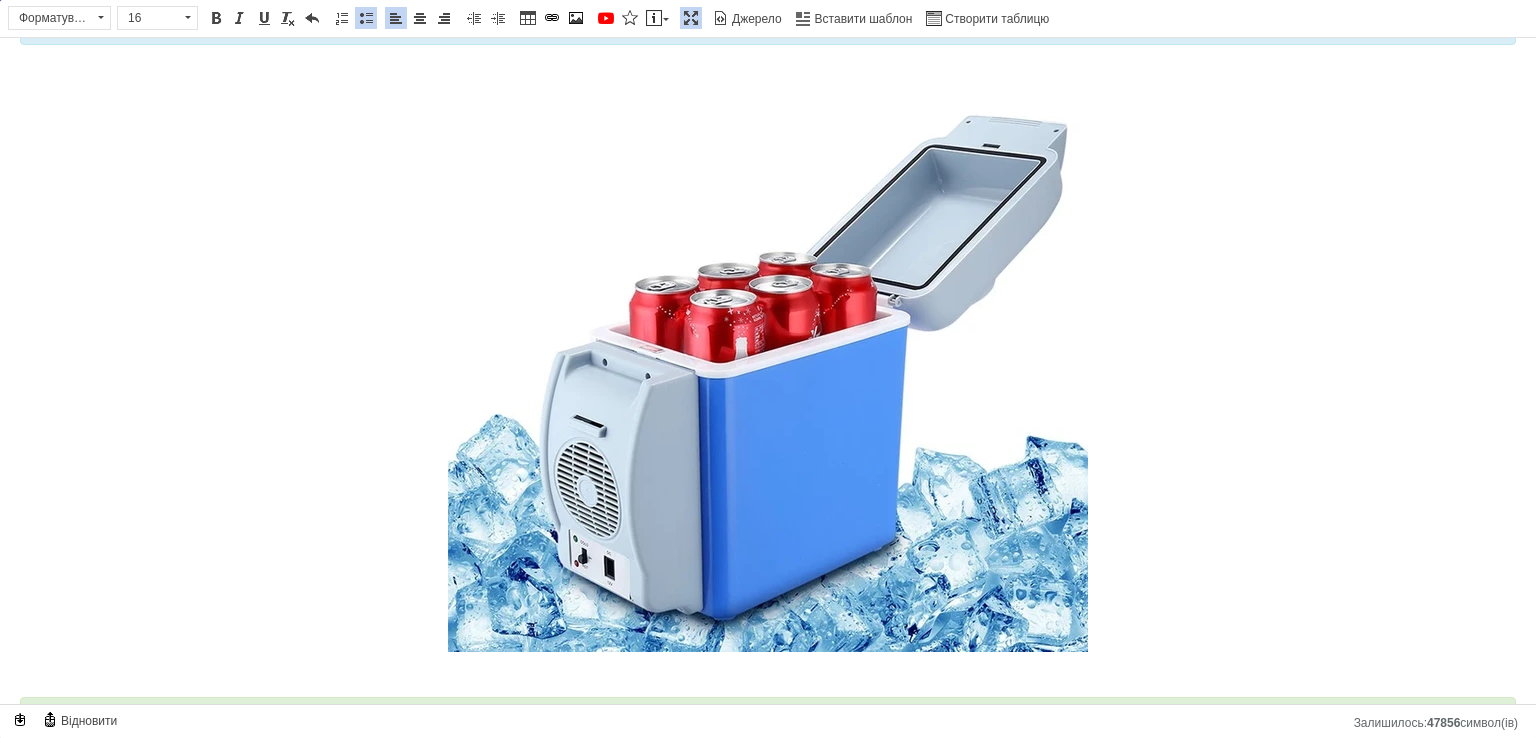 scroll, scrollTop: 0, scrollLeft: 0, axis: both 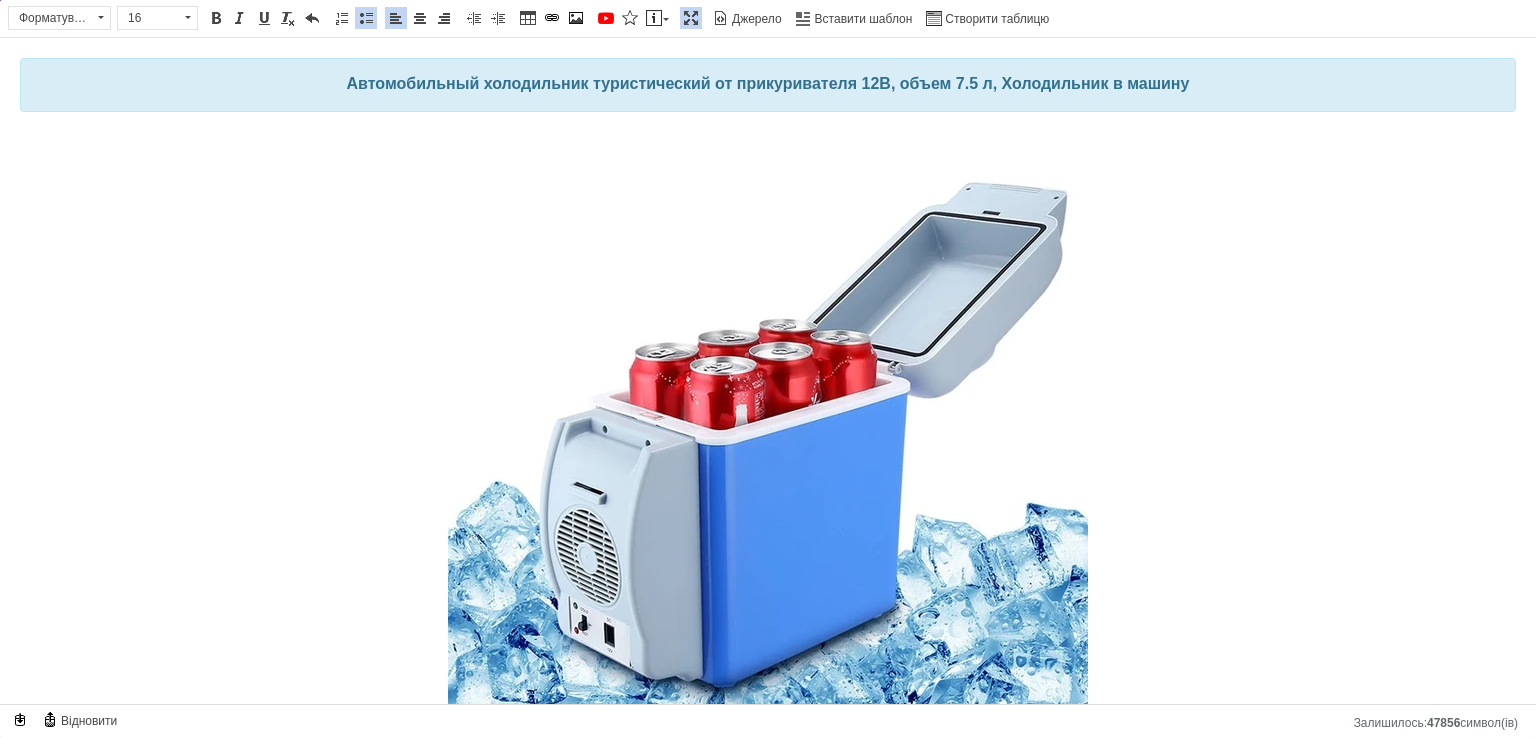 click at bounding box center (691, 18) 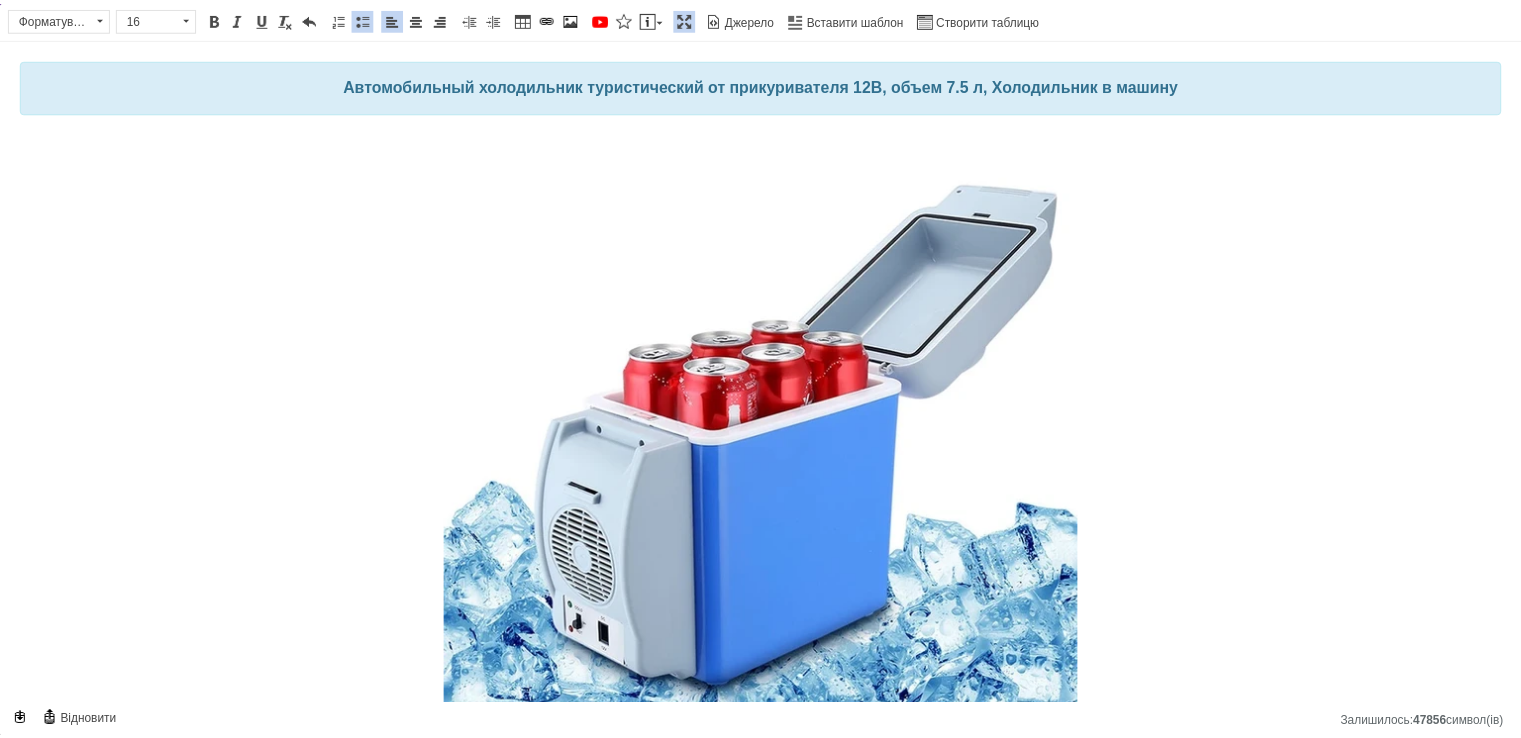 scroll, scrollTop: 195, scrollLeft: 0, axis: vertical 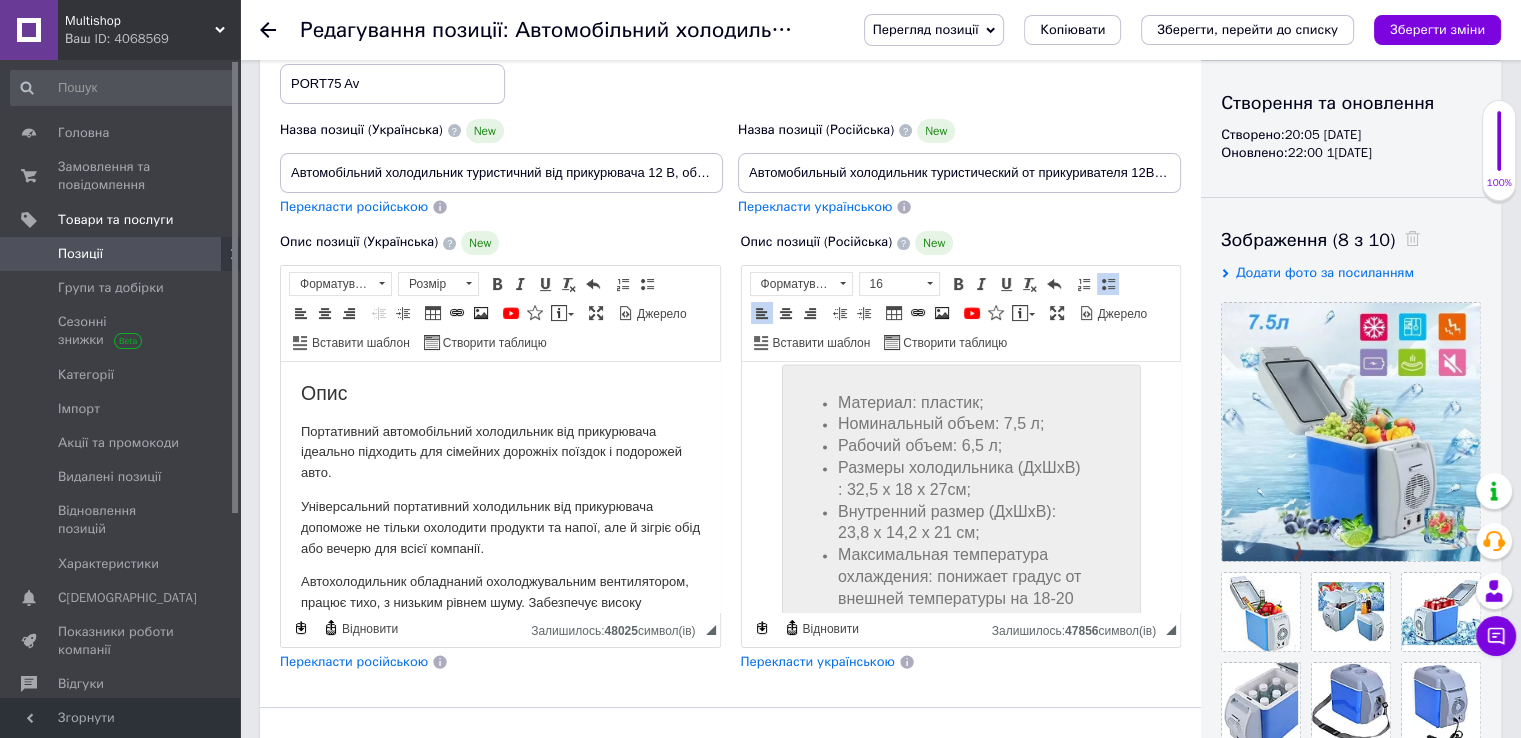 click on "Перекласти українською" at bounding box center (818, 661) 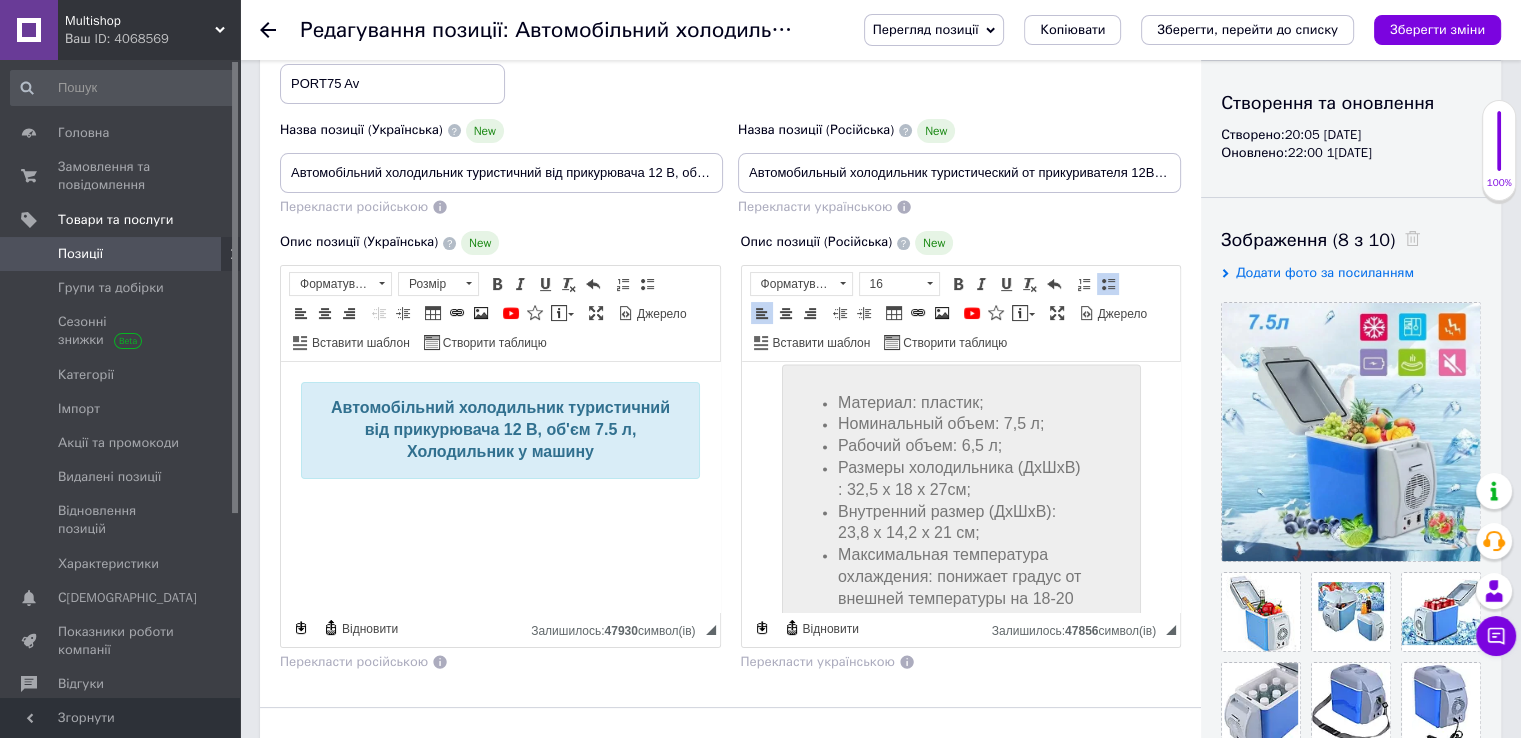 click on "Зберегти зміни" at bounding box center (1437, 29) 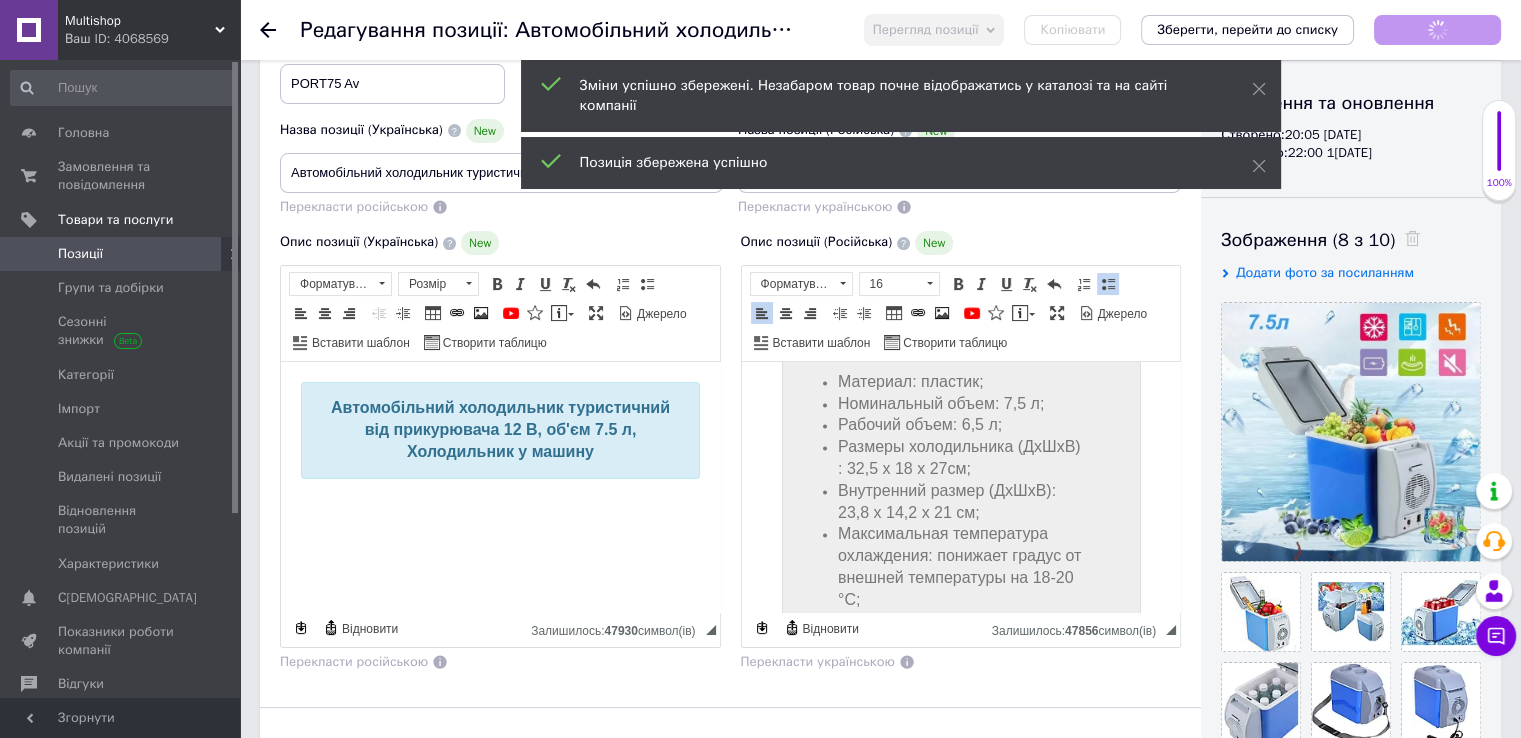 scroll, scrollTop: 3424, scrollLeft: 0, axis: vertical 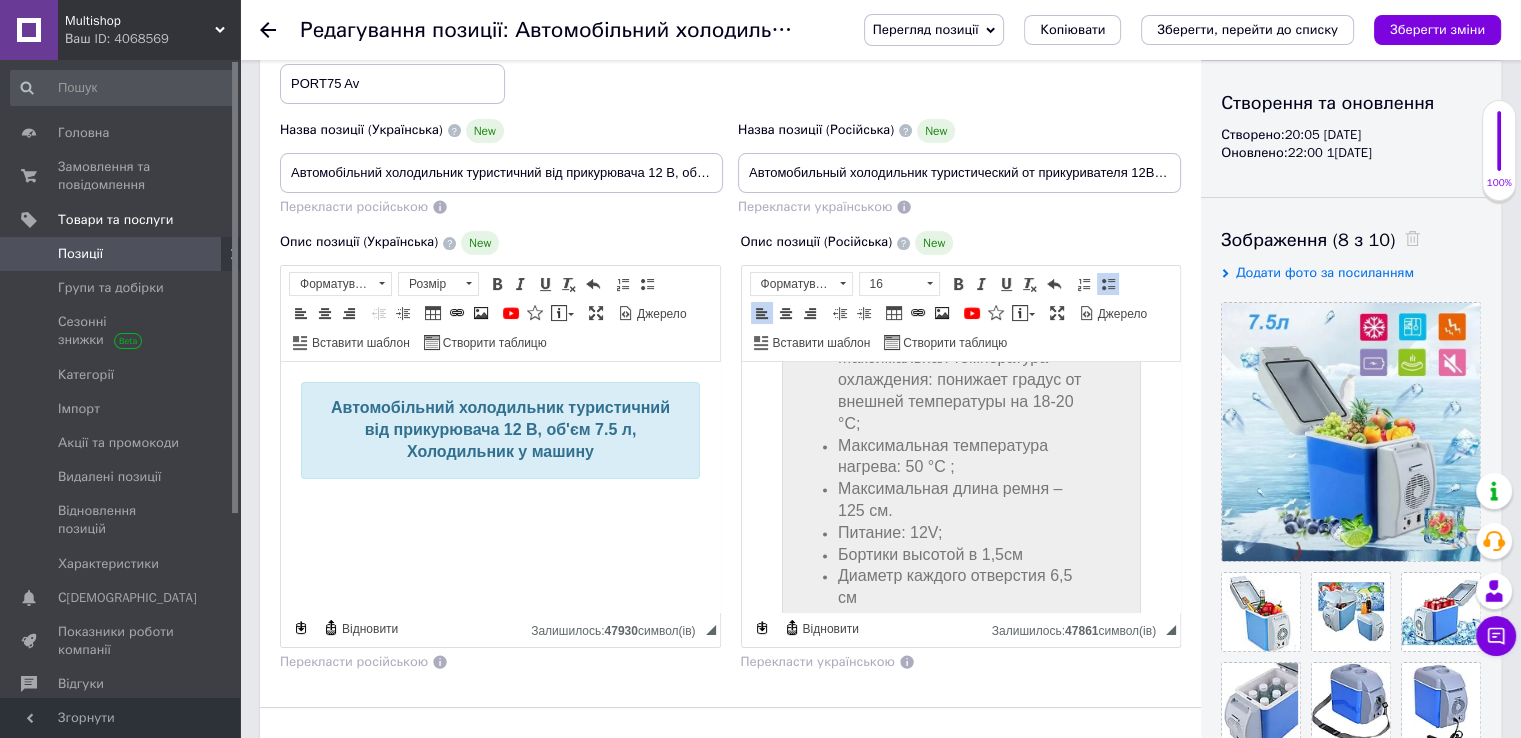 click on "Перегляд позиції" at bounding box center [934, 30] 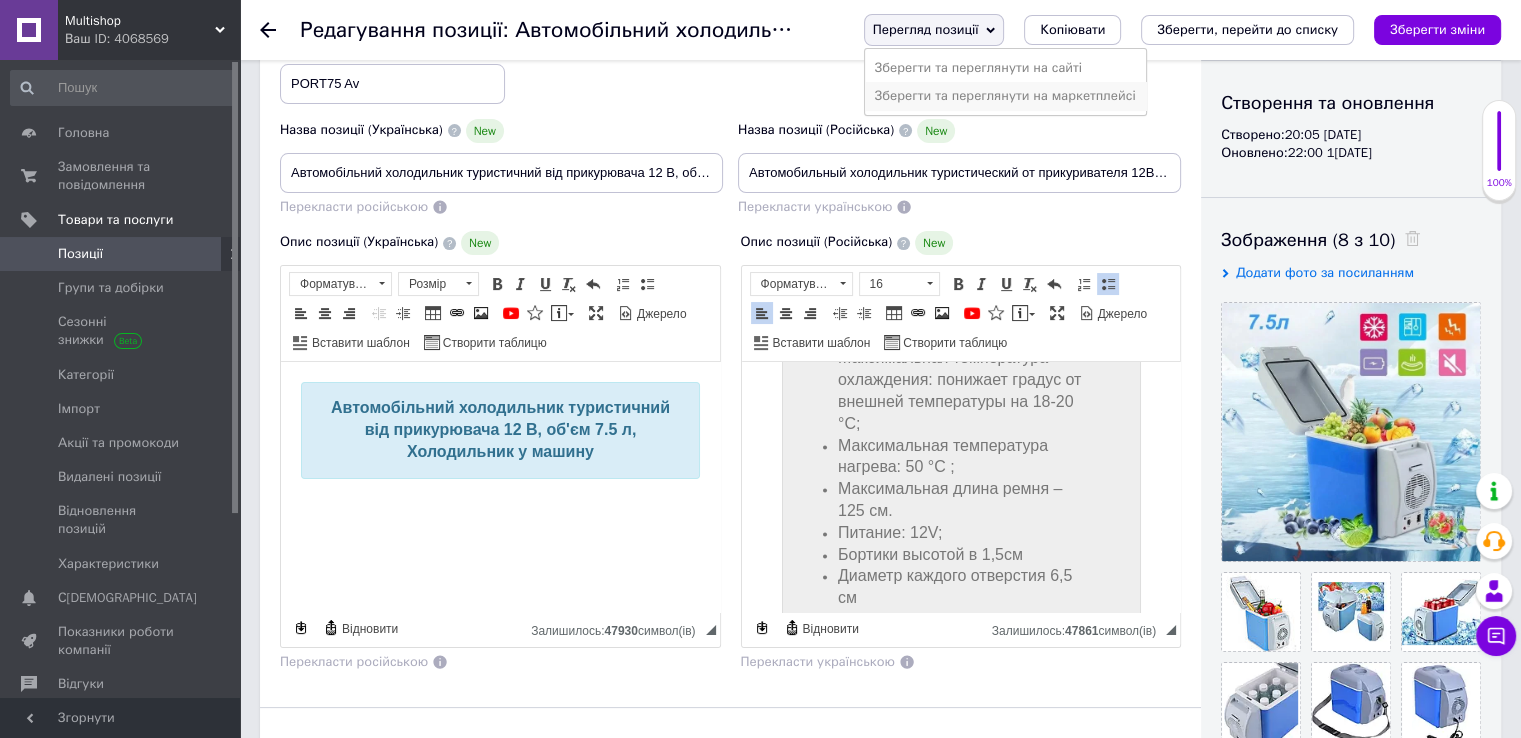 click on "Зберегти та переглянути на маркетплейсі" at bounding box center (1005, 96) 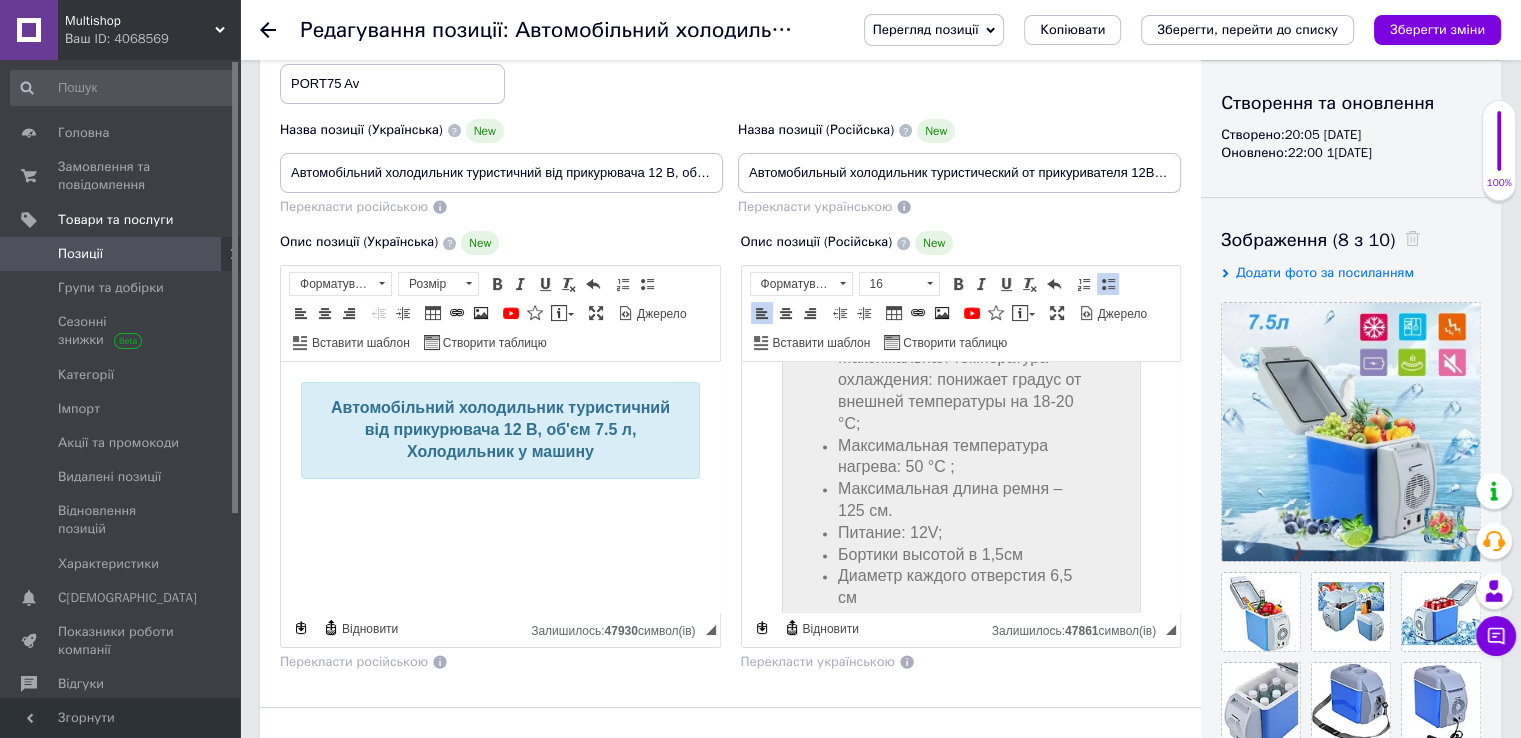 scroll, scrollTop: 3424, scrollLeft: 0, axis: vertical 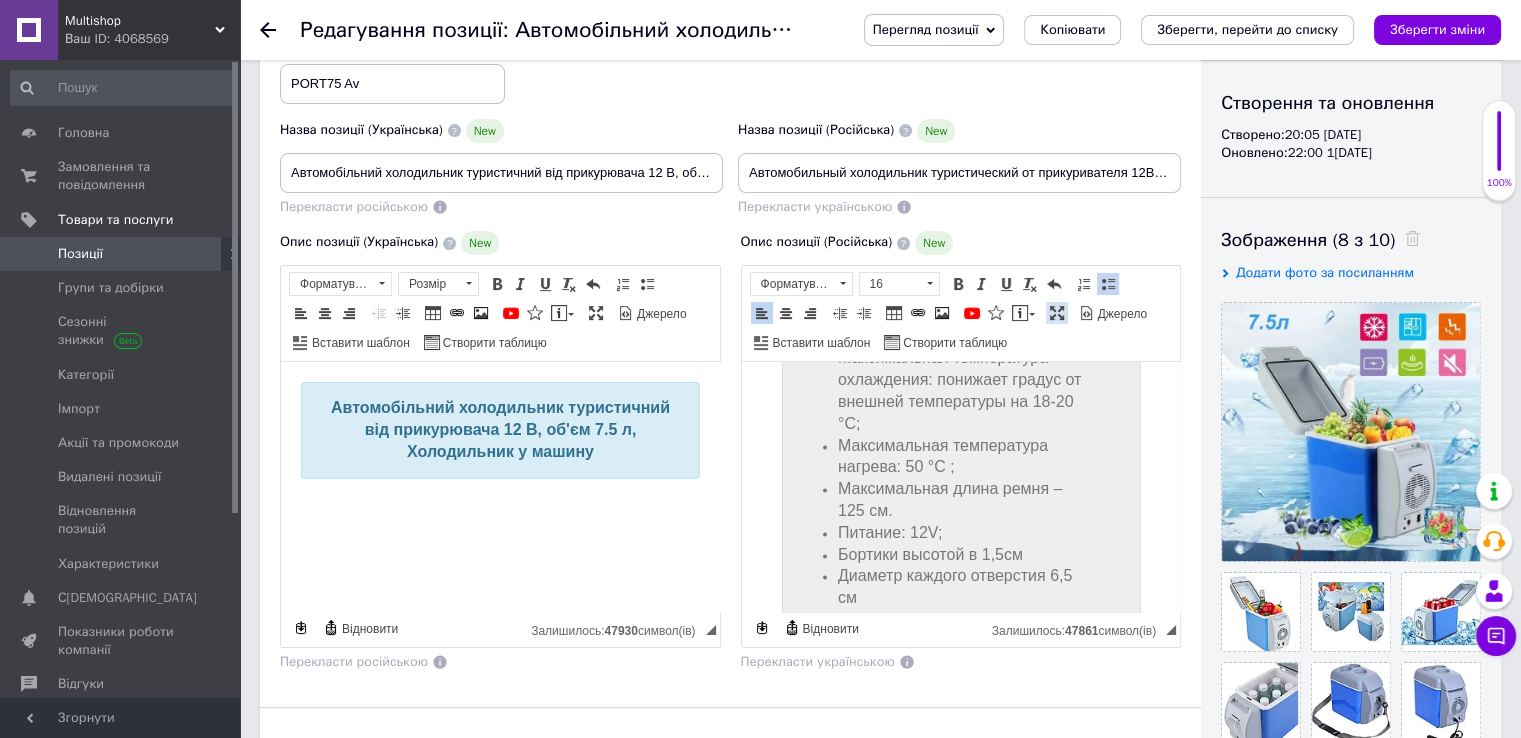 click at bounding box center (1057, 313) 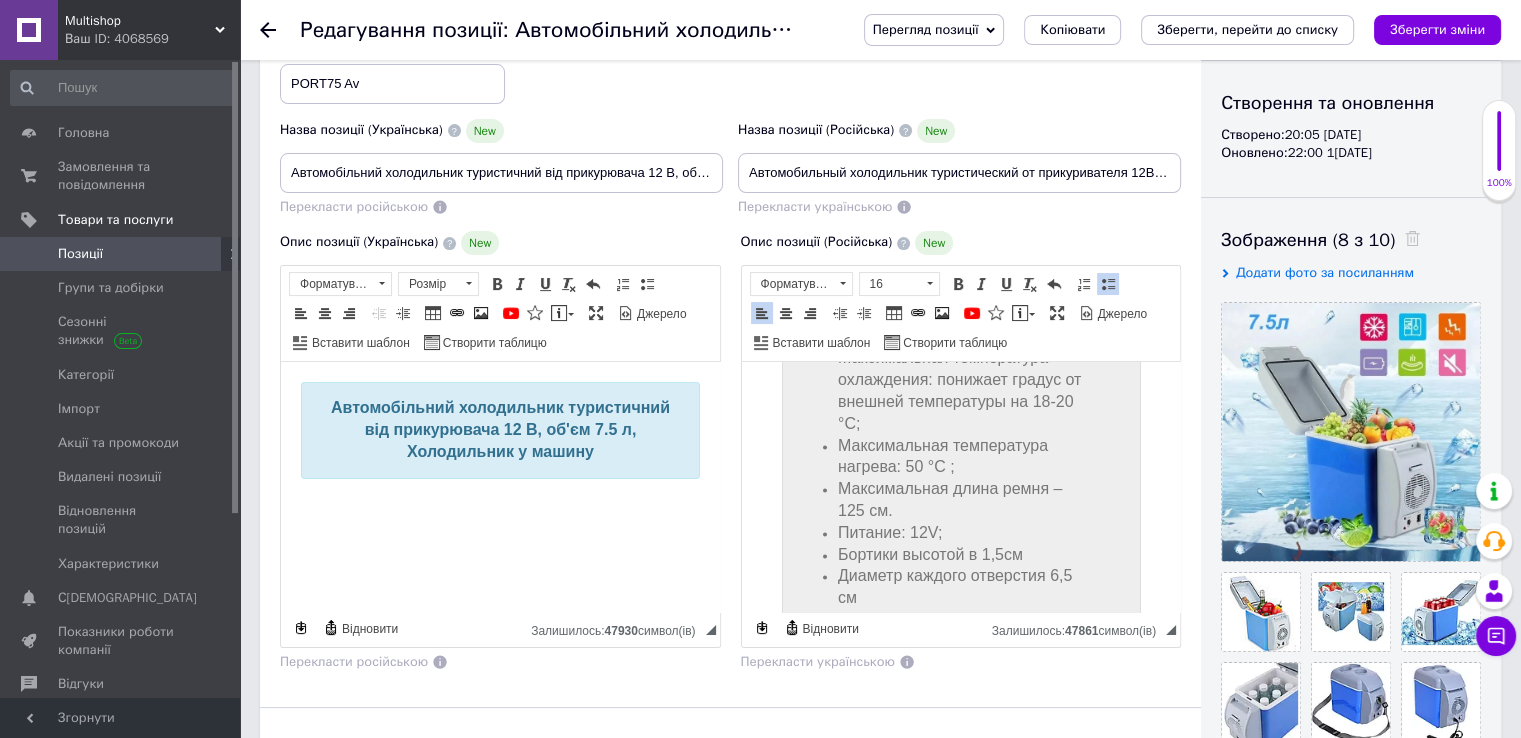 scroll, scrollTop: 1522, scrollLeft: 0, axis: vertical 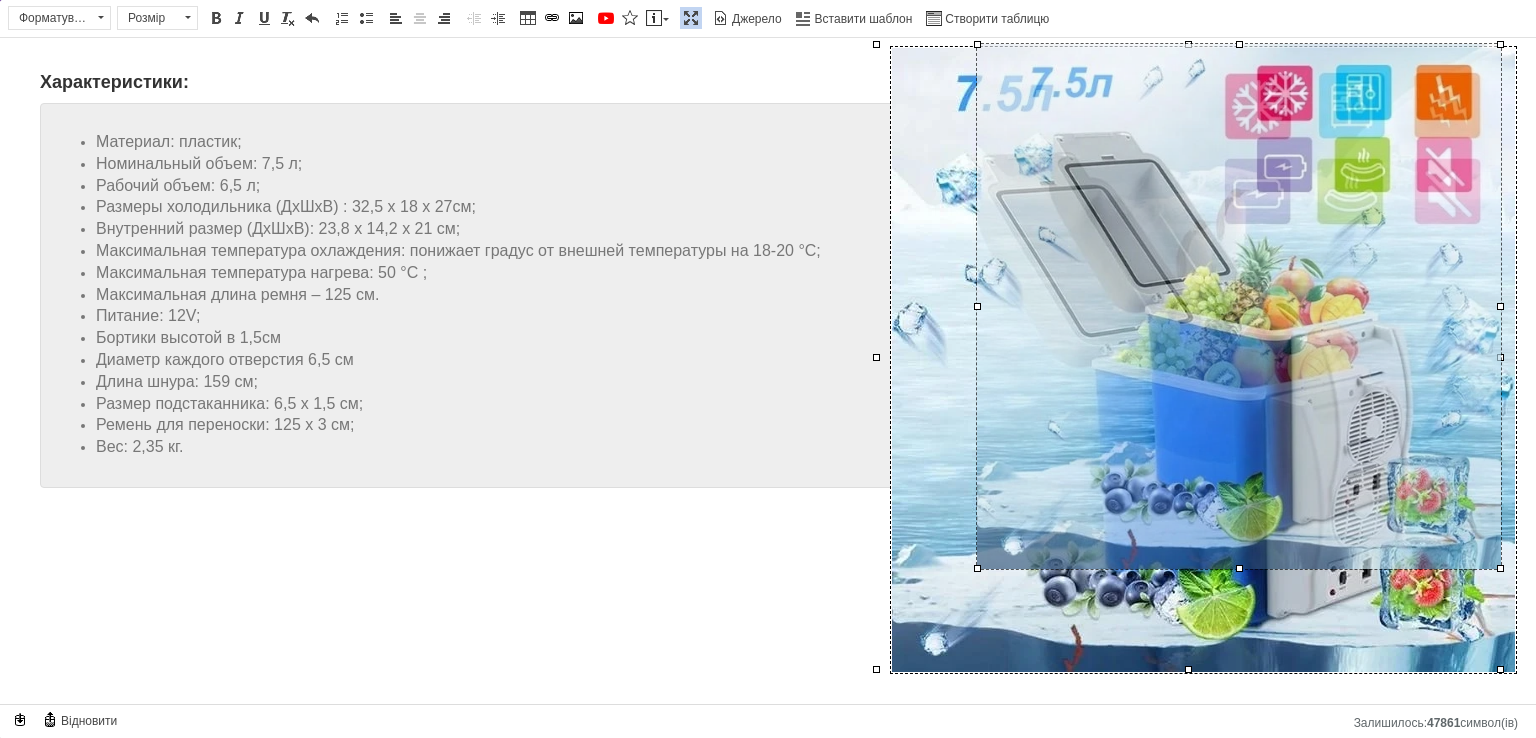 drag, startPoint x: 876, startPoint y: 668, endPoint x: 1074, endPoint y: 567, distance: 222.27235 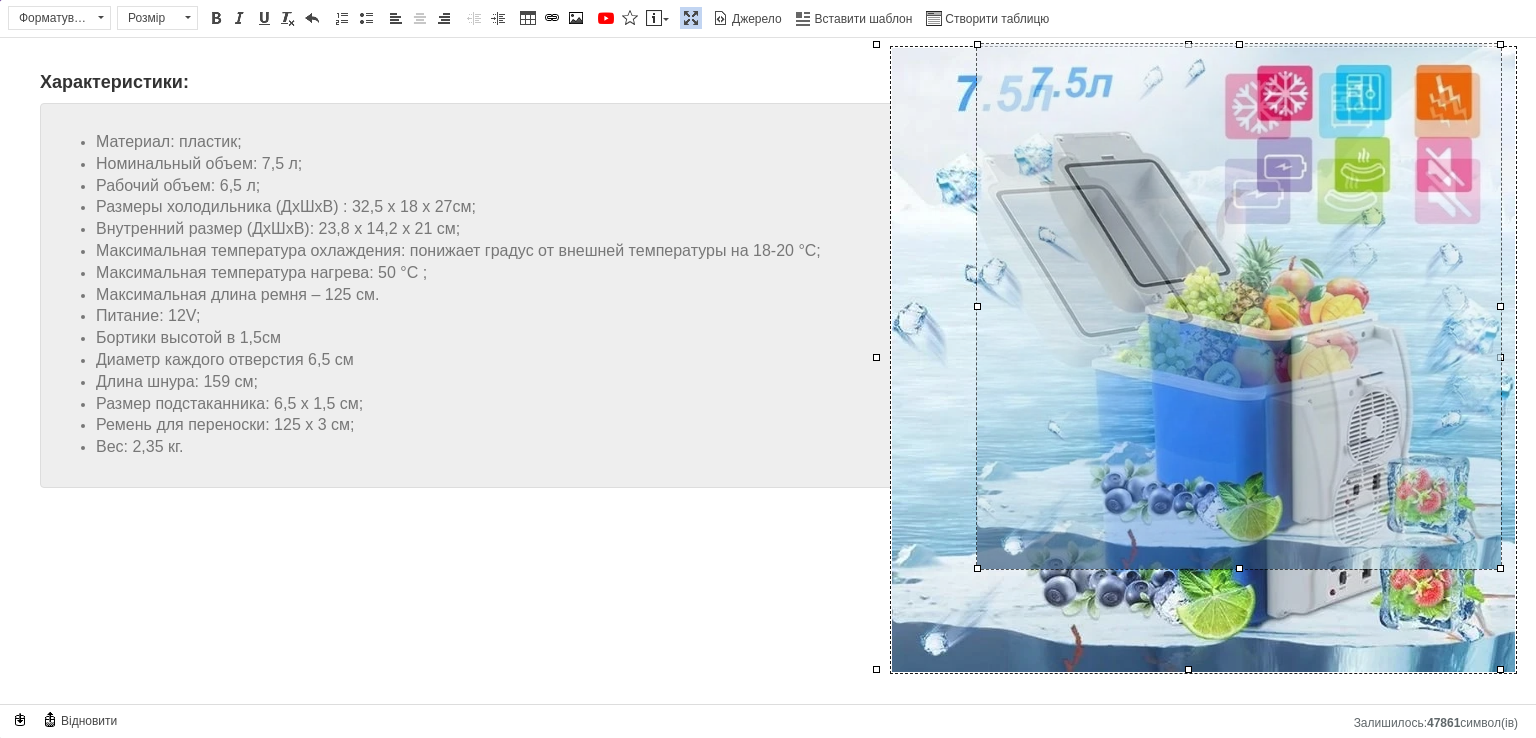 scroll, scrollTop: 1422, scrollLeft: 0, axis: vertical 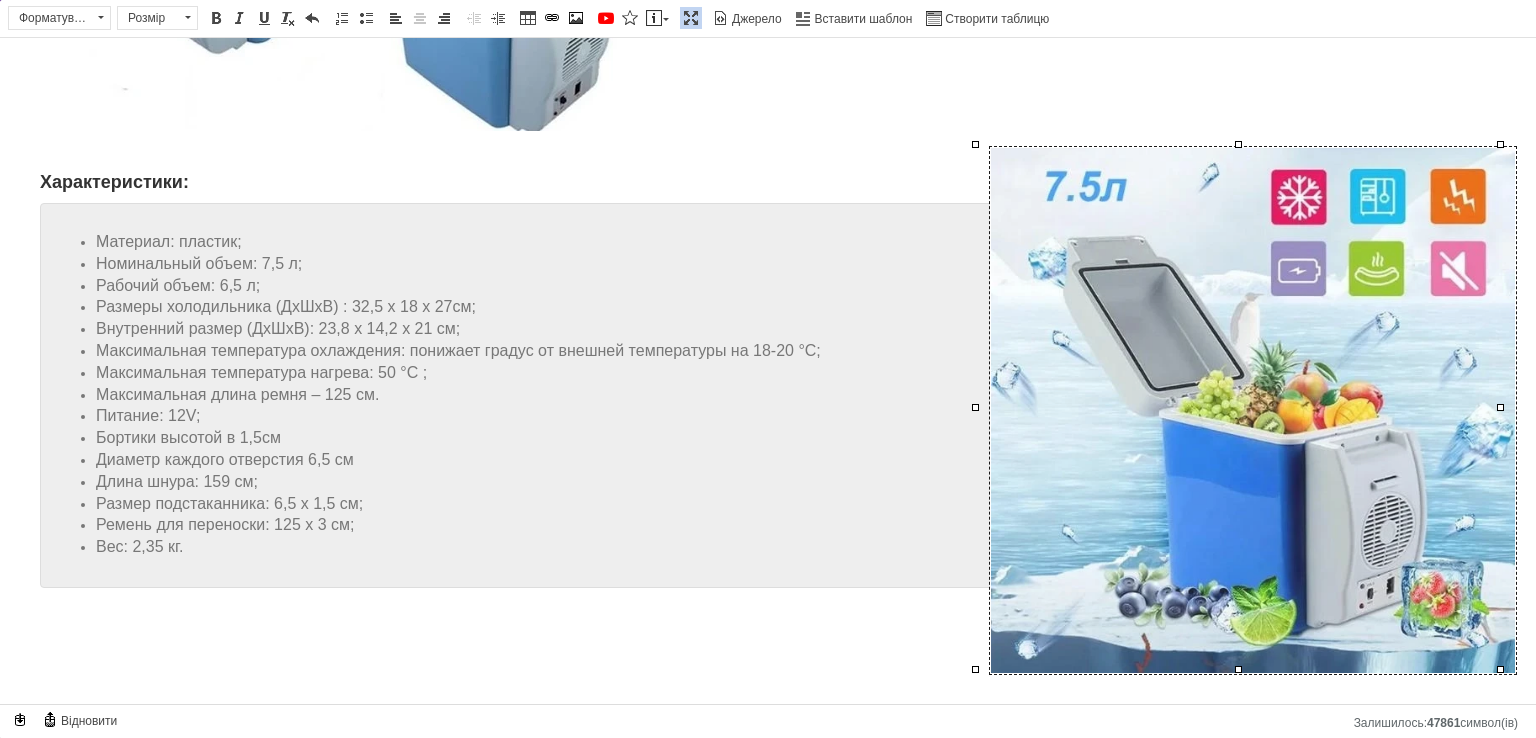 drag, startPoint x: 972, startPoint y: 668, endPoint x: 982, endPoint y: 664, distance: 10.770329 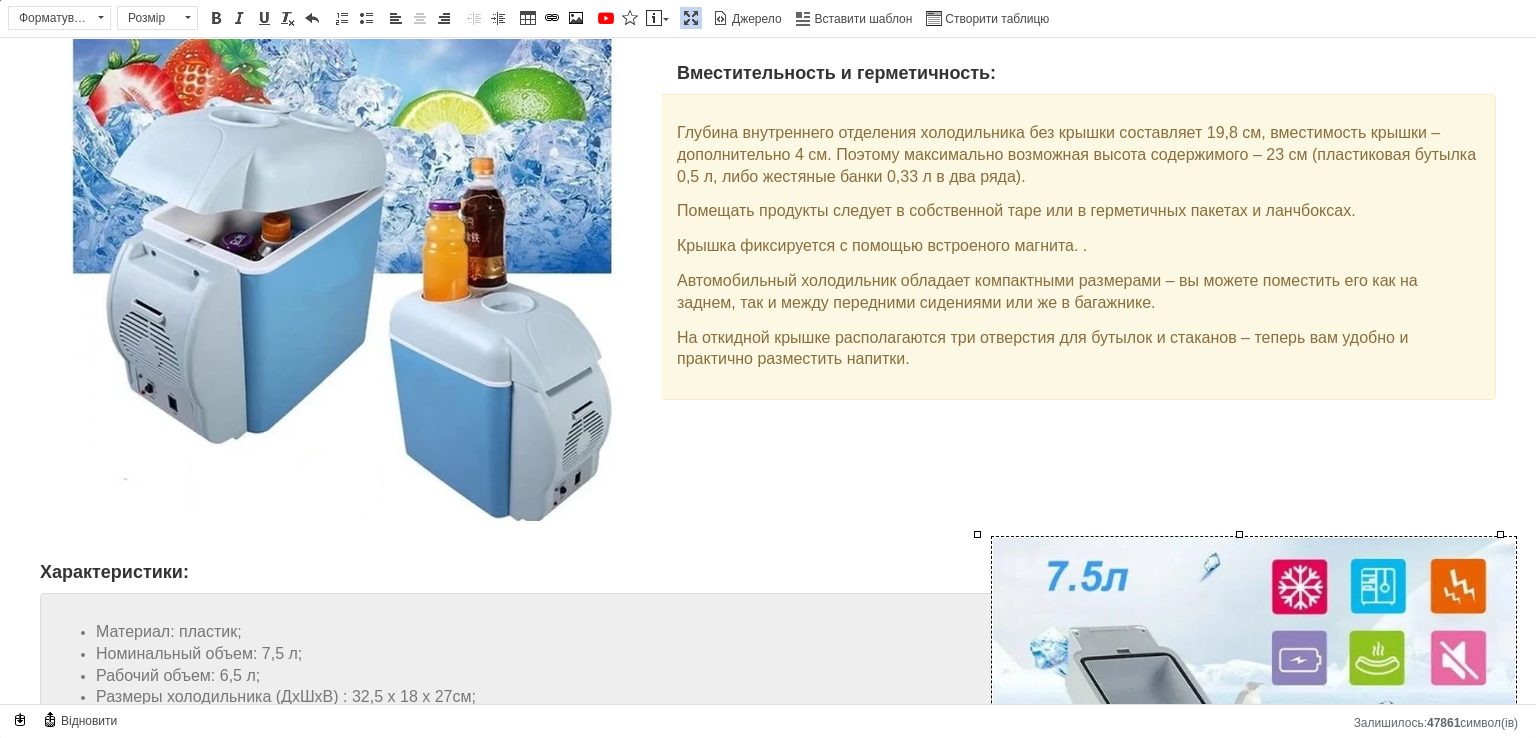 scroll, scrollTop: 920, scrollLeft: 0, axis: vertical 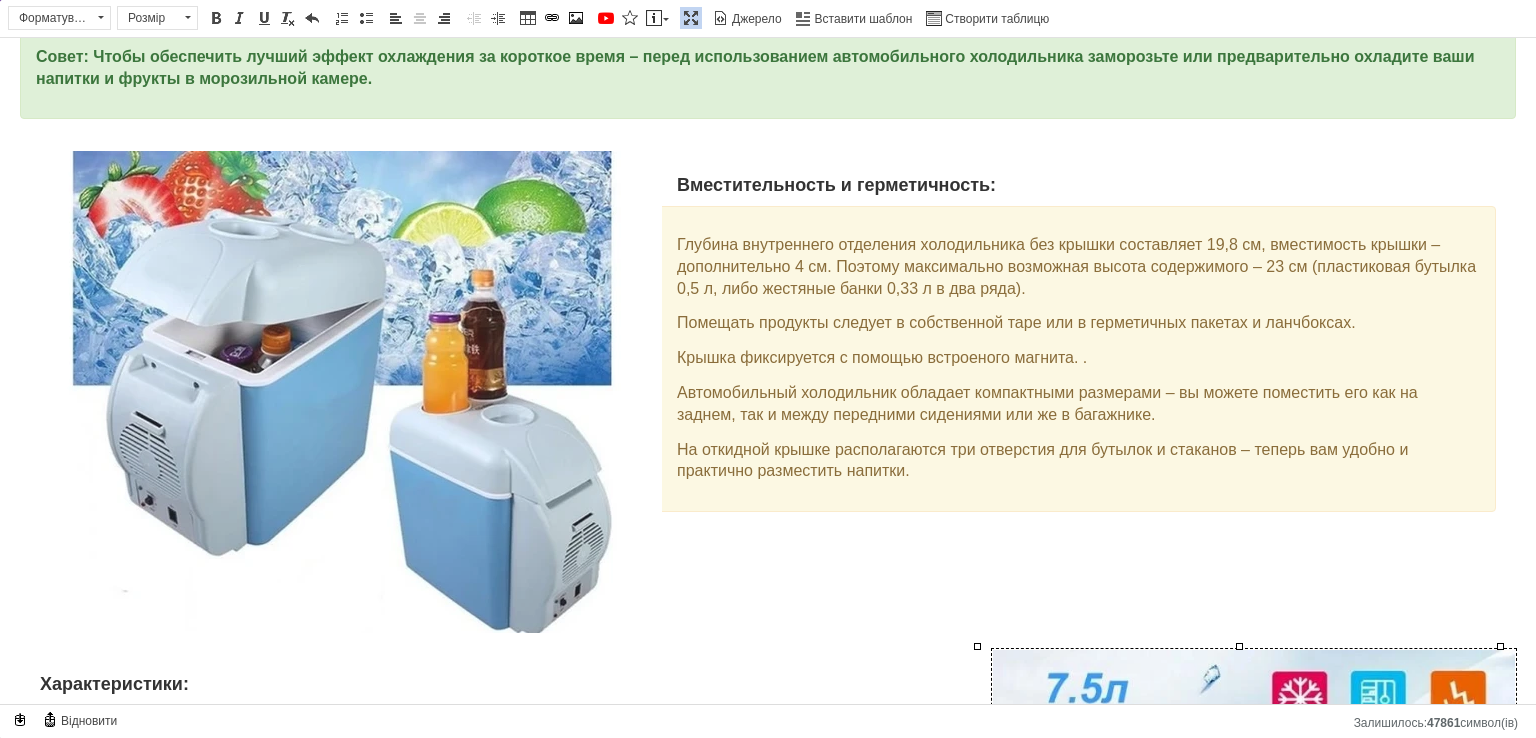click at bounding box center [341, 392] 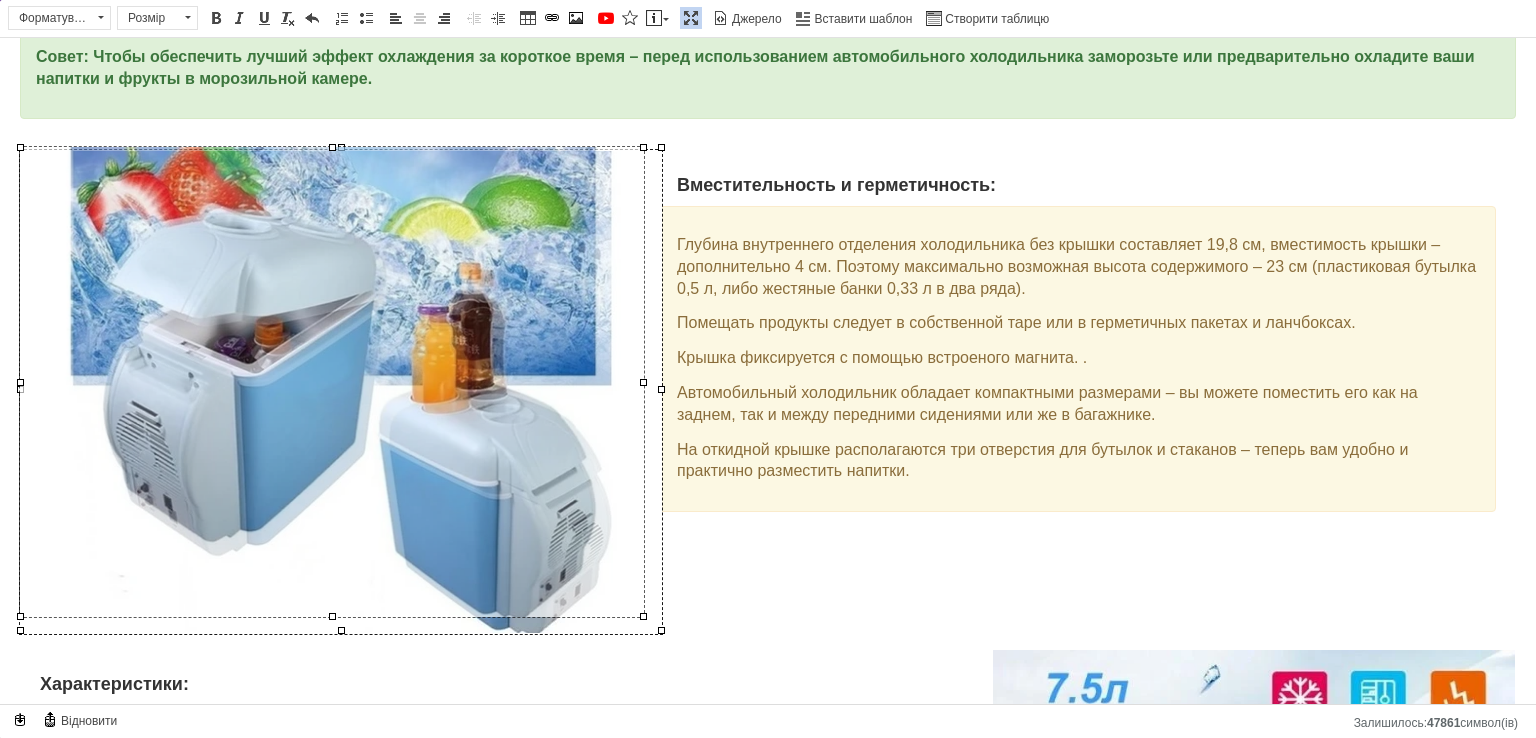 drag, startPoint x: 660, startPoint y: 632, endPoint x: 580, endPoint y: 559, distance: 108.30051 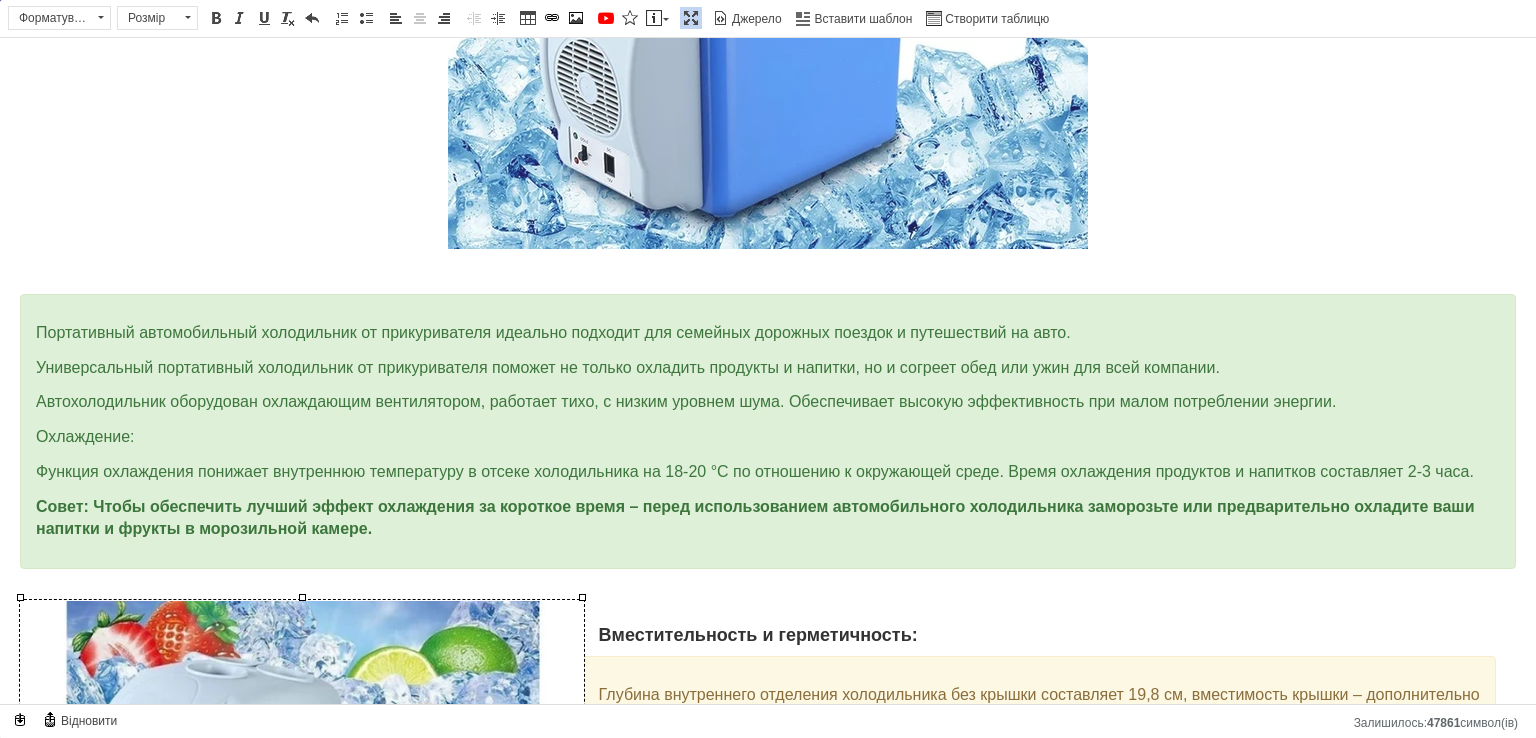 scroll, scrollTop: 320, scrollLeft: 0, axis: vertical 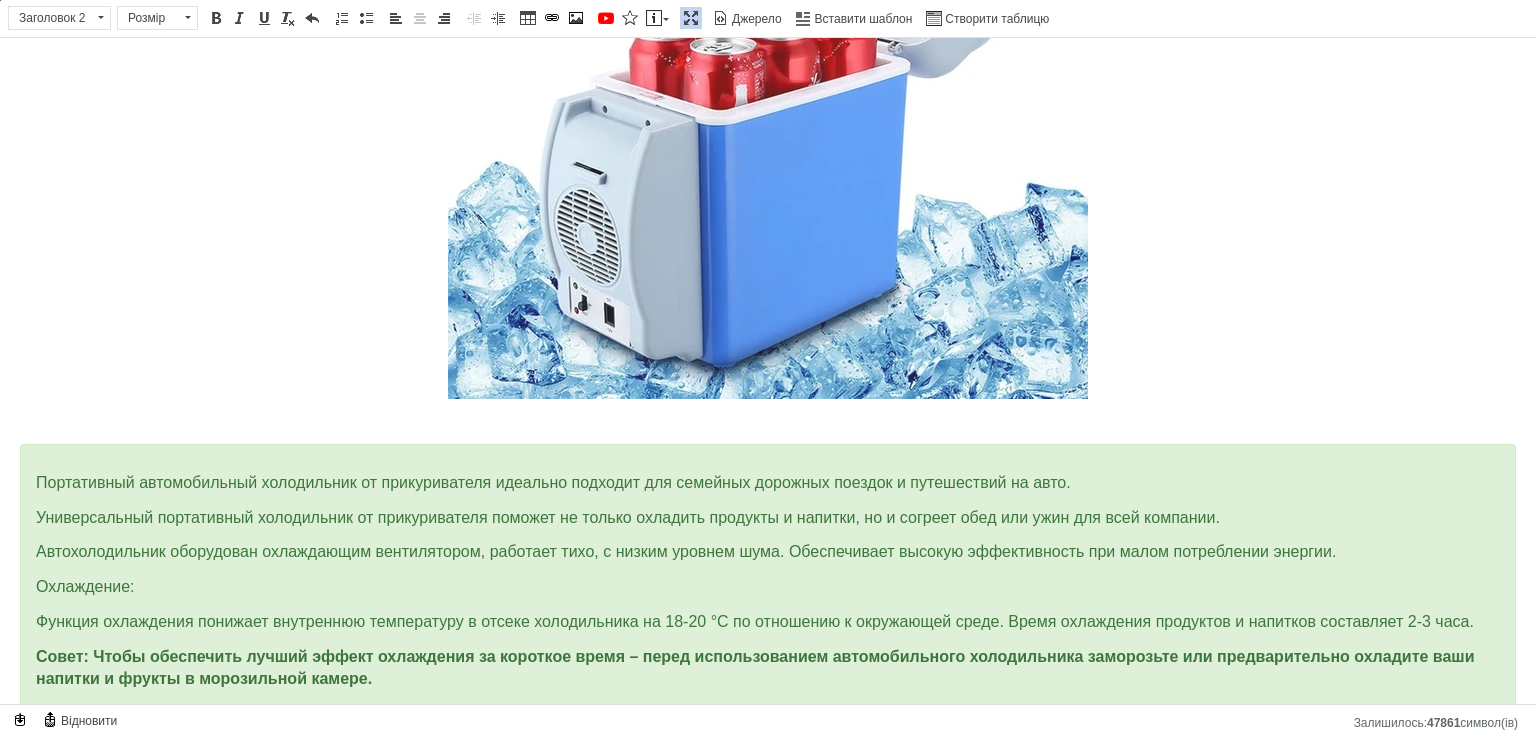 click at bounding box center (768, 127) 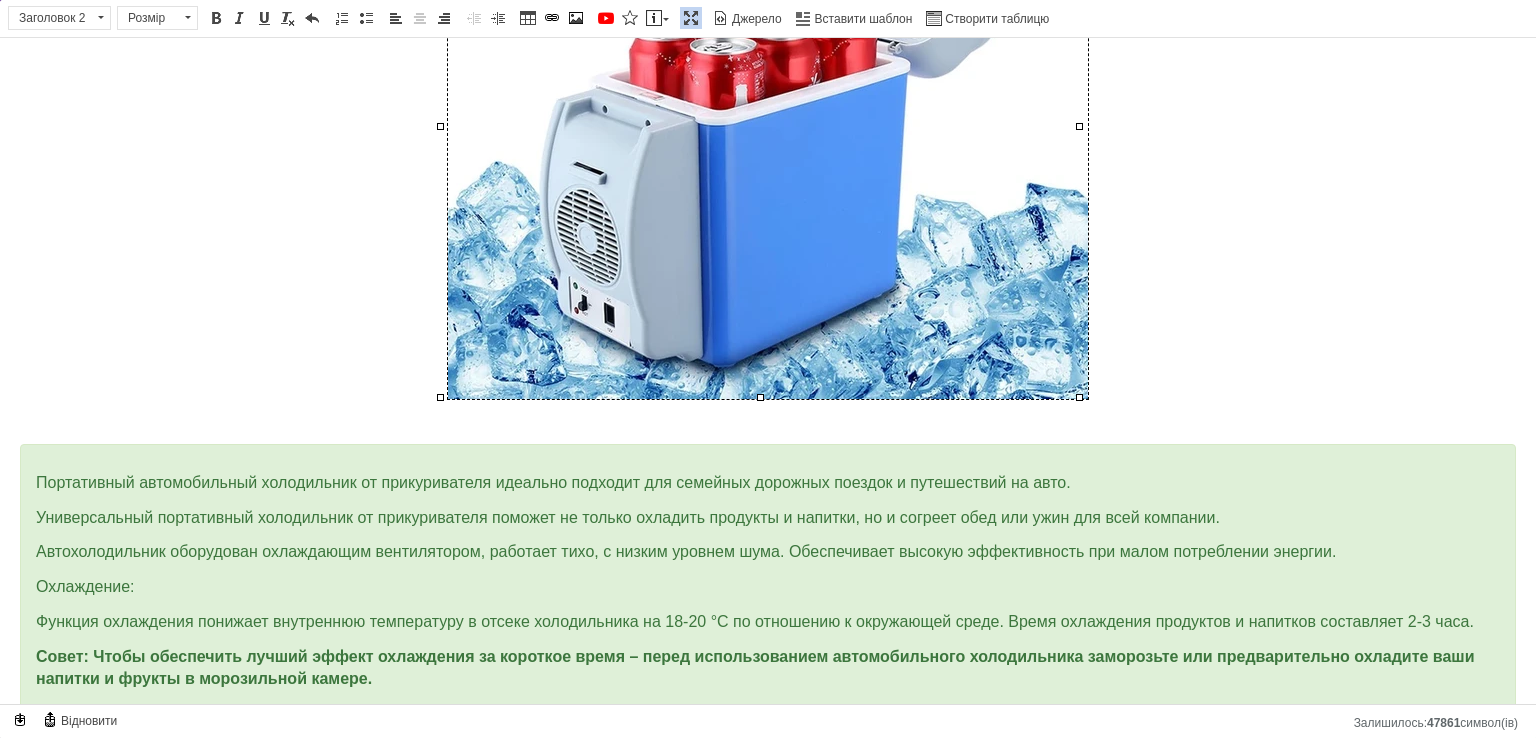 click at bounding box center (768, 118) 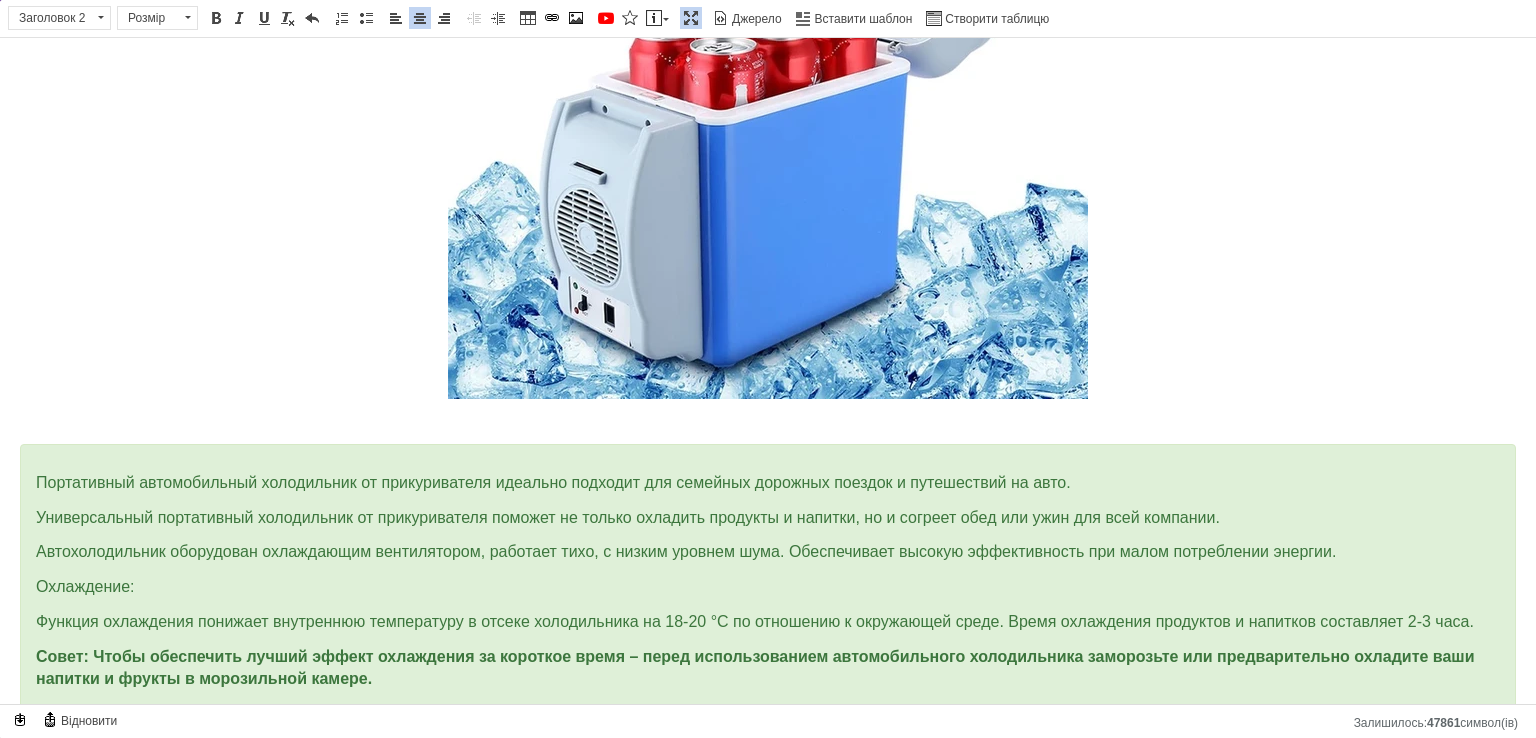 type 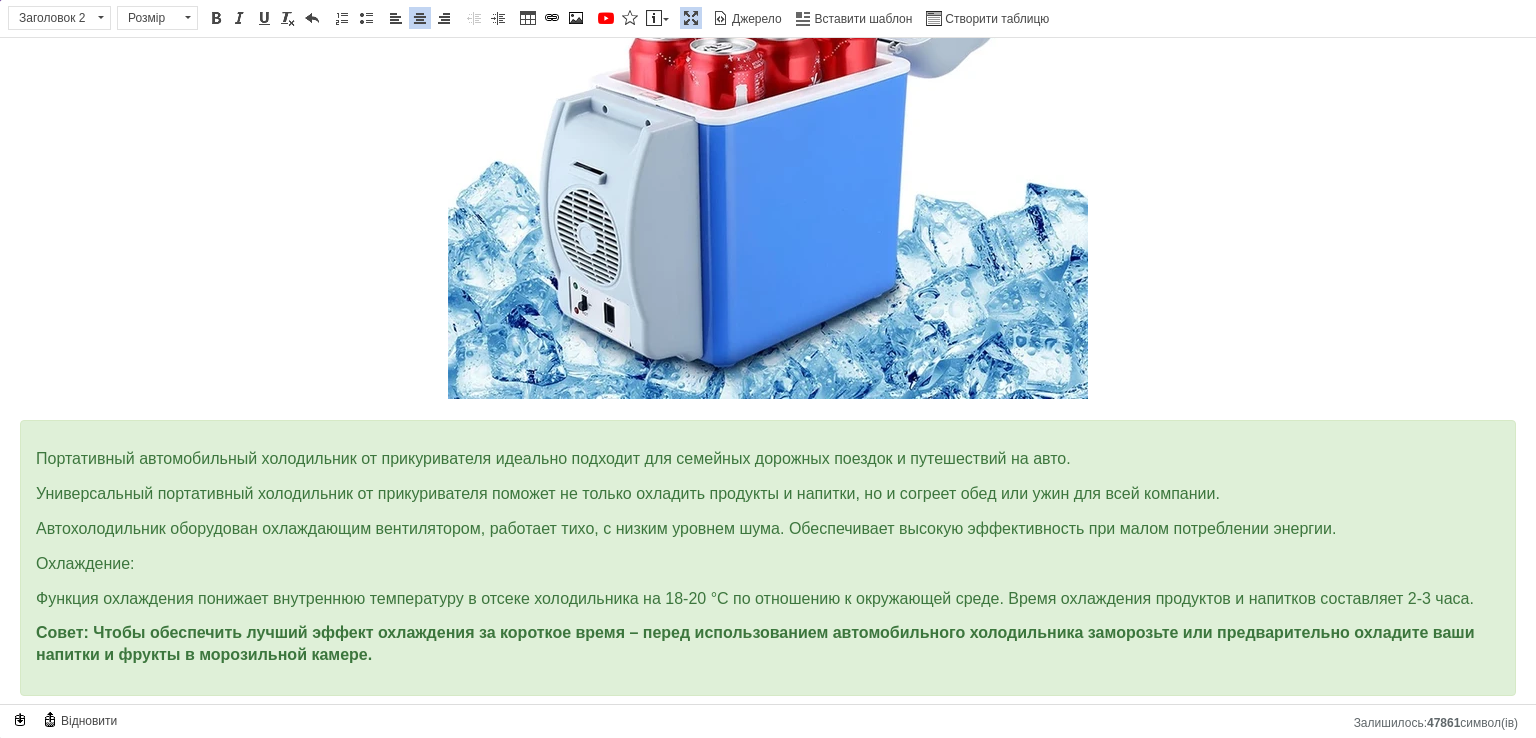 scroll, scrollTop: 136, scrollLeft: 0, axis: vertical 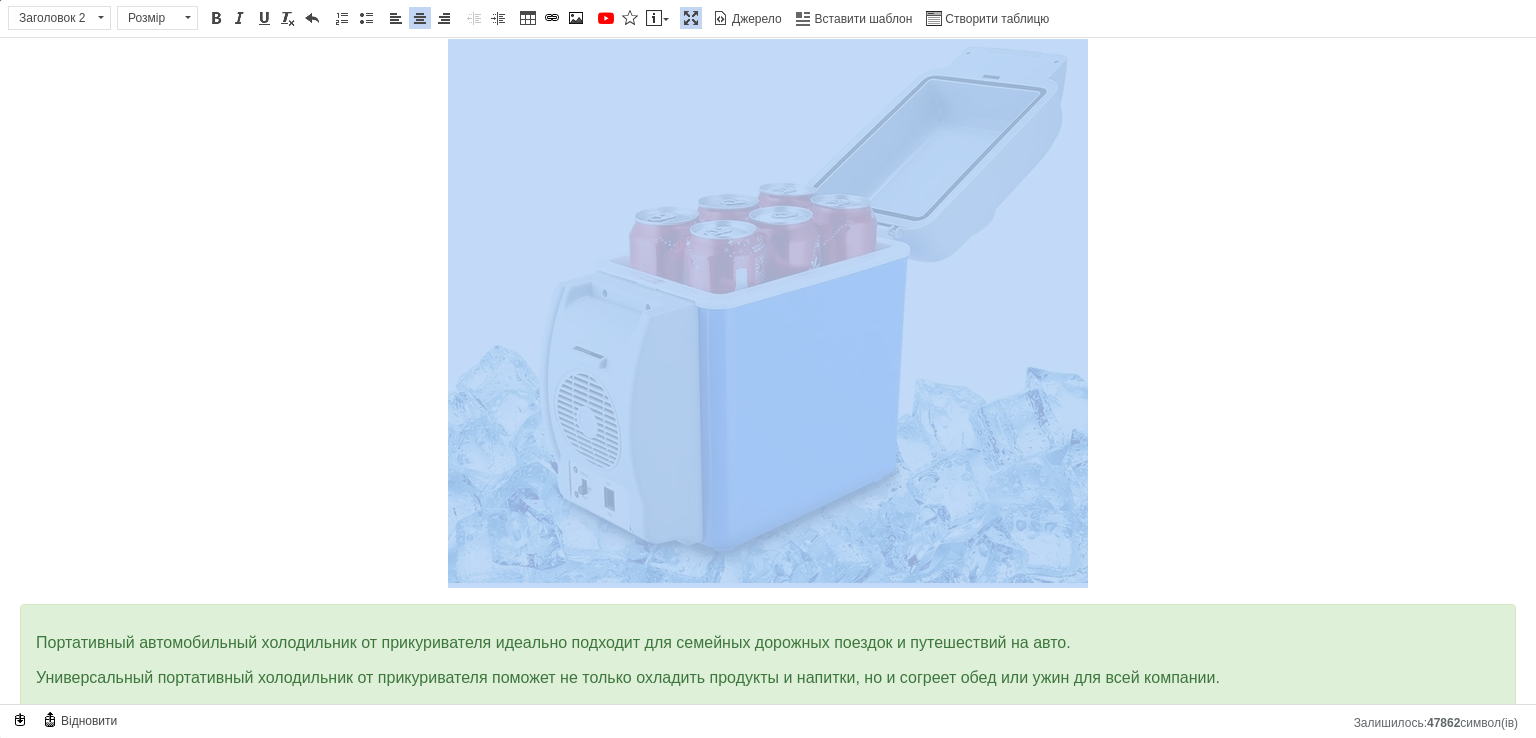 click at bounding box center (768, 311) 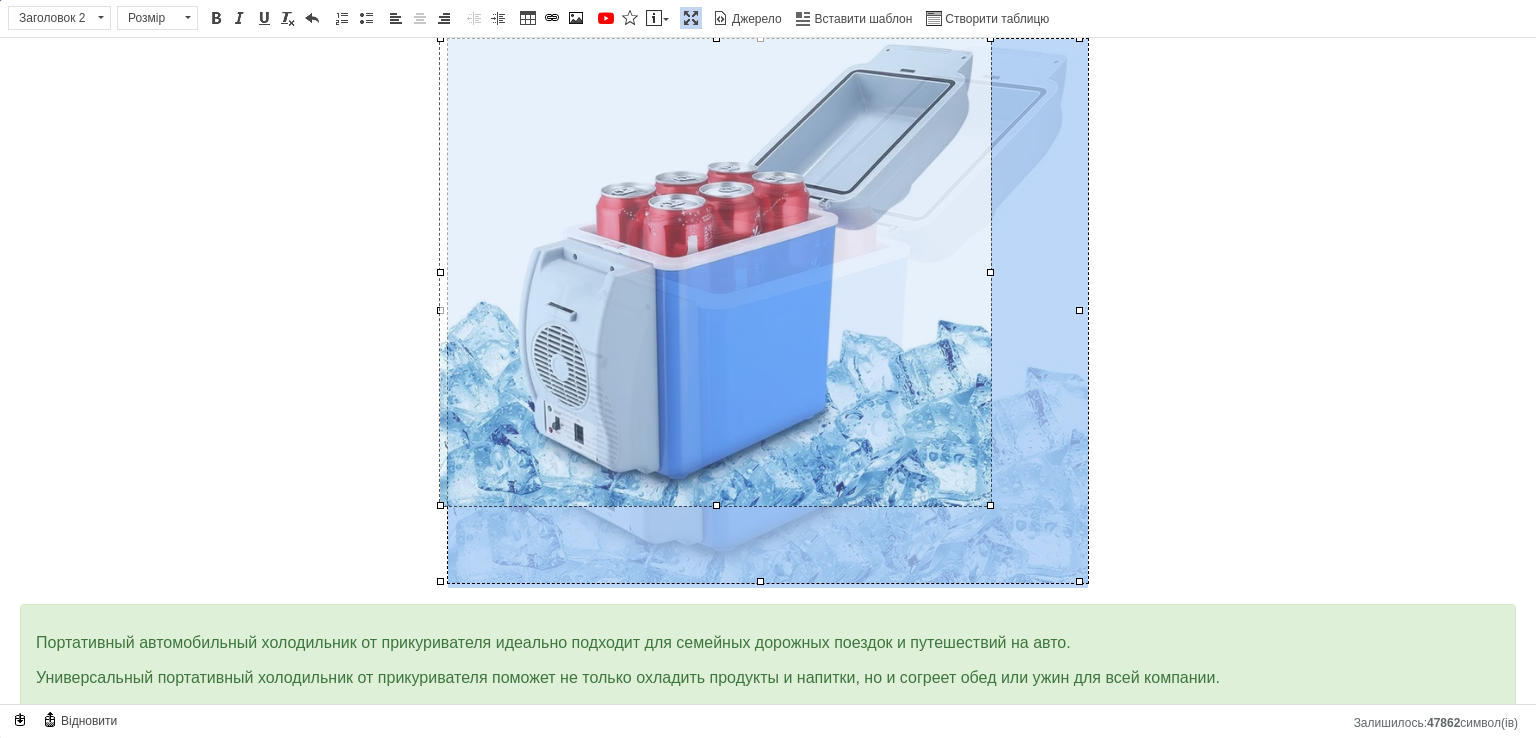 drag, startPoint x: 1080, startPoint y: 581, endPoint x: 991, endPoint y: 479, distance: 135.36986 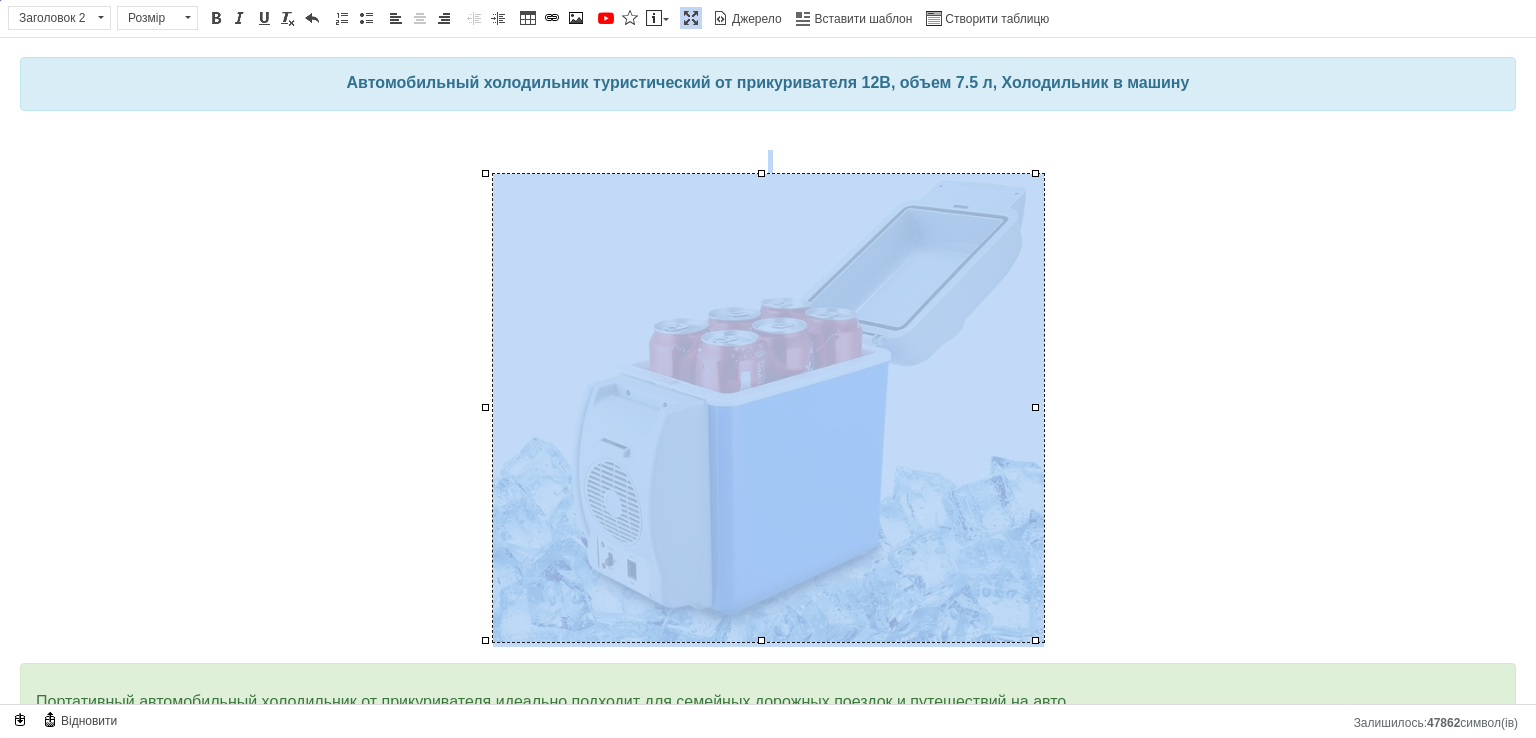 scroll, scrollTop: 0, scrollLeft: 0, axis: both 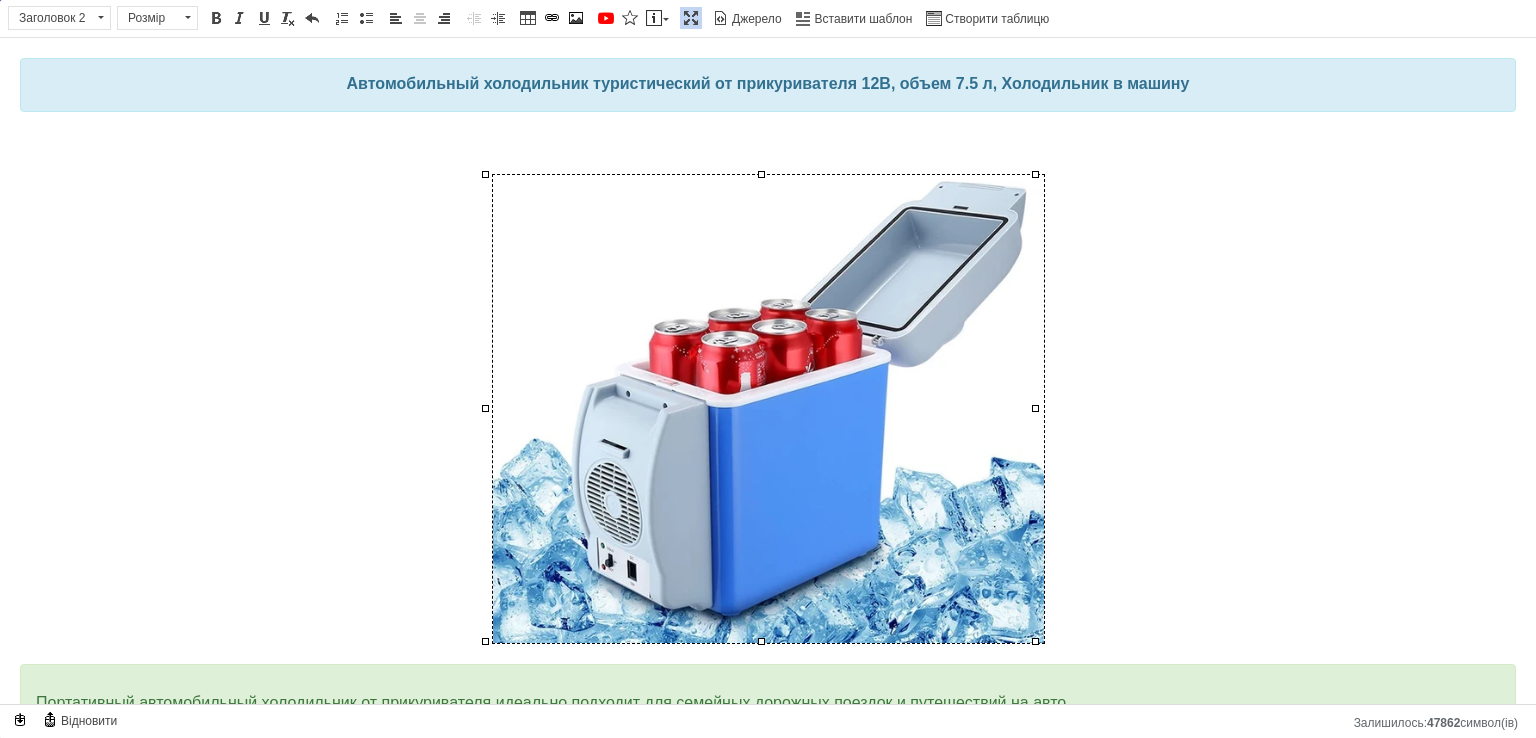 click on "Автомобильный холодильник туристический от прикуривателя 12В, объем 7.5 л, Холодильник в машину Портативный автомобильный холодильник от прикуривателя идеально подходит для семейных дорожных поездок и путешествий на авто. Универсальный портативный холодильник от прикуривателя поможет не только охладить продукты и напитки, но и согреет обед или ужин для всей компании. Автохолодильник оборудован охлаждающим вентилятором, работает тихо, с низким уровнем шума. Обеспечивает высокую эффективность при малом потреблении энергии. Охлаждение: Питание: 12V;" at bounding box center (768, 1004) 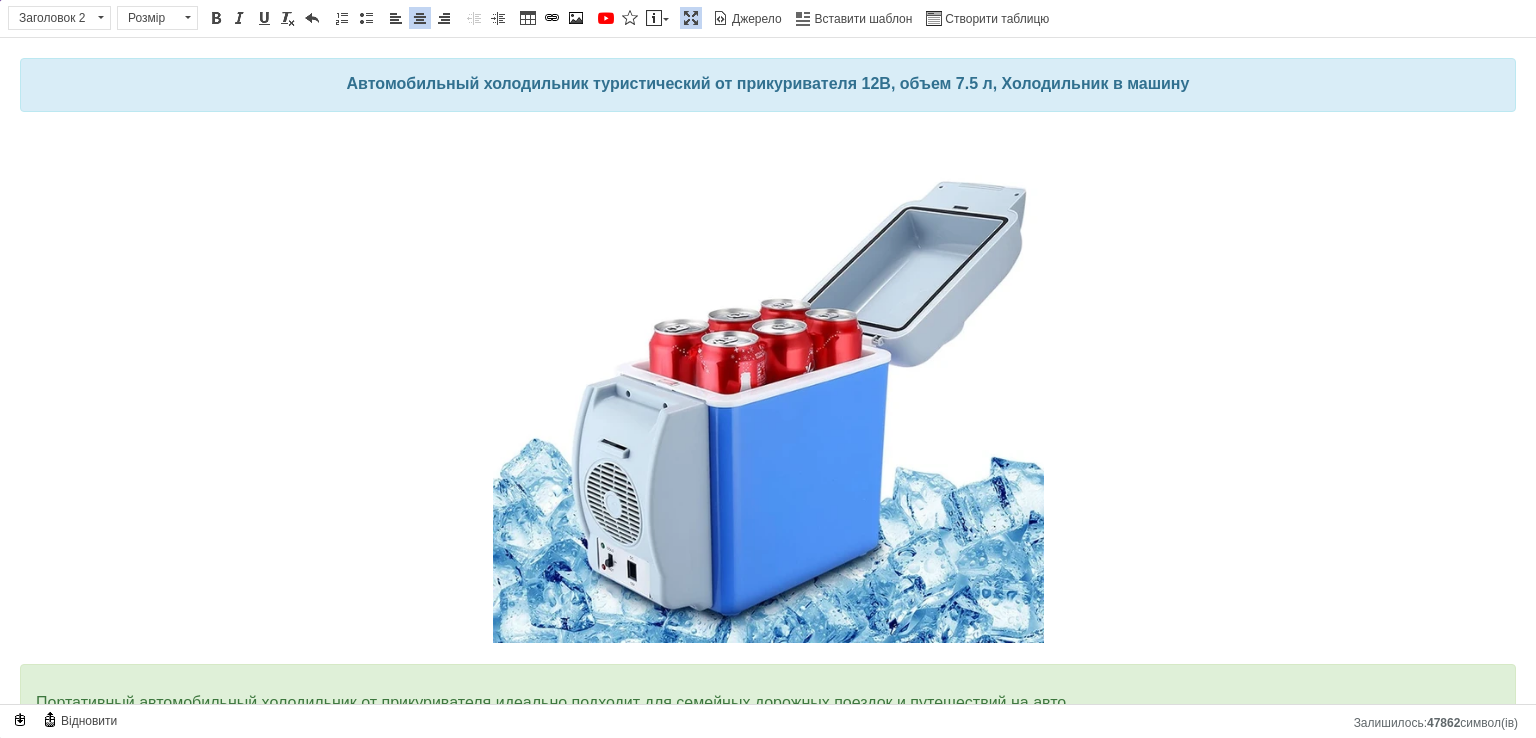 click at bounding box center [691, 18] 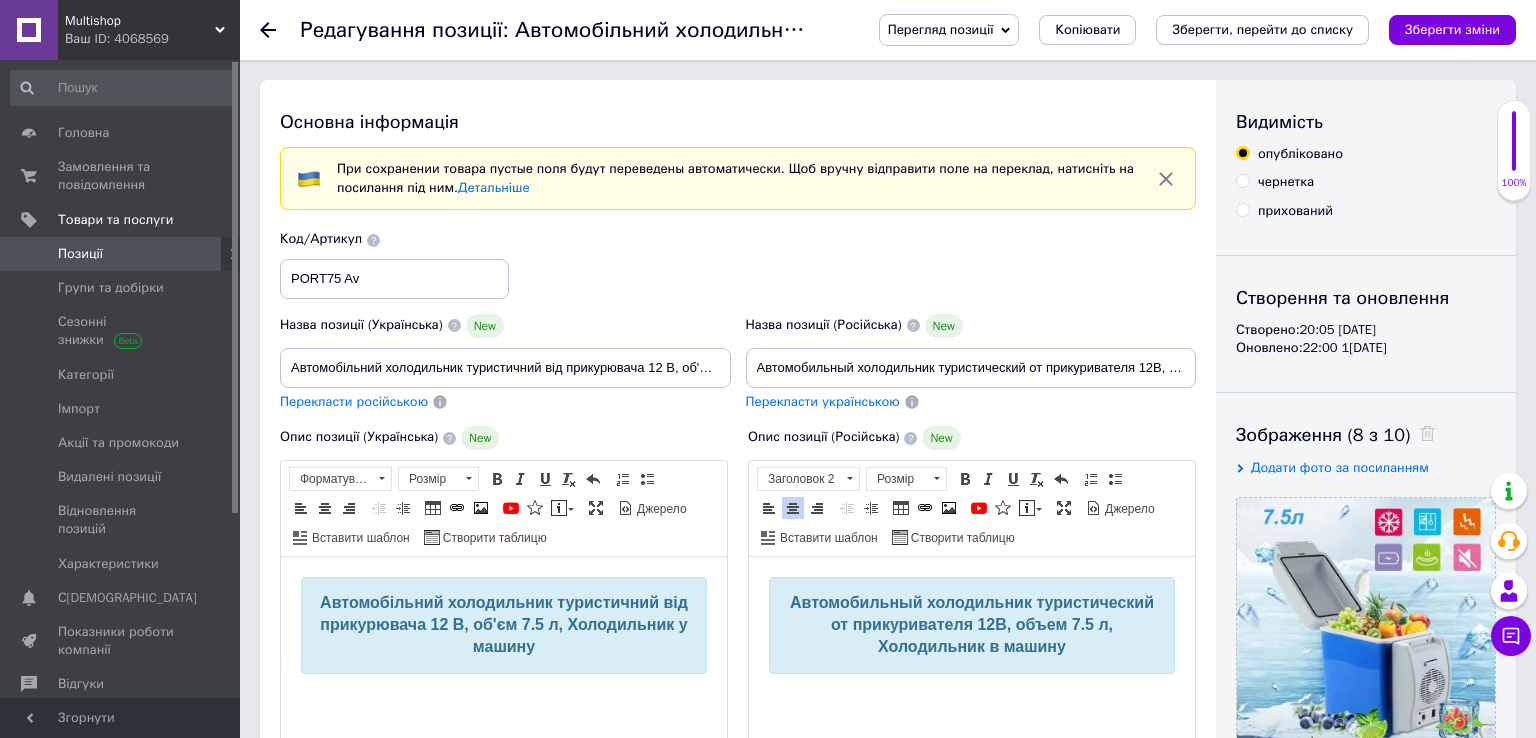 scroll, scrollTop: 95, scrollLeft: 0, axis: vertical 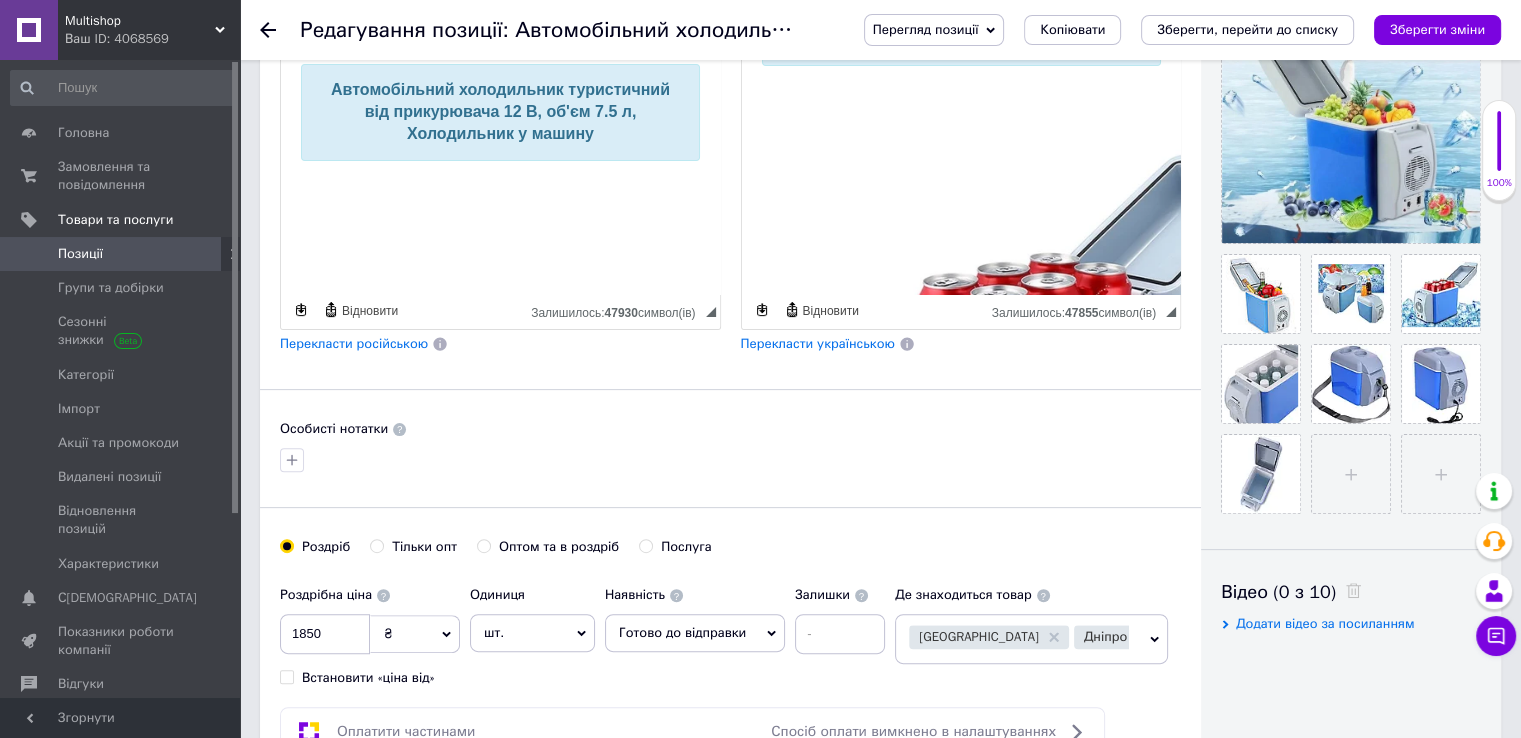 click on "Перекласти українською" at bounding box center (818, 343) 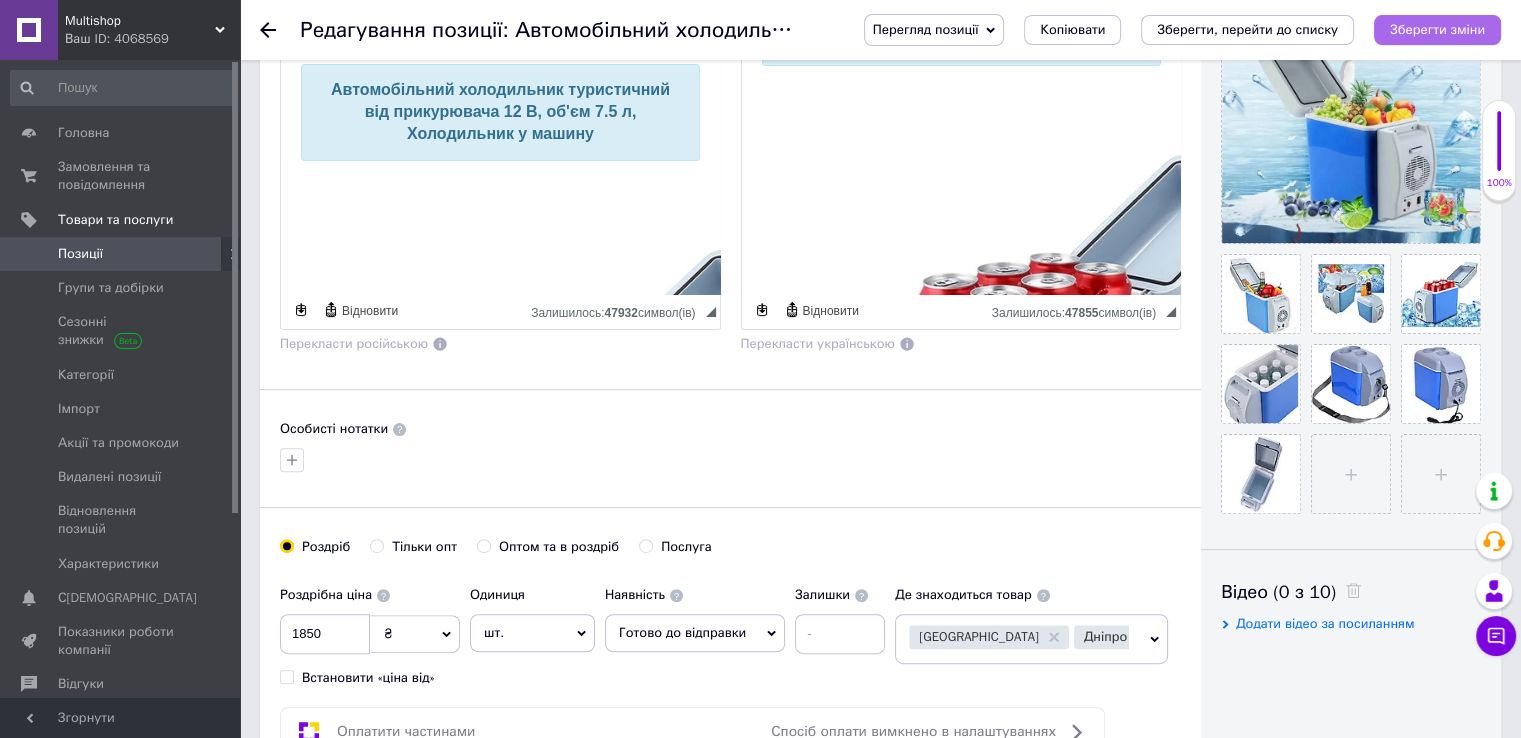 click on "Зберегти зміни" at bounding box center [1437, 29] 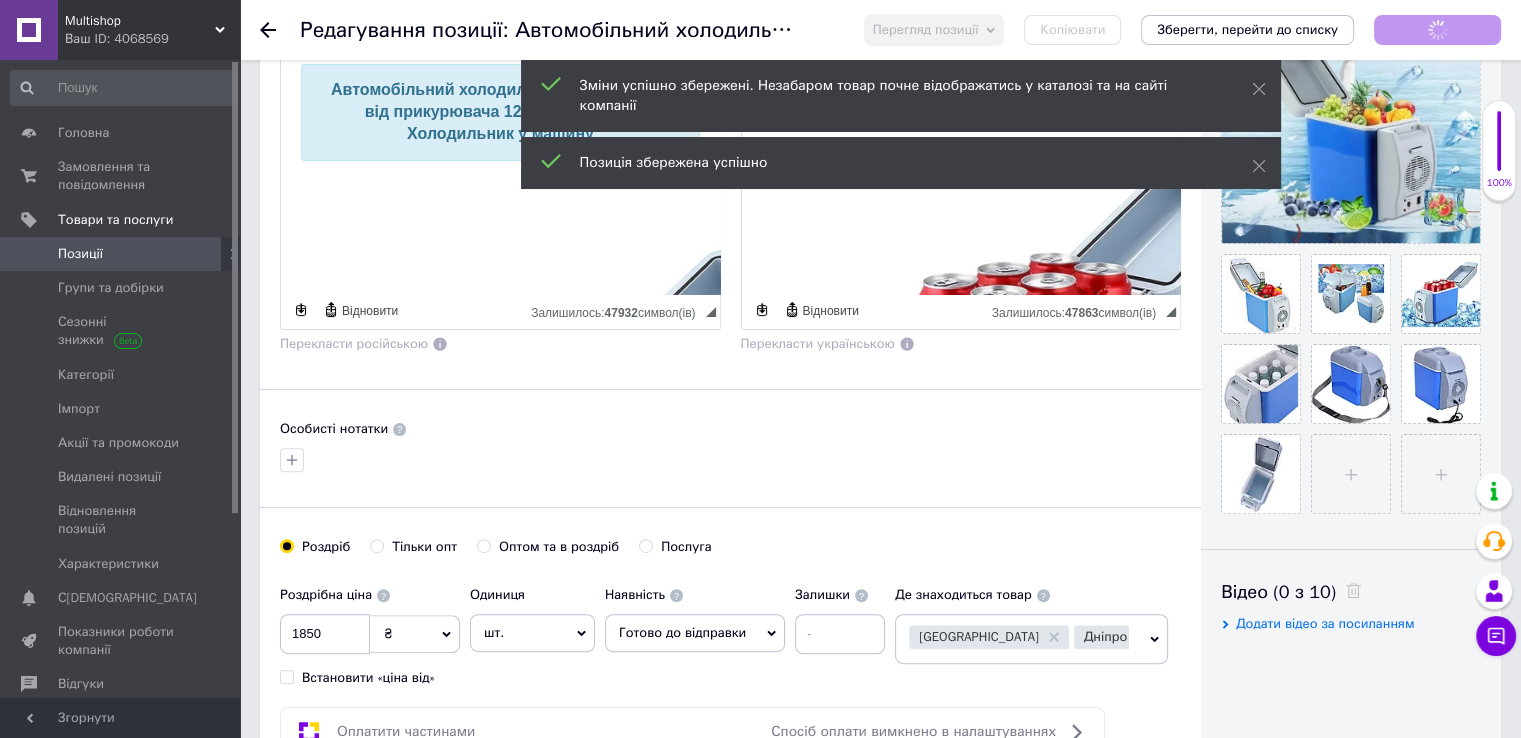 scroll, scrollTop: 95, scrollLeft: 0, axis: vertical 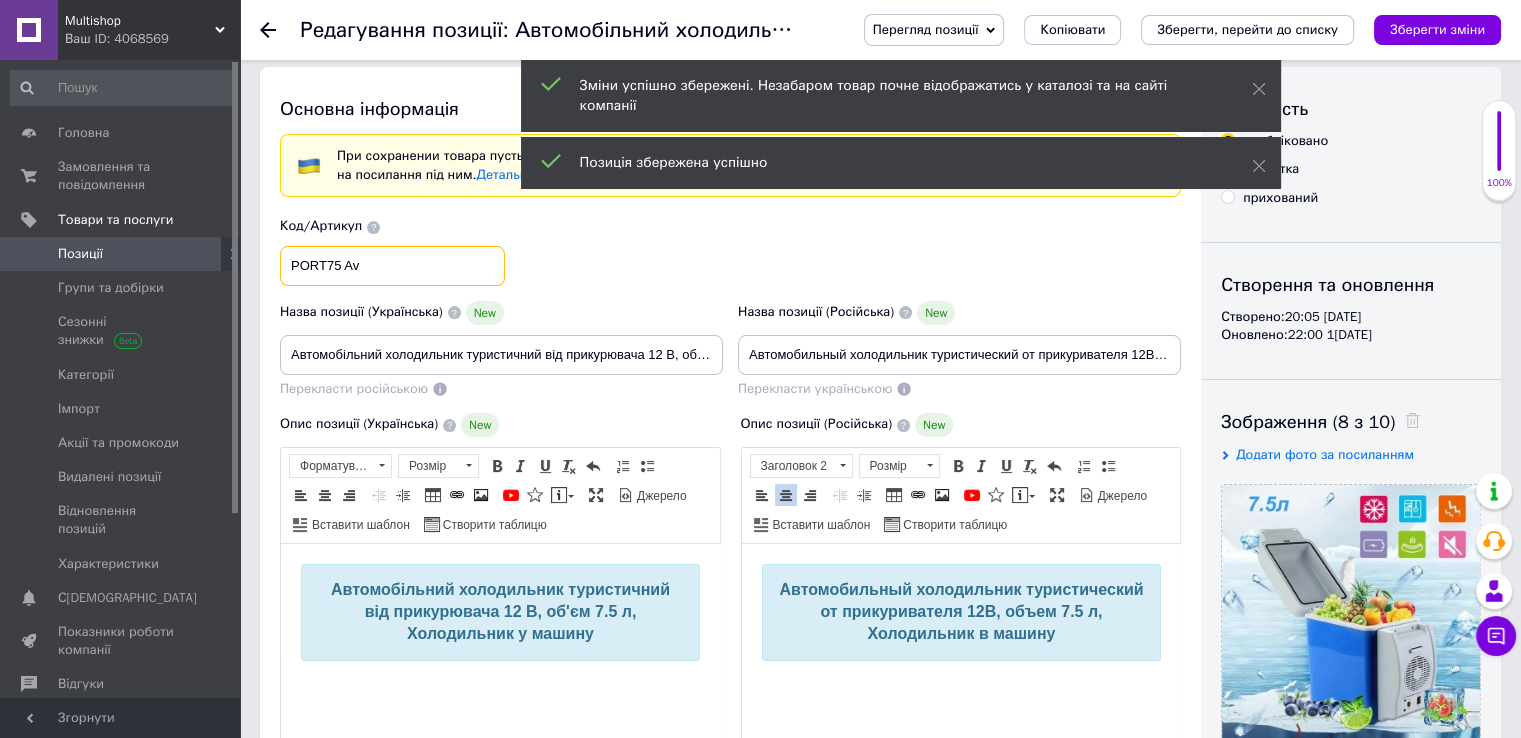 click on "PORT75 Av" at bounding box center (392, 266) 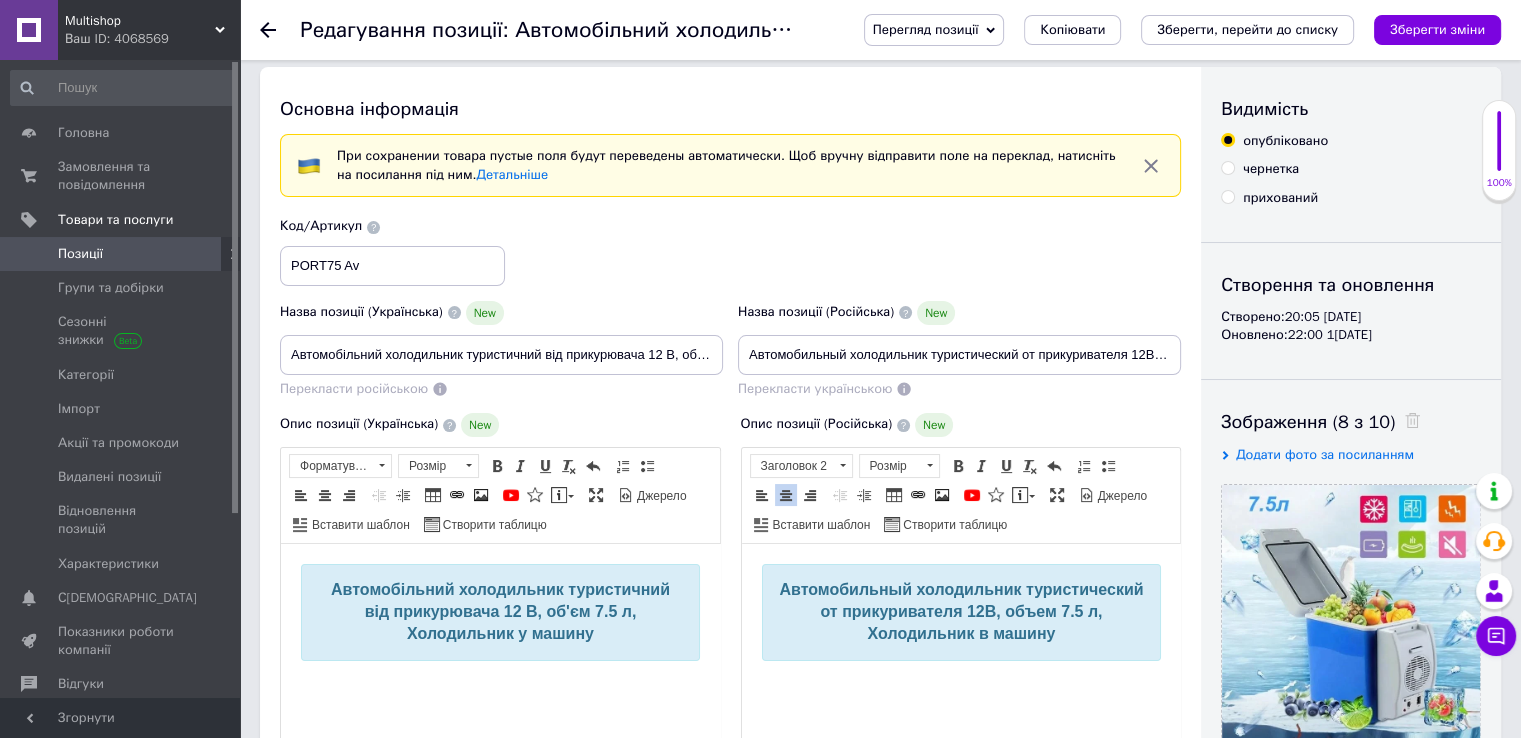 click on "Код/Артикул PORT75 Av" at bounding box center (731, 251) 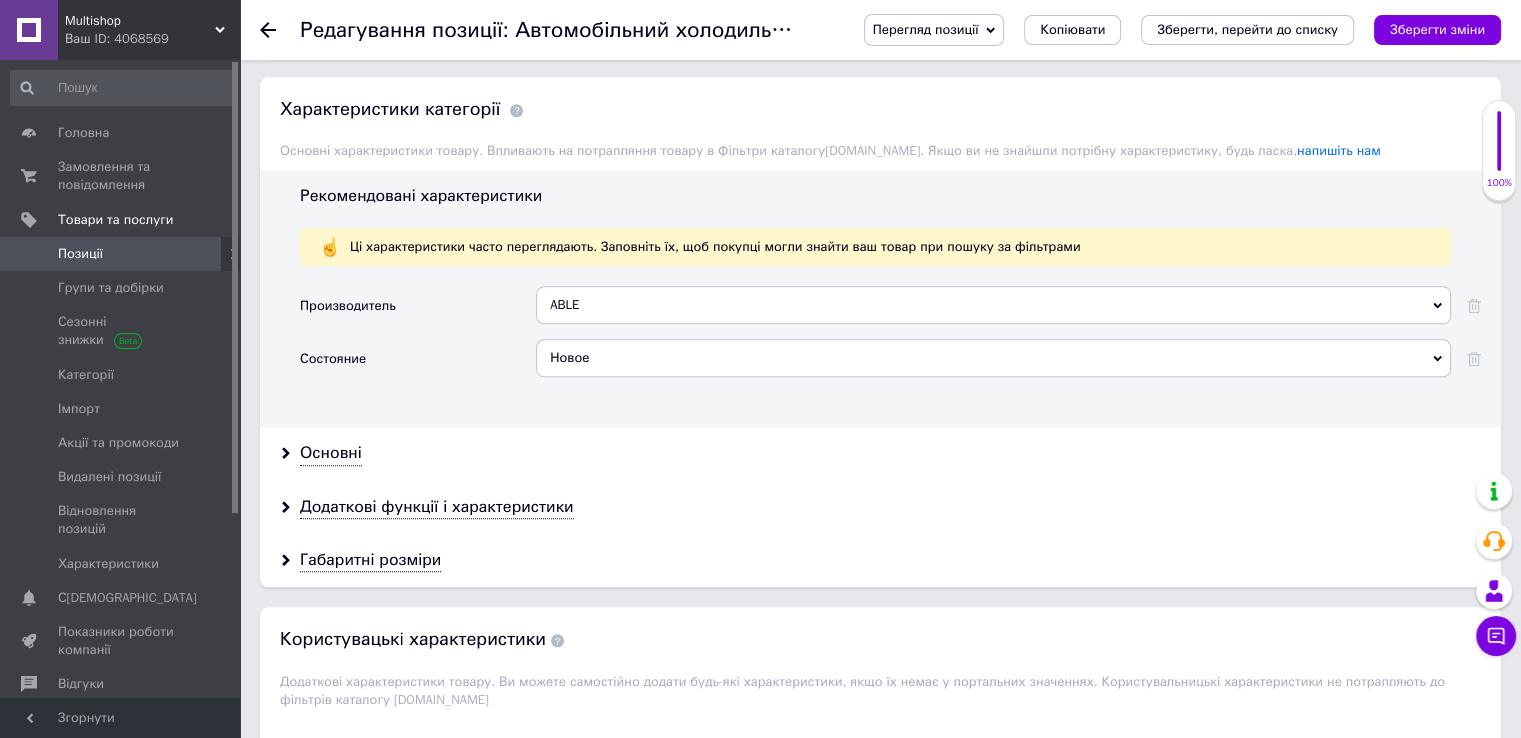 scroll, scrollTop: 2313, scrollLeft: 0, axis: vertical 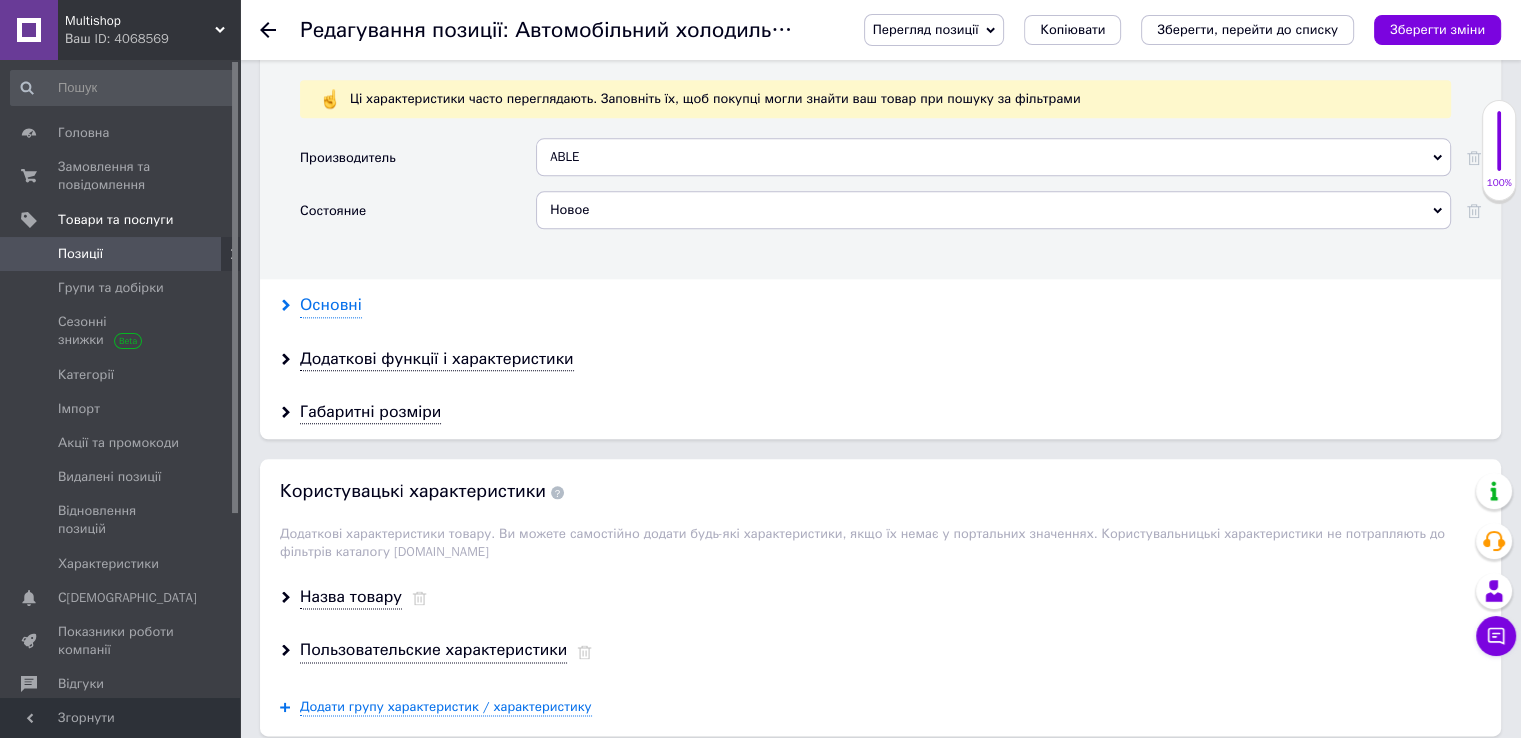 click on "Основні" at bounding box center (331, 305) 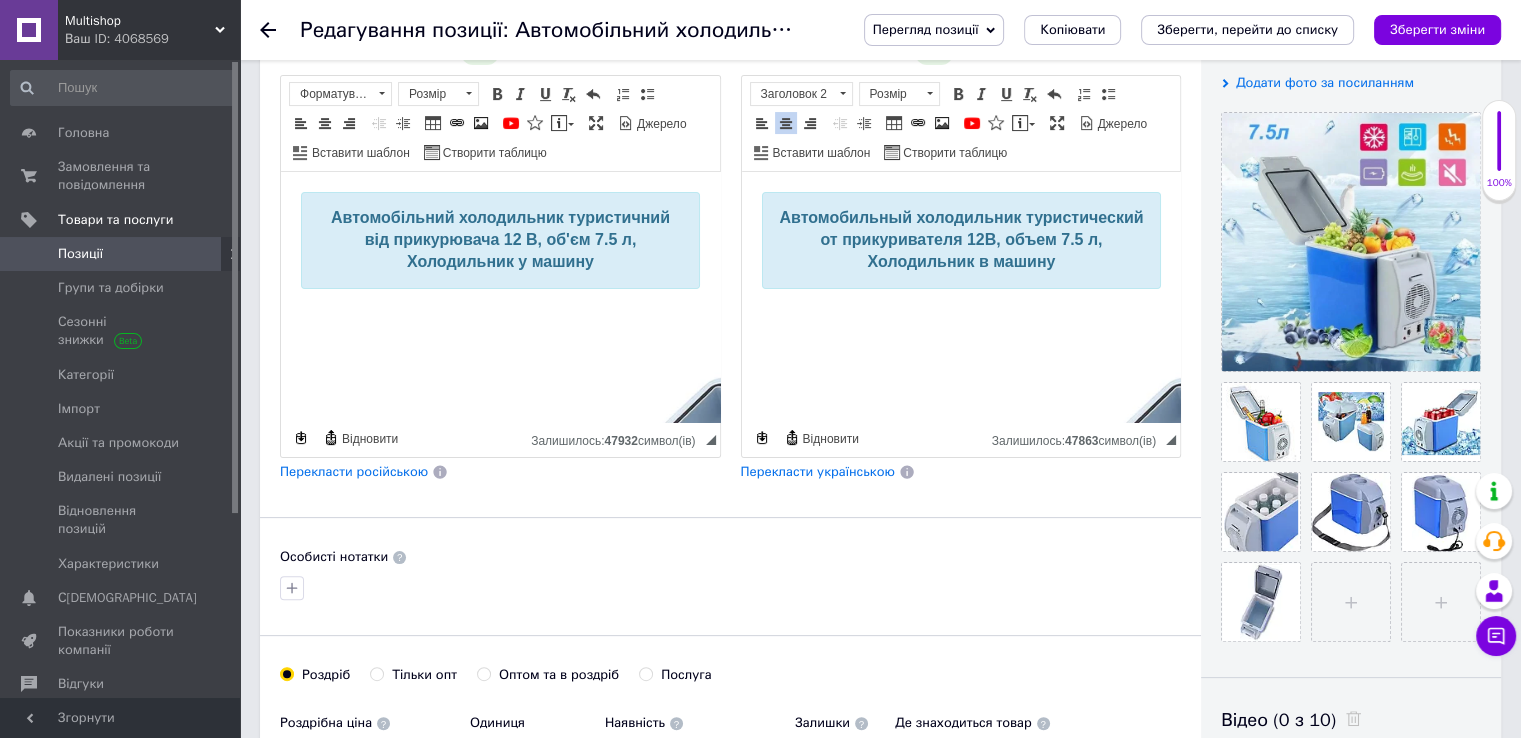 scroll, scrollTop: 221, scrollLeft: 0, axis: vertical 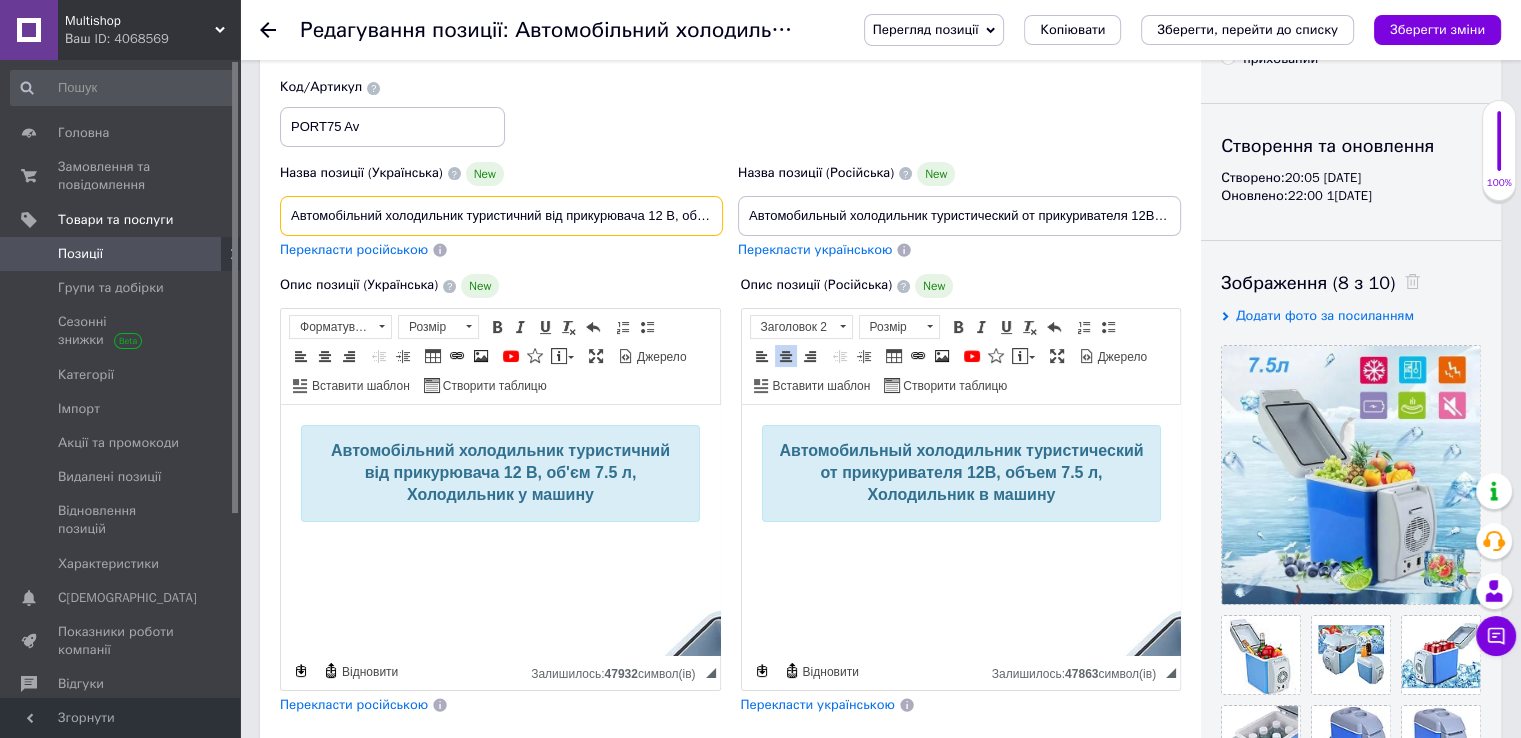 click on "Автомобільний холодильник туристичний від прикурювача 12 В, об'єм 7.5 л, Холодильник у машину" at bounding box center [501, 216] 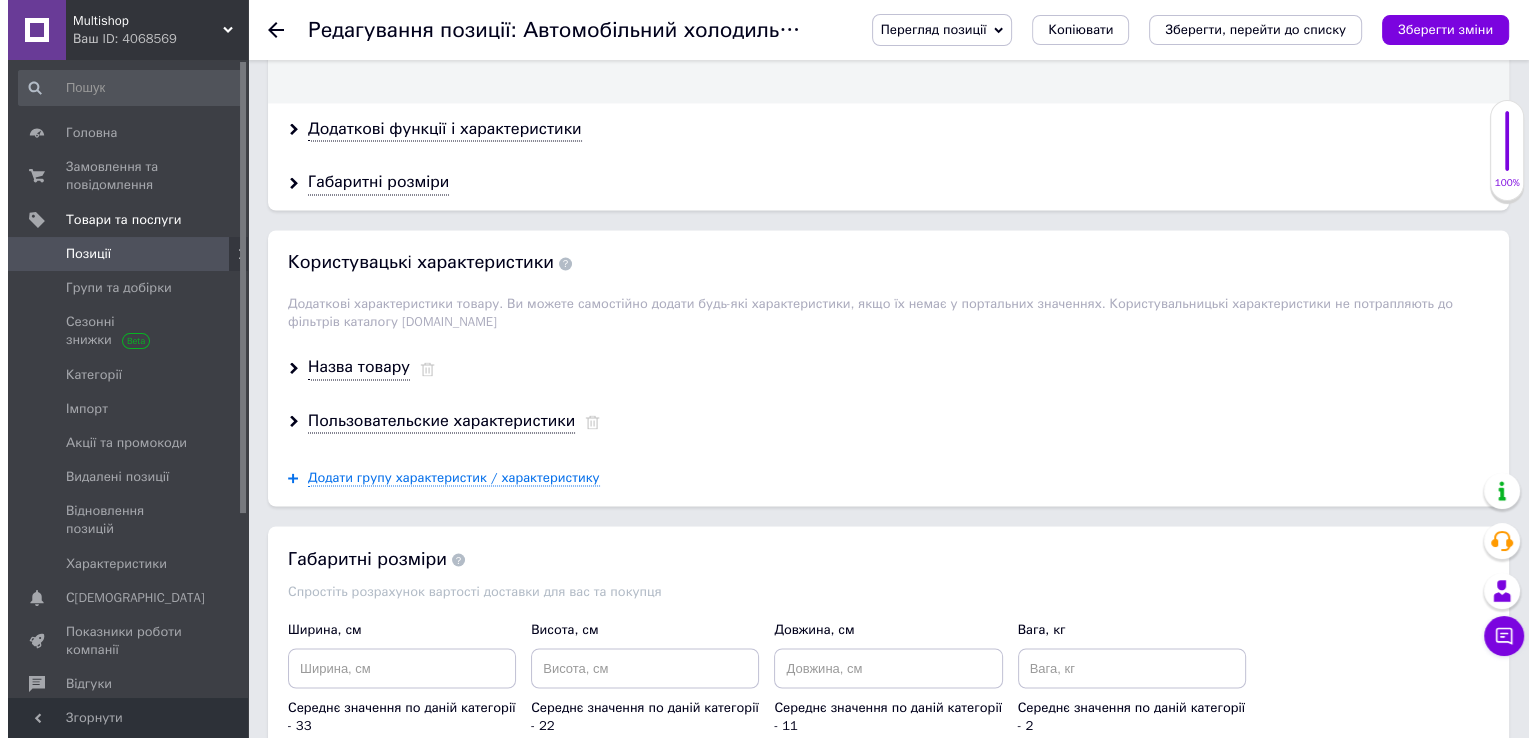 scroll, scrollTop: 3364, scrollLeft: 0, axis: vertical 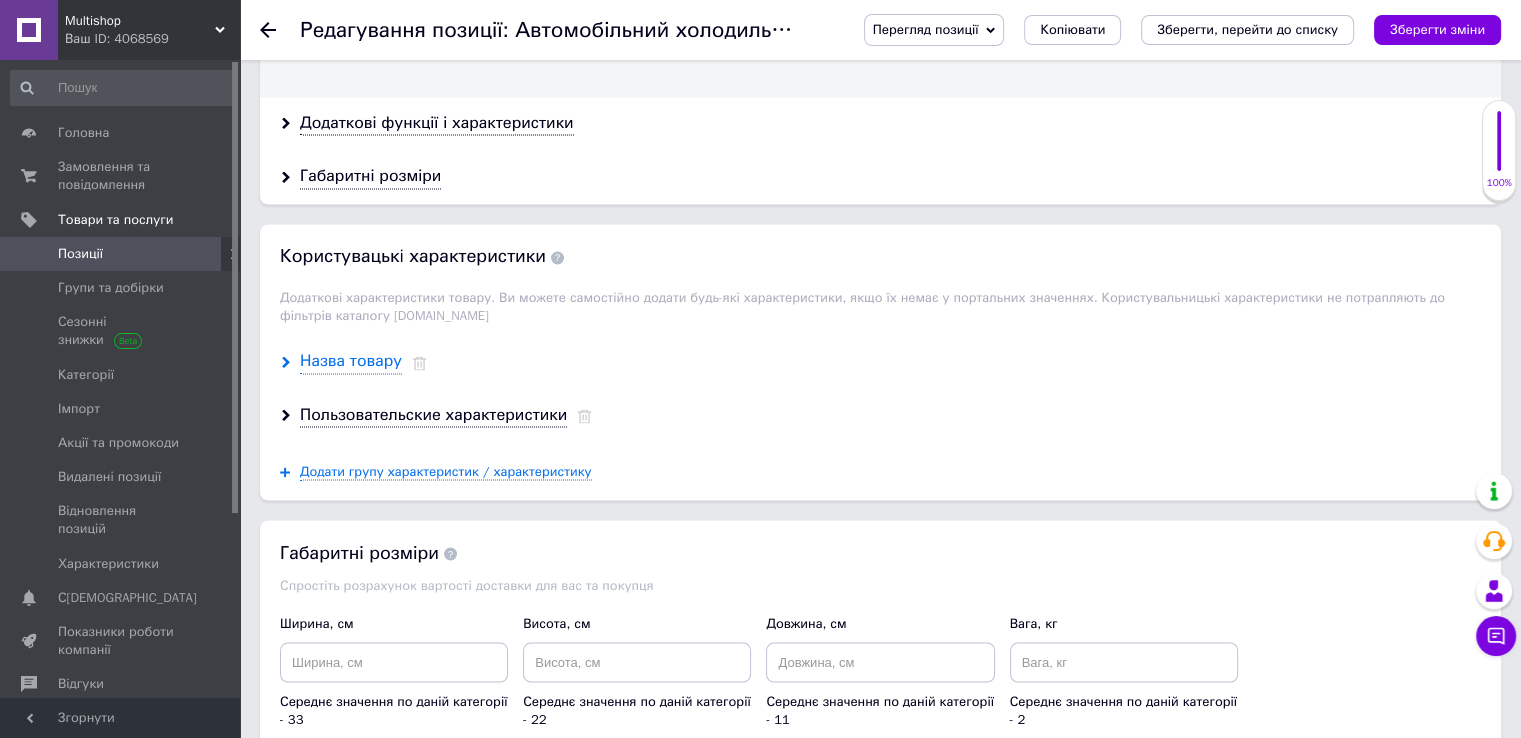 click on "Назва товару" at bounding box center [351, 361] 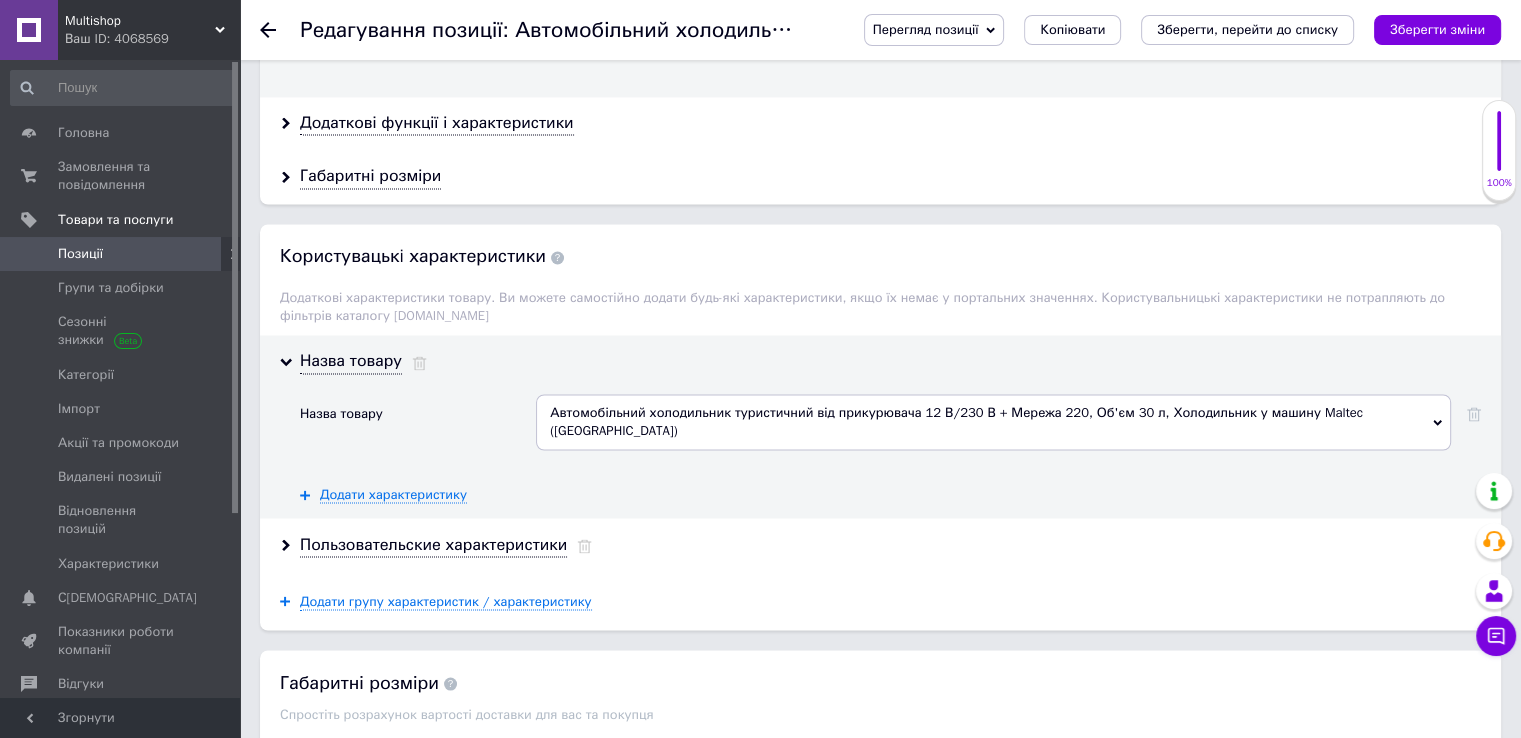 click at bounding box center (1466, 429) 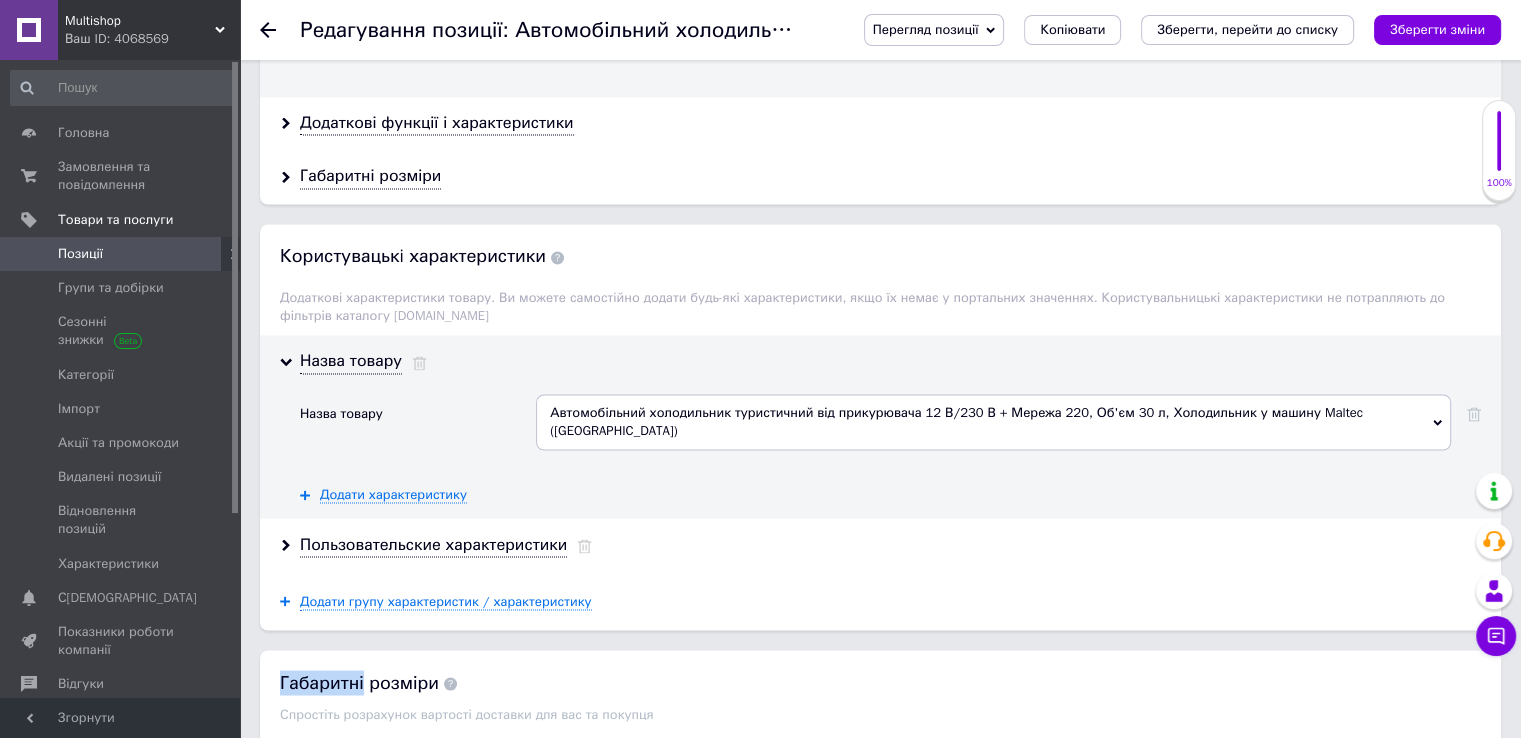 click at bounding box center (1466, 429) 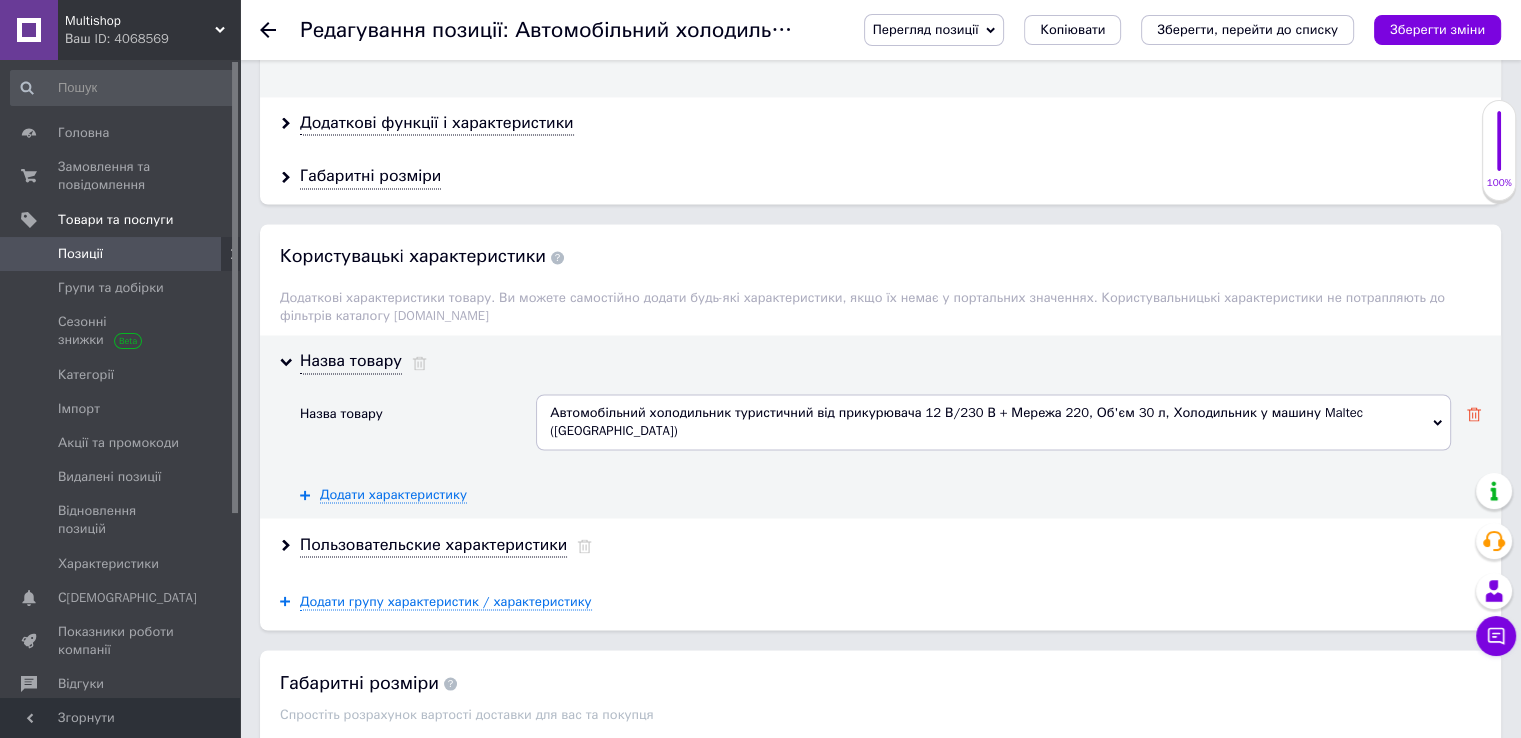 click 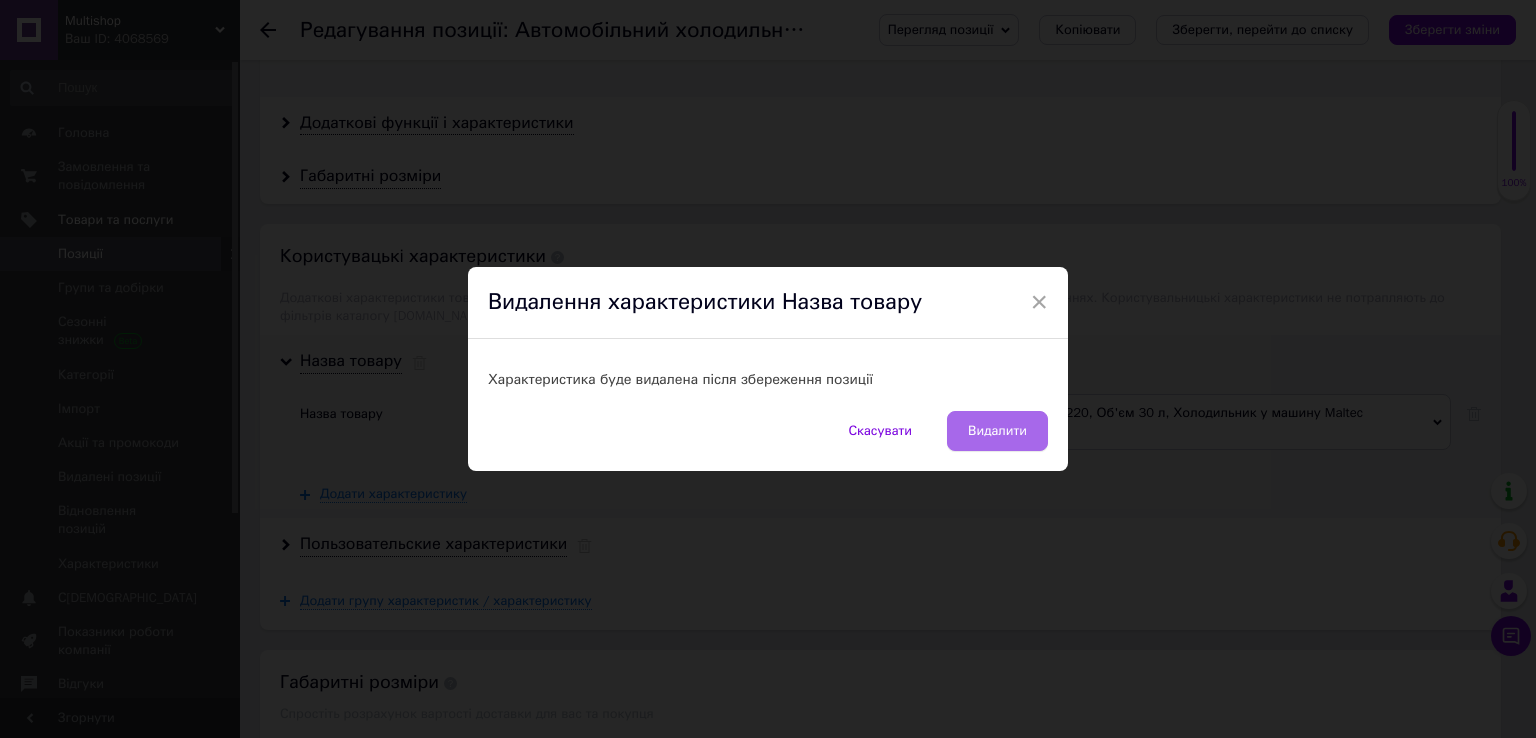 click on "Видалити" at bounding box center (997, 431) 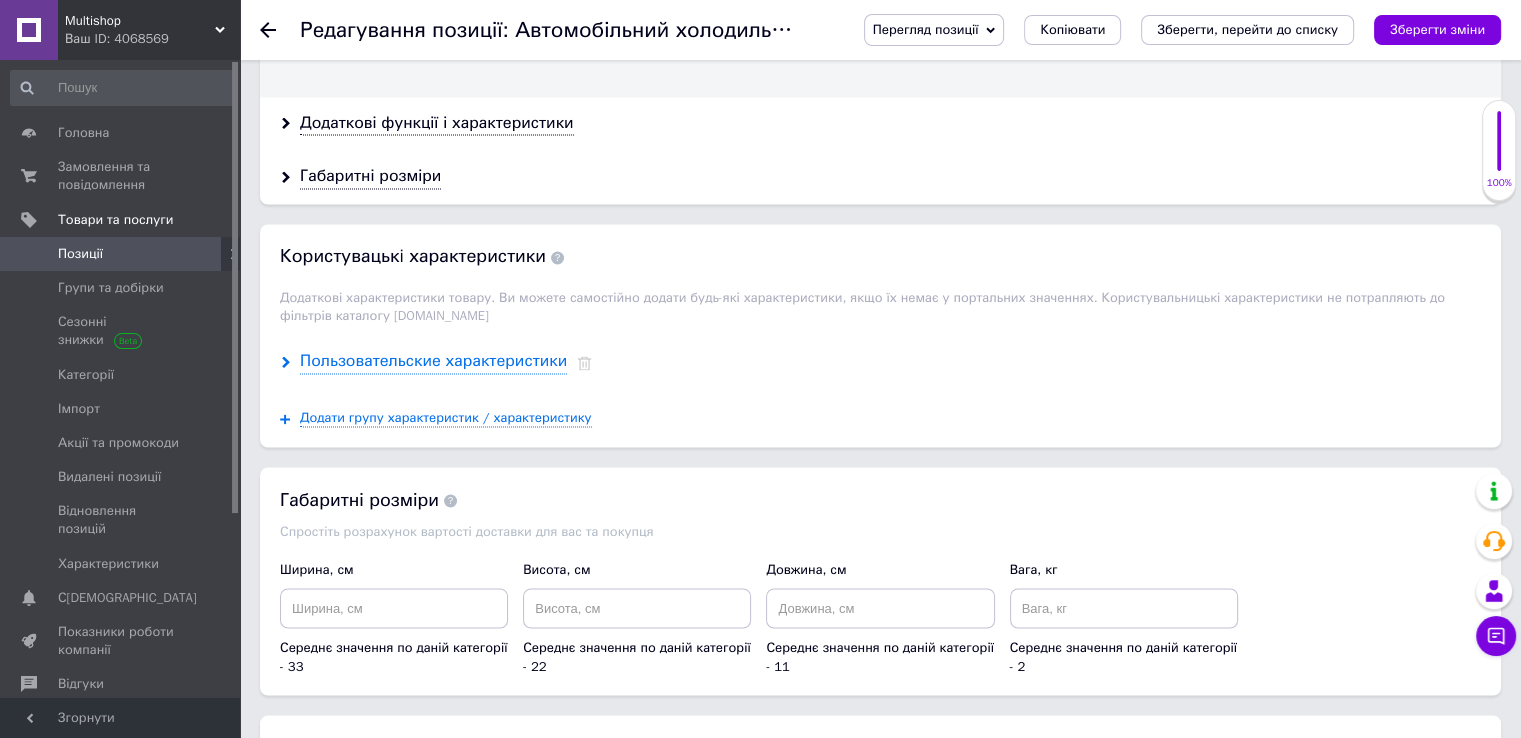 click on "Пользовательские характеристики" at bounding box center (433, 361) 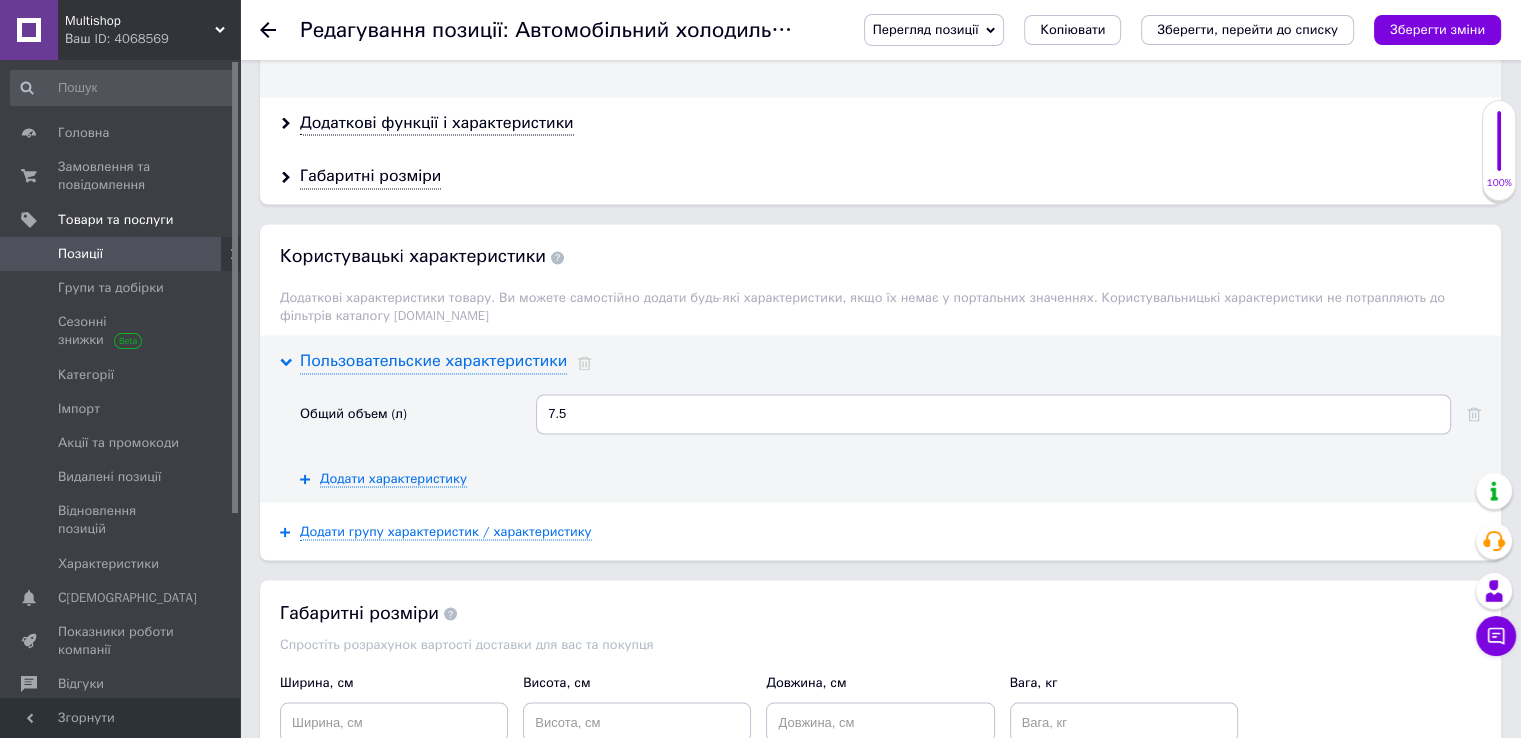 click on "Пользовательские характеристики" at bounding box center [433, 361] 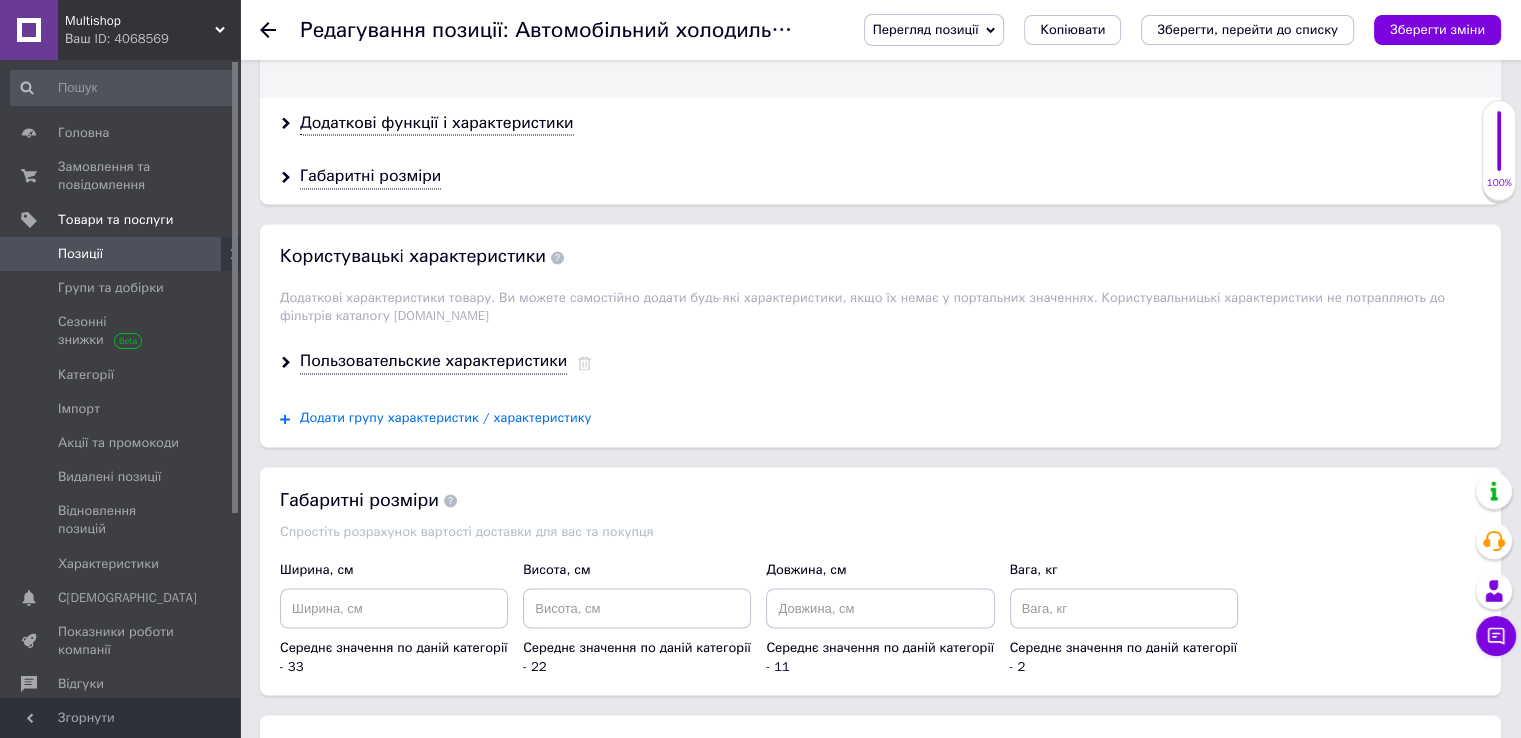 click on "Додати групу характеристик / характеристику" at bounding box center (446, 418) 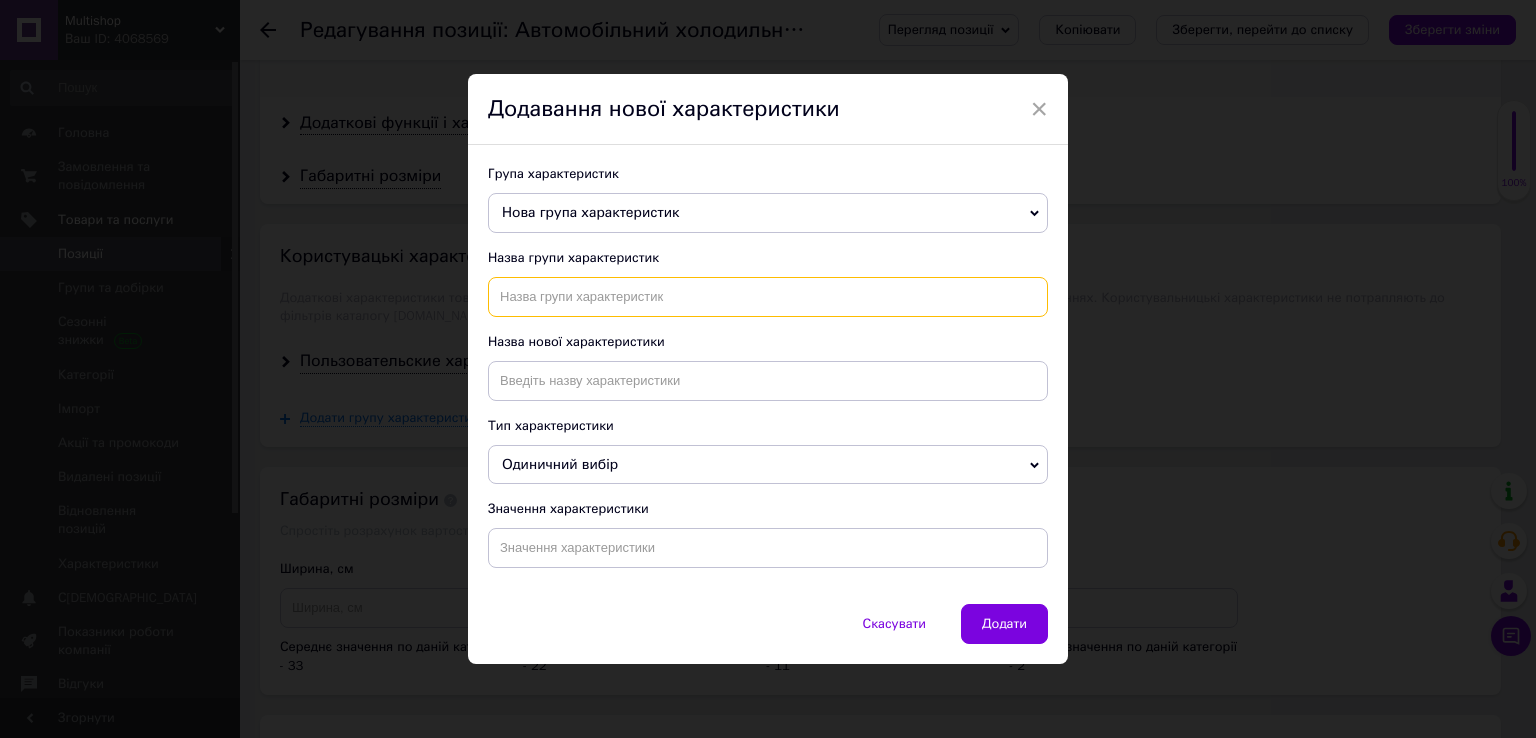 click at bounding box center (768, 297) 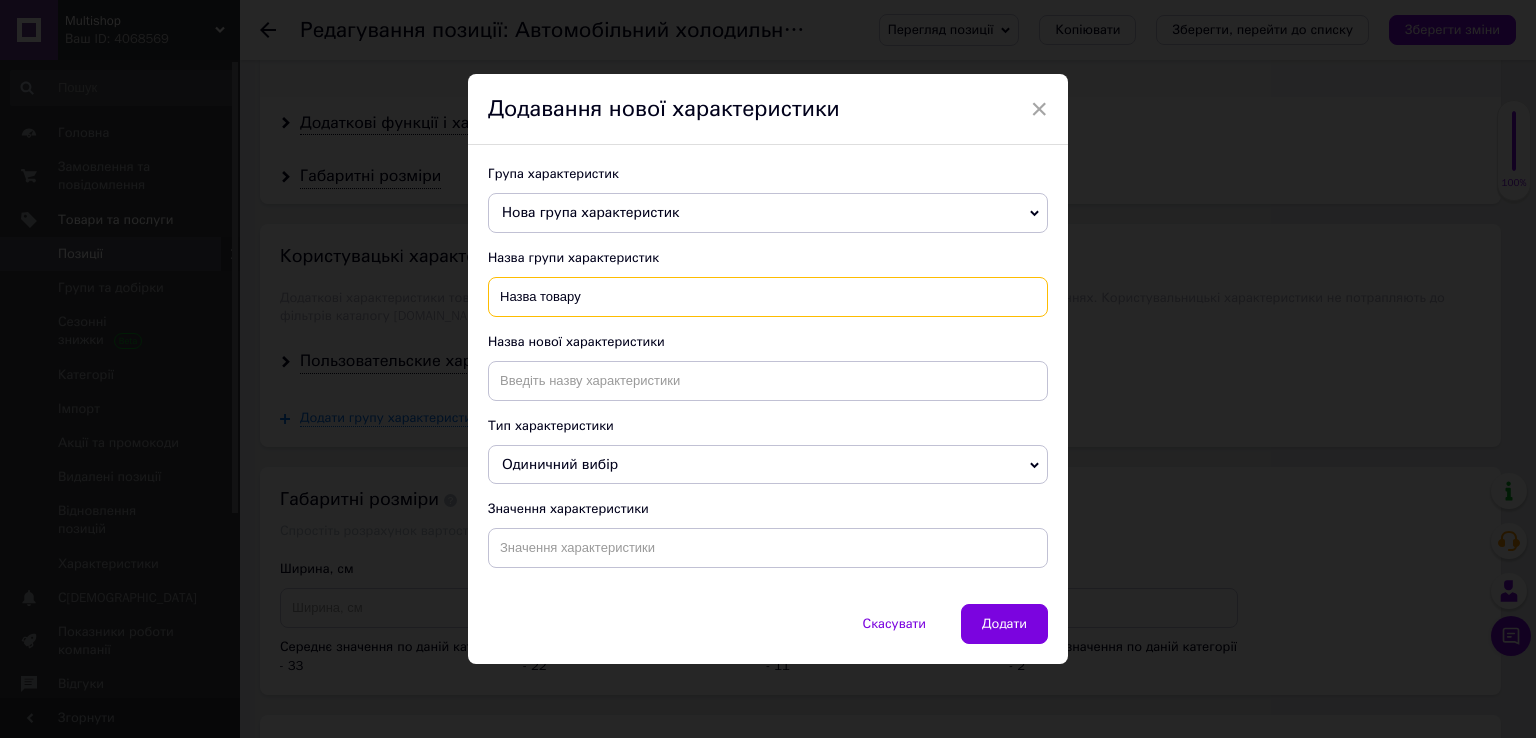 type on "Назва товару" 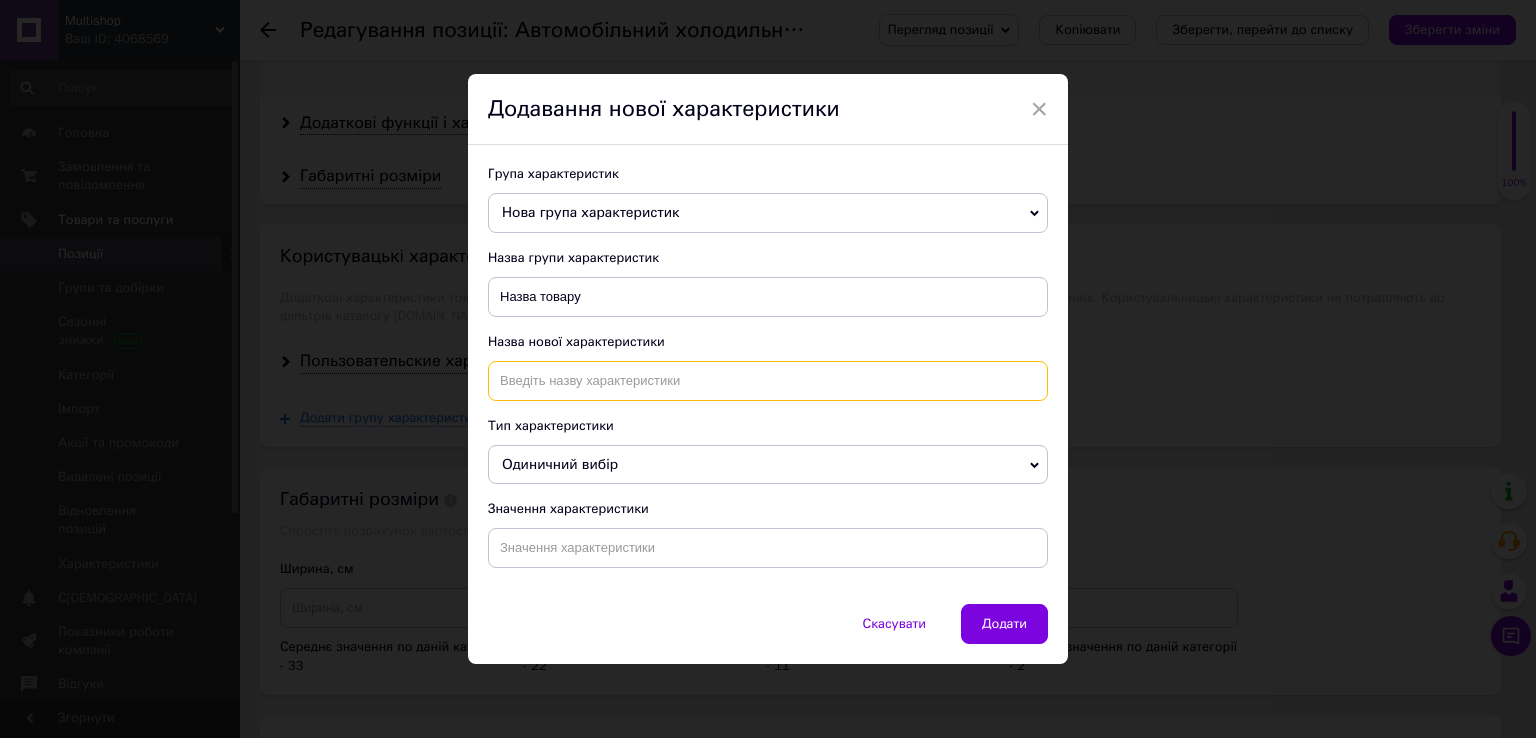 click at bounding box center (768, 381) 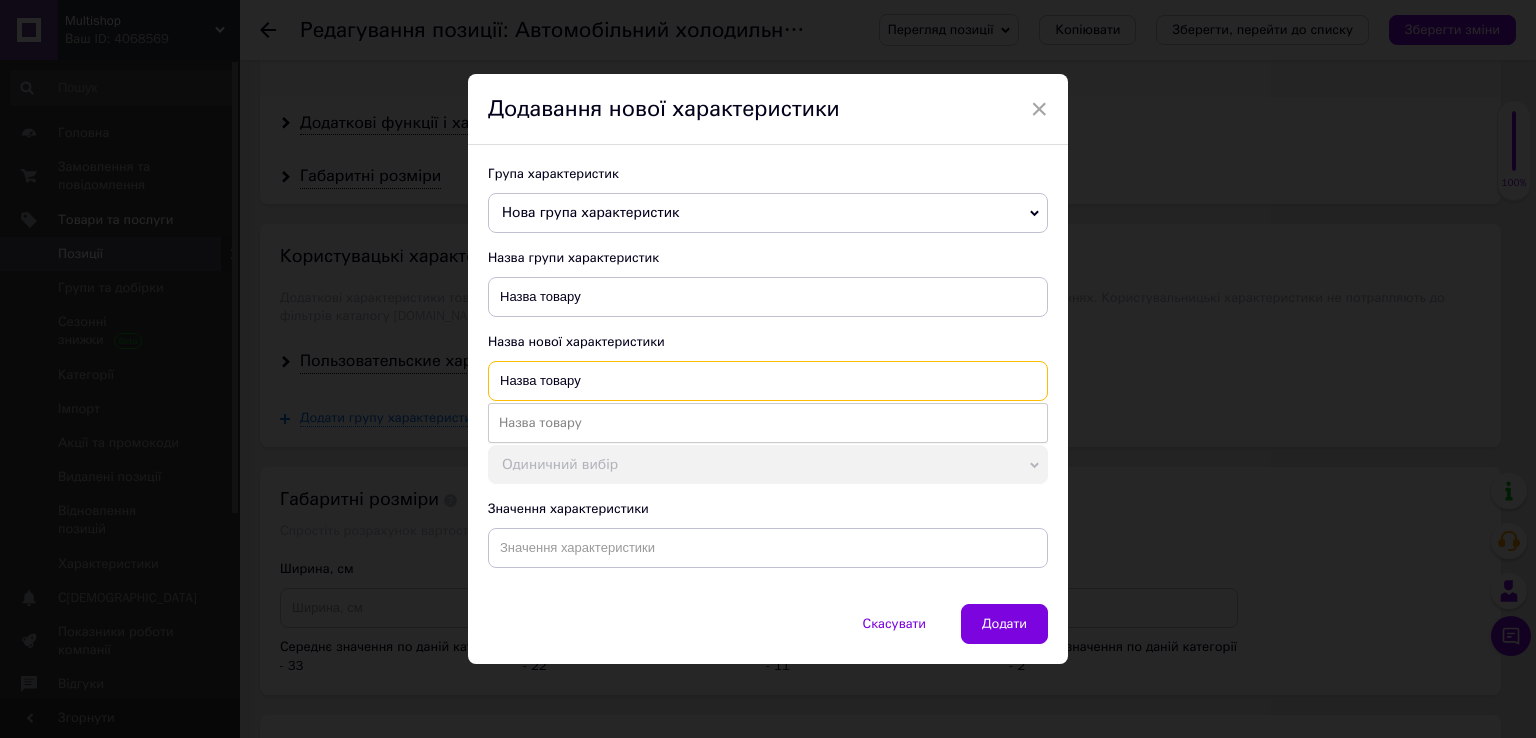 type on "Назва товару" 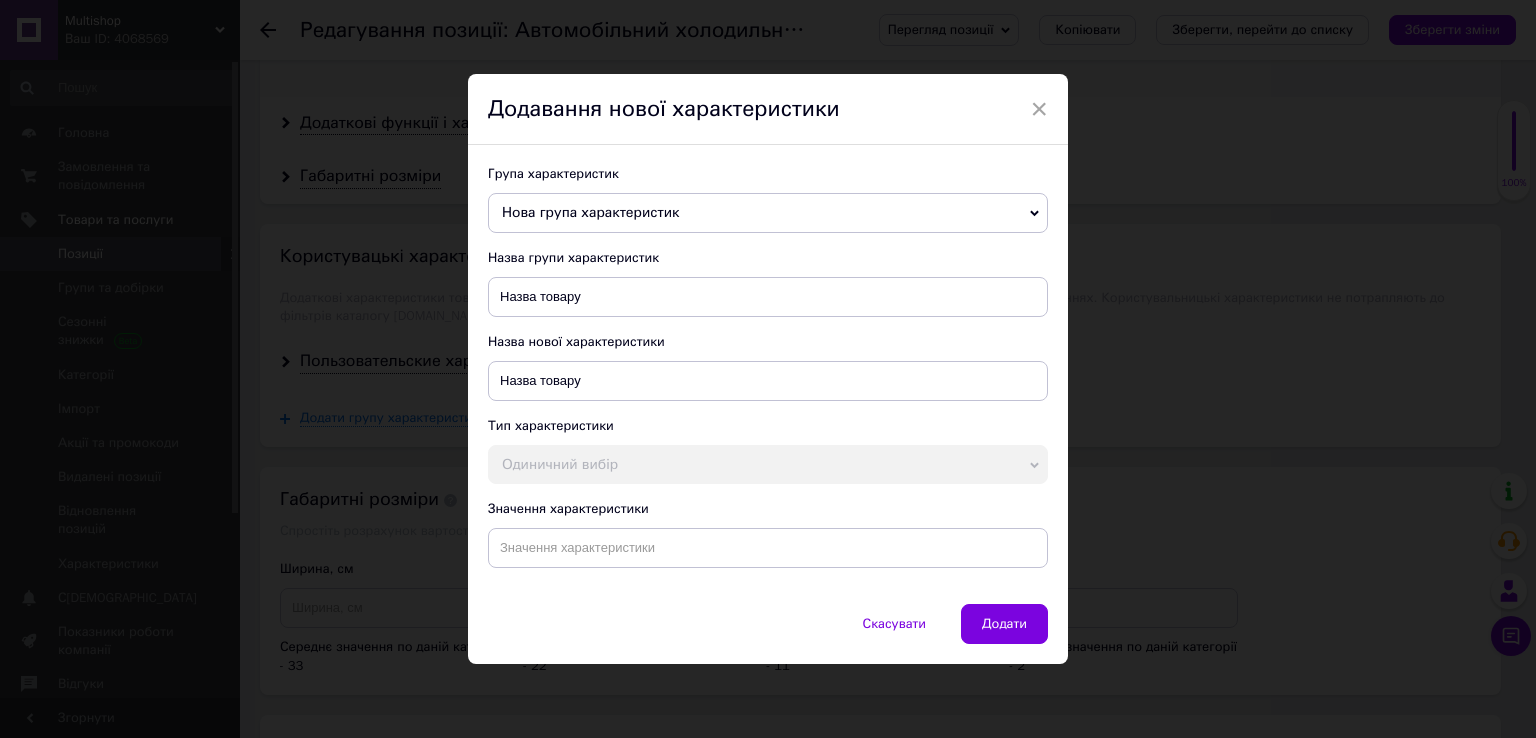 click on "Назва нової характеристики Назва товару" at bounding box center [768, 367] 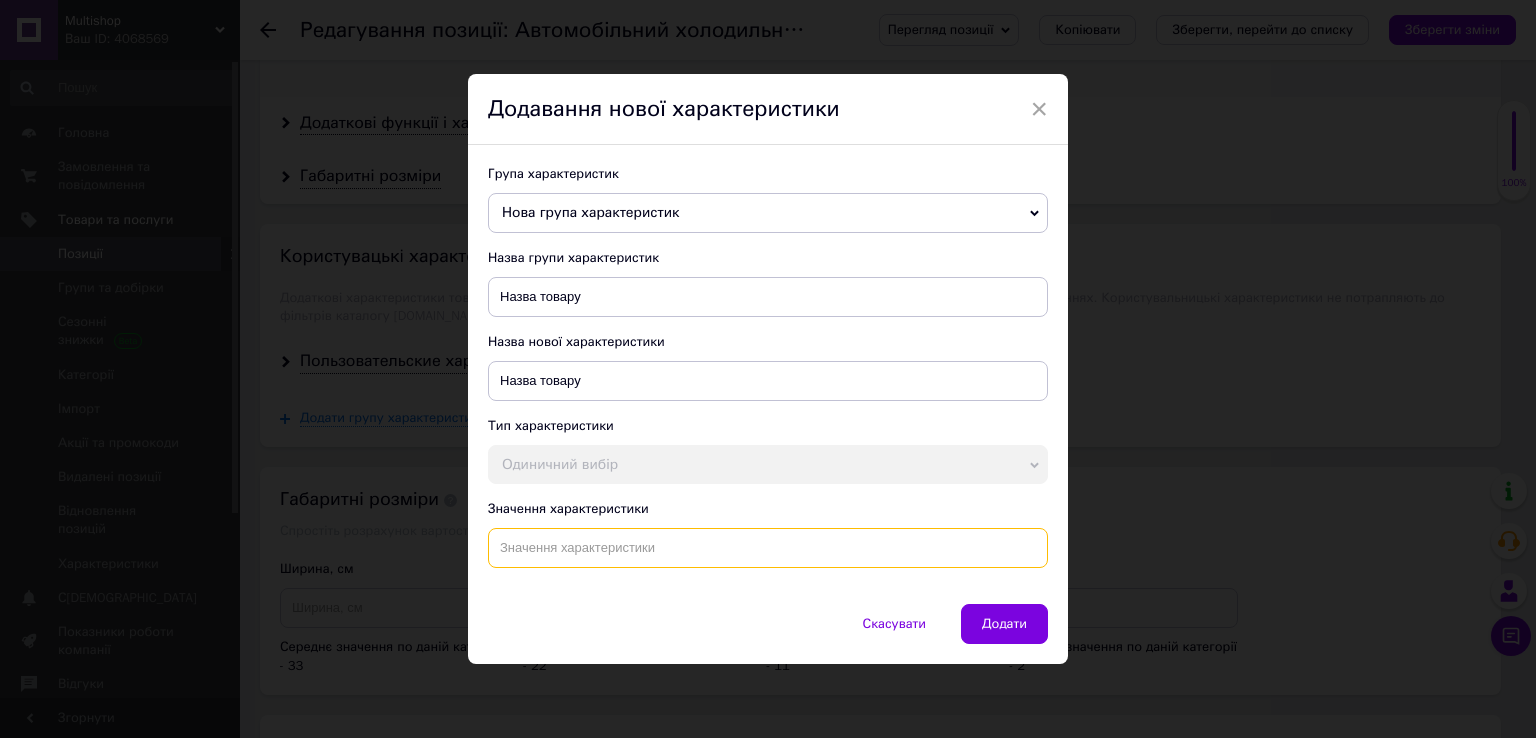 click at bounding box center [768, 548] 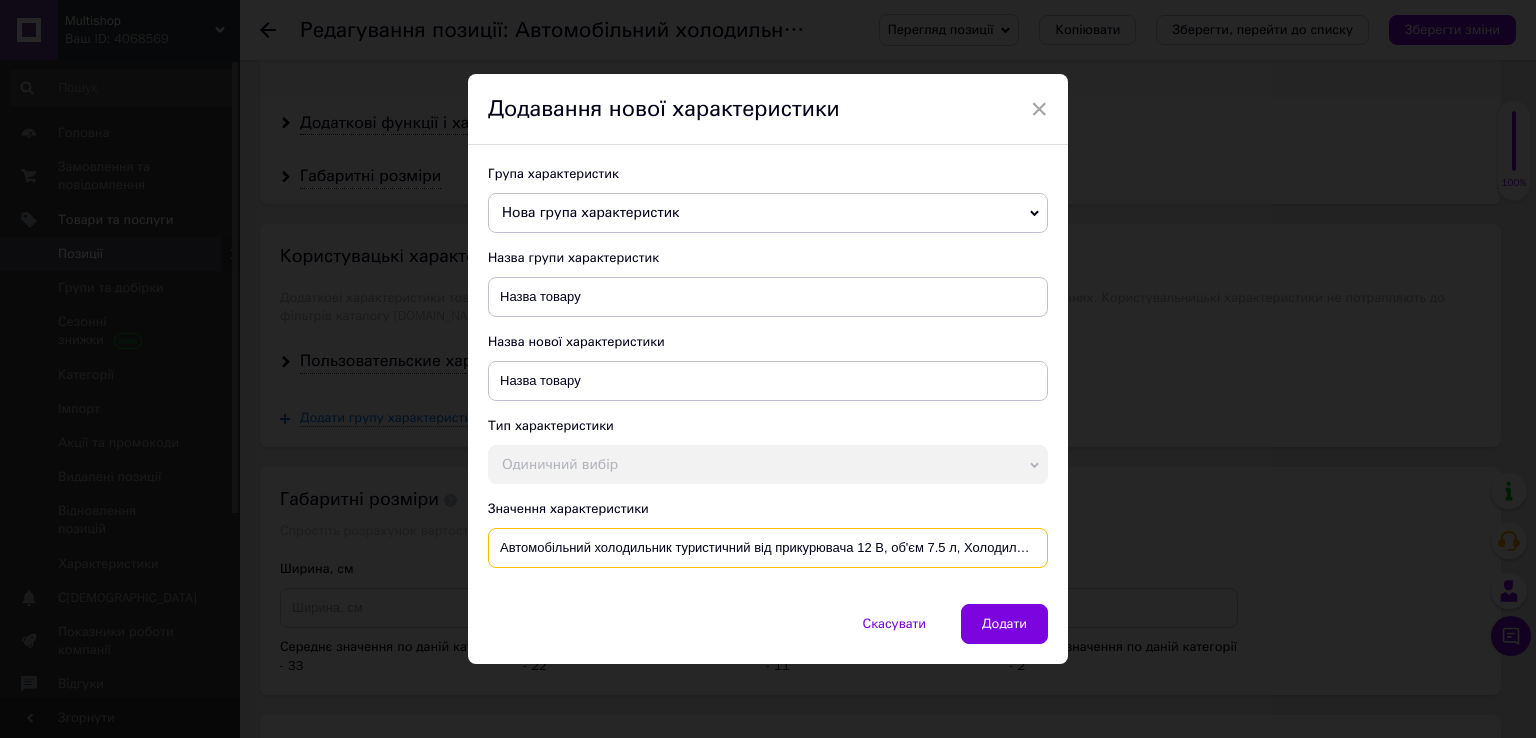 scroll, scrollTop: 0, scrollLeft: 68, axis: horizontal 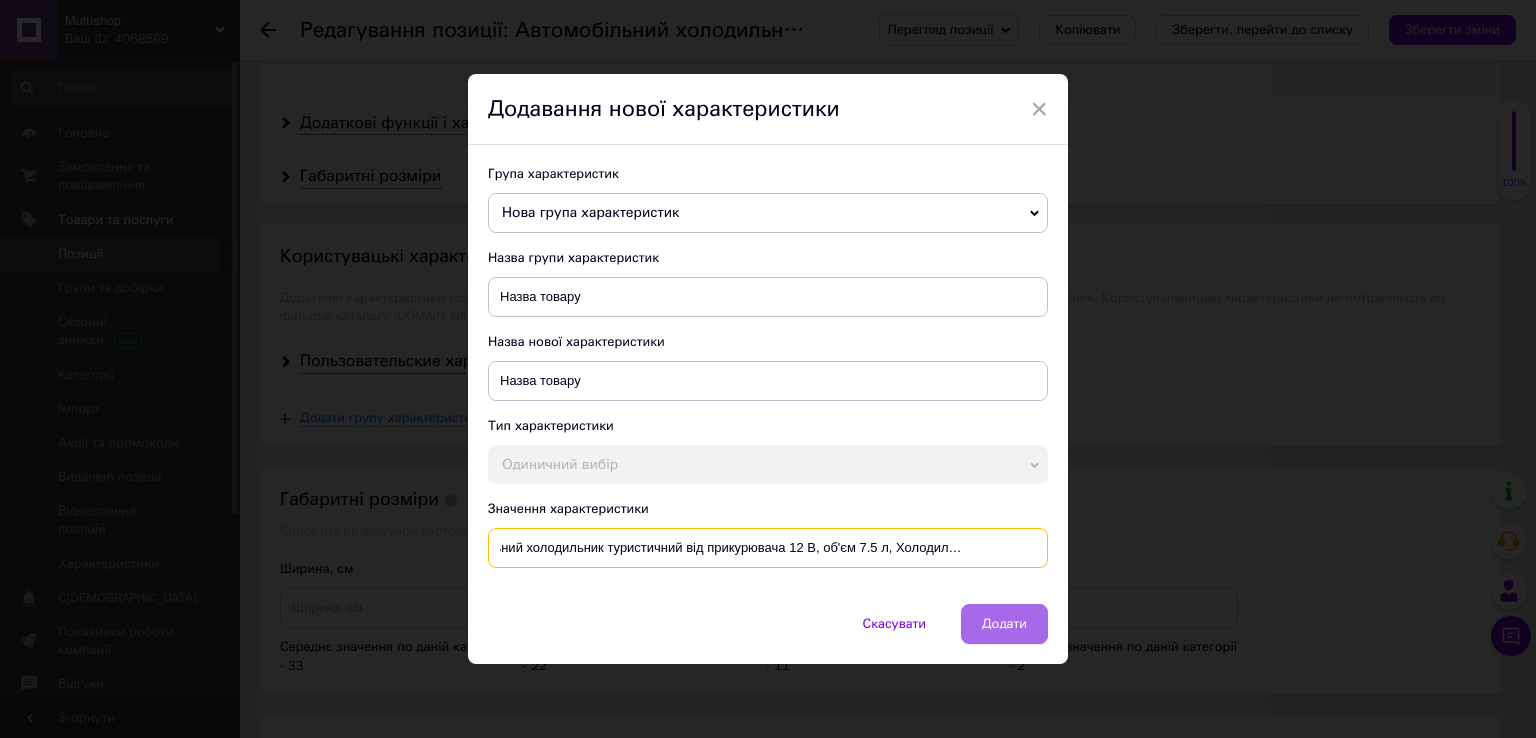 type on "Автомобільний холодильник туристичний від прикурювача 12 В, об'єм 7.5 л, Холодильник у машину" 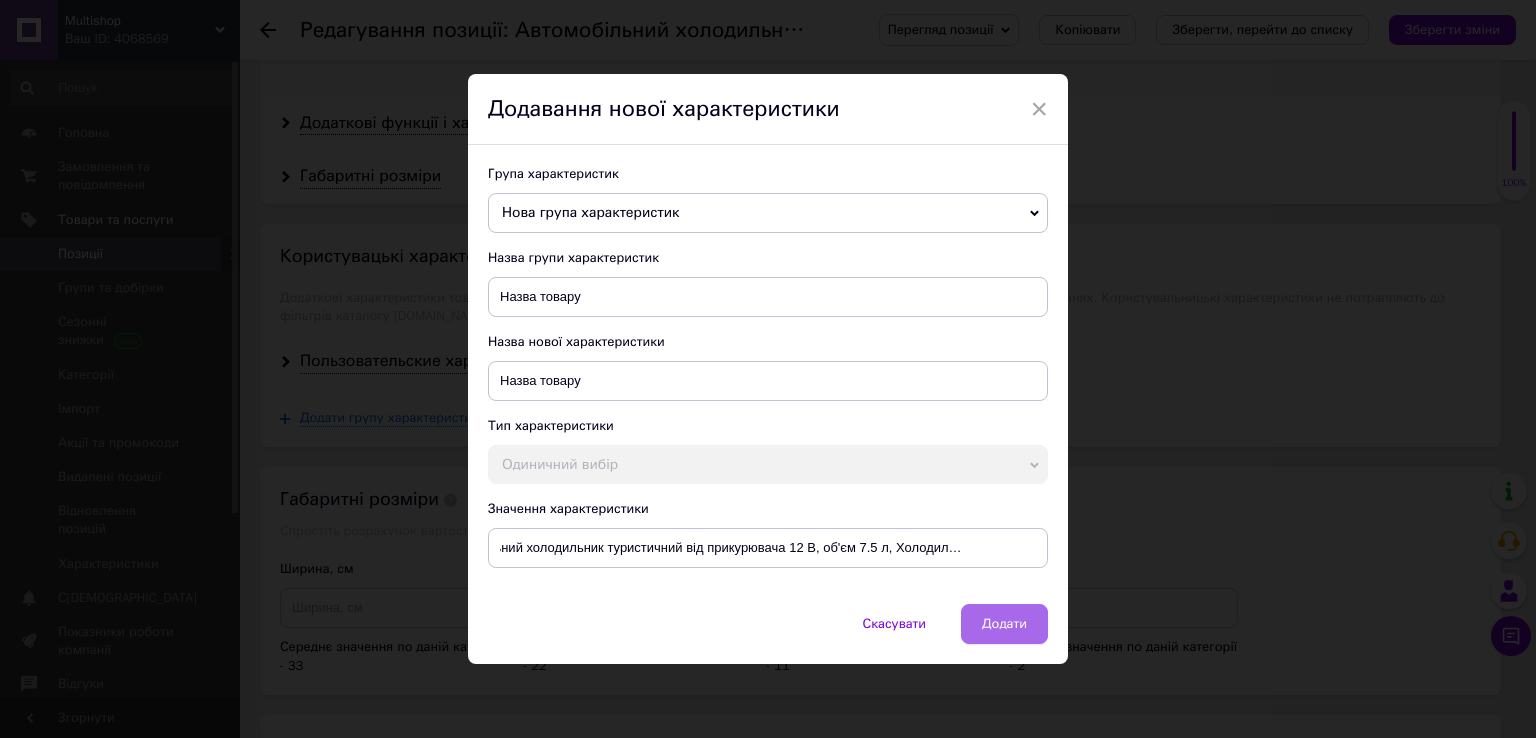 click on "Додати" at bounding box center (1004, 624) 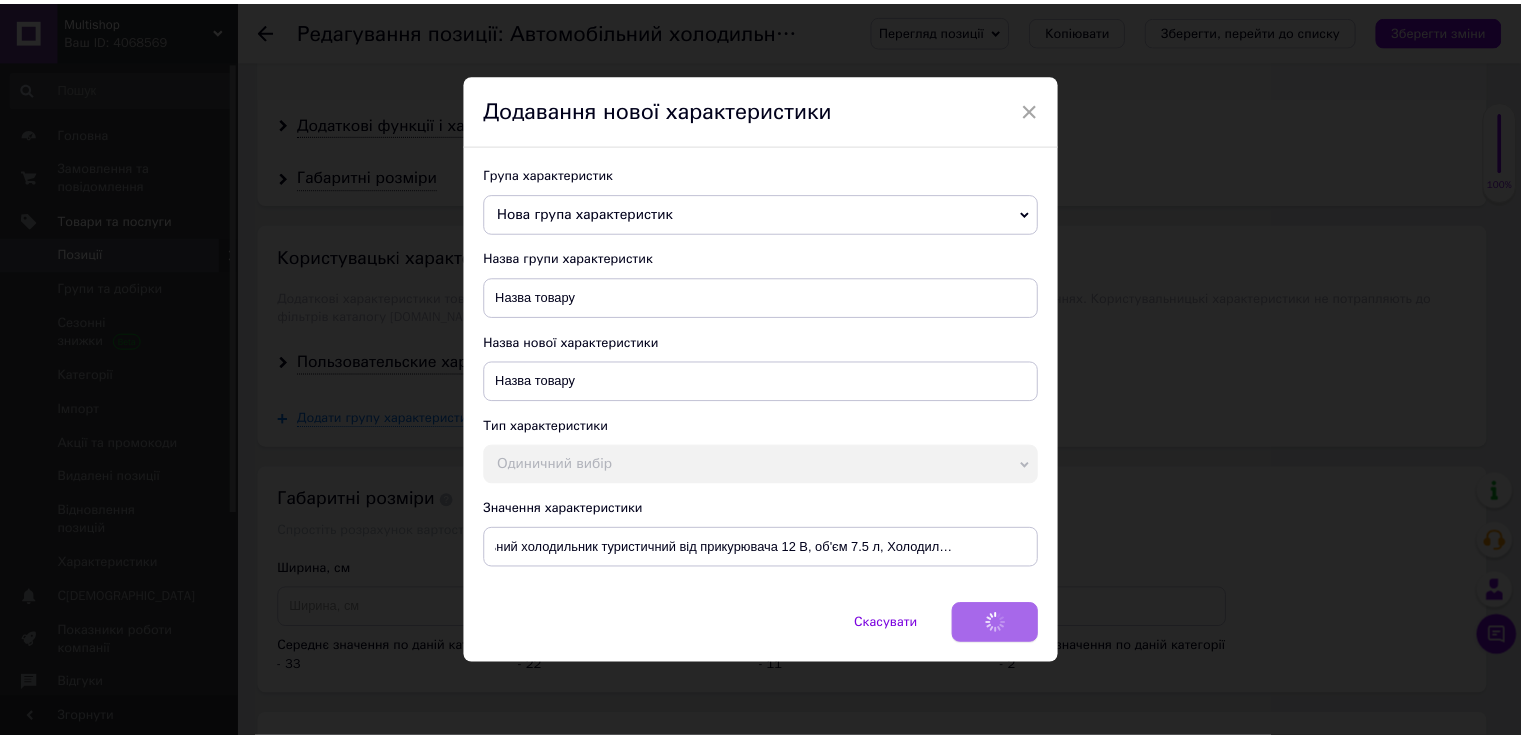 scroll, scrollTop: 0, scrollLeft: 0, axis: both 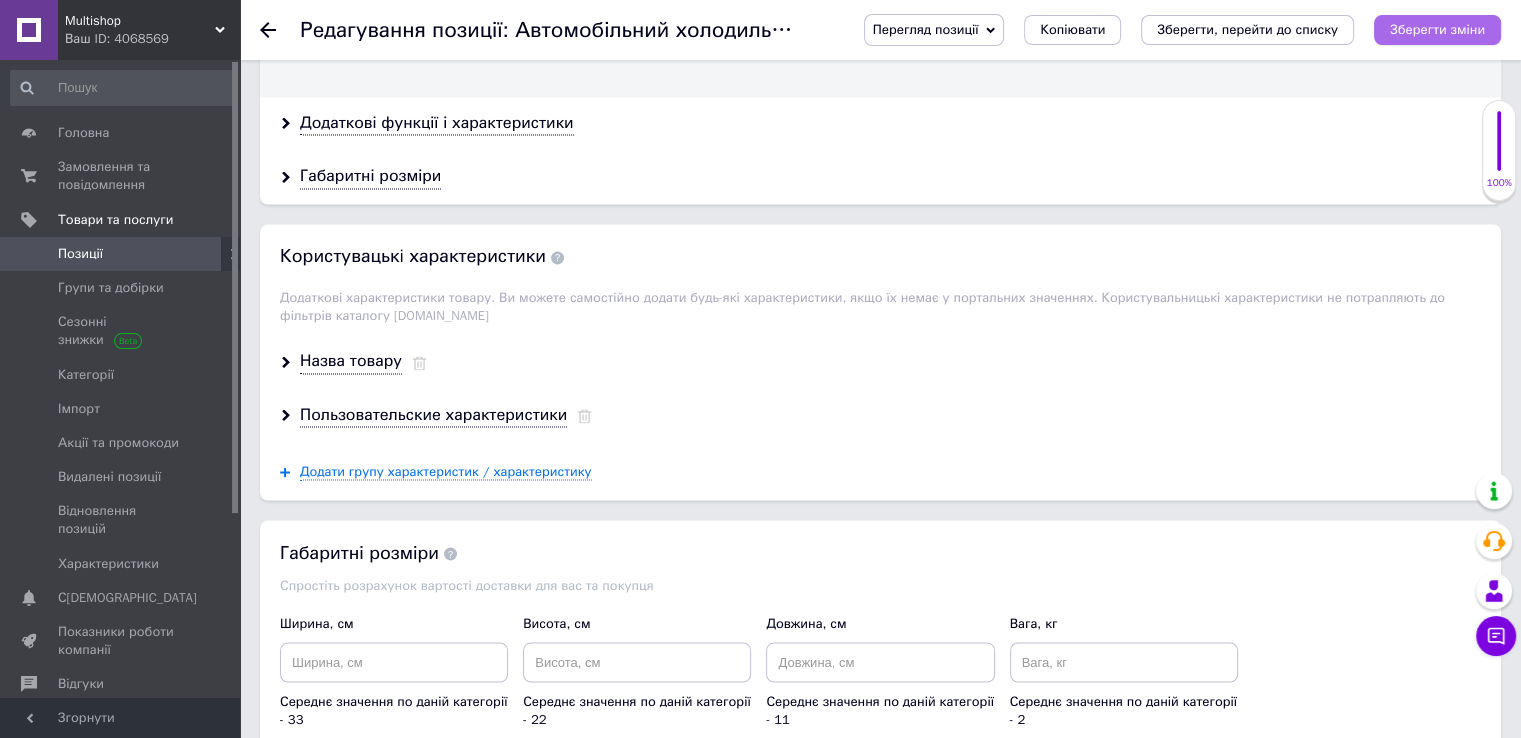 click on "Зберегти зміни" at bounding box center (1437, 30) 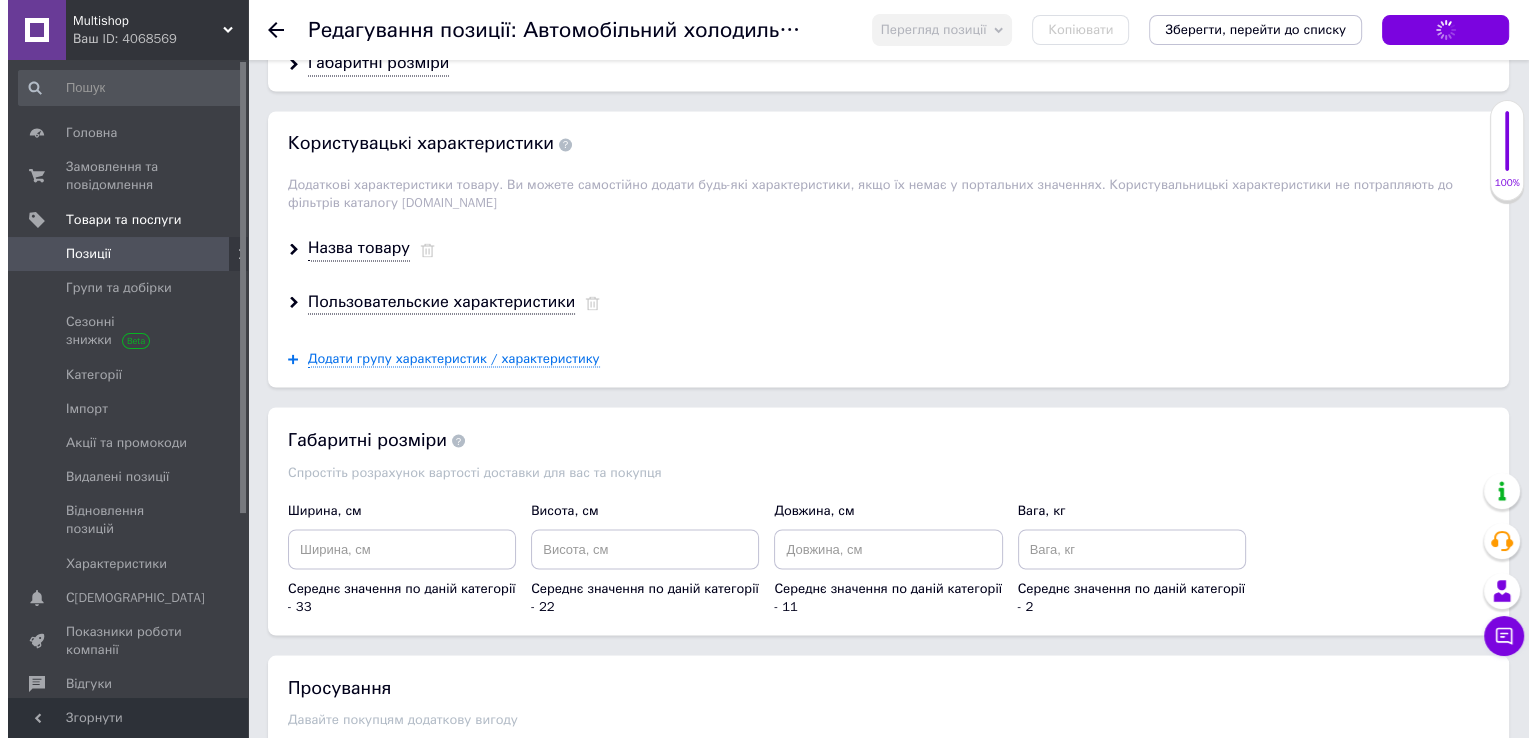 scroll, scrollTop: 3564, scrollLeft: 0, axis: vertical 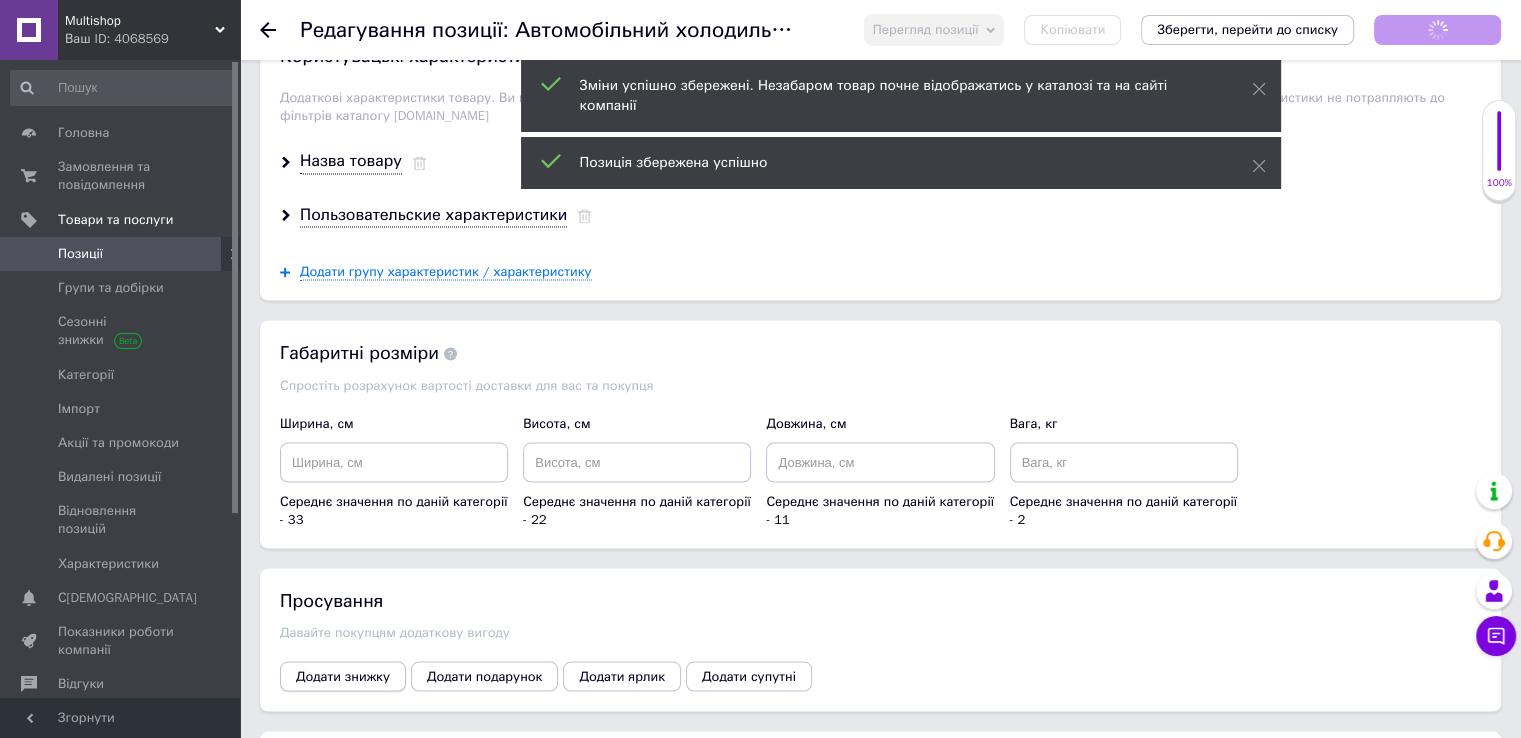 click on "Додати знижку" at bounding box center [343, 676] 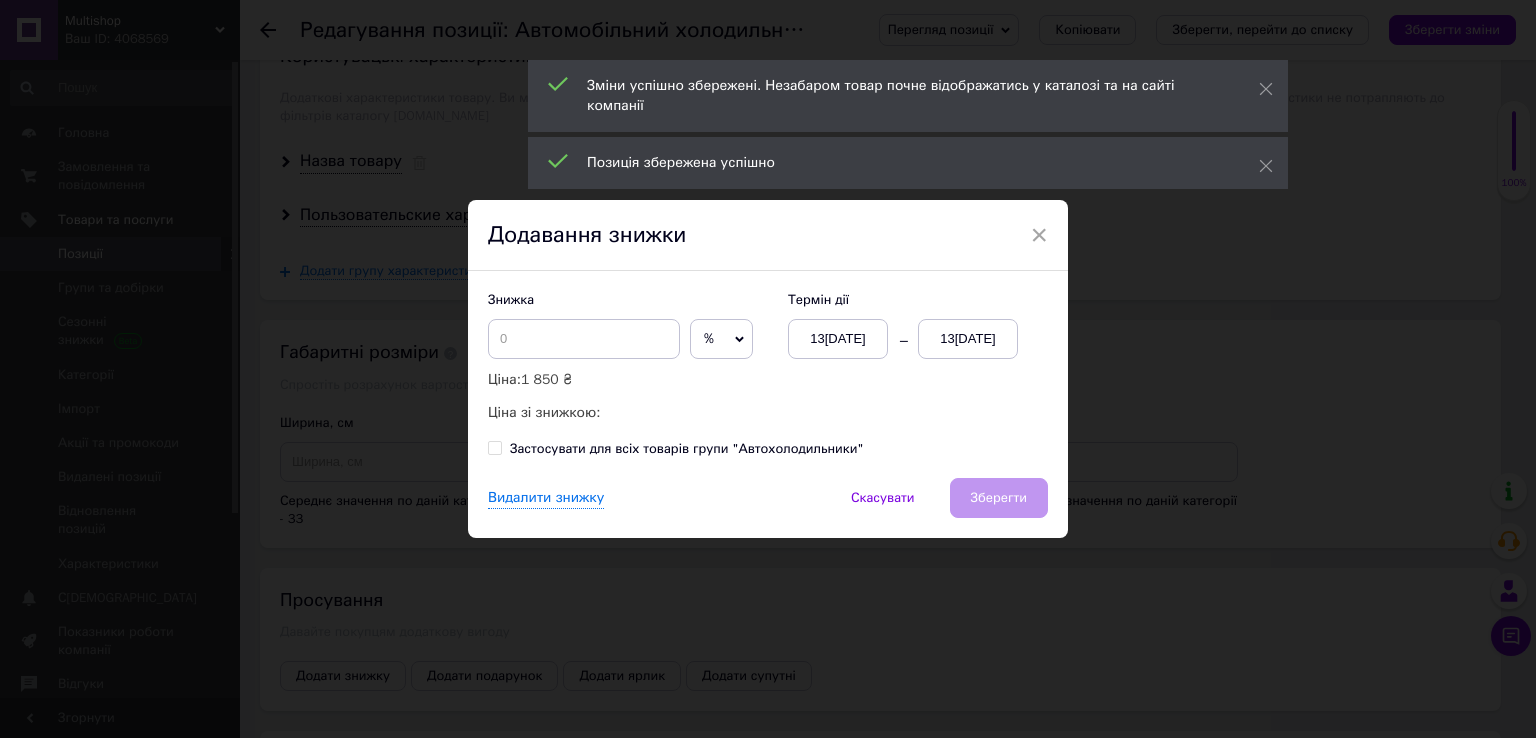 click 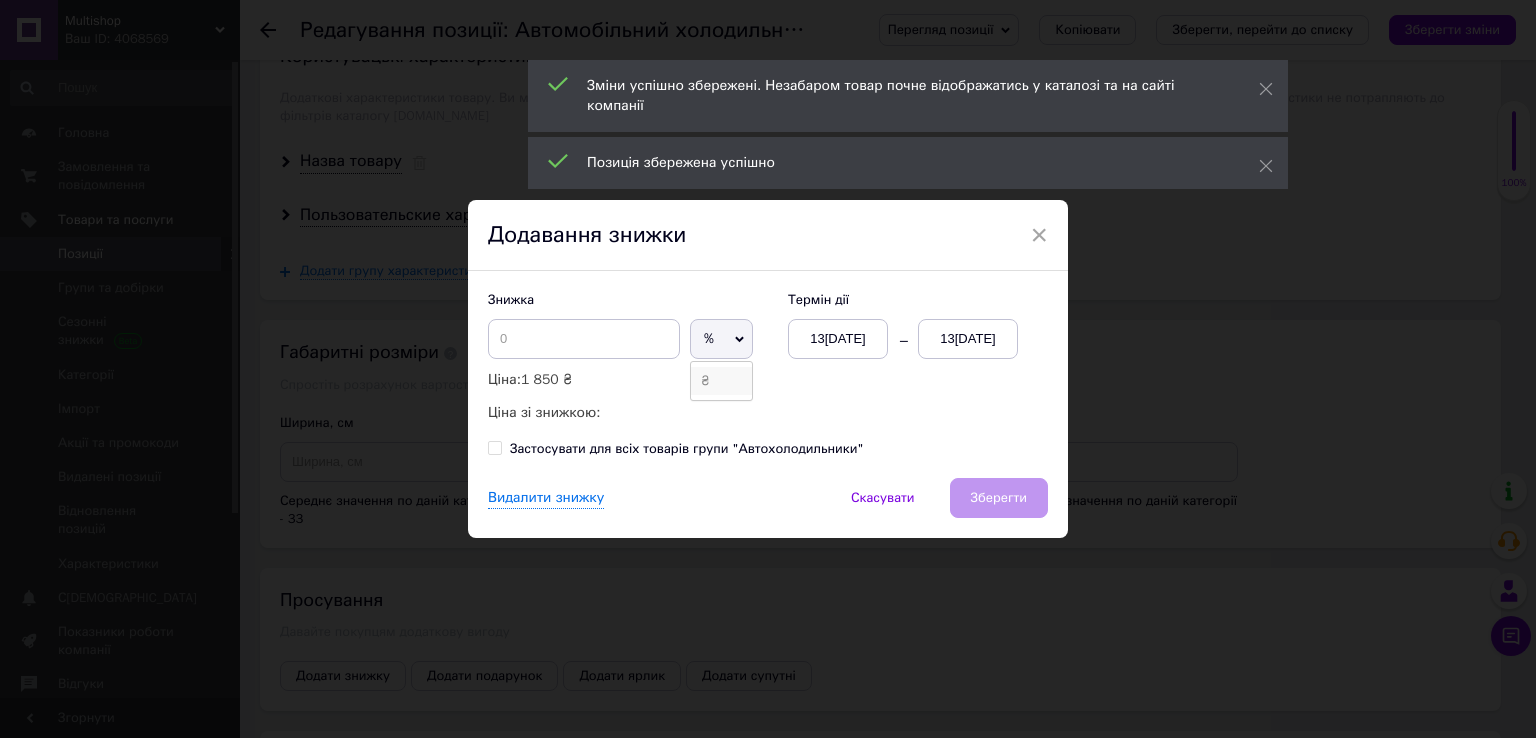 click on "₴" at bounding box center [721, 381] 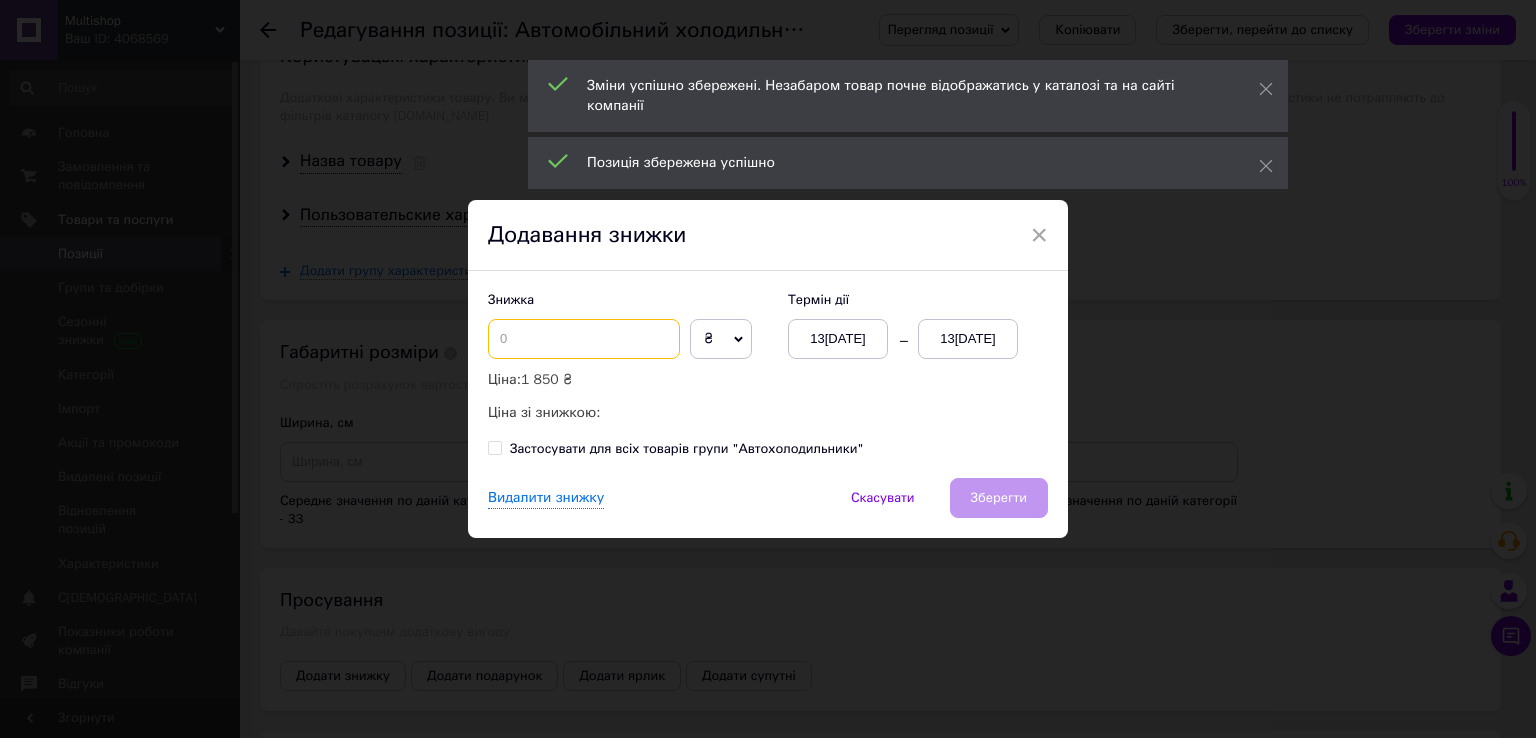 click at bounding box center (584, 339) 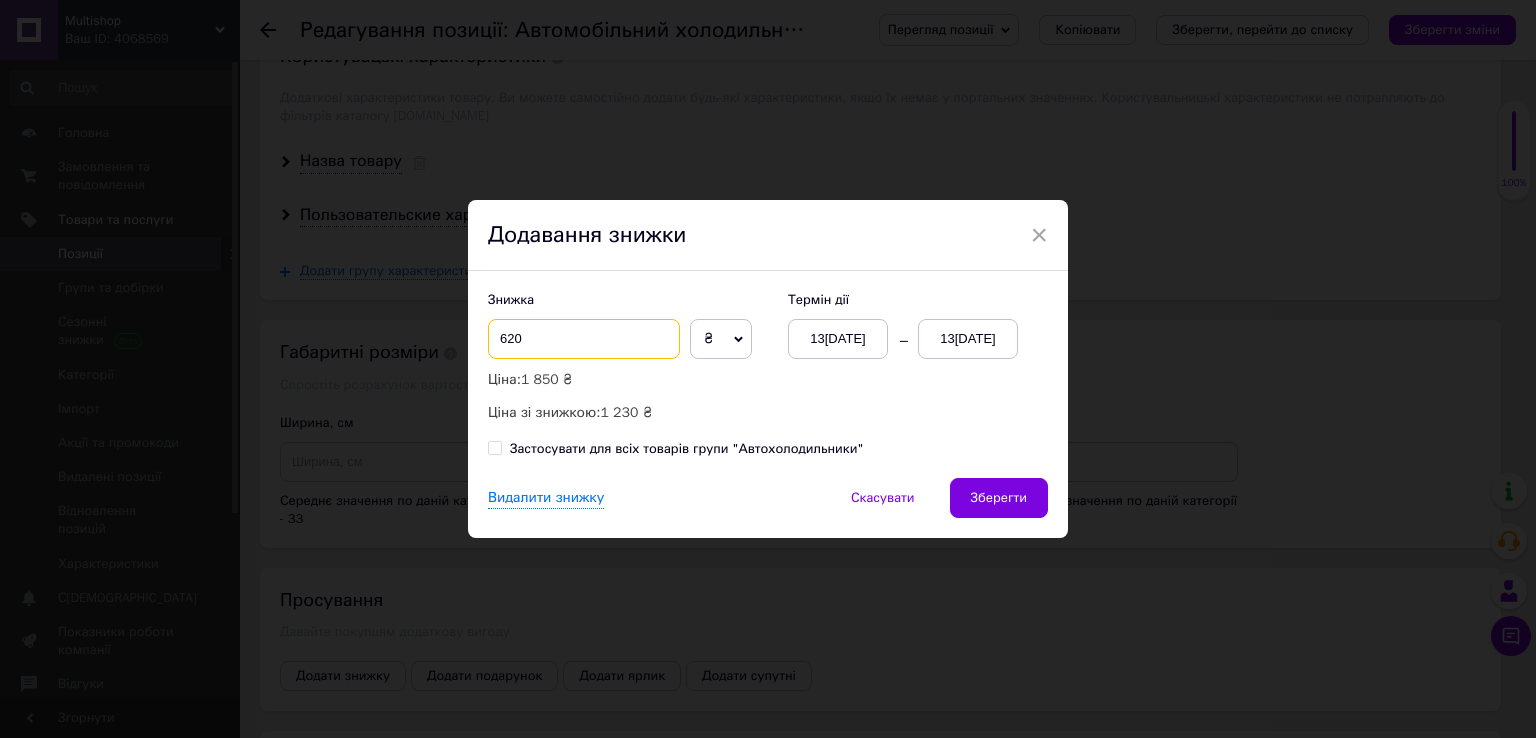click on "620" at bounding box center (584, 339) 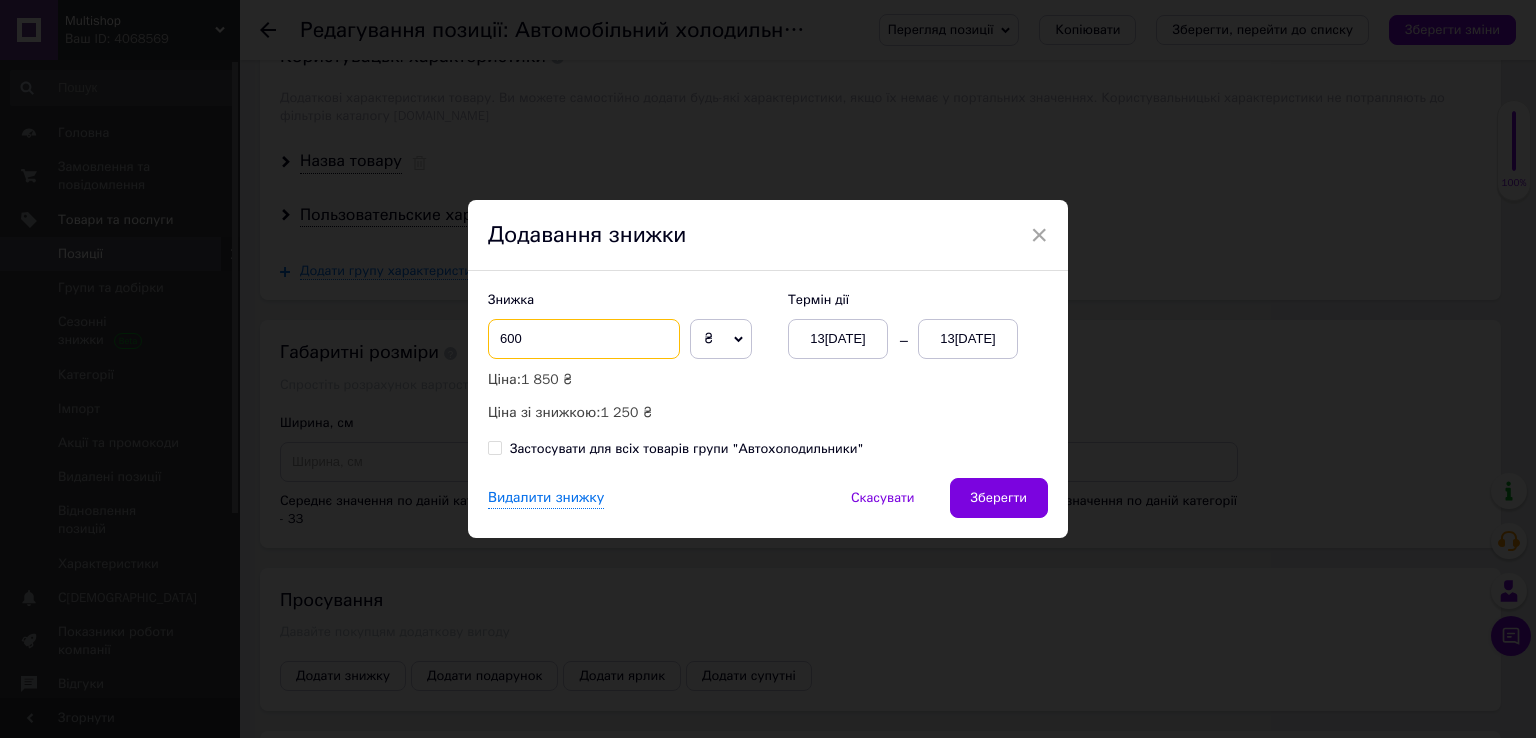 type on "600" 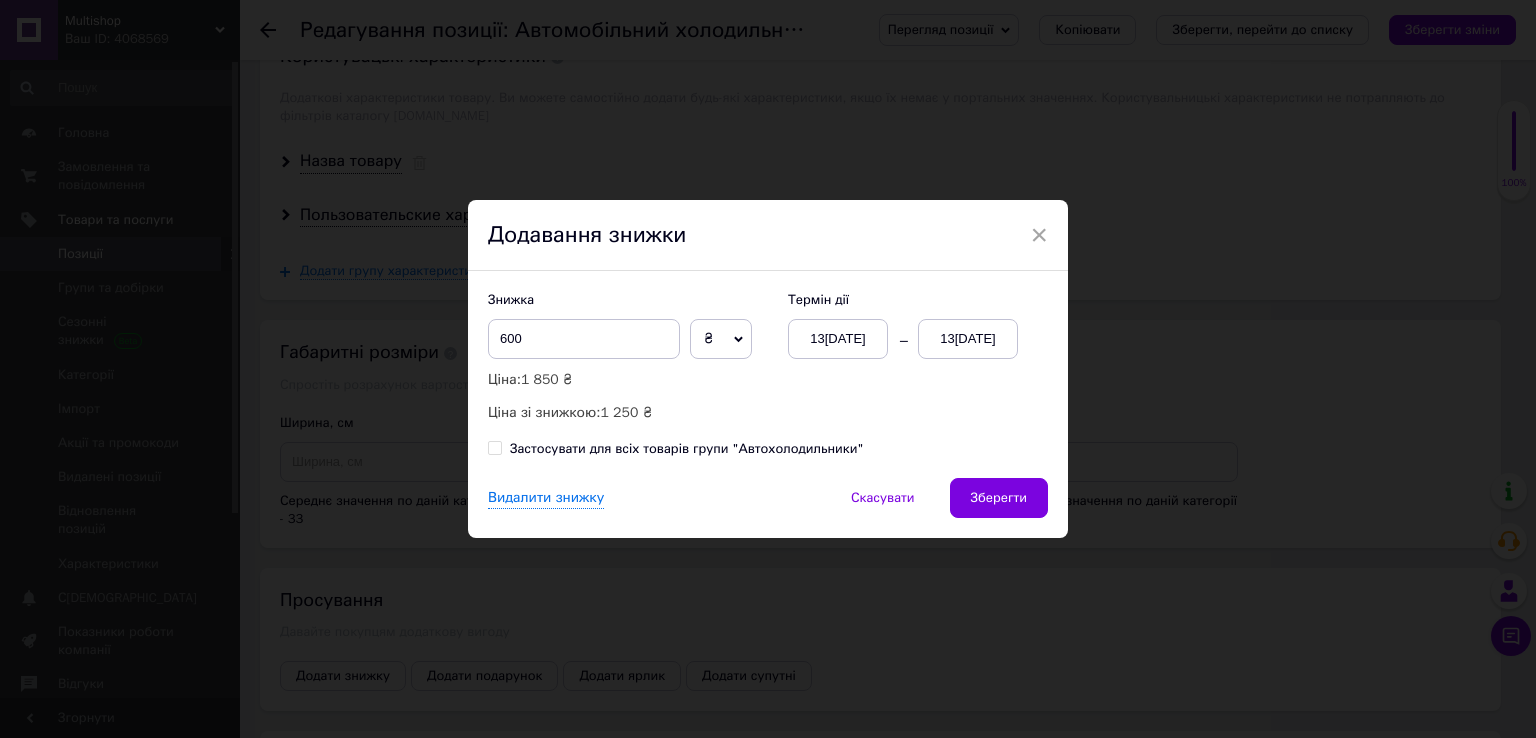 click on "13[DATE]" at bounding box center (968, 339) 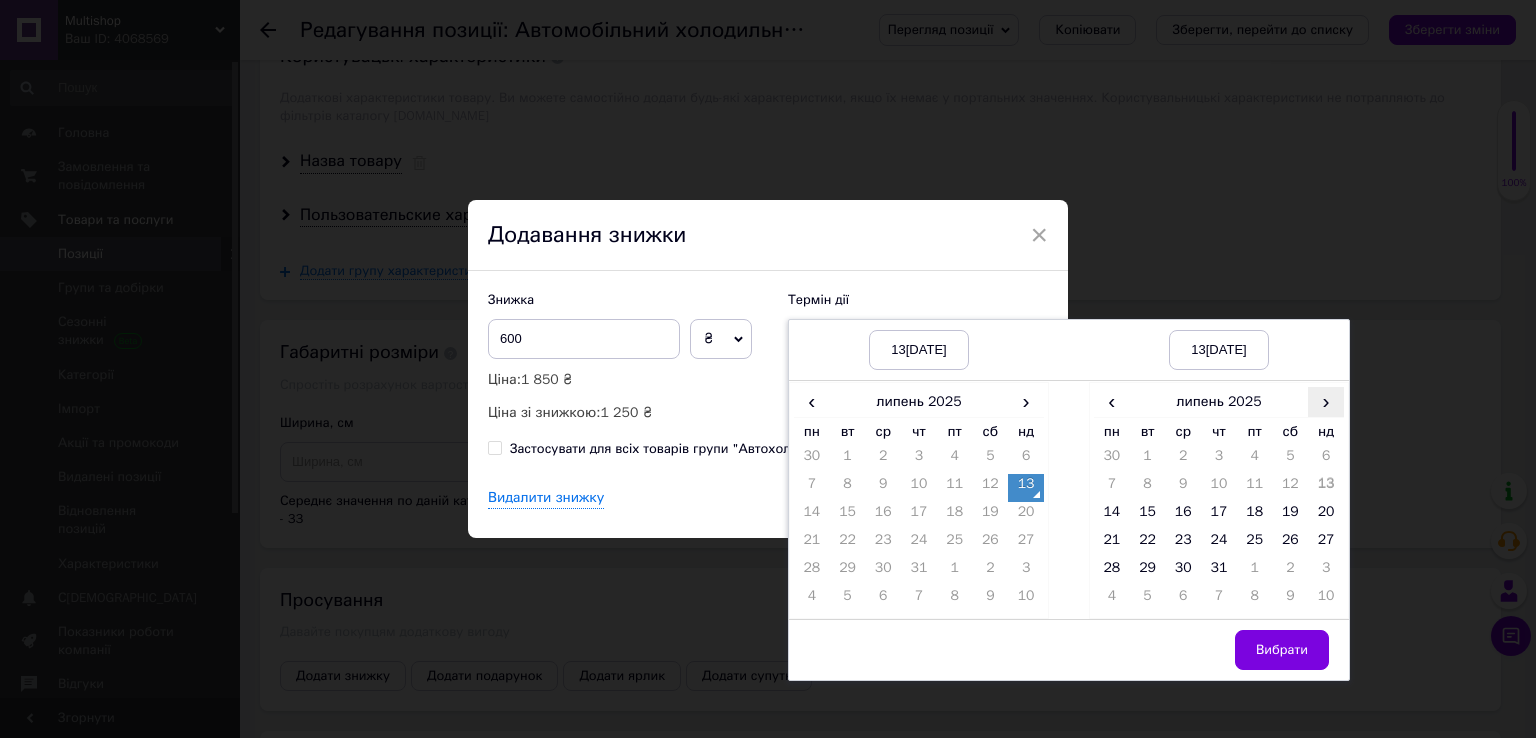 click on "›" at bounding box center [1326, 401] 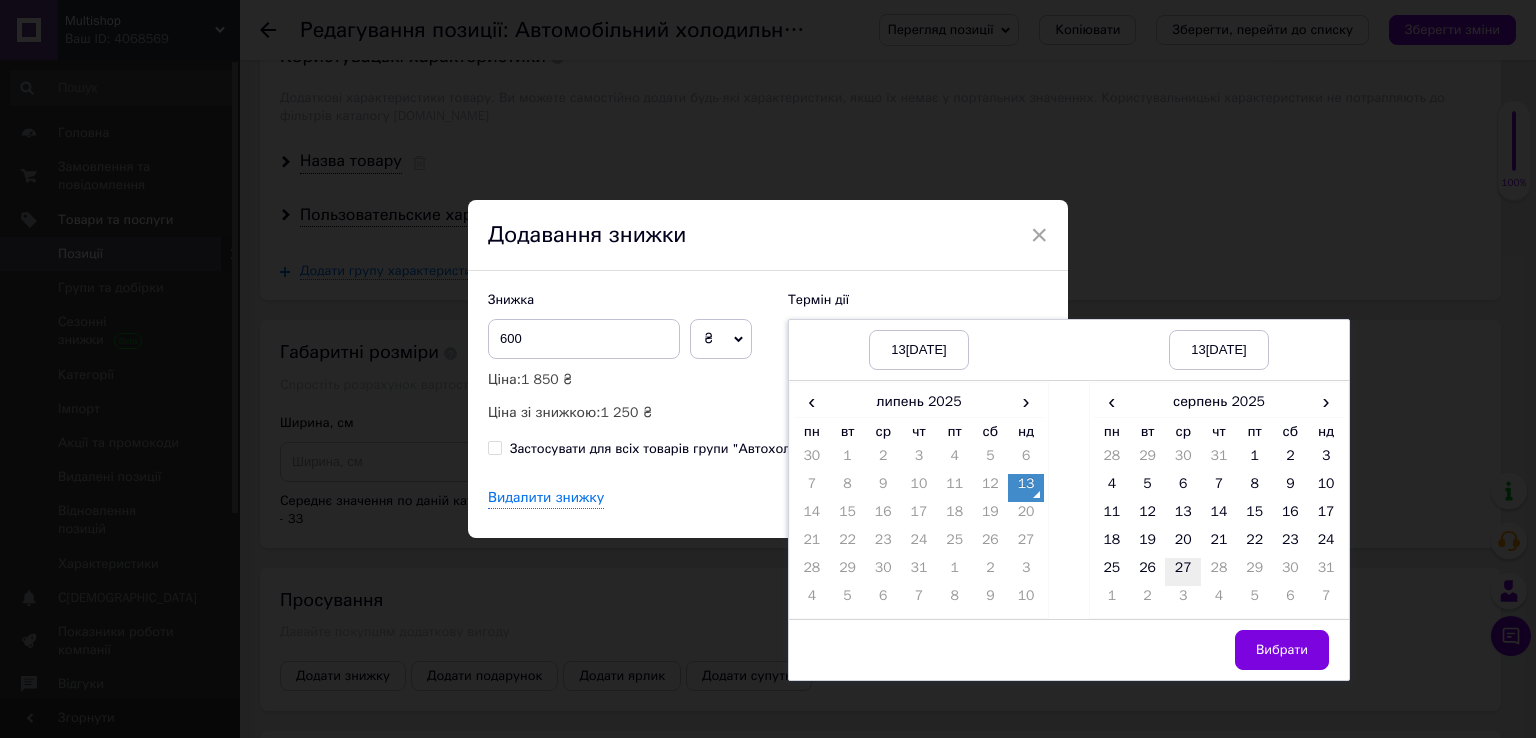 click on "27" at bounding box center (1183, 572) 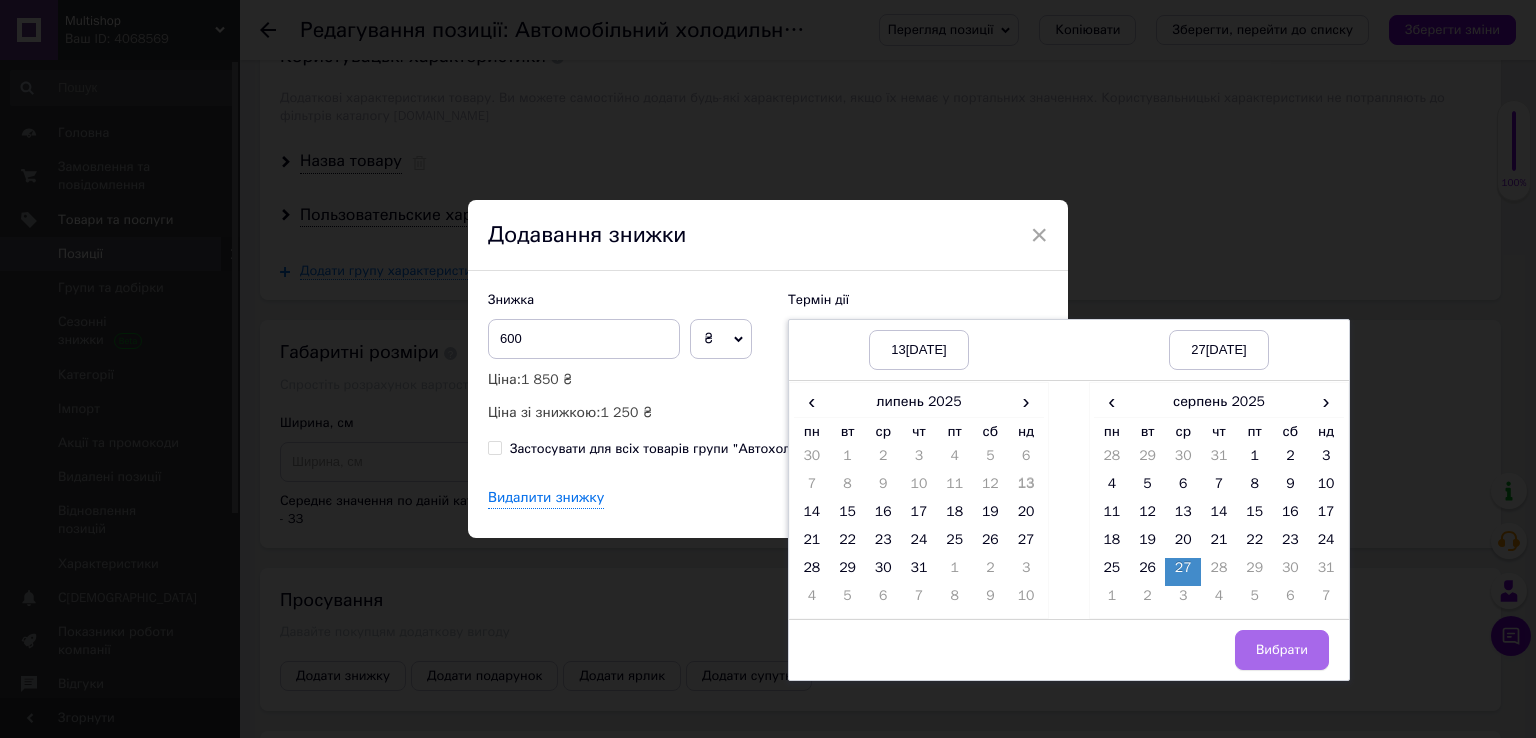 click on "Вибрати" at bounding box center (1282, 650) 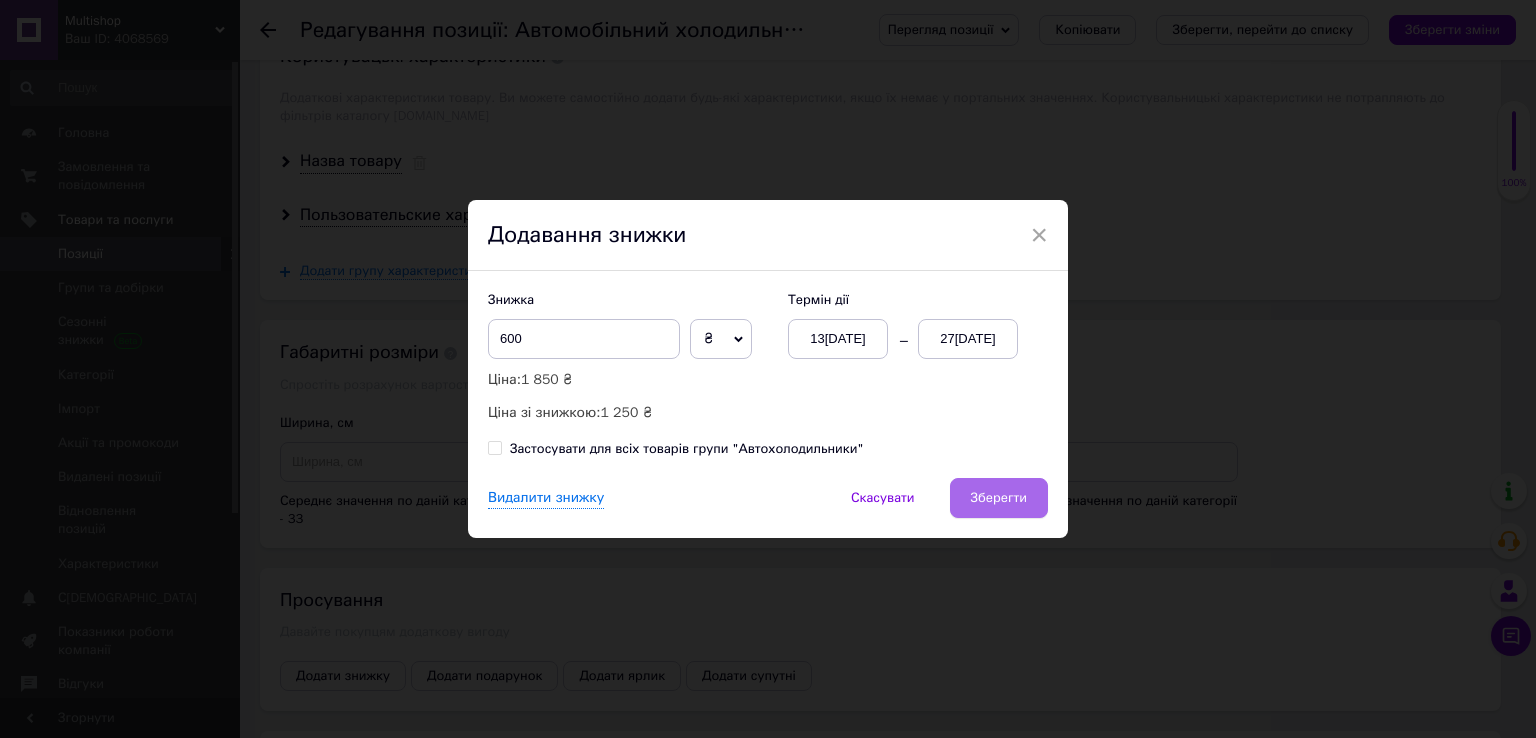 click on "Зберегти" at bounding box center [999, 498] 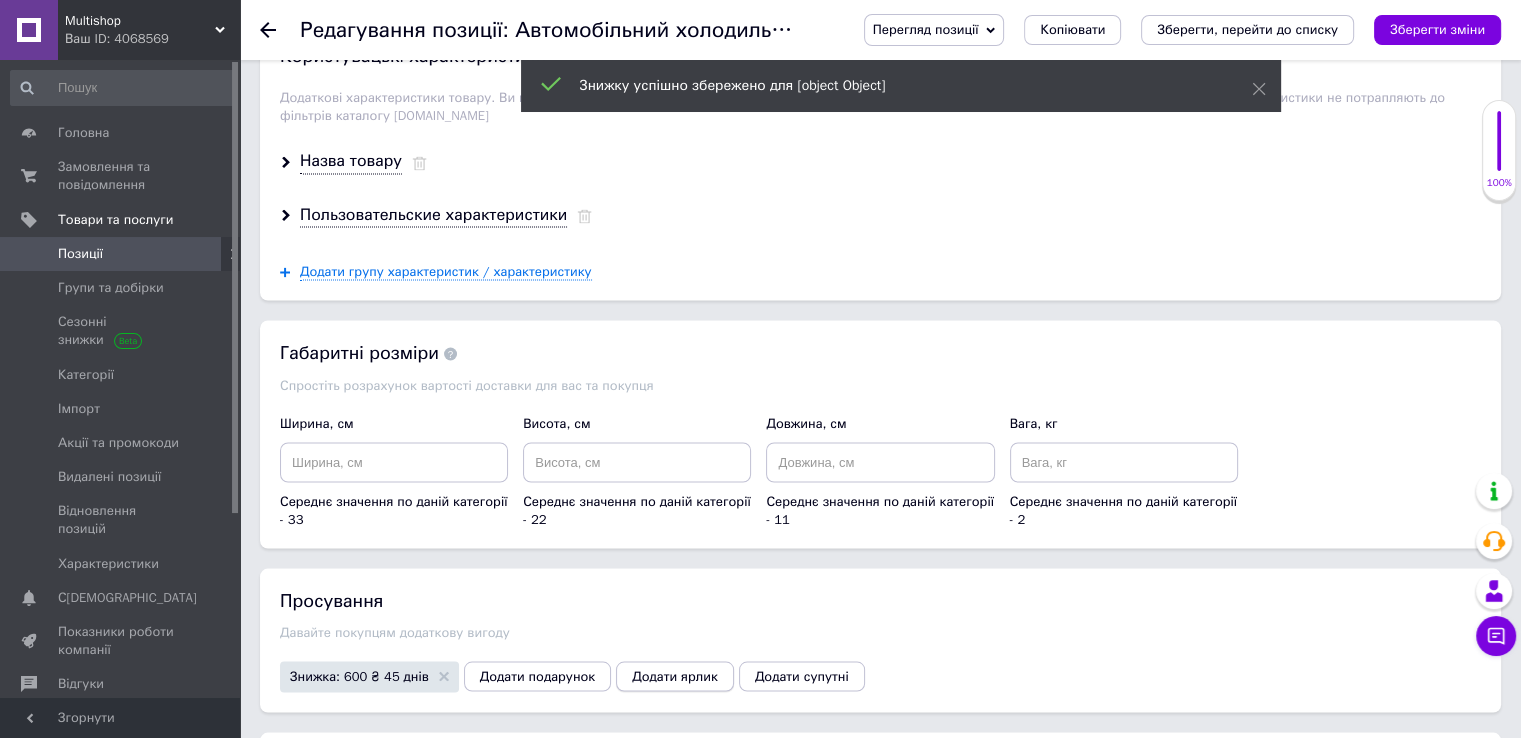 click on "Додати ярлик" at bounding box center (675, 676) 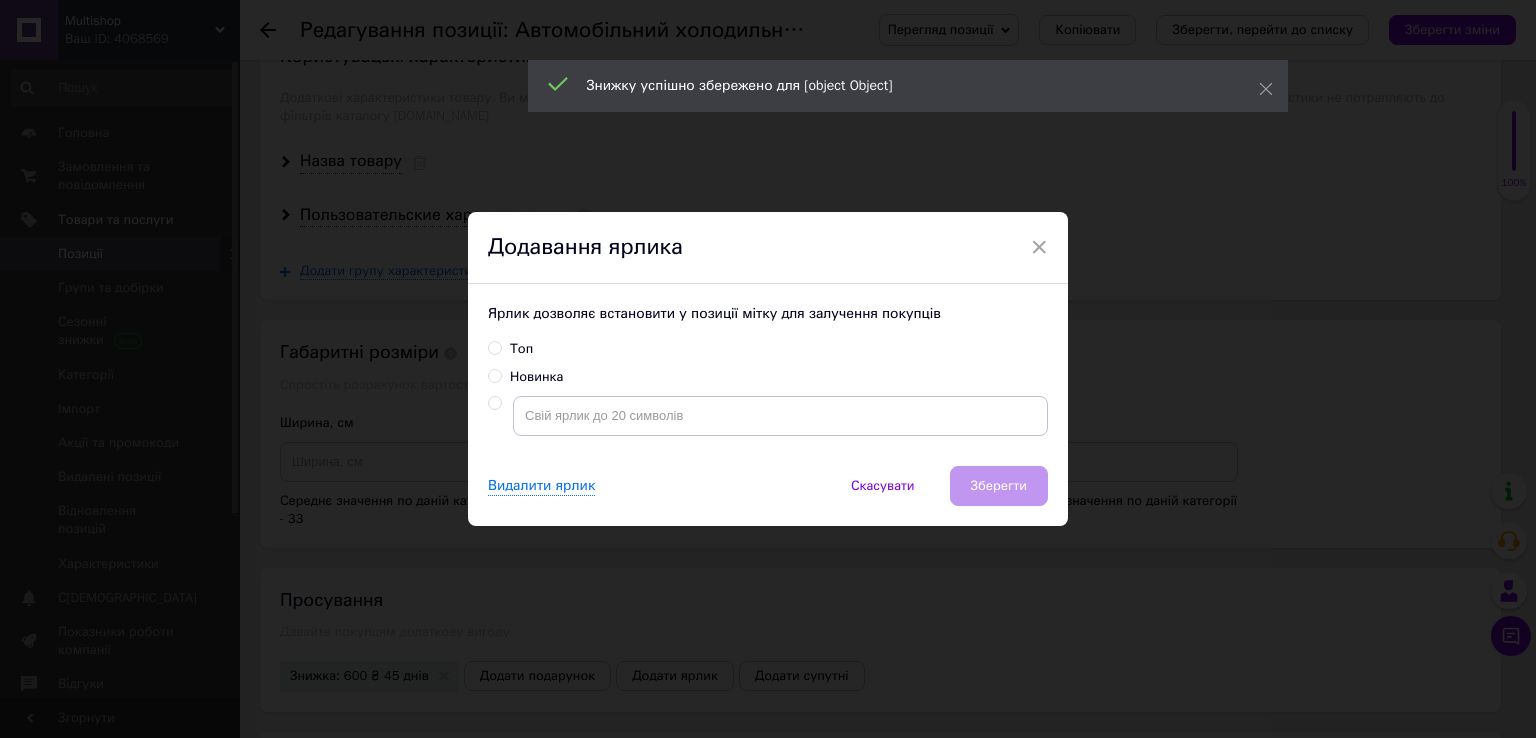 drag, startPoint x: 508, startPoint y: 363, endPoint x: 506, endPoint y: 349, distance: 14.142136 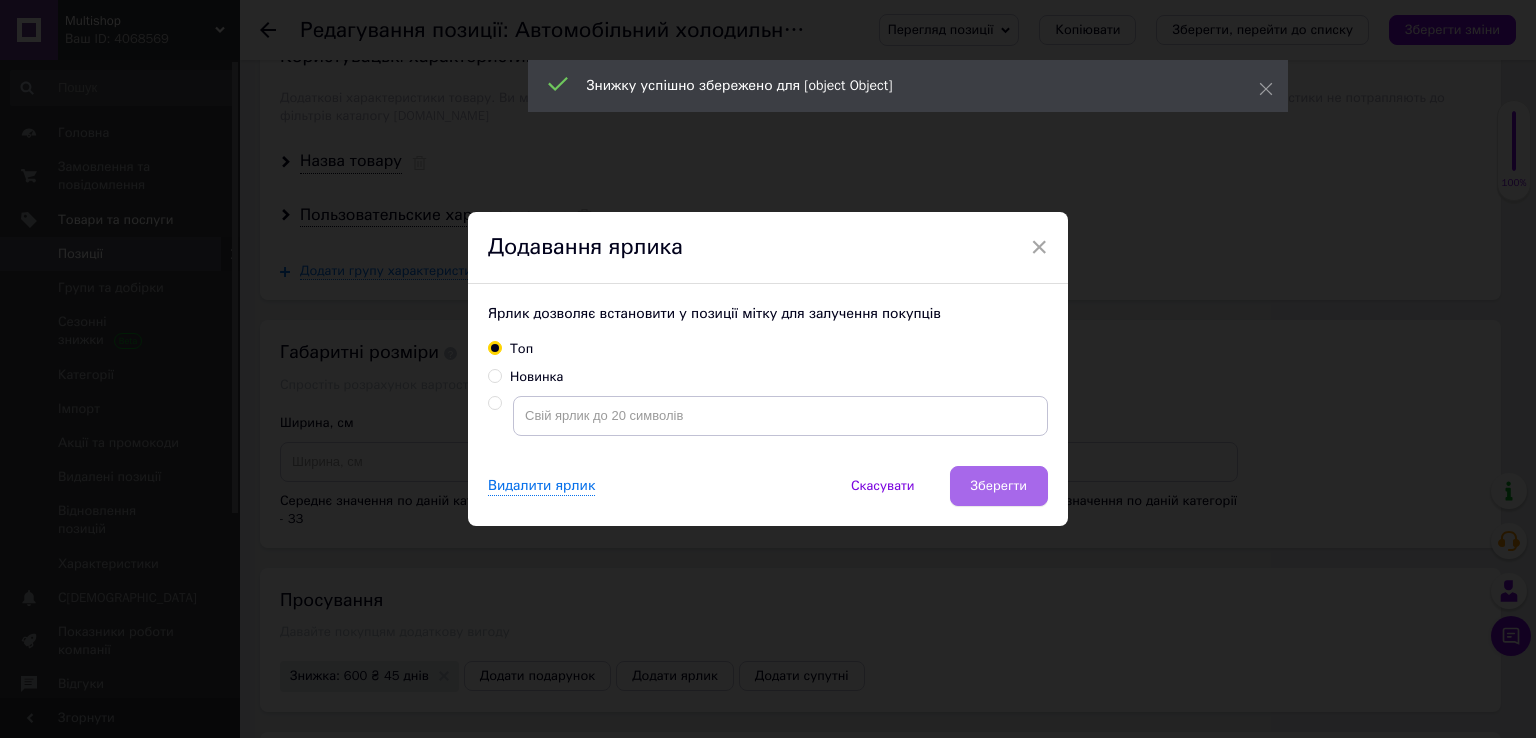 click on "Зберегти" at bounding box center (999, 486) 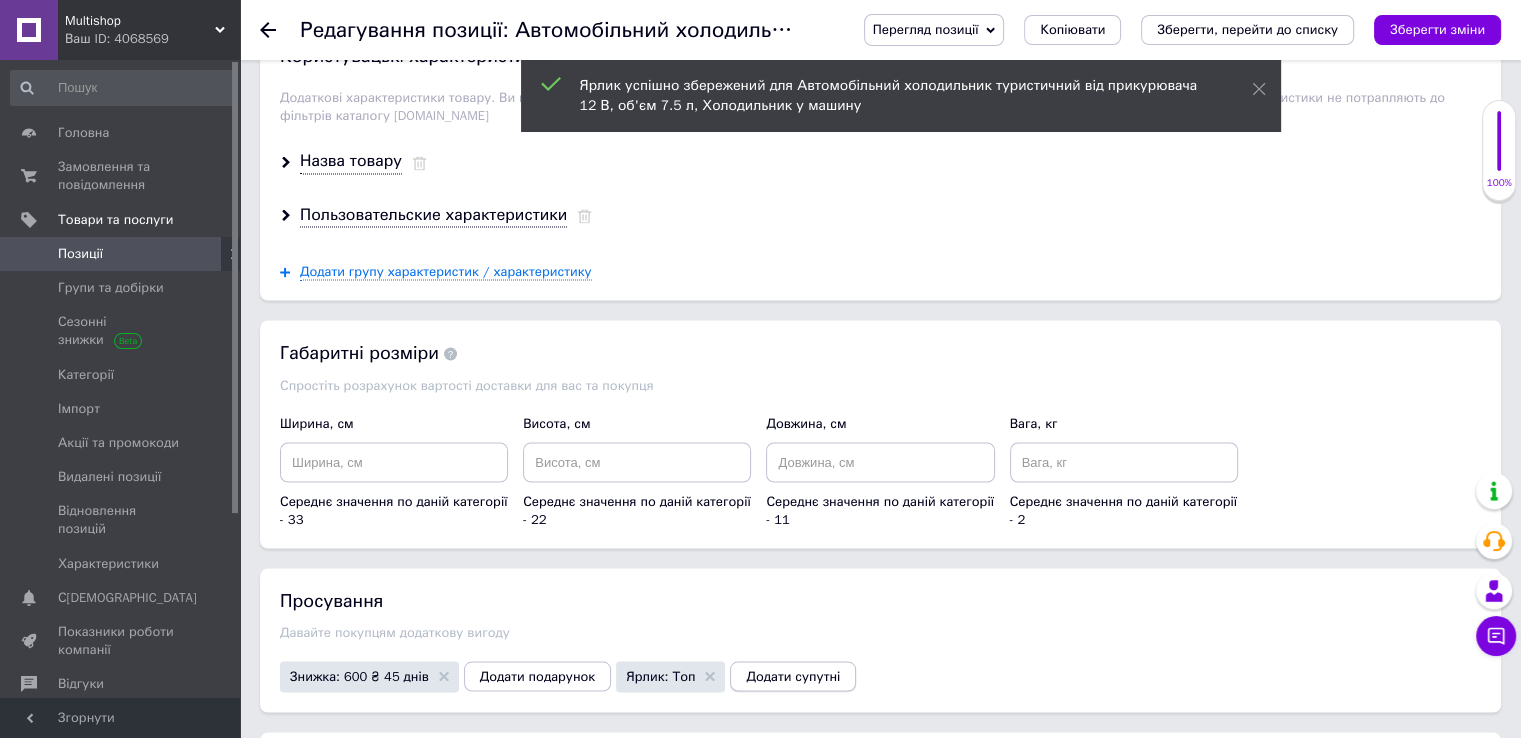click on "Додати супутні" at bounding box center (793, 676) 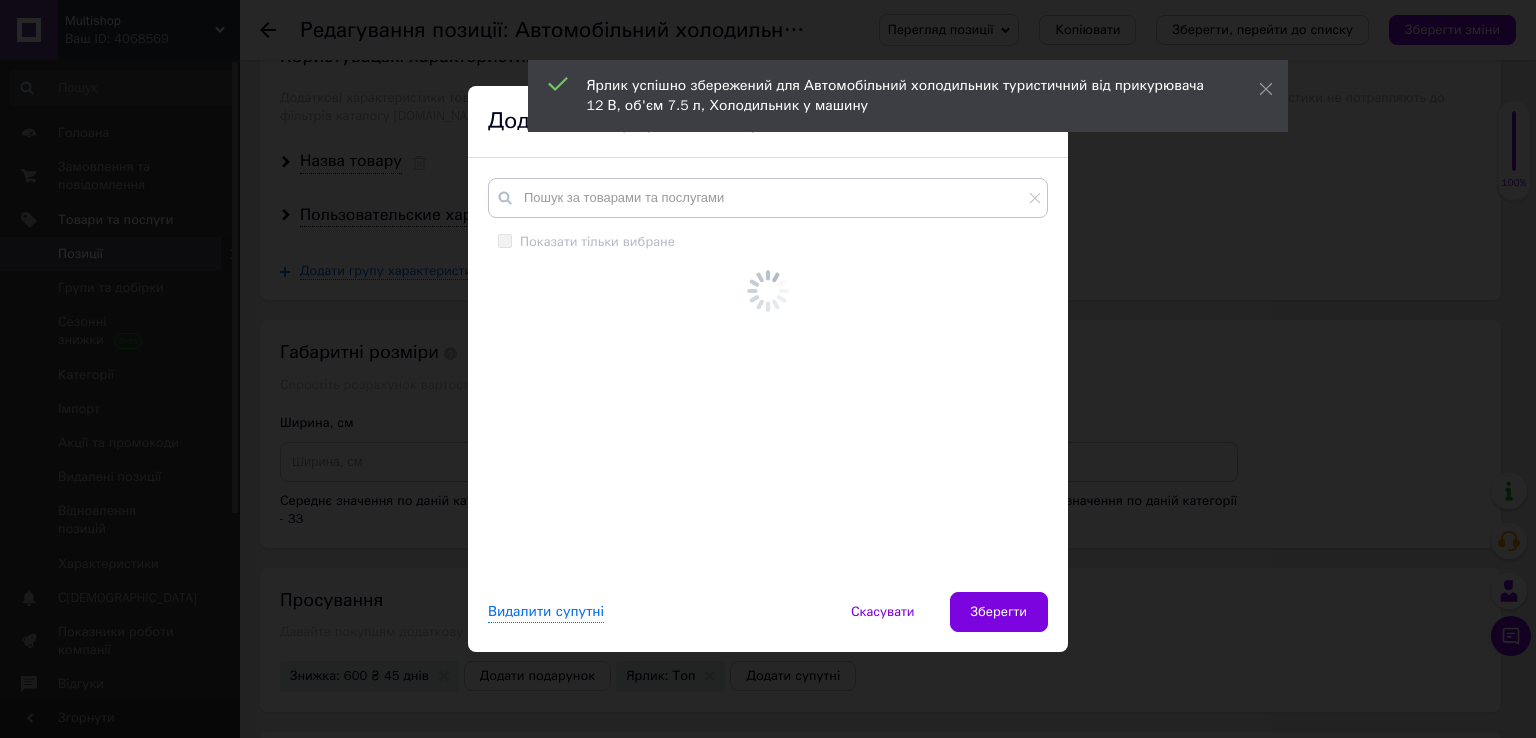 type 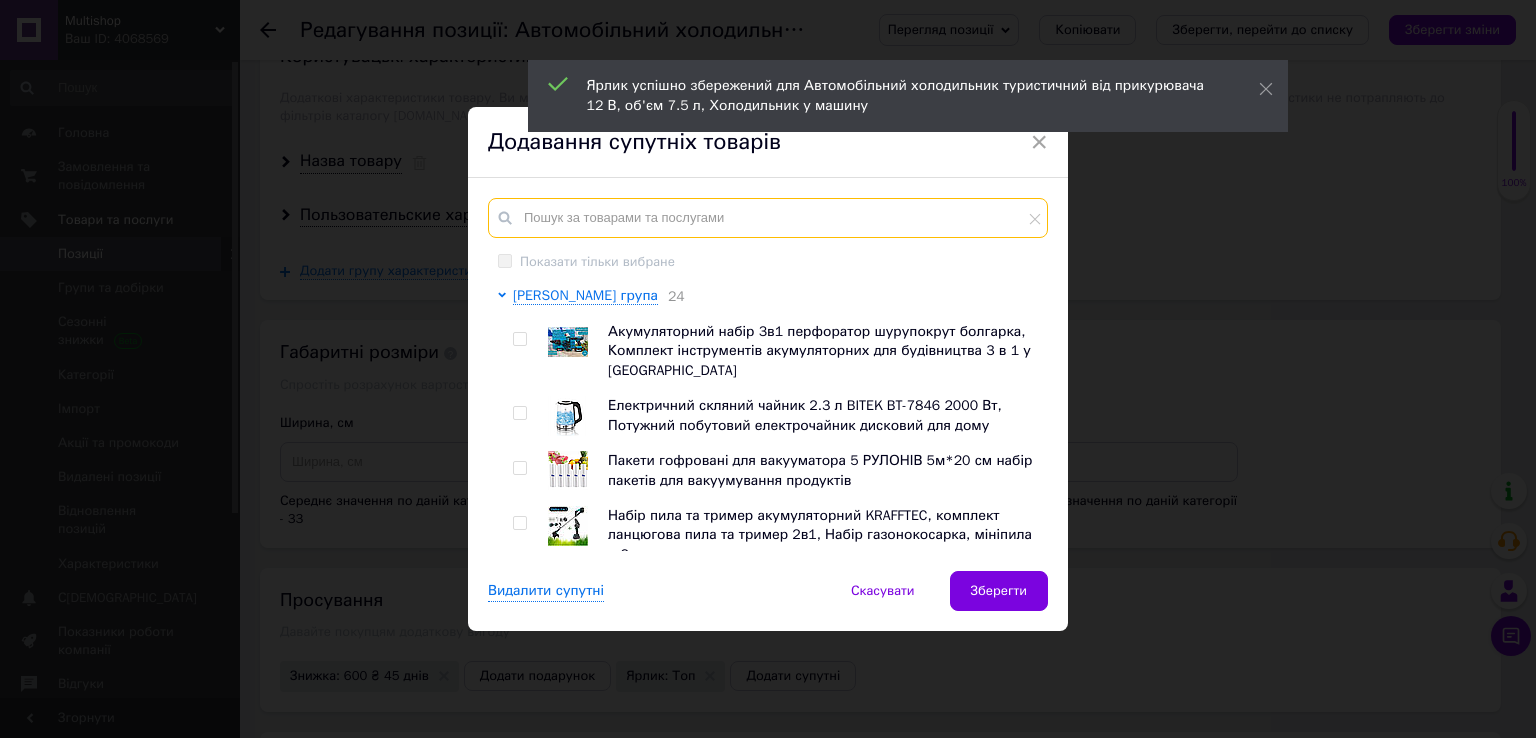 click at bounding box center (768, 218) 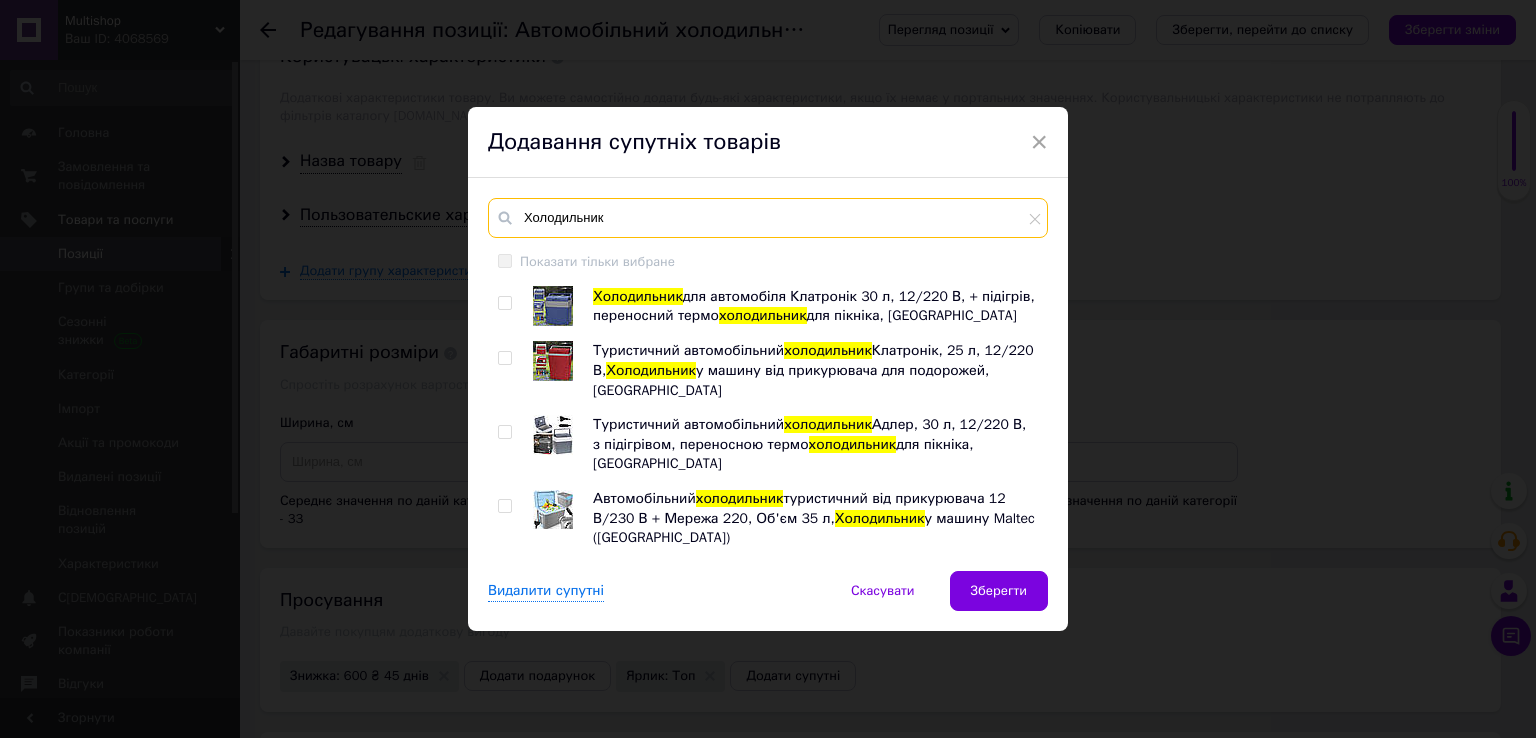 type on "Холодильник" 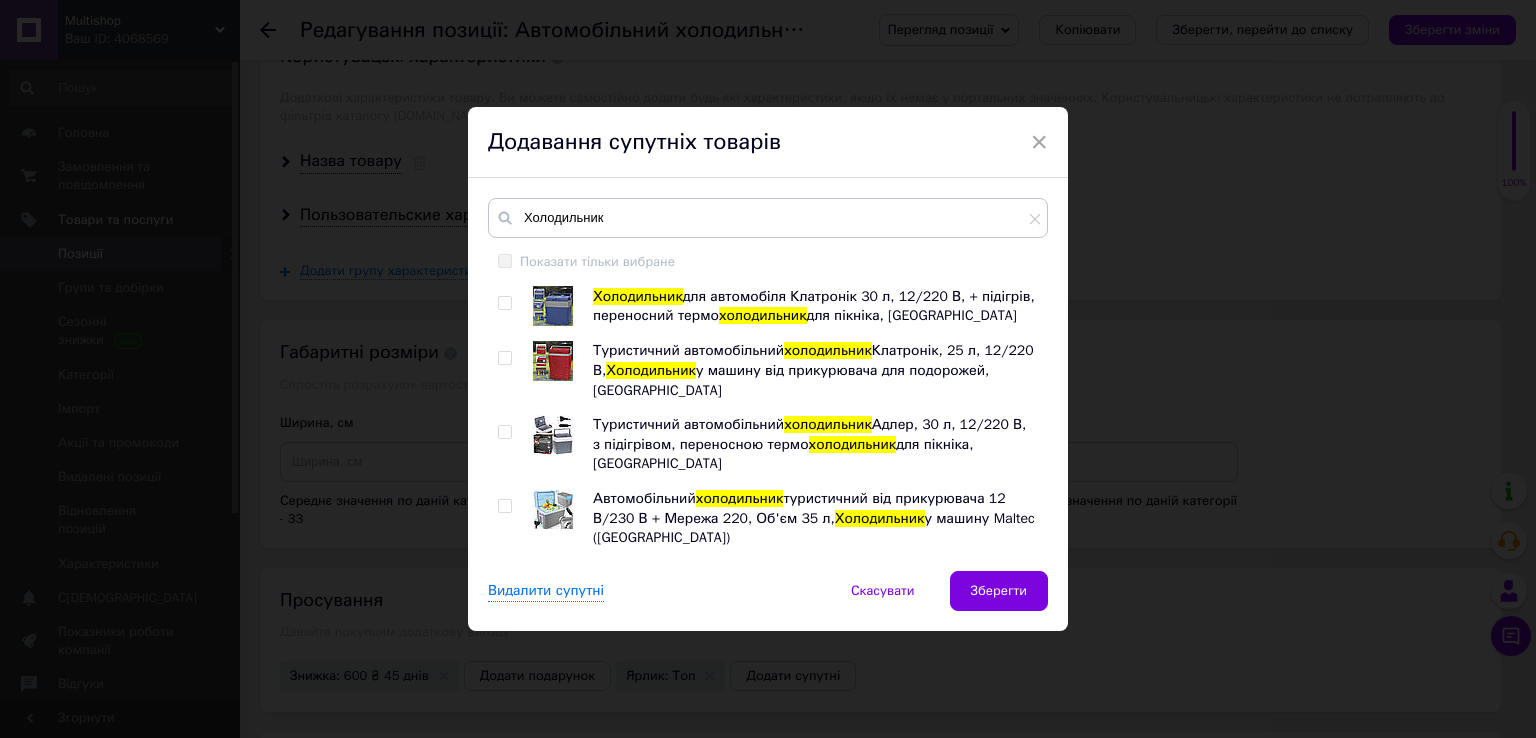 click at bounding box center [504, 303] 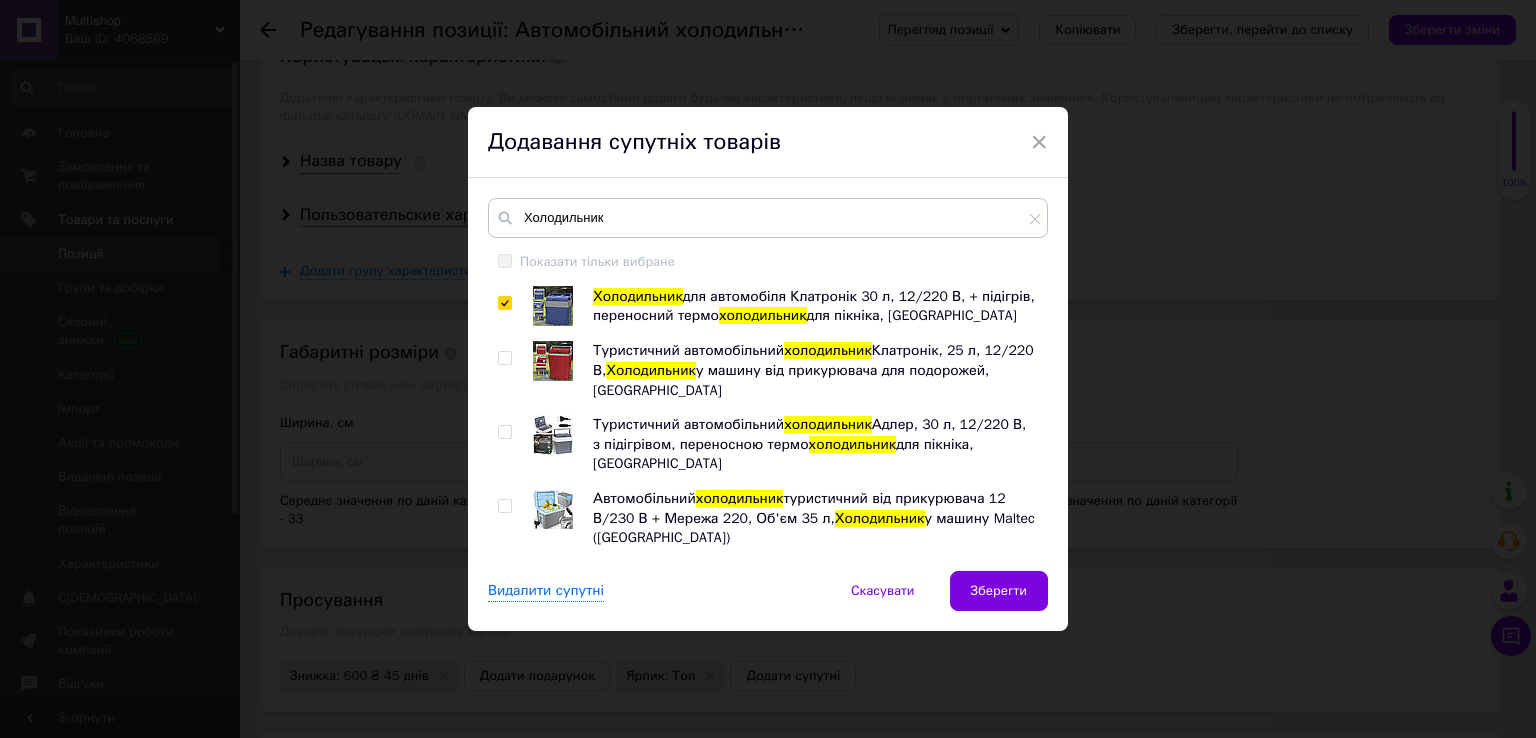 checkbox on "true" 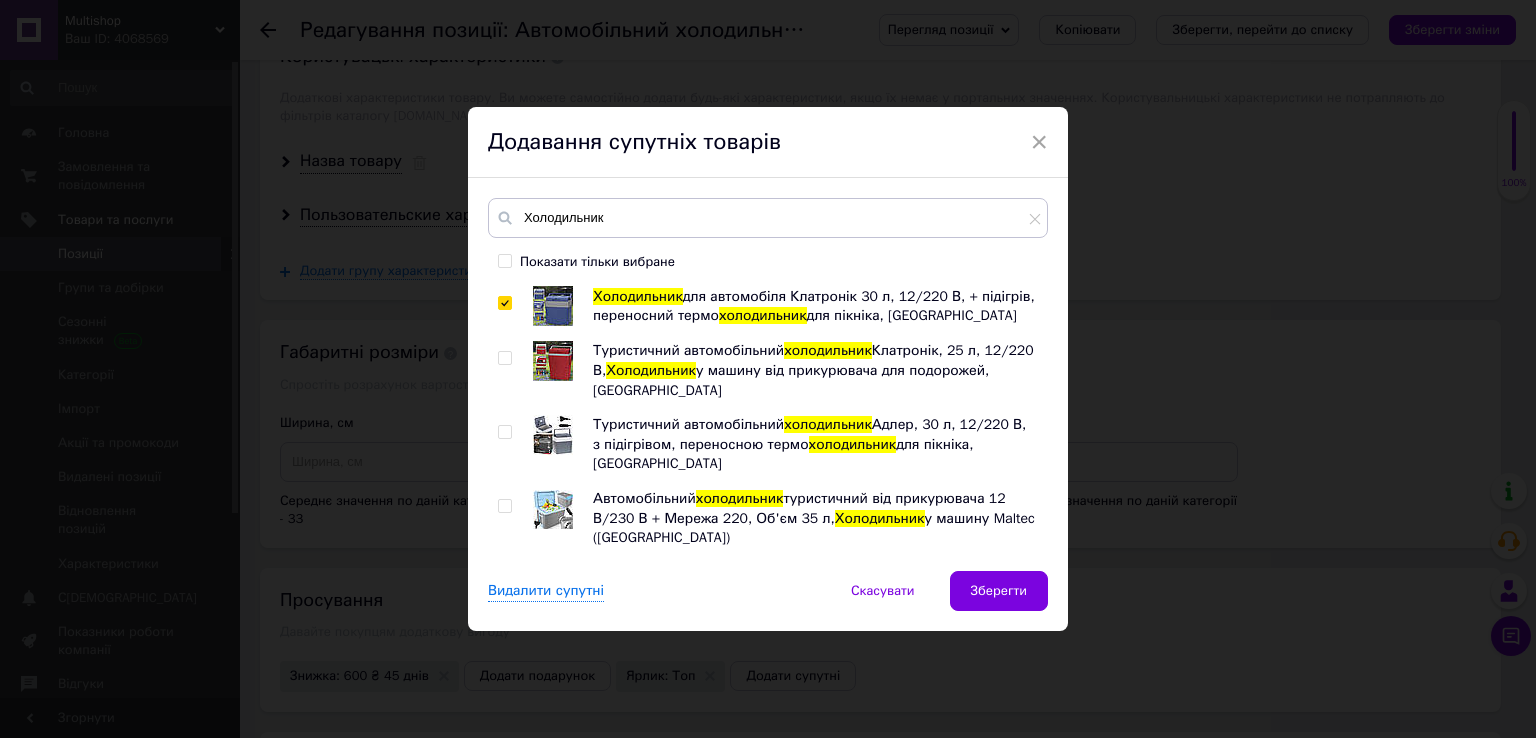 click at bounding box center (505, 358) 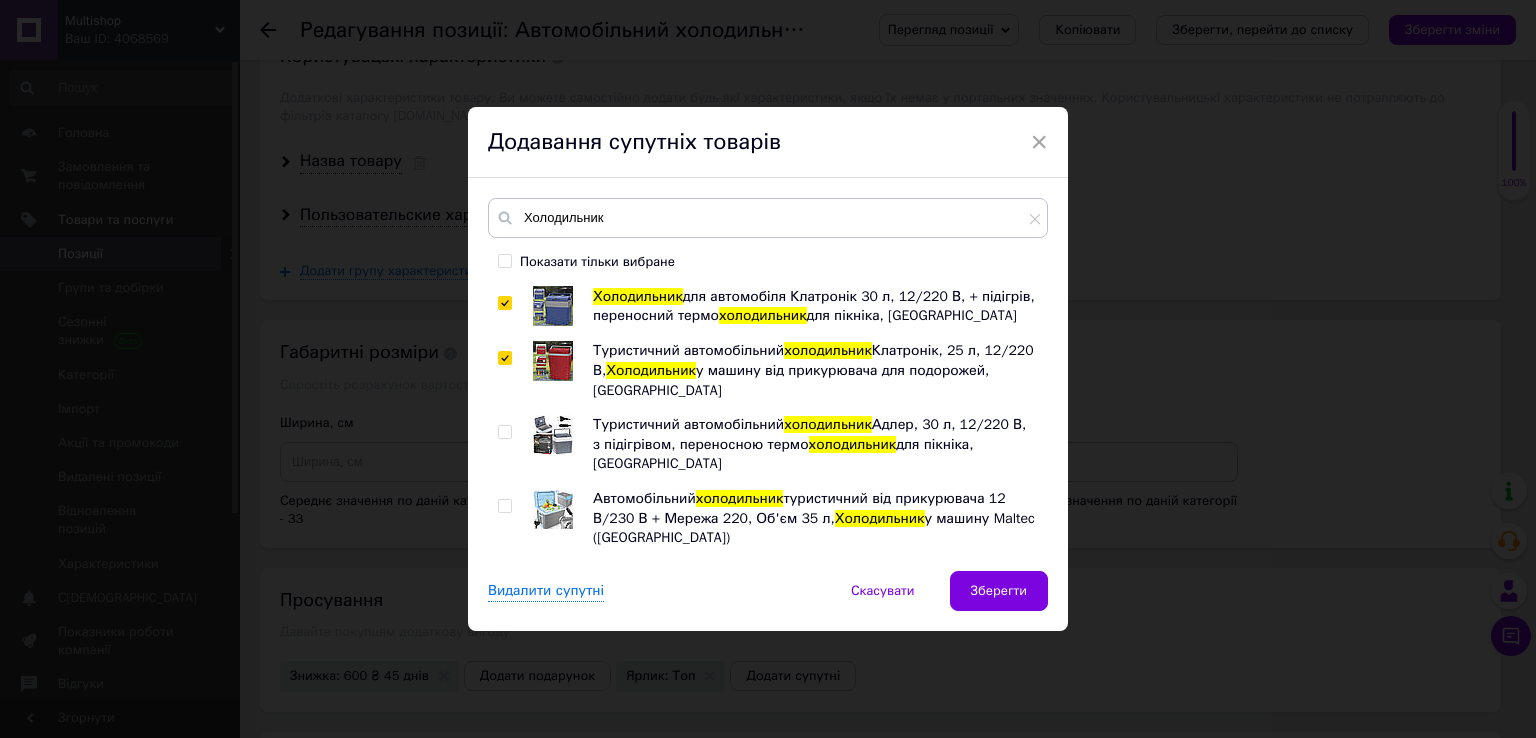 checkbox on "true" 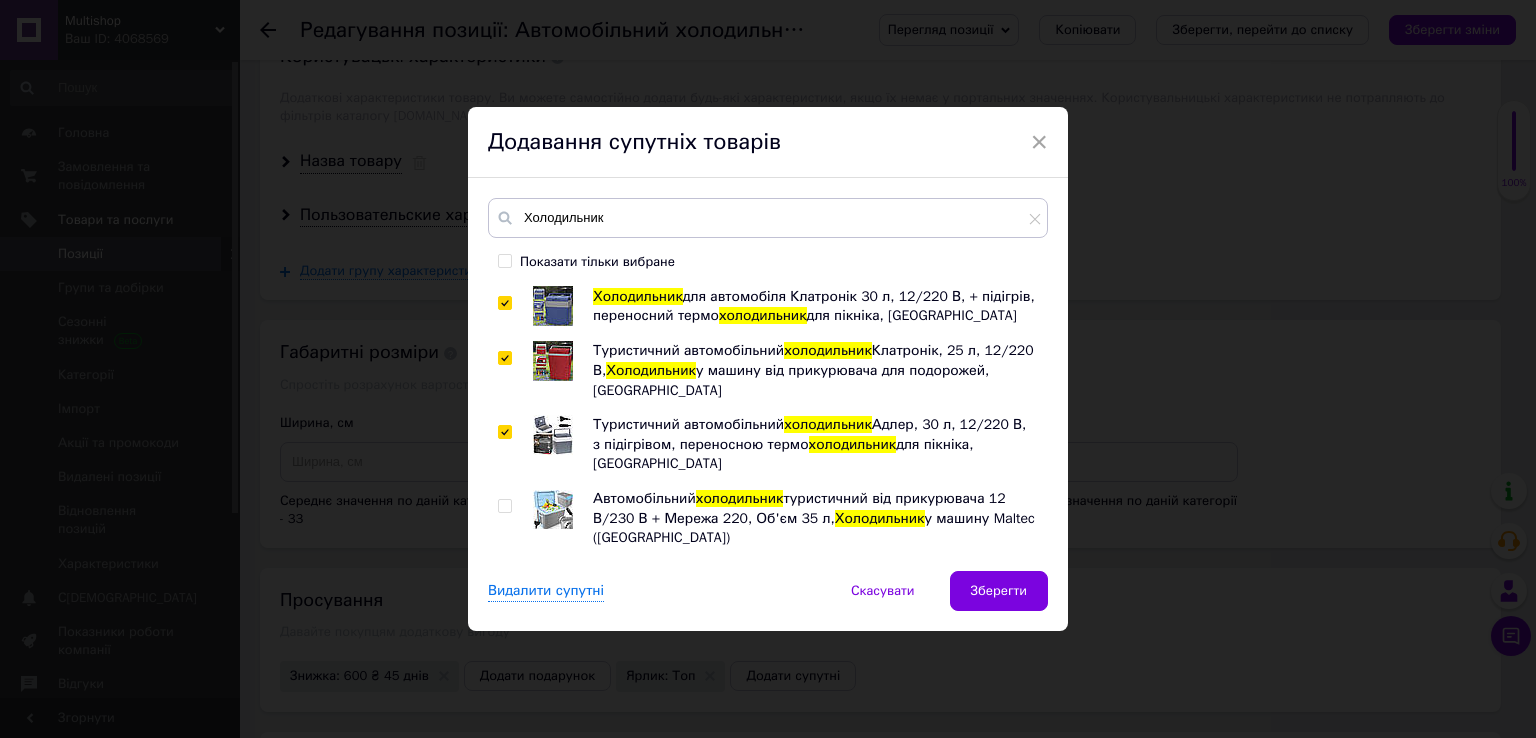 checkbox on "true" 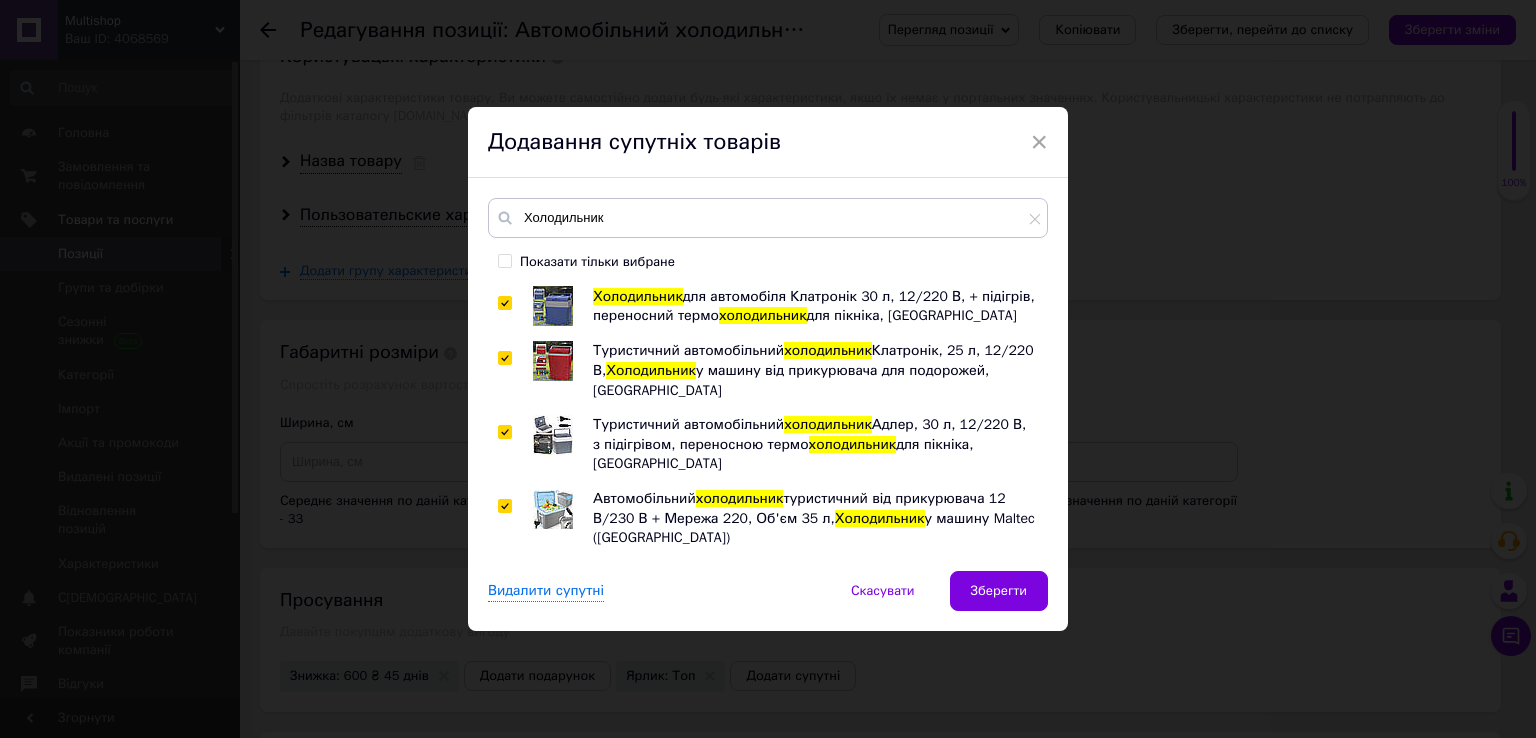 checkbox on "true" 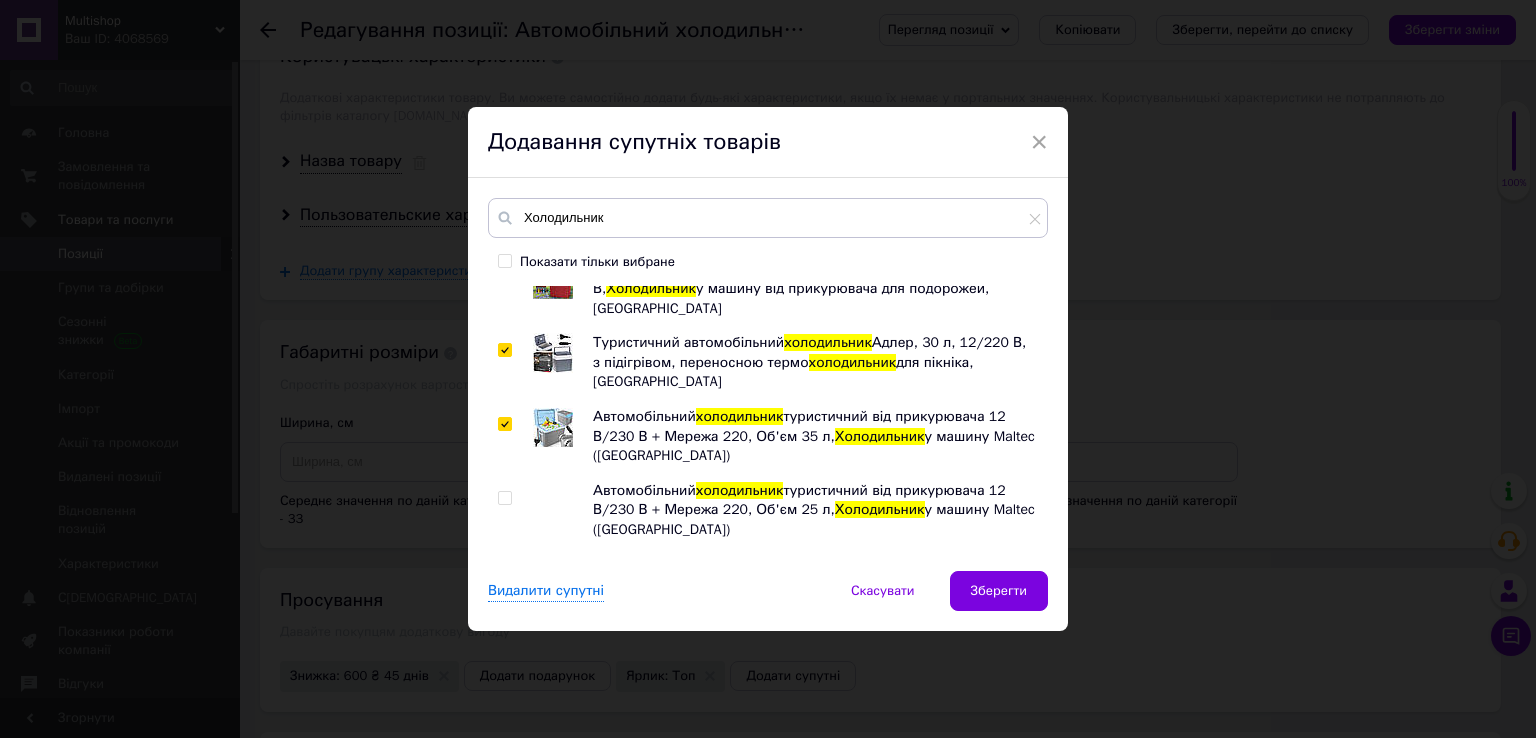 scroll, scrollTop: 200, scrollLeft: 0, axis: vertical 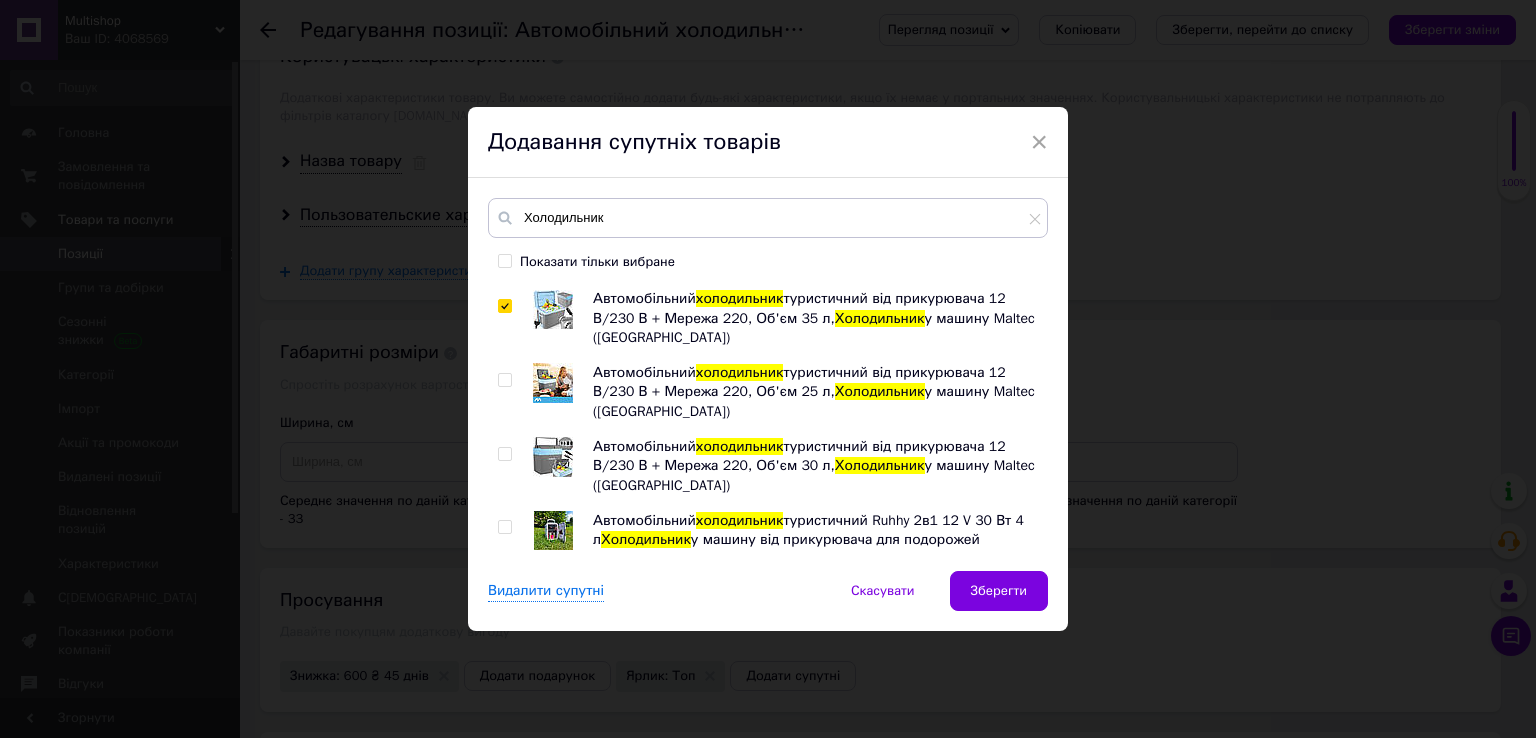 click at bounding box center (504, 380) 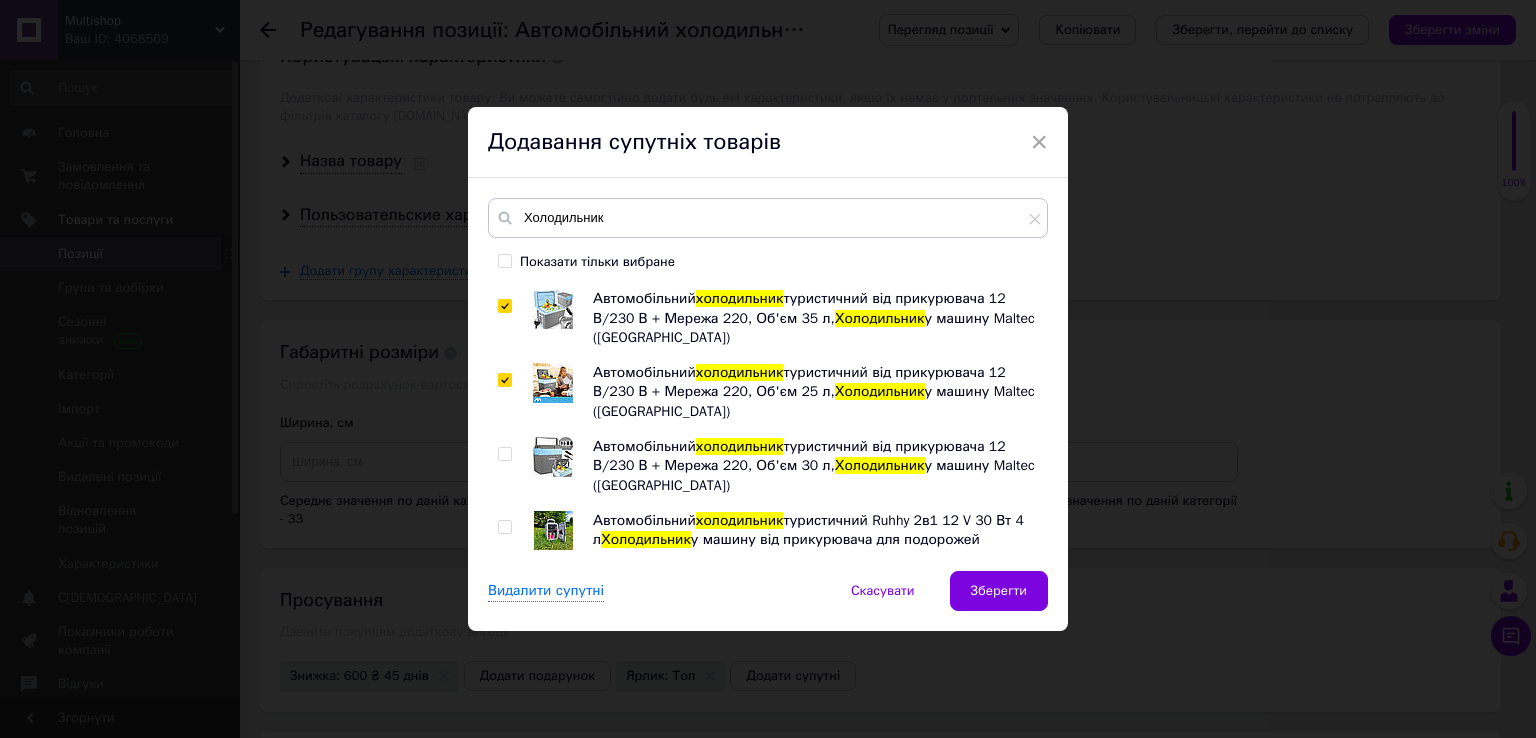 checkbox on "true" 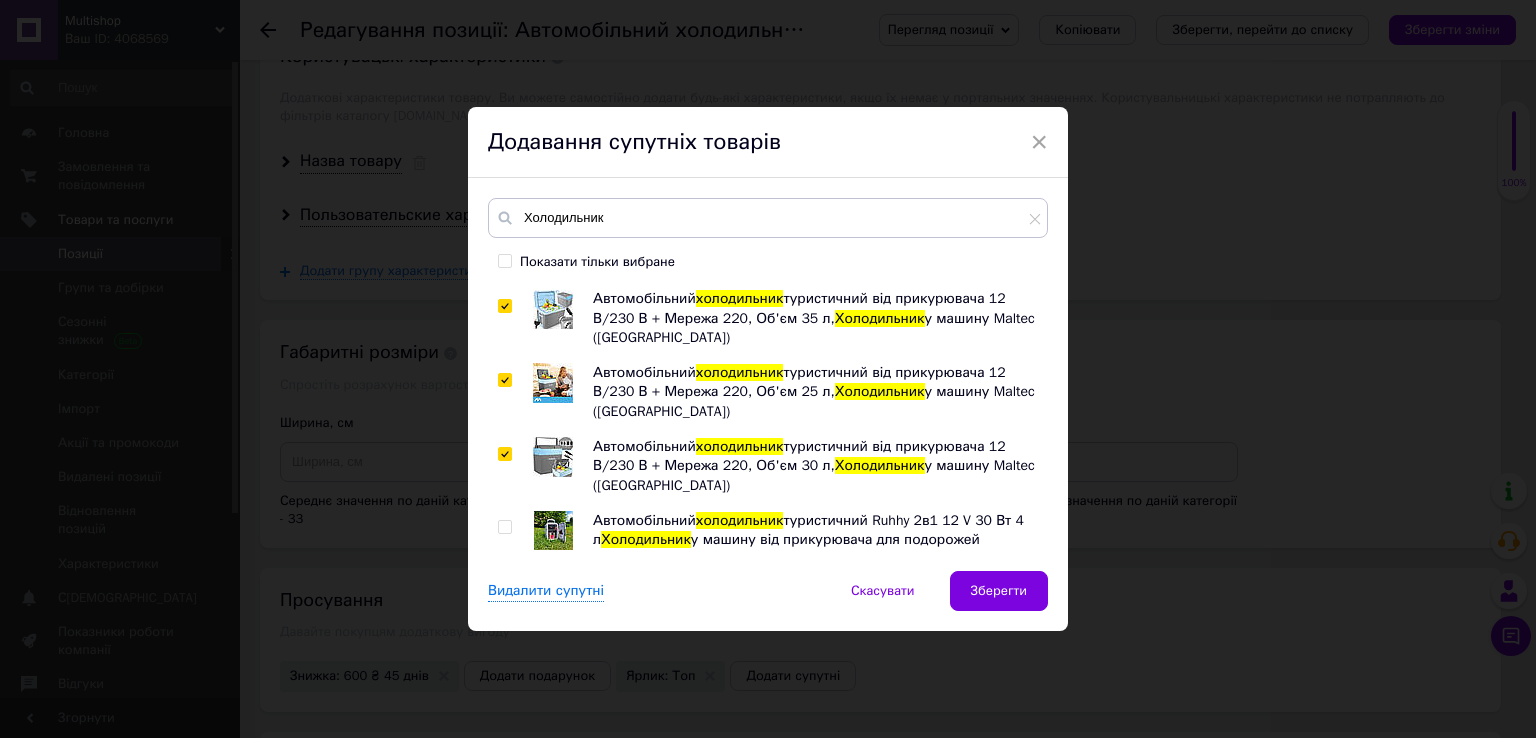 checkbox on "true" 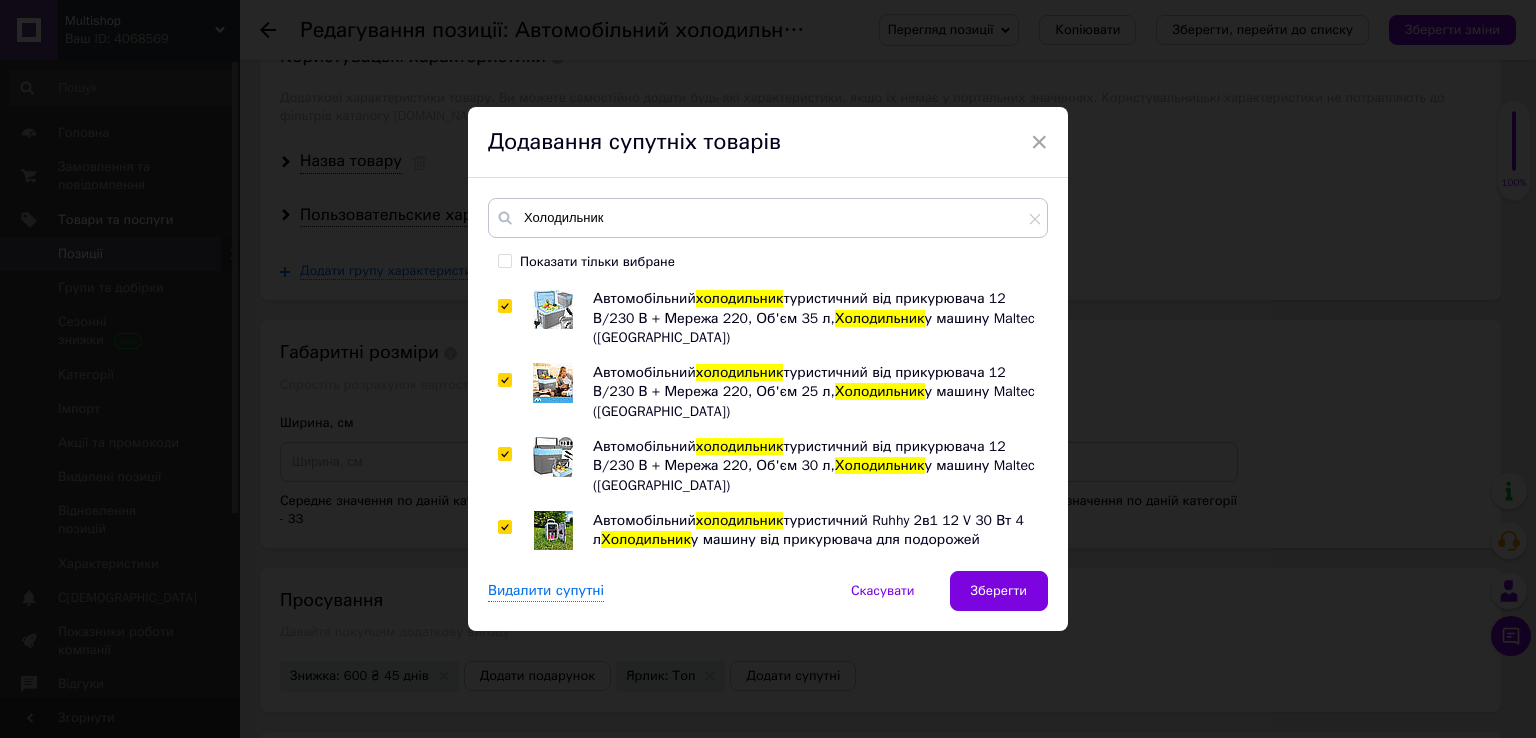 checkbox on "true" 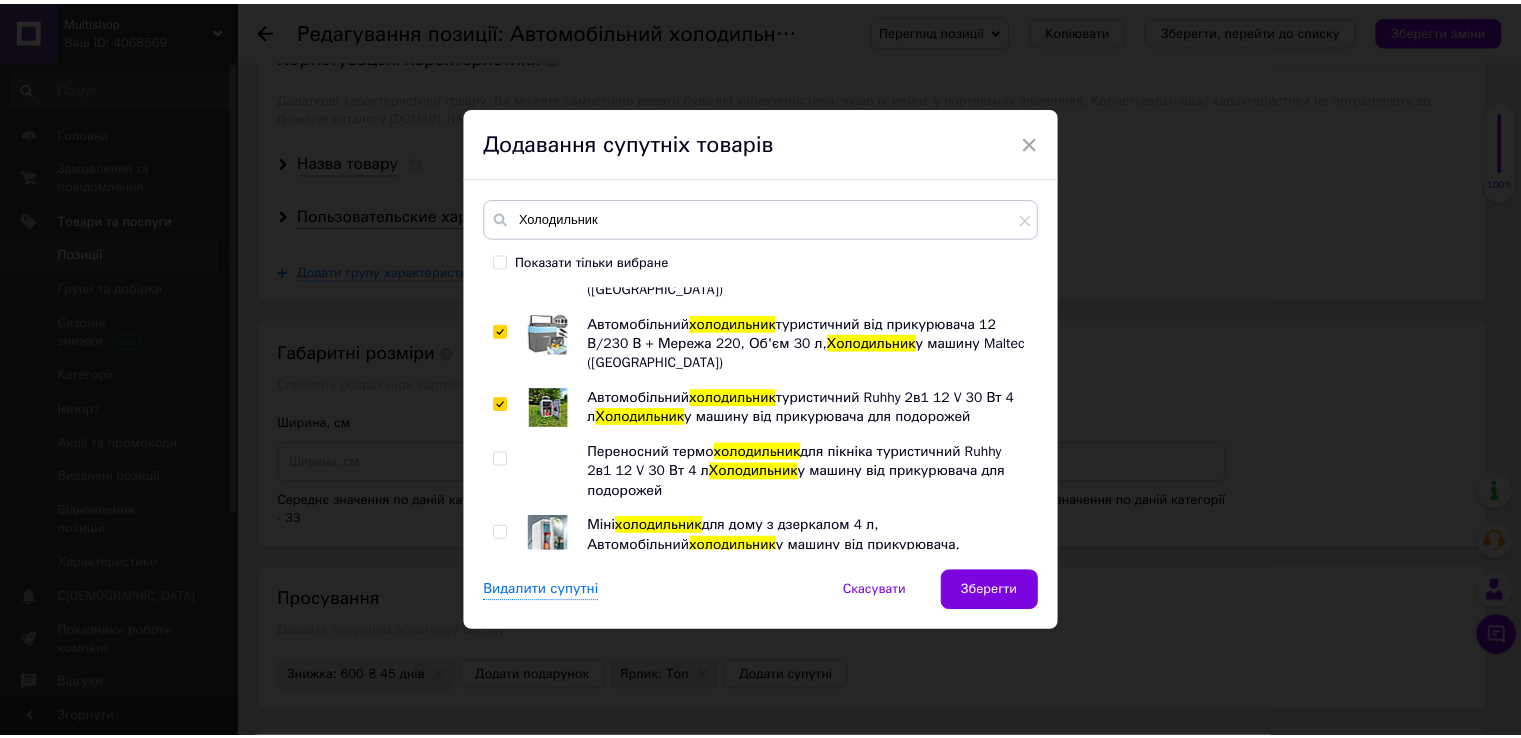 scroll, scrollTop: 328, scrollLeft: 0, axis: vertical 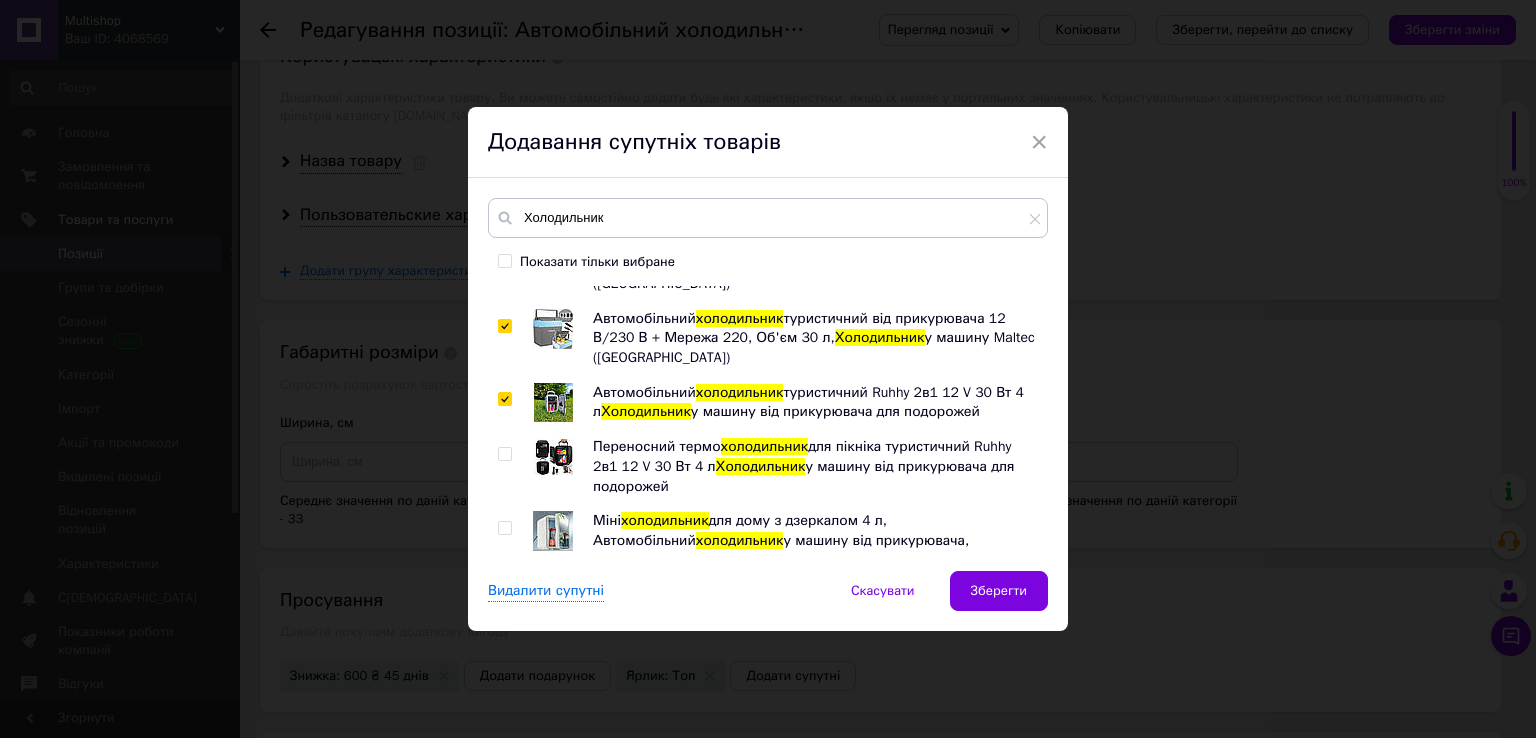 click at bounding box center [504, 454] 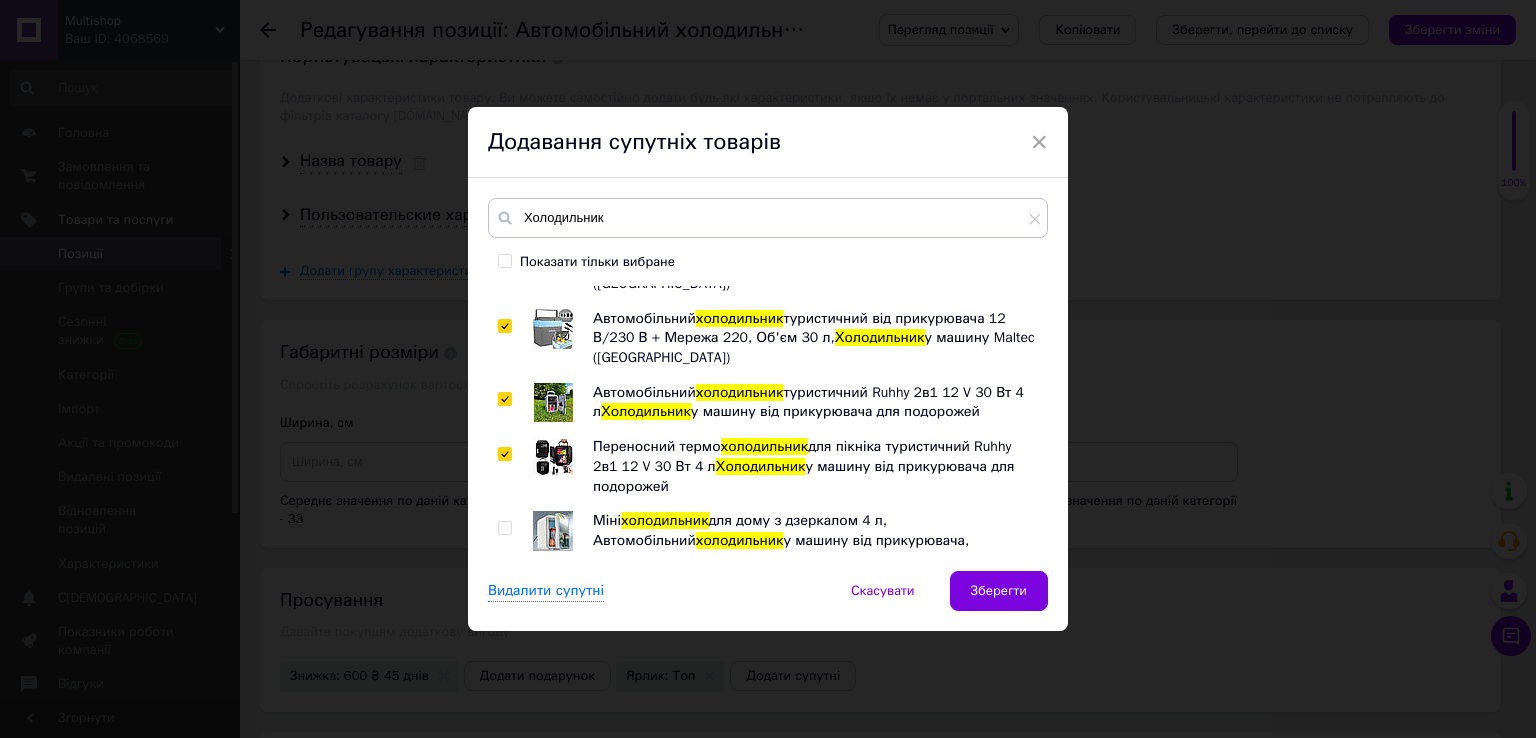 checkbox on "true" 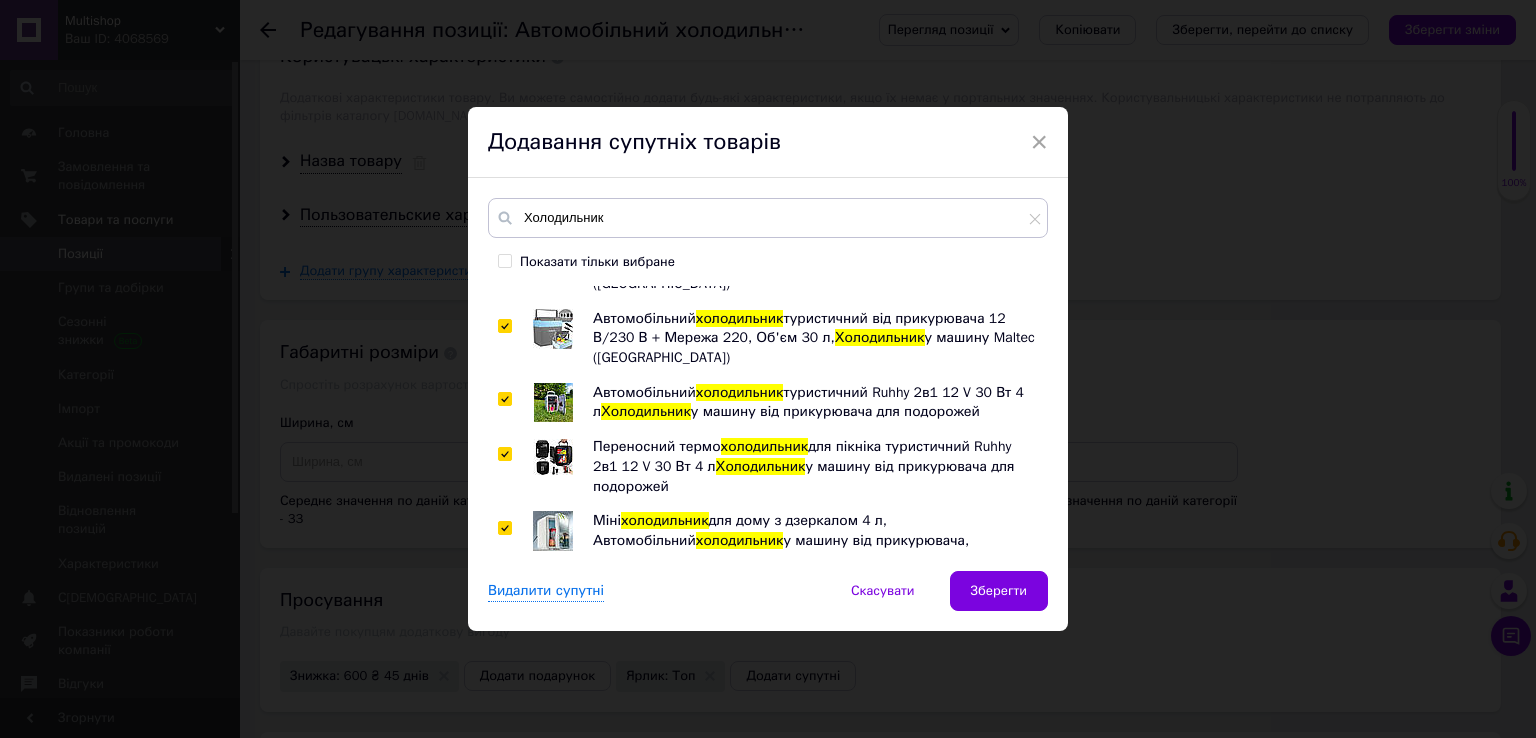 checkbox on "true" 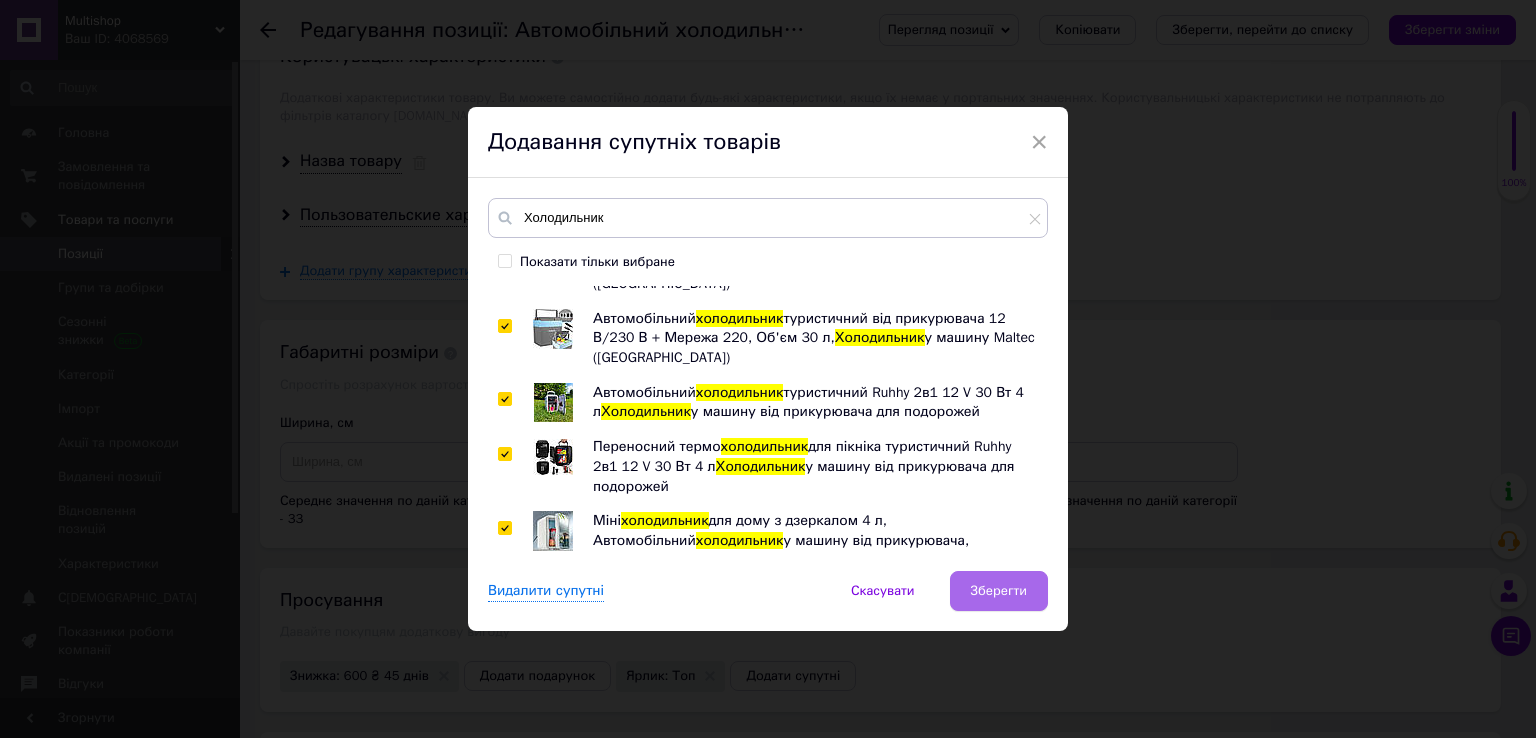 click on "Зберегти" at bounding box center (999, 591) 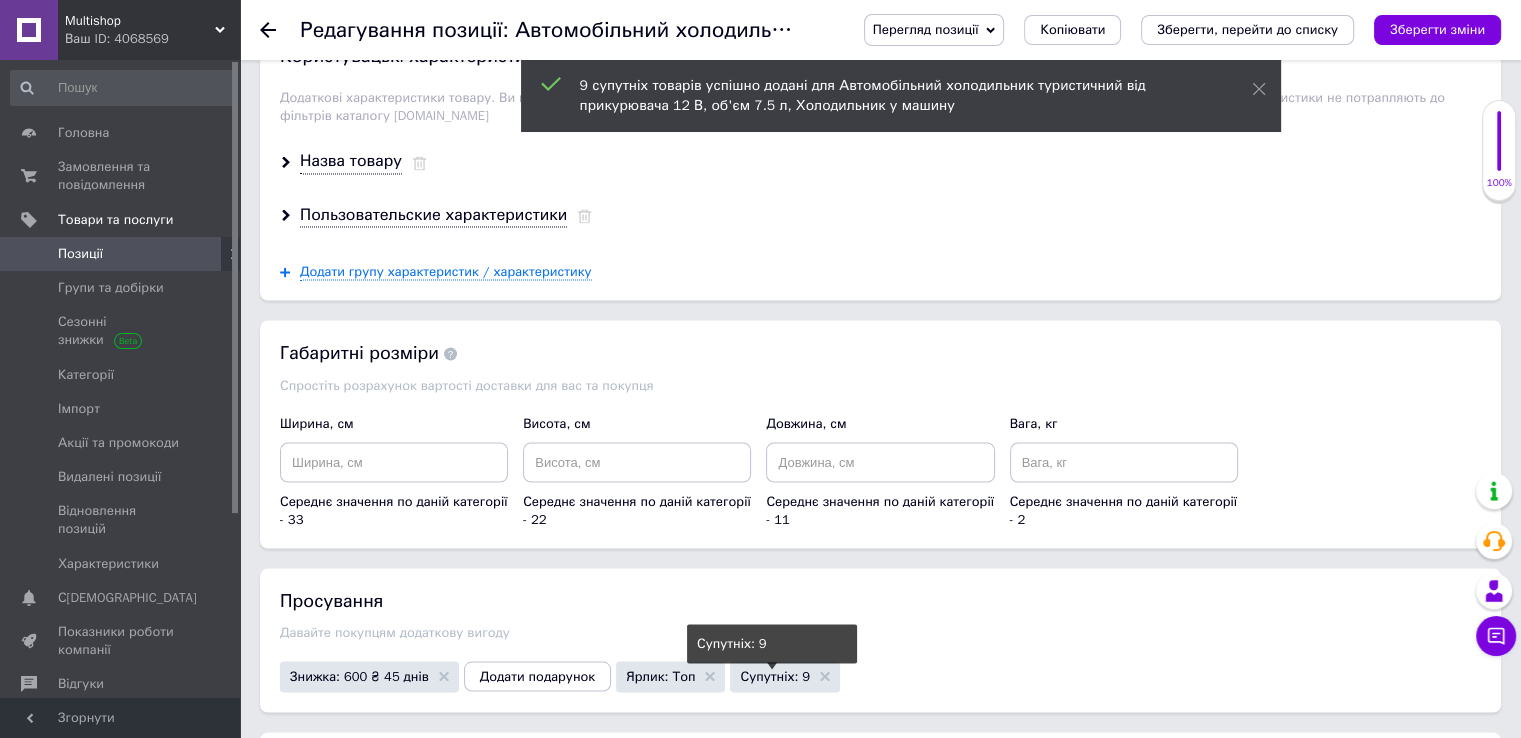 click on "Супутніх: 9" at bounding box center (775, 675) 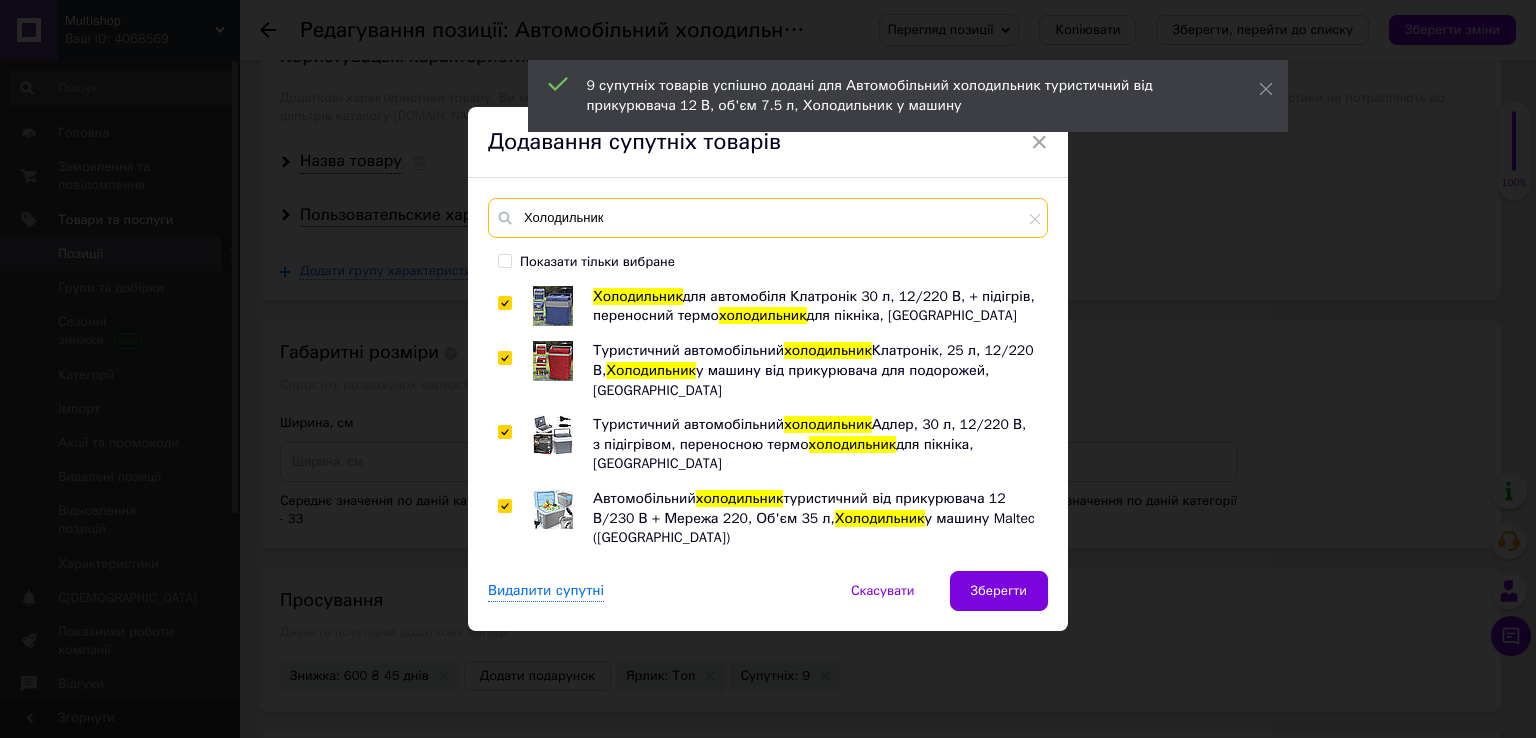 click on "Холодильник" at bounding box center [768, 218] 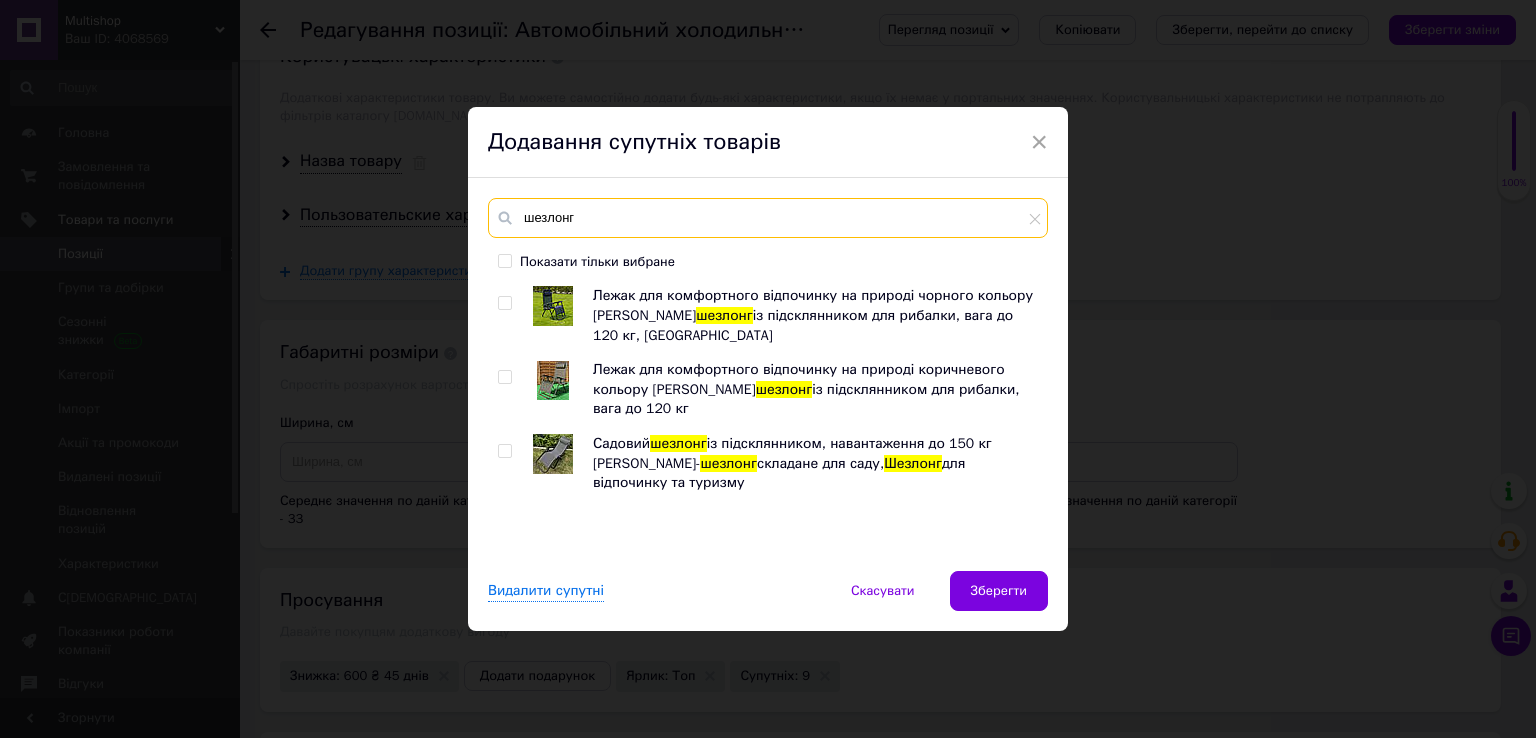 type on "шезлонг" 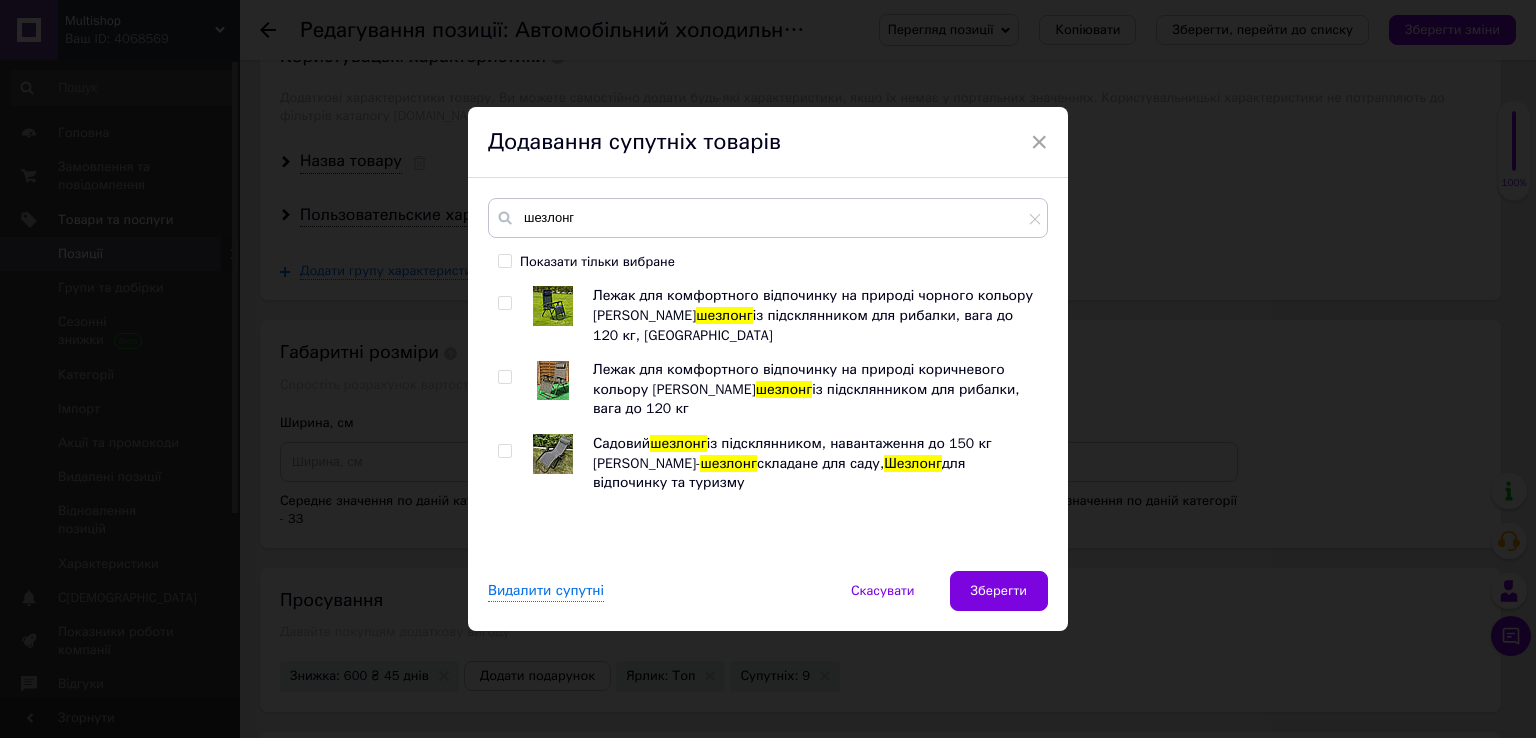 click at bounding box center [504, 451] 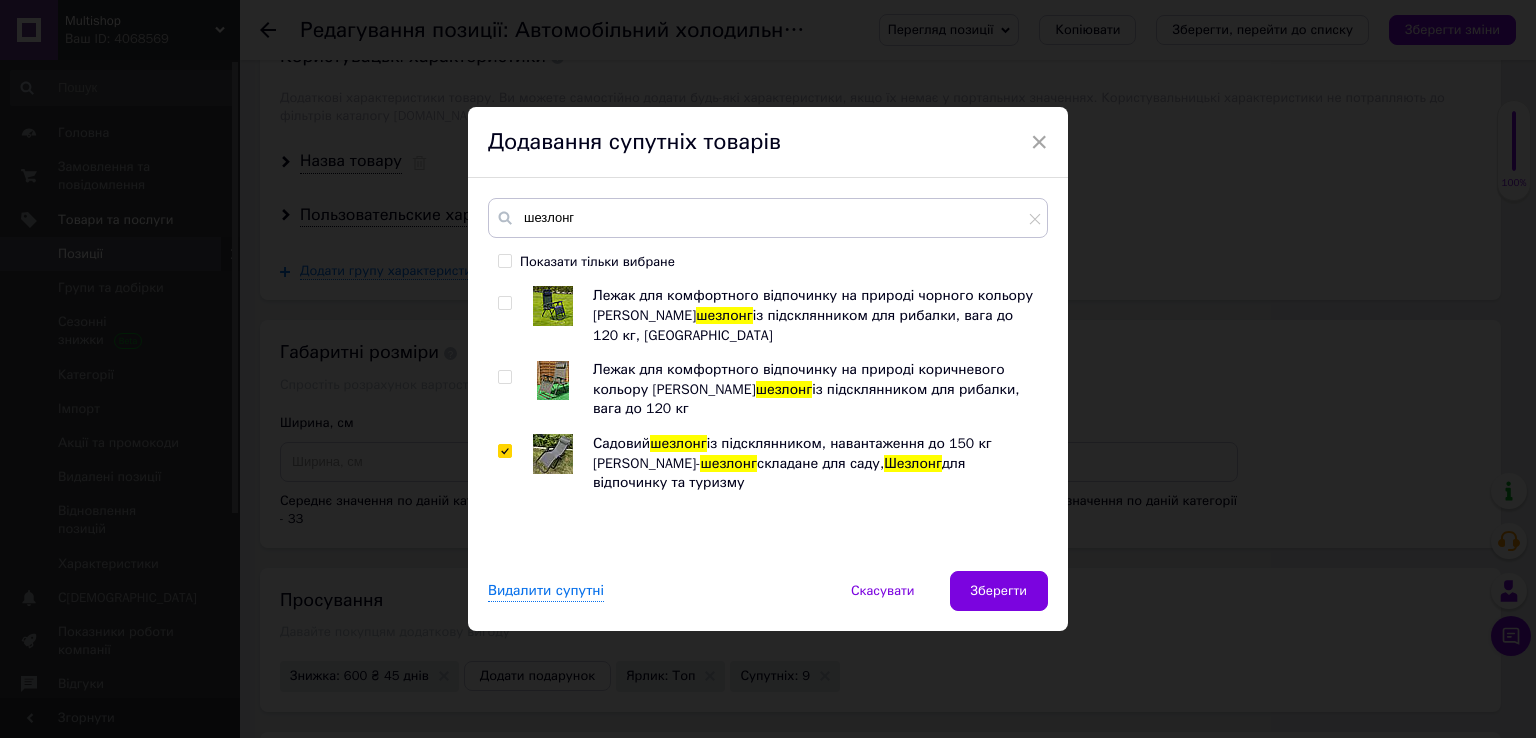 checkbox on "true" 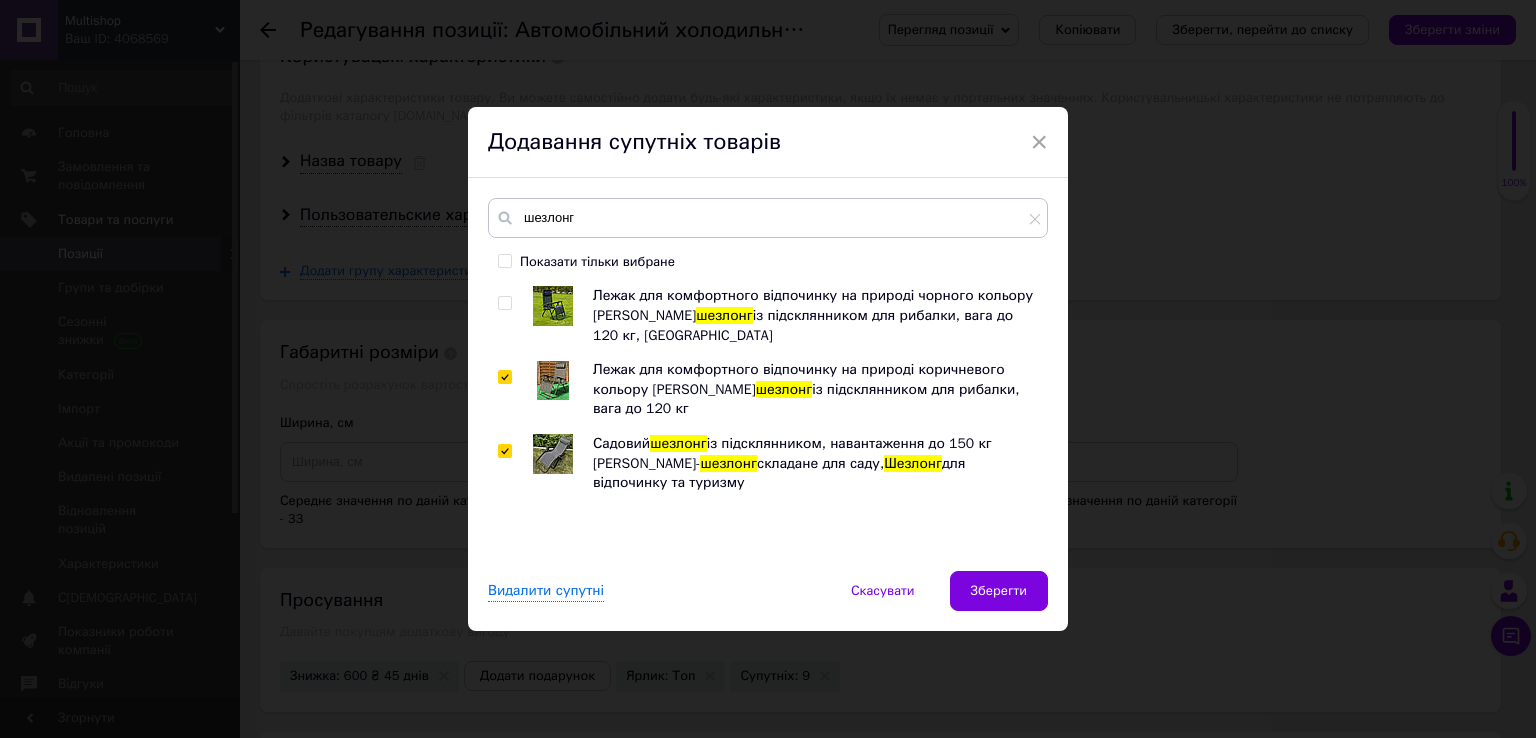 checkbox on "true" 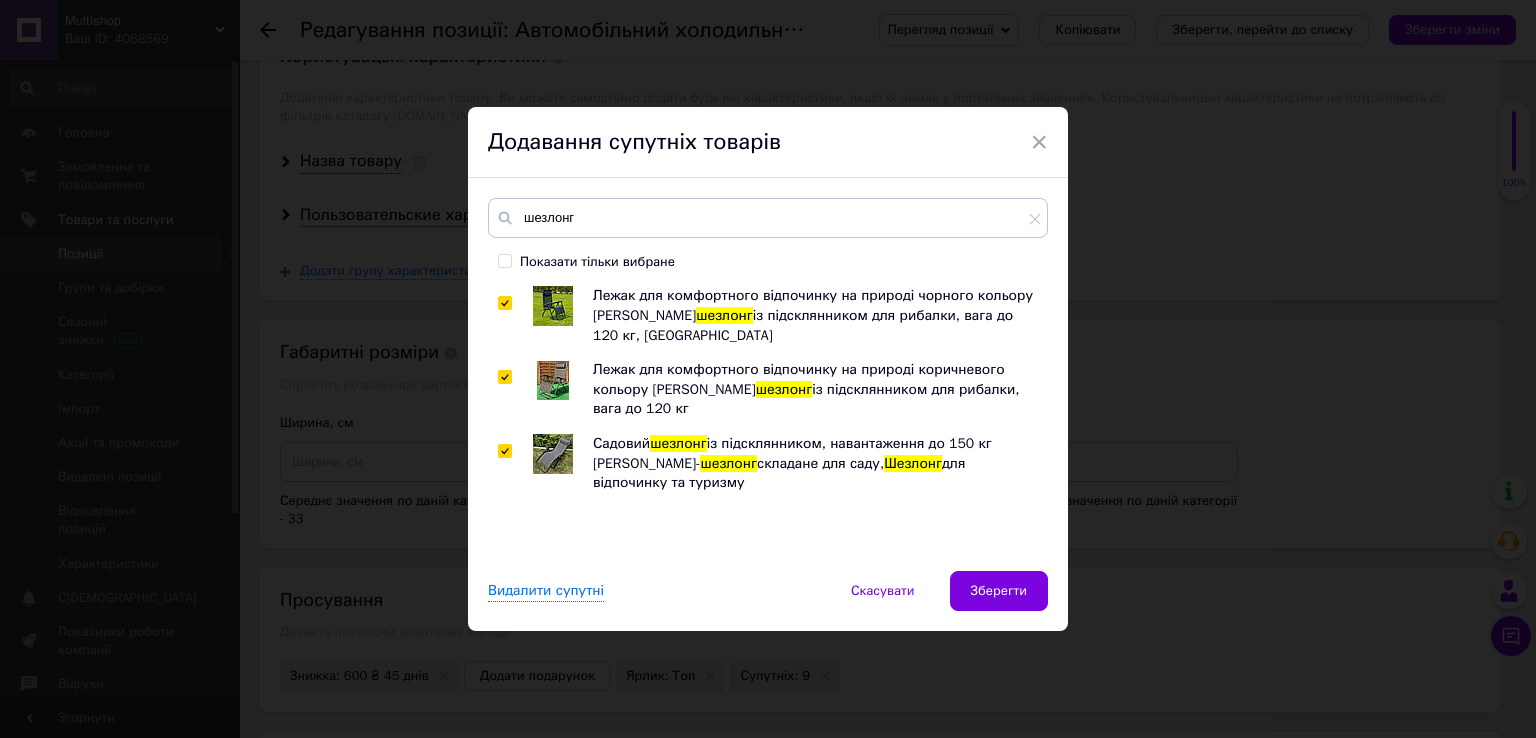 checkbox on "true" 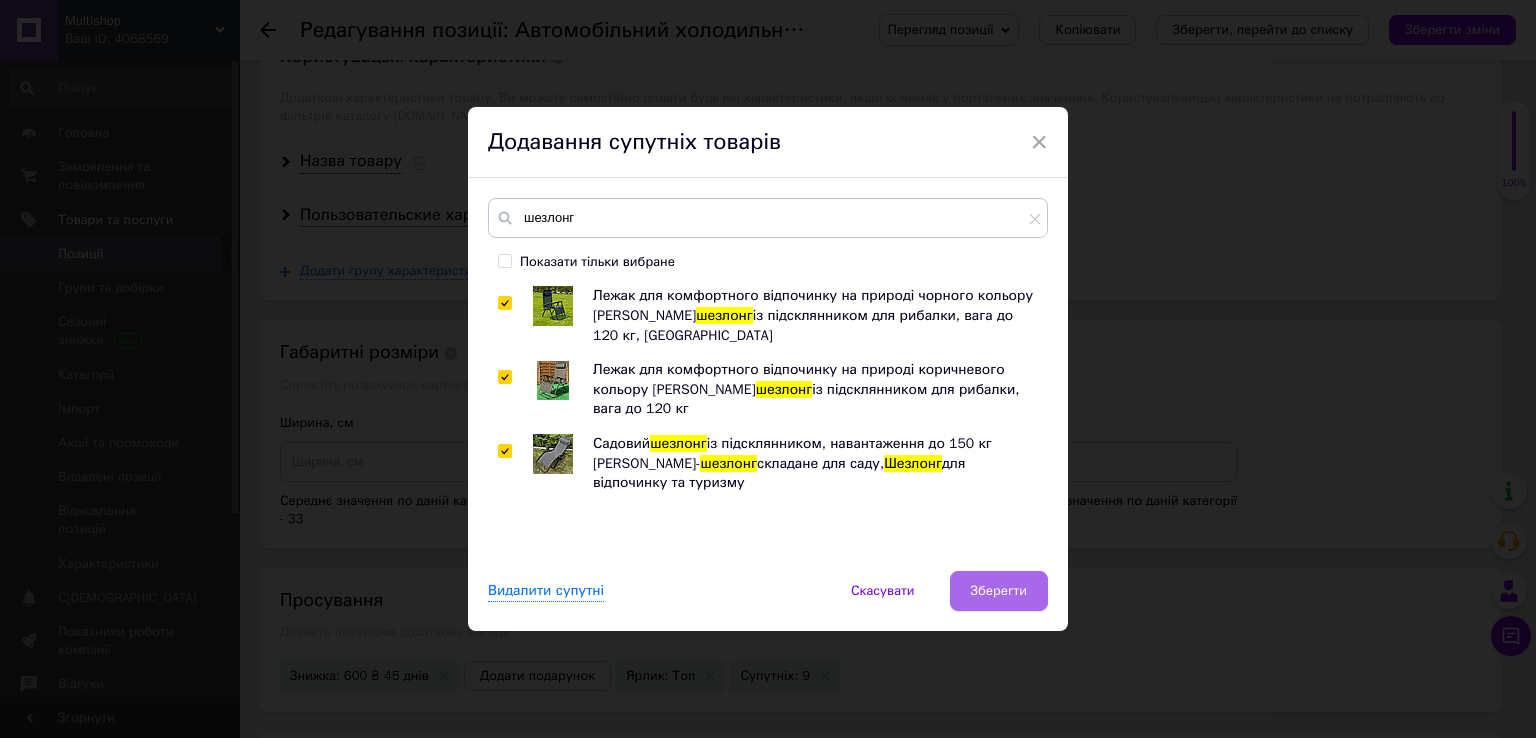 click on "Зберегти" at bounding box center [999, 591] 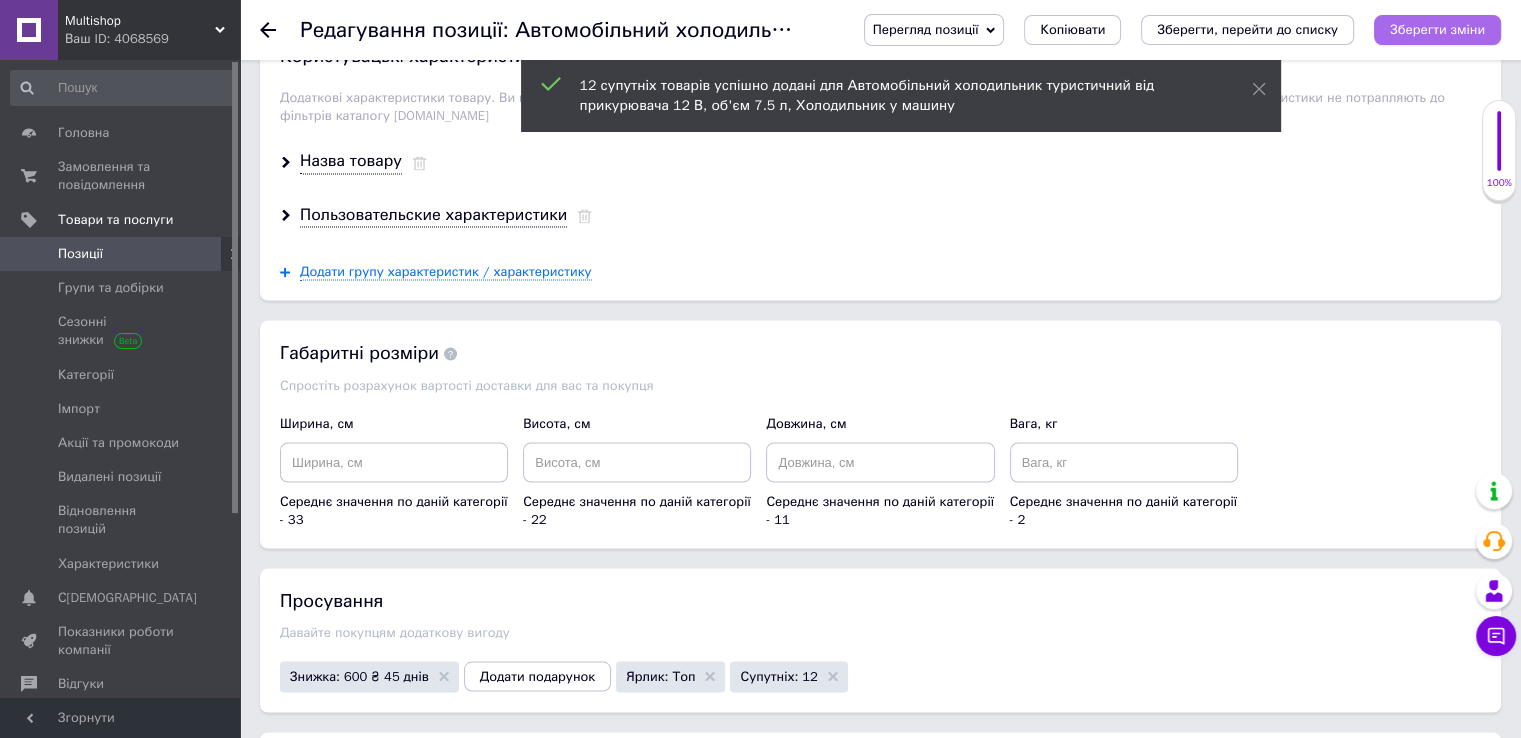 click on "Зберегти зміни" at bounding box center [1437, 29] 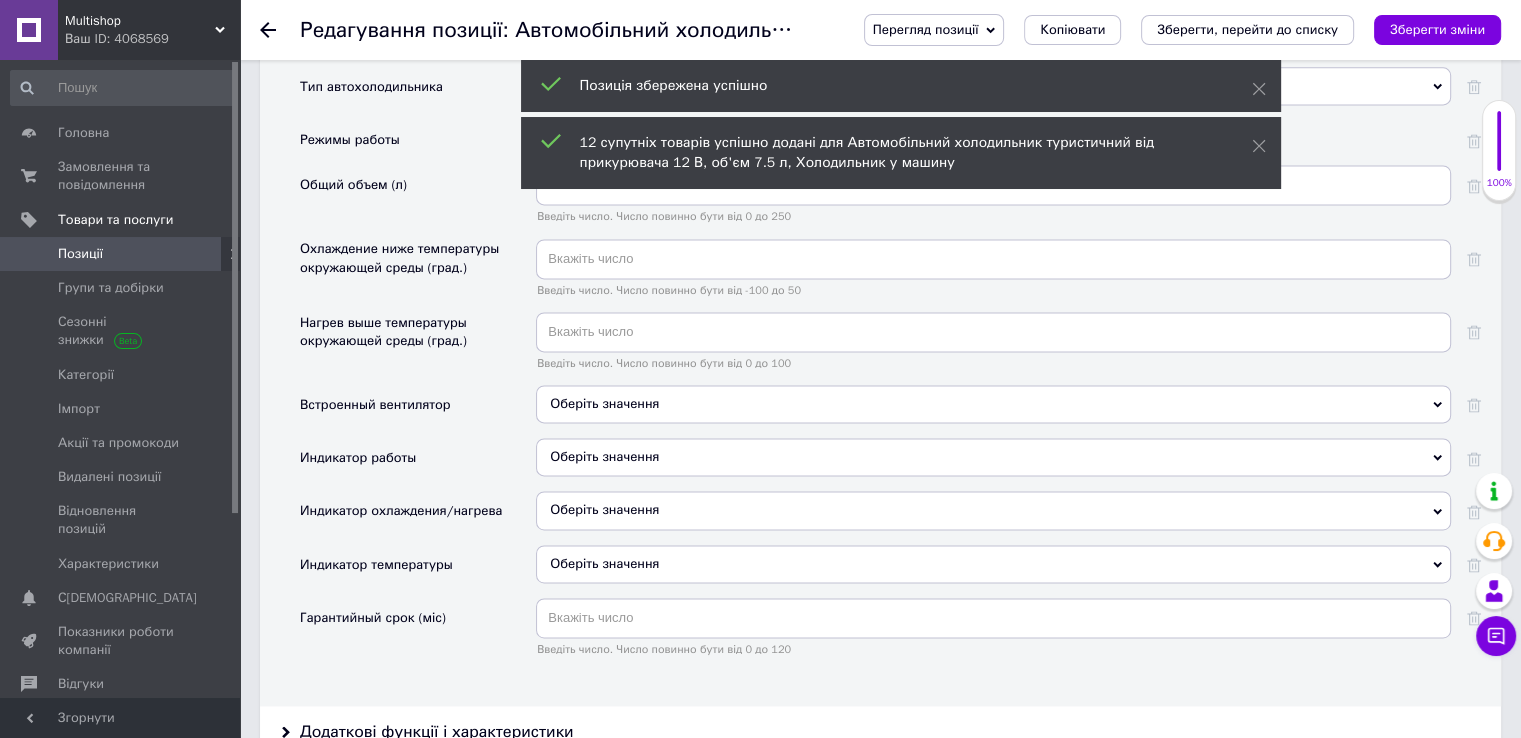 scroll, scrollTop: 0, scrollLeft: 0, axis: both 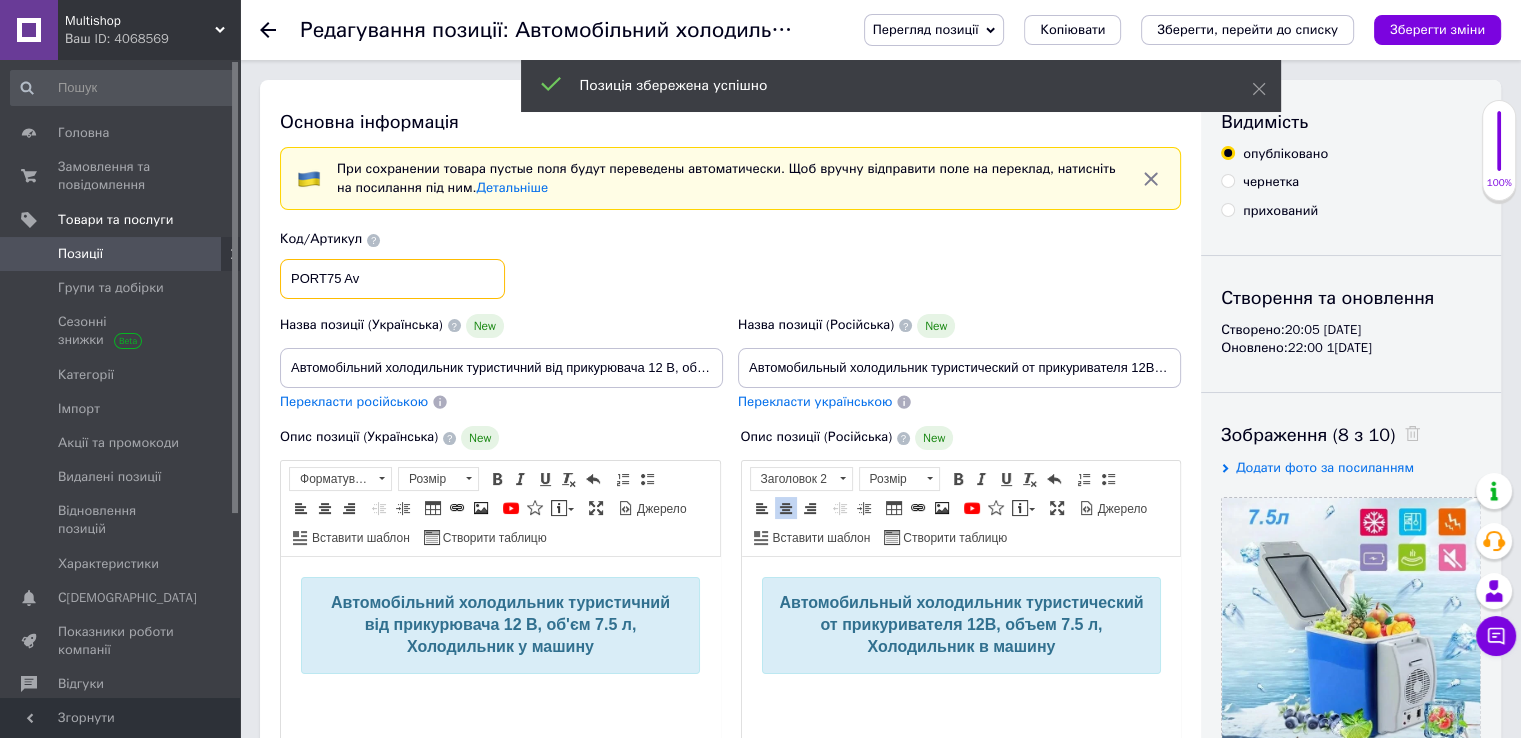 click on "PORT75 Av" at bounding box center [392, 279] 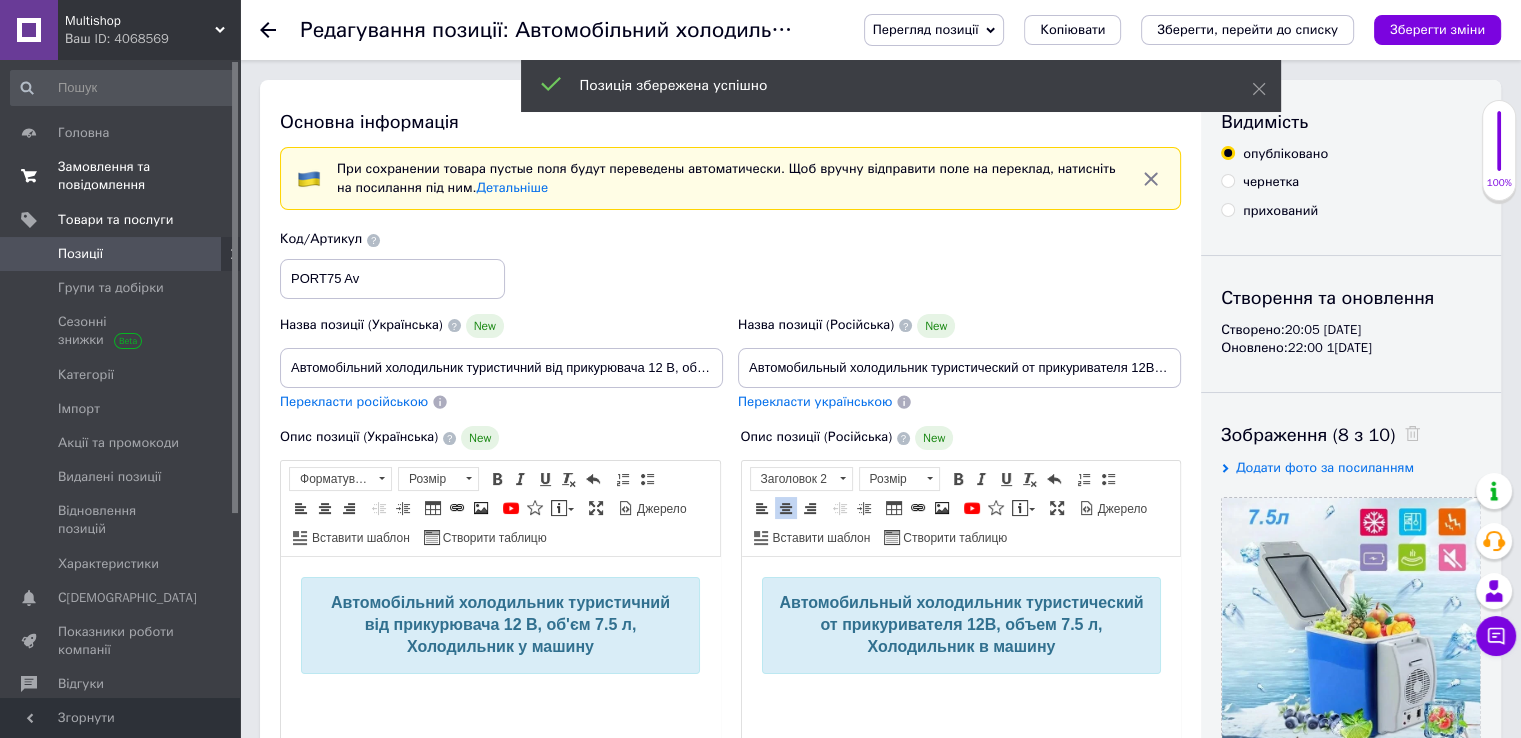 click on "Замовлення та повідомлення" at bounding box center [121, 176] 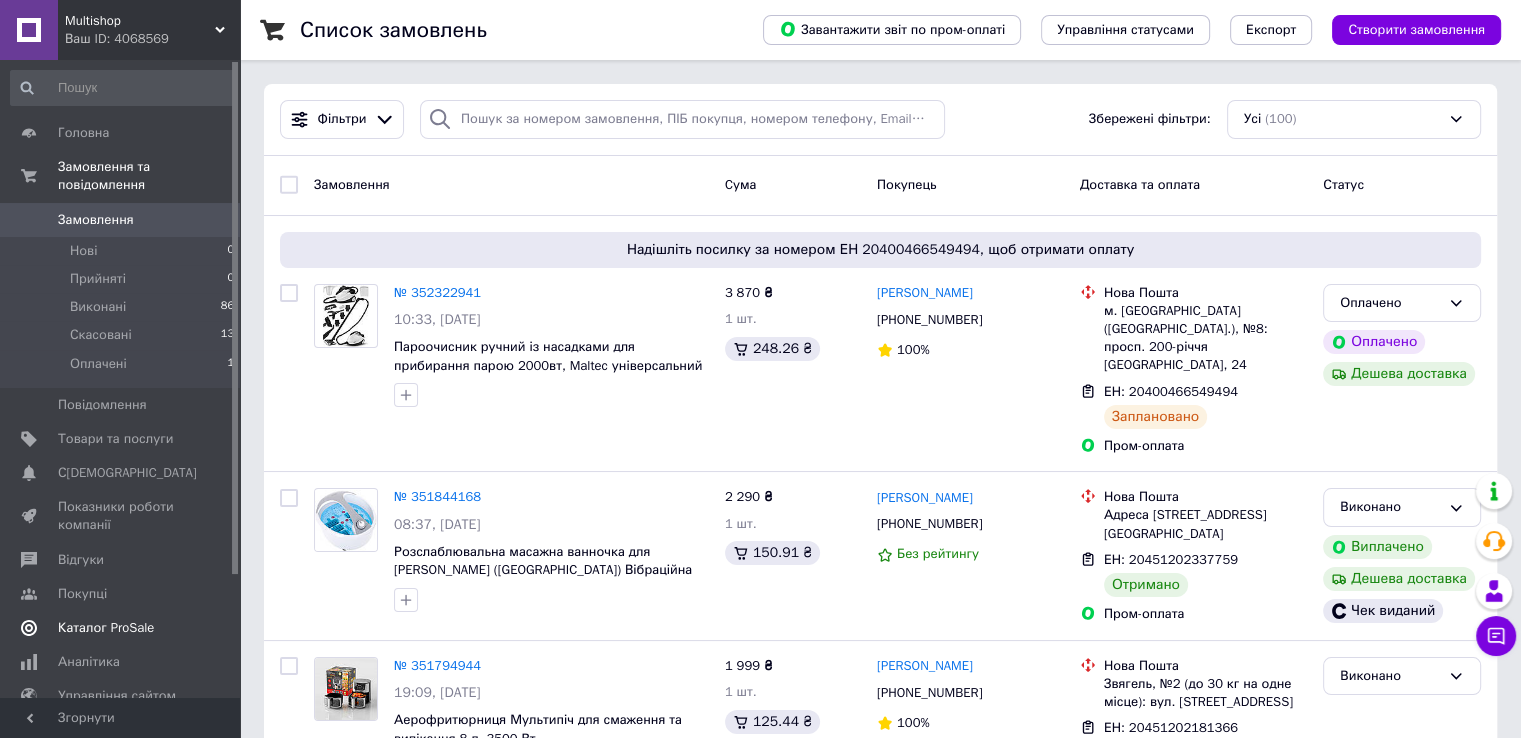 click on "Каталог ProSale" at bounding box center [106, 628] 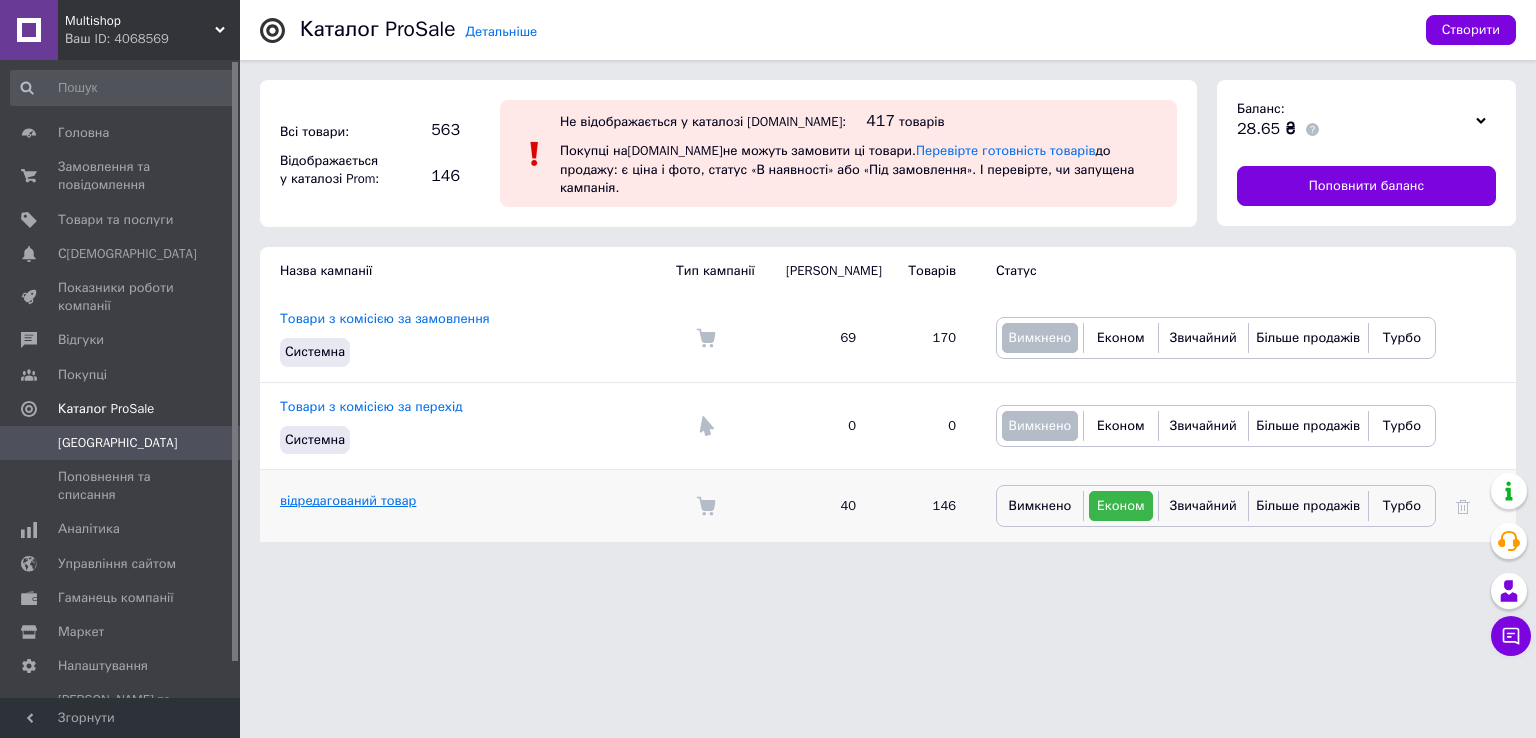 click on "відредагований товар" at bounding box center (348, 500) 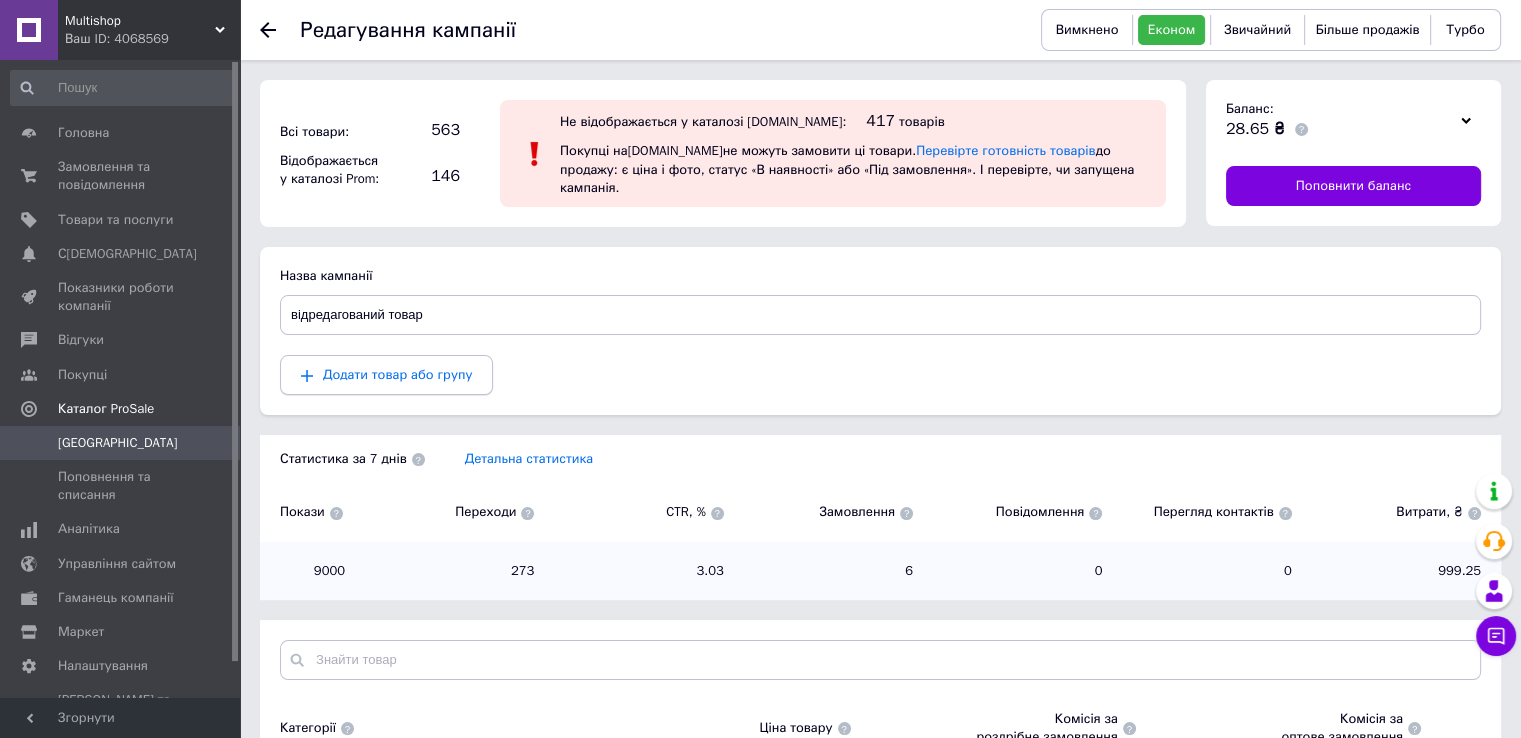 click on "Додати товар або групу" at bounding box center (397, 374) 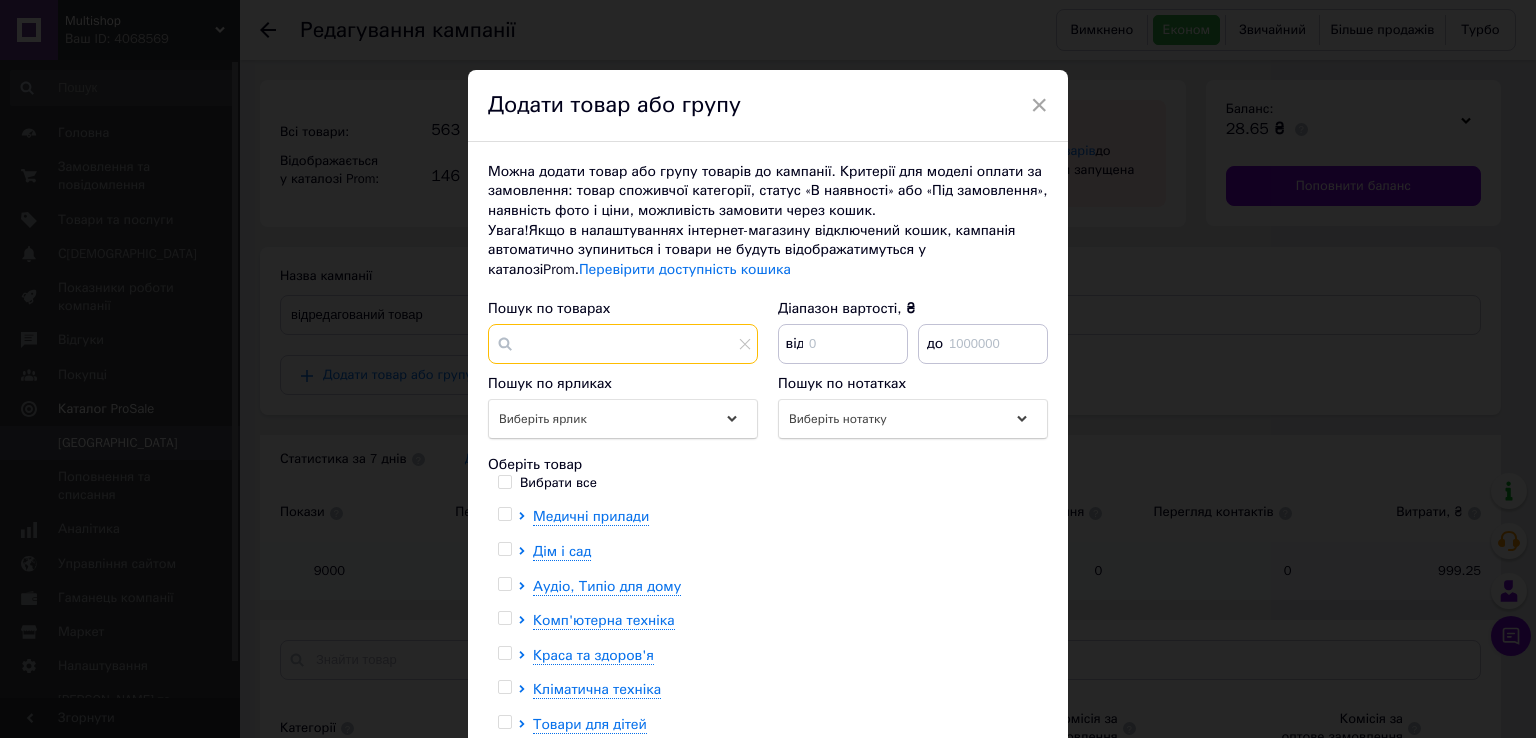 click at bounding box center (623, 344) 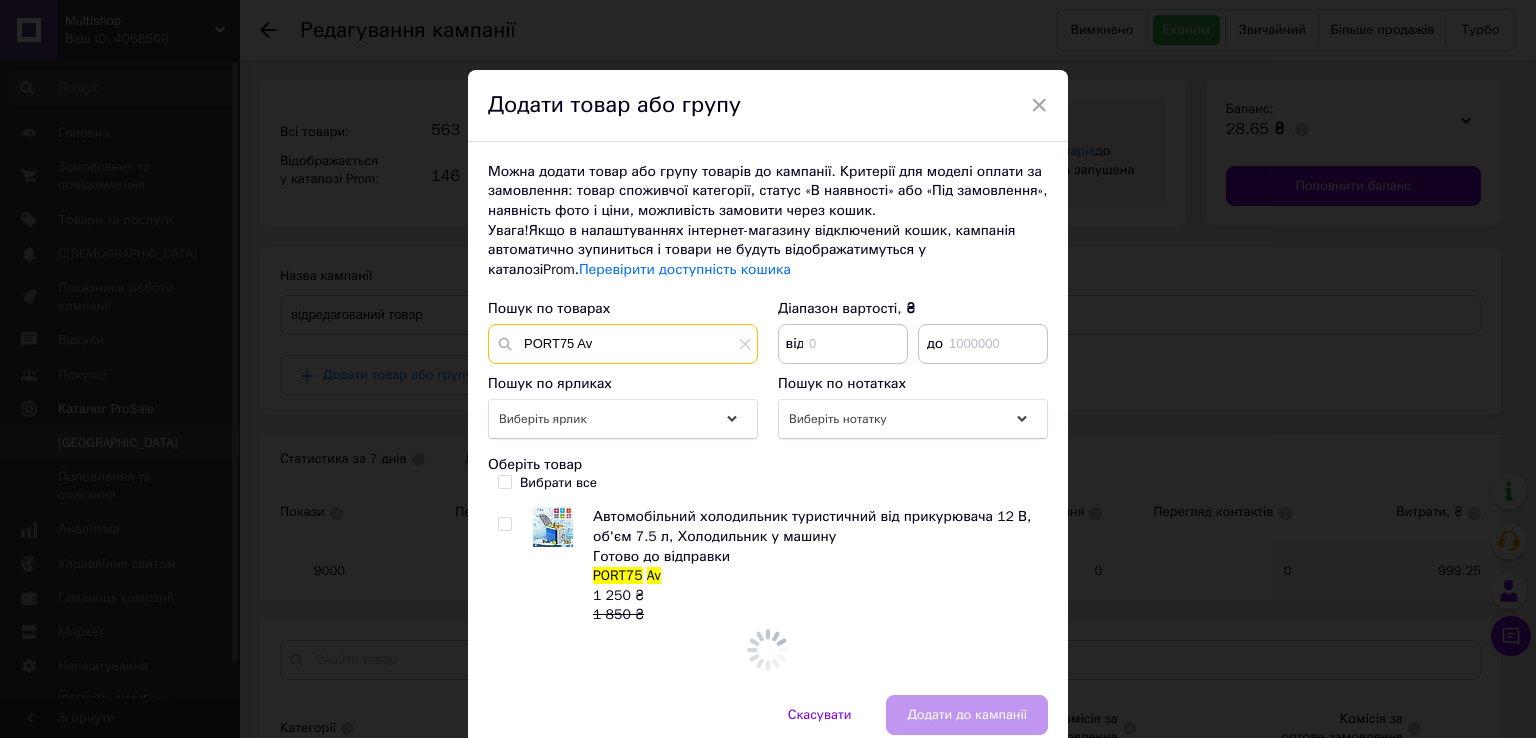 type on "PORT75 Av" 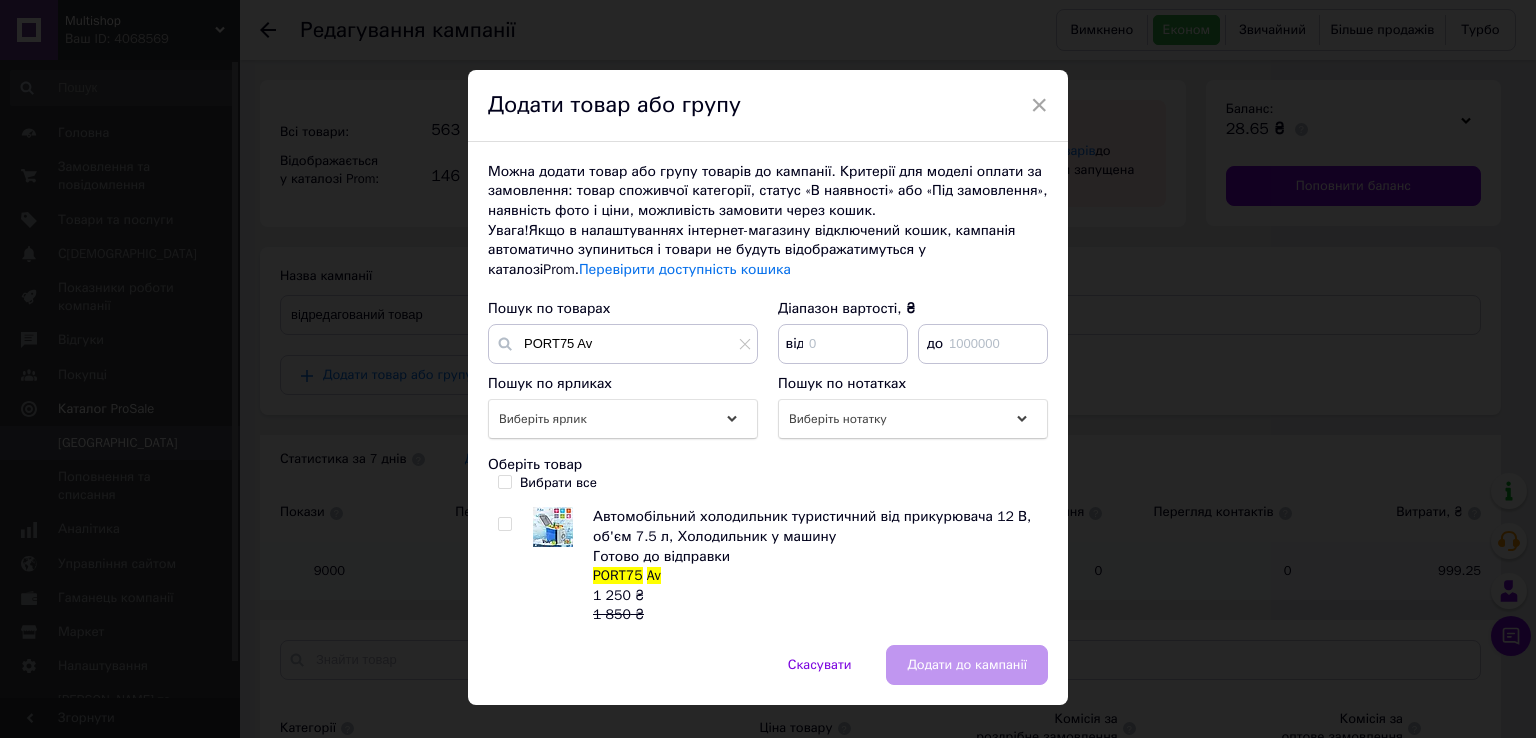 click on "Вибрати все" at bounding box center [504, 481] 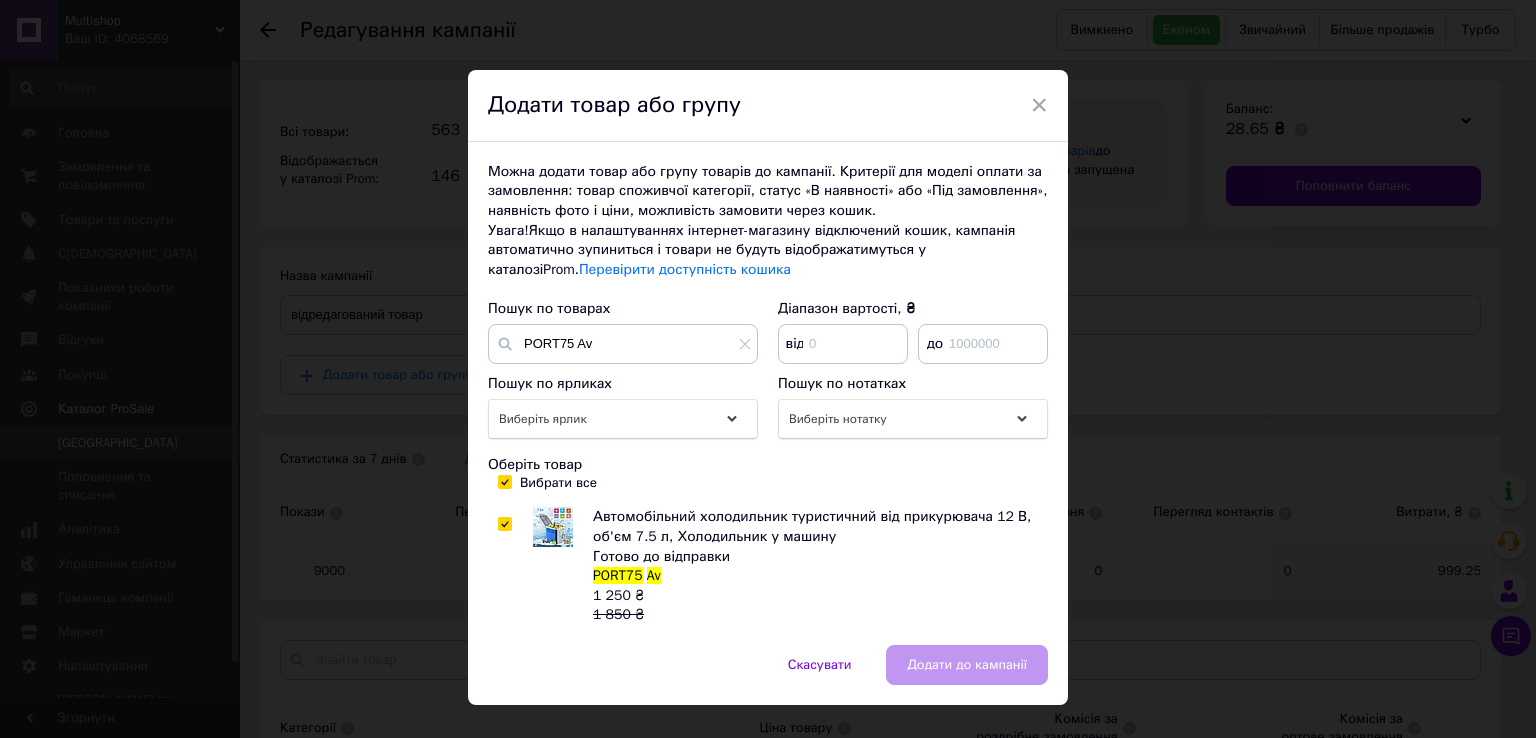 checkbox on "true" 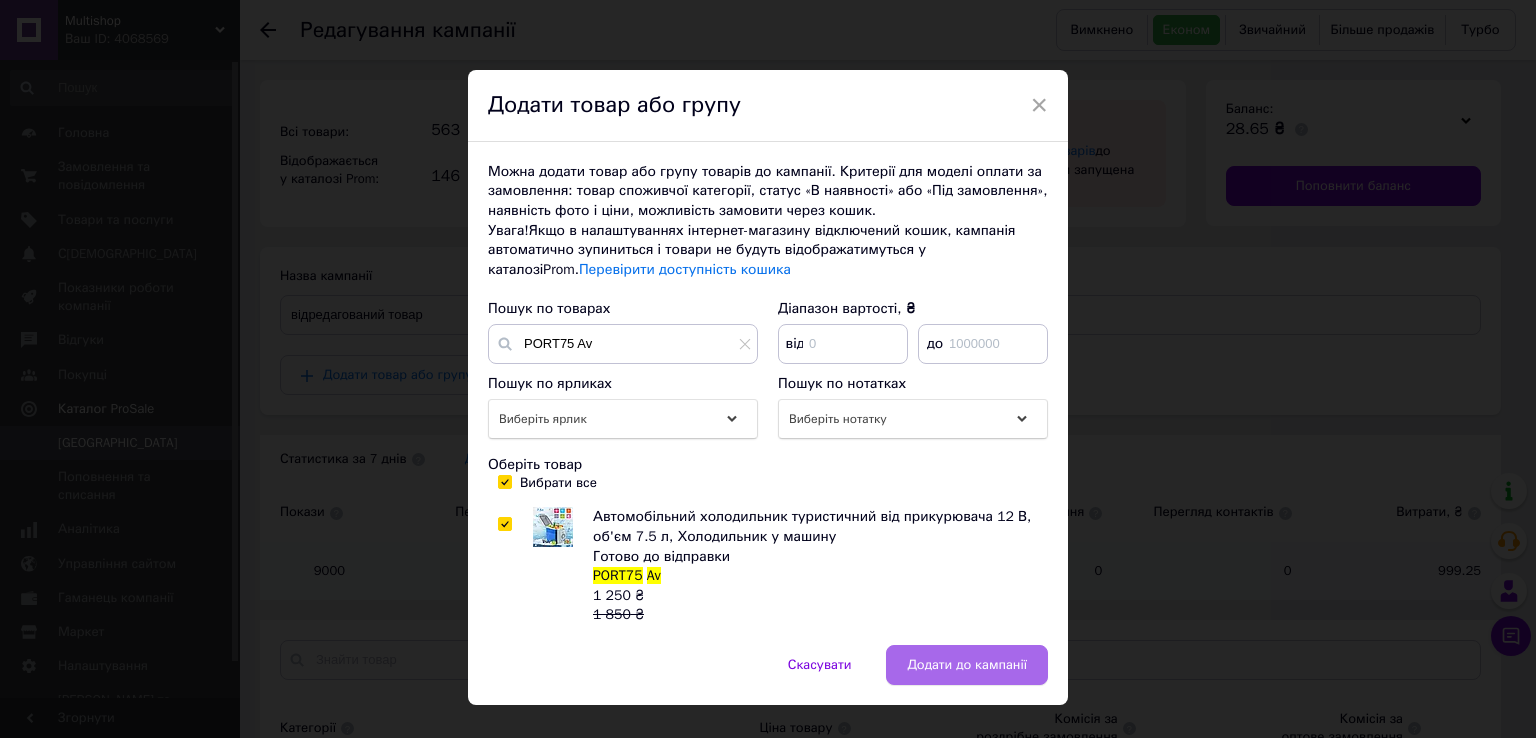 click on "Скасувати   Додати до кампанії" at bounding box center (768, 675) 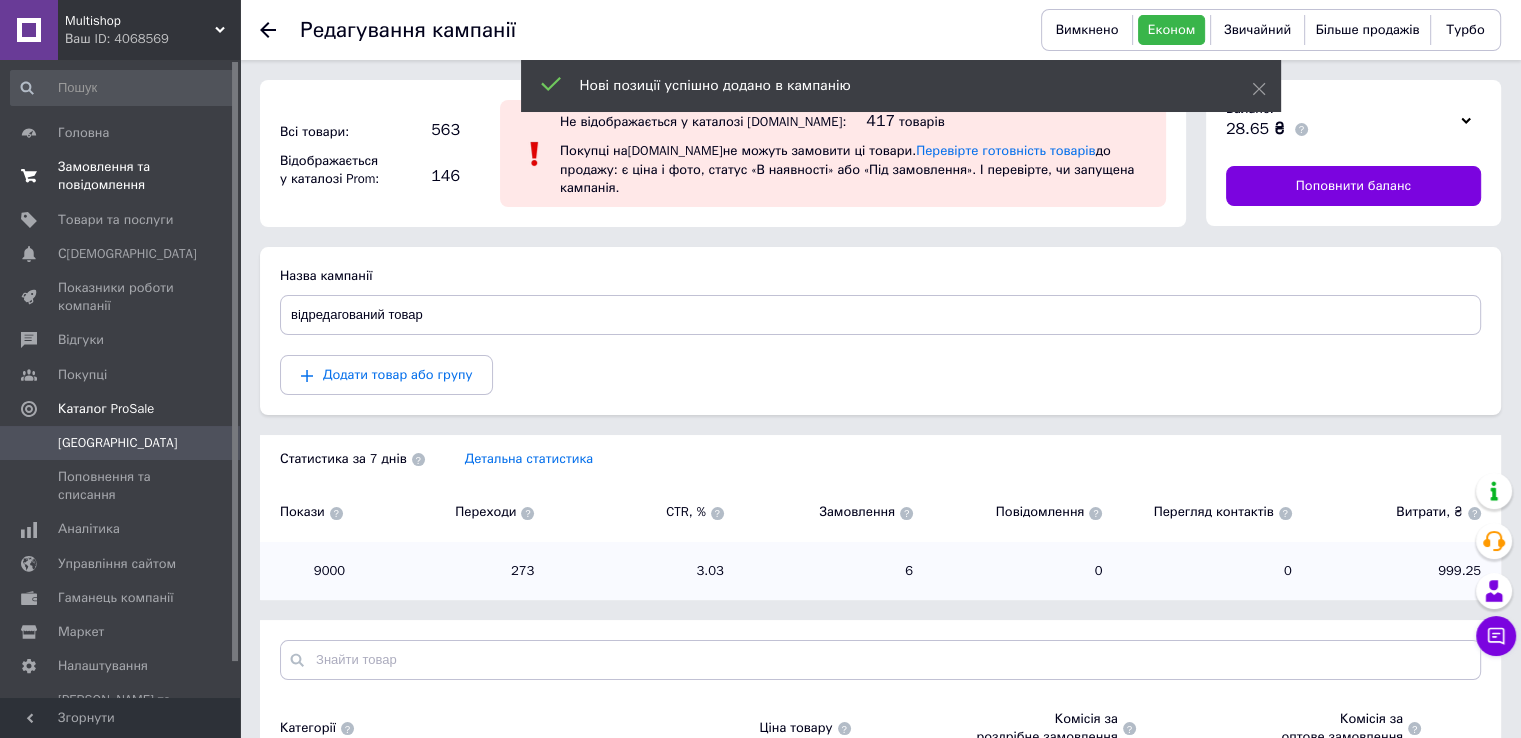 click on "Замовлення та повідомлення 0 0" at bounding box center (123, 176) 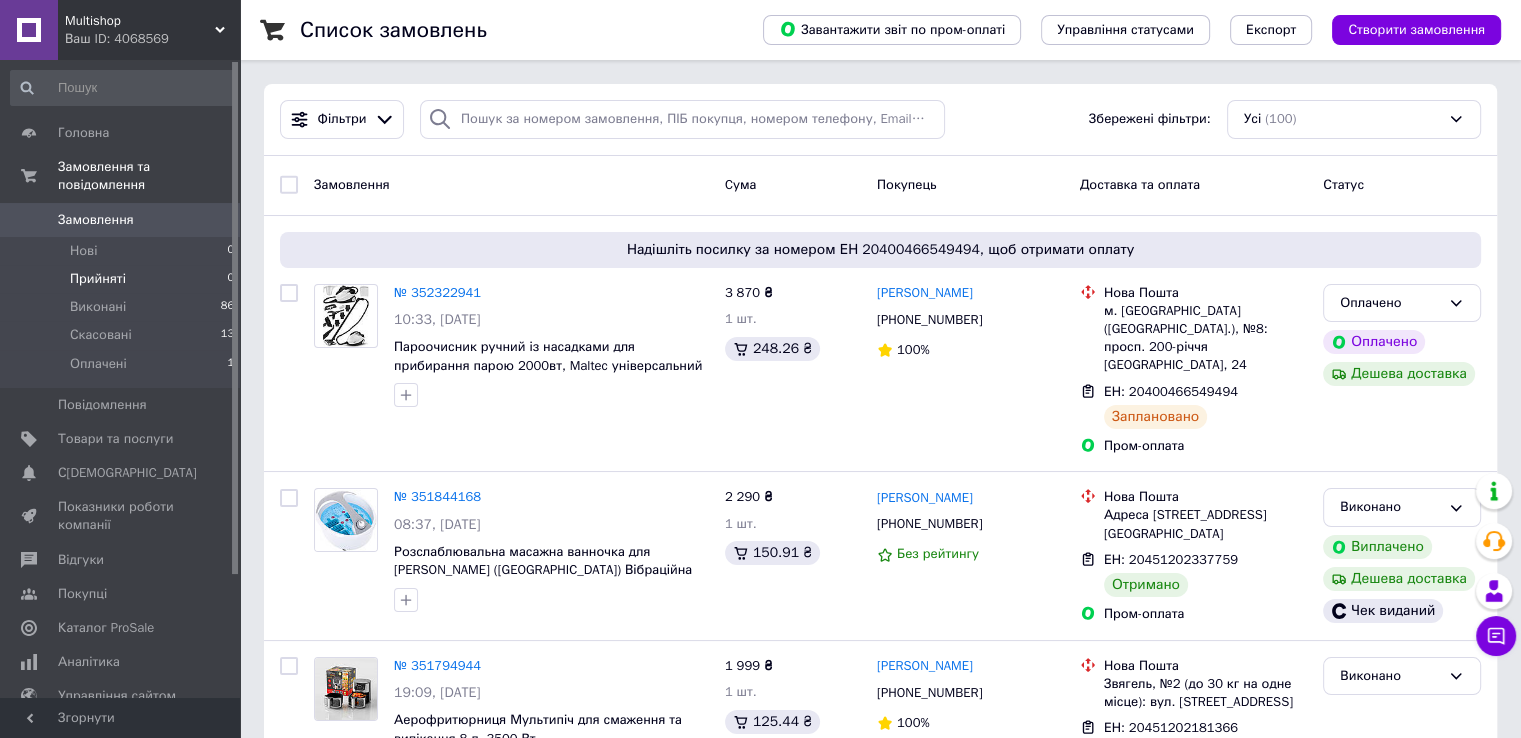 click on "Прийняті 0" at bounding box center (123, 279) 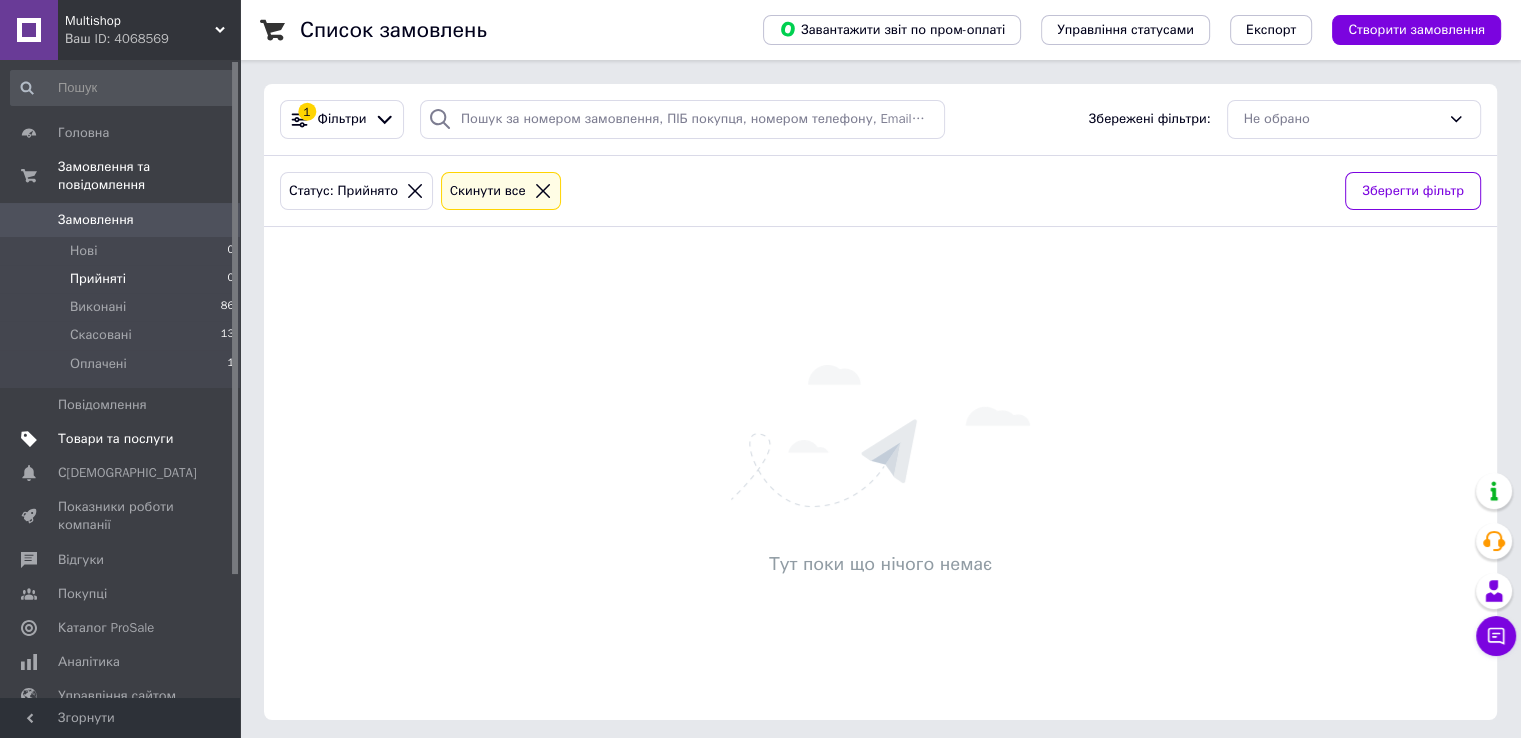 click on "Товари та послуги" at bounding box center (115, 439) 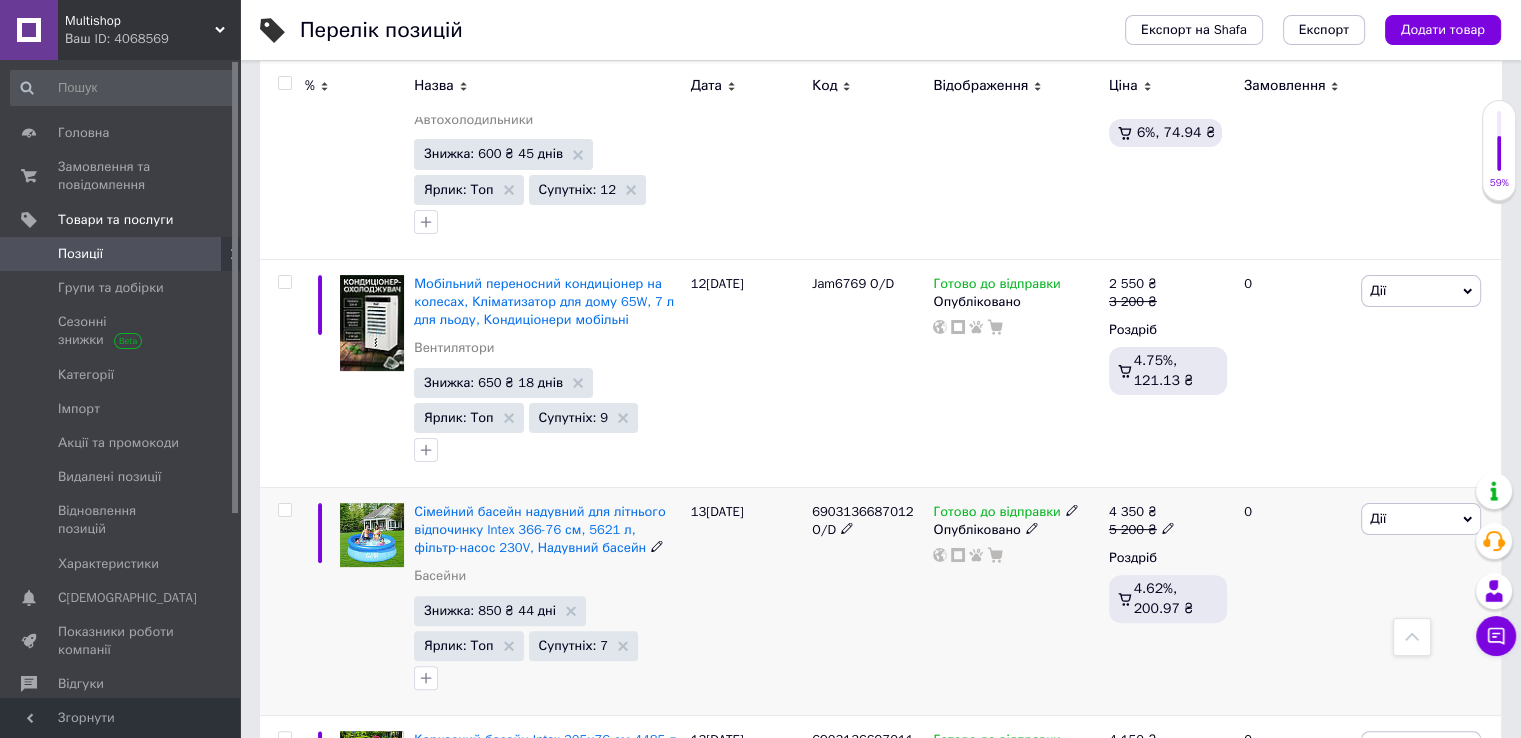 scroll, scrollTop: 100, scrollLeft: 0, axis: vertical 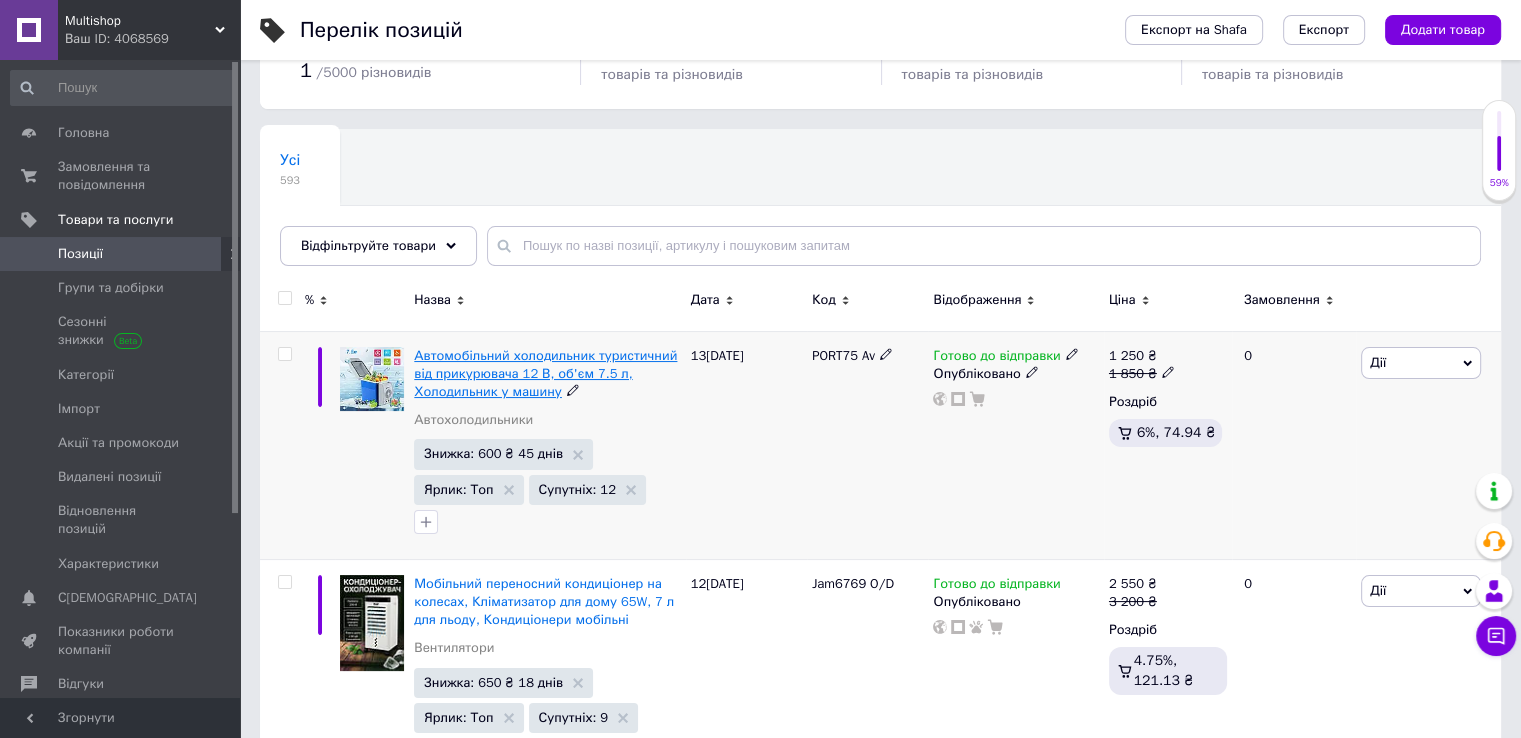 click on "Автомобільний холодильник туристичний від прикурювача 12 В, об'єм 7.5 л, Холодильник у машину" at bounding box center [545, 373] 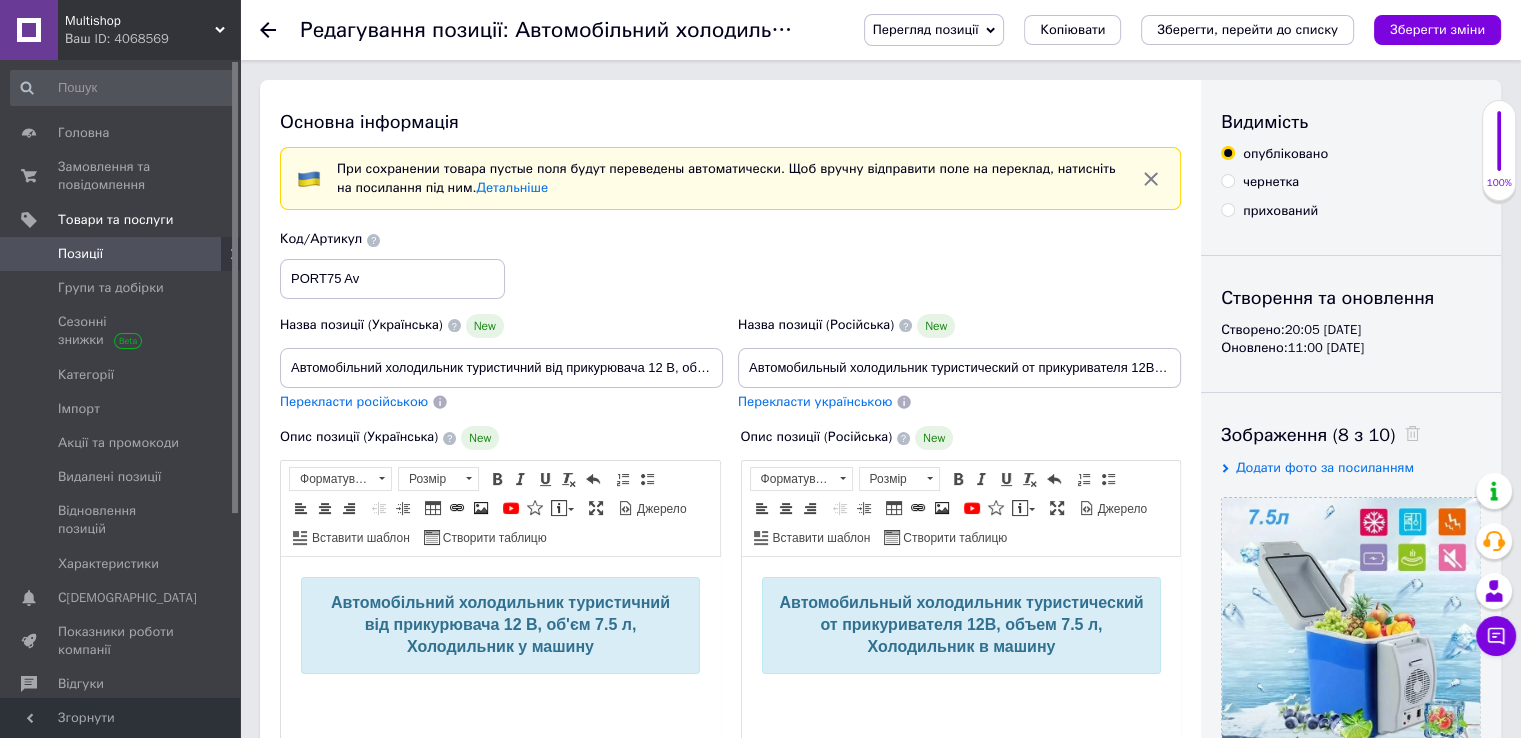 scroll, scrollTop: 0, scrollLeft: 0, axis: both 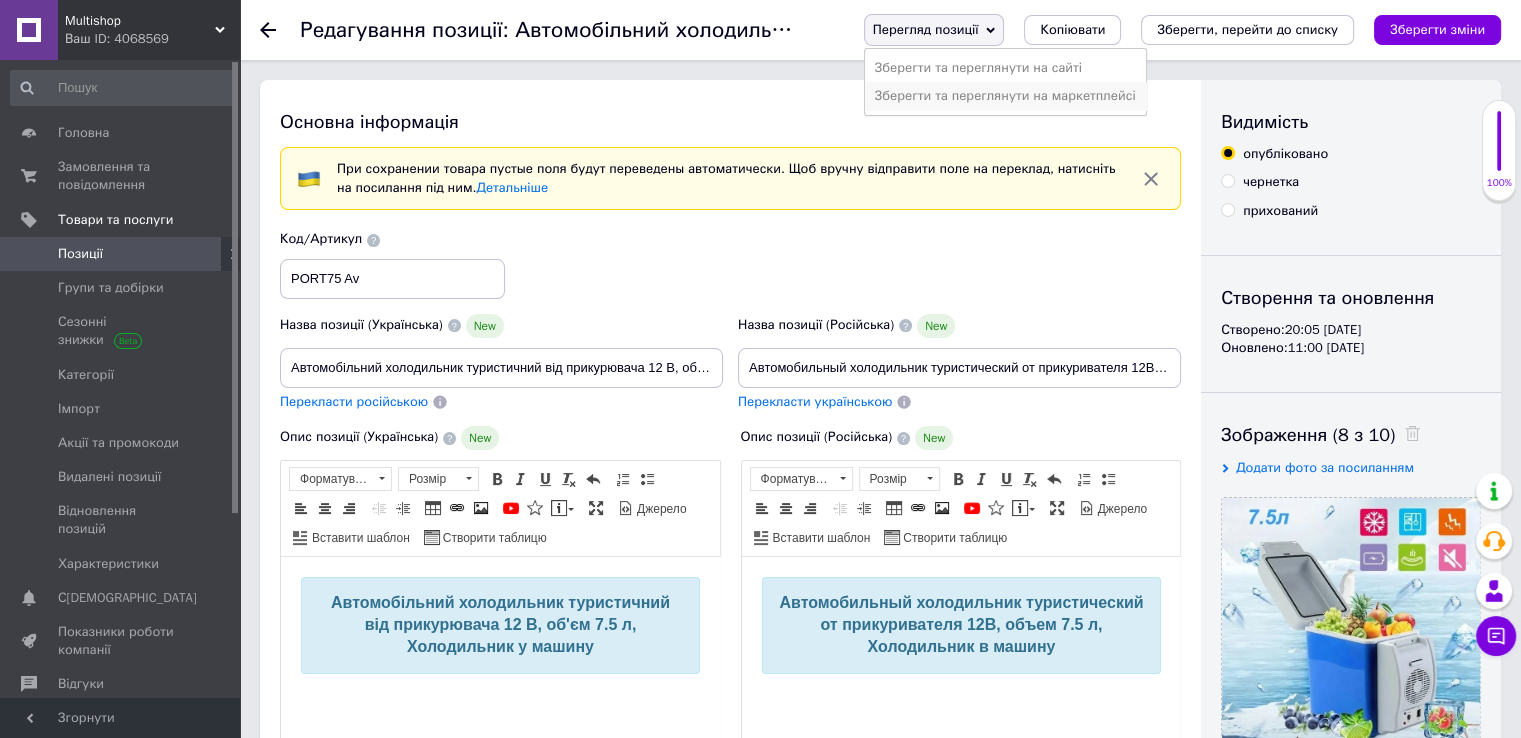 click on "Зберегти та переглянути на маркетплейсі" at bounding box center (1005, 96) 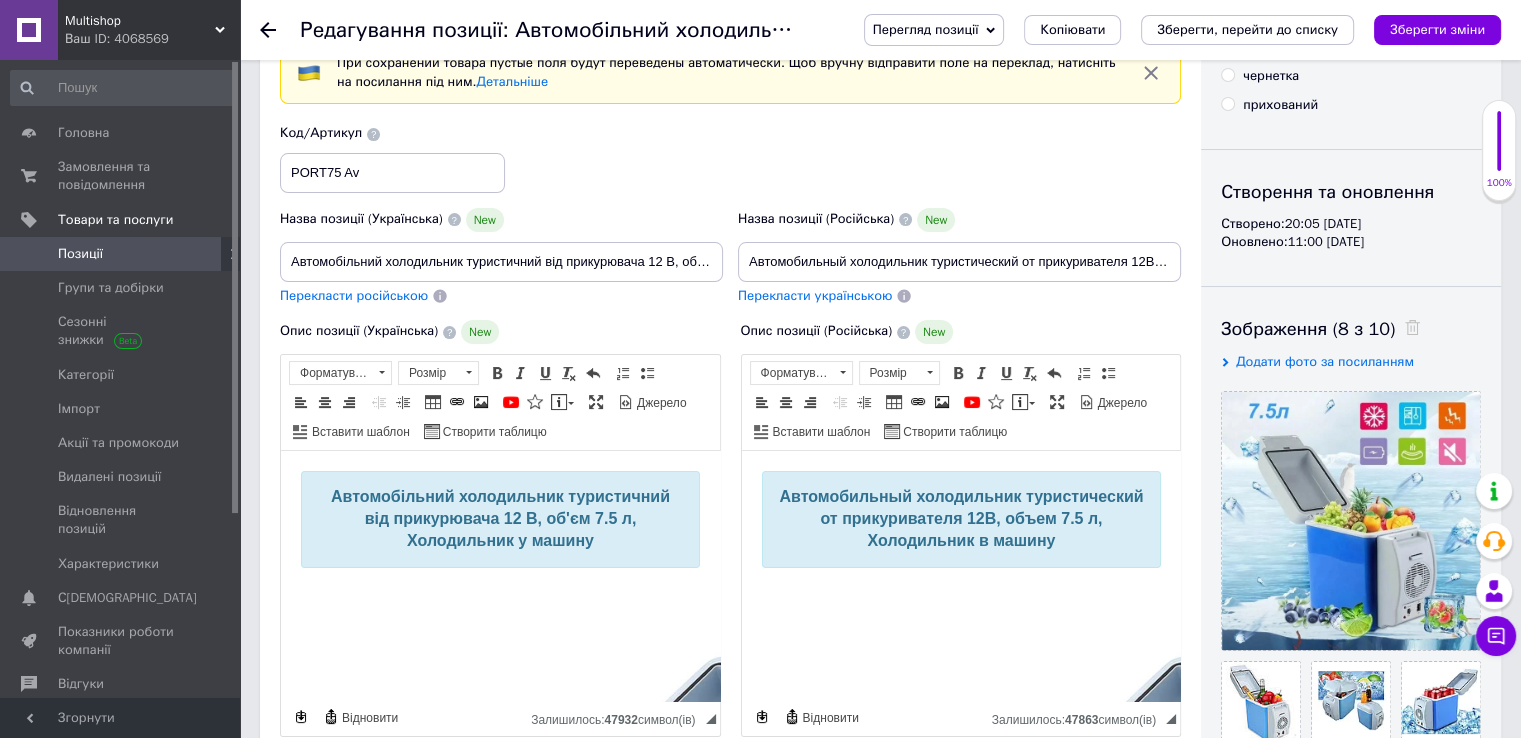 scroll, scrollTop: 0, scrollLeft: 0, axis: both 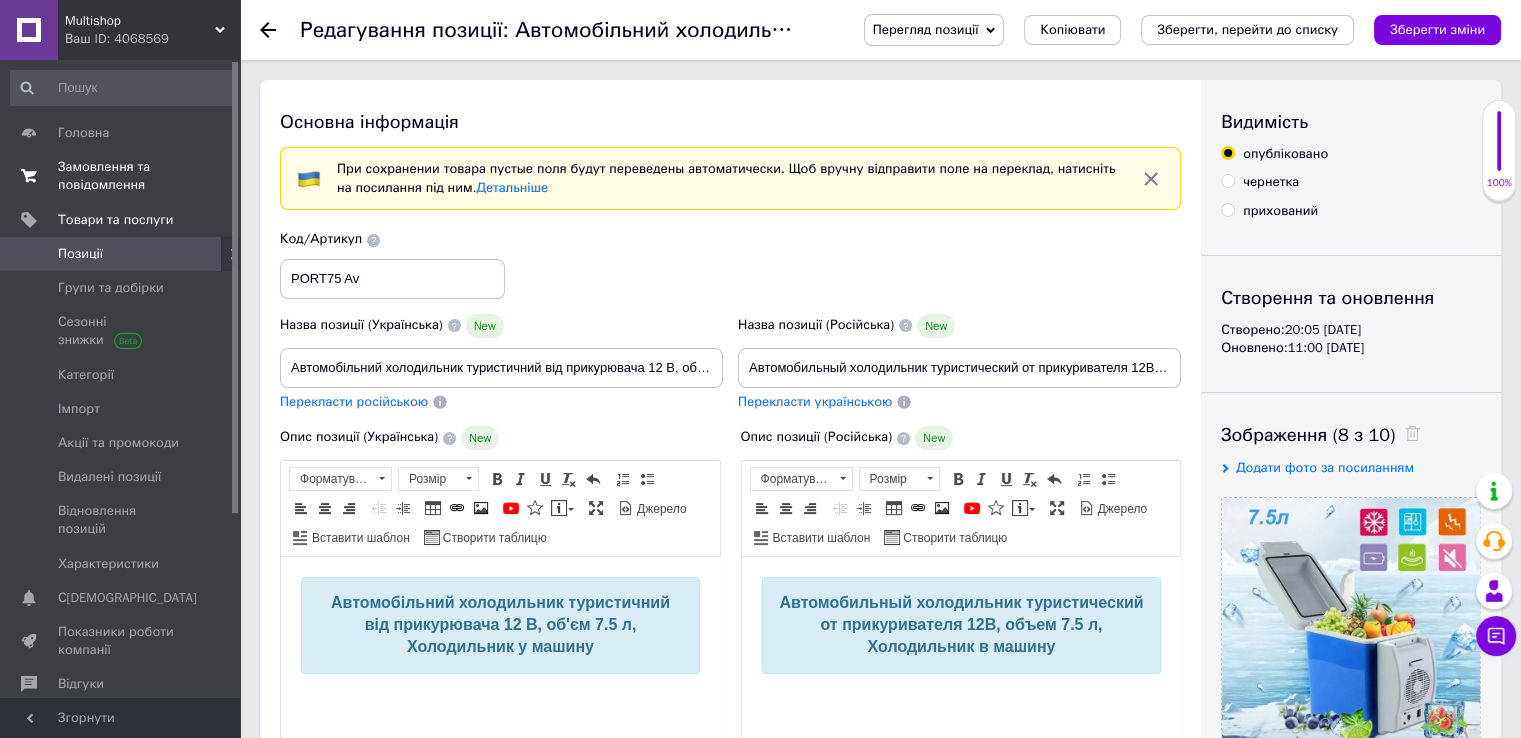 click on "Замовлення та повідомлення" at bounding box center (121, 176) 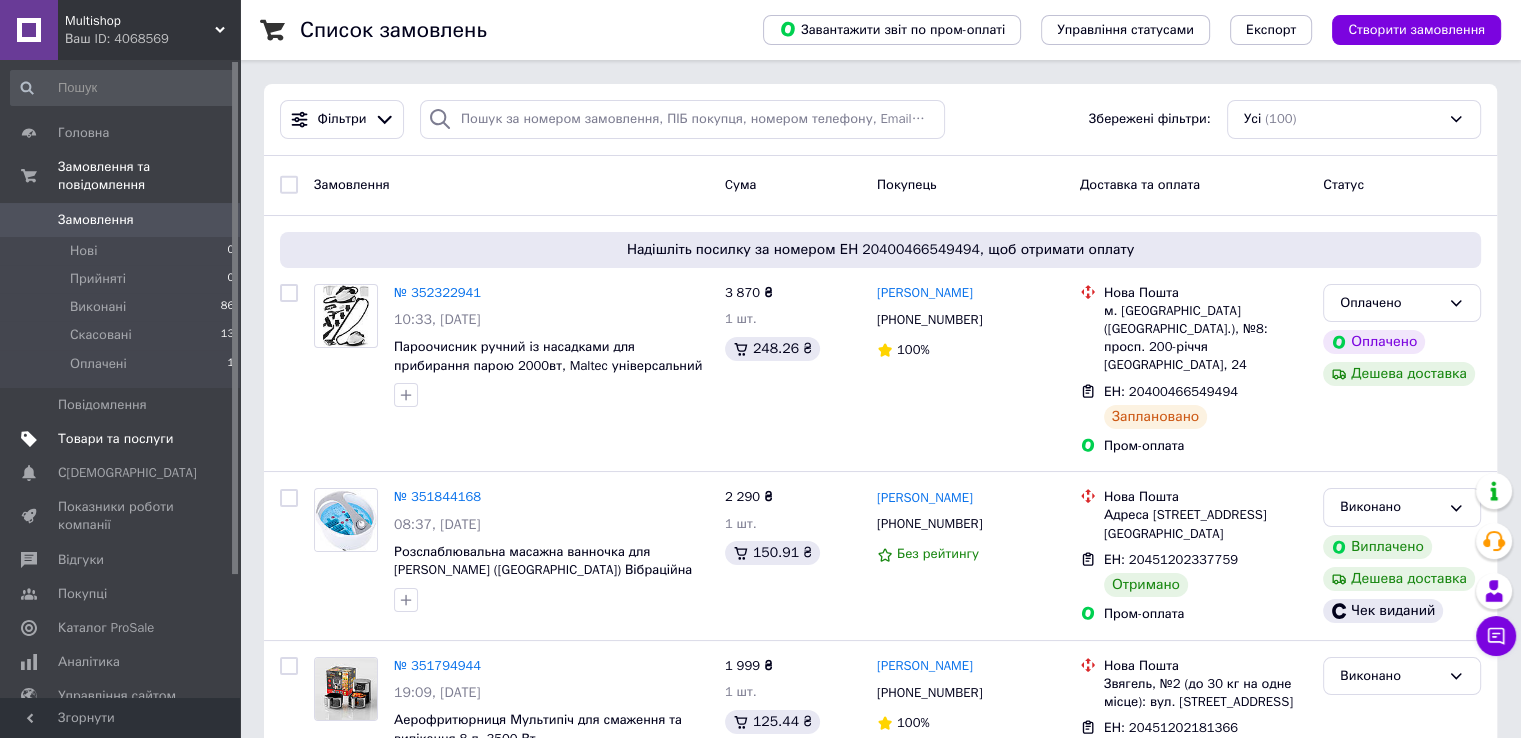 click on "Товари та послуги" at bounding box center [123, 439] 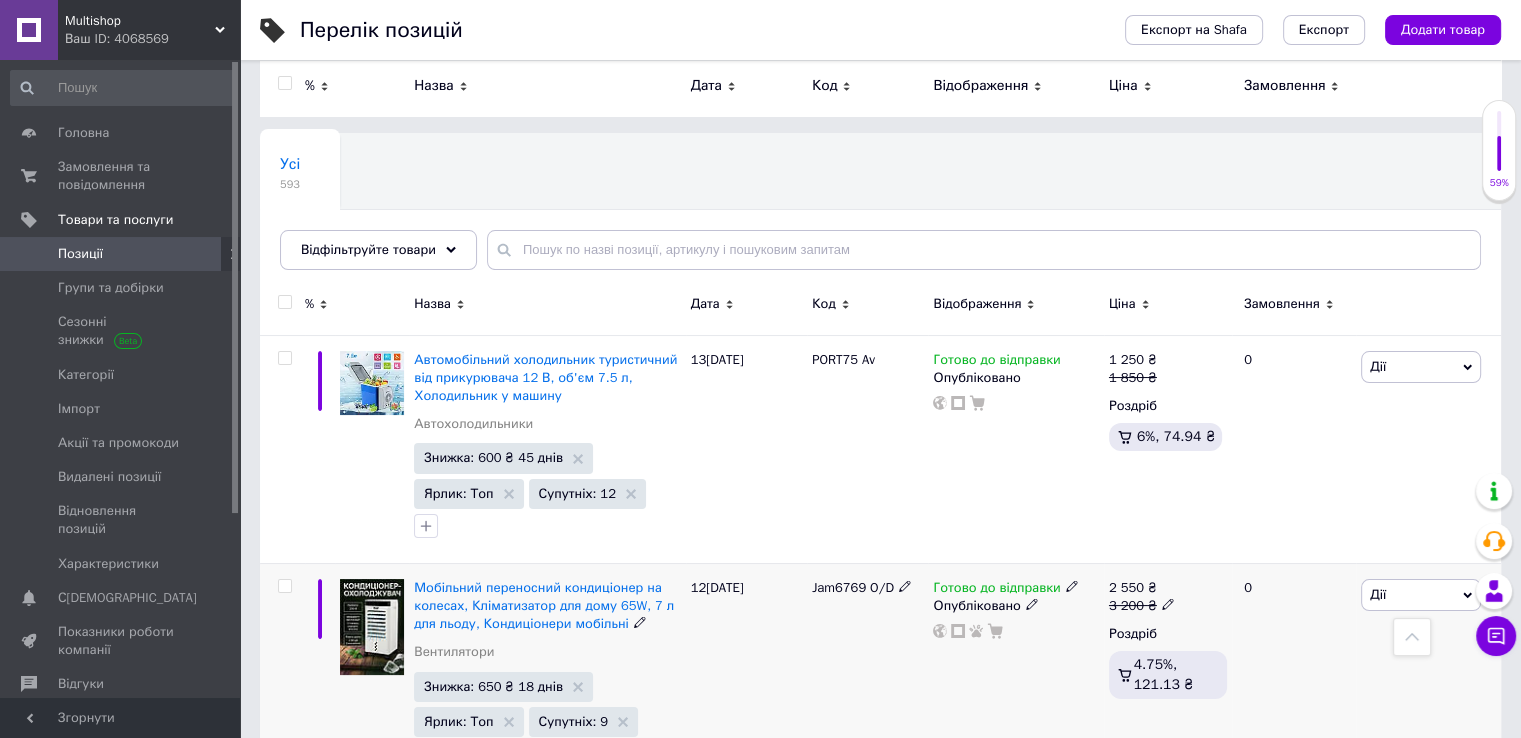 scroll, scrollTop: 0, scrollLeft: 0, axis: both 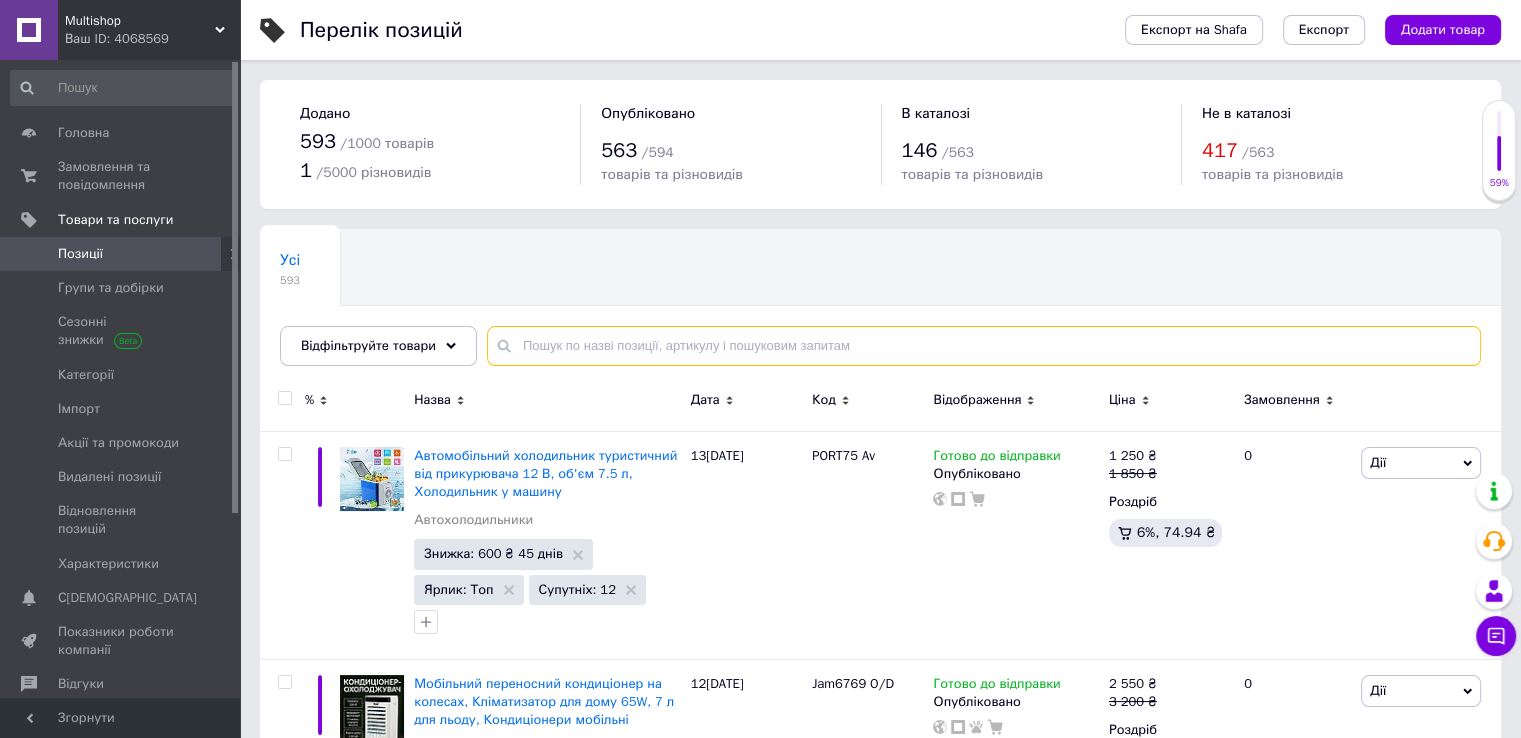 click at bounding box center (984, 346) 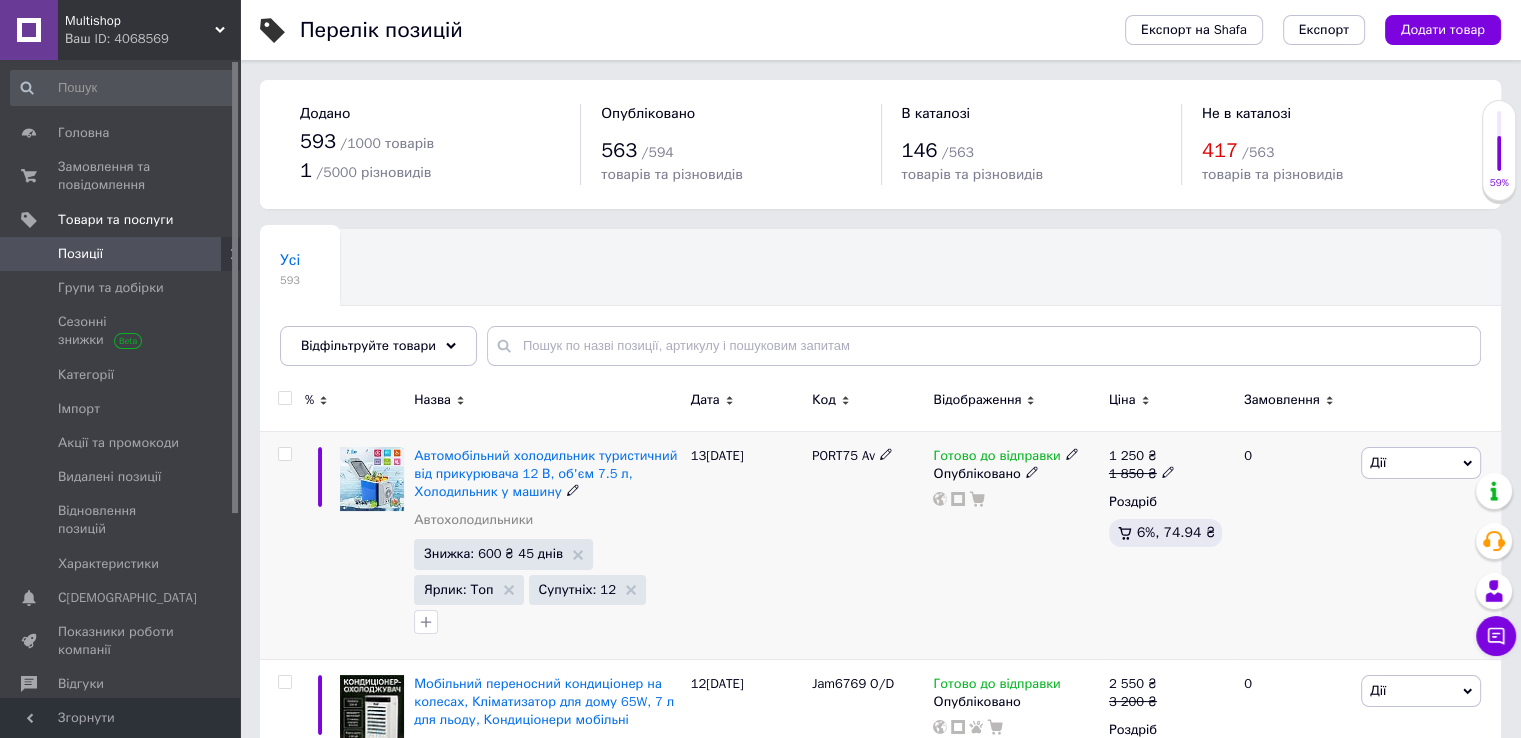 scroll, scrollTop: 300, scrollLeft: 0, axis: vertical 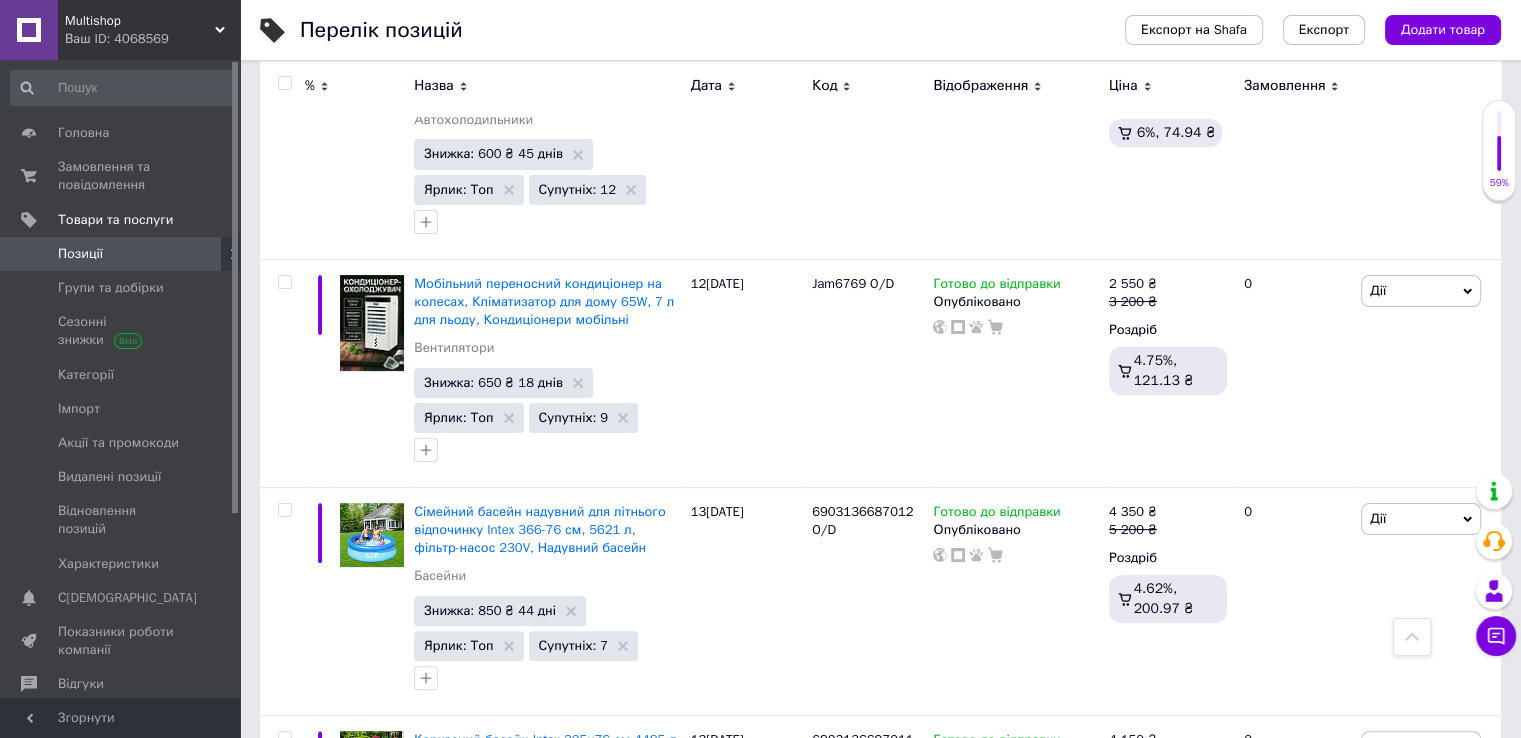click on "Позиції" at bounding box center [121, 254] 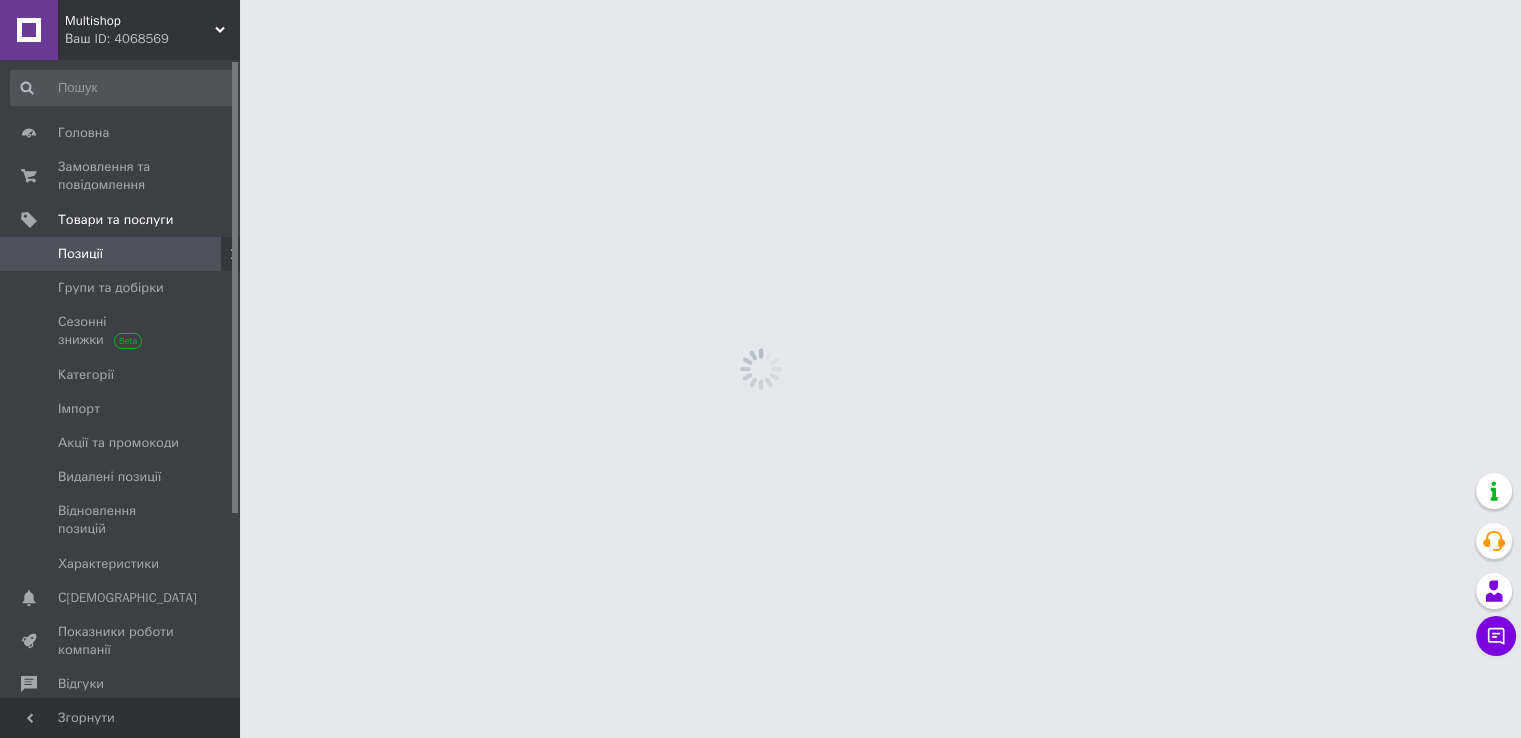 scroll, scrollTop: 0, scrollLeft: 0, axis: both 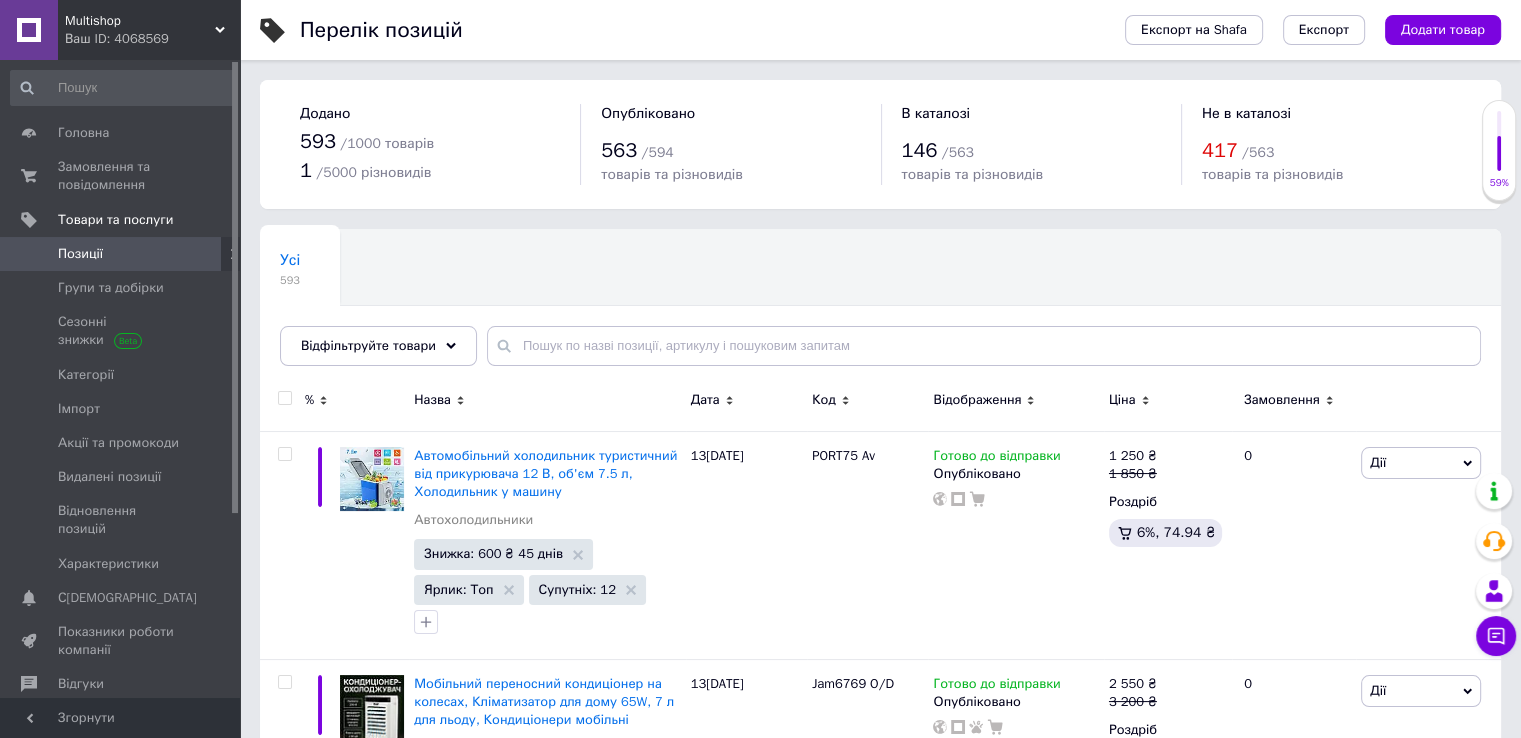 click on "Усі 593 Ok Відфільтровано...  Зберегти" at bounding box center [880, 307] 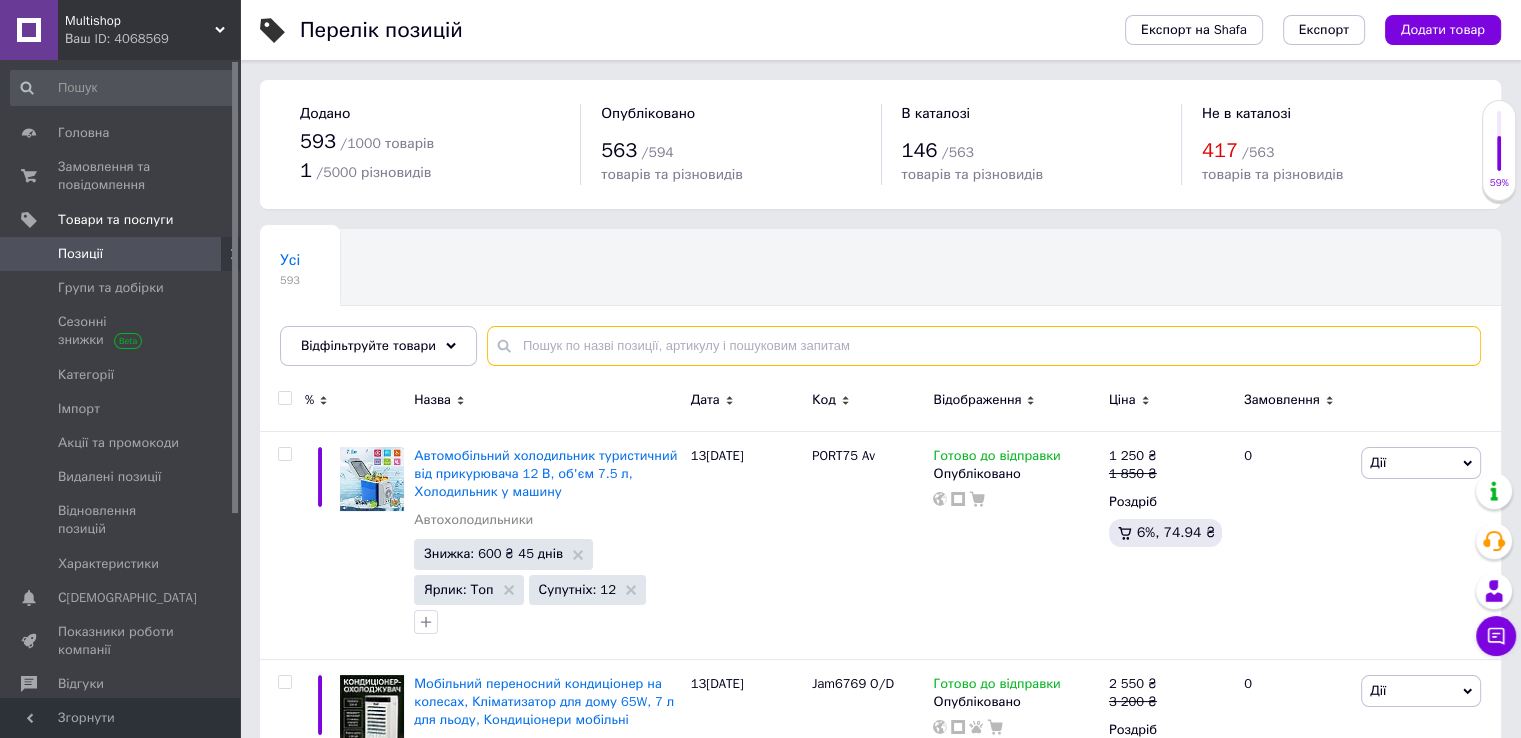 click at bounding box center (984, 346) 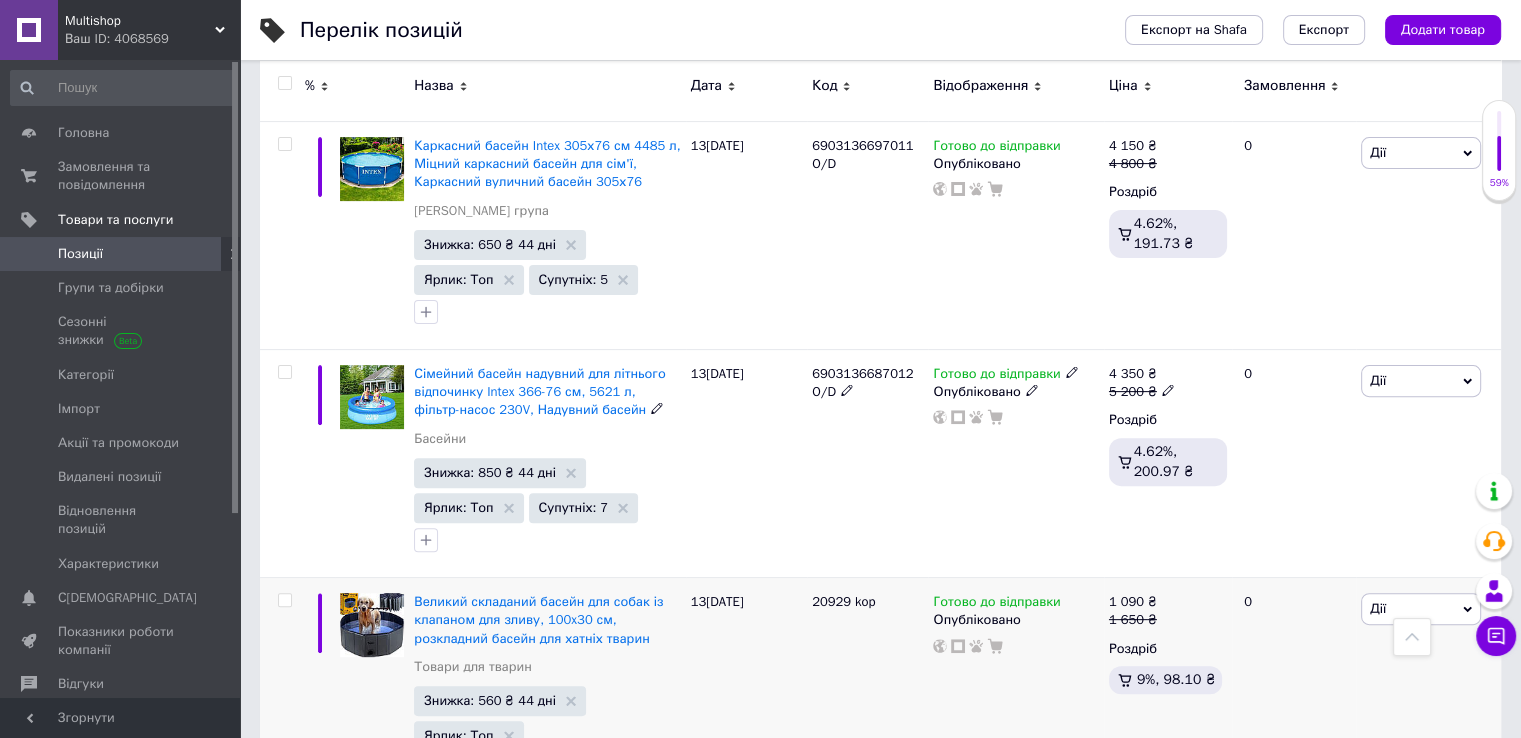 scroll, scrollTop: 642, scrollLeft: 0, axis: vertical 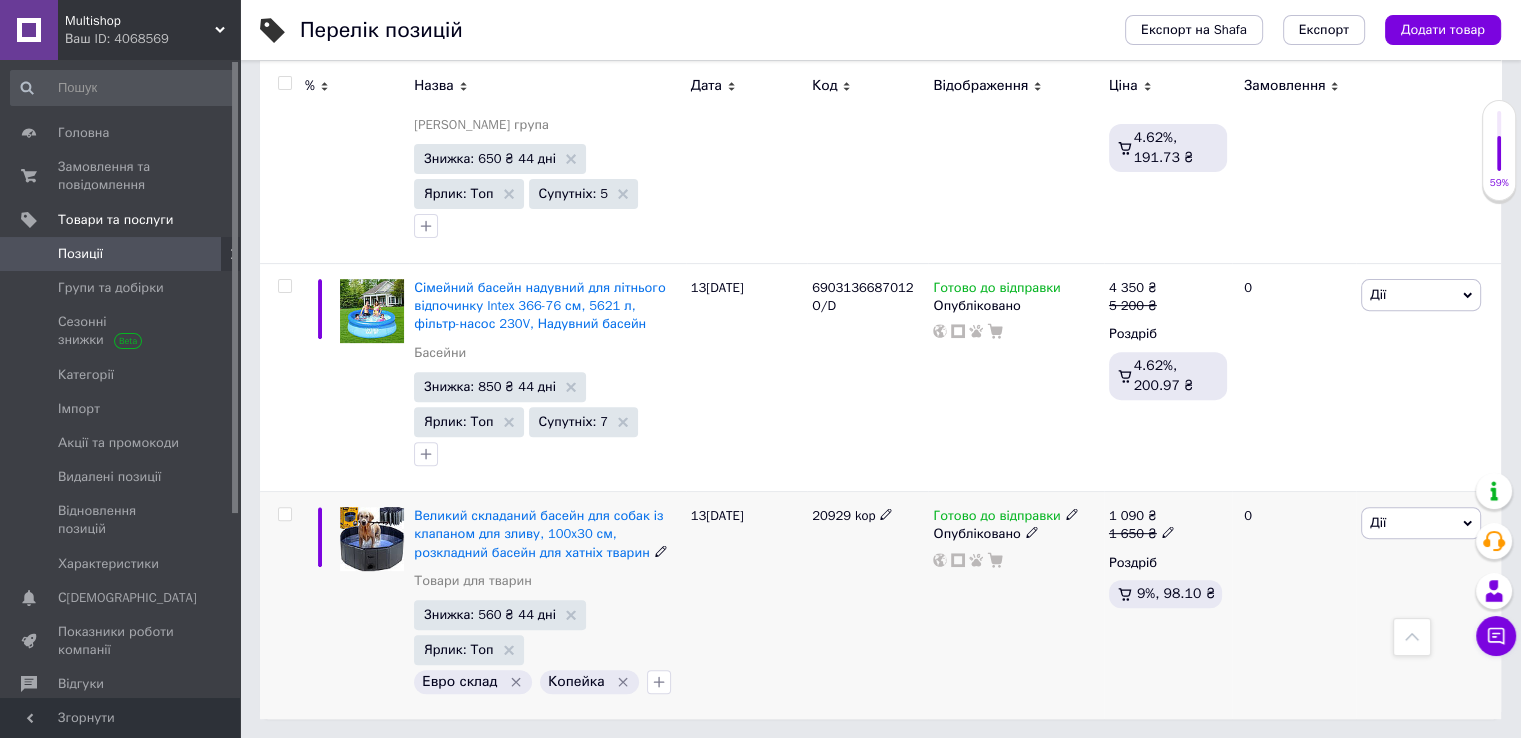 type on "бассейн" 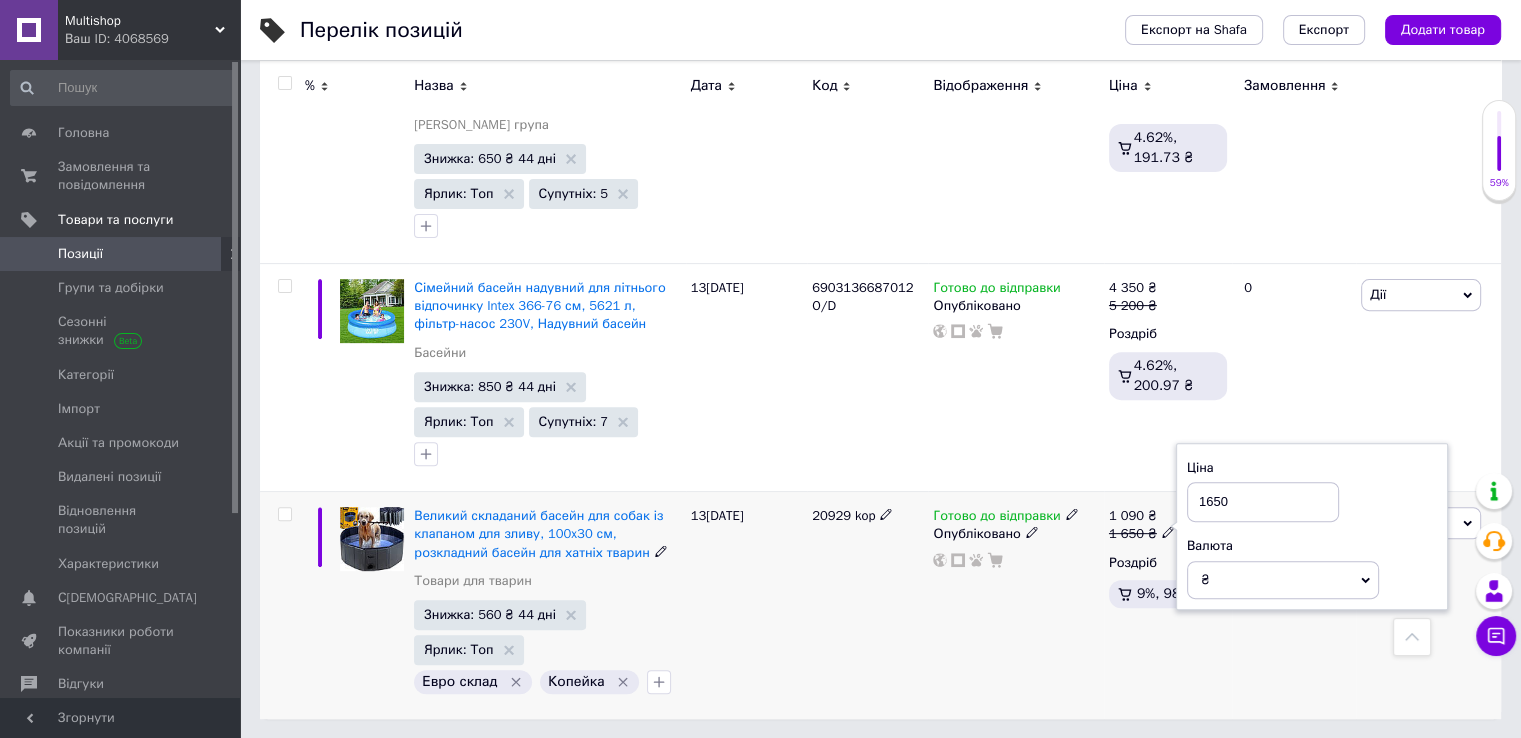click on "1650" at bounding box center [1263, 502] 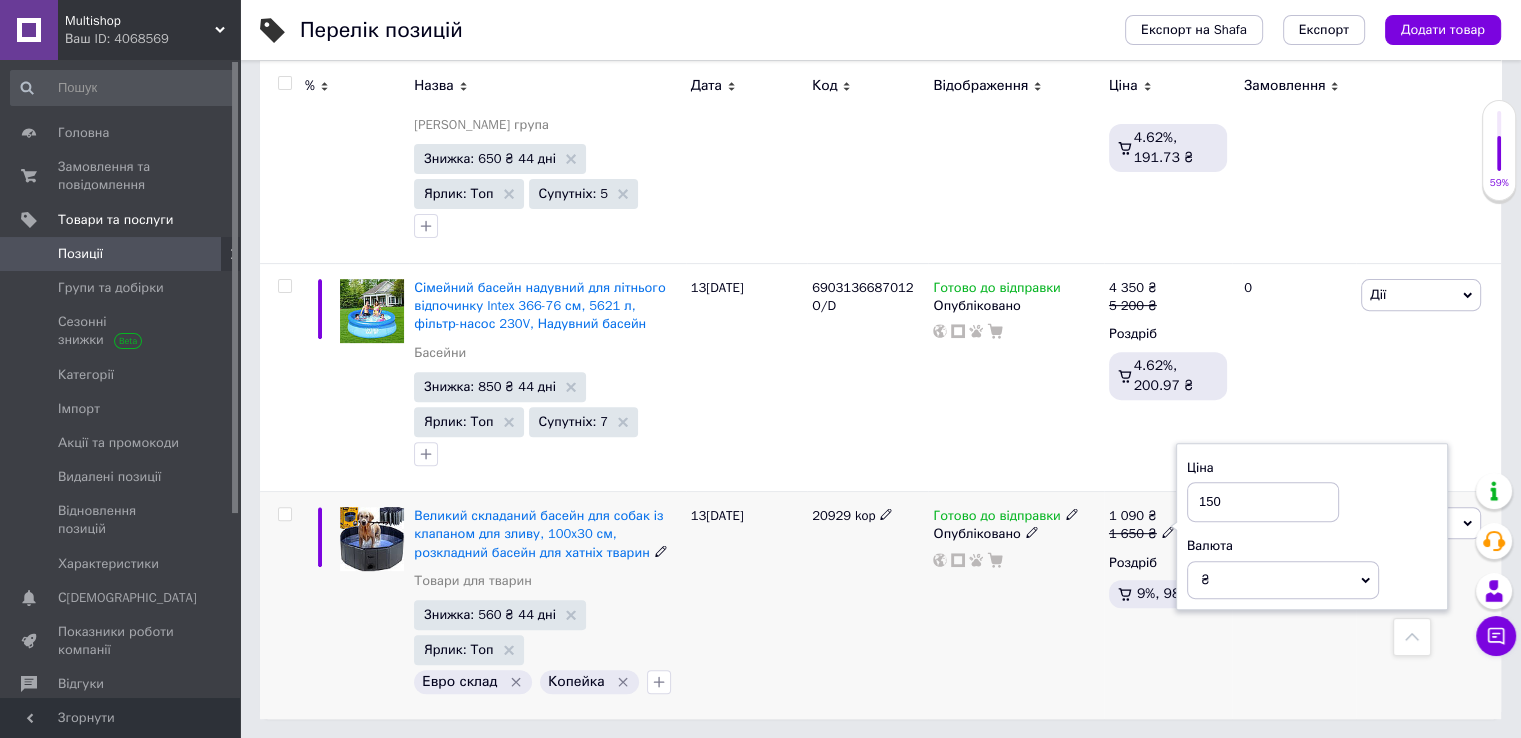 type on "1750" 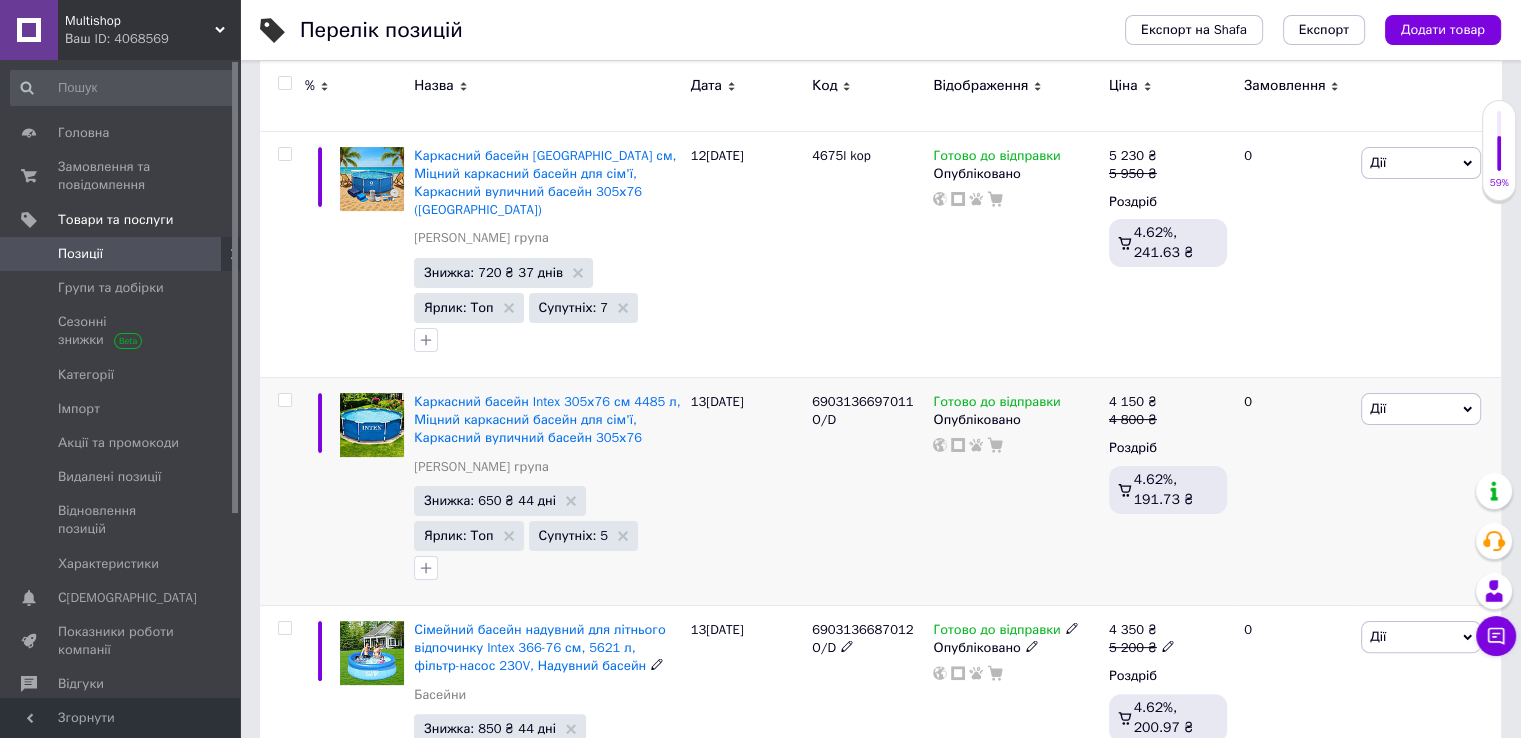 scroll, scrollTop: 100, scrollLeft: 0, axis: vertical 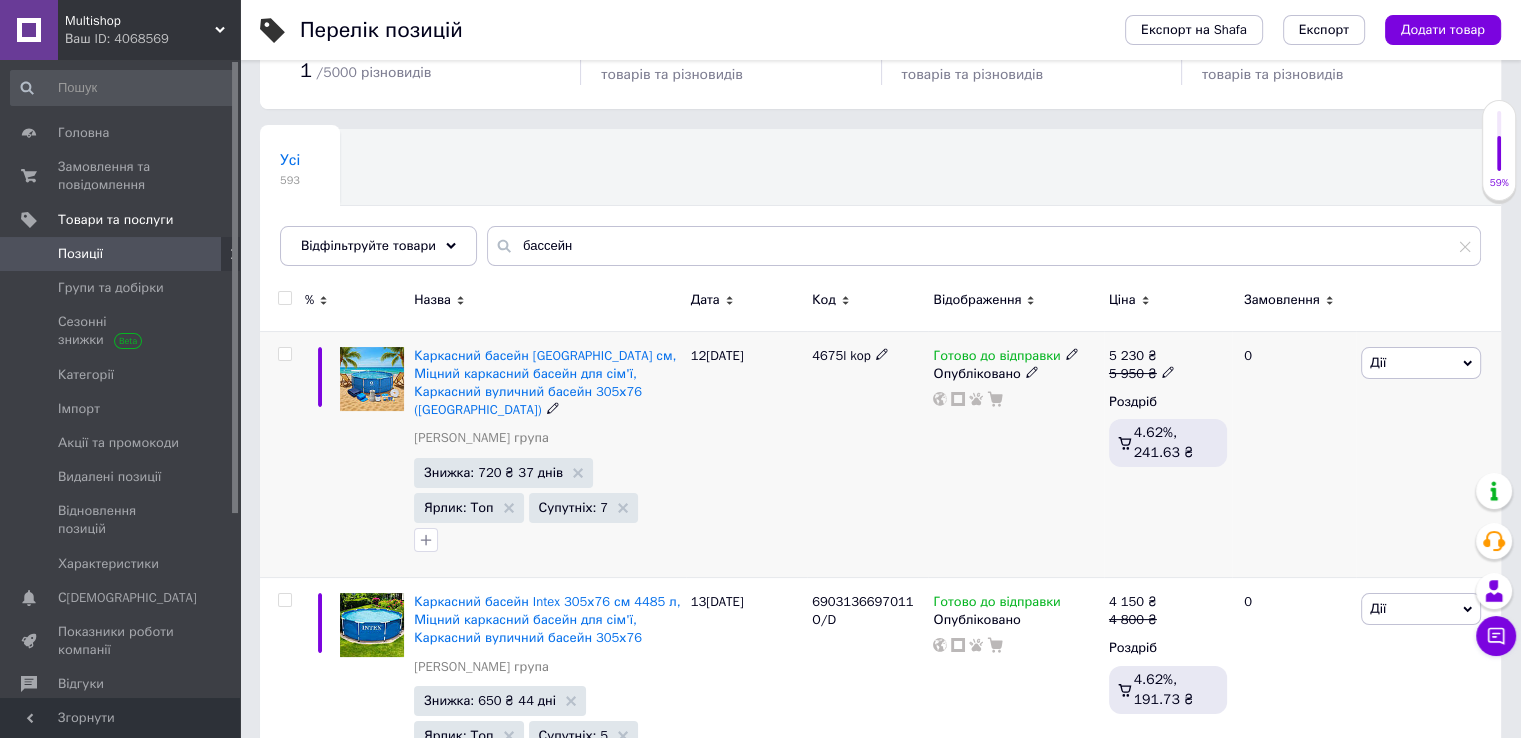 click 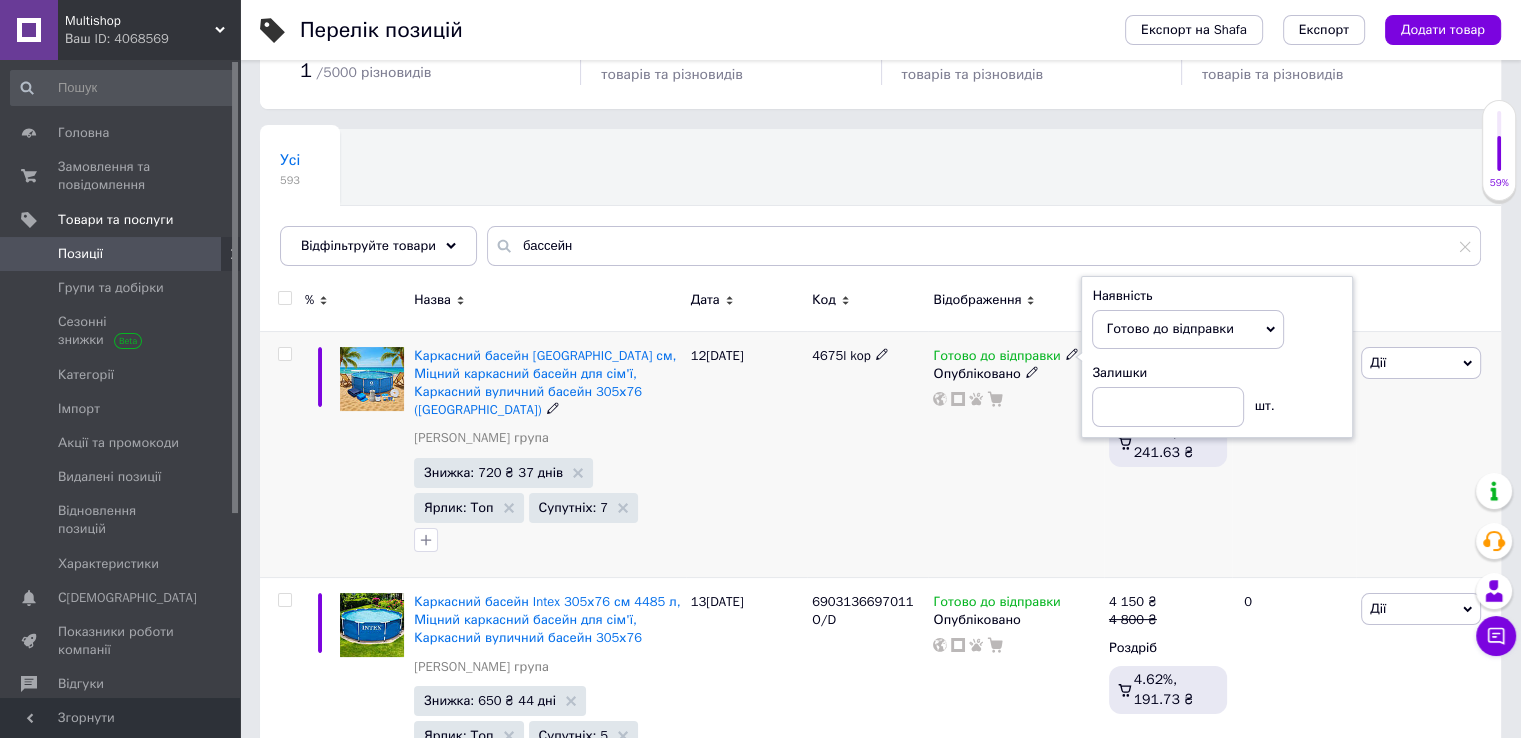 click on "Готово до відправки" at bounding box center (996, 358) 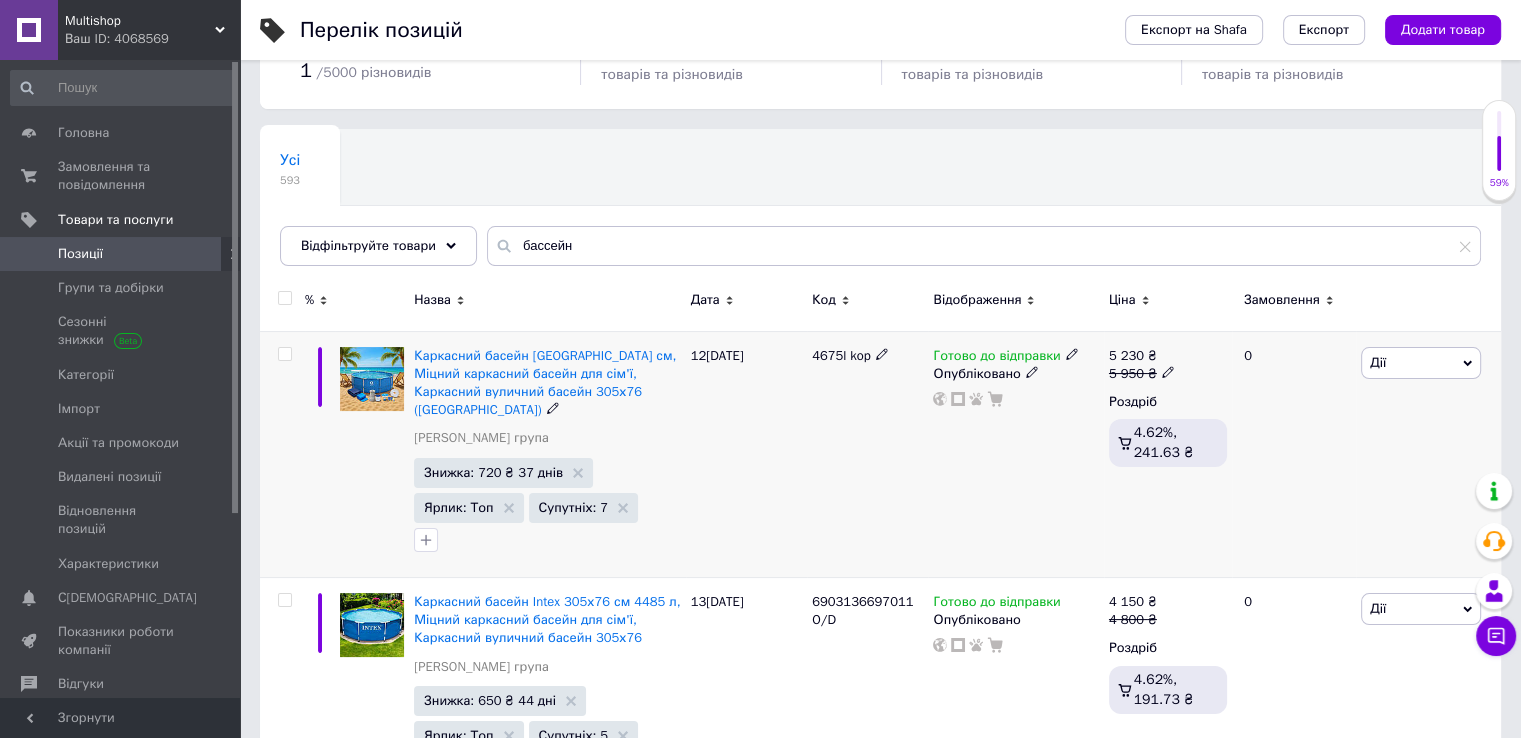 click on "Опубліковано" at bounding box center [1015, 374] 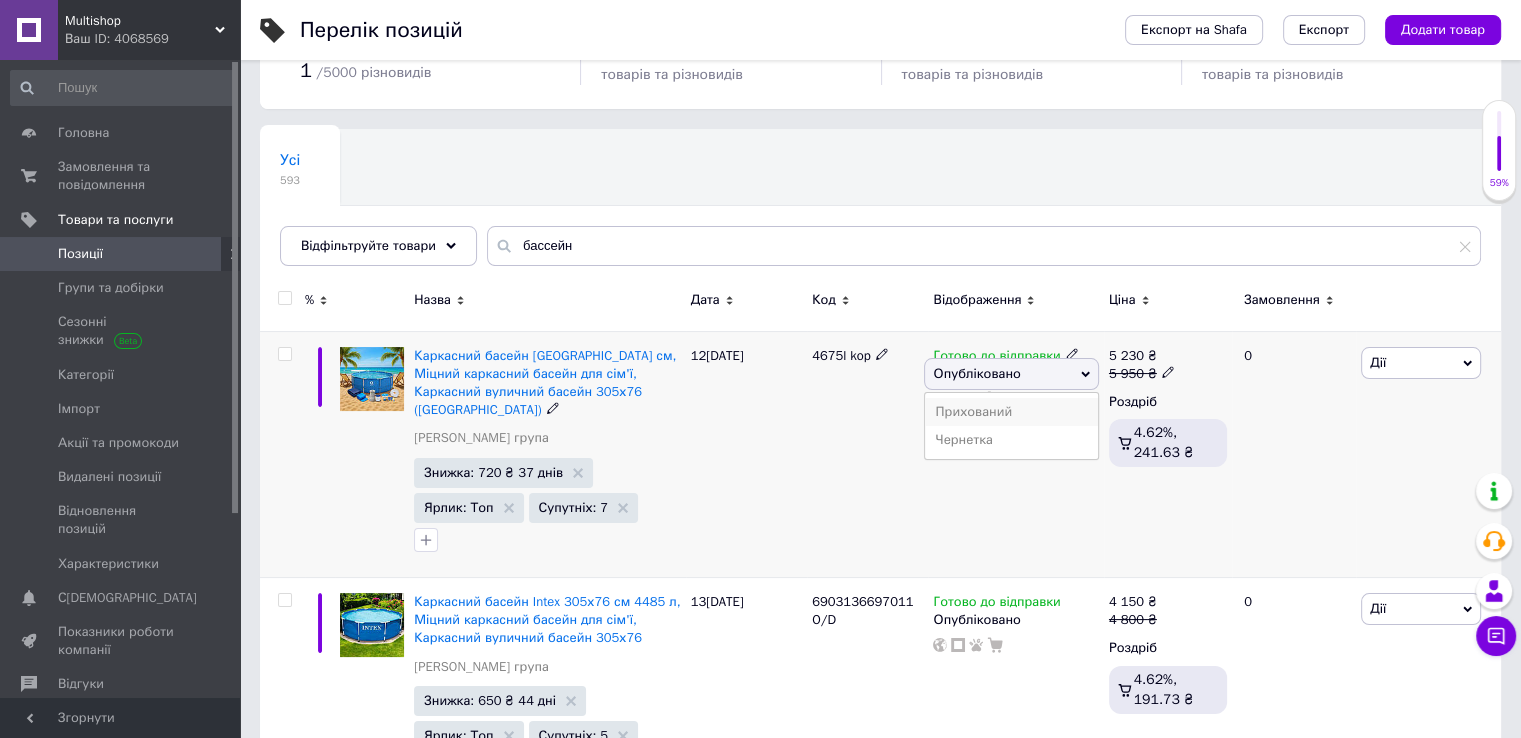 click on "Прихований" at bounding box center [1011, 412] 